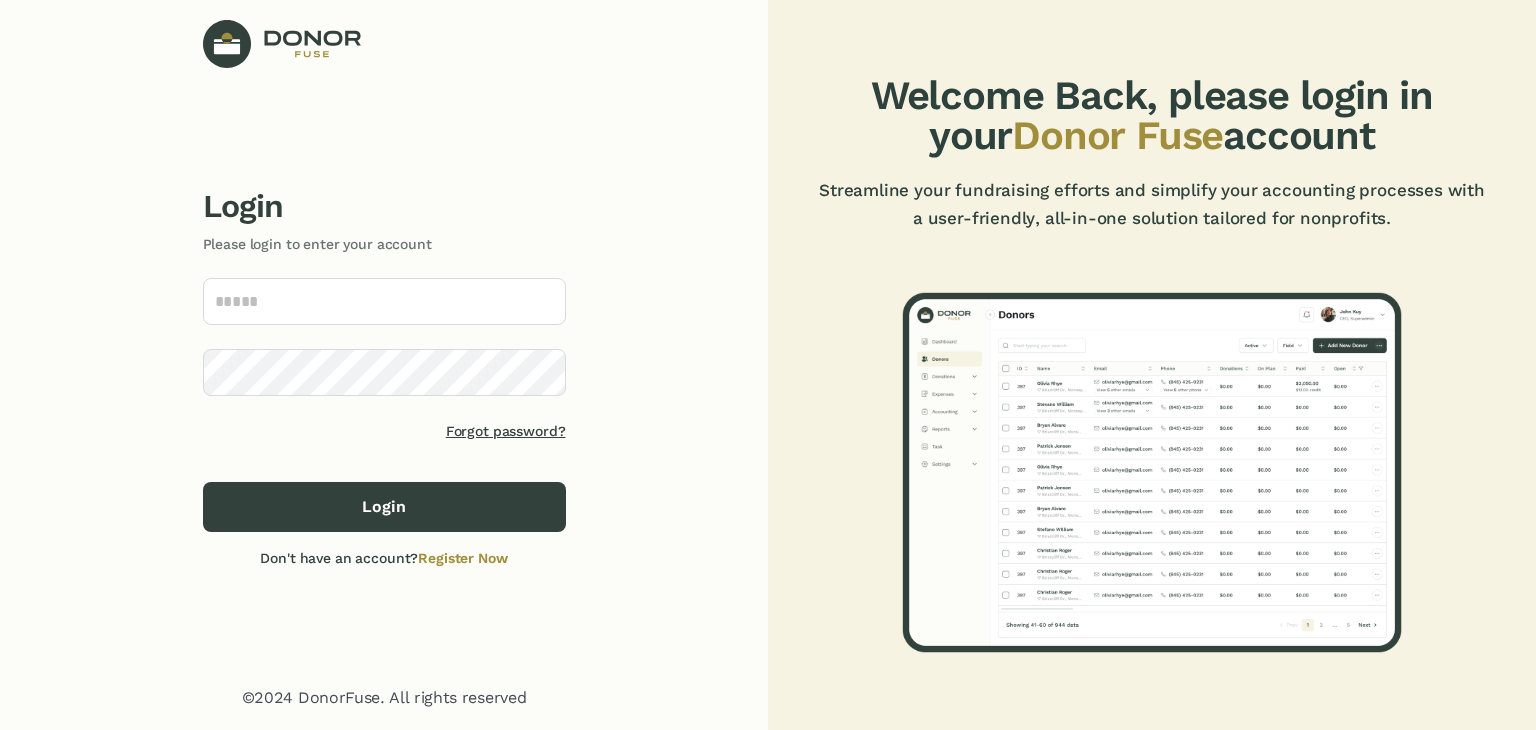 scroll, scrollTop: 0, scrollLeft: 0, axis: both 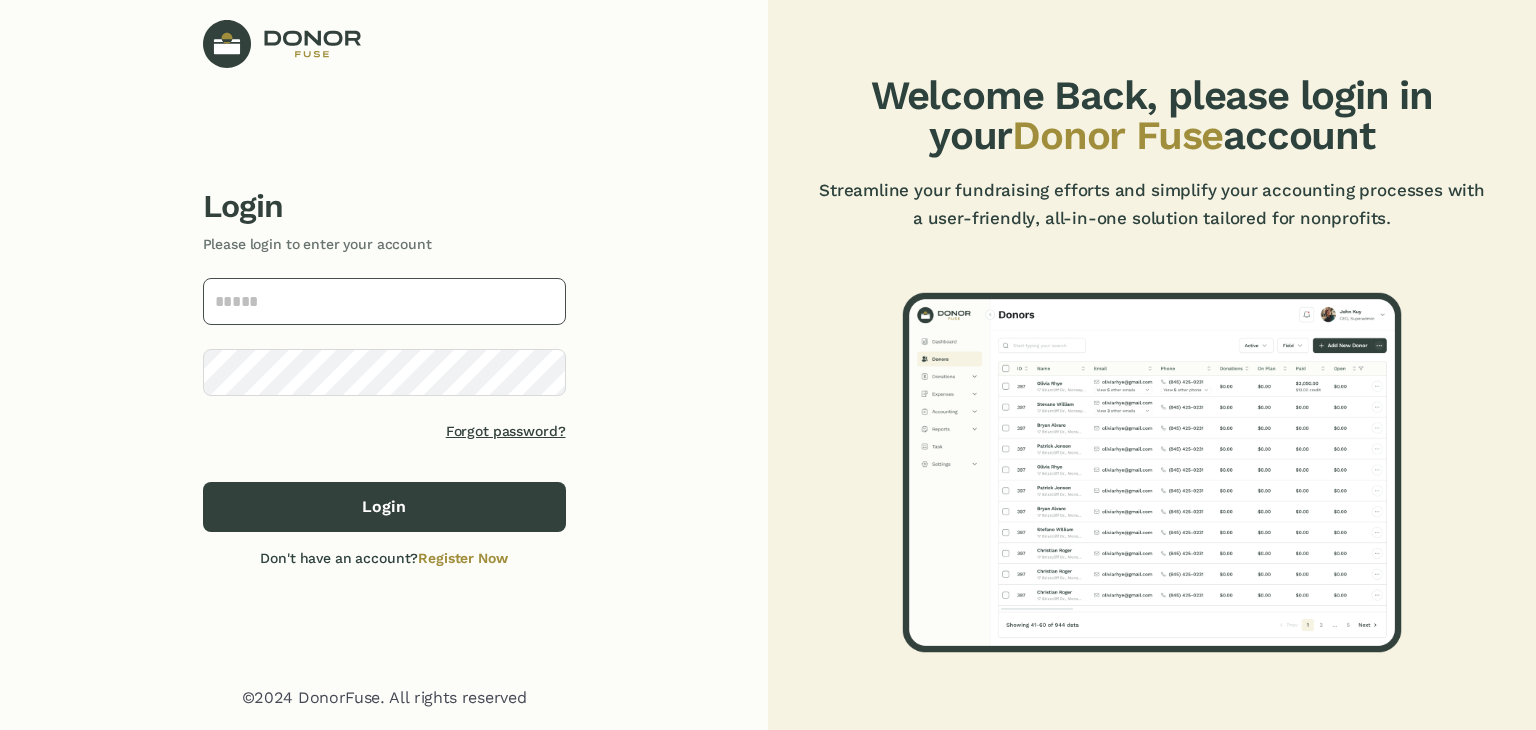 click 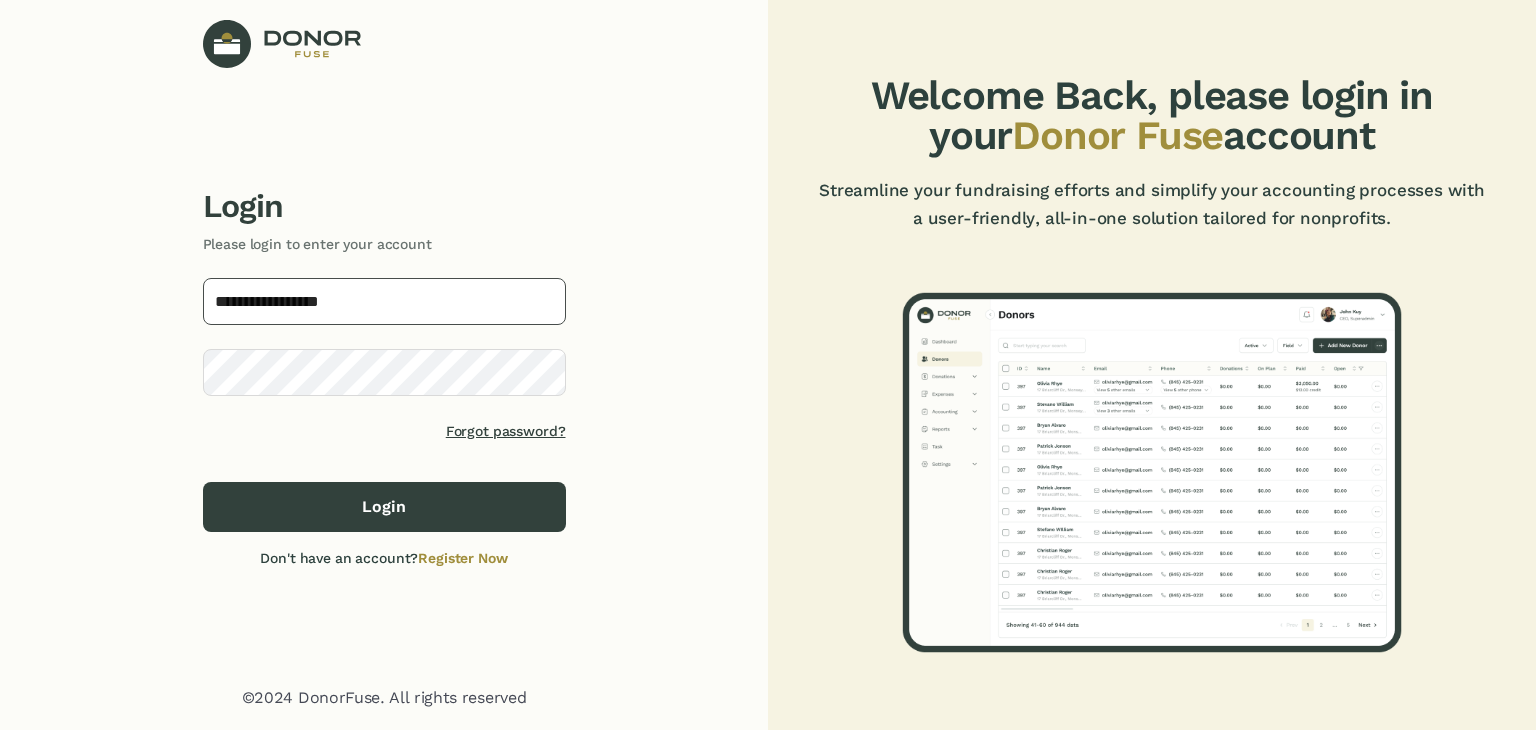 type on "**********" 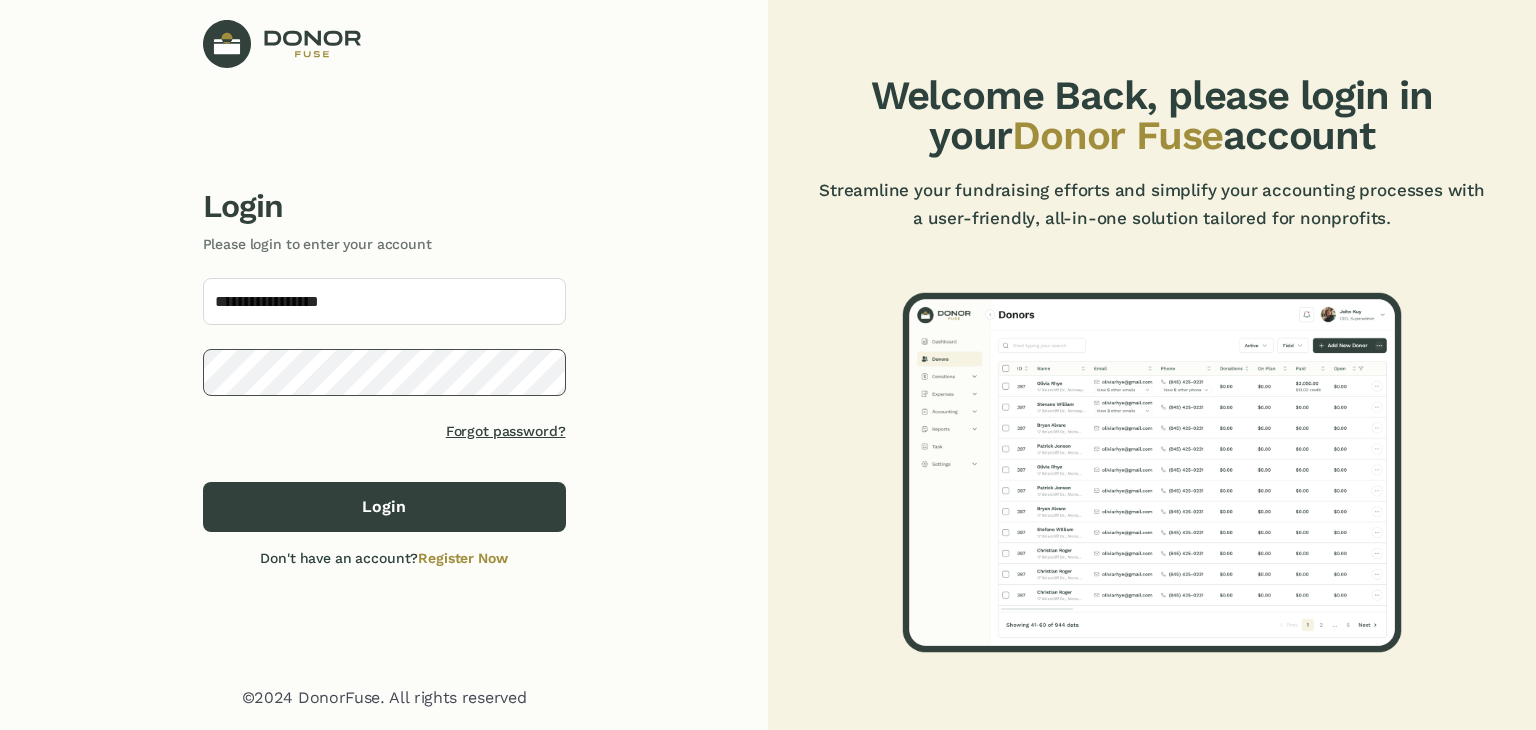 click on "Login" 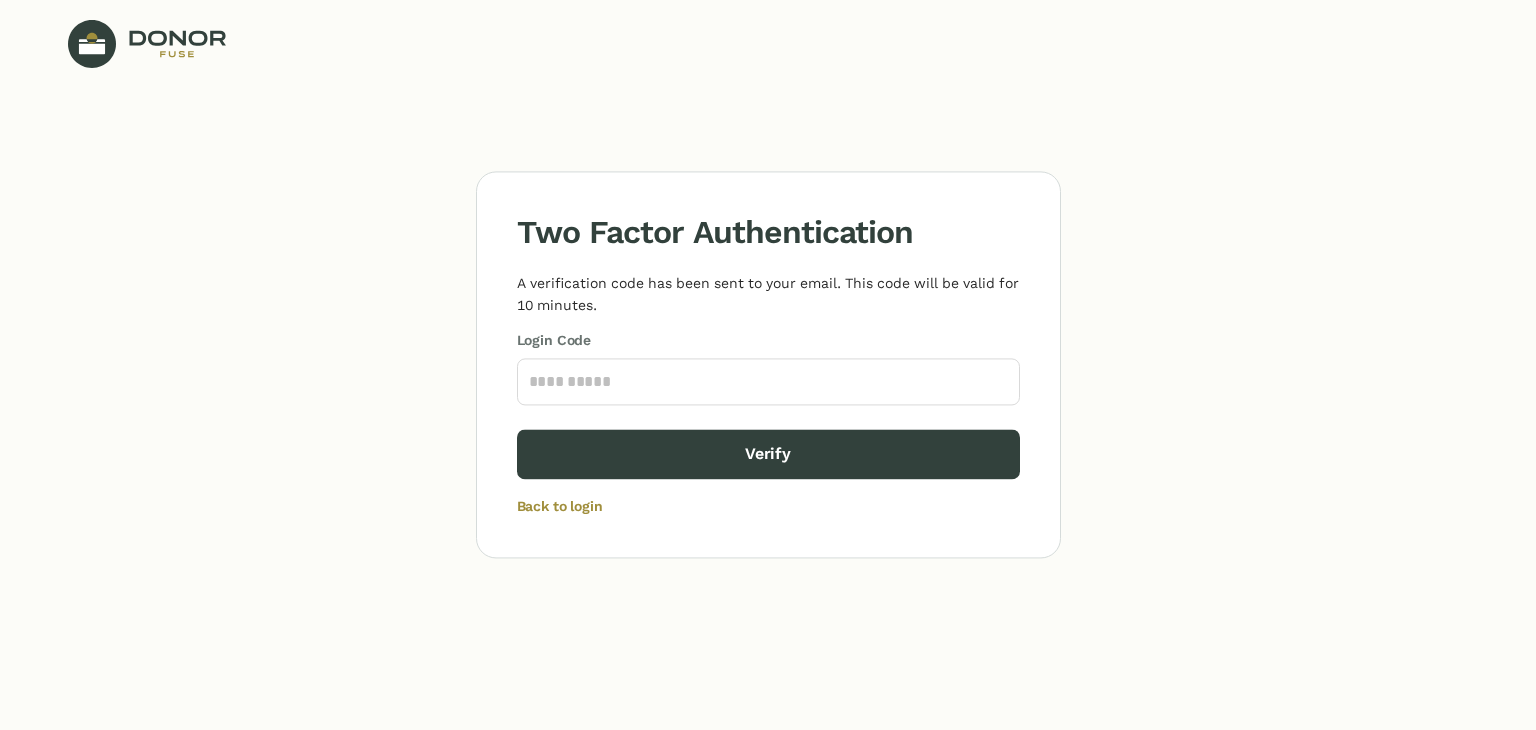 click on "Login Code" 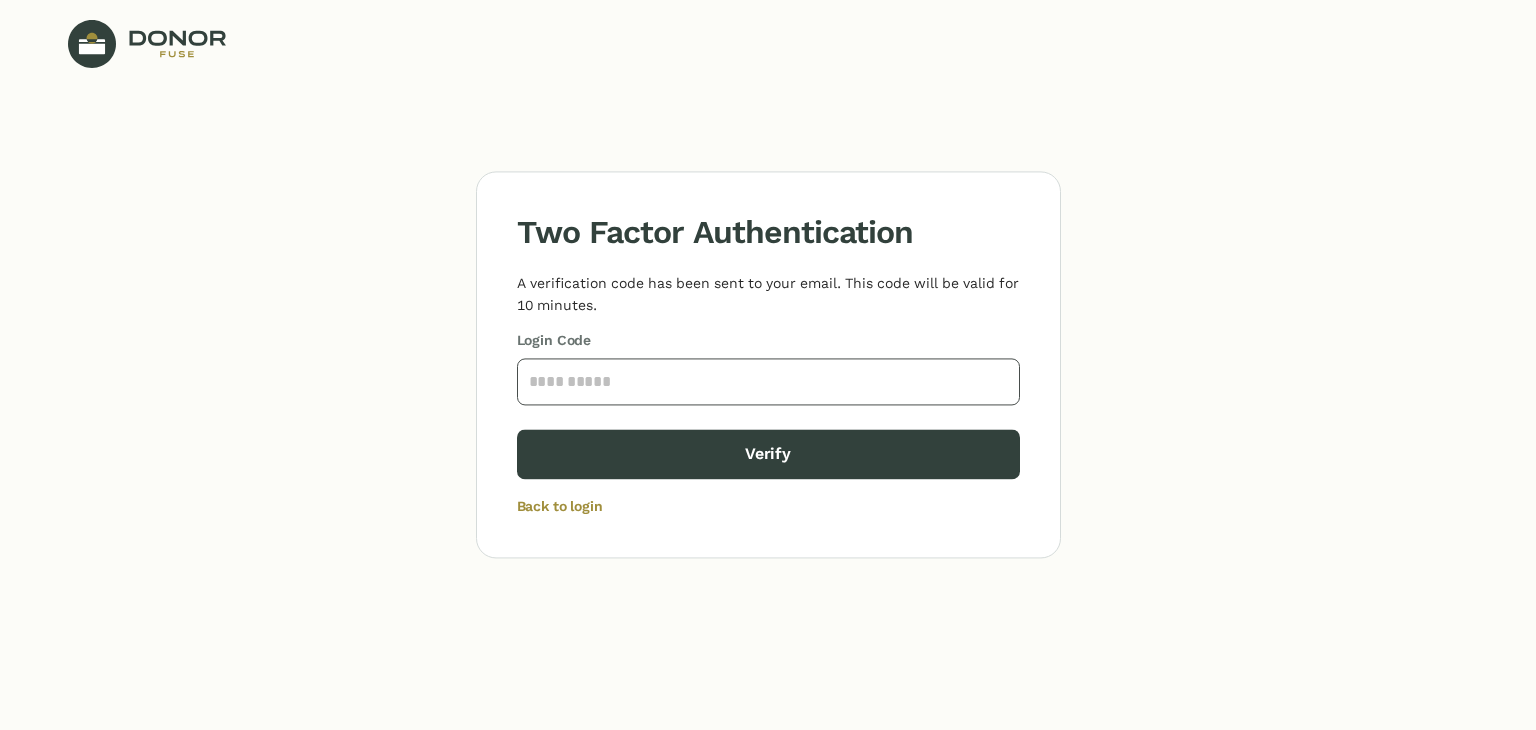 click 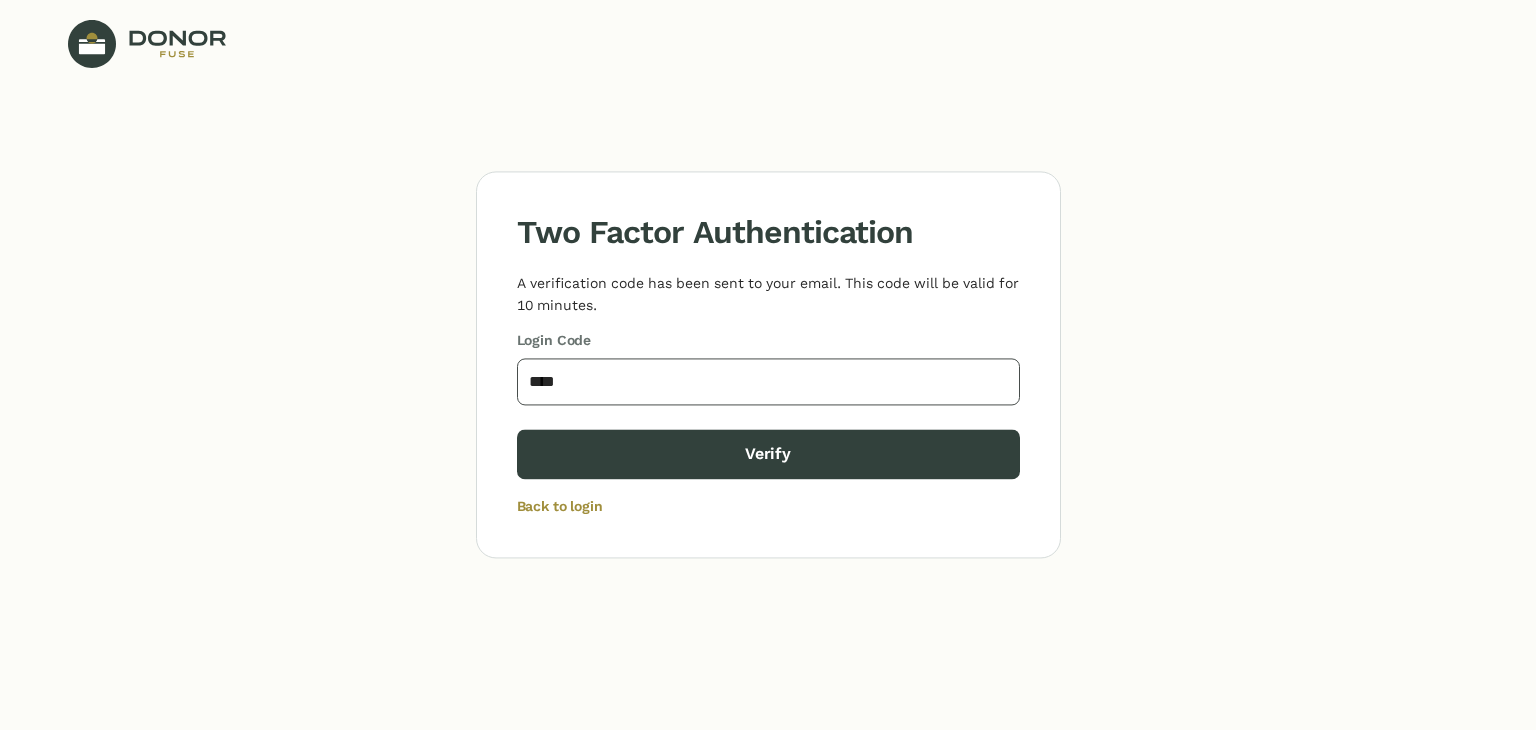 type on "****" 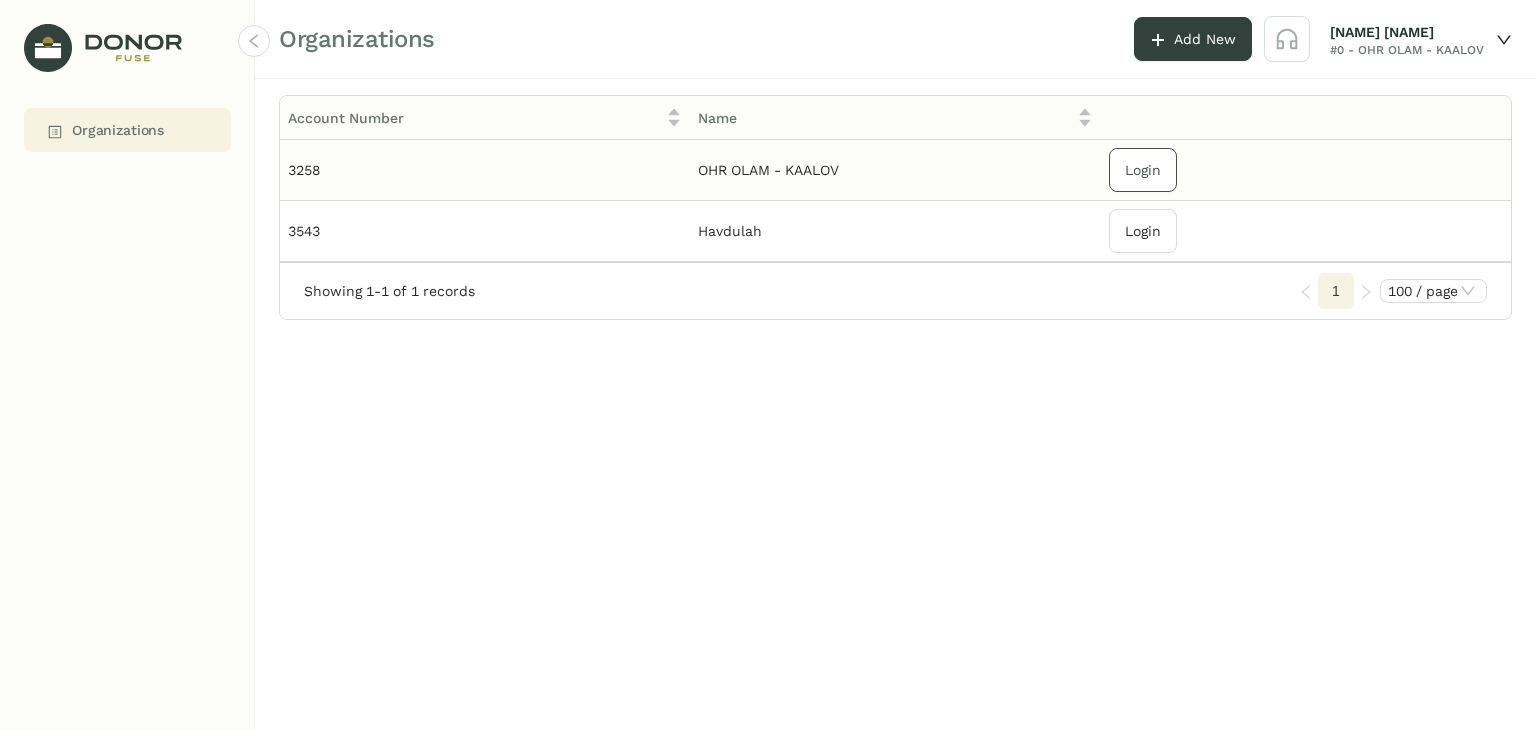 click on "Login" 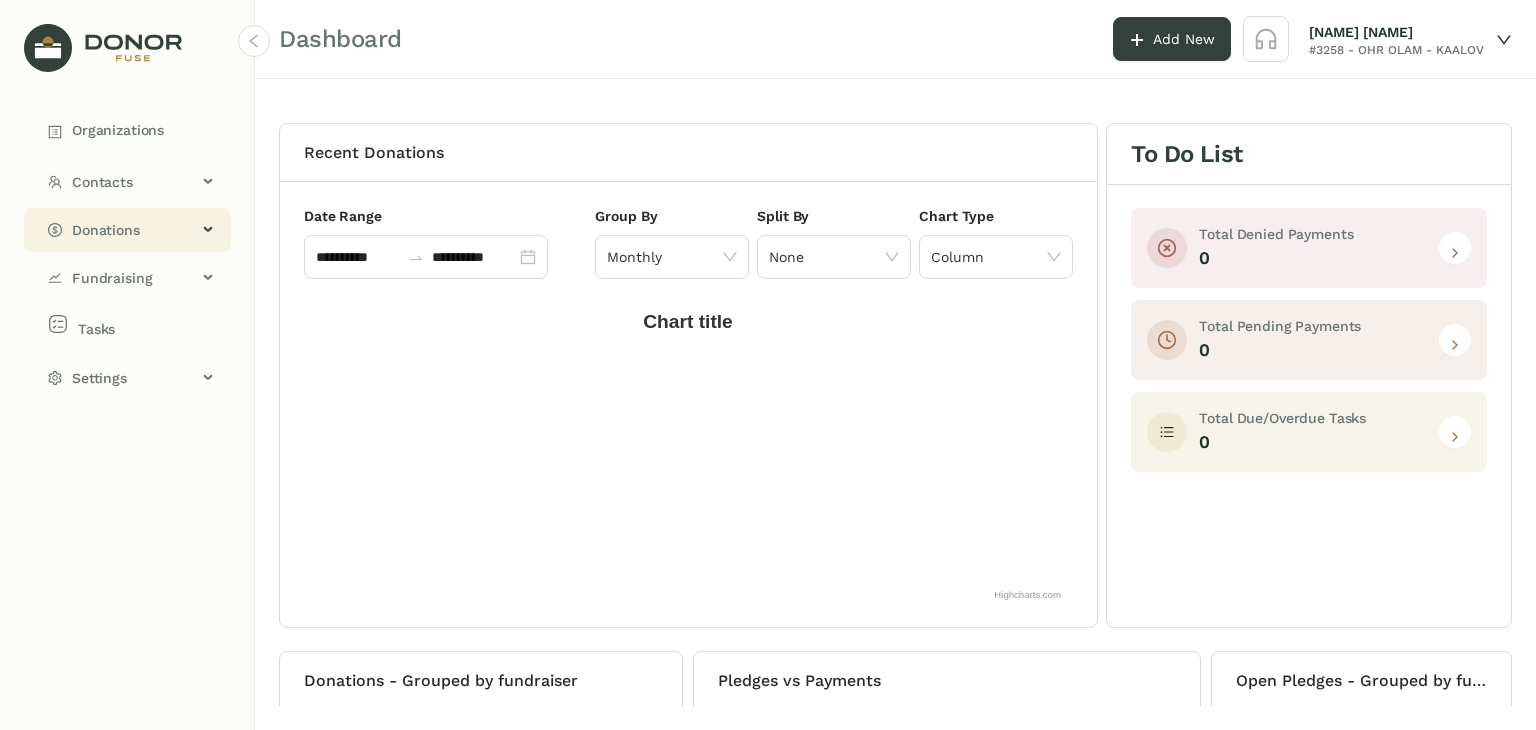 click on "Donations" 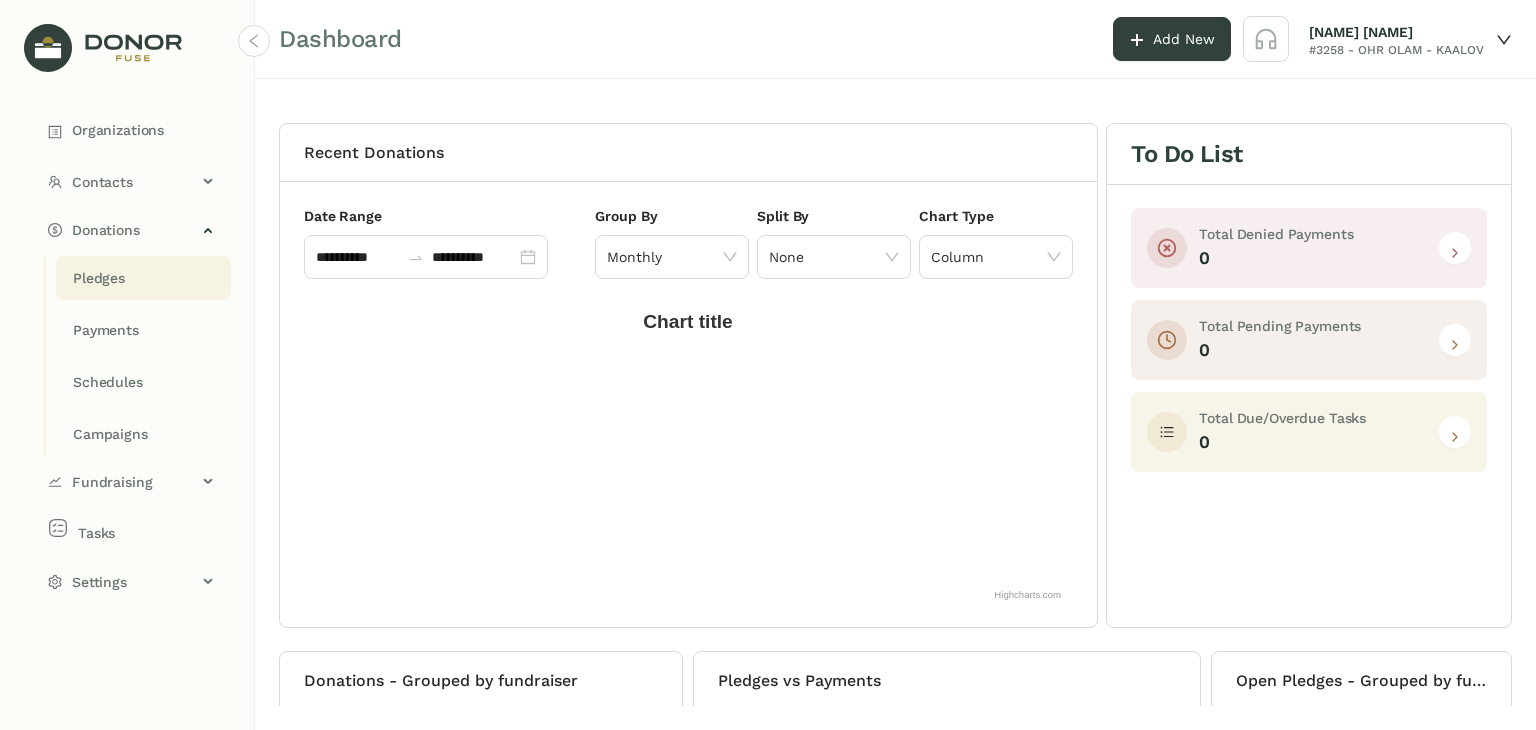 click on "Pledges" 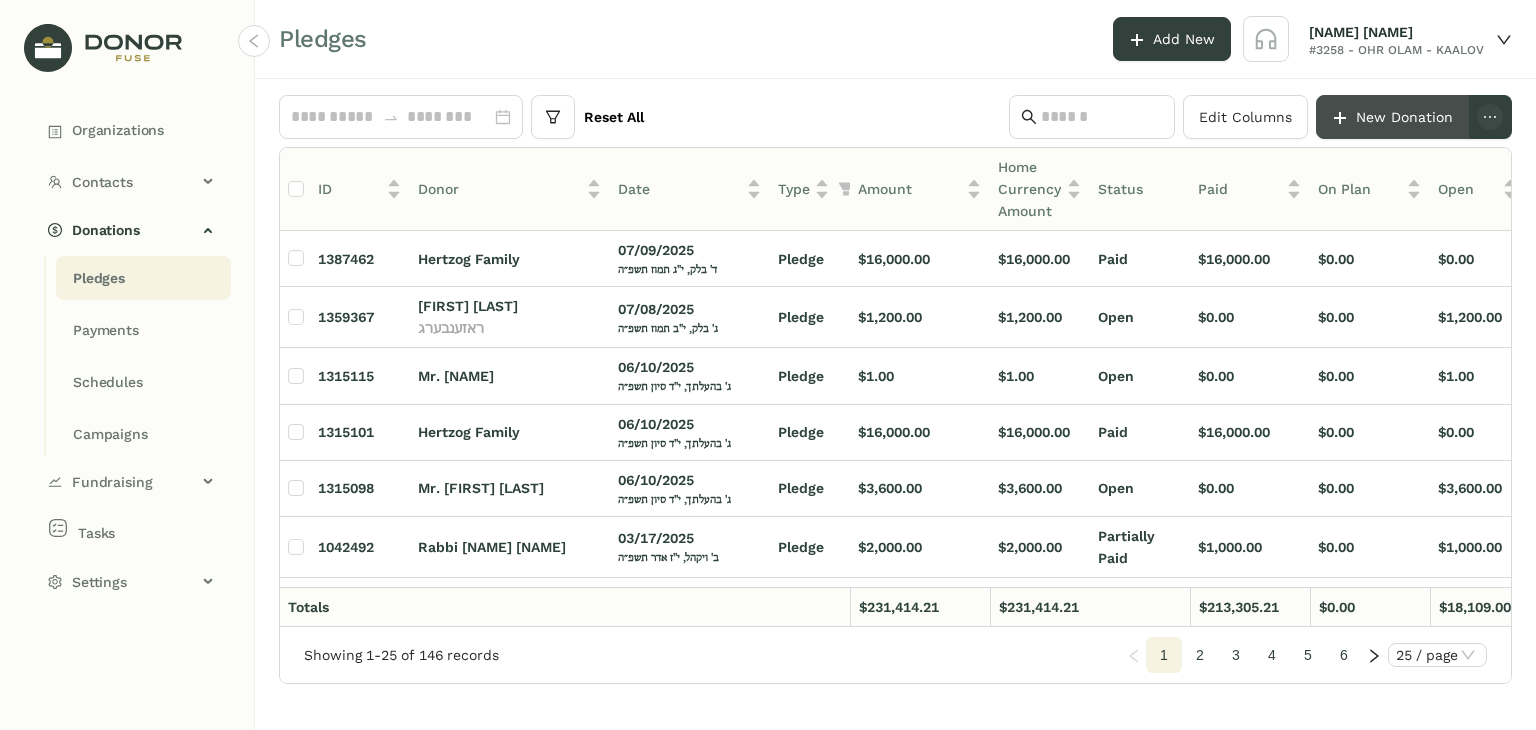 click on "New Donation" 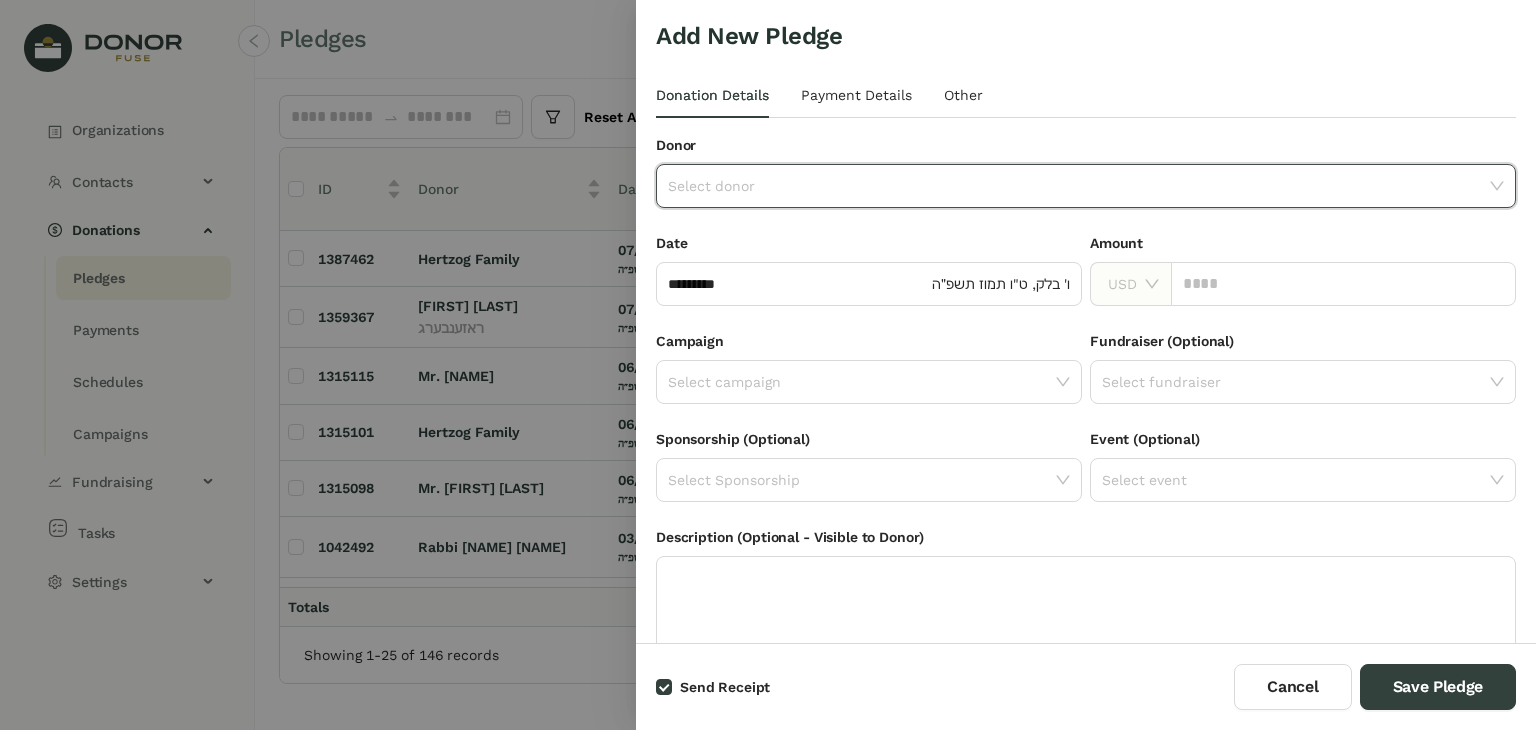 click 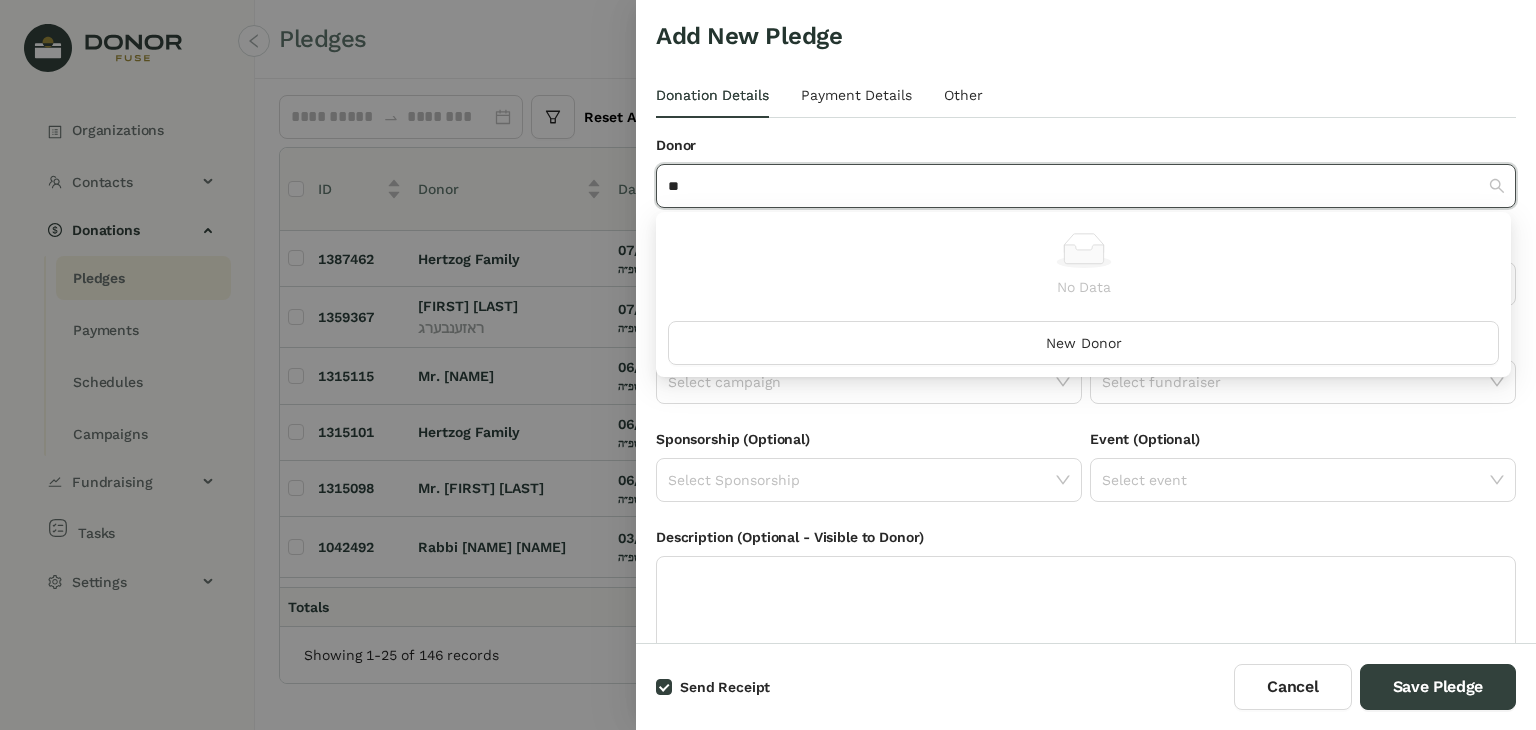 type on "*" 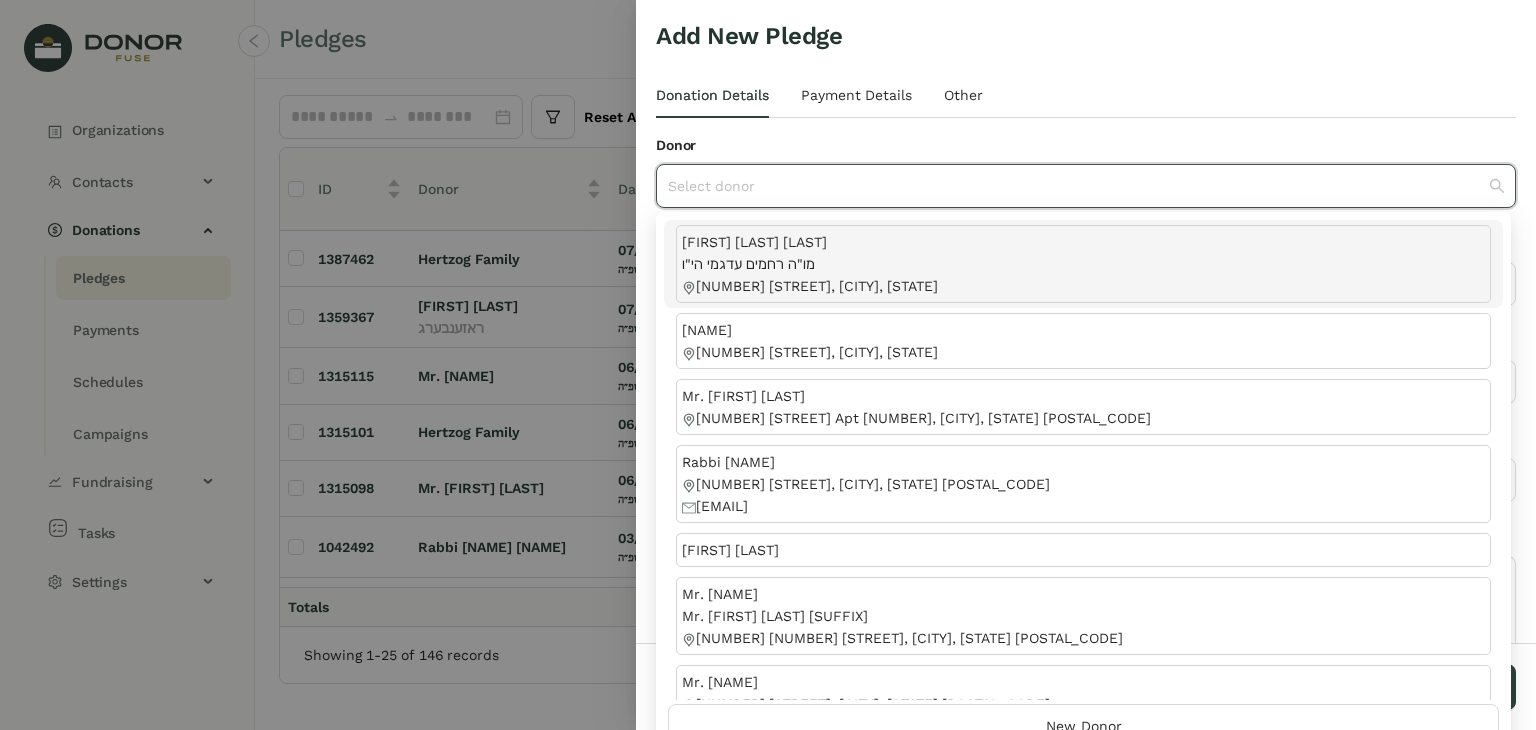 type on "*" 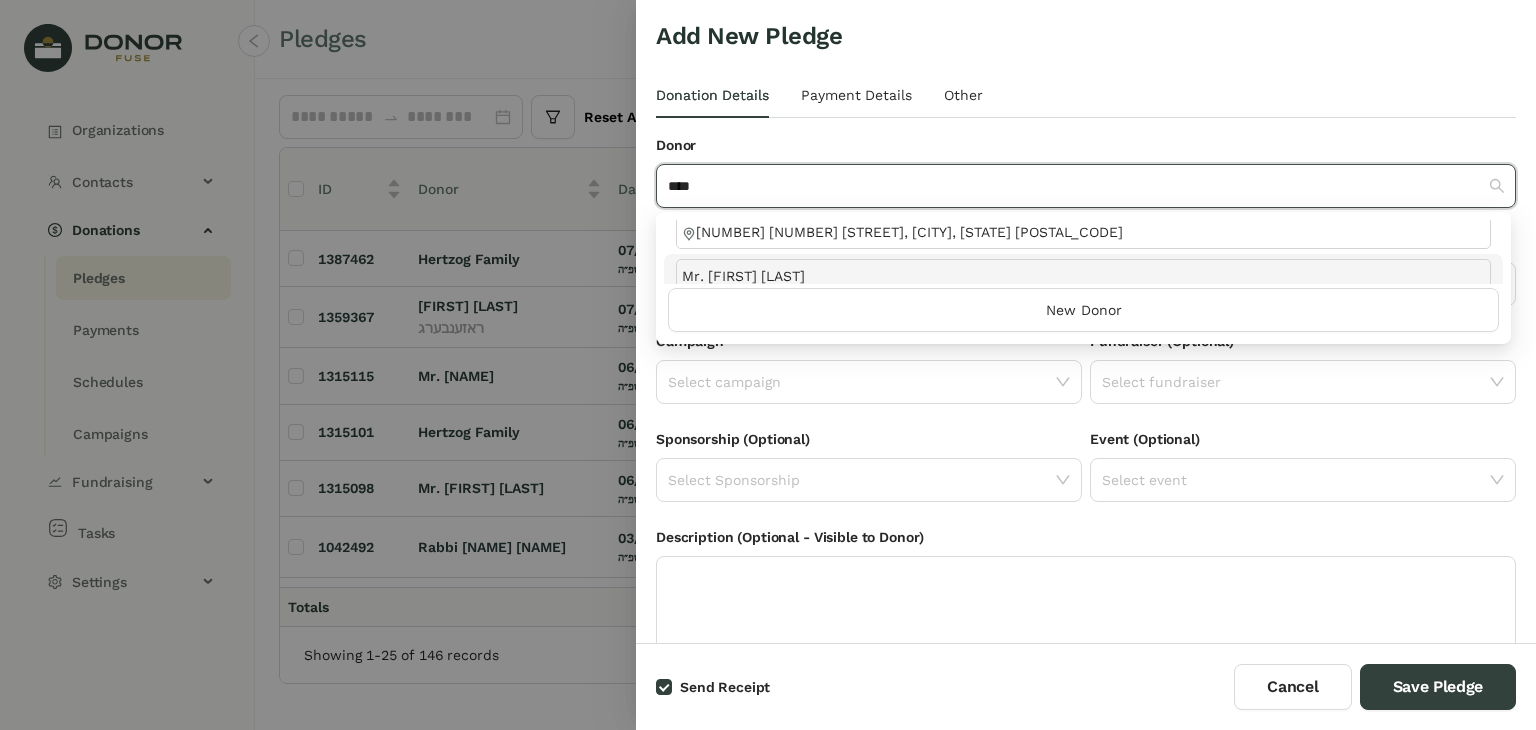 scroll, scrollTop: 67, scrollLeft: 0, axis: vertical 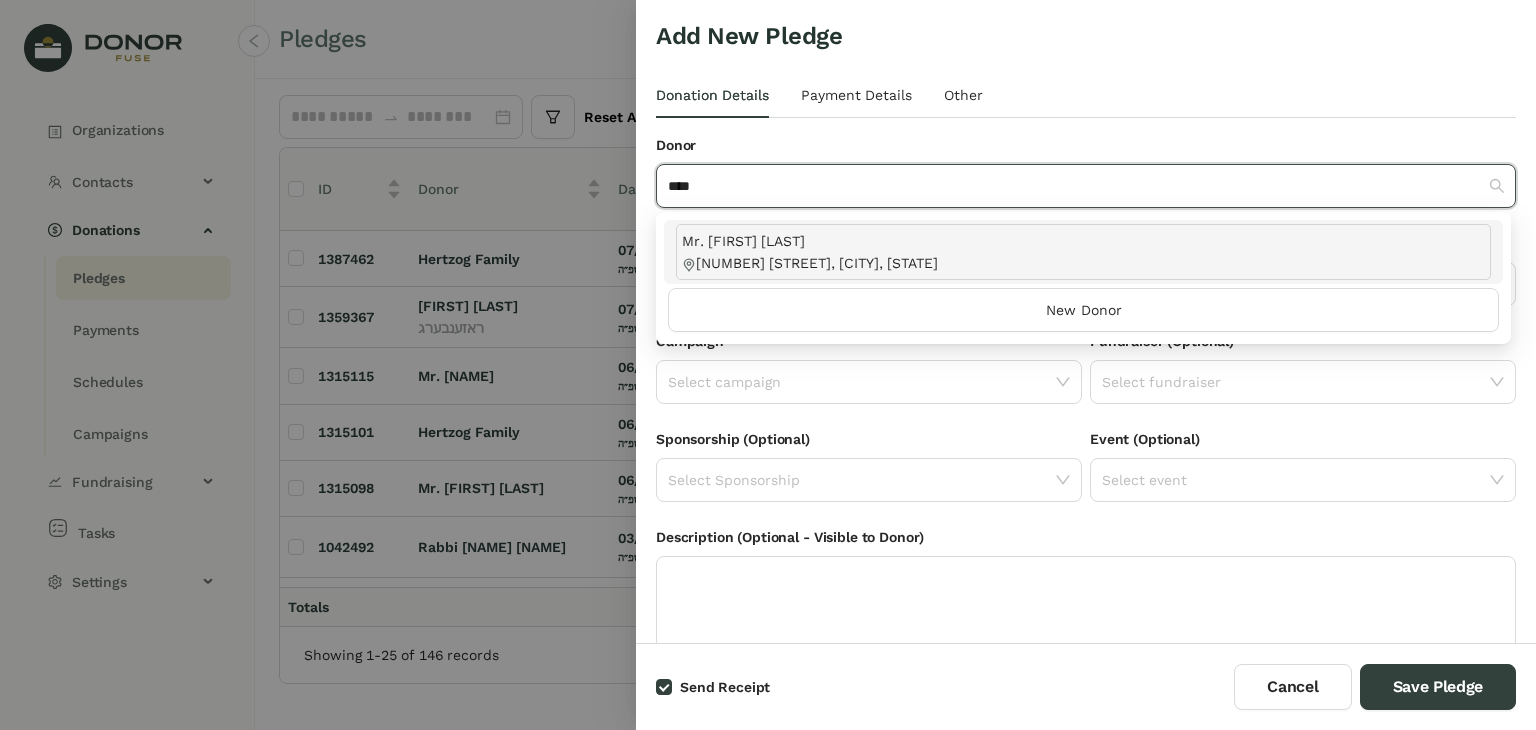 type on "****" 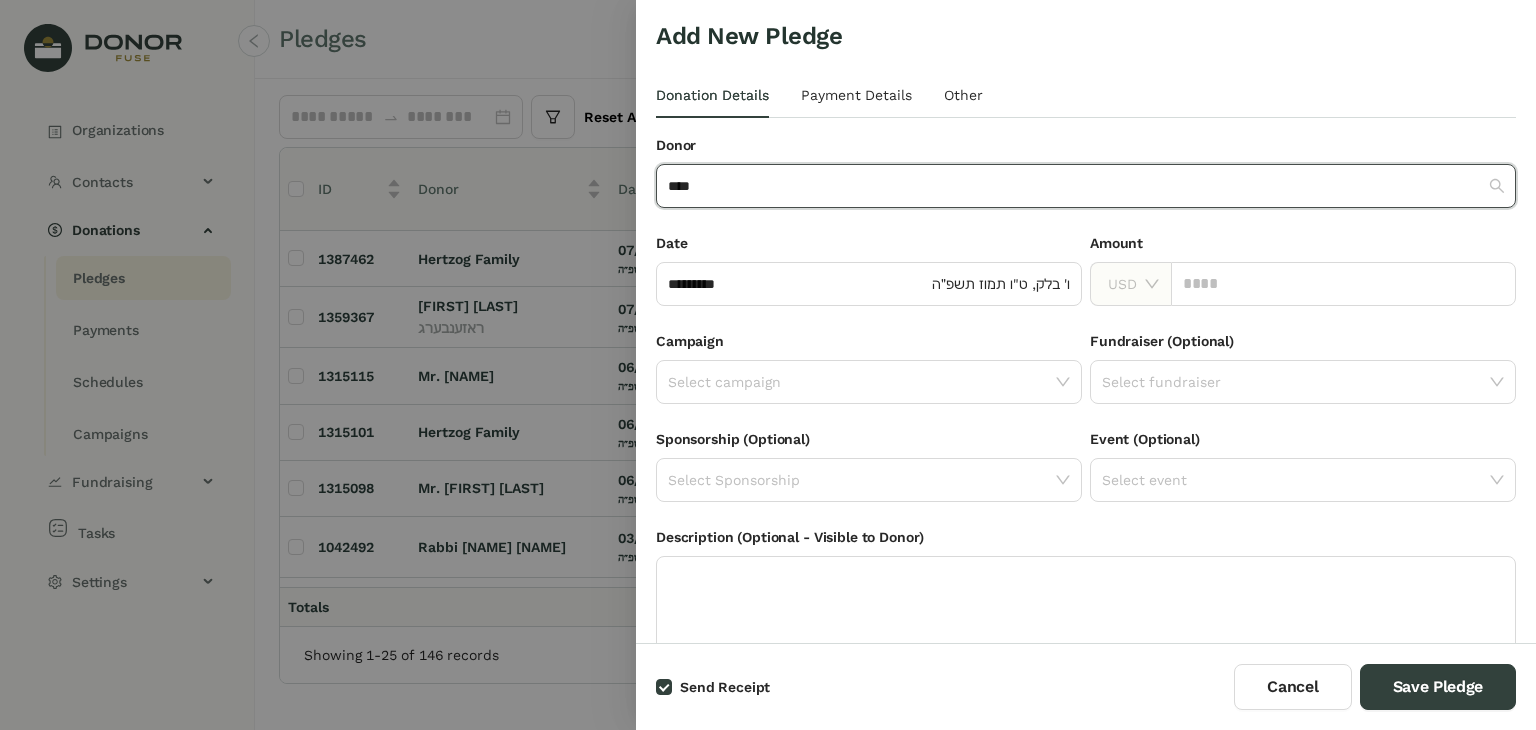 type 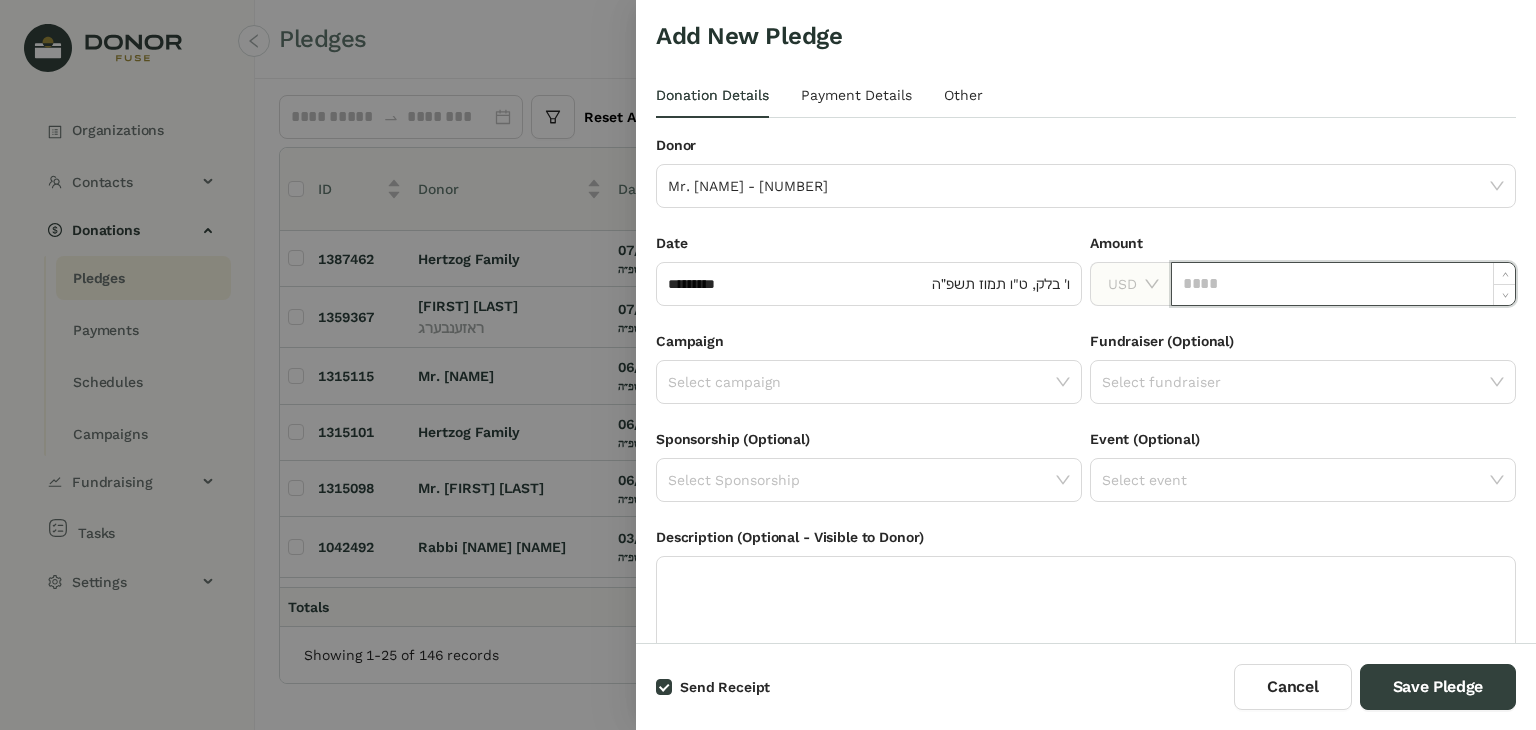 click 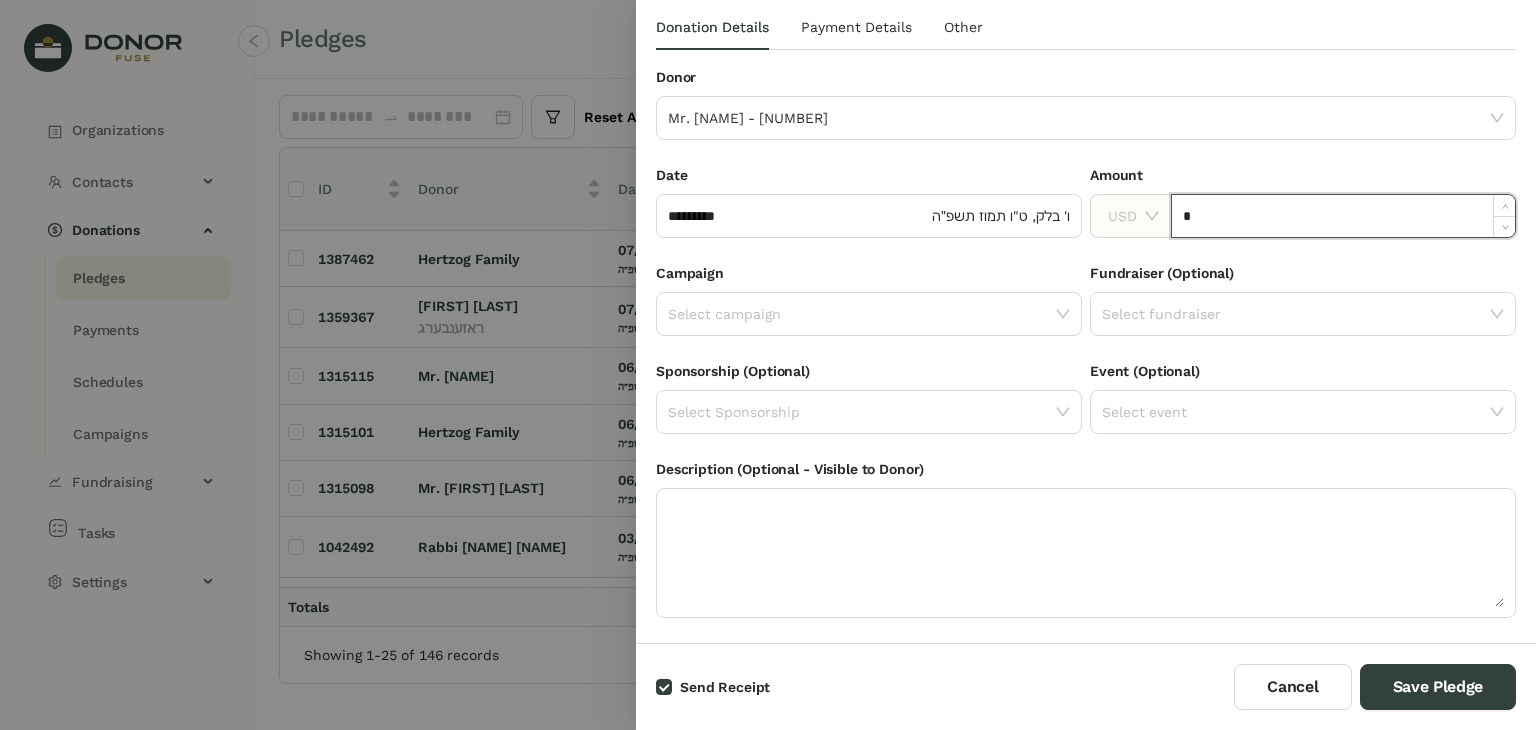 scroll, scrollTop: 86, scrollLeft: 0, axis: vertical 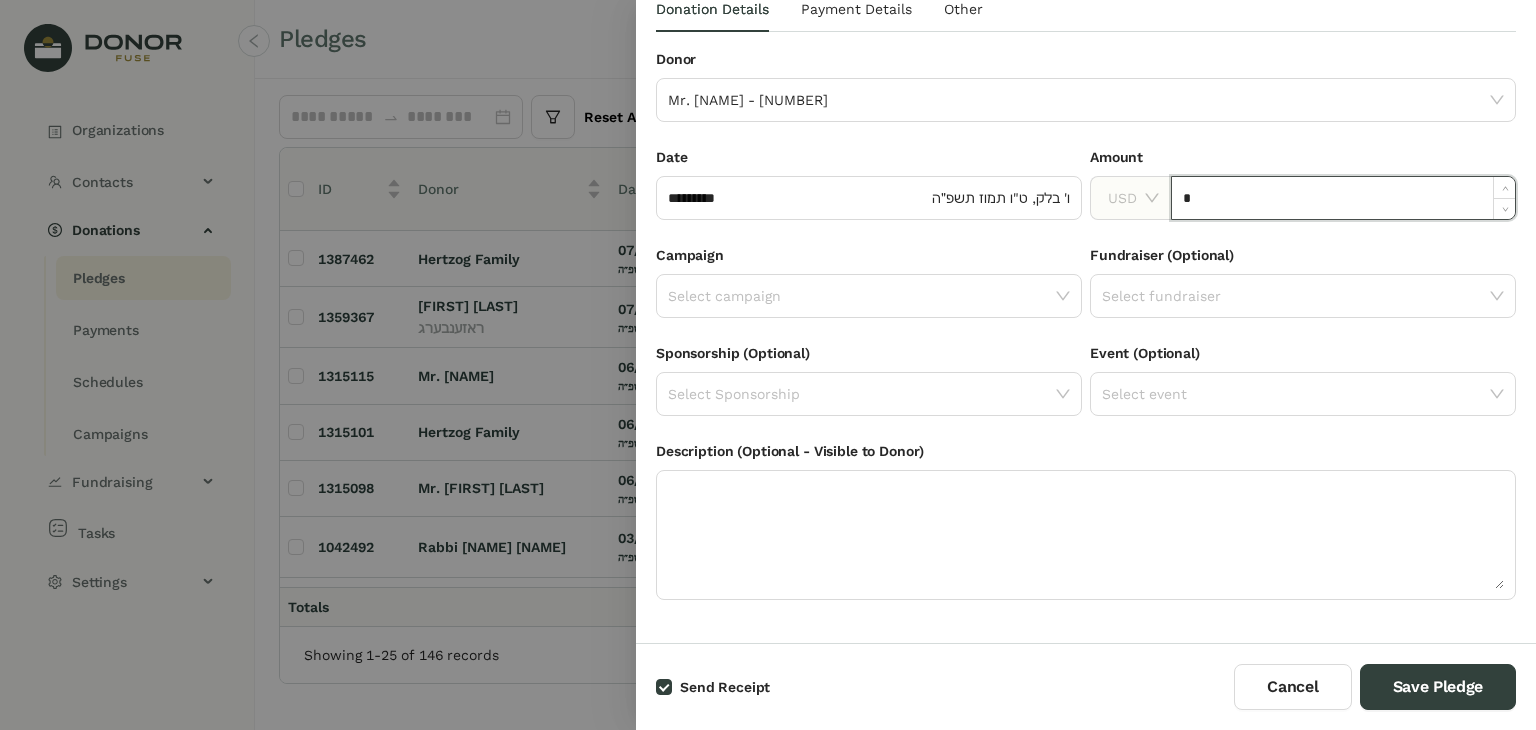 type on "*****" 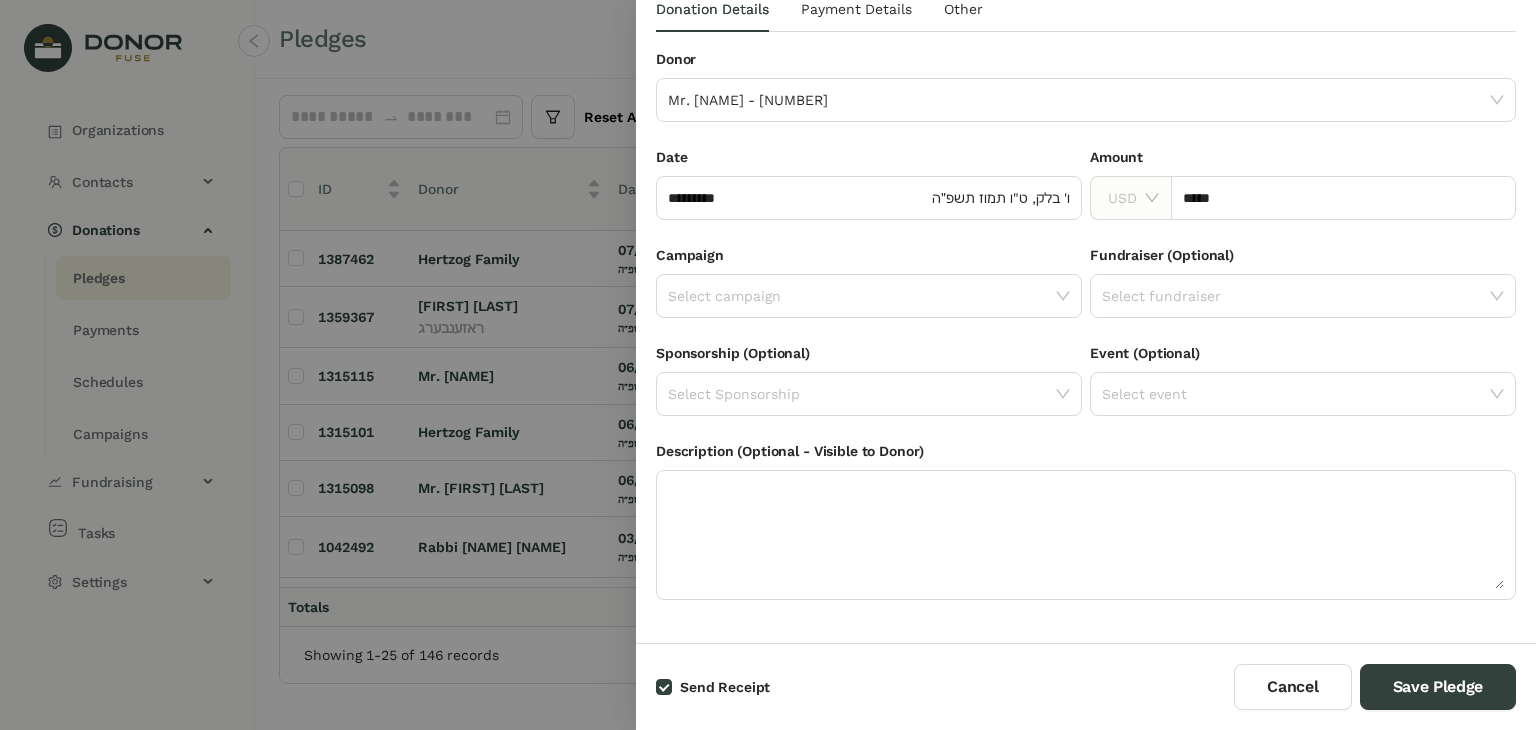 click on "Send Receipt" at bounding box center (725, 687) 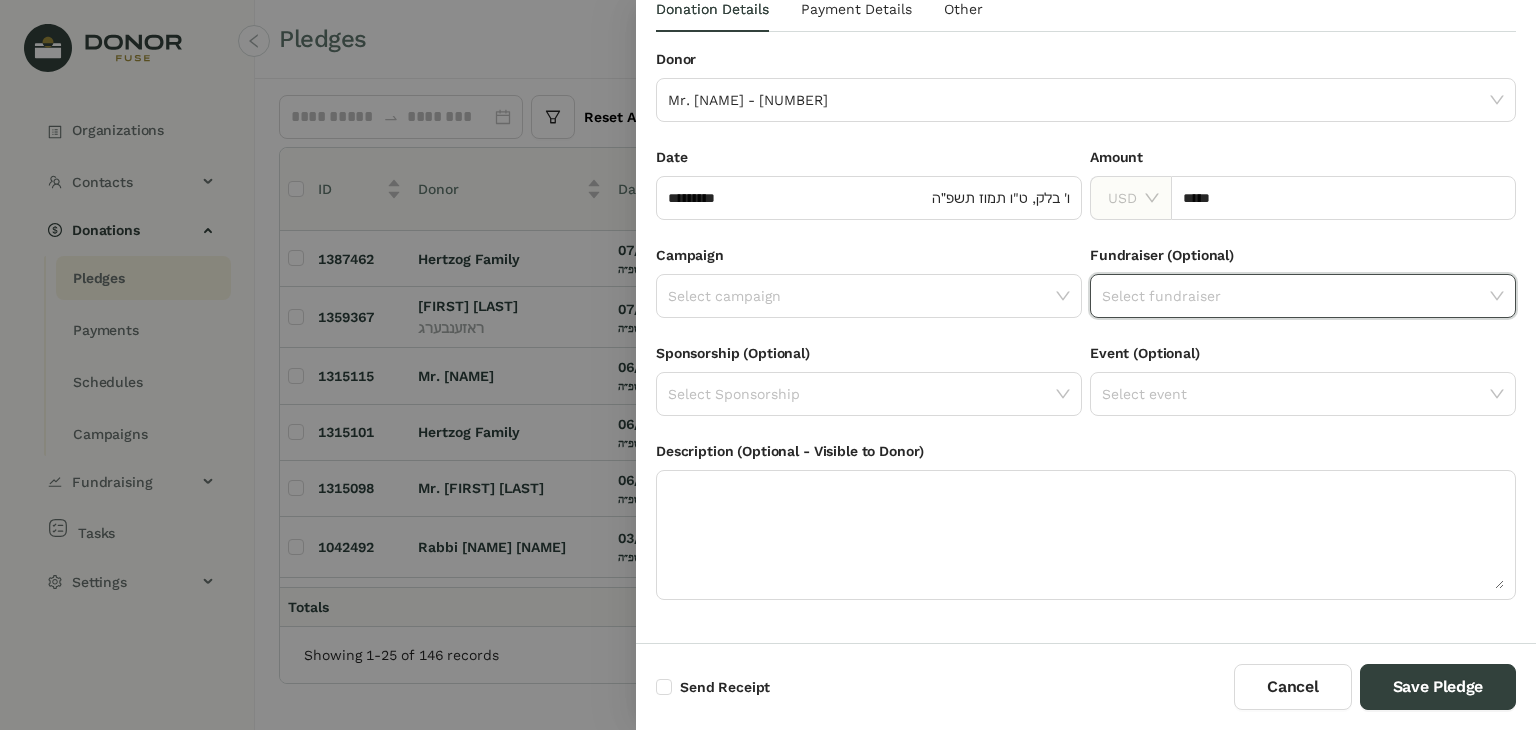 click 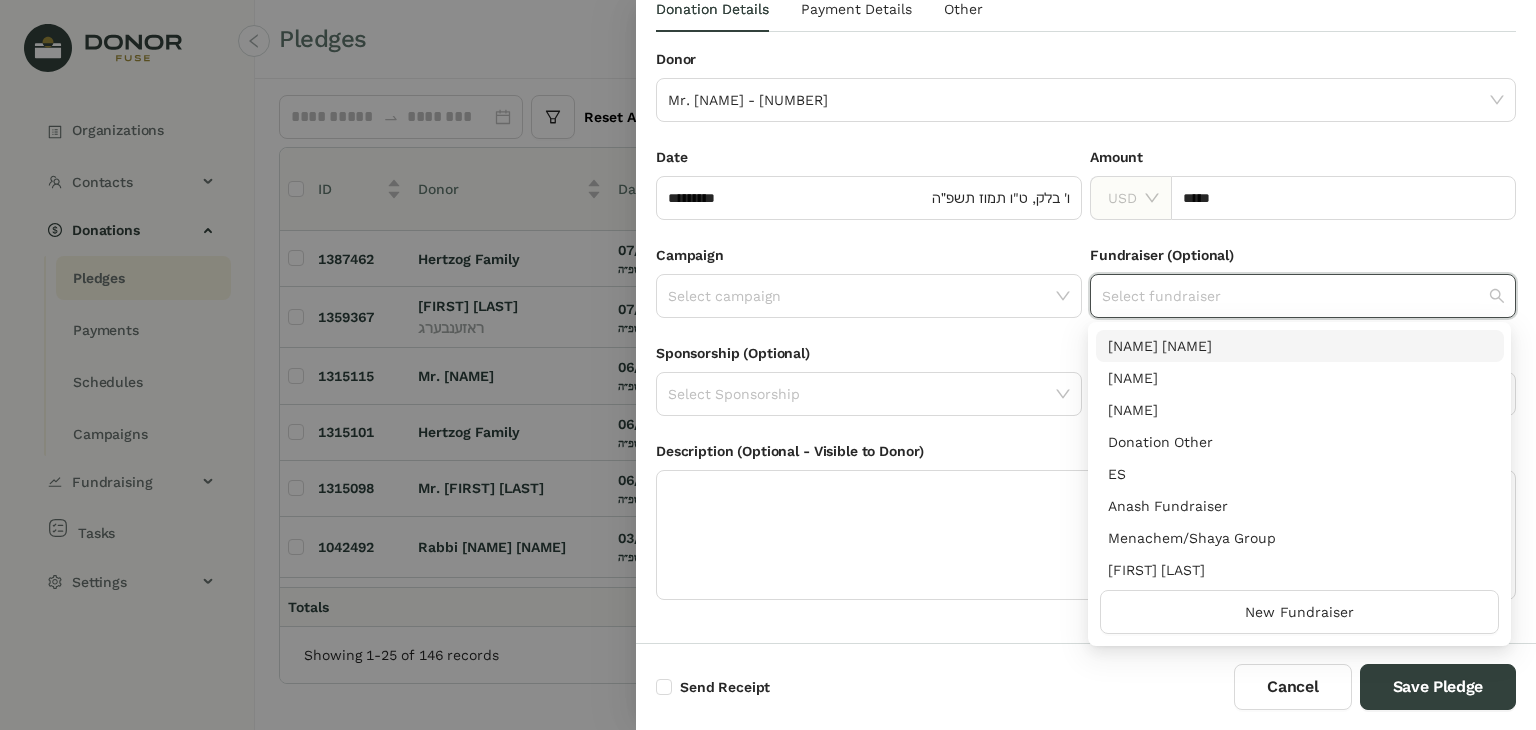 click on "[NAME] [NAME]" at bounding box center (1300, 346) 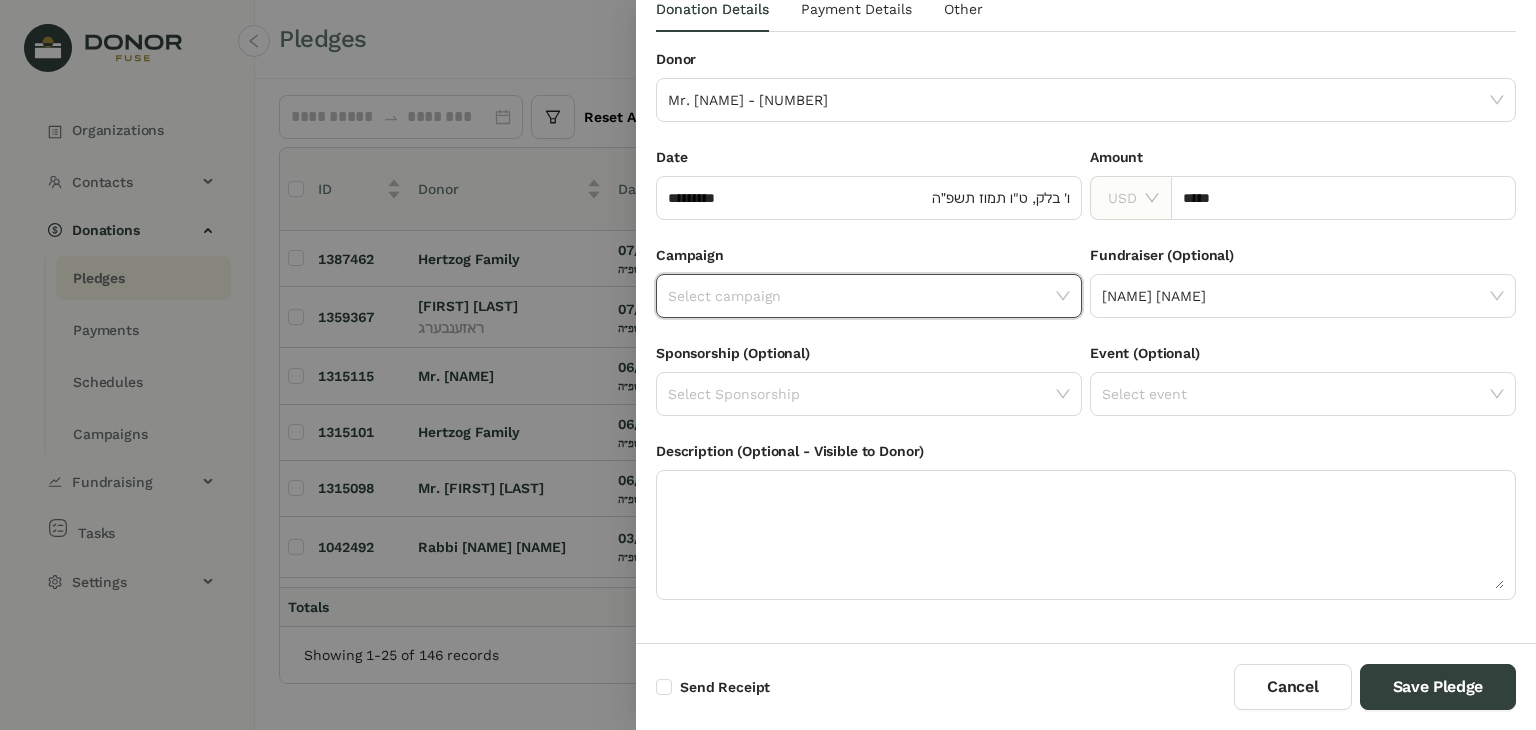 click 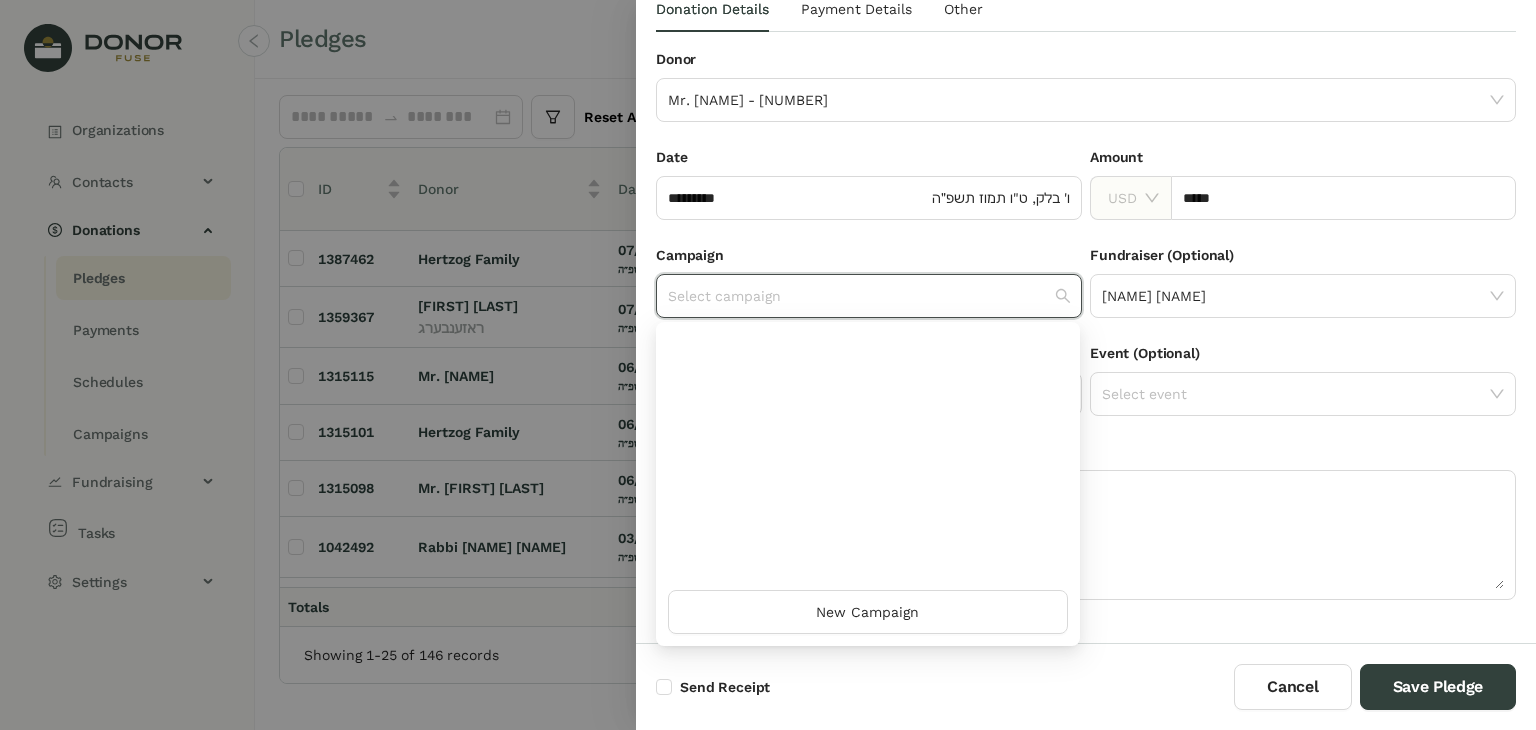 scroll, scrollTop: 608, scrollLeft: 0, axis: vertical 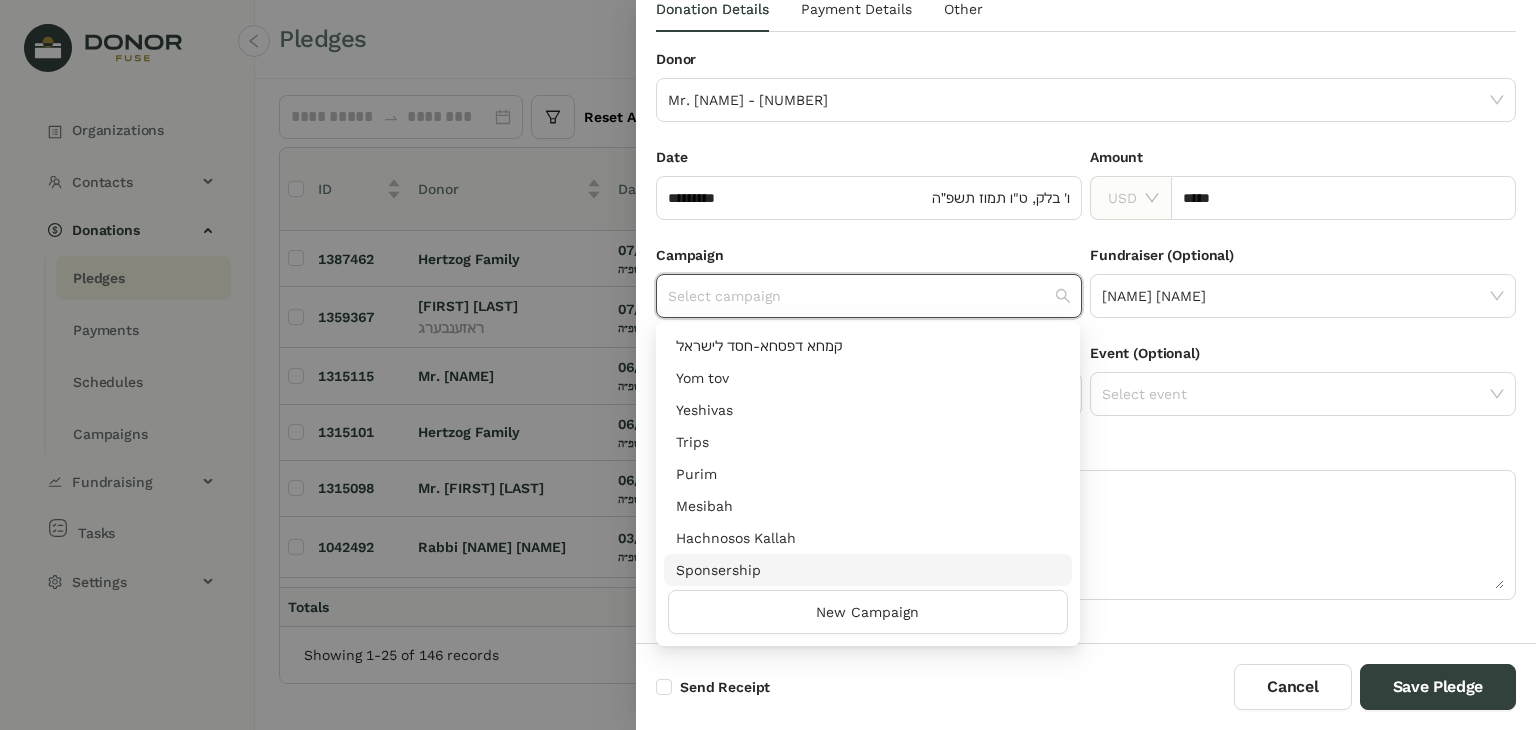 click on "Sponsership" at bounding box center (868, 570) 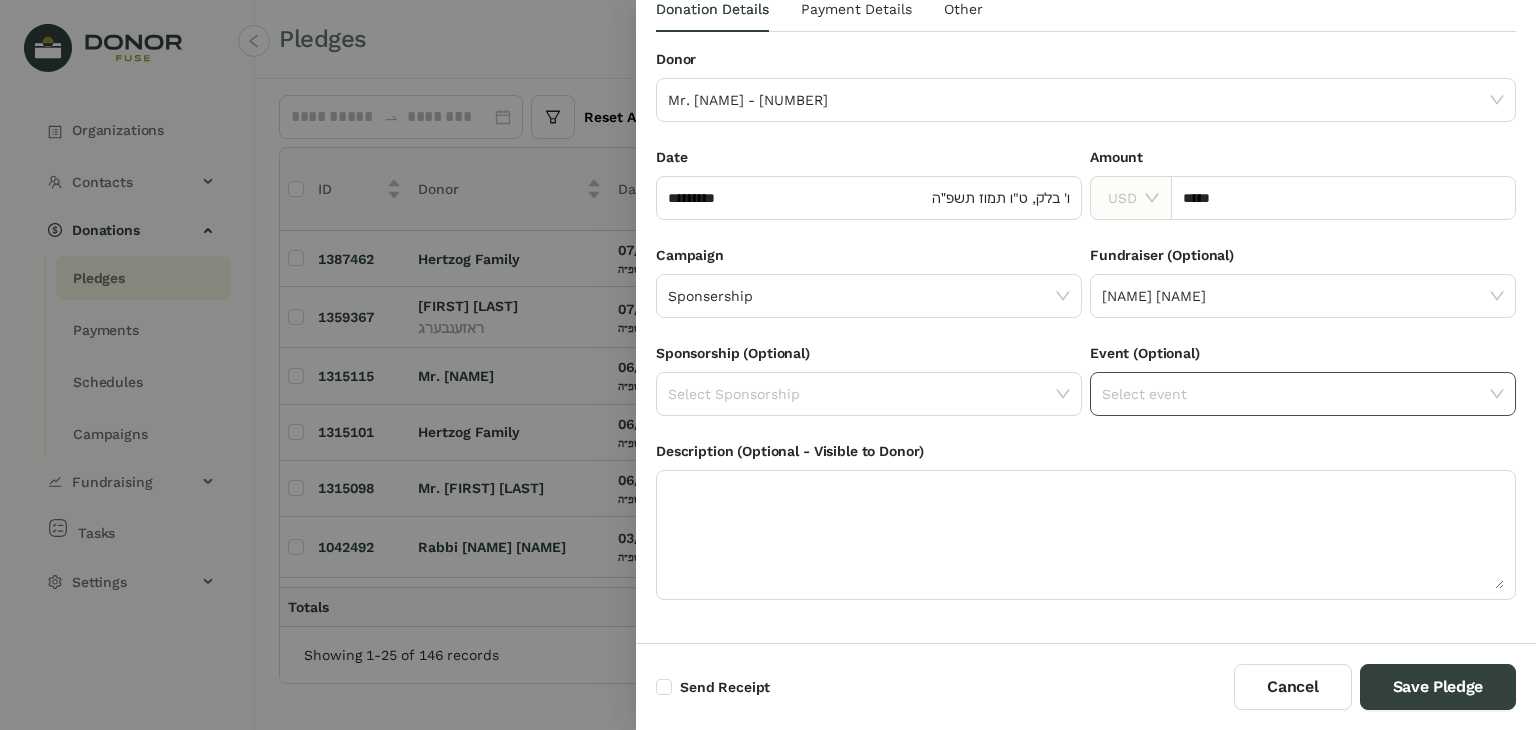 click 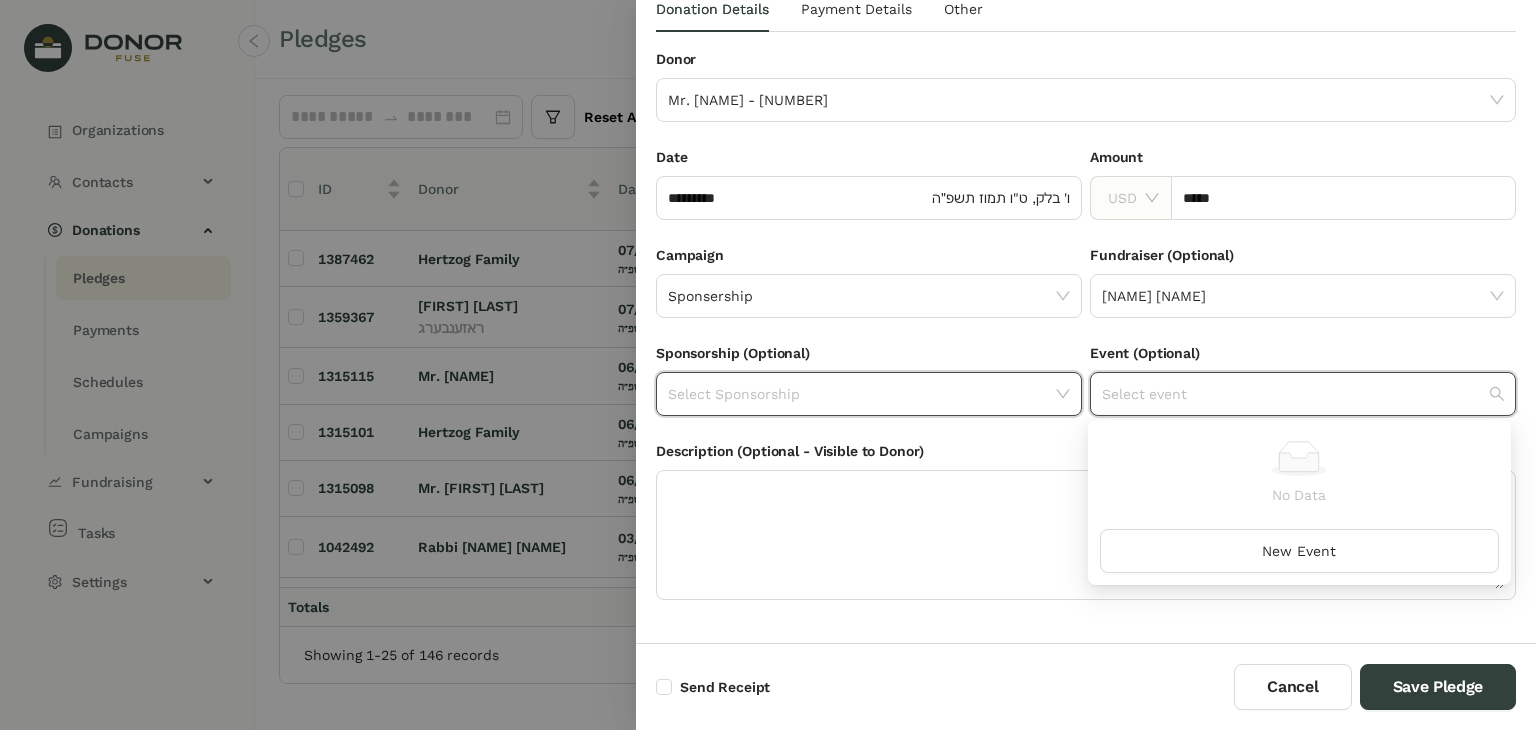 click 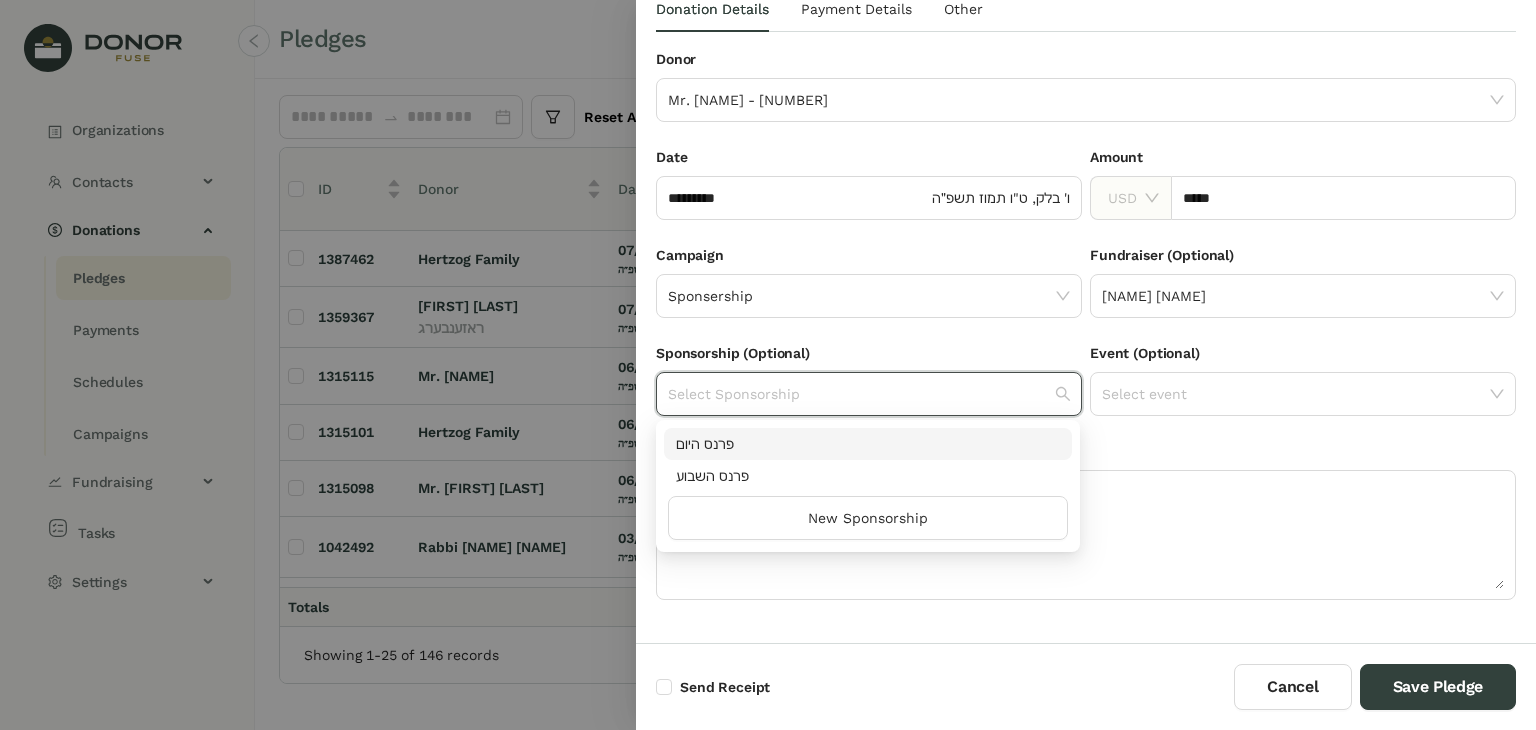 click on "Campaign Sponsership" at bounding box center [869, 293] 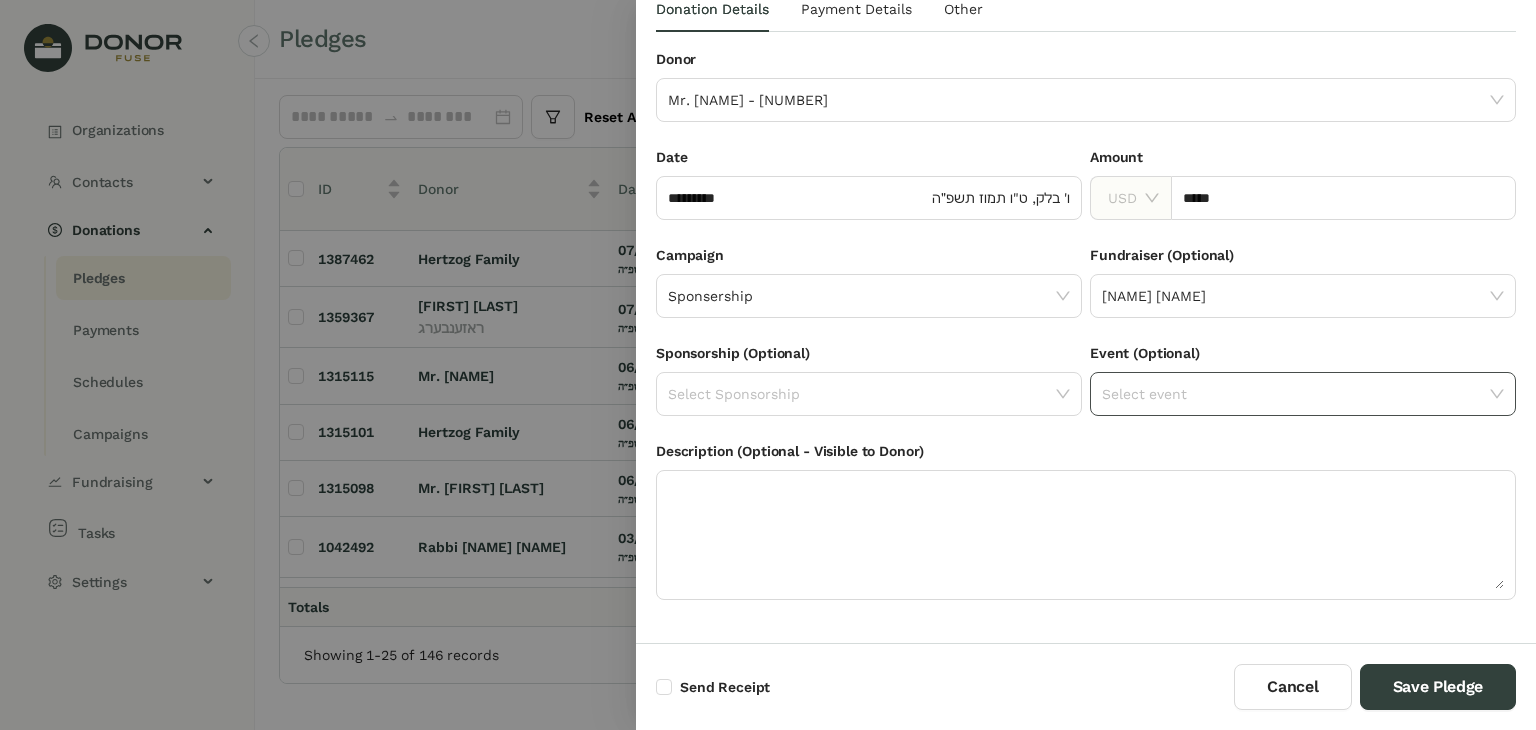 scroll, scrollTop: 0, scrollLeft: 0, axis: both 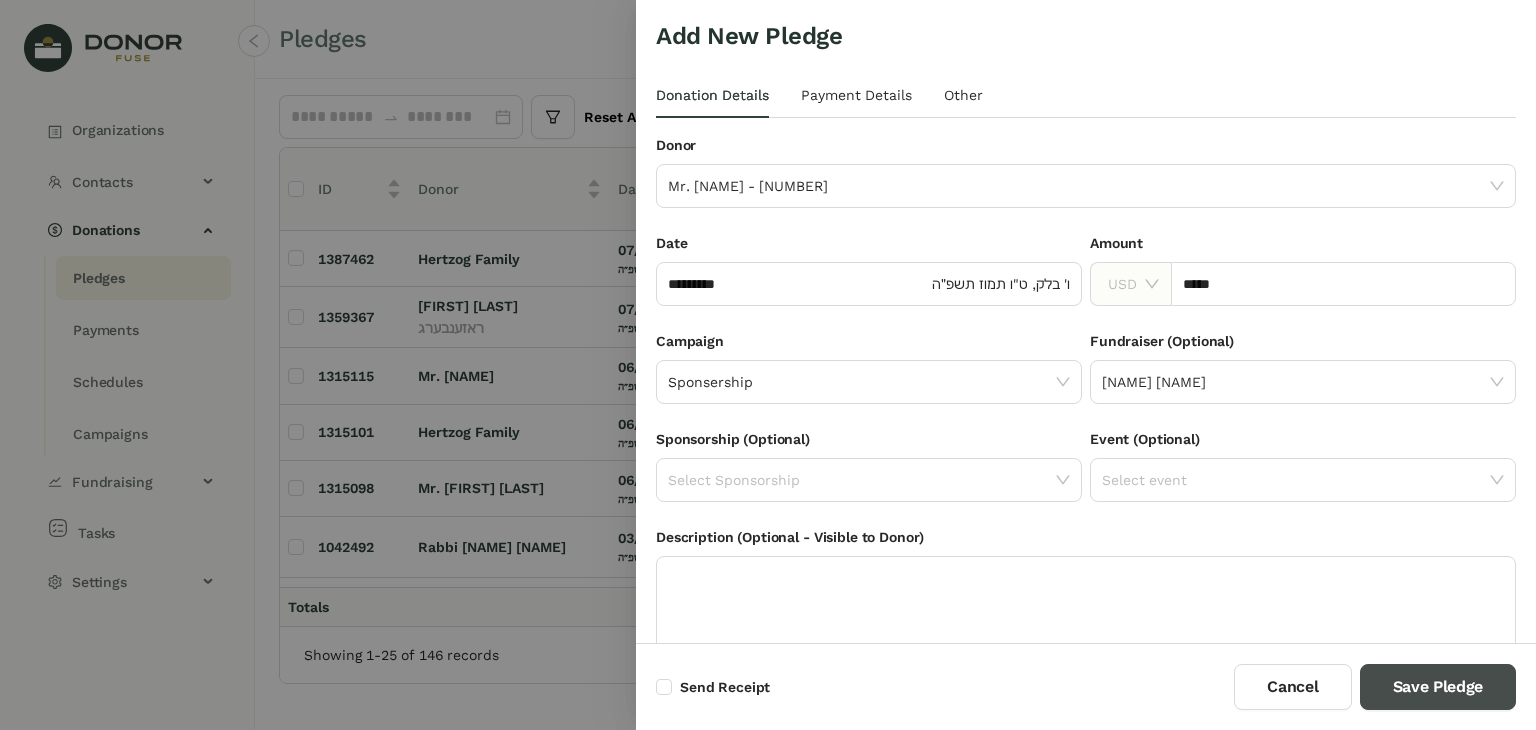 click on "Save Pledge" at bounding box center [1438, 687] 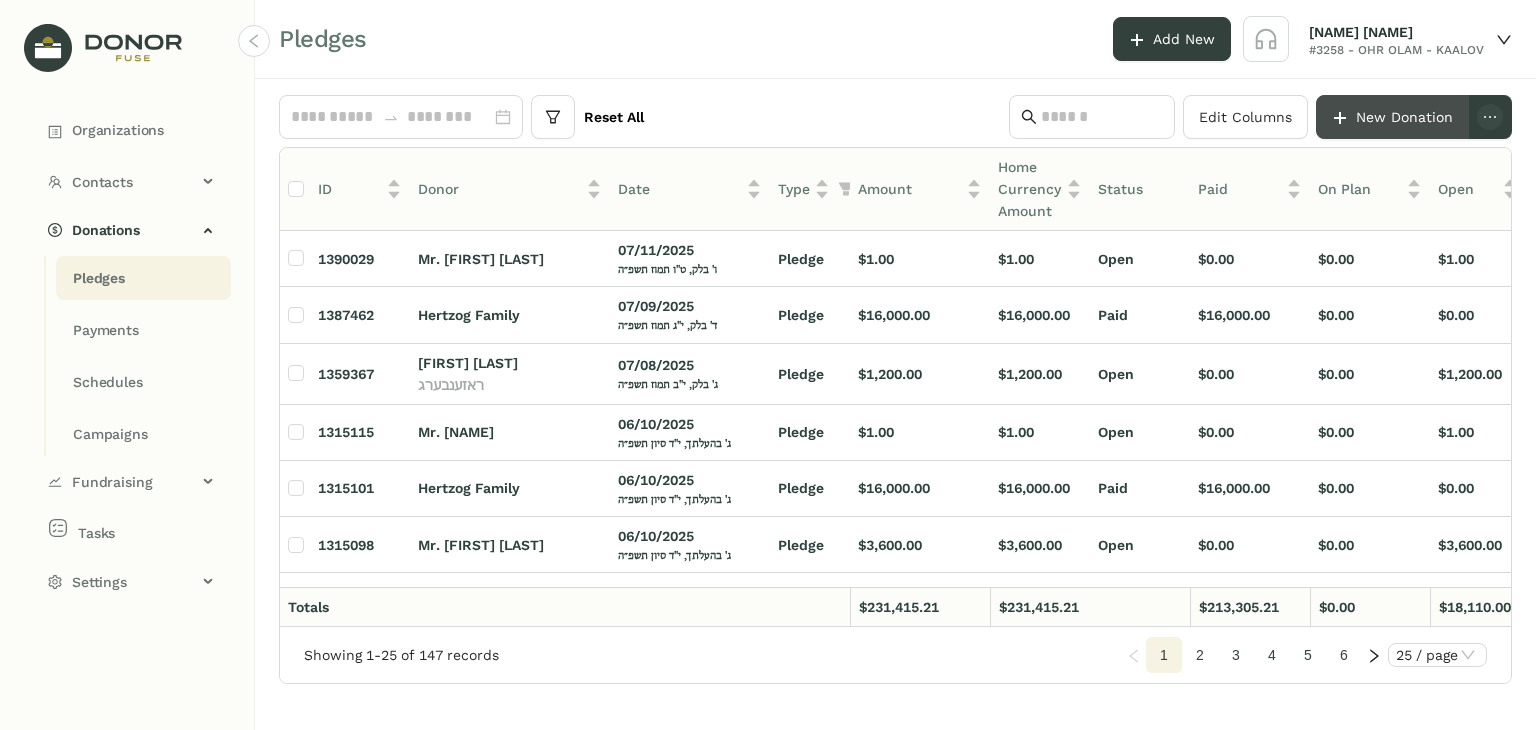 click on "New Donation" 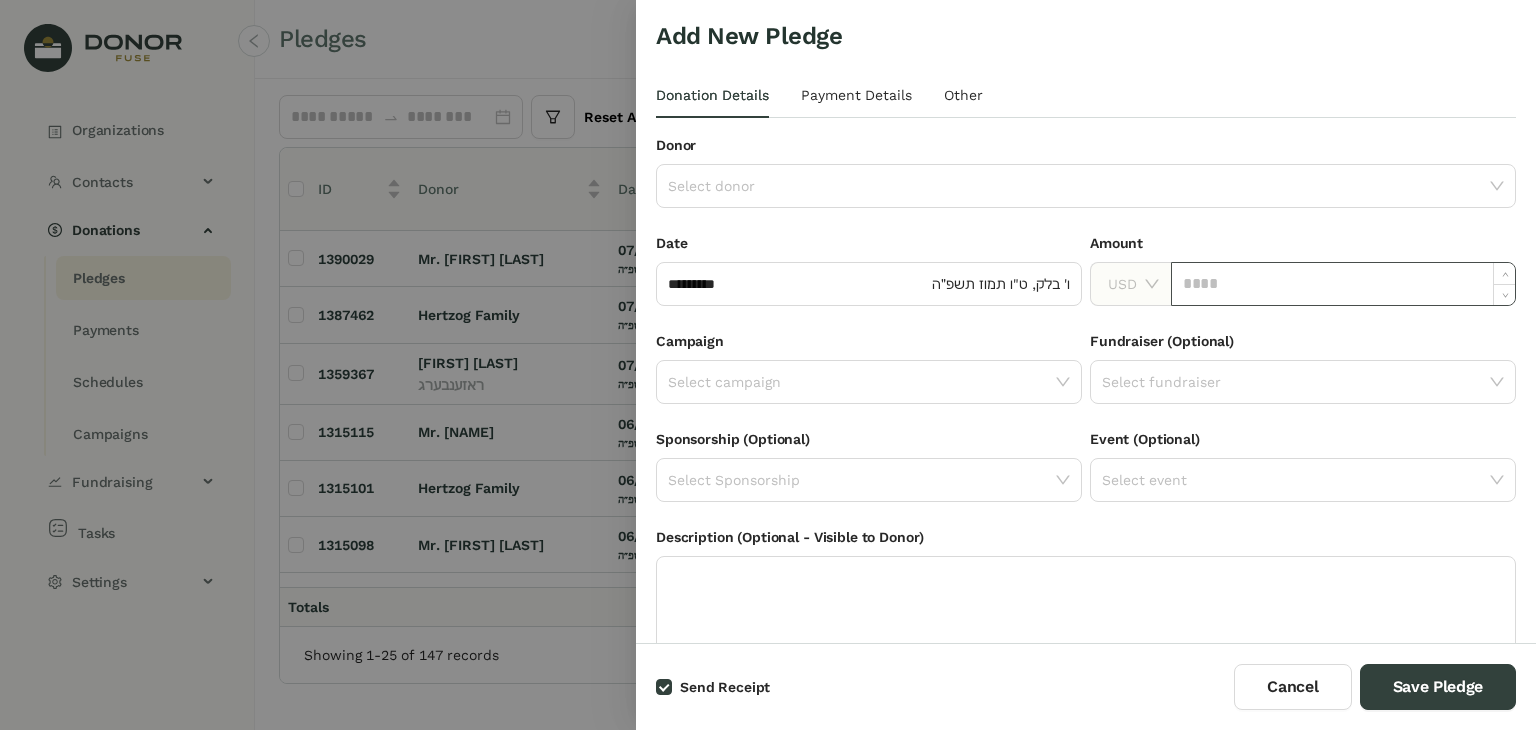 click 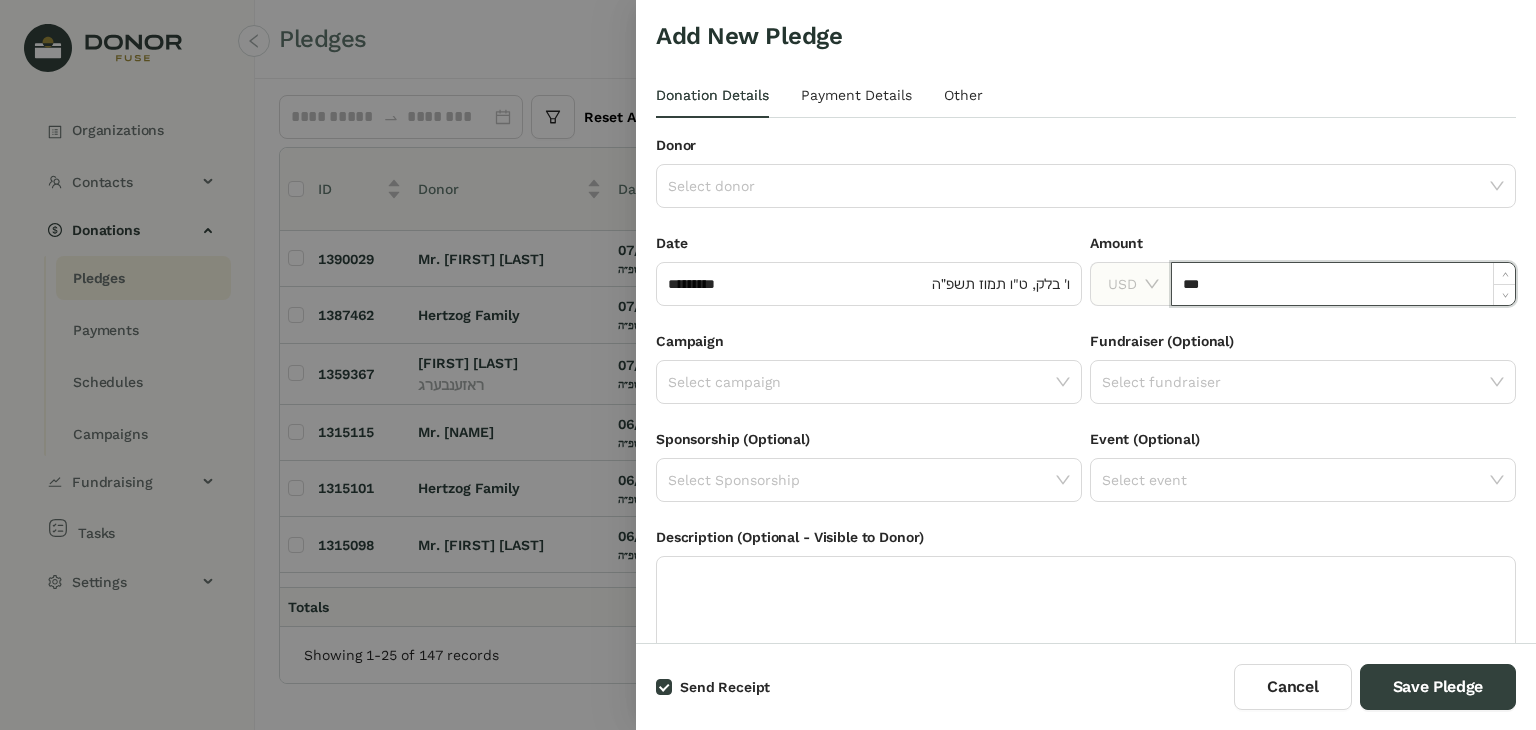 type on "****" 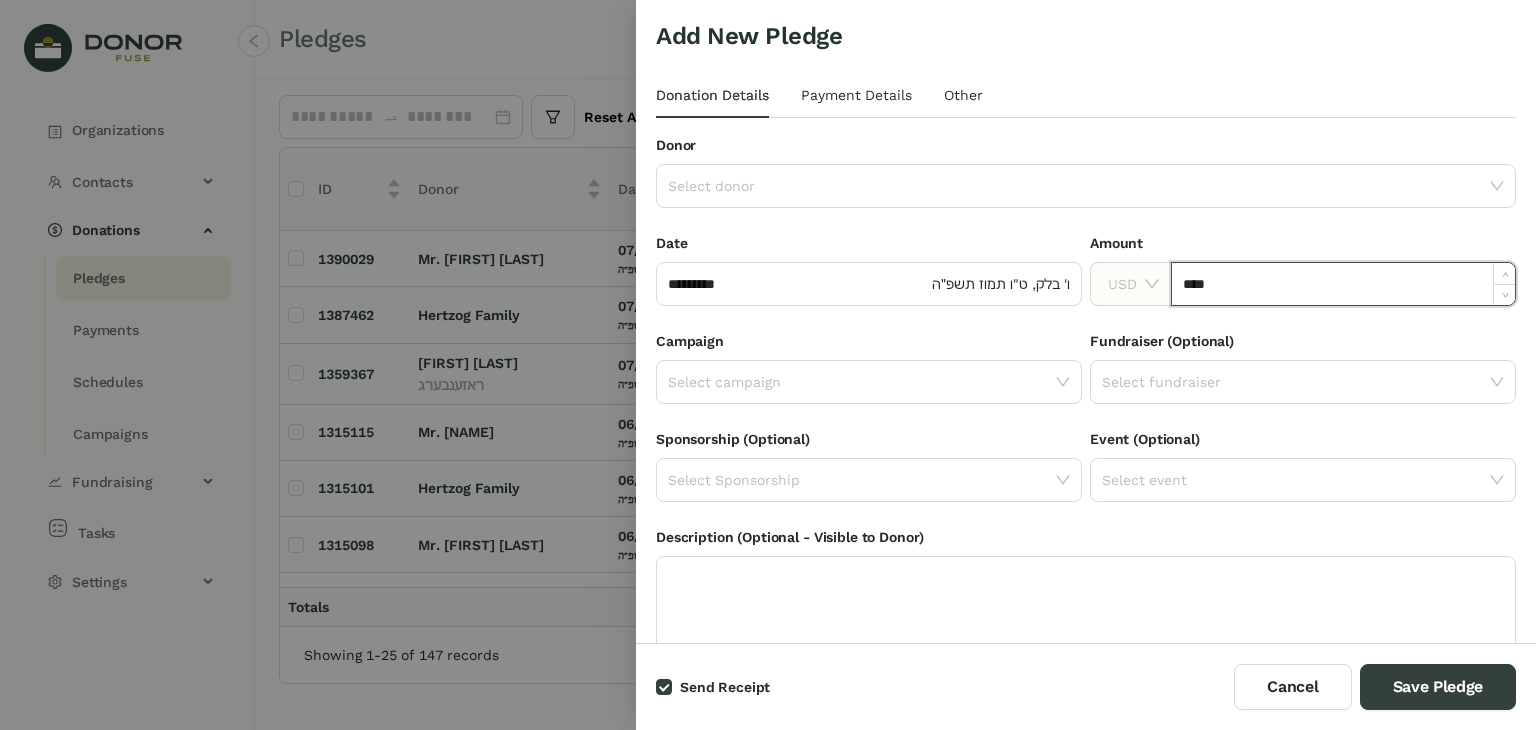 drag, startPoint x: 1243, startPoint y: 289, endPoint x: 1171, endPoint y: 299, distance: 72.691124 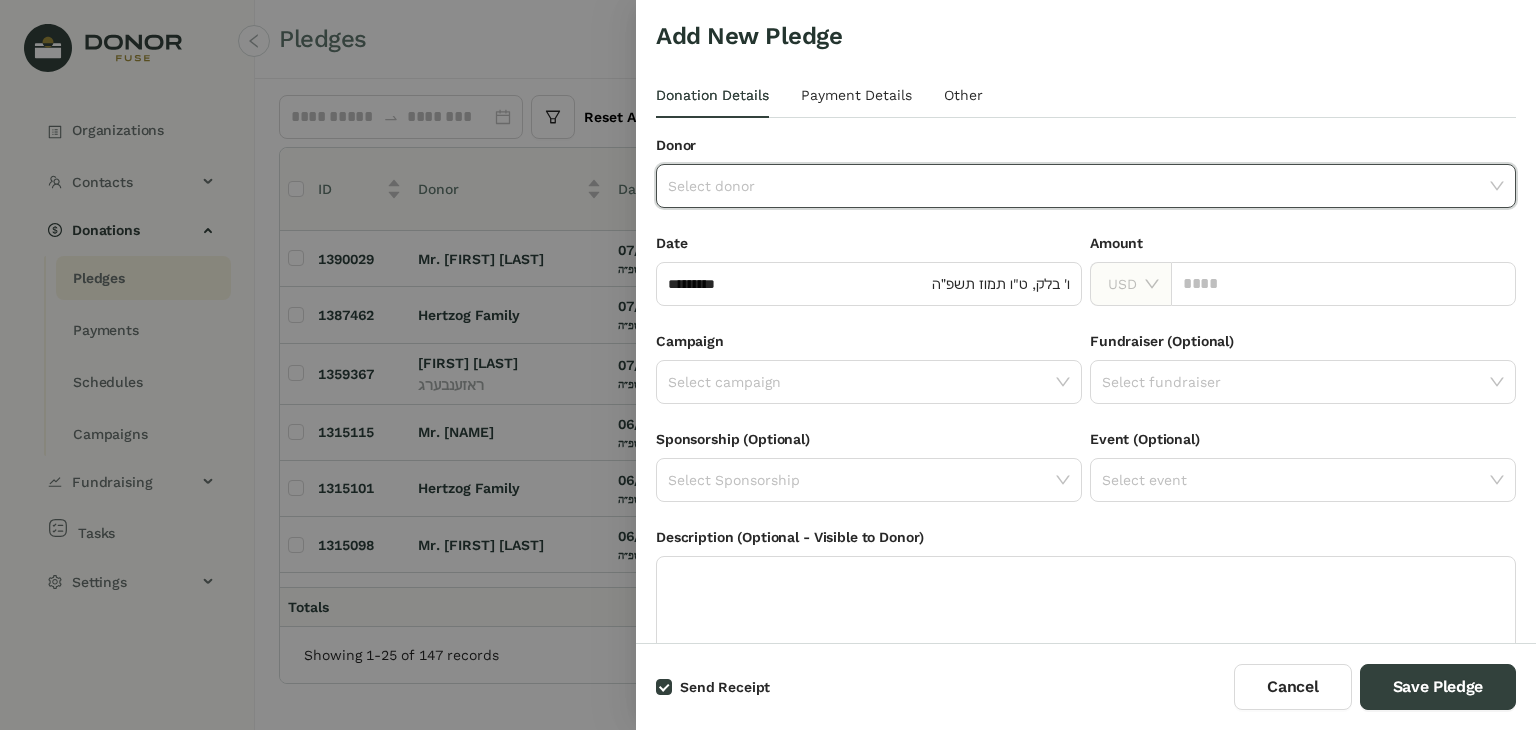 click 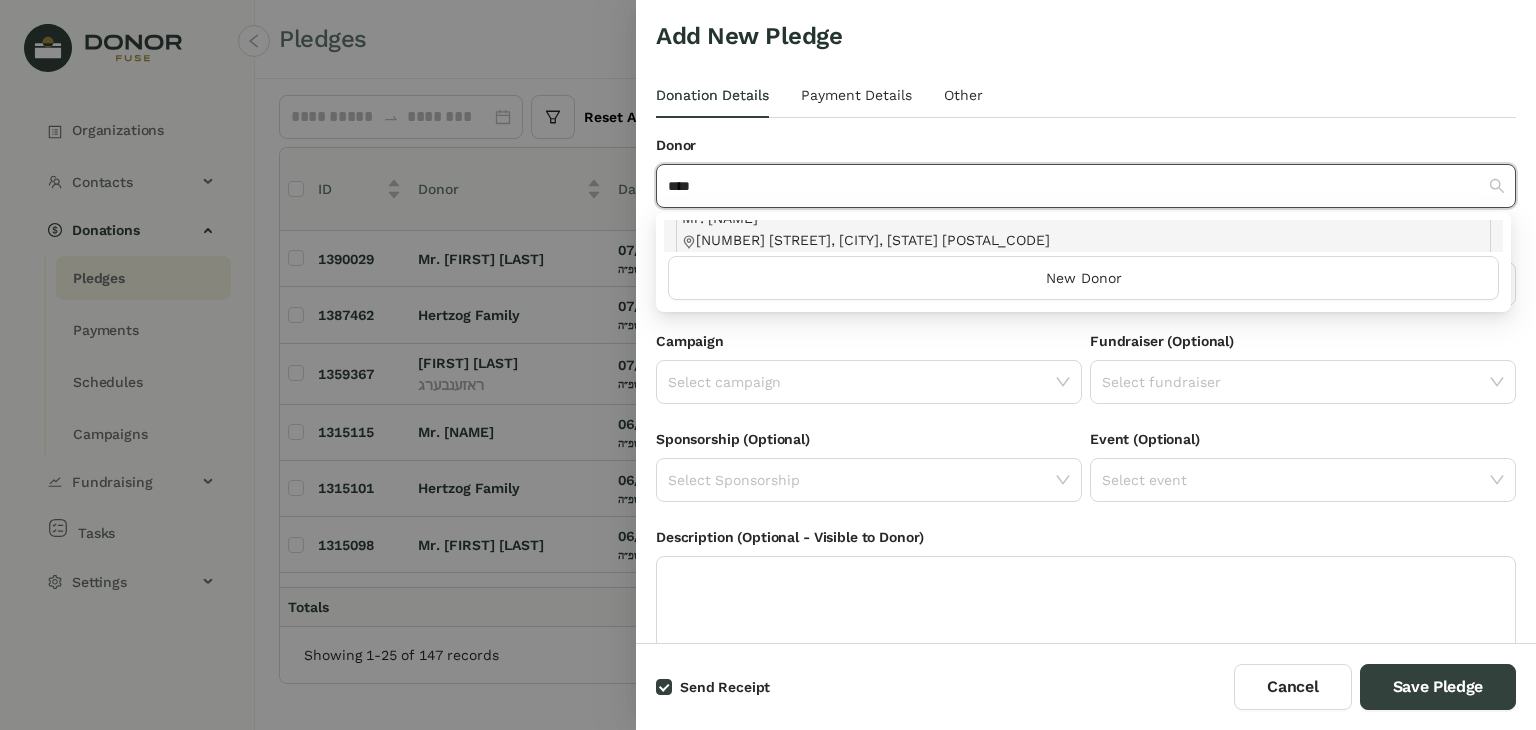 scroll, scrollTop: 0, scrollLeft: 0, axis: both 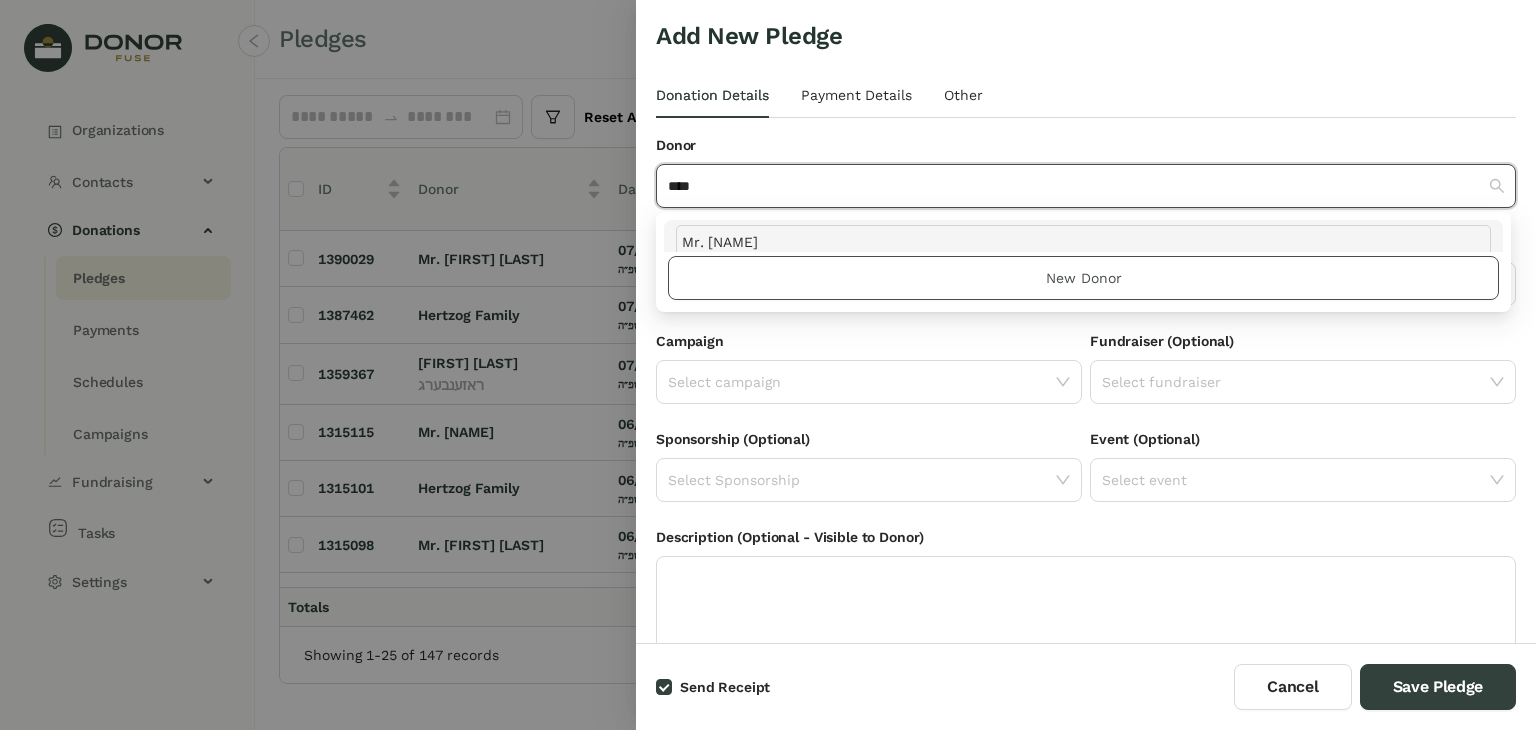type on "****" 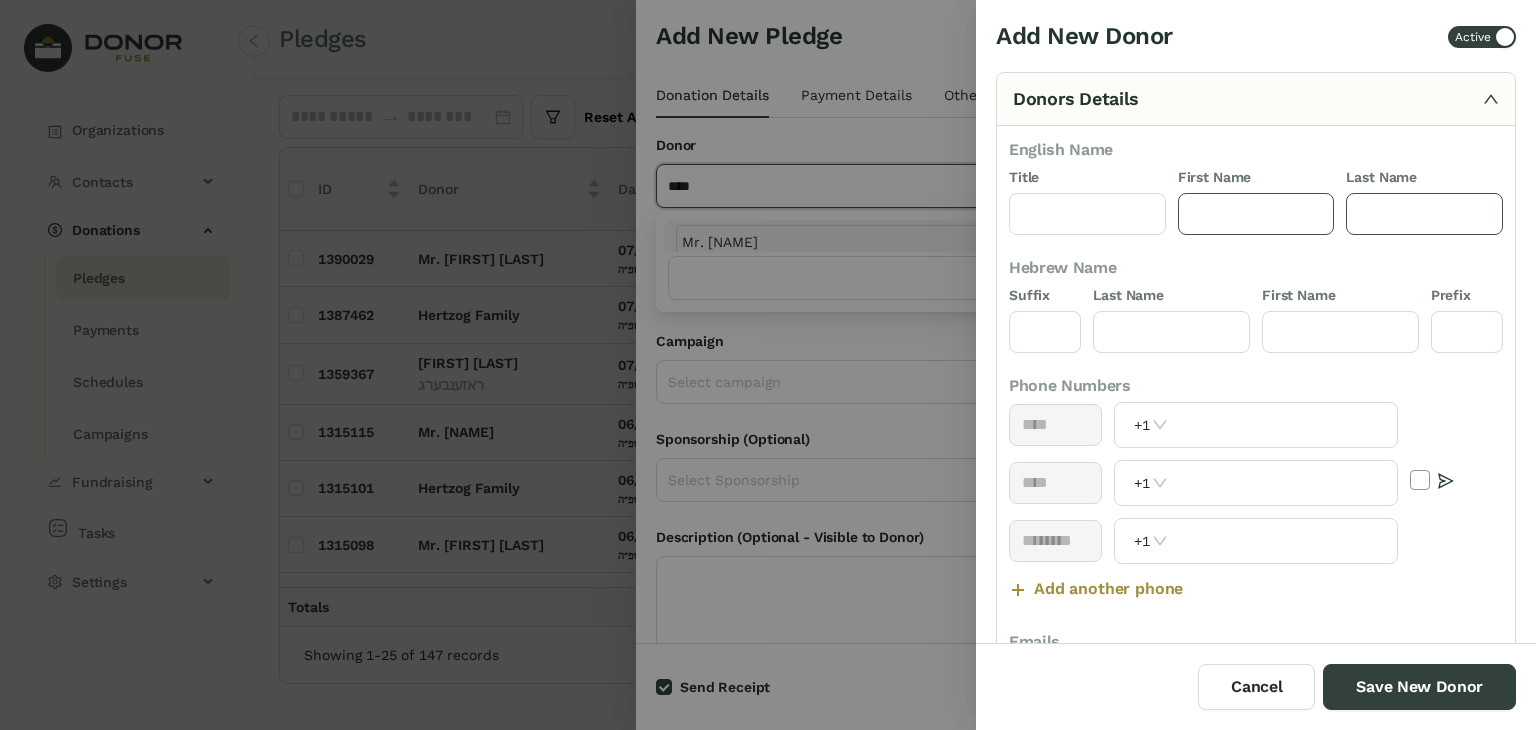 drag, startPoint x: 1274, startPoint y: 217, endPoint x: 1368, endPoint y: 215, distance: 94.02127 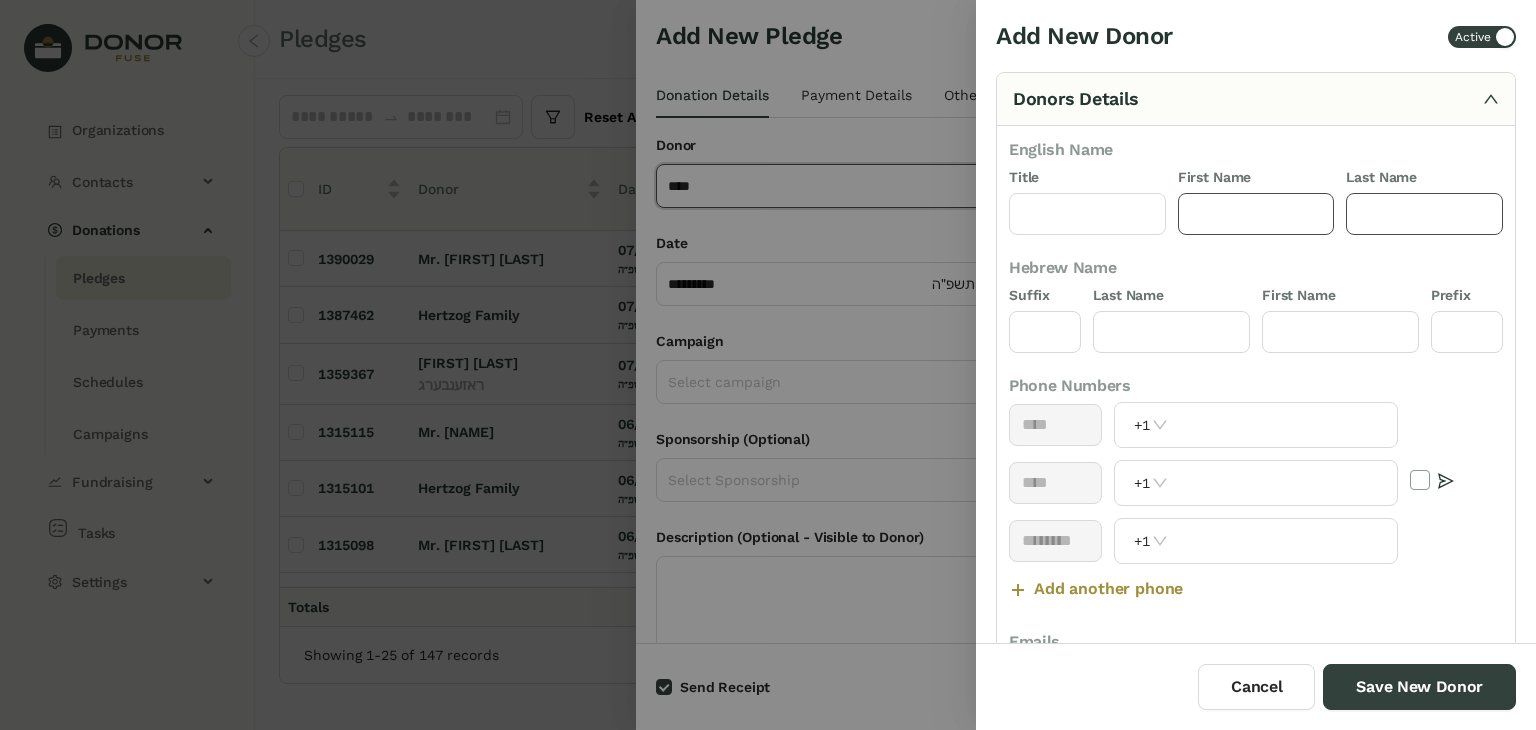 type 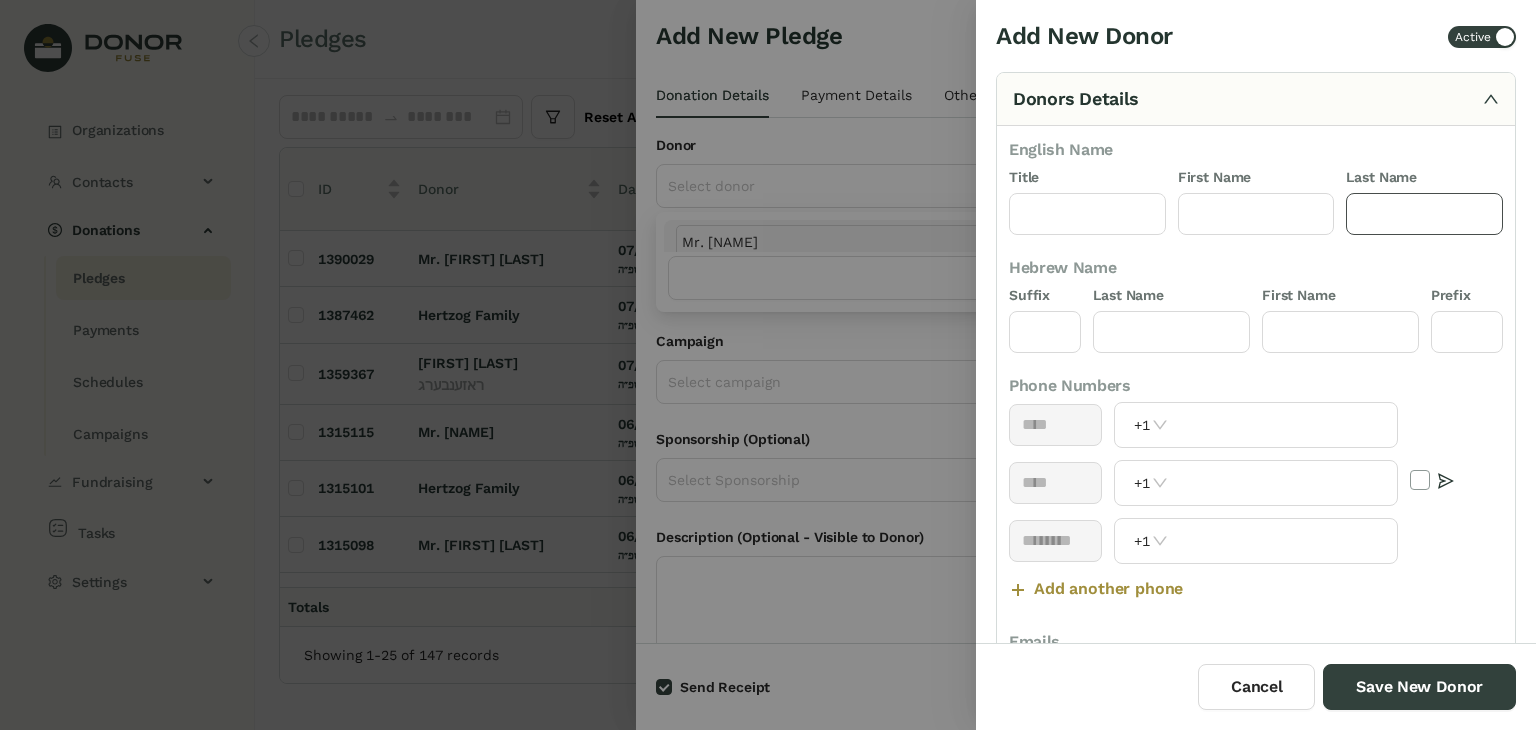 click 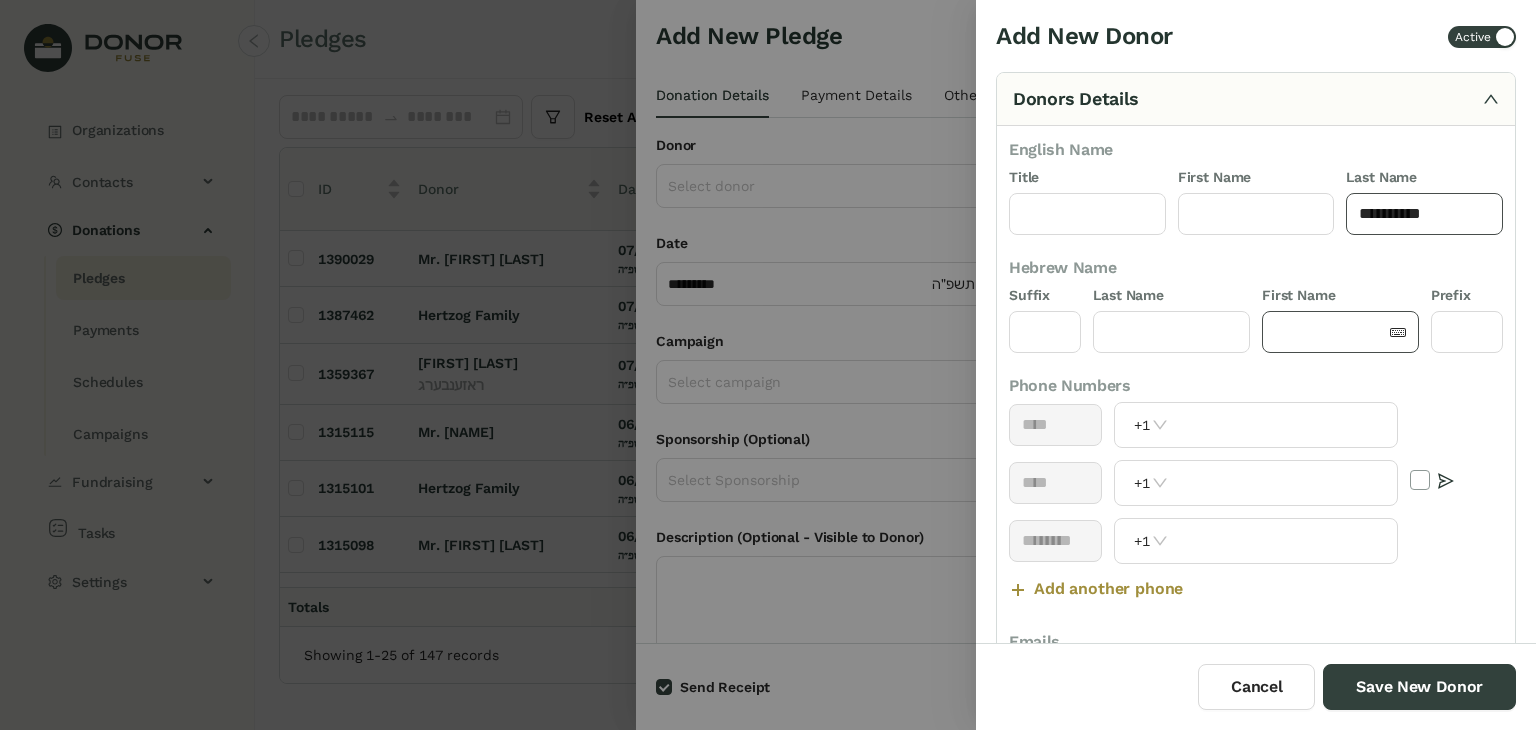 type on "**********" 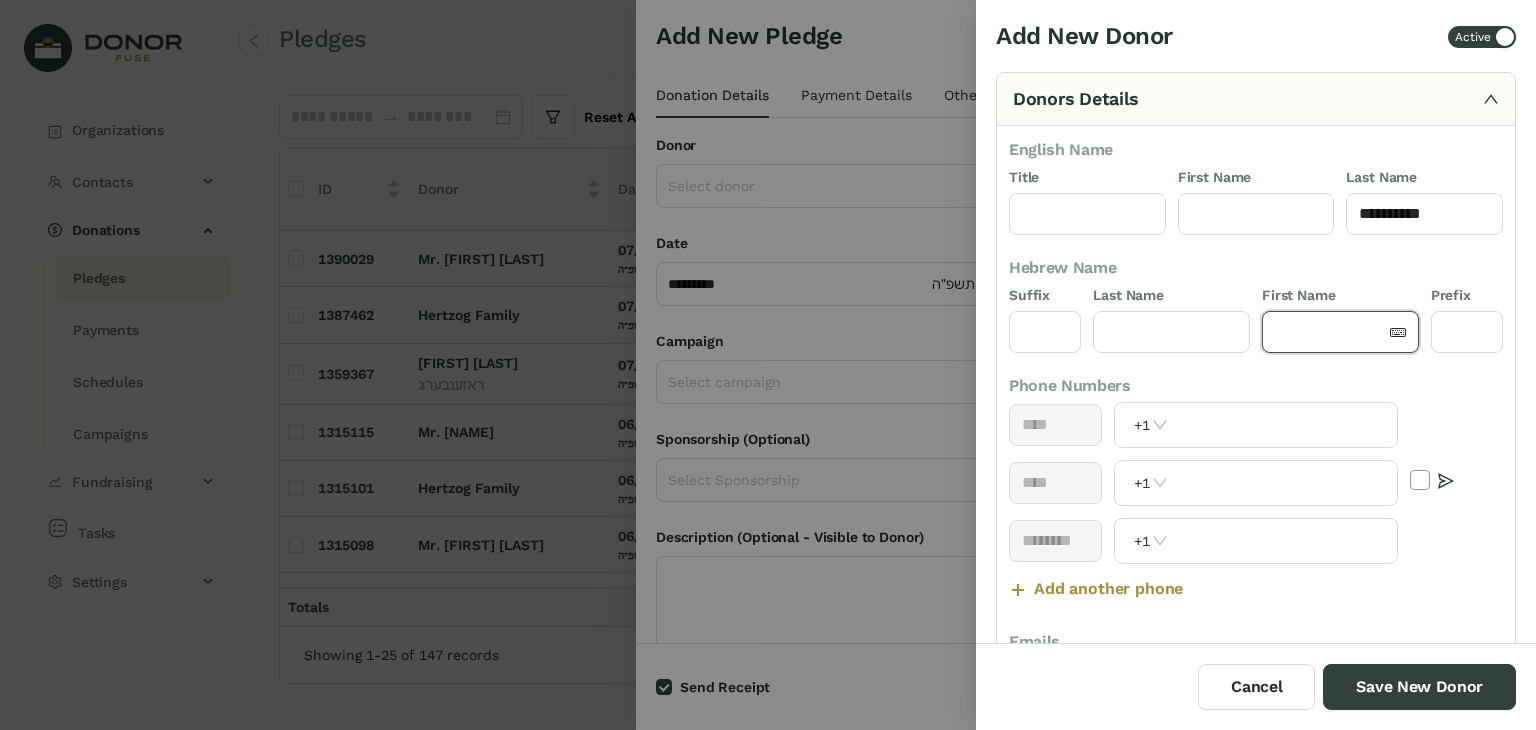 click 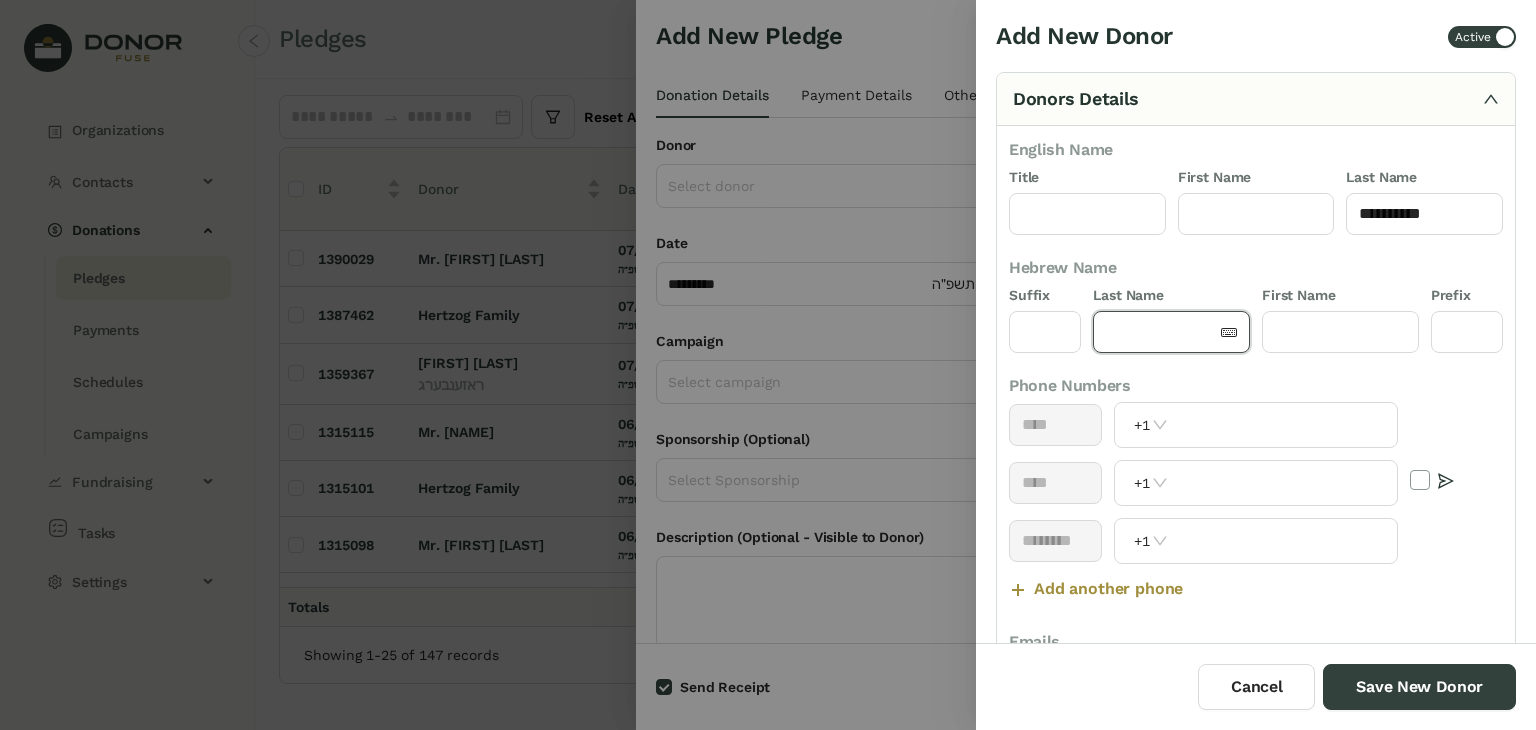 click 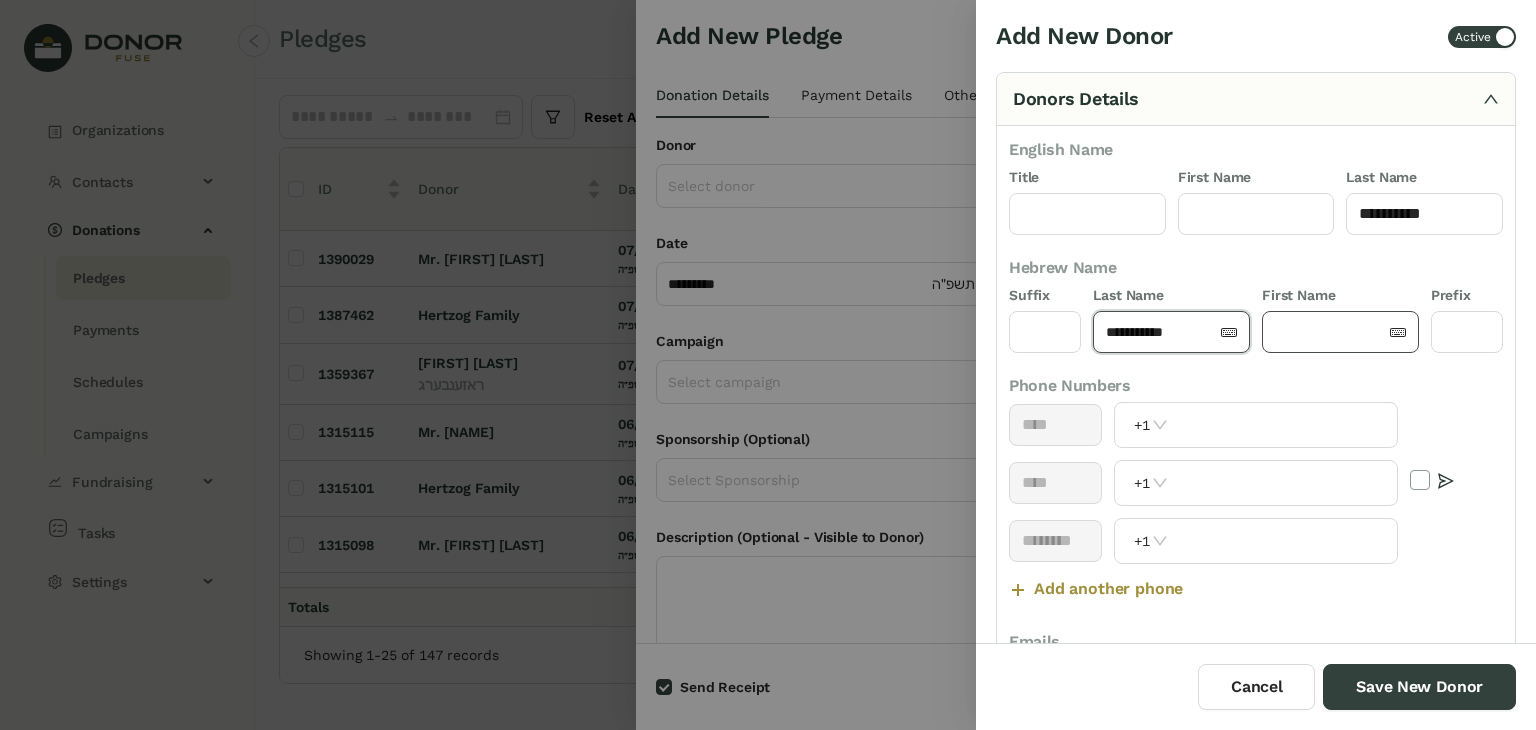 type on "**********" 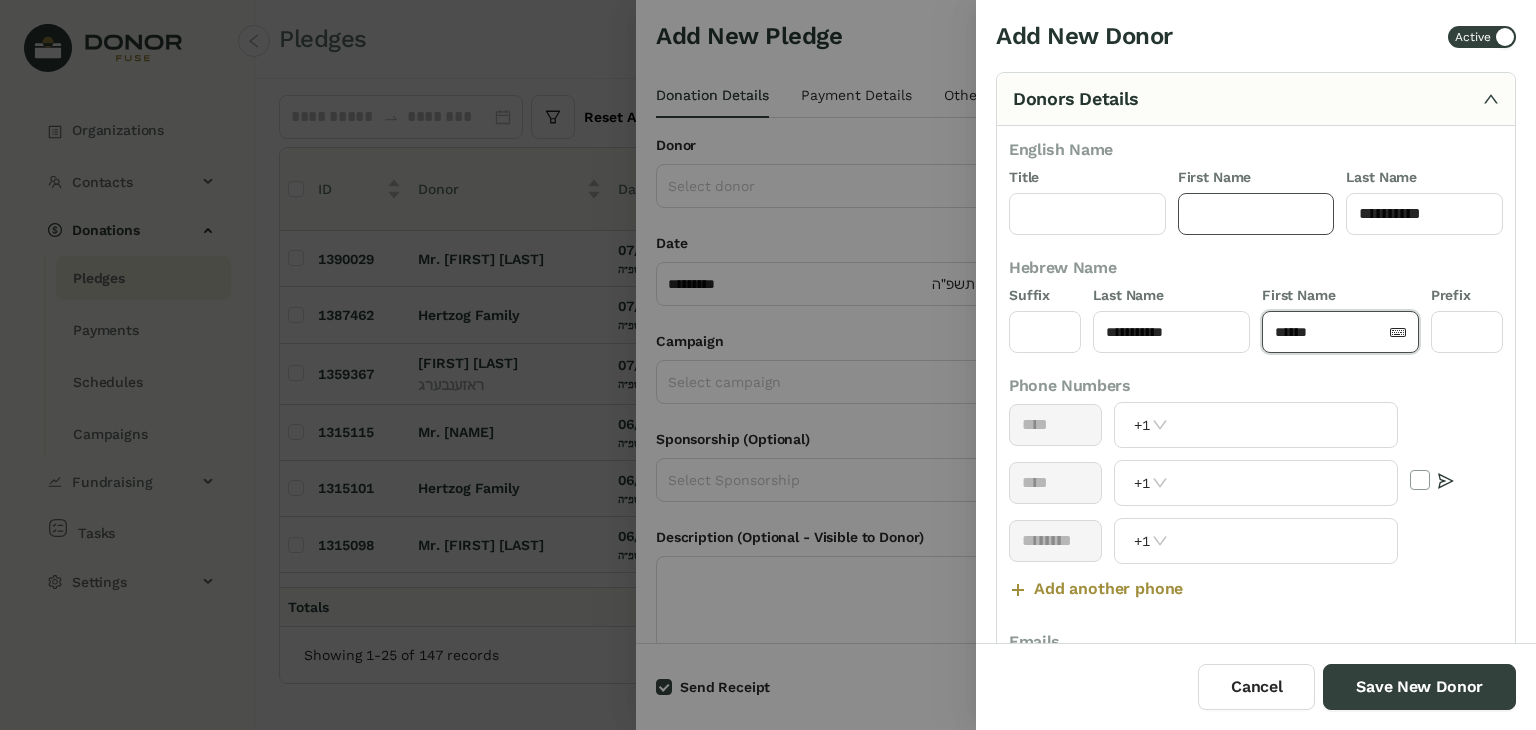 type on "******" 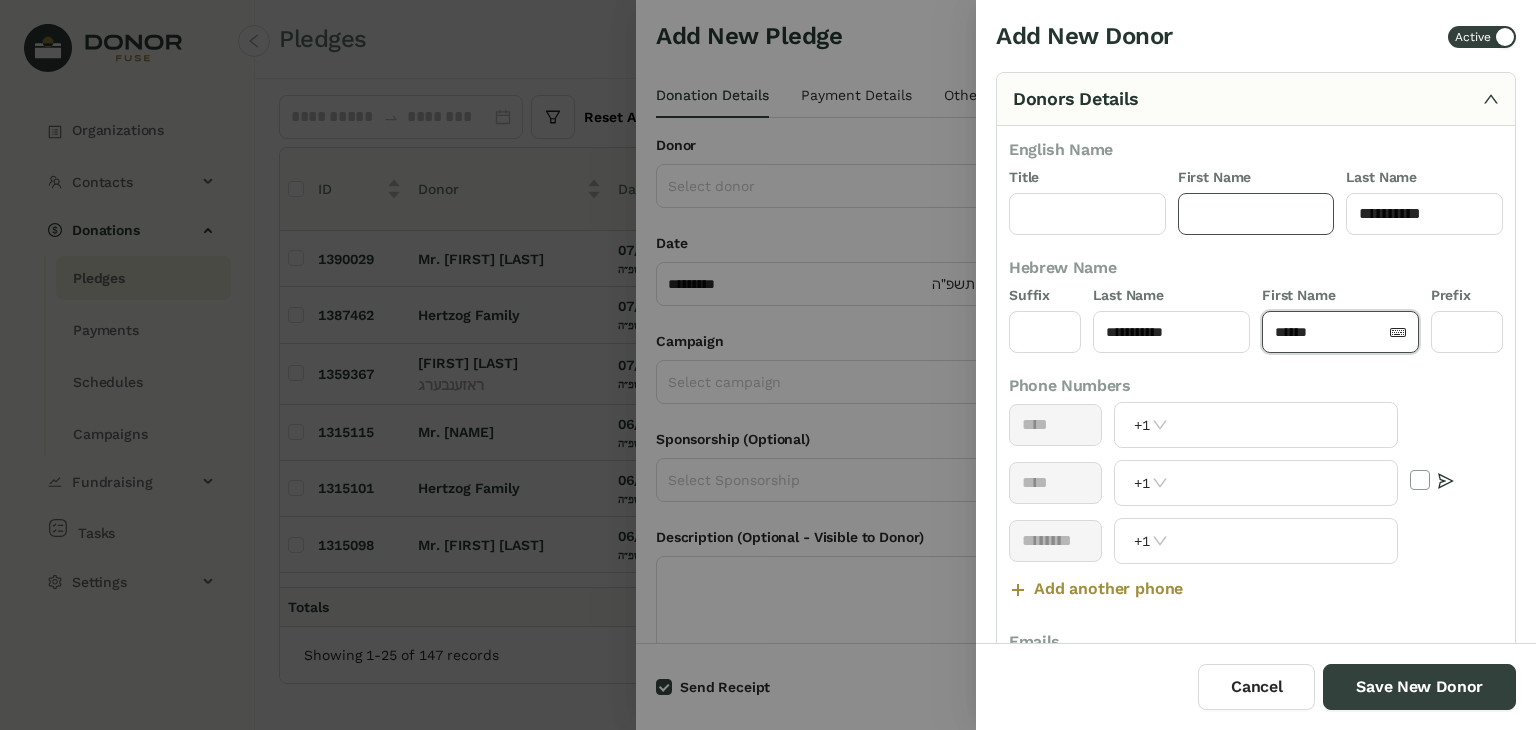 click 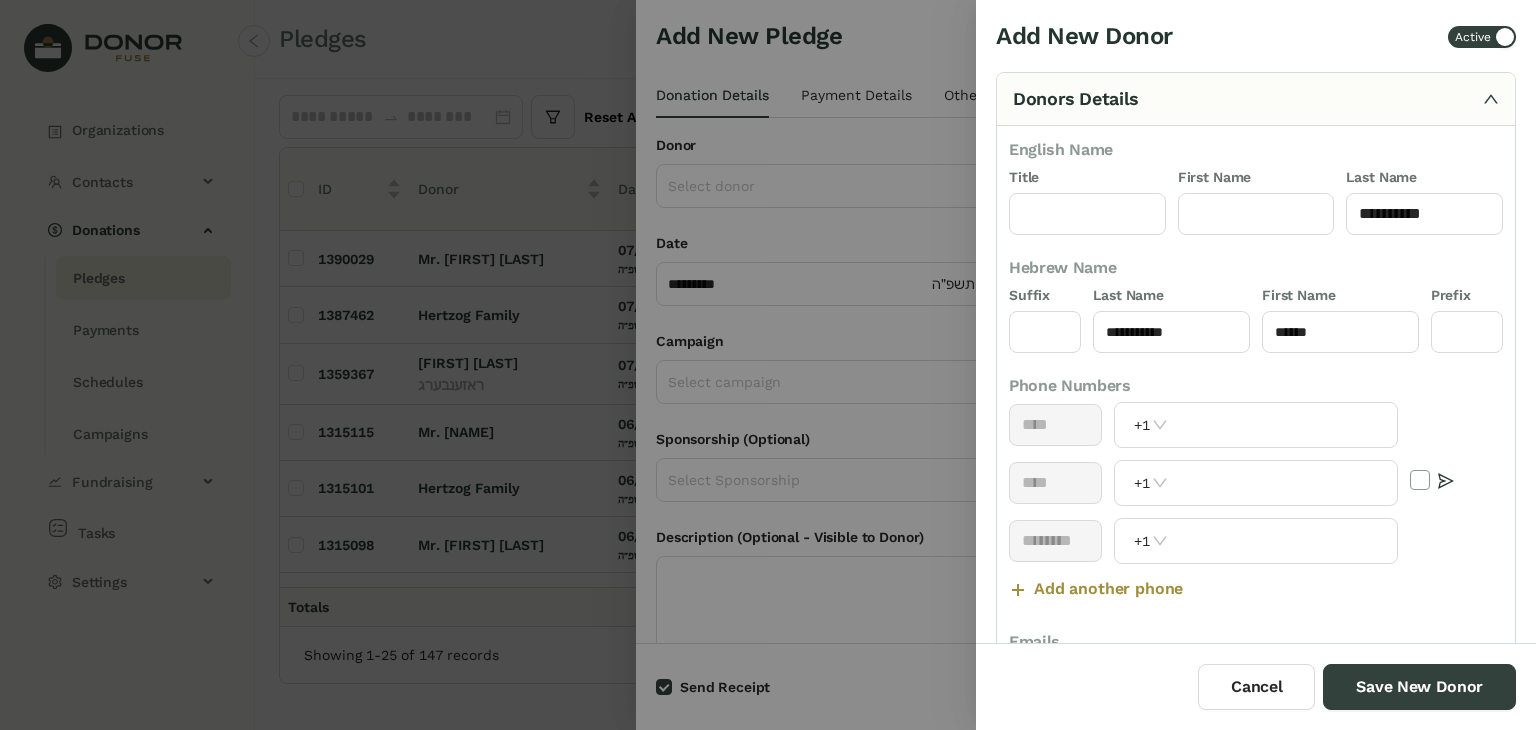 click on "**** +1" at bounding box center [1256, 431] 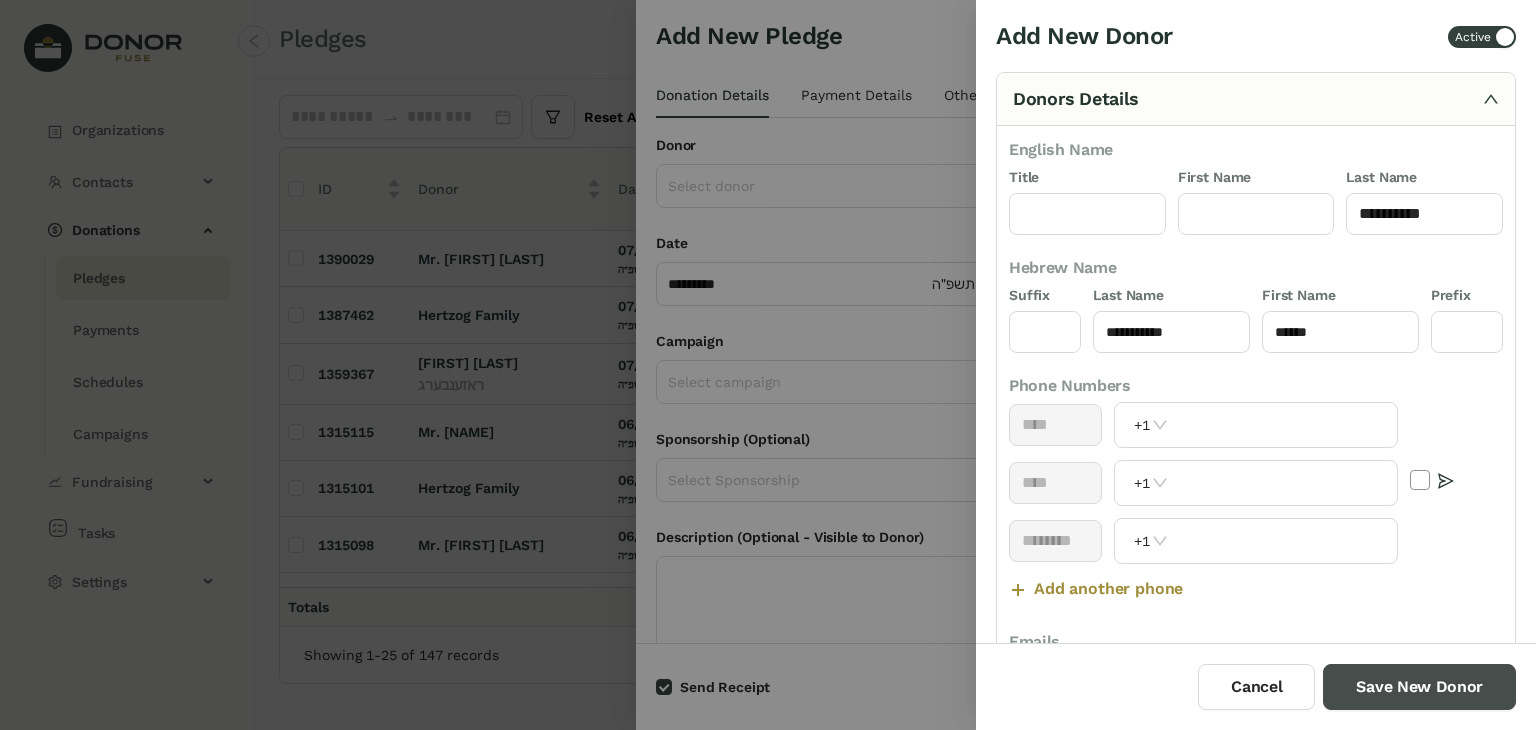 click on "Save New Donor" at bounding box center [1419, 687] 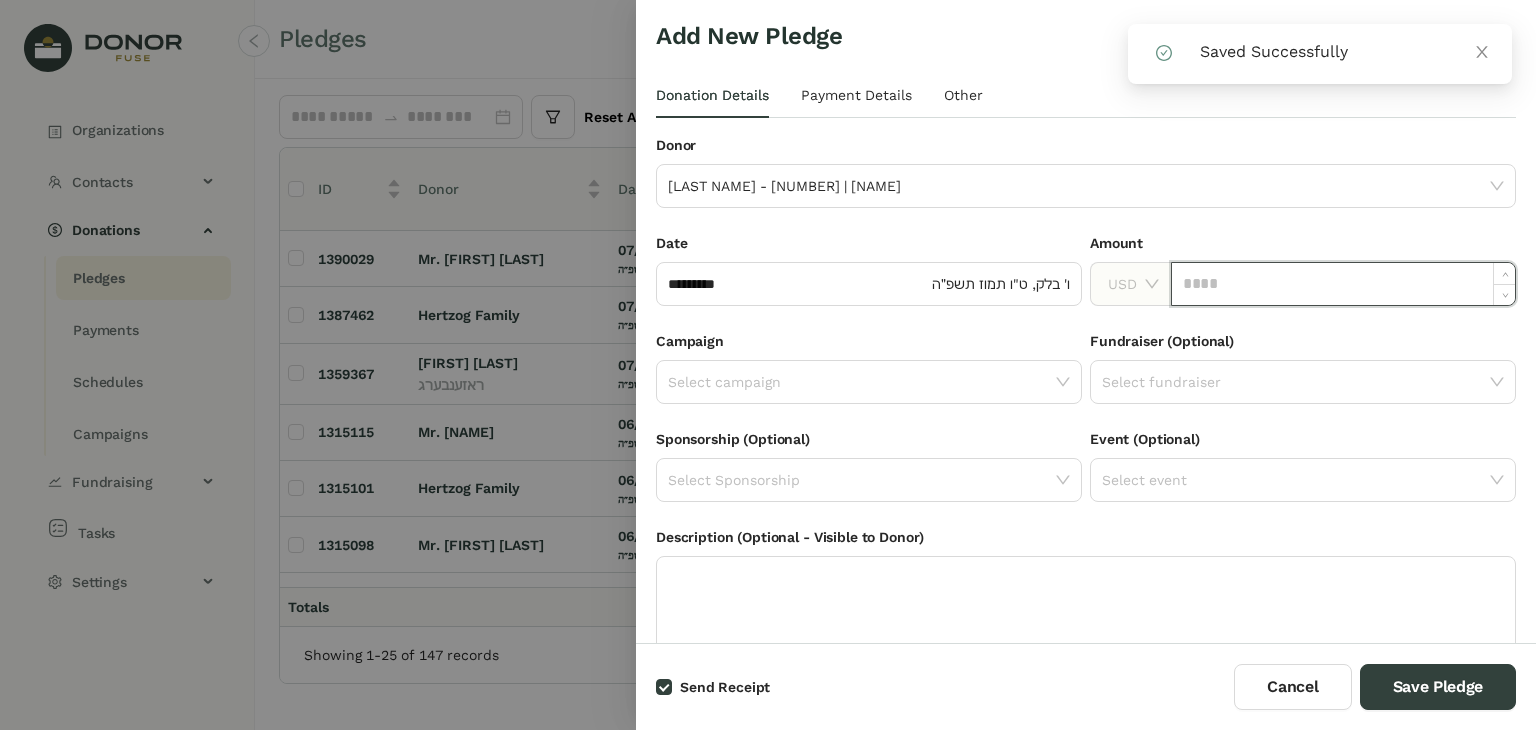 click 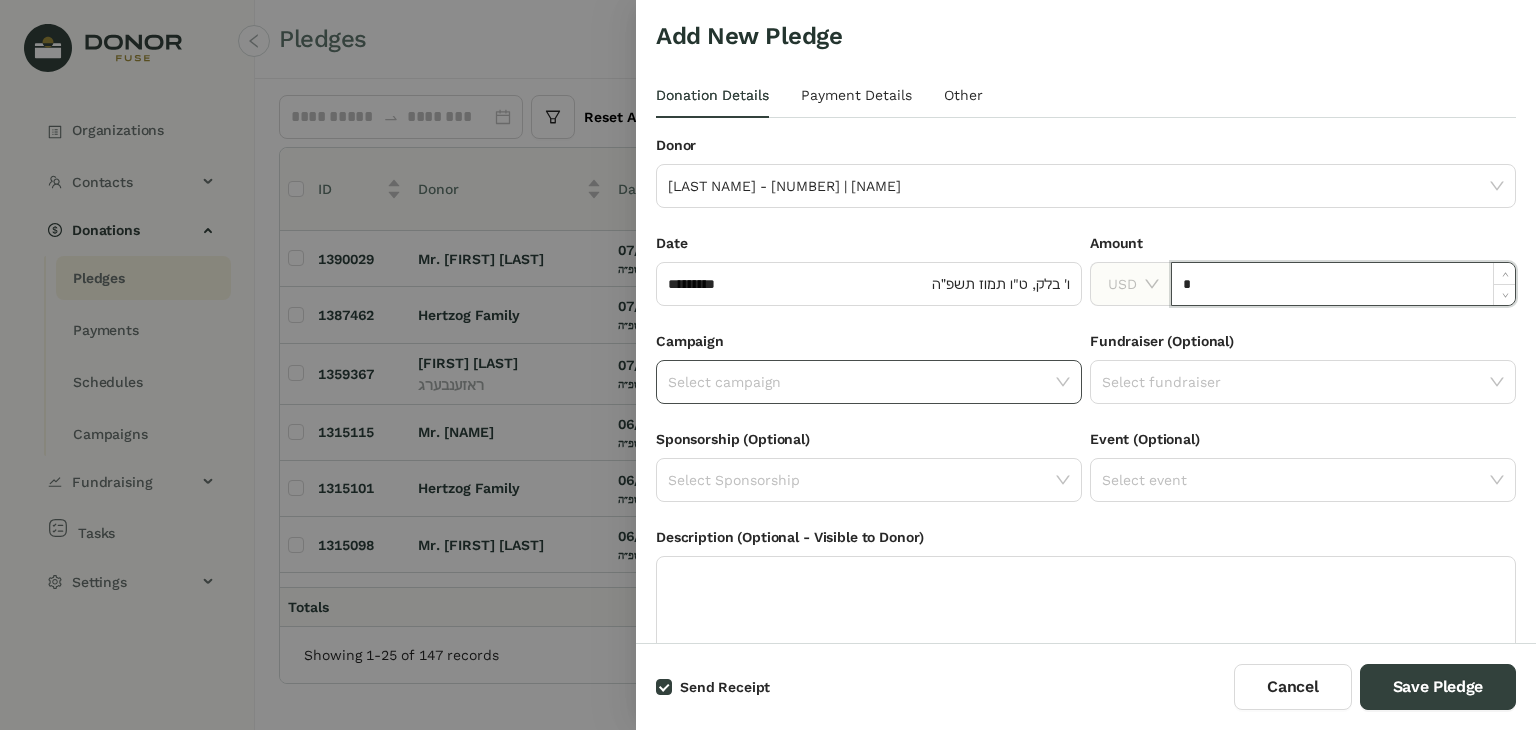 type on "*****" 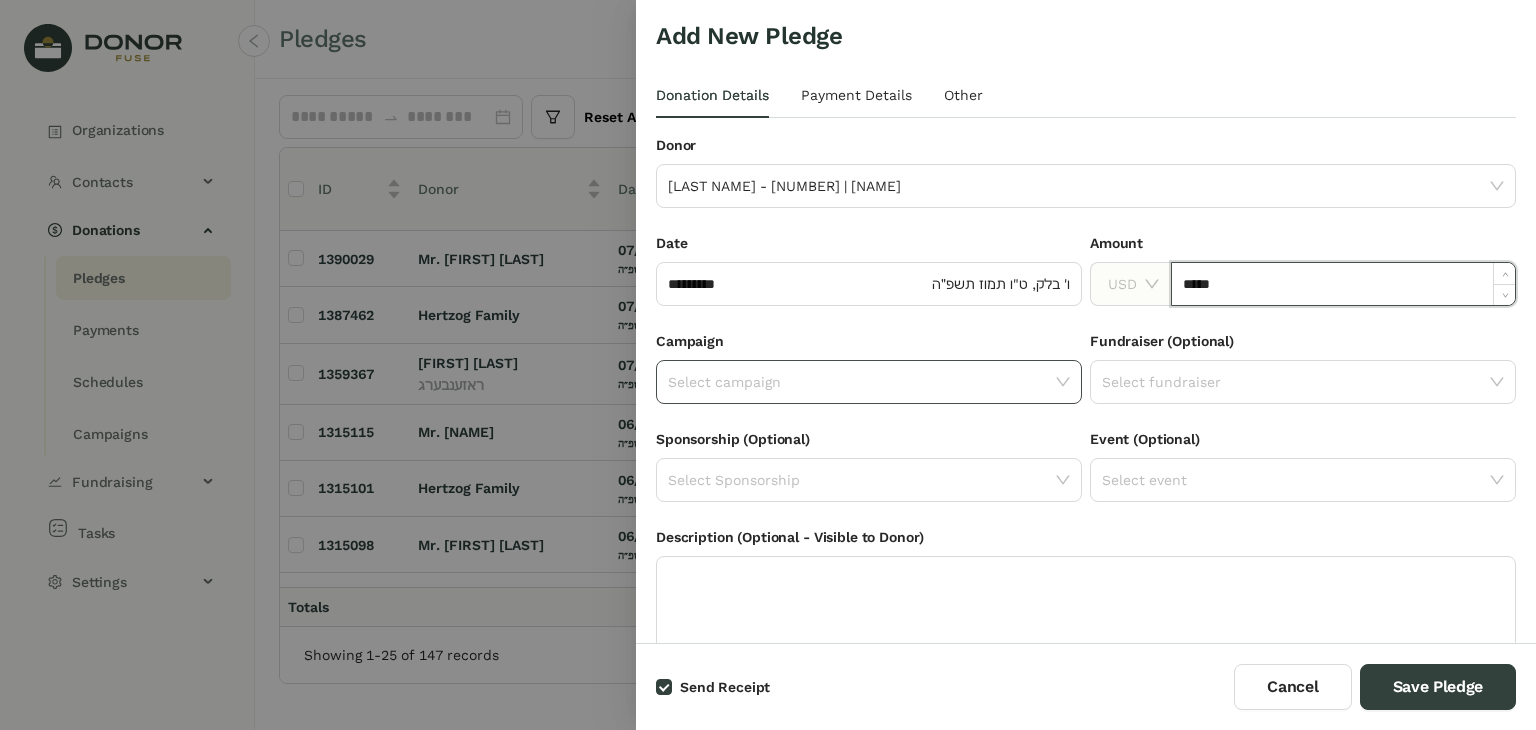 click 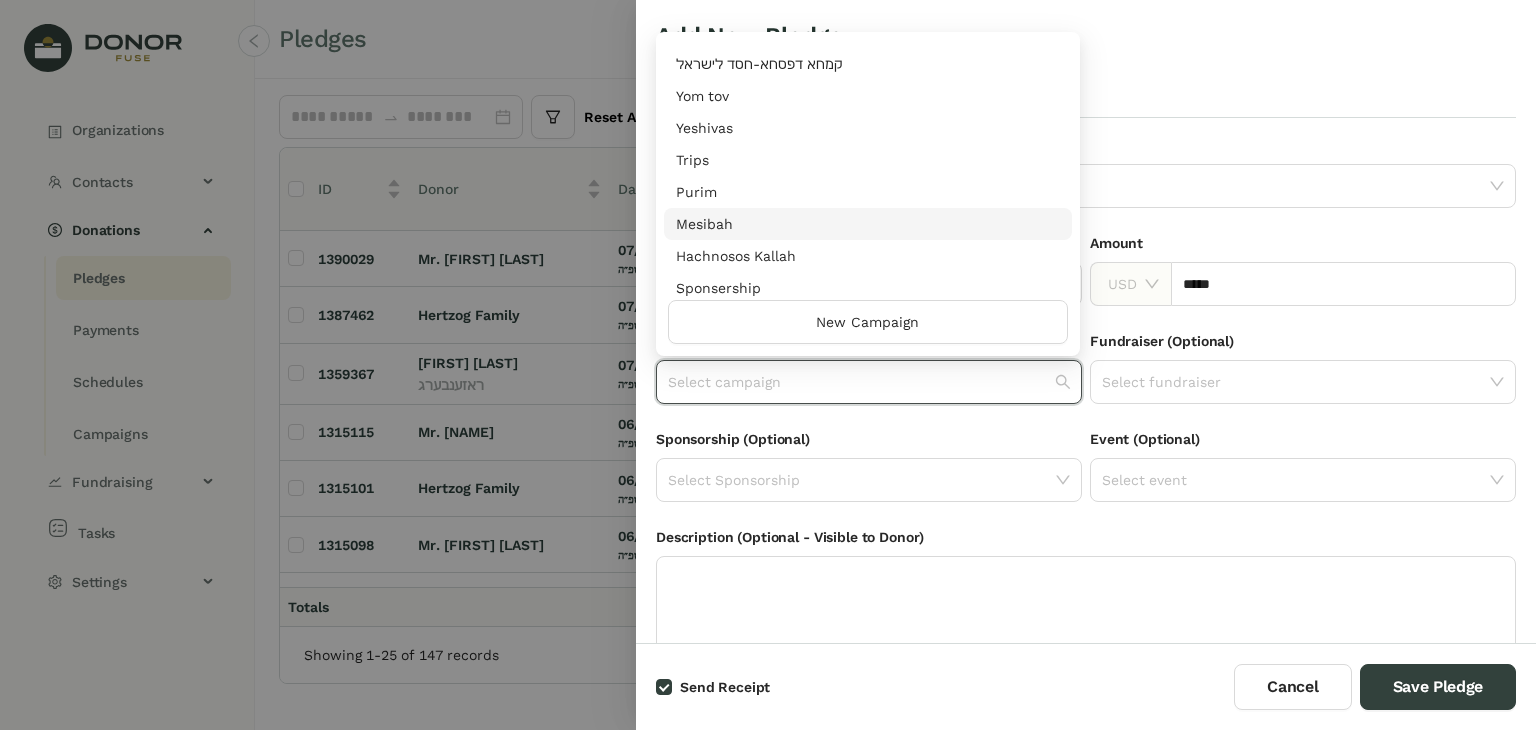 scroll, scrollTop: 608, scrollLeft: 0, axis: vertical 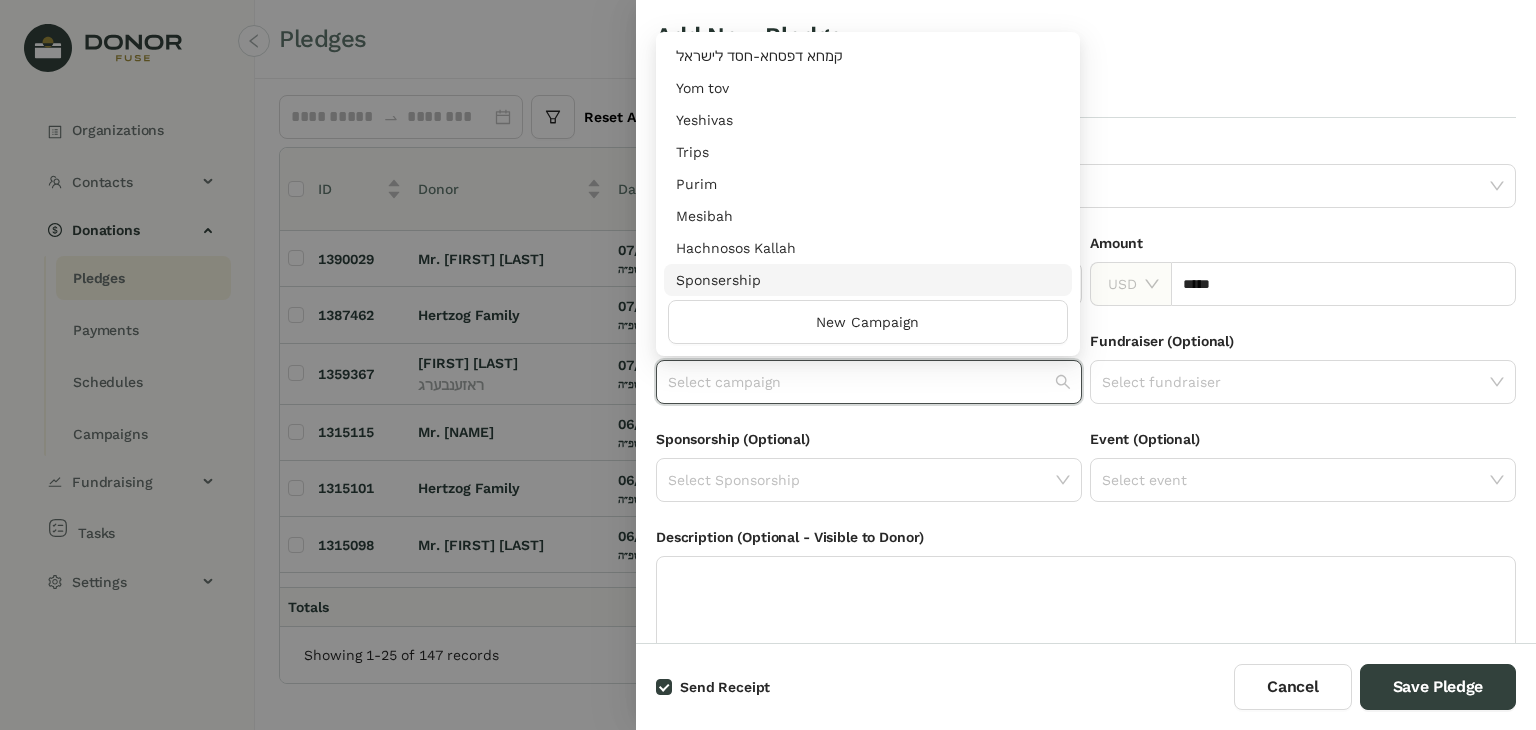 click on "Sponsership" at bounding box center [868, 280] 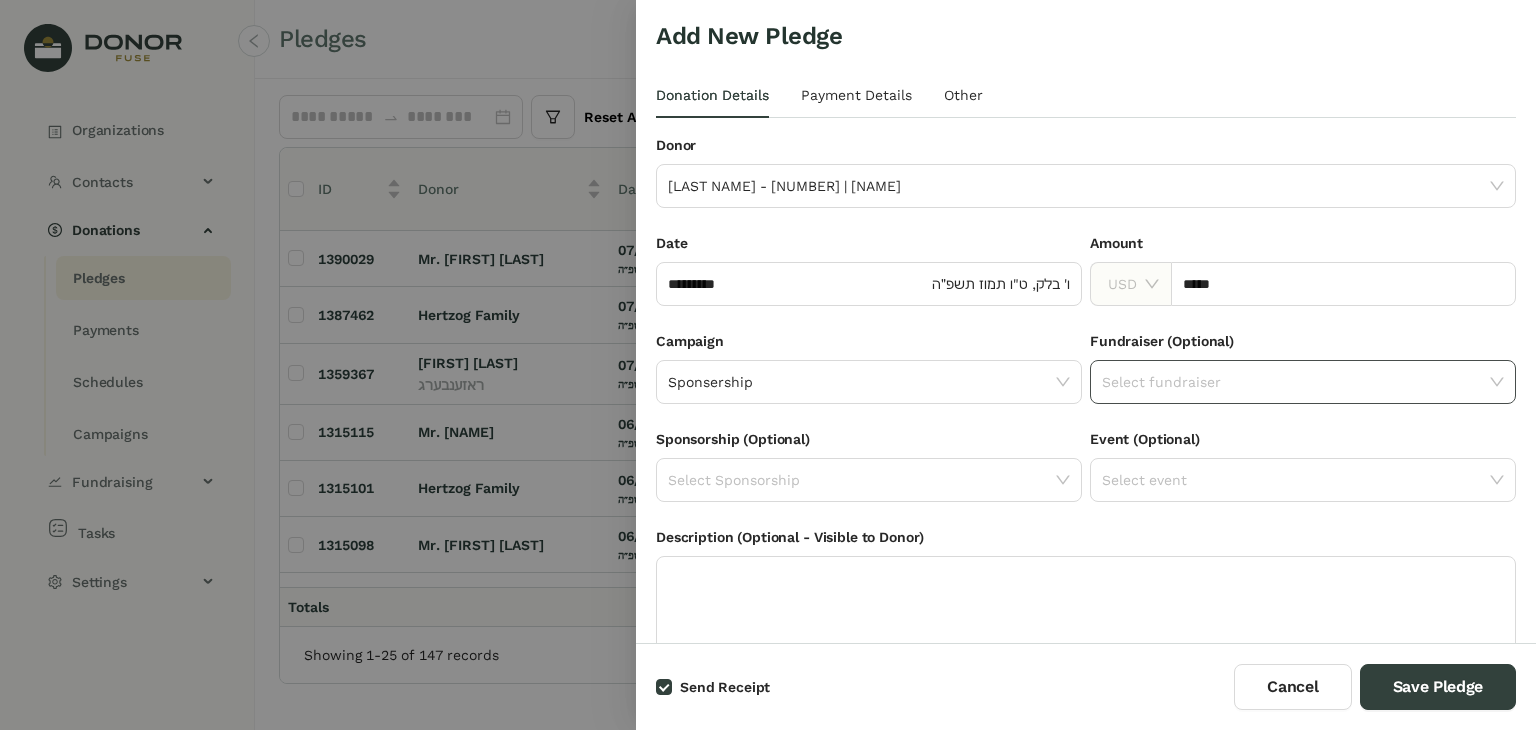 click 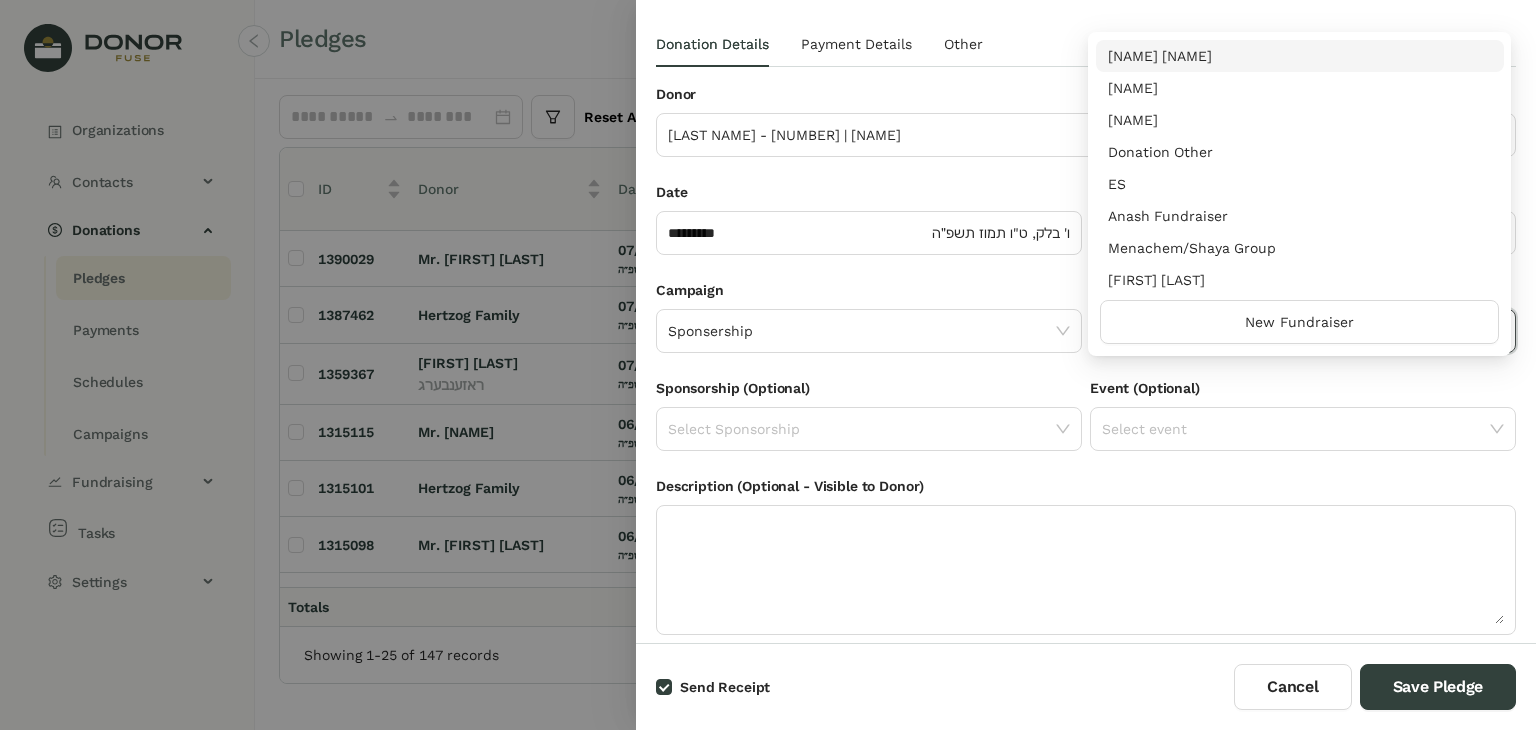 scroll, scrollTop: 86, scrollLeft: 0, axis: vertical 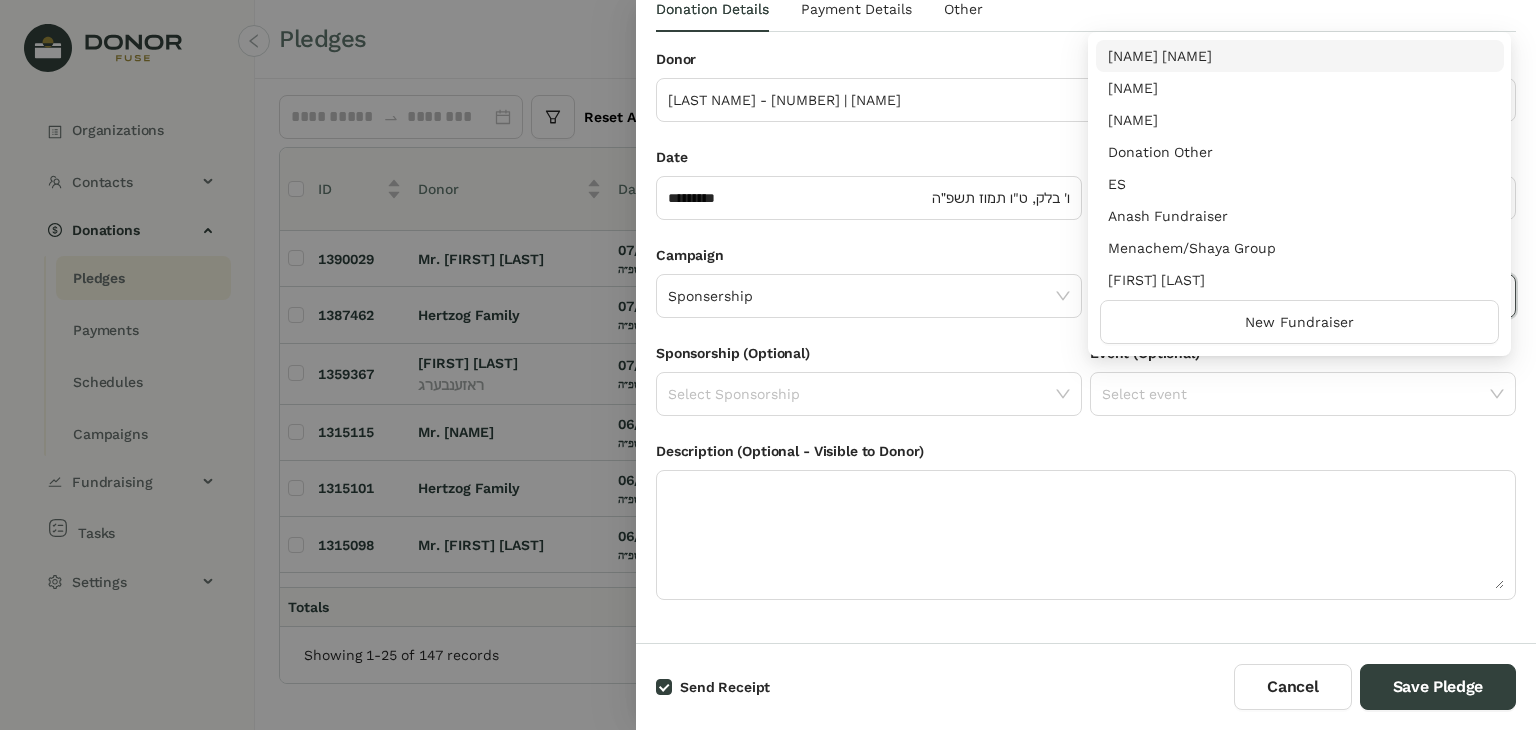 click on "[NAME] [NAME]" at bounding box center [1300, 56] 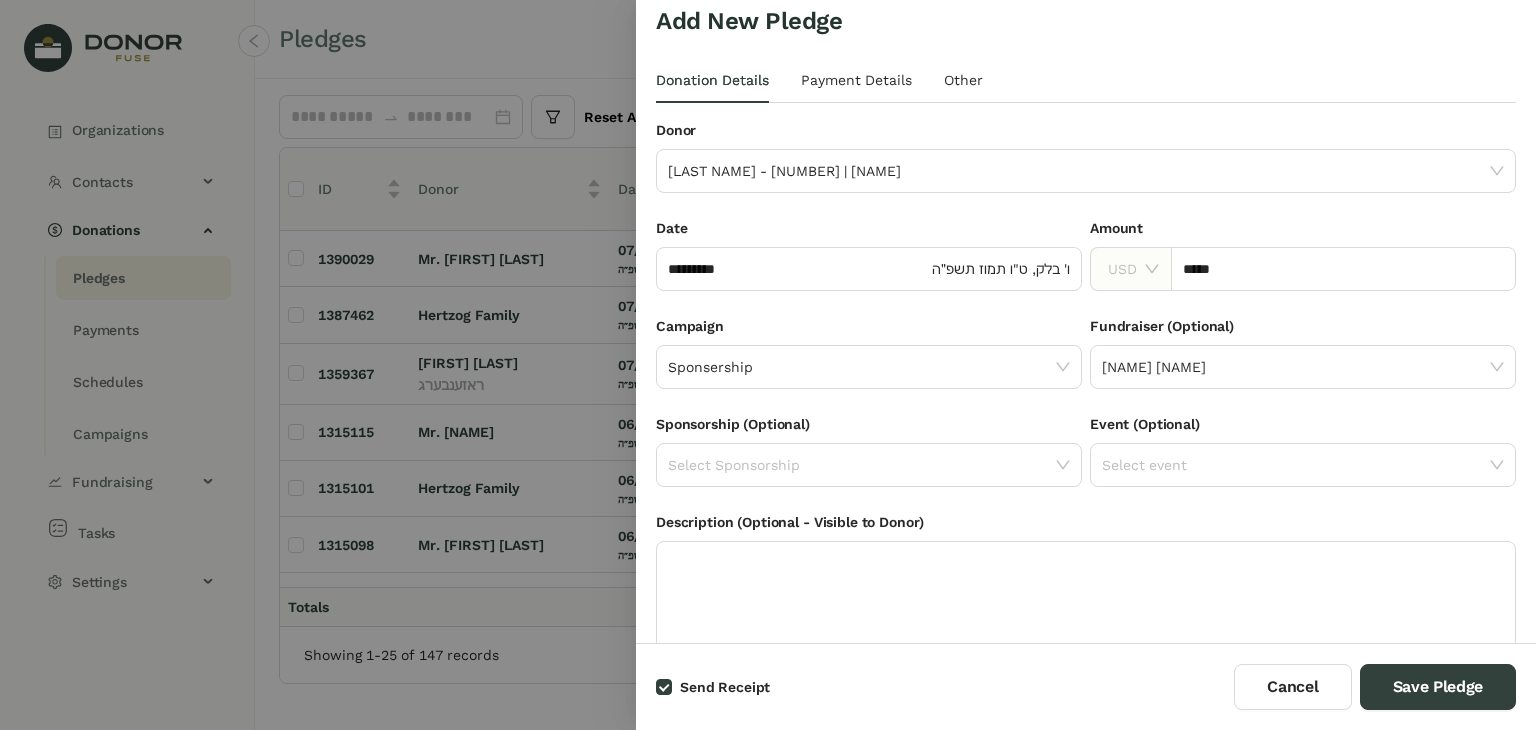 scroll, scrollTop: 0, scrollLeft: 0, axis: both 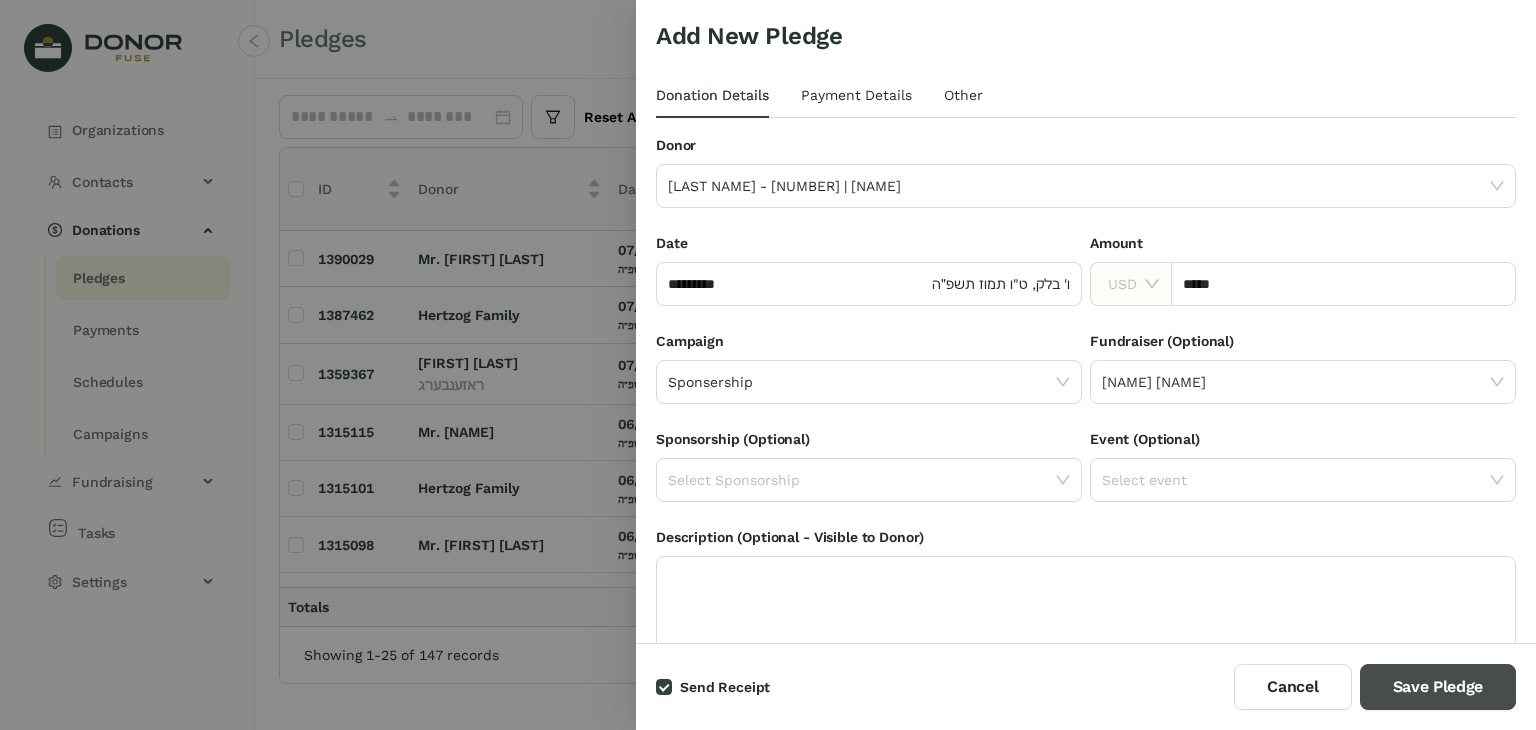 click on "Save Pledge" at bounding box center [1438, 687] 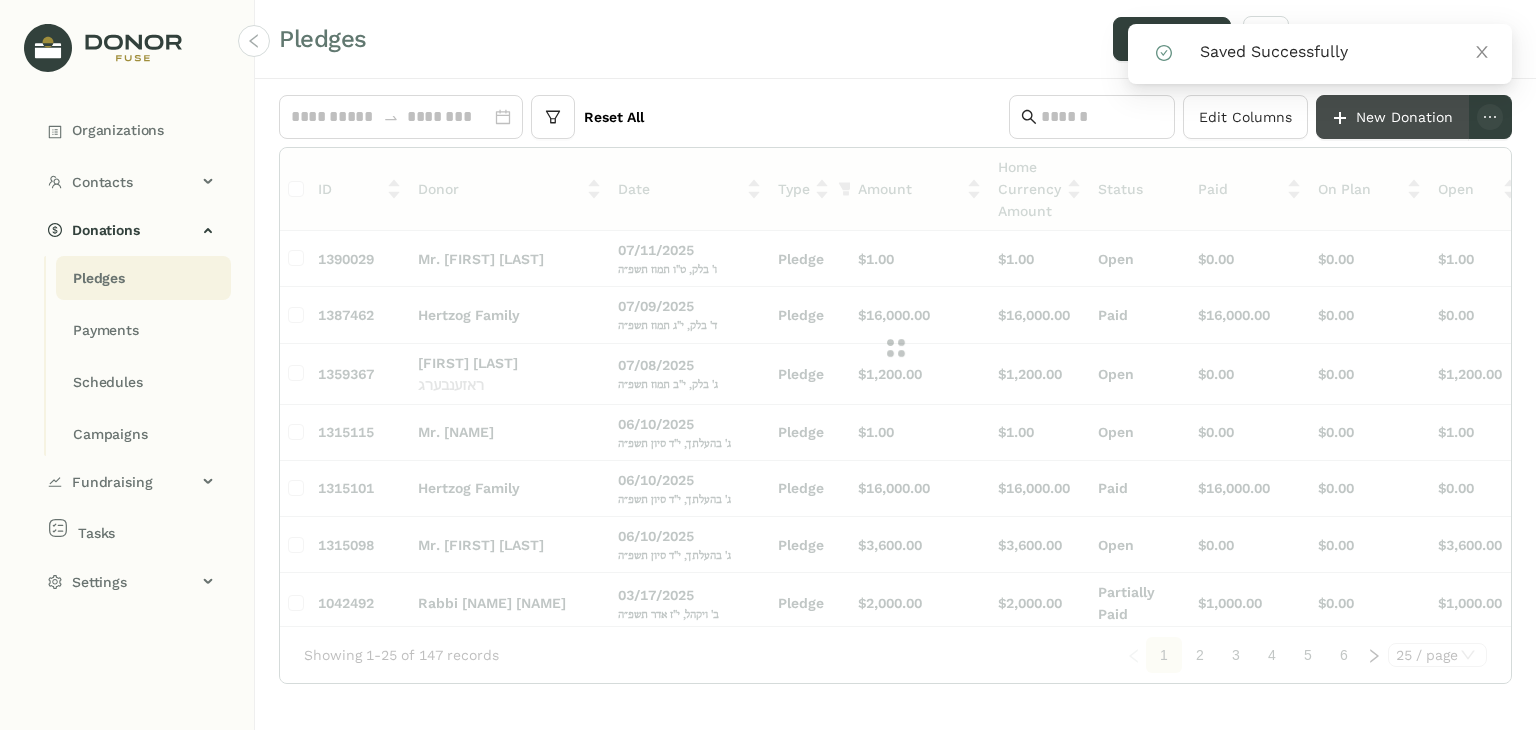 click on "New Donation" 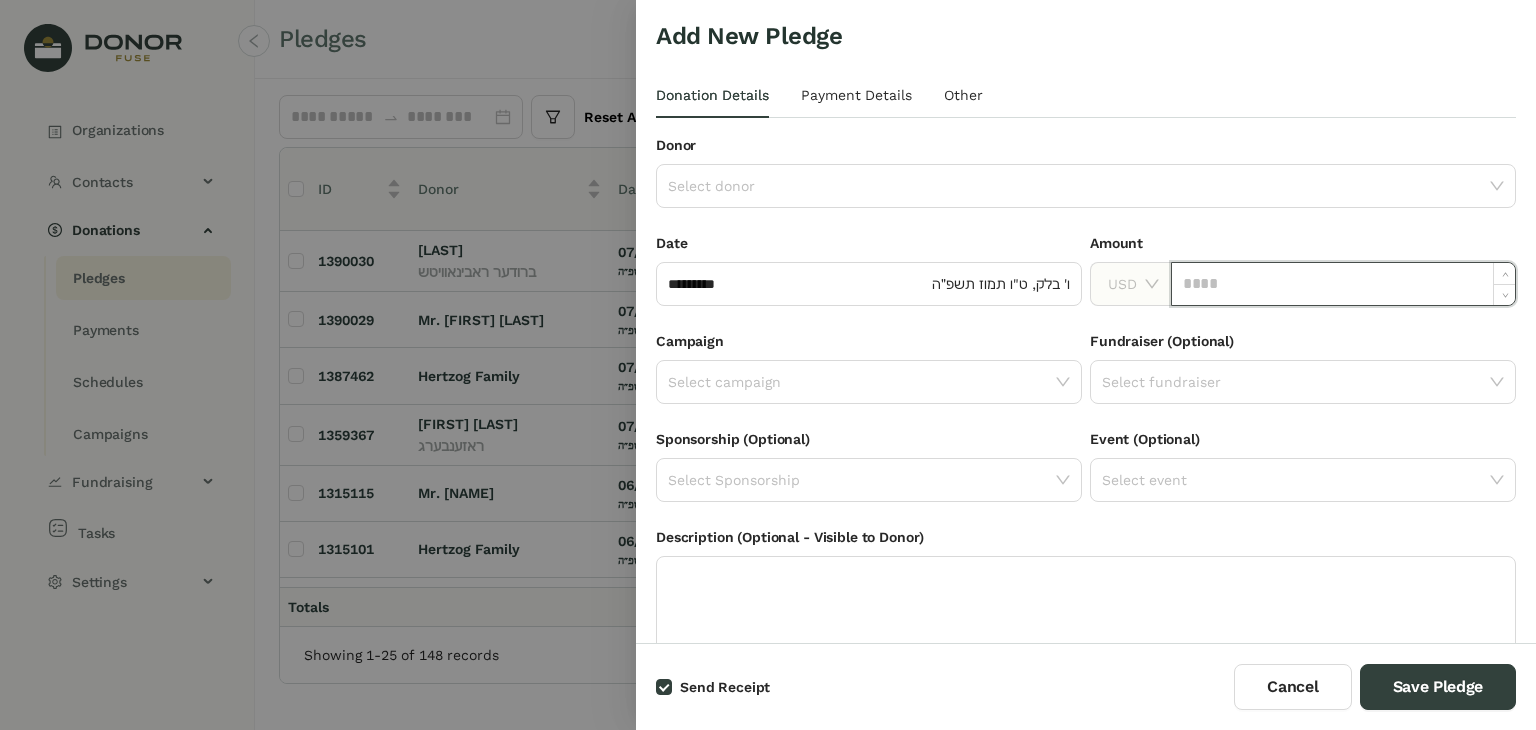 click 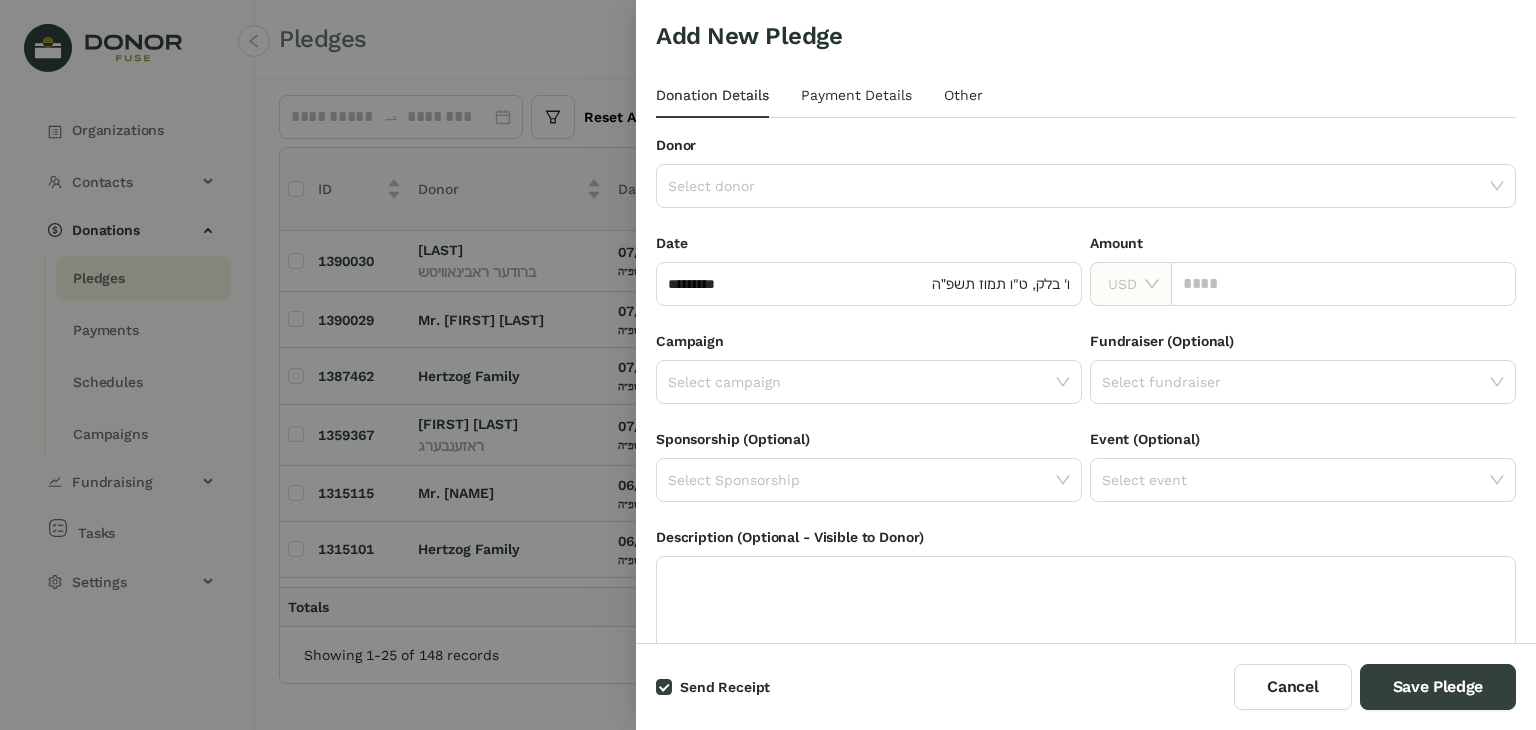 click on "Donor" at bounding box center (1086, 149) 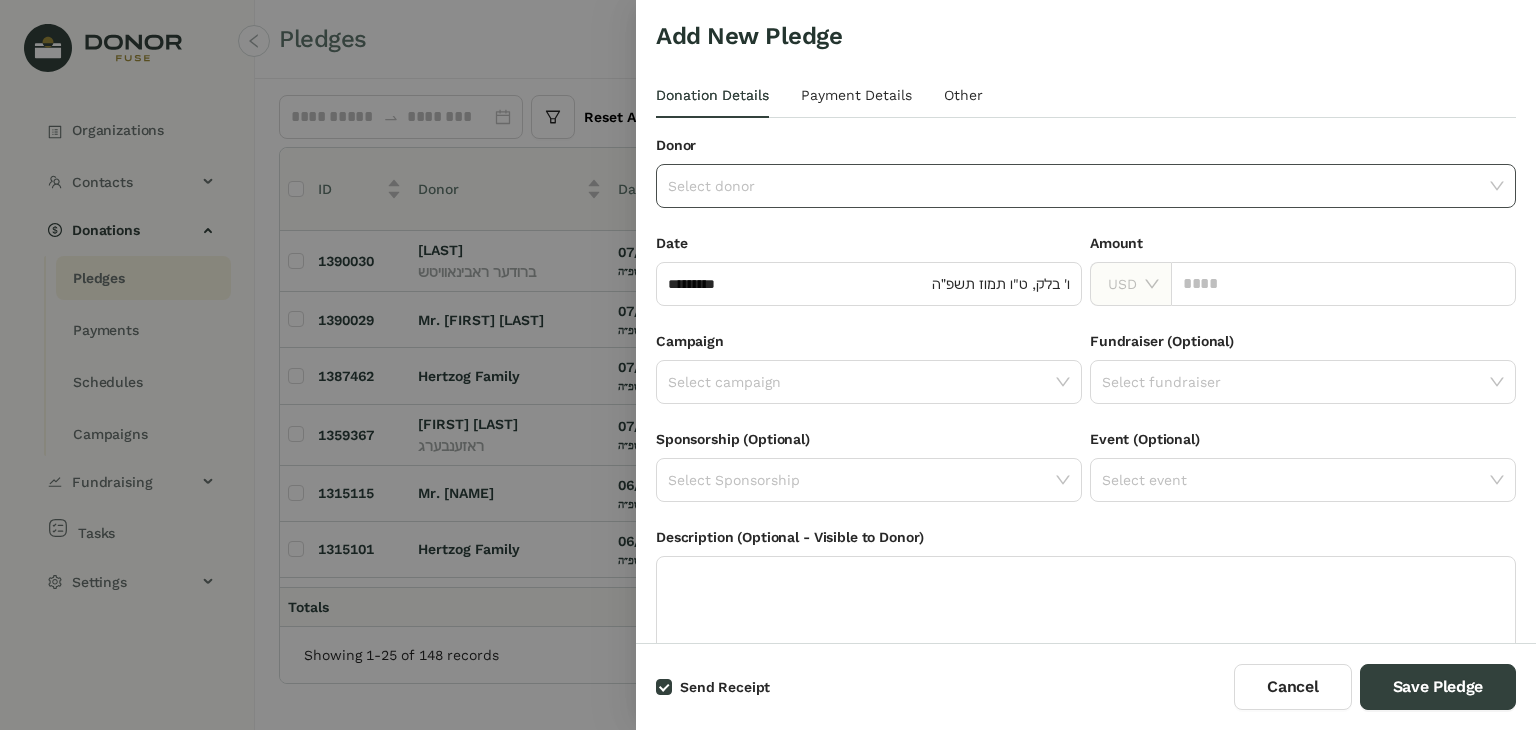 click 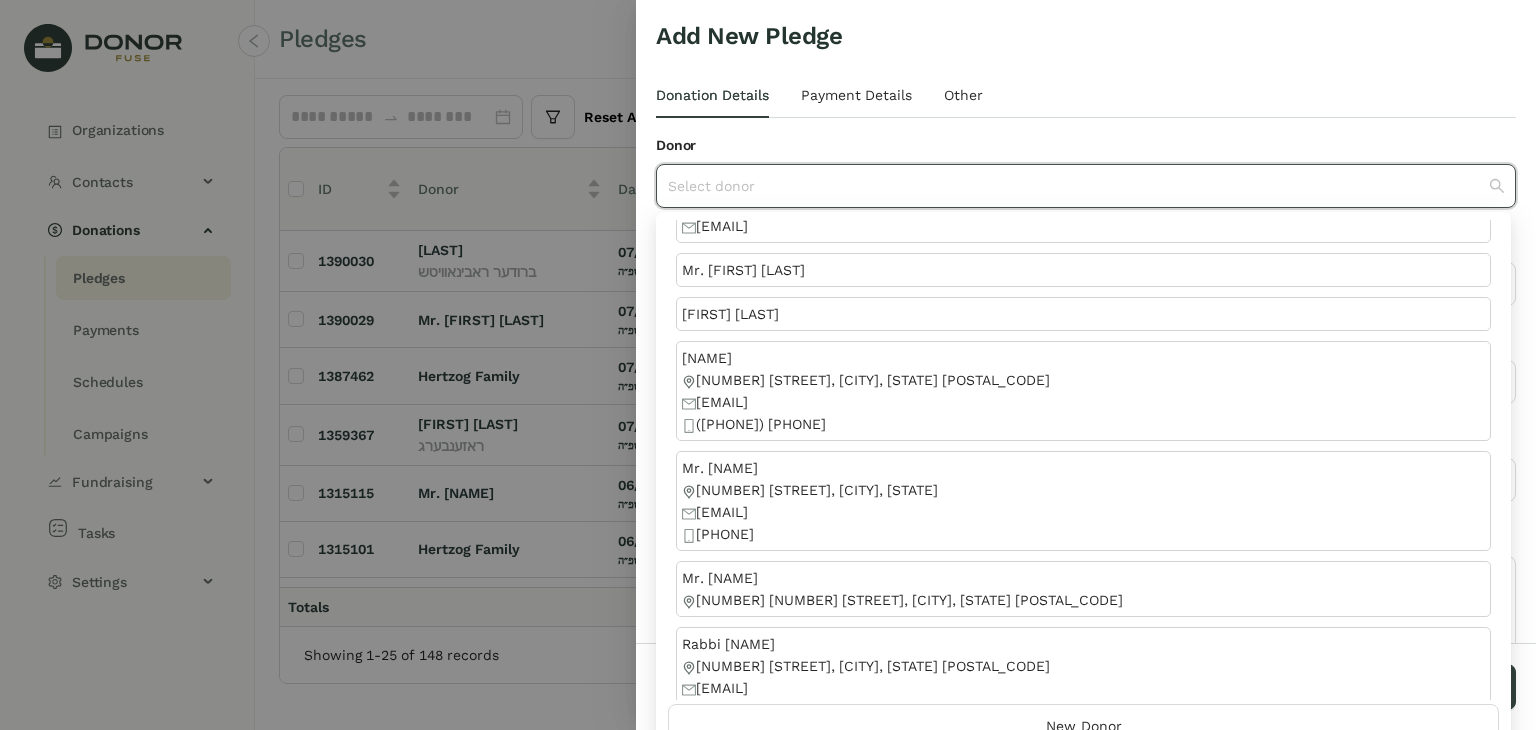 scroll, scrollTop: 0, scrollLeft: 0, axis: both 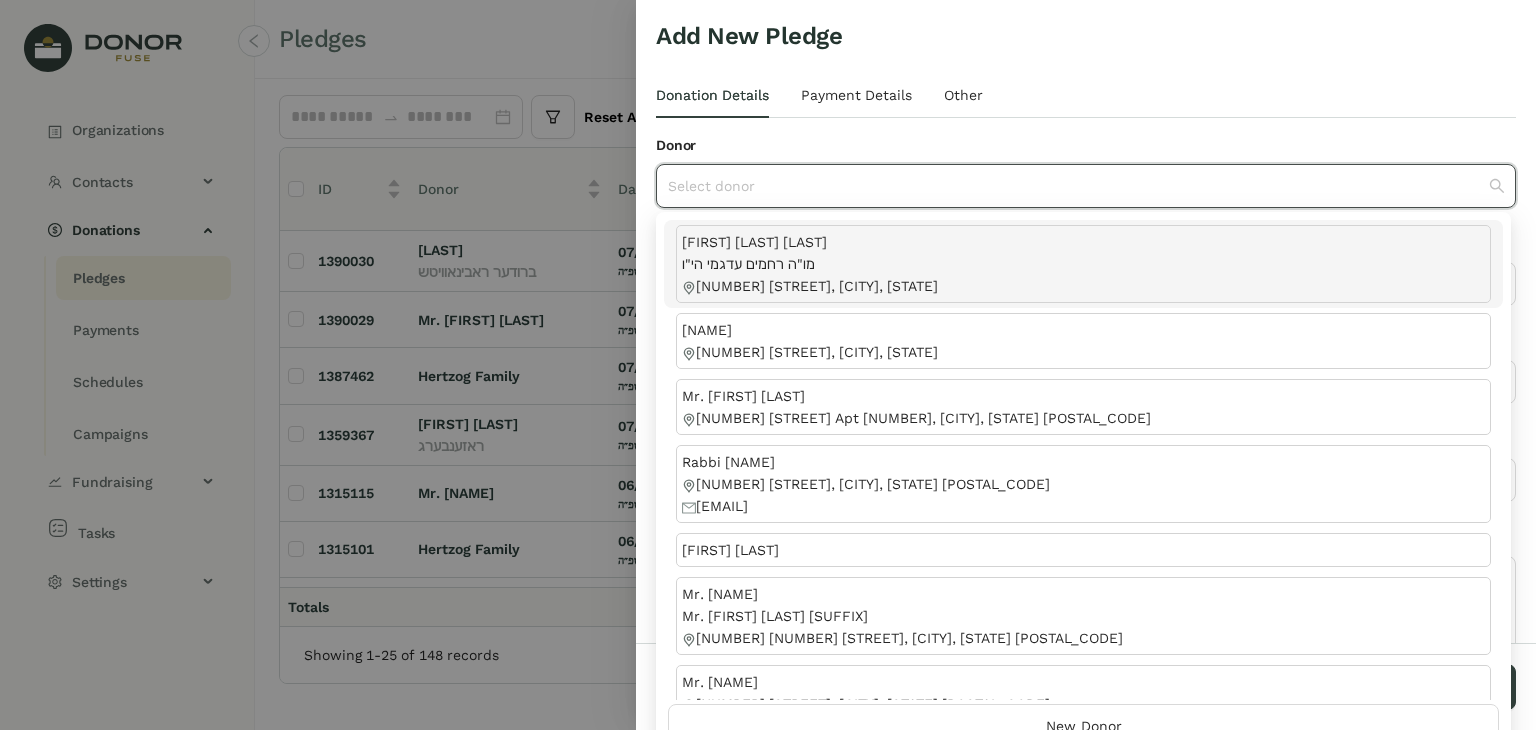 click 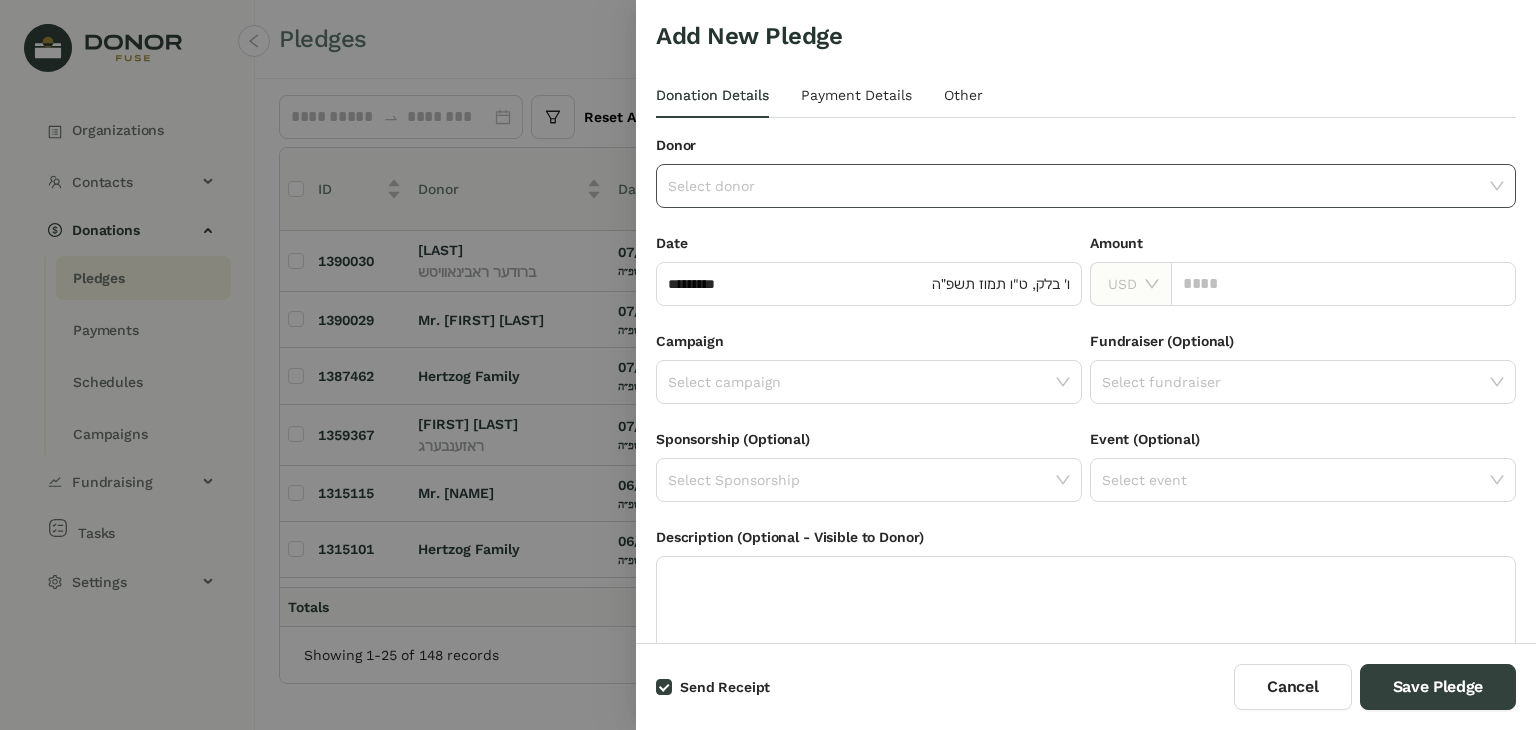click 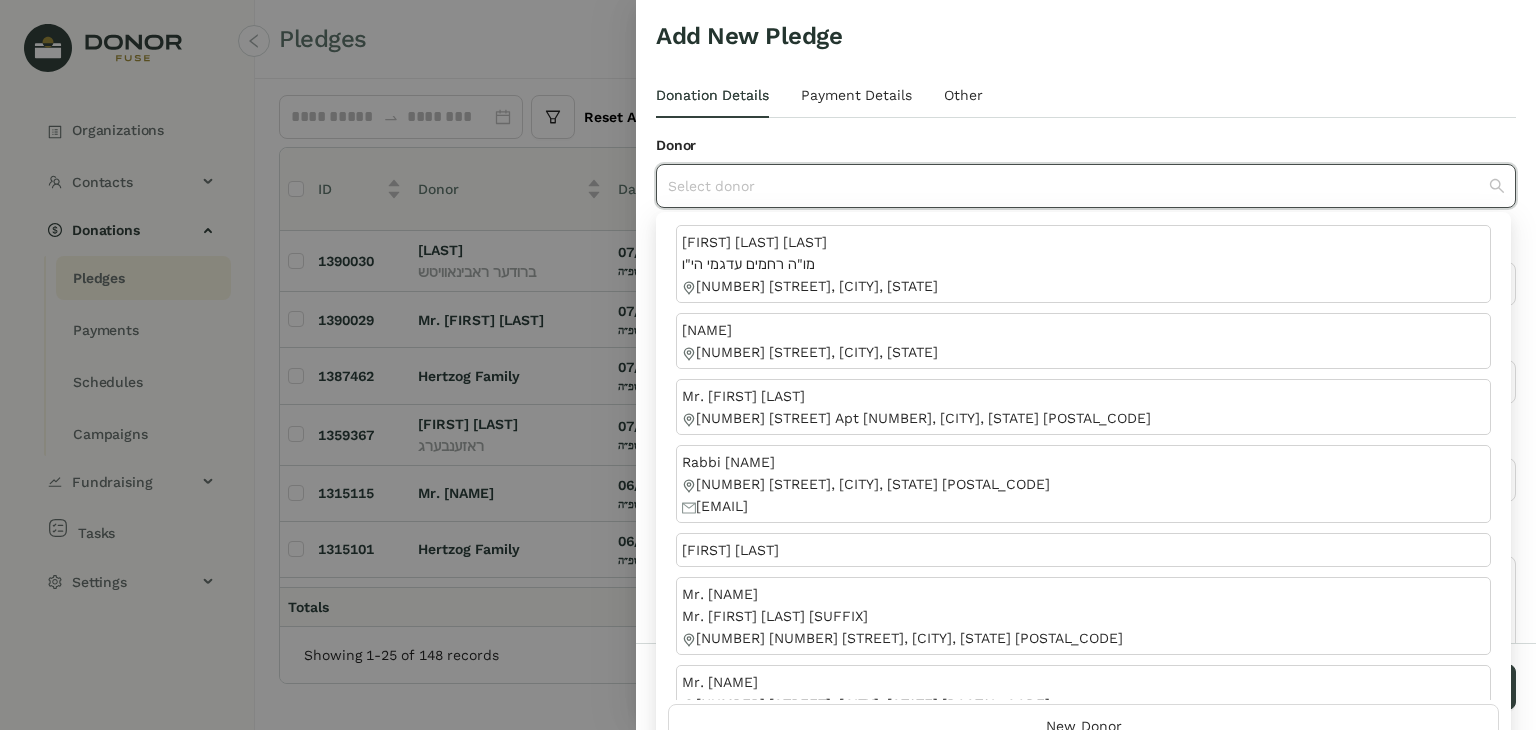 scroll, scrollTop: 800, scrollLeft: 0, axis: vertical 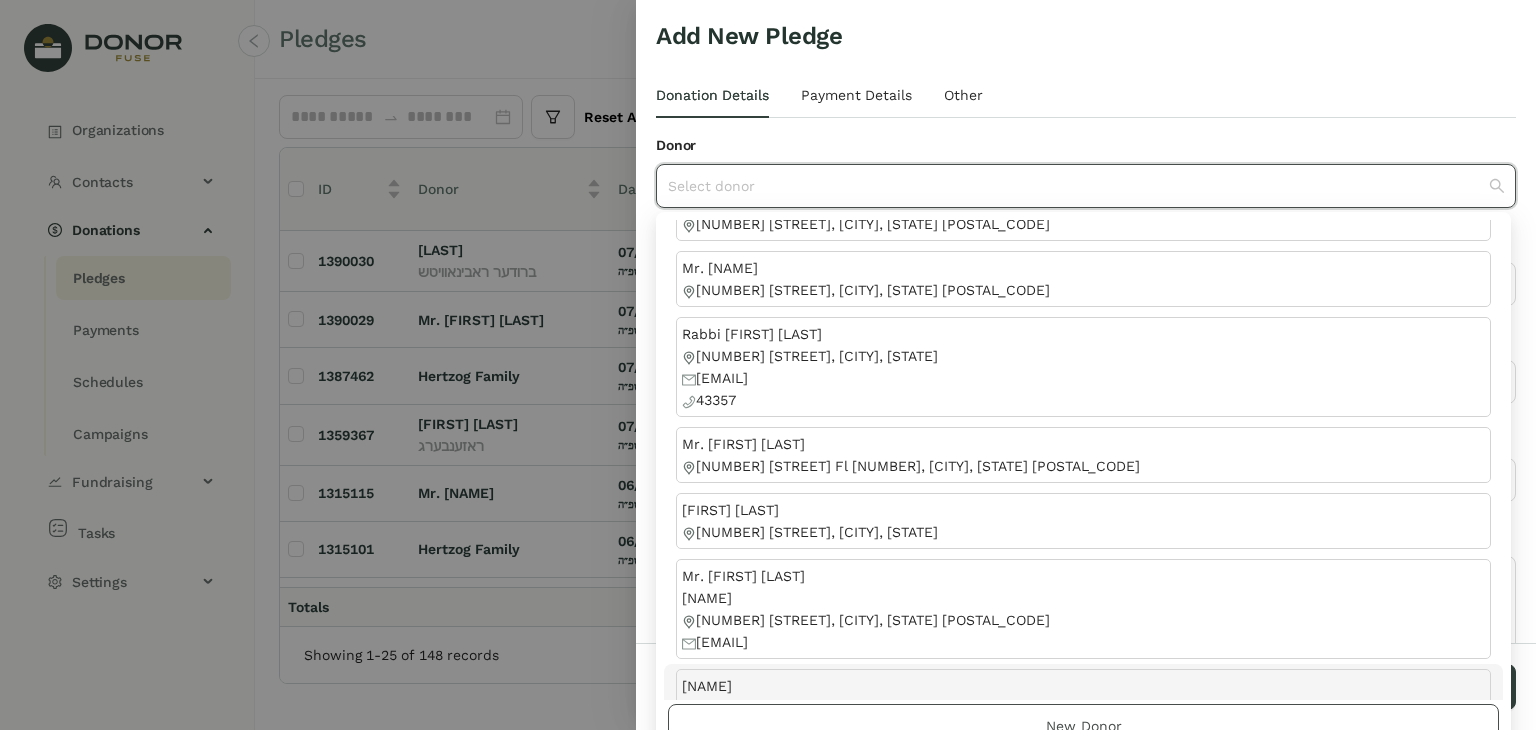 click on "New Donor" at bounding box center (1084, 726) 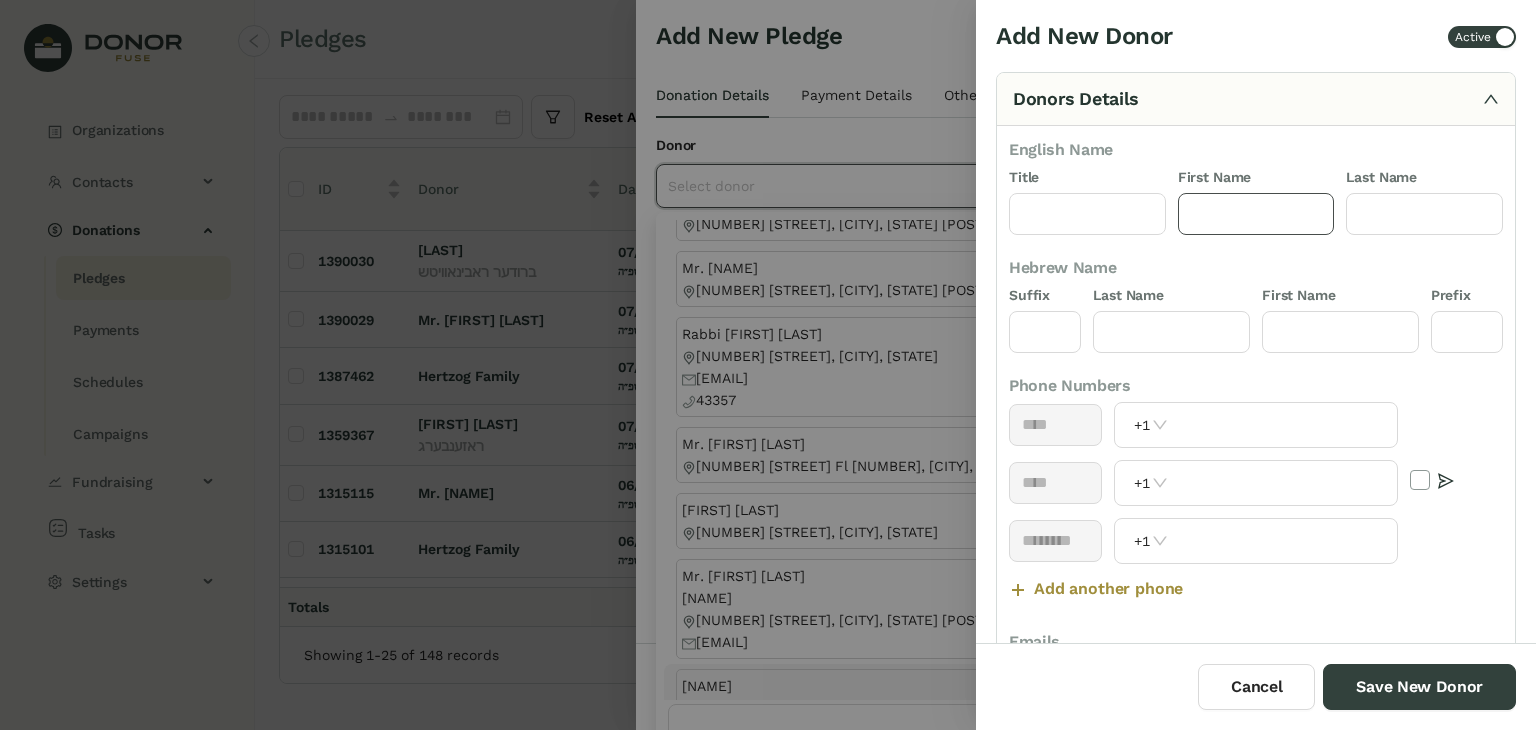click 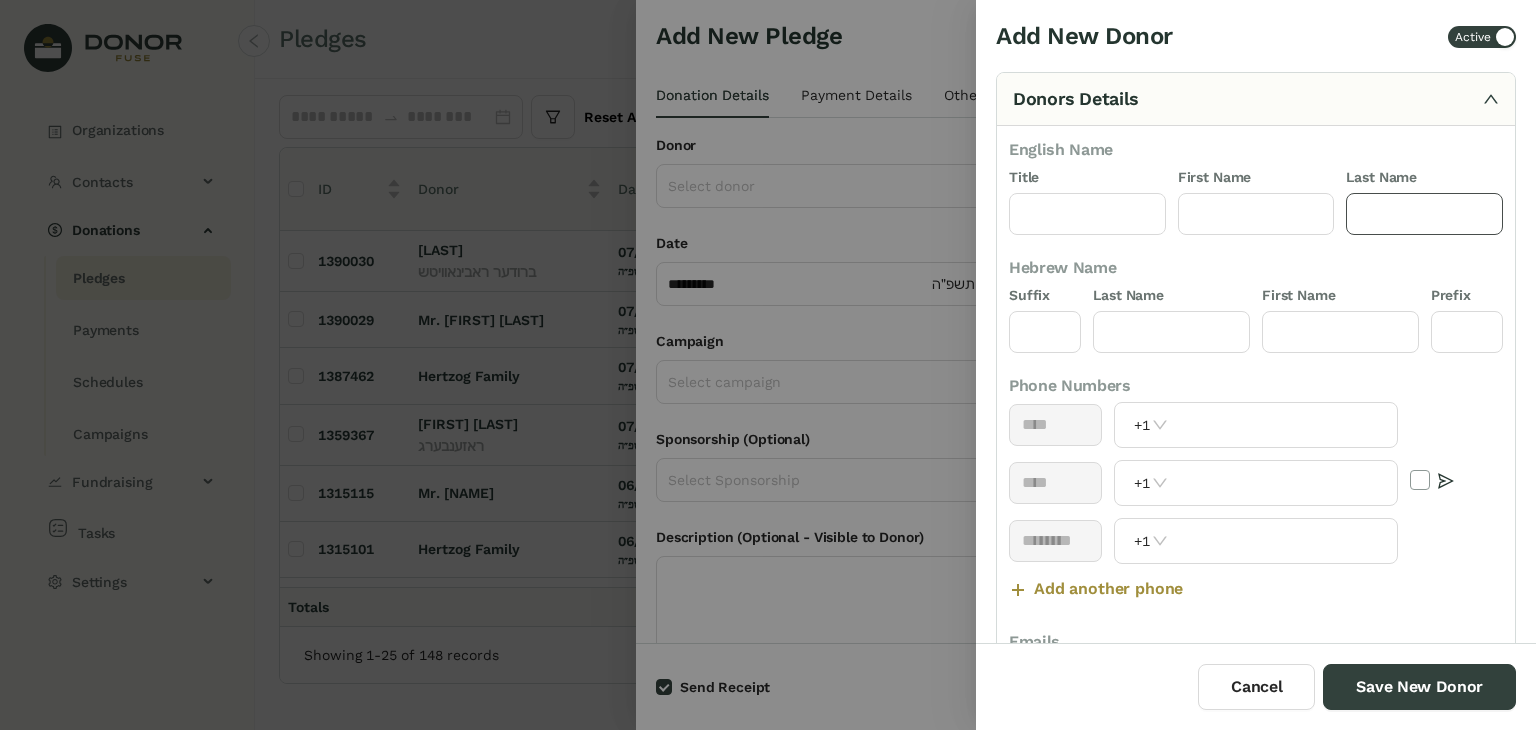 click 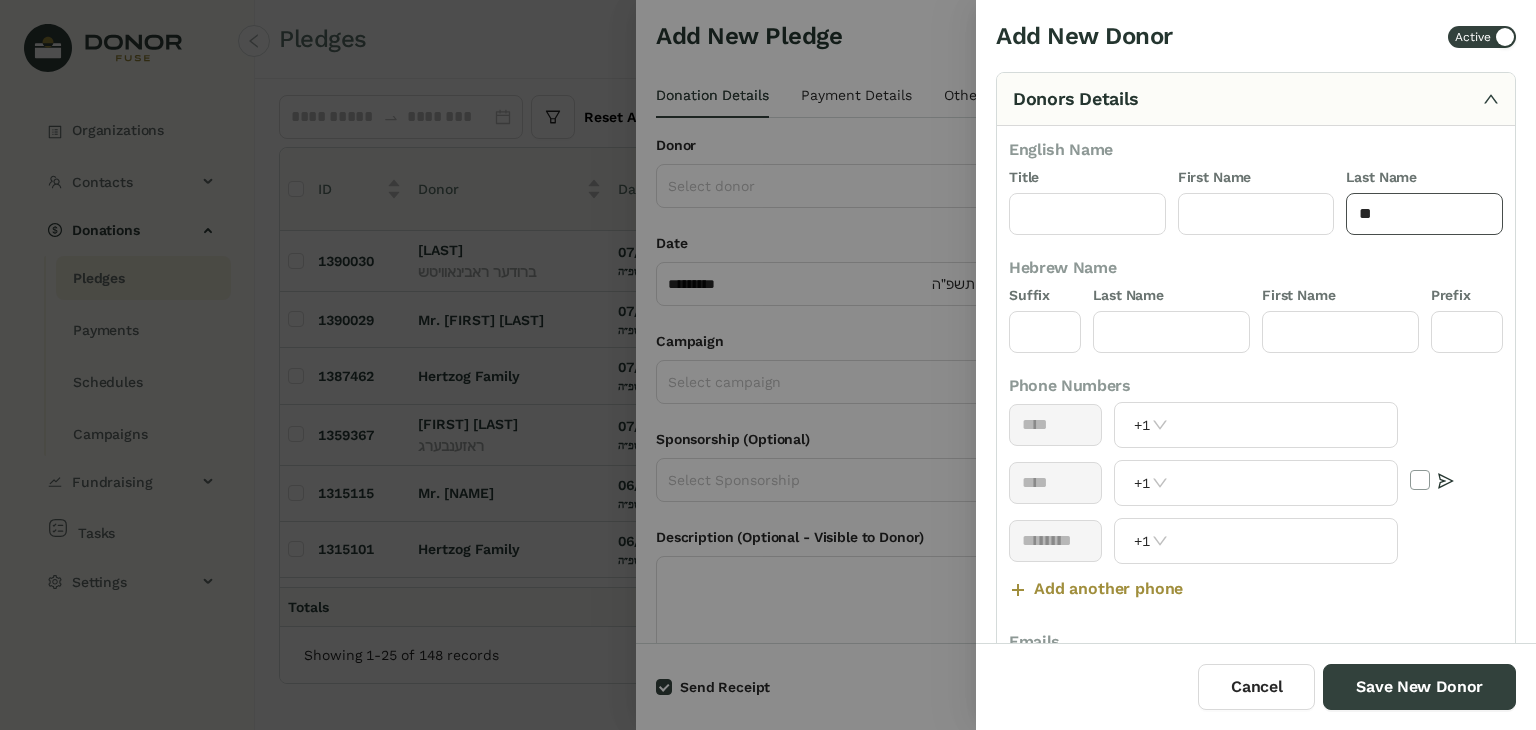 type on "*" 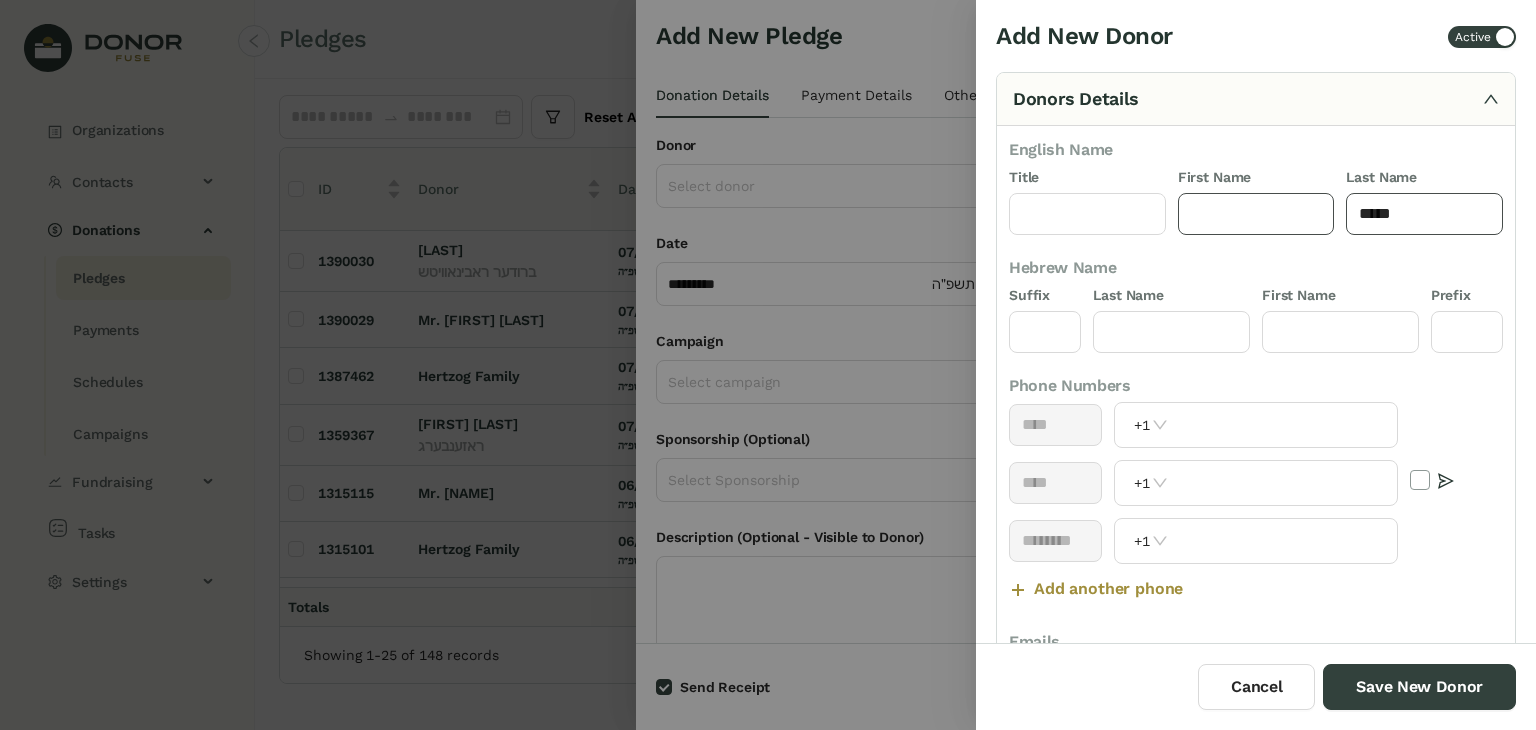 type on "*****" 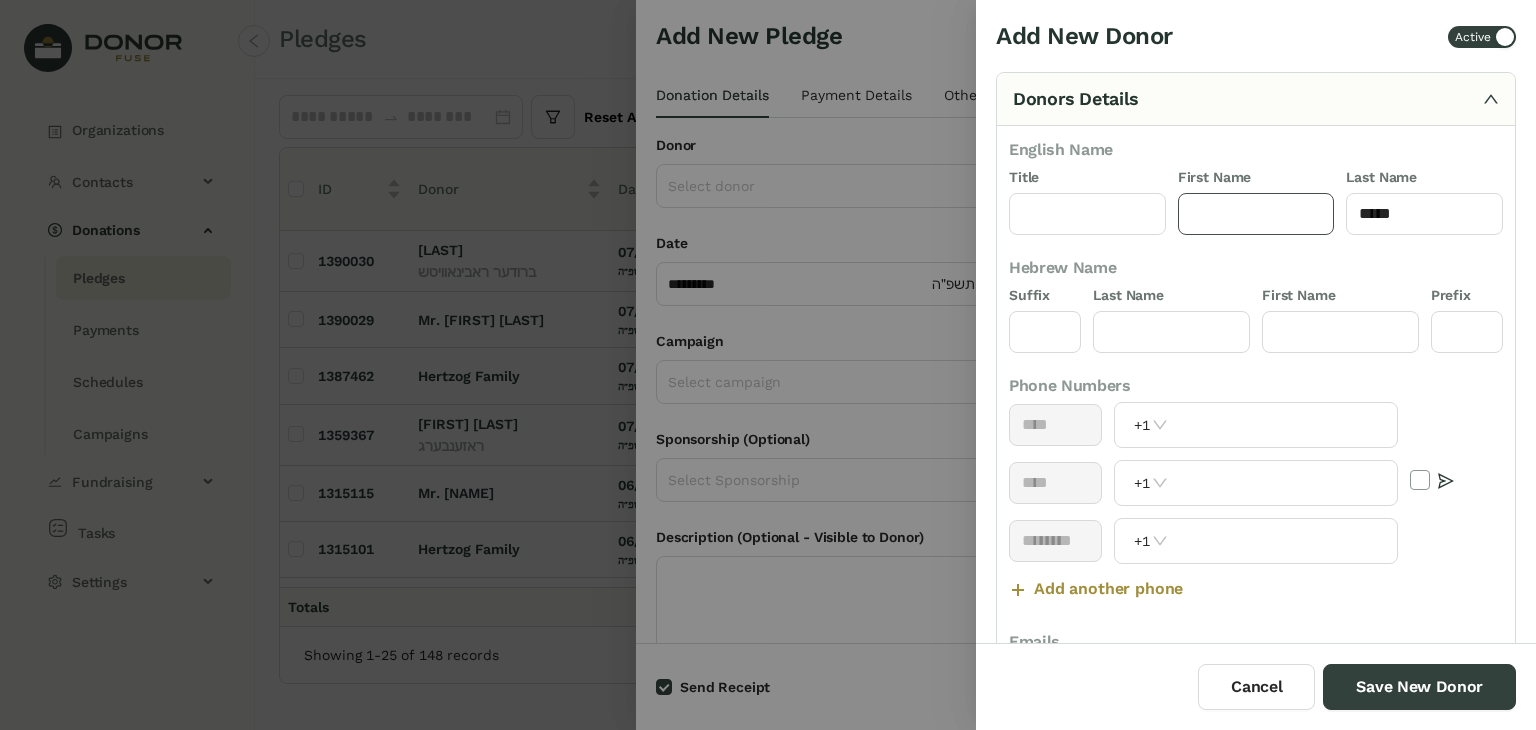 click 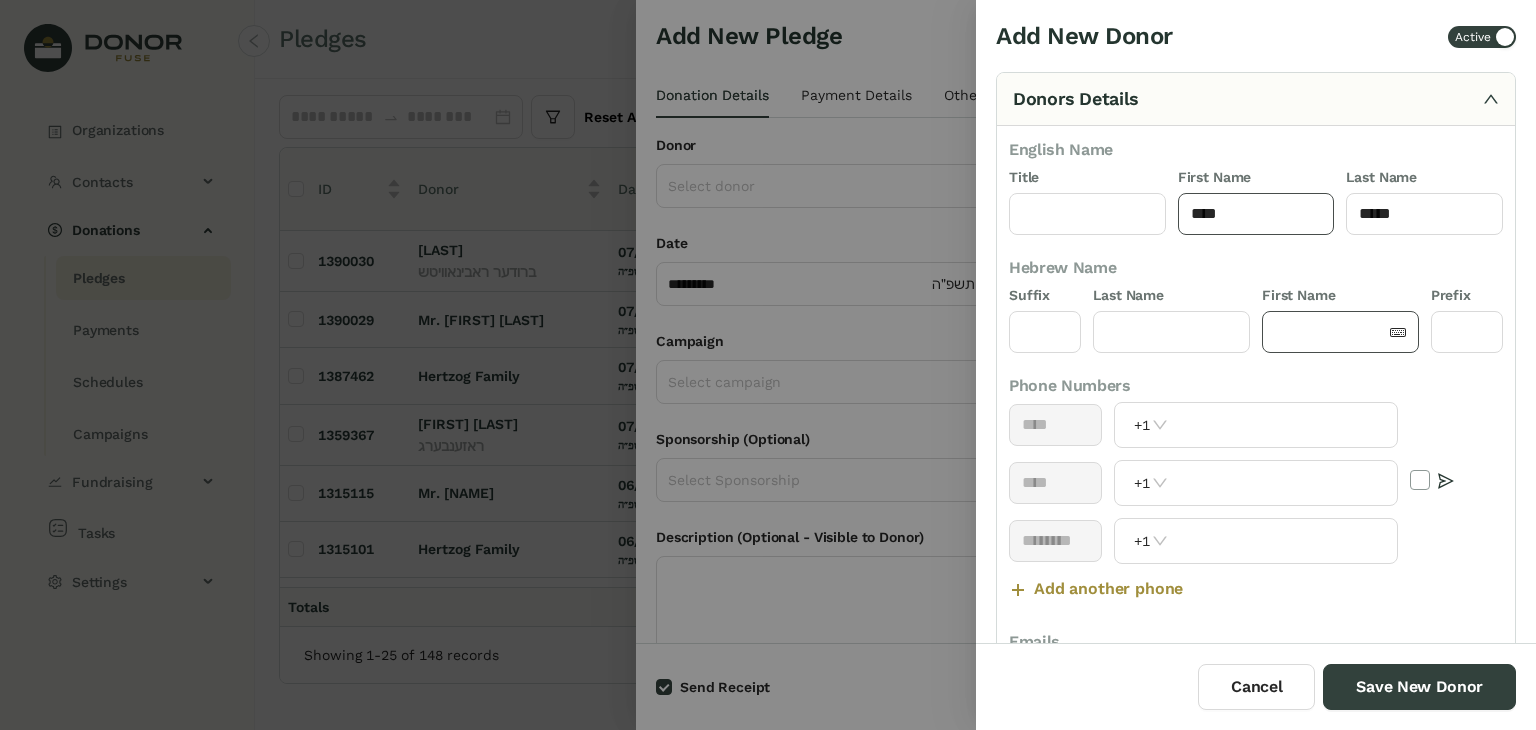 type on "****" 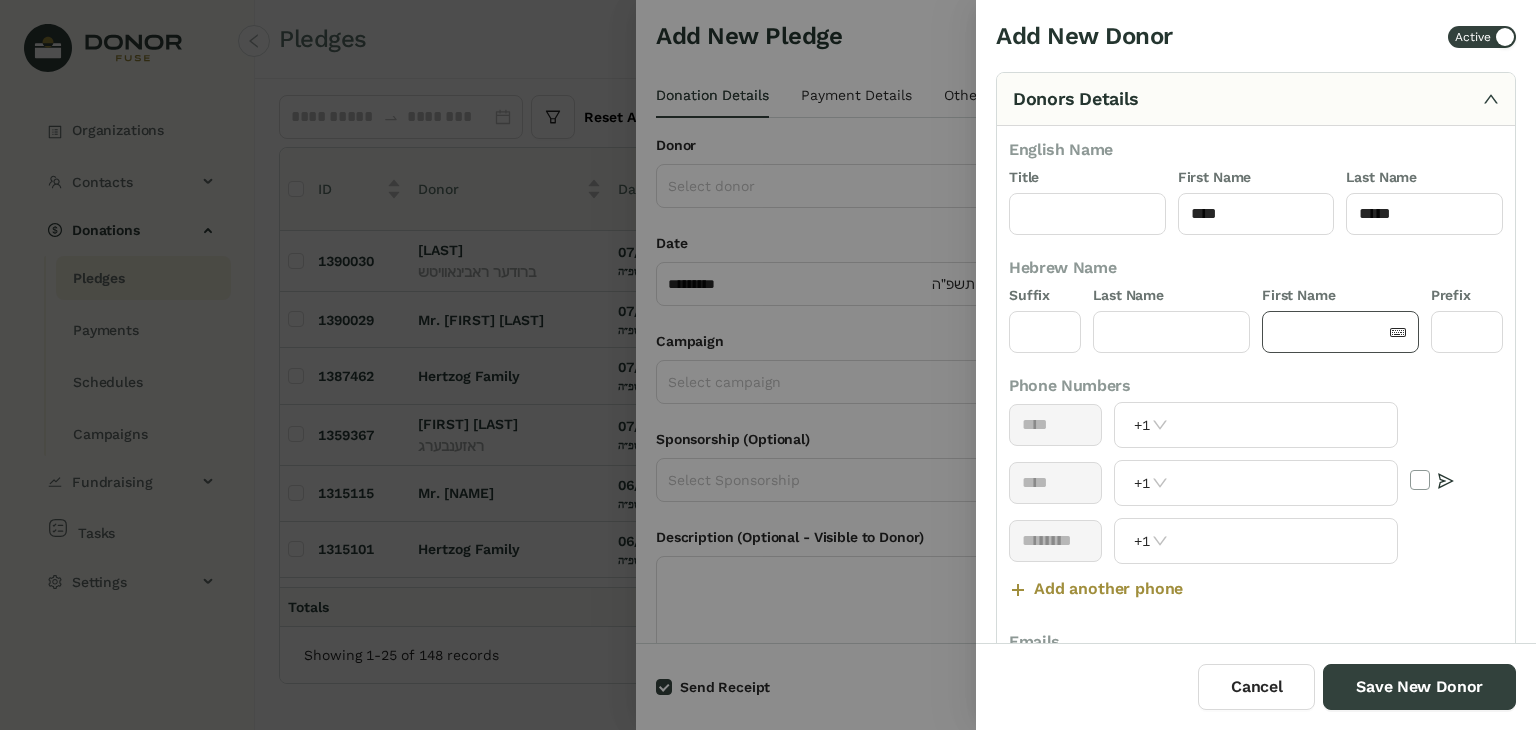 click 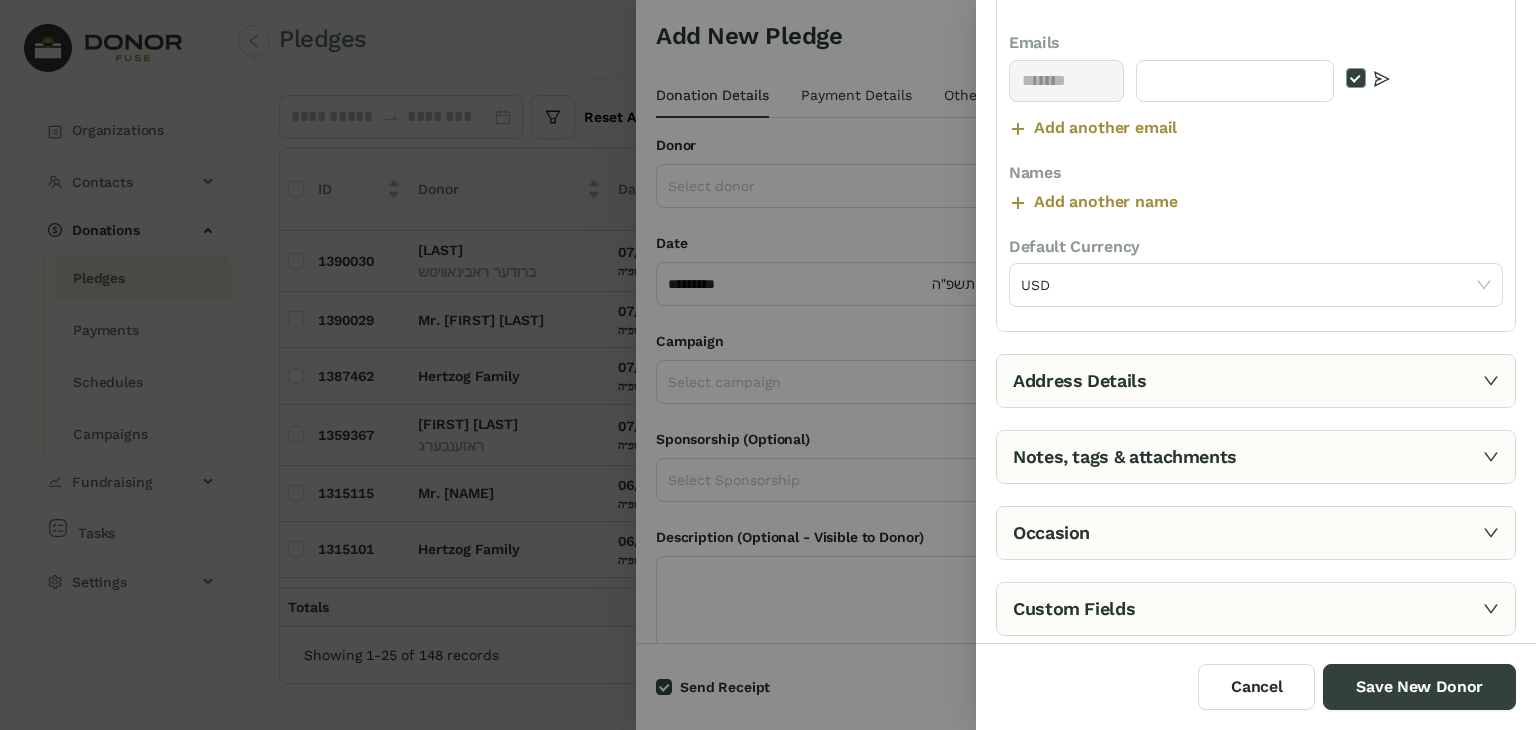 scroll, scrollTop: 607, scrollLeft: 0, axis: vertical 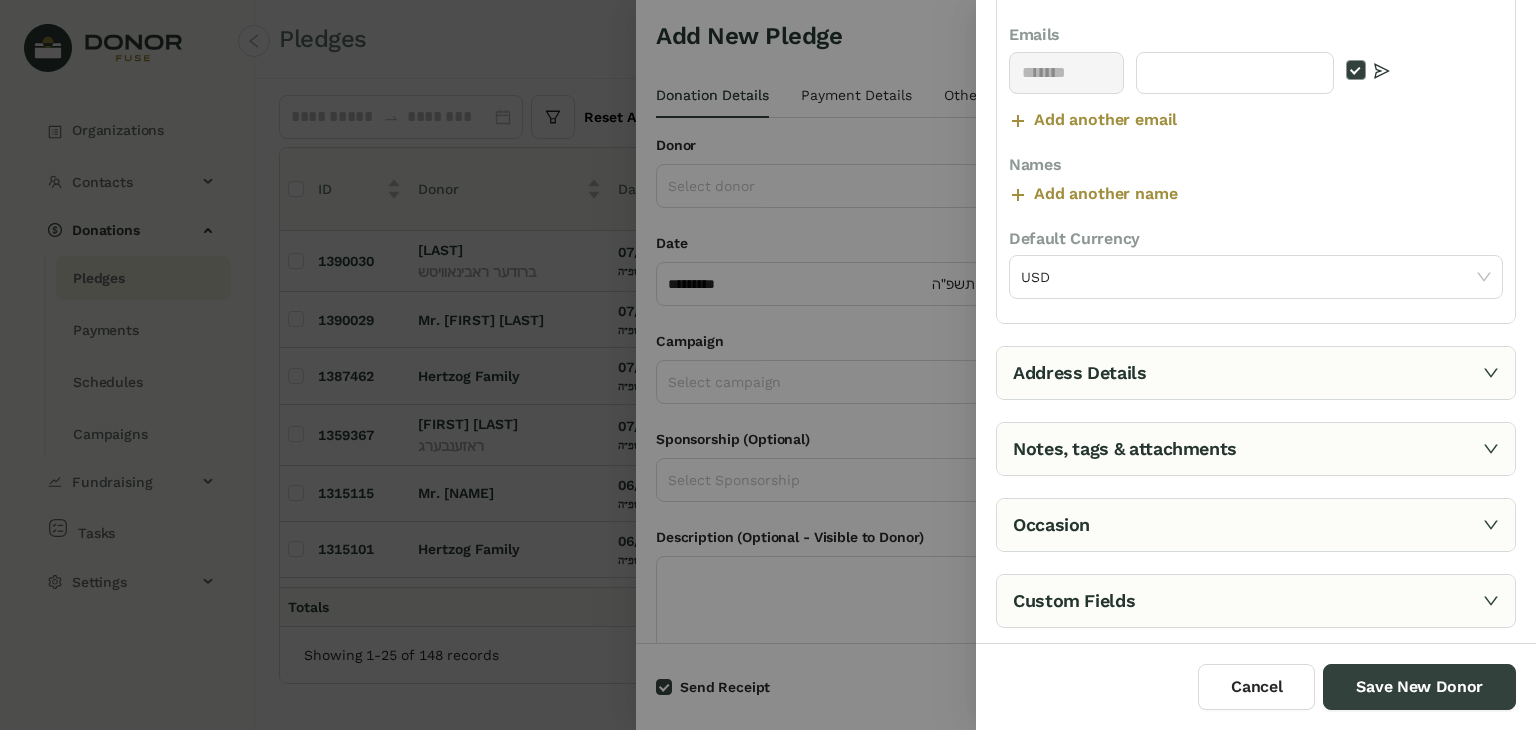 click on "Notes, tags & attachments" at bounding box center (1256, 449) 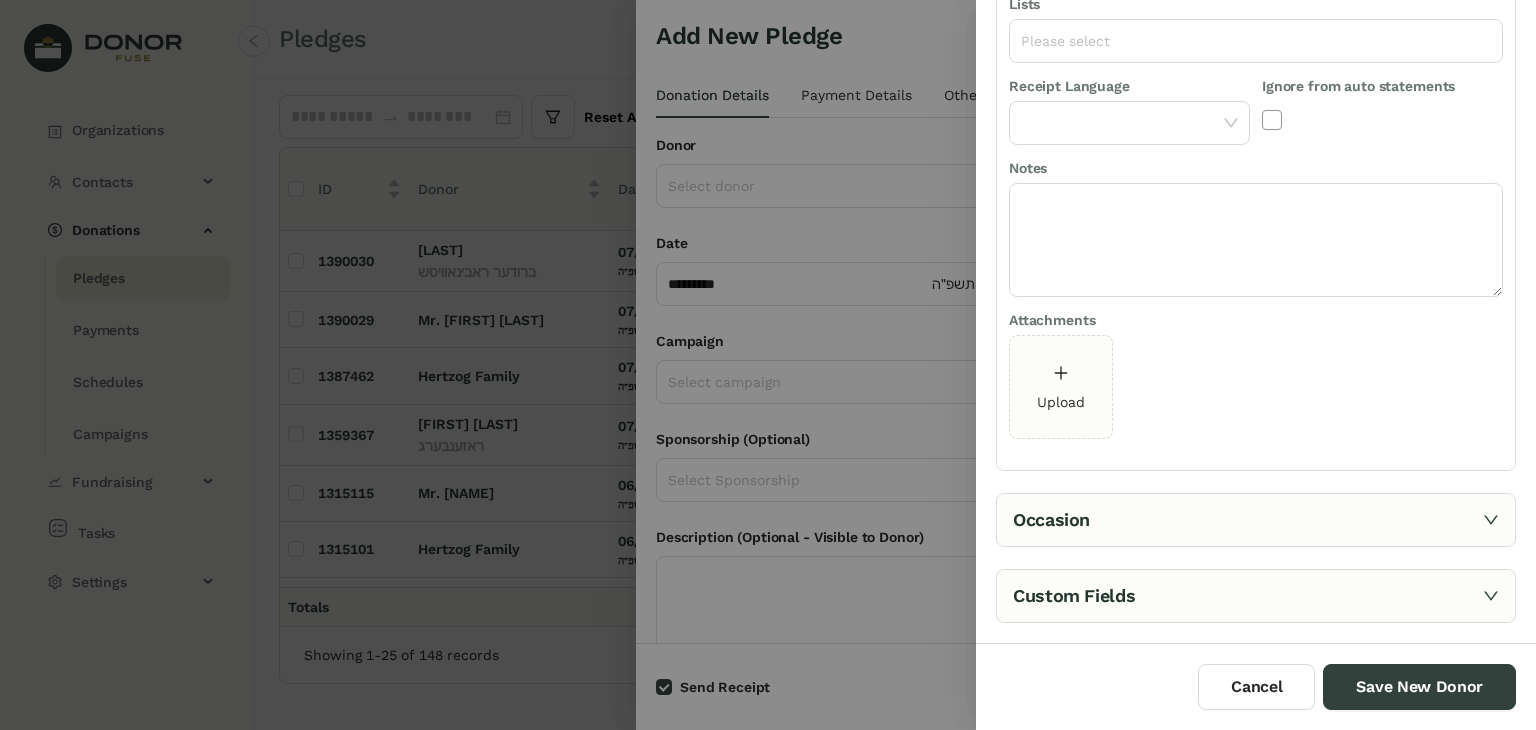 scroll, scrollTop: 248, scrollLeft: 0, axis: vertical 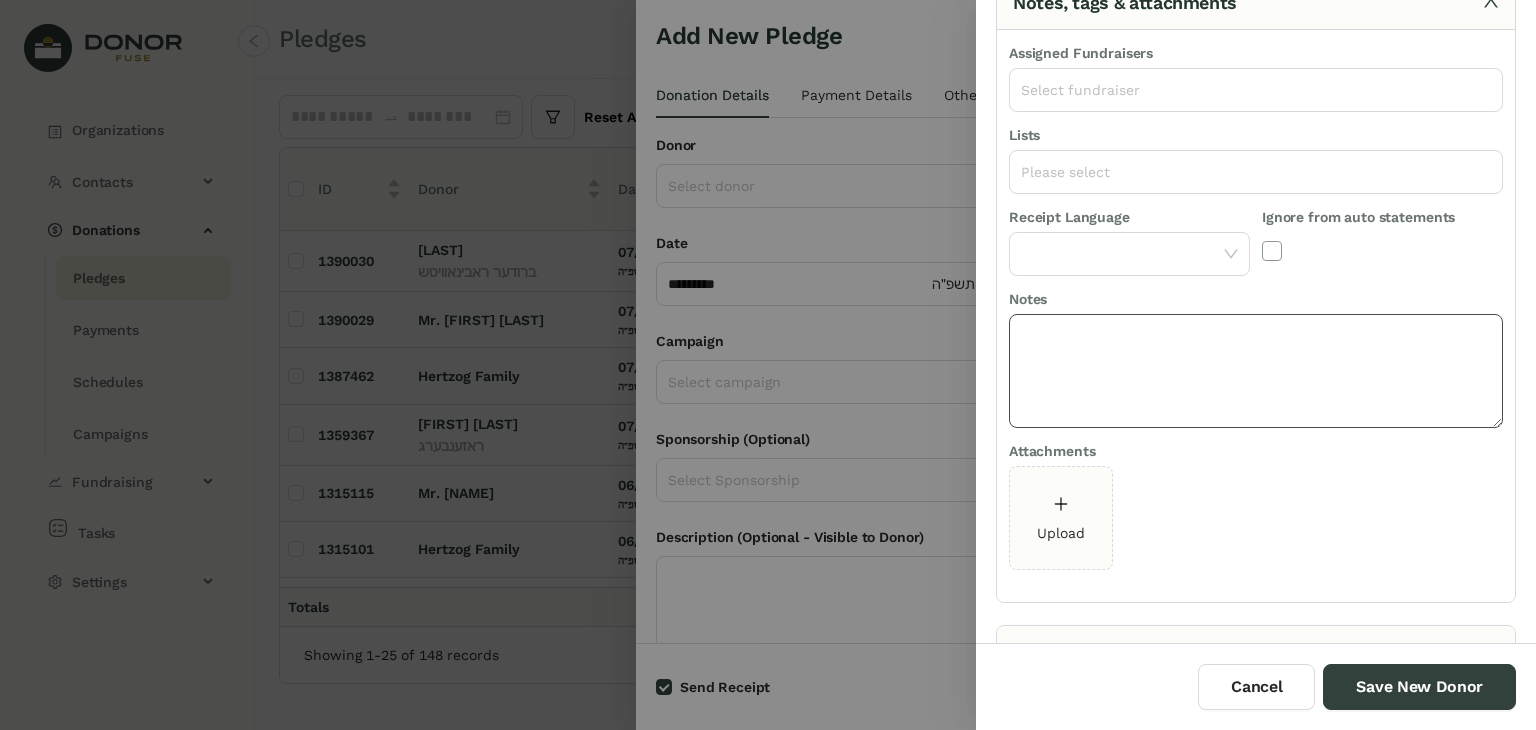 click 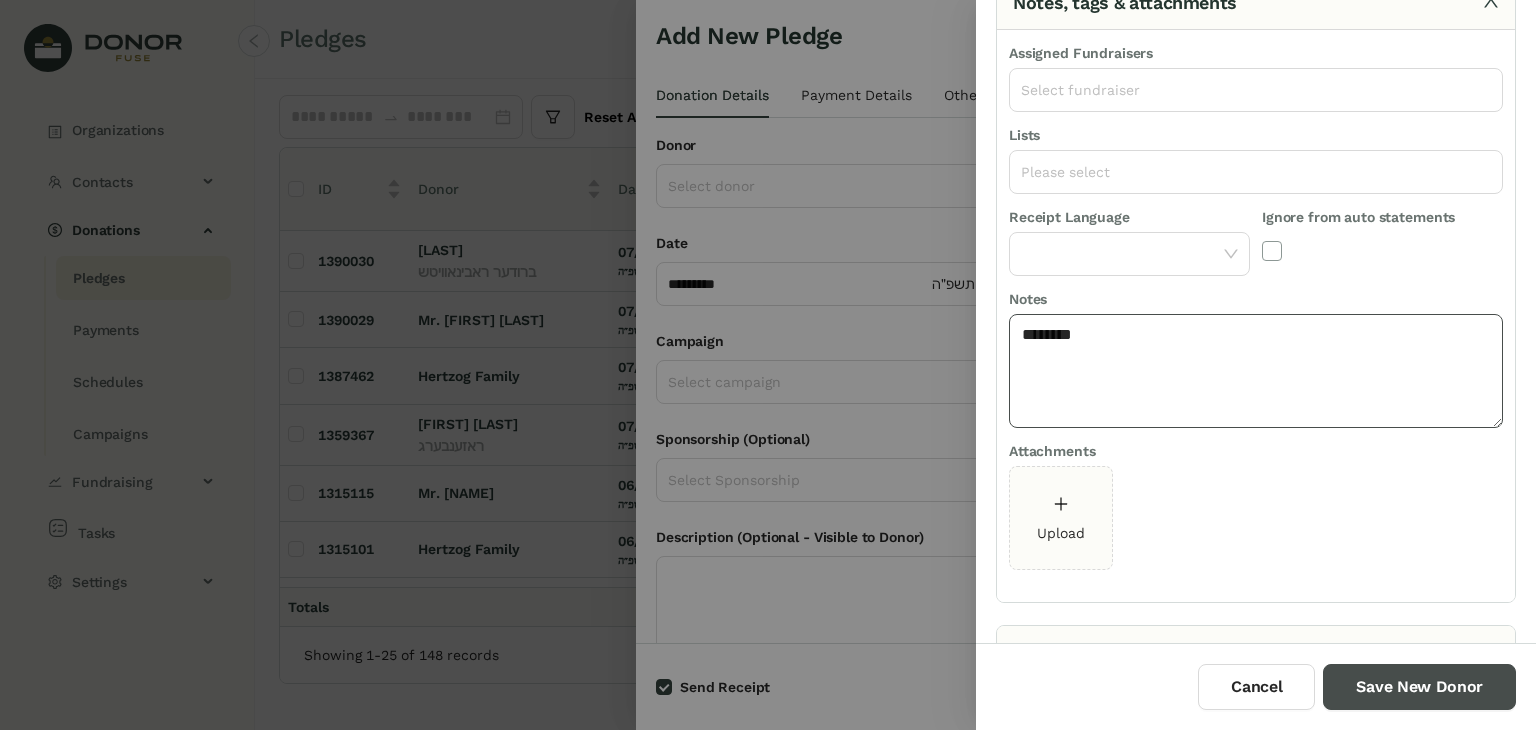 type on "********" 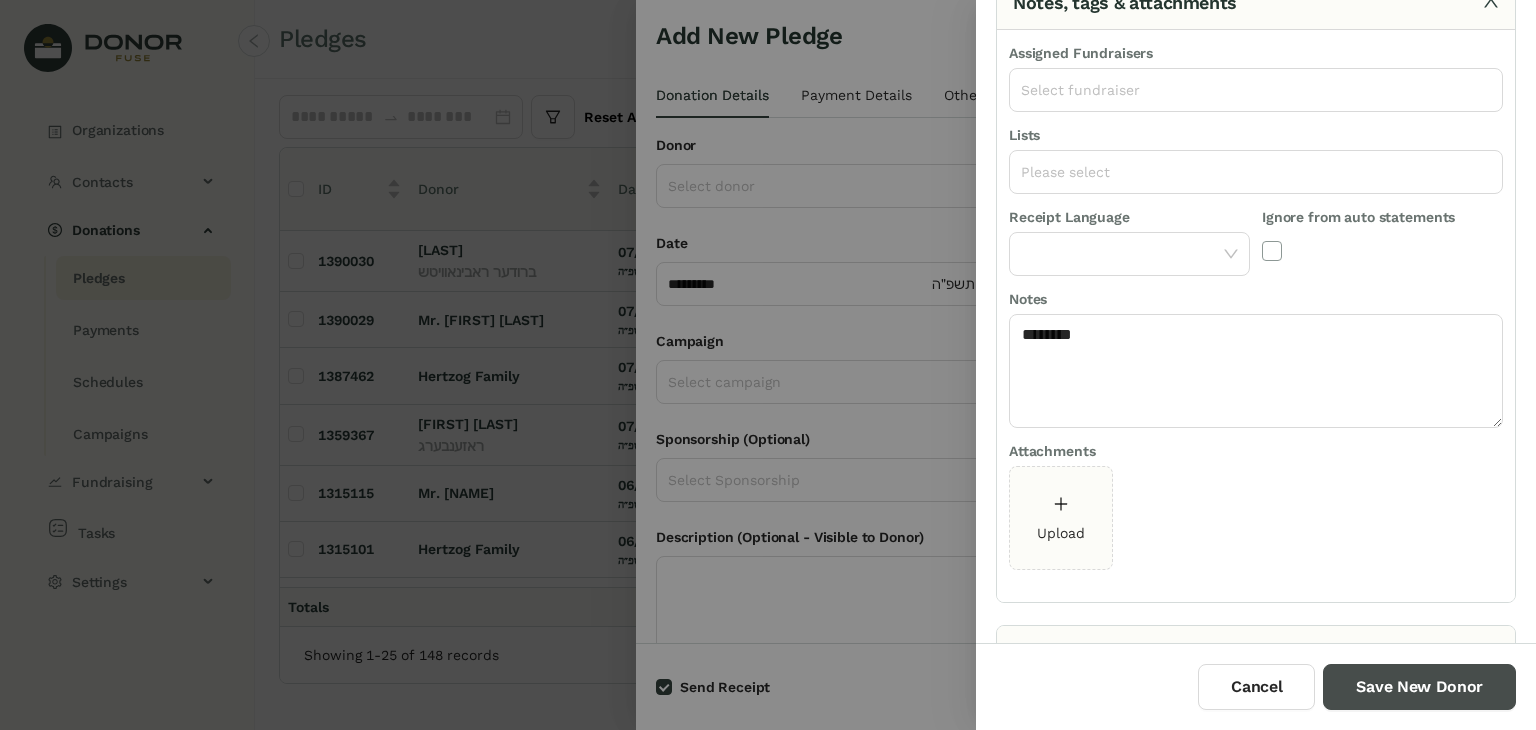 click on "Save New Donor" at bounding box center [1419, 687] 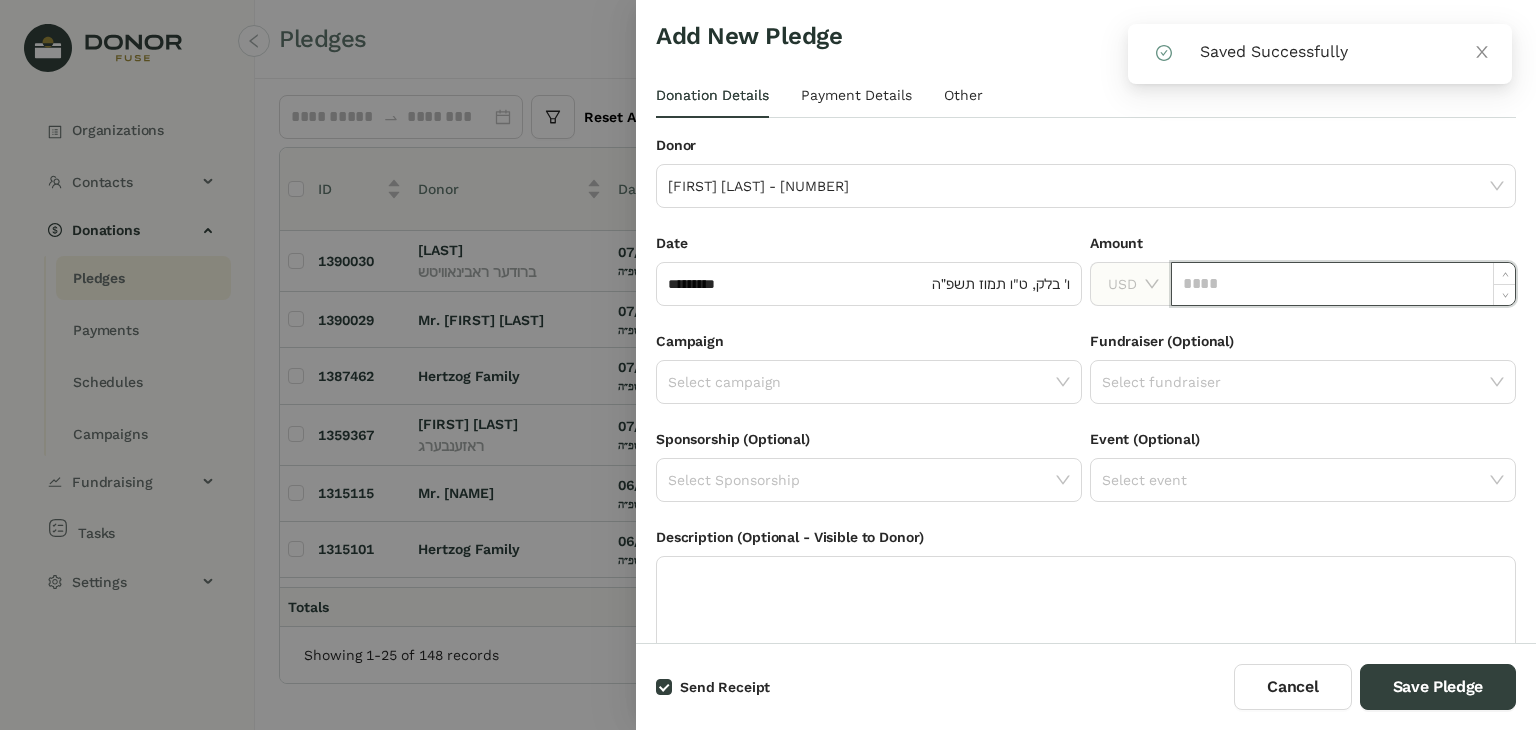 click 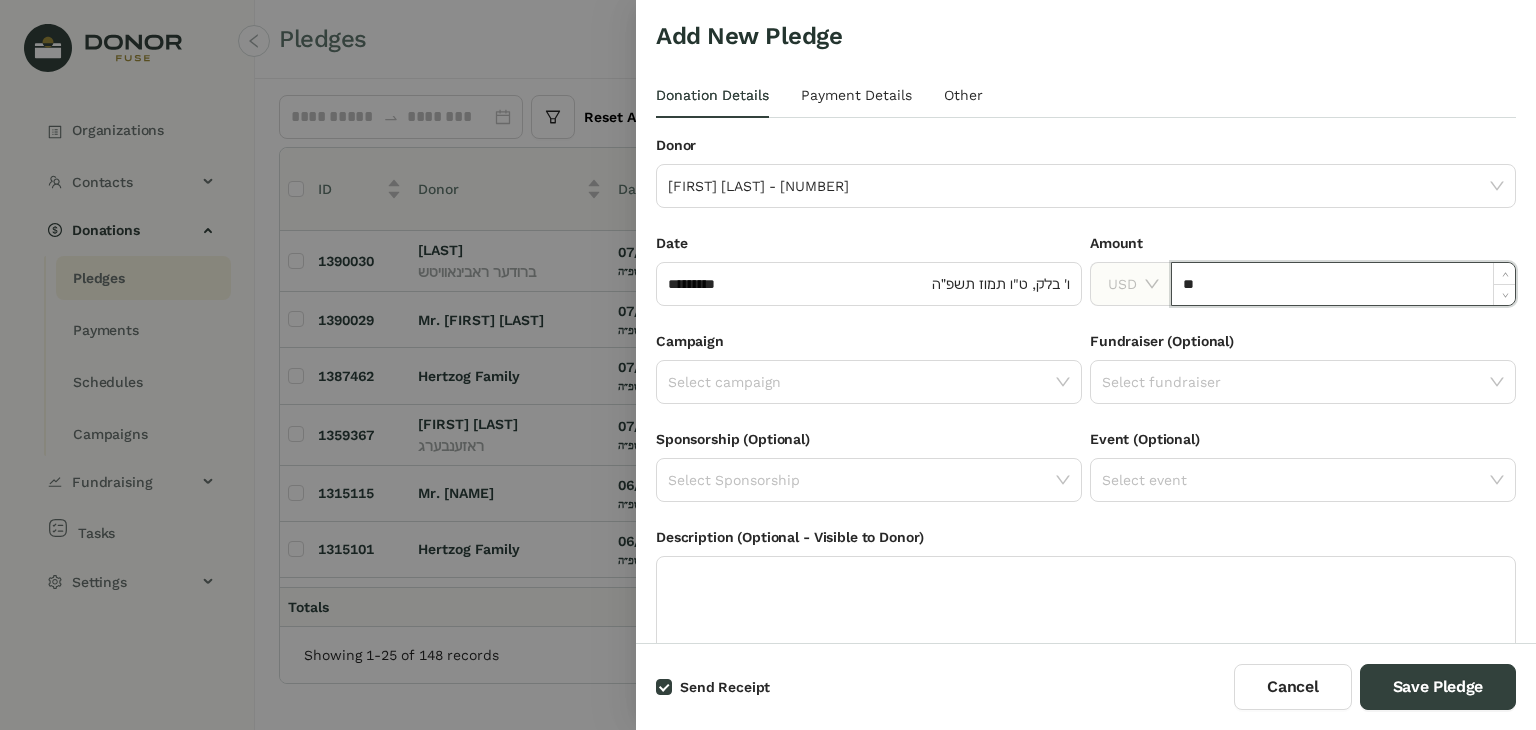 type on "******" 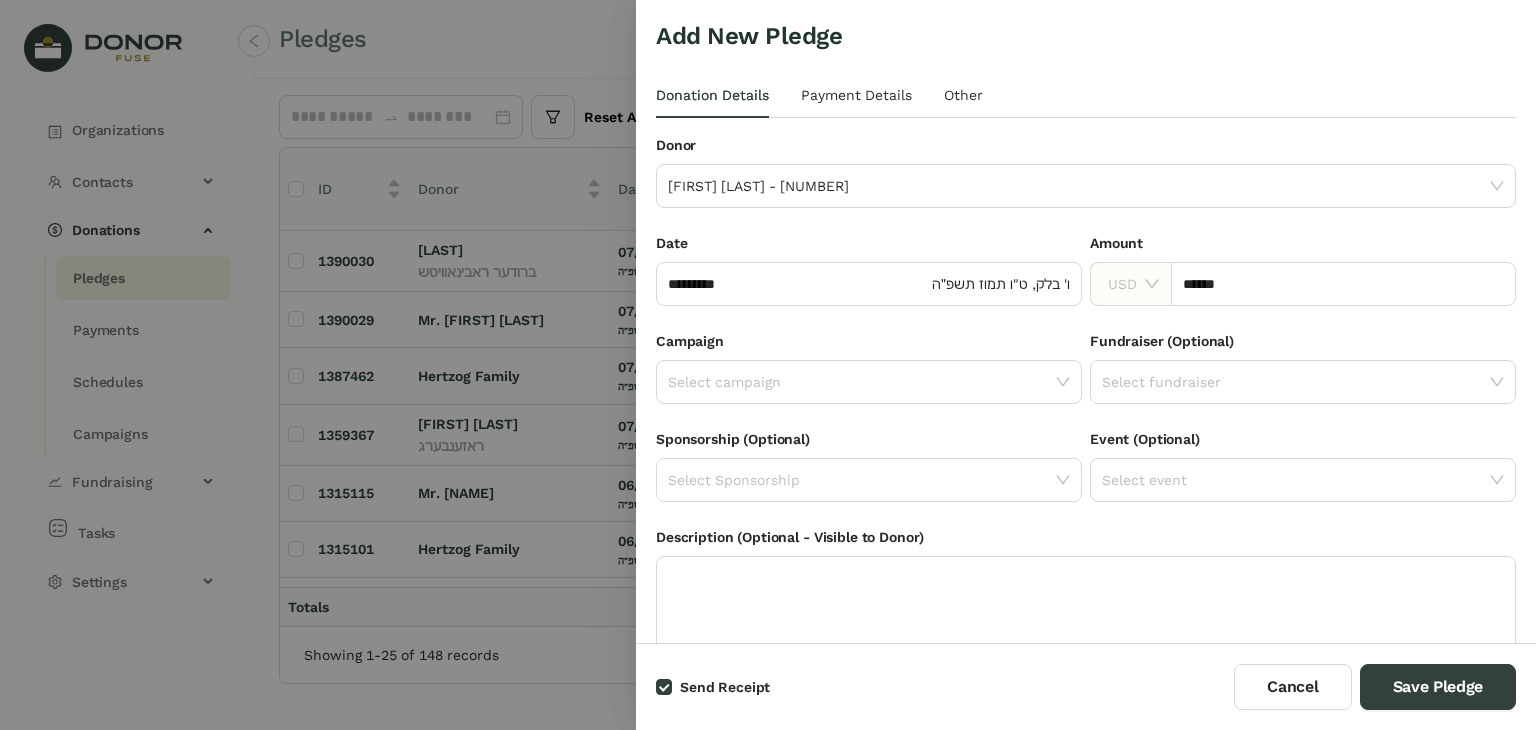 click on "Donation Details Payment Details Other" at bounding box center (1086, 95) 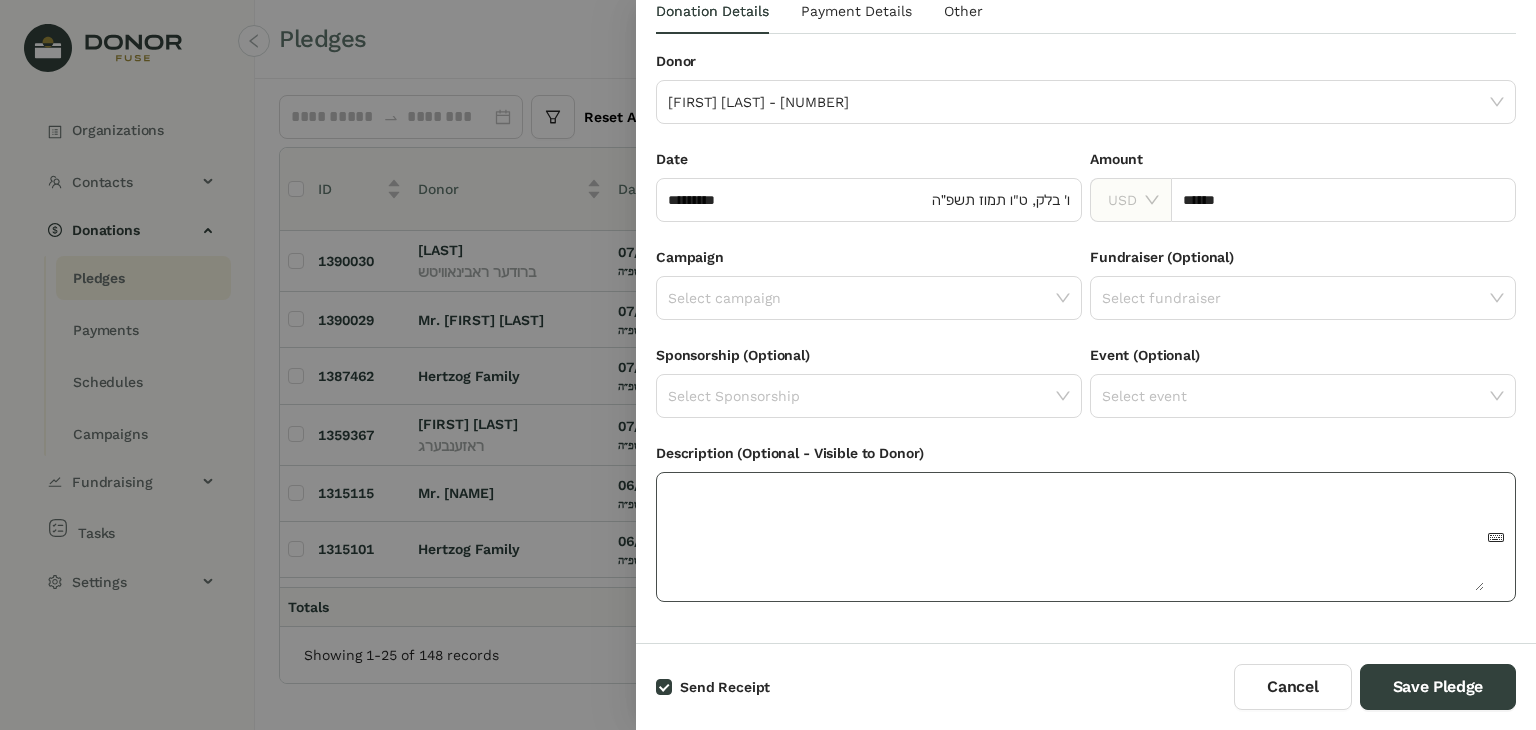 scroll, scrollTop: 86, scrollLeft: 0, axis: vertical 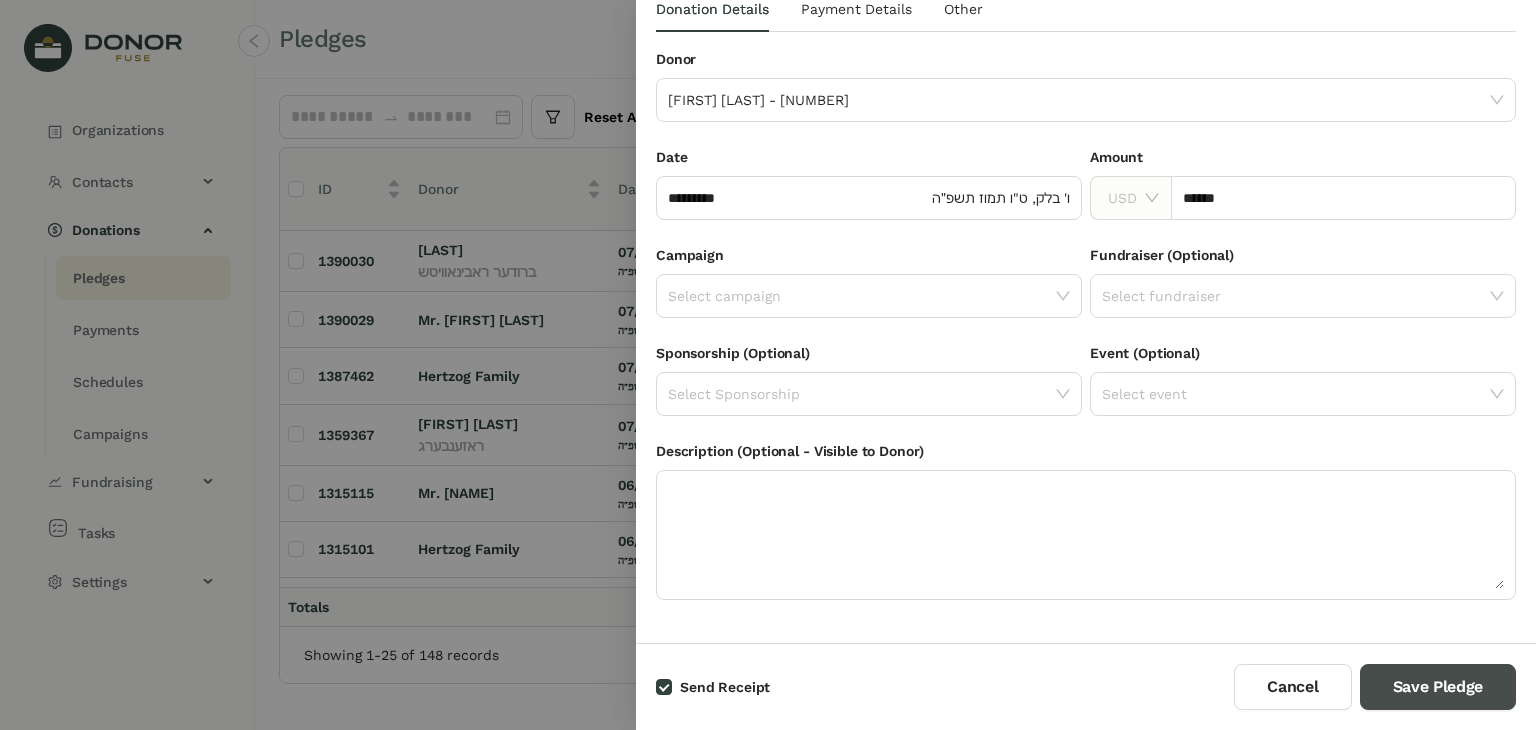 click on "Save Pledge" at bounding box center (1438, 687) 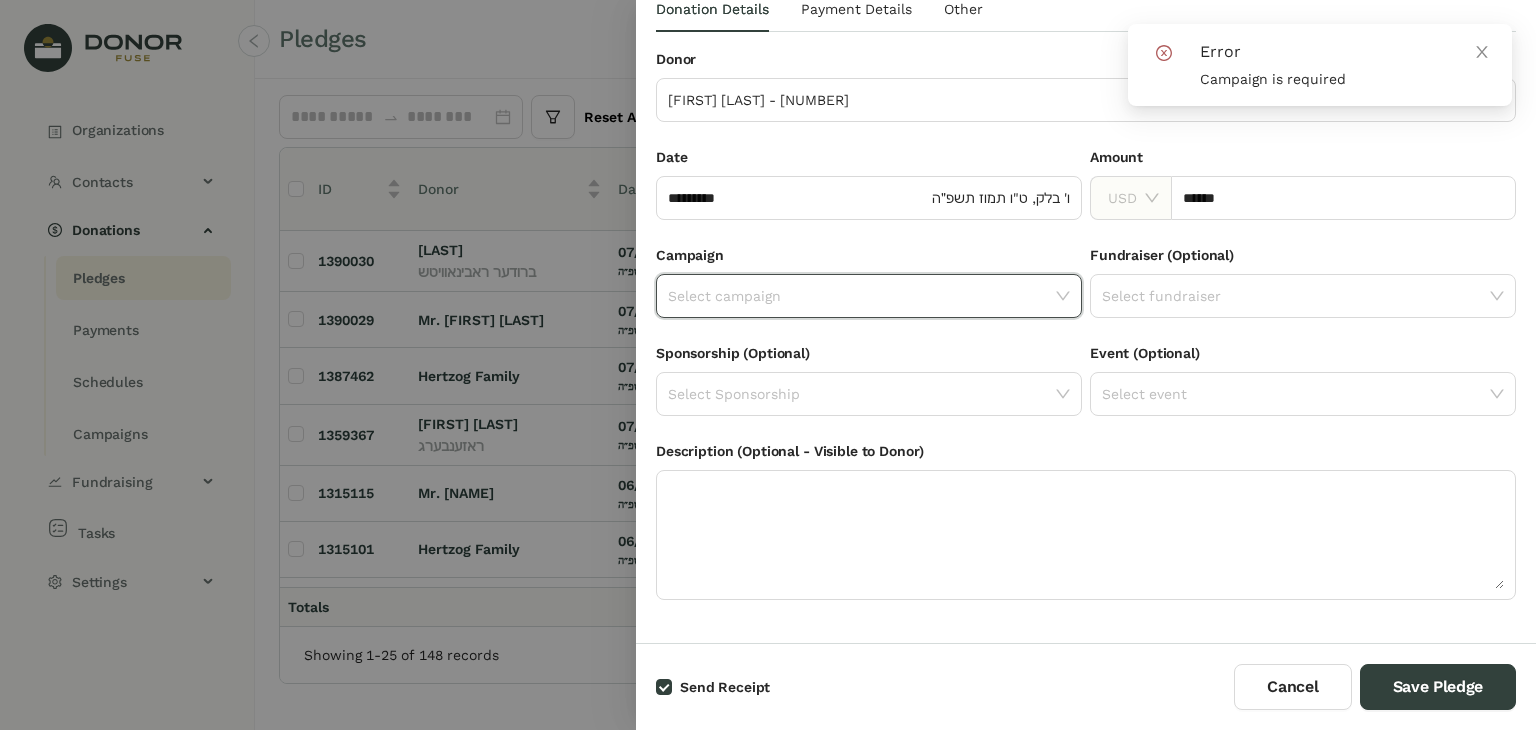 click 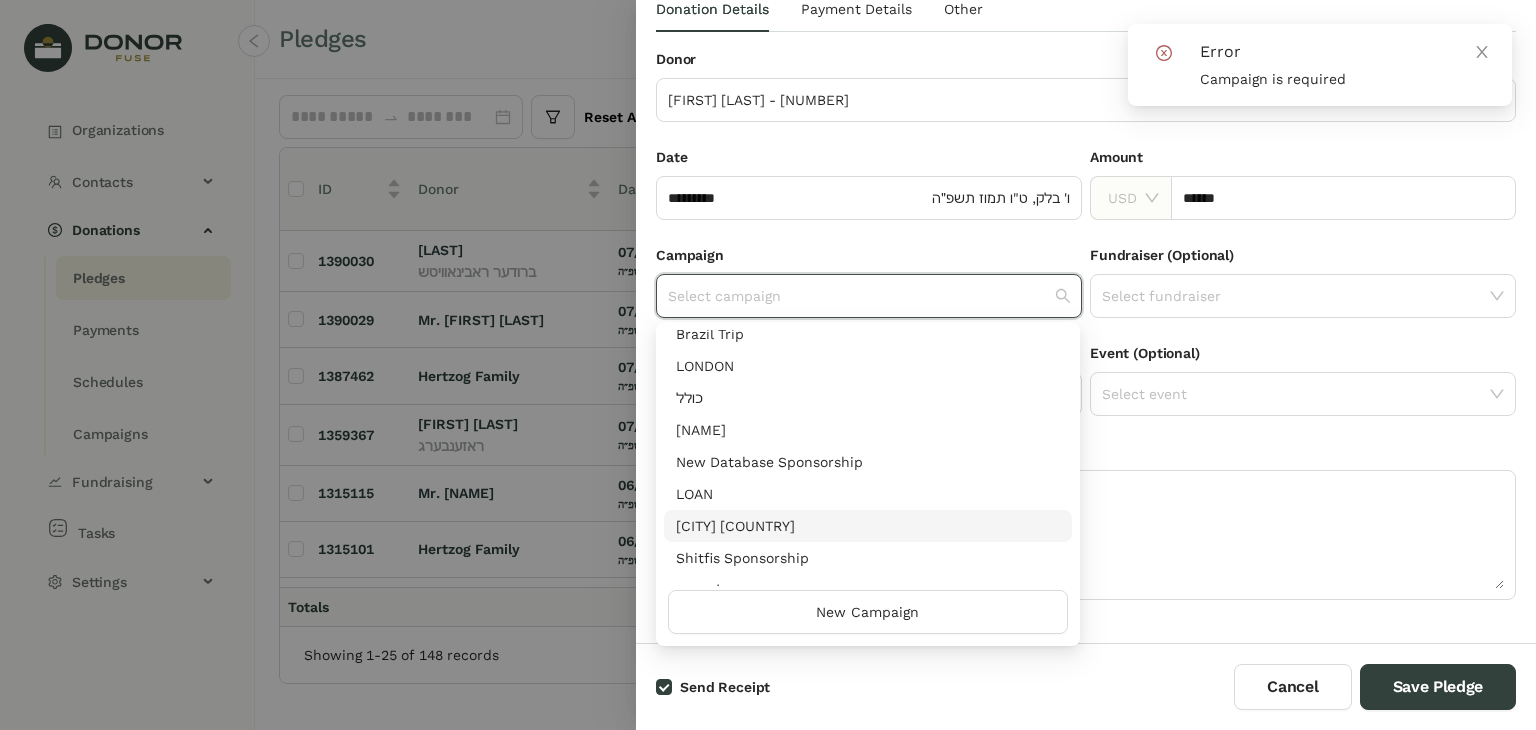 scroll, scrollTop: 608, scrollLeft: 0, axis: vertical 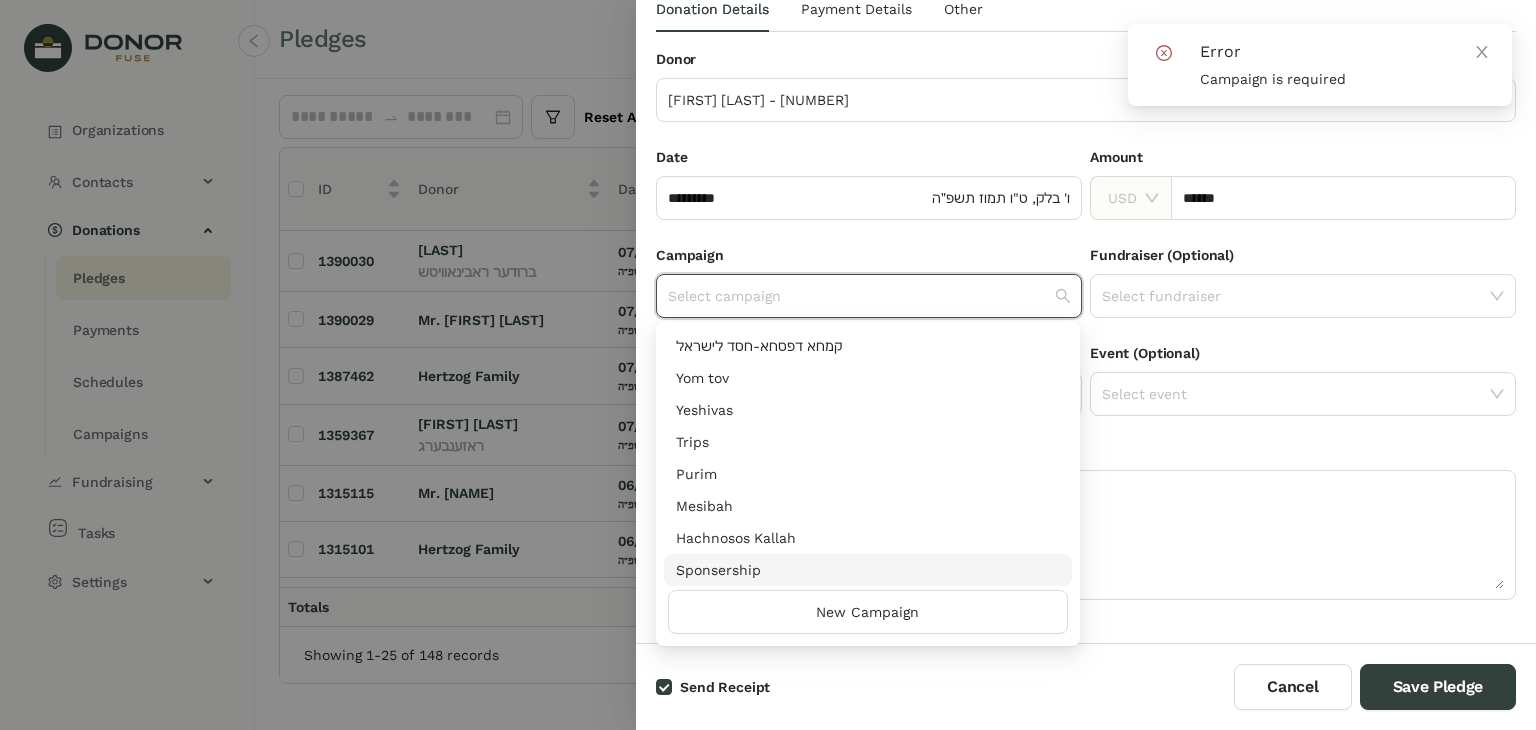 click on "Sponsership" at bounding box center [868, 570] 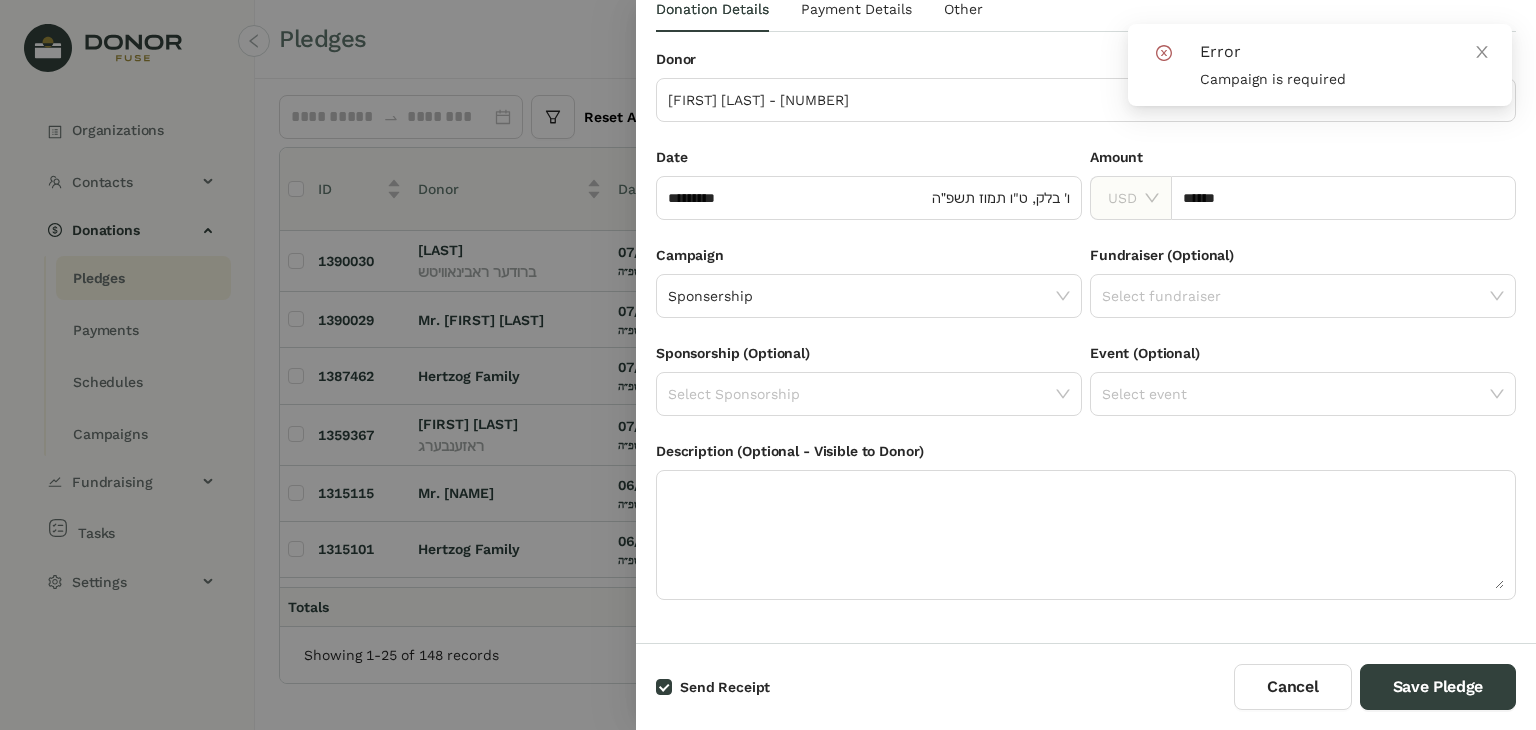 click on "Fundraiser (Optional)" at bounding box center [1303, 259] 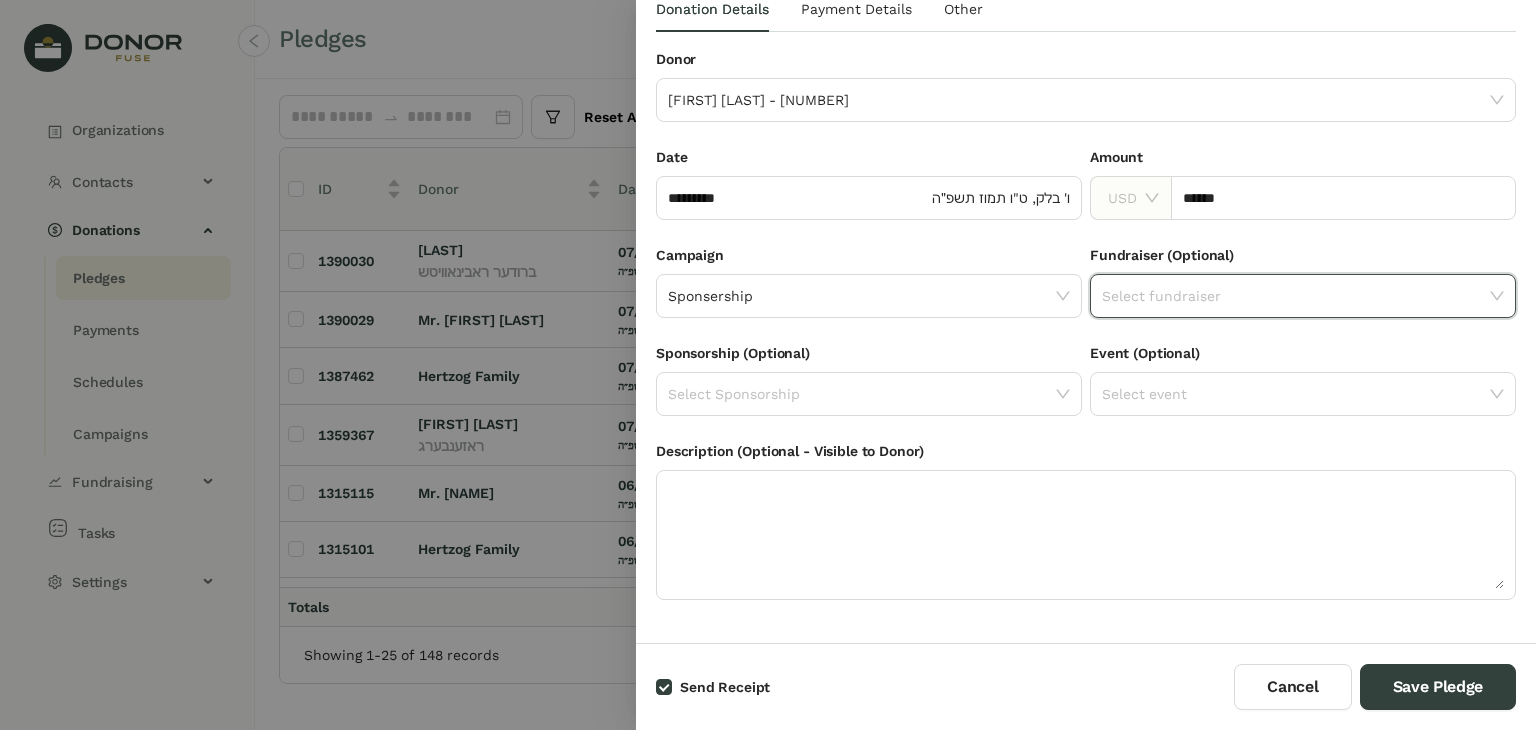 click 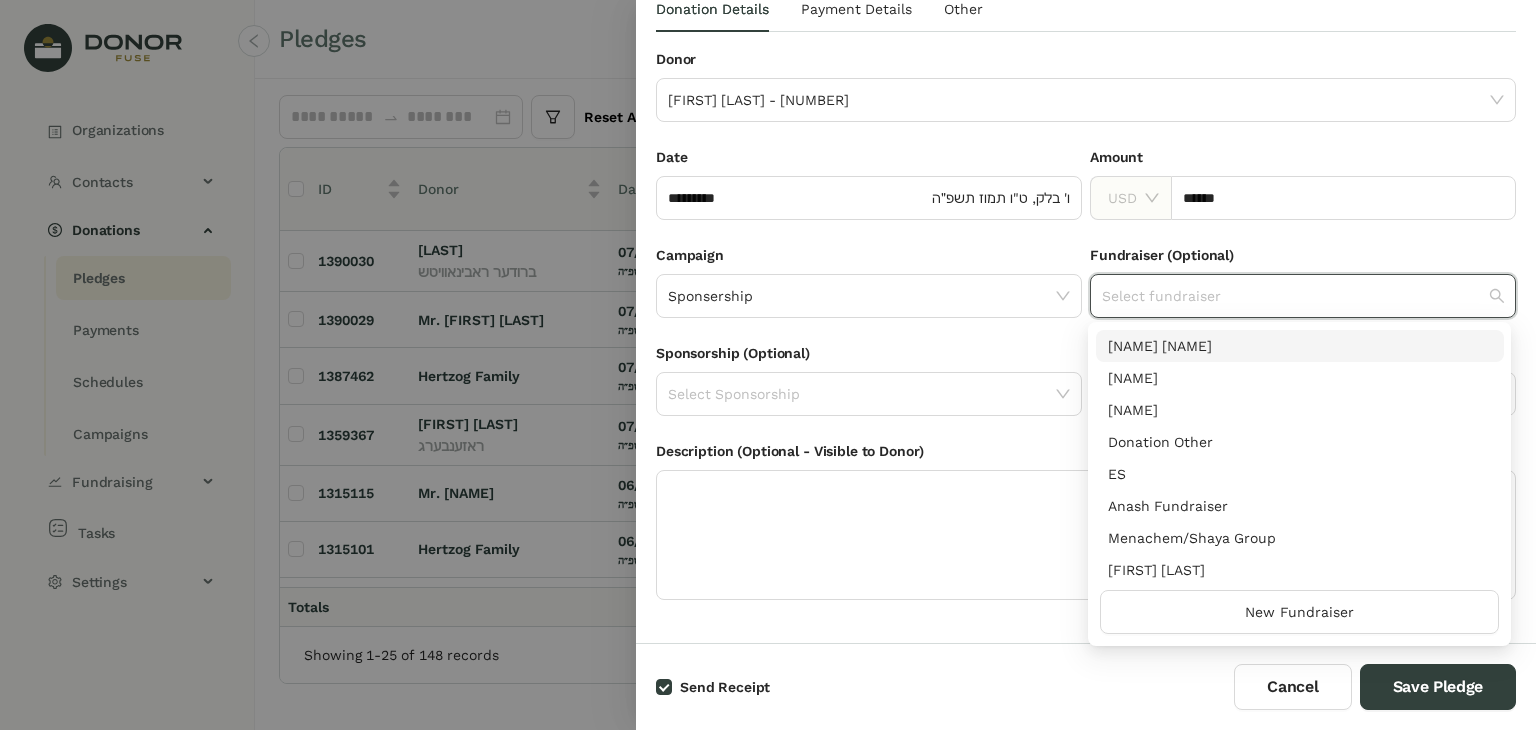 click on "[NAME] [NAME]" at bounding box center [1300, 346] 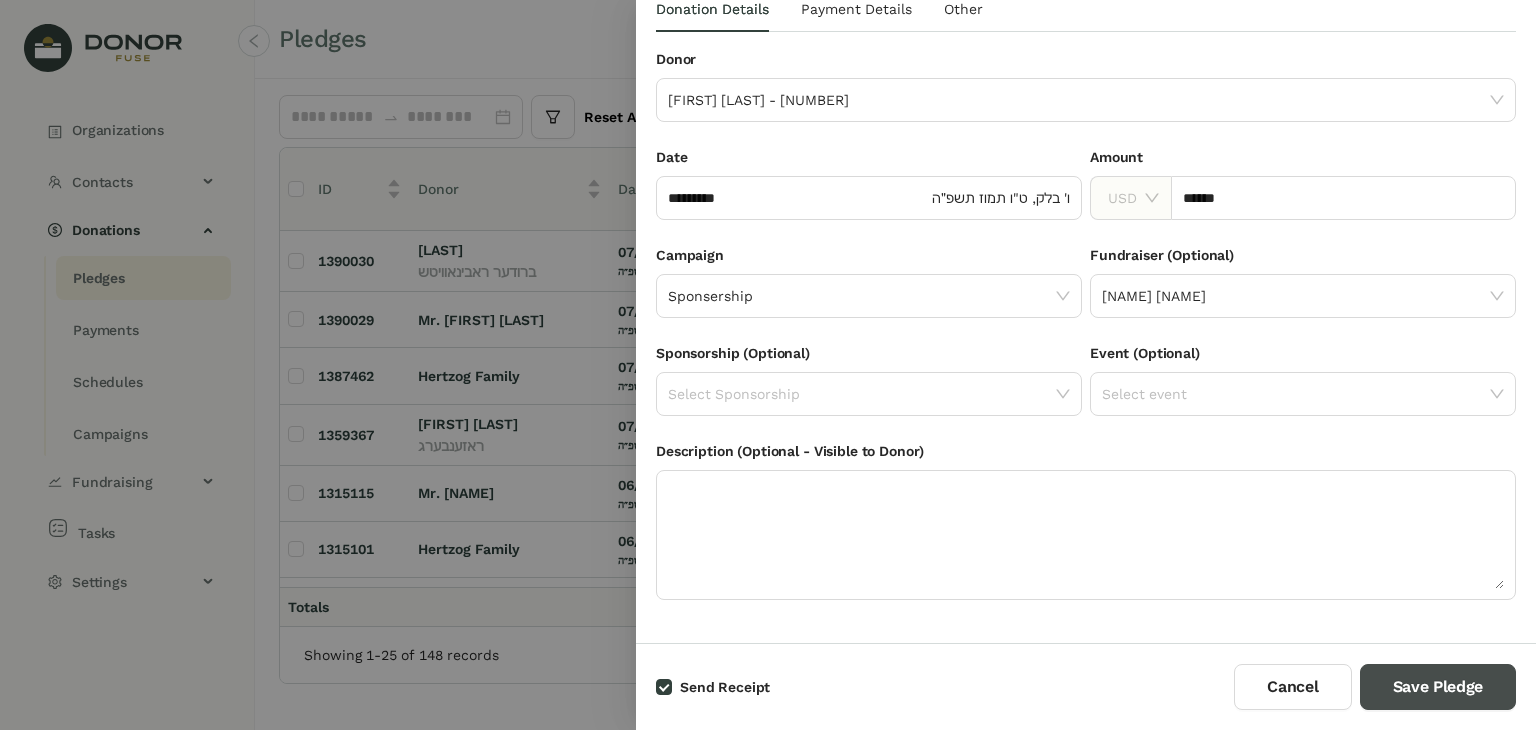 click on "Save Pledge" at bounding box center [1438, 687] 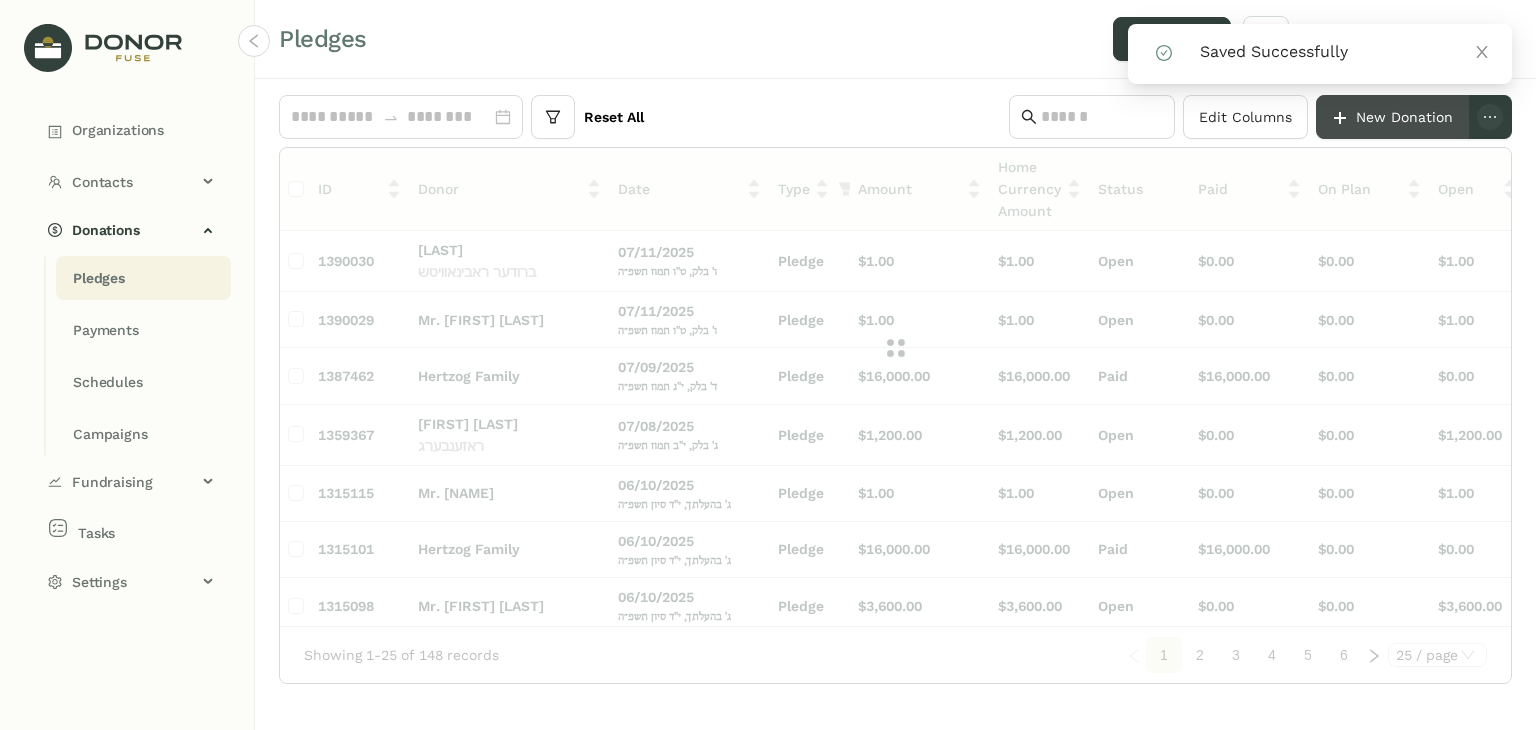 click on "New Donation" 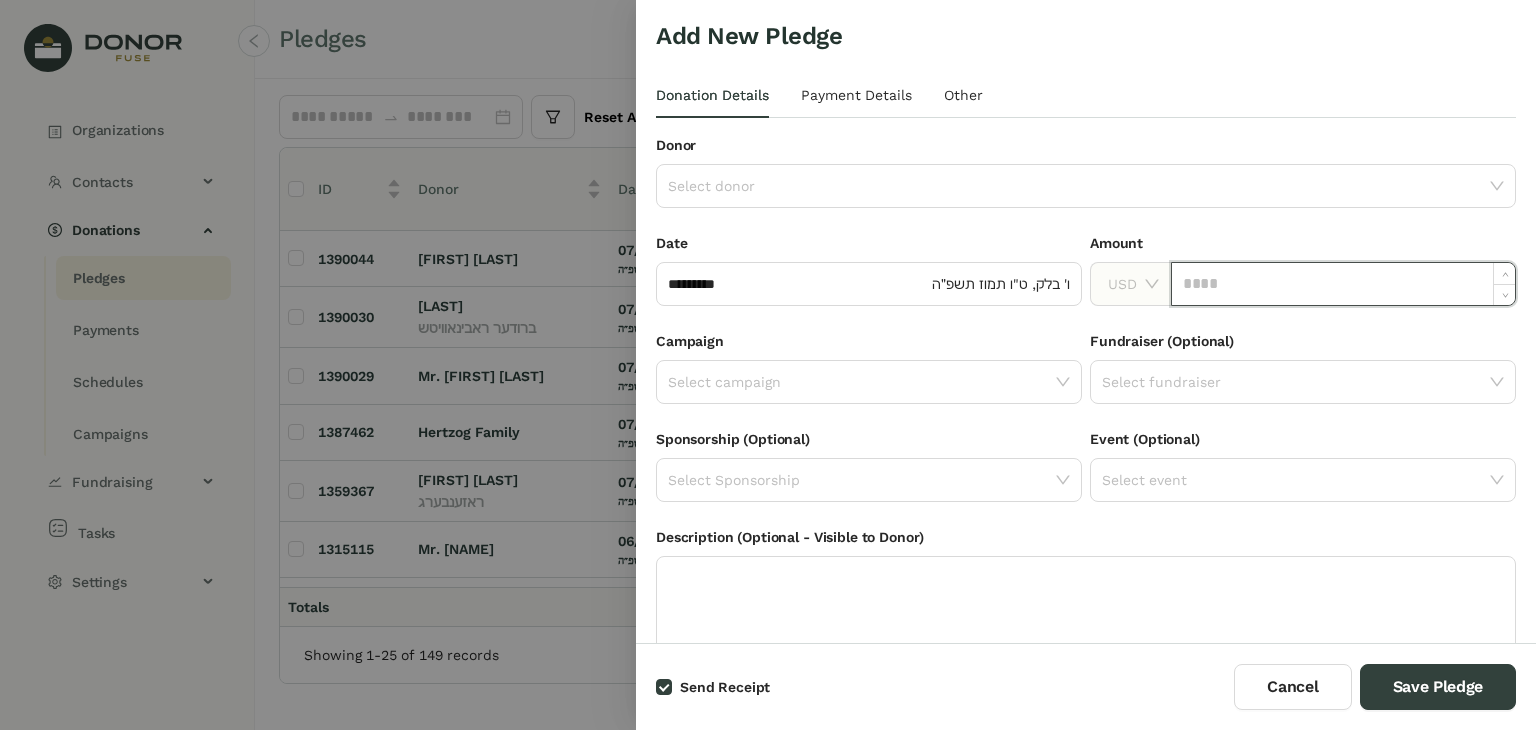 click 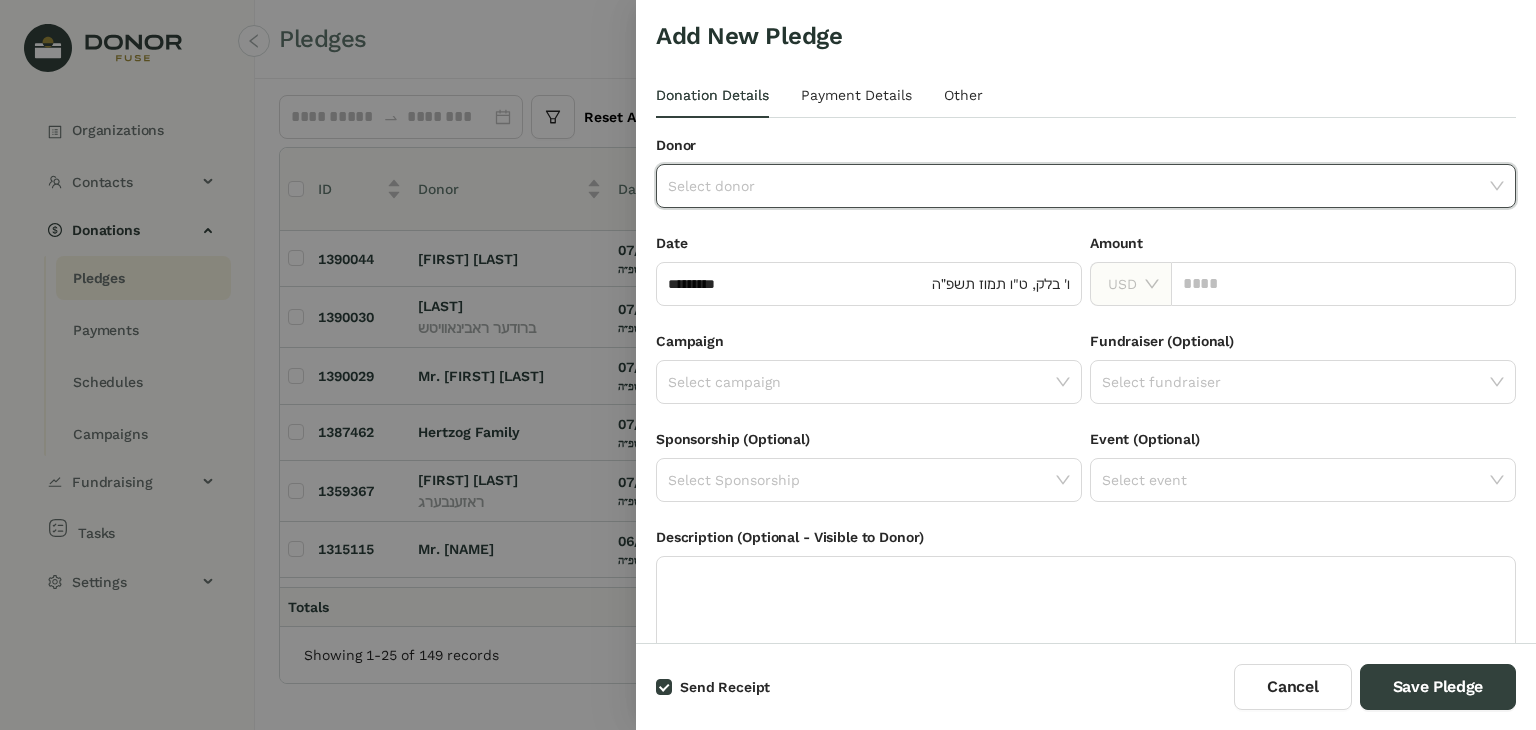 click 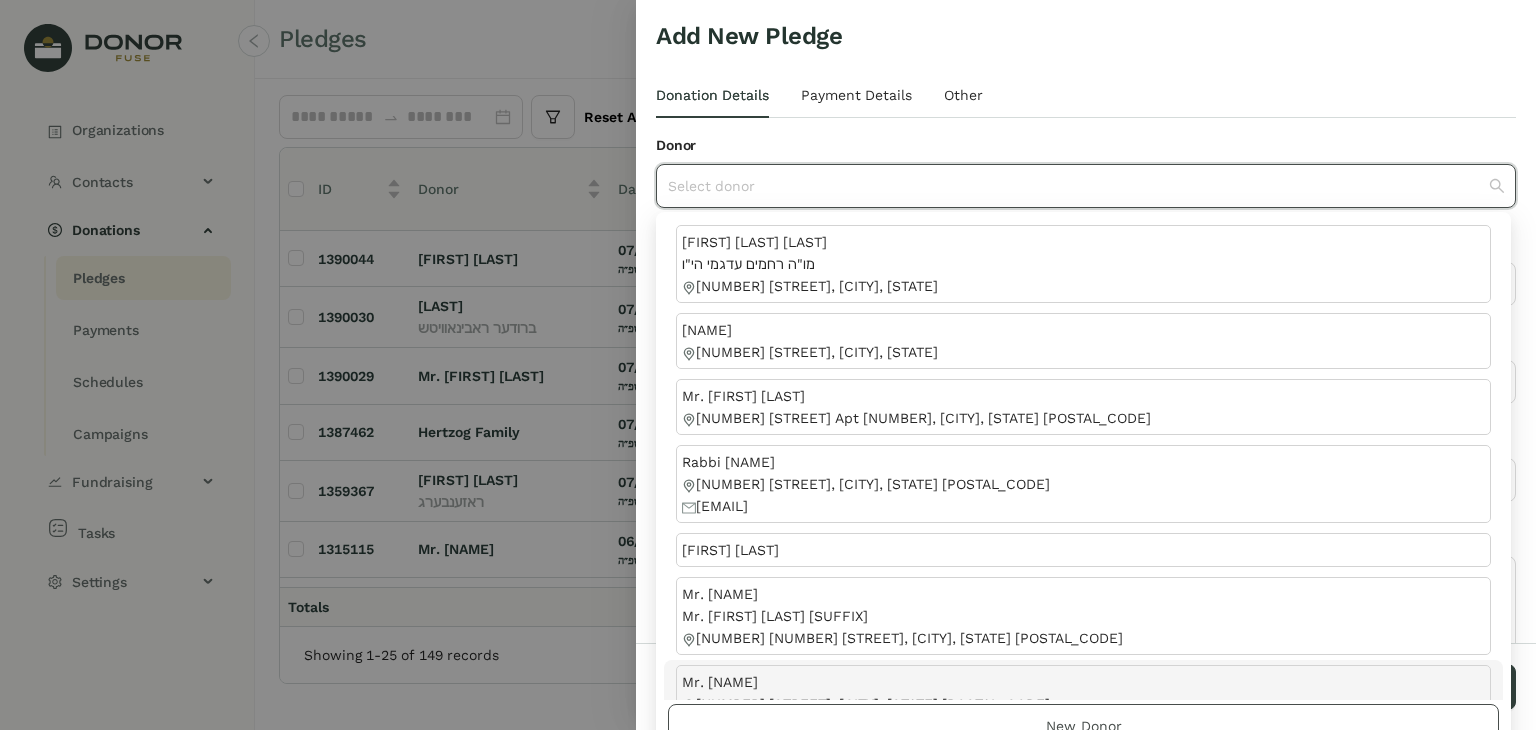 click on "New Donor" at bounding box center (1084, 726) 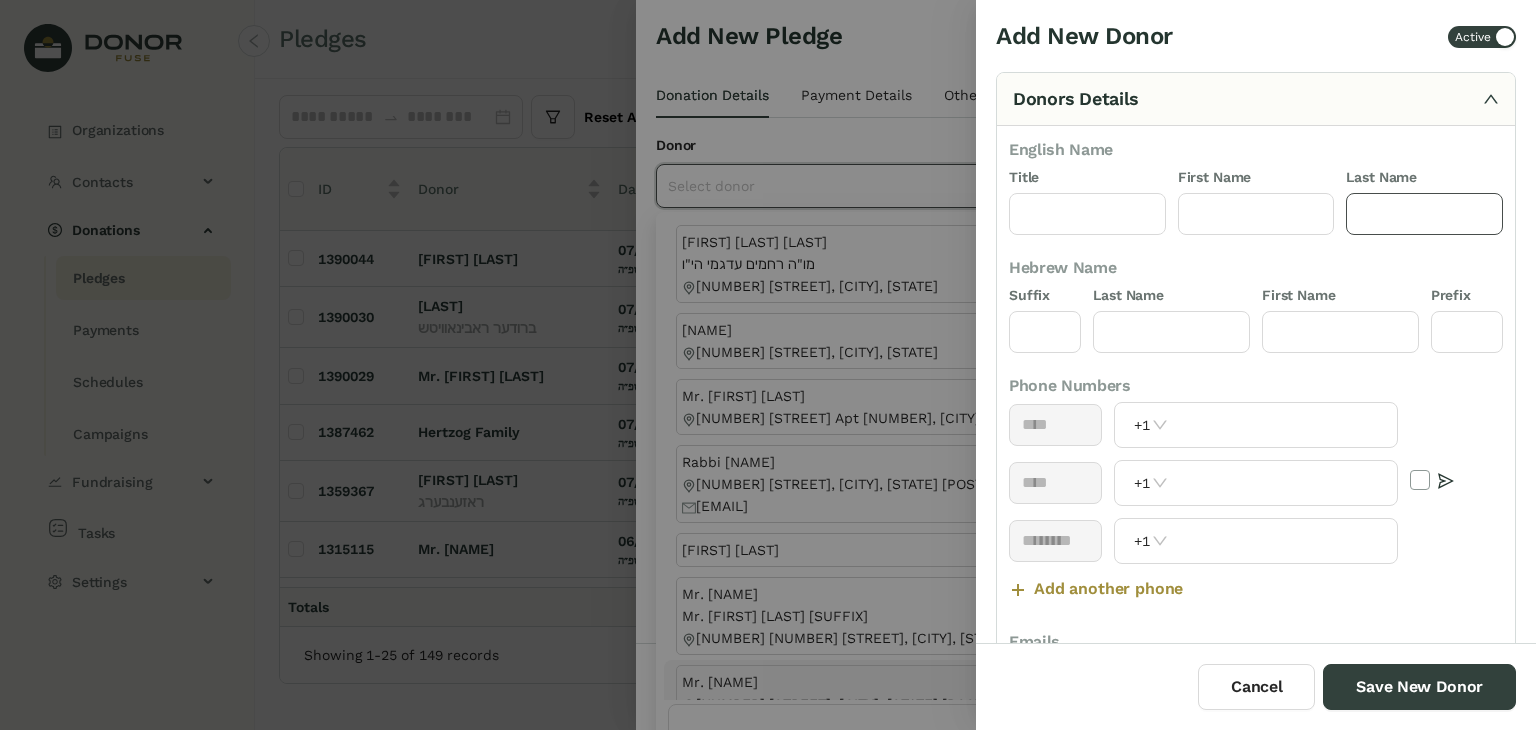 click 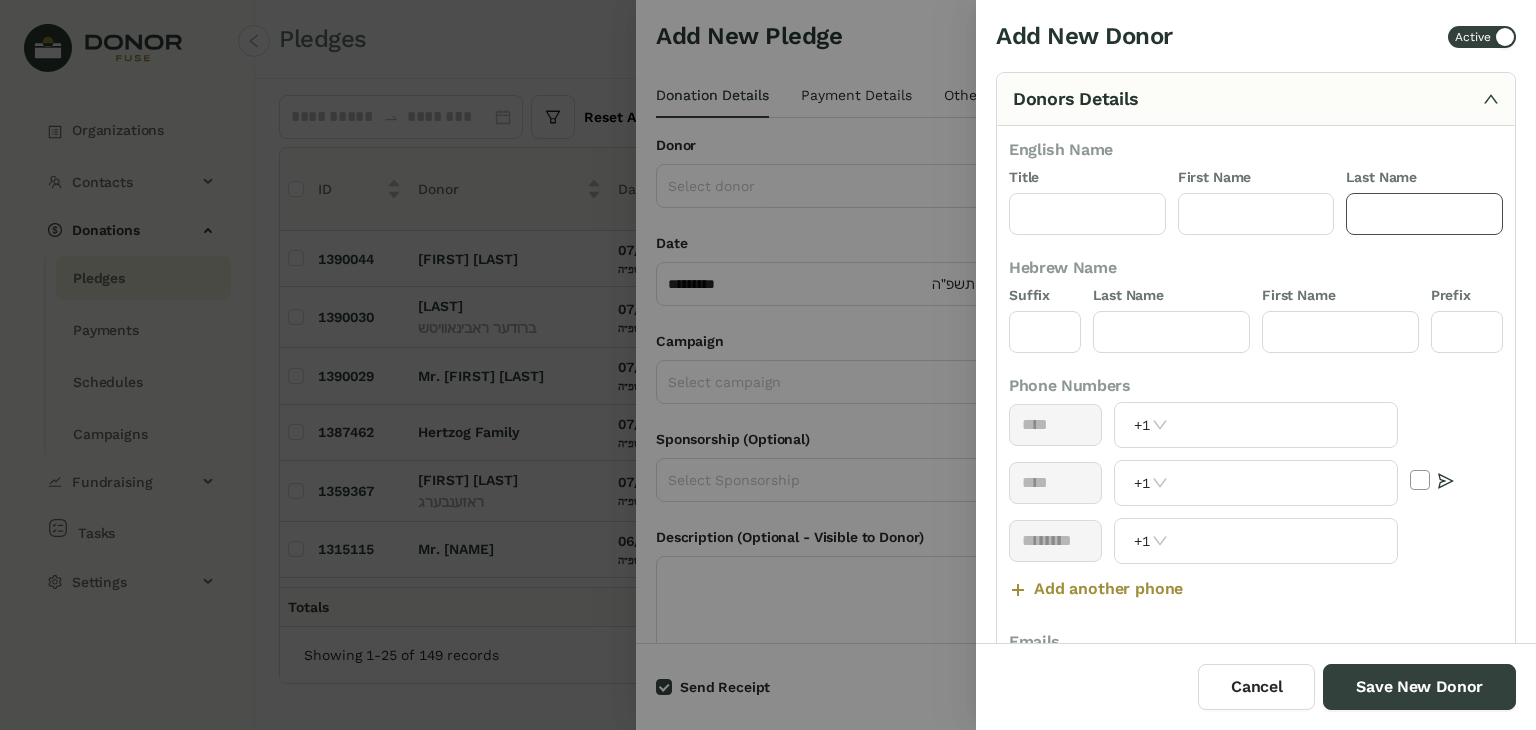 click 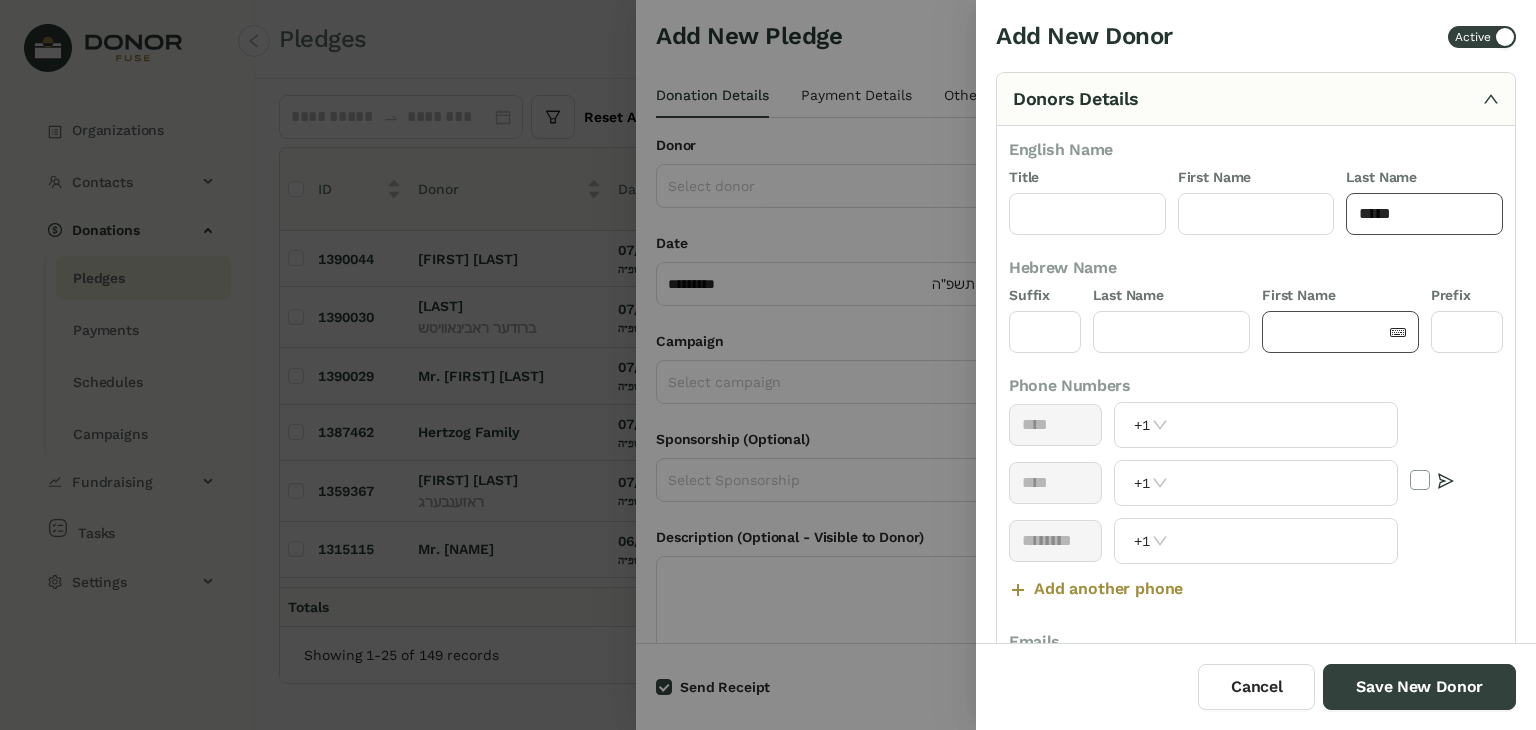 type on "*****" 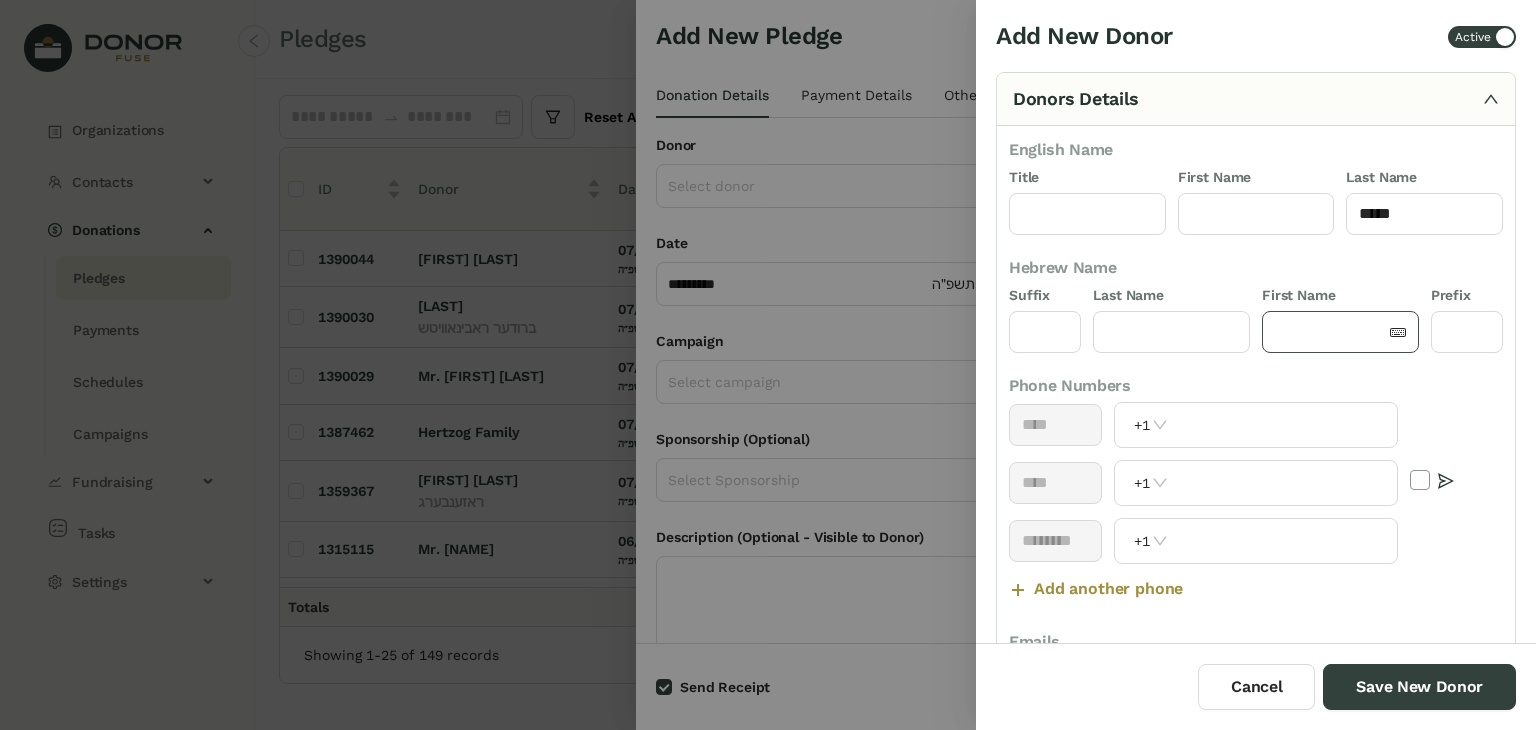 click 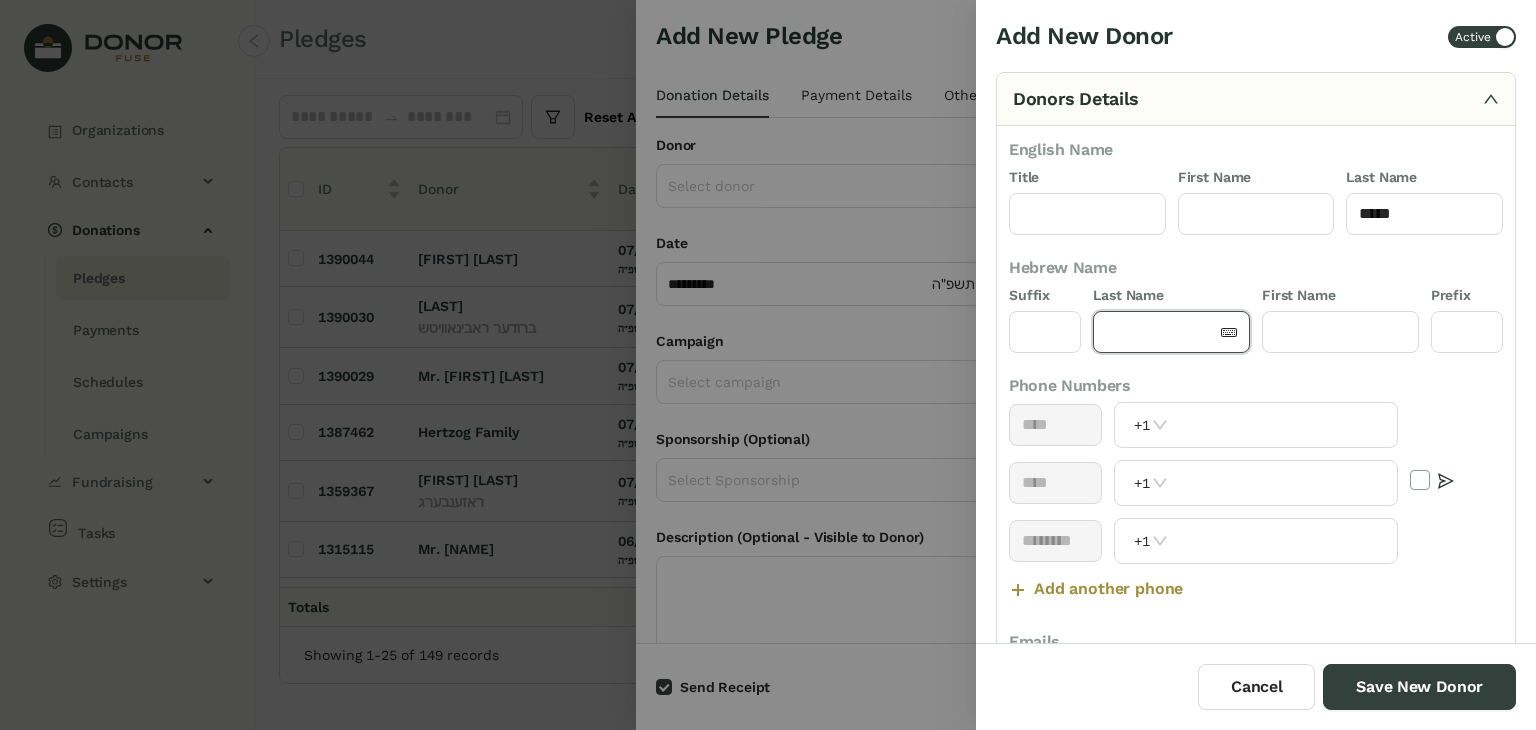 click 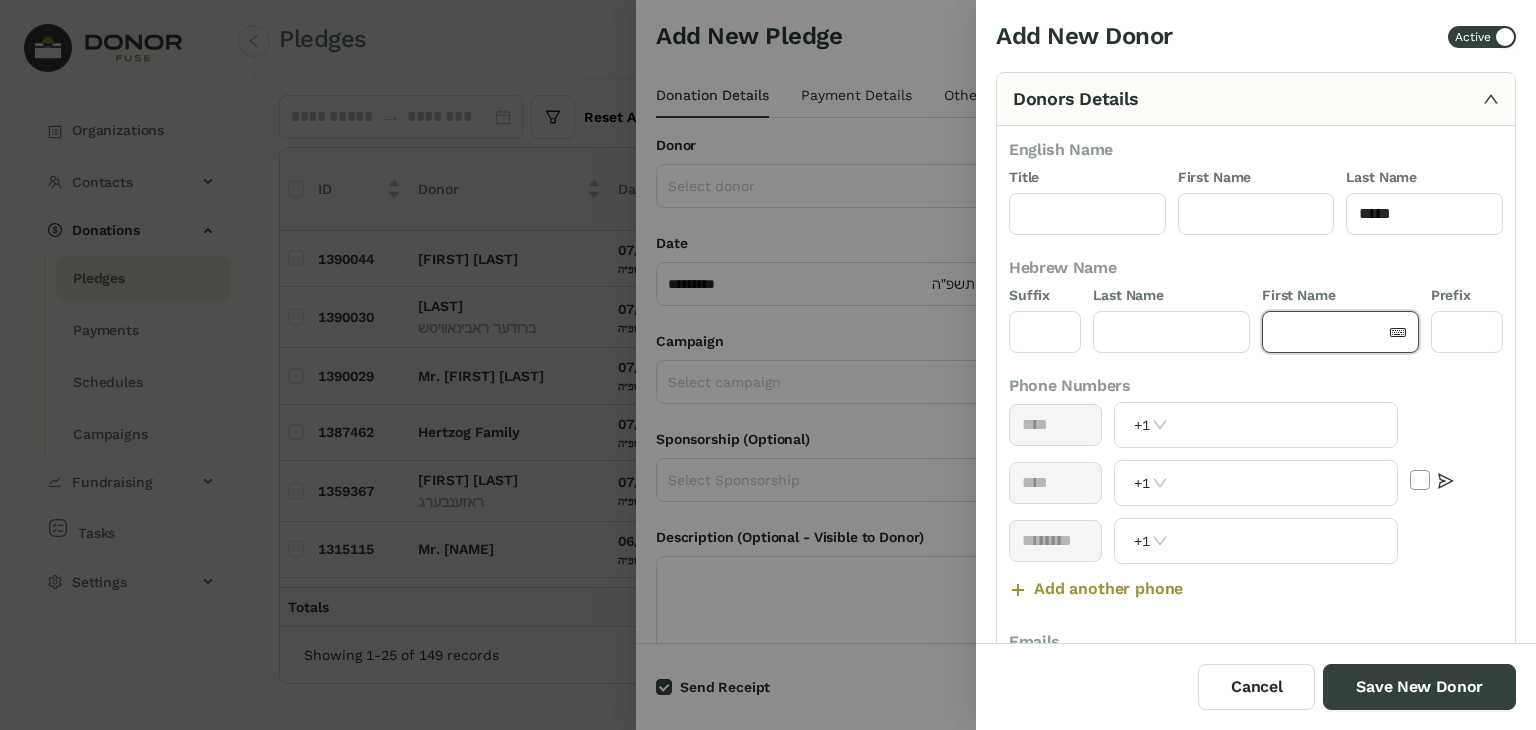 click 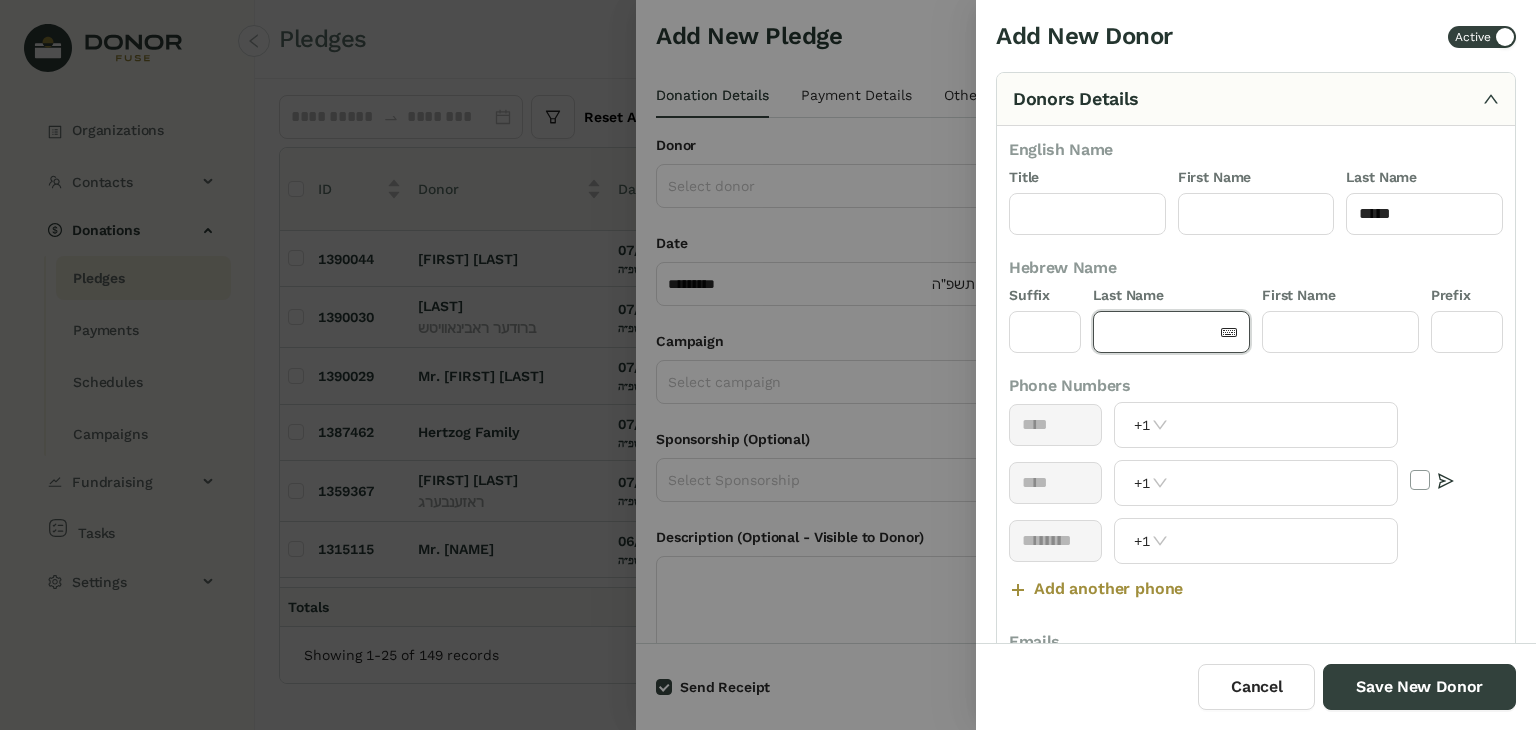 click 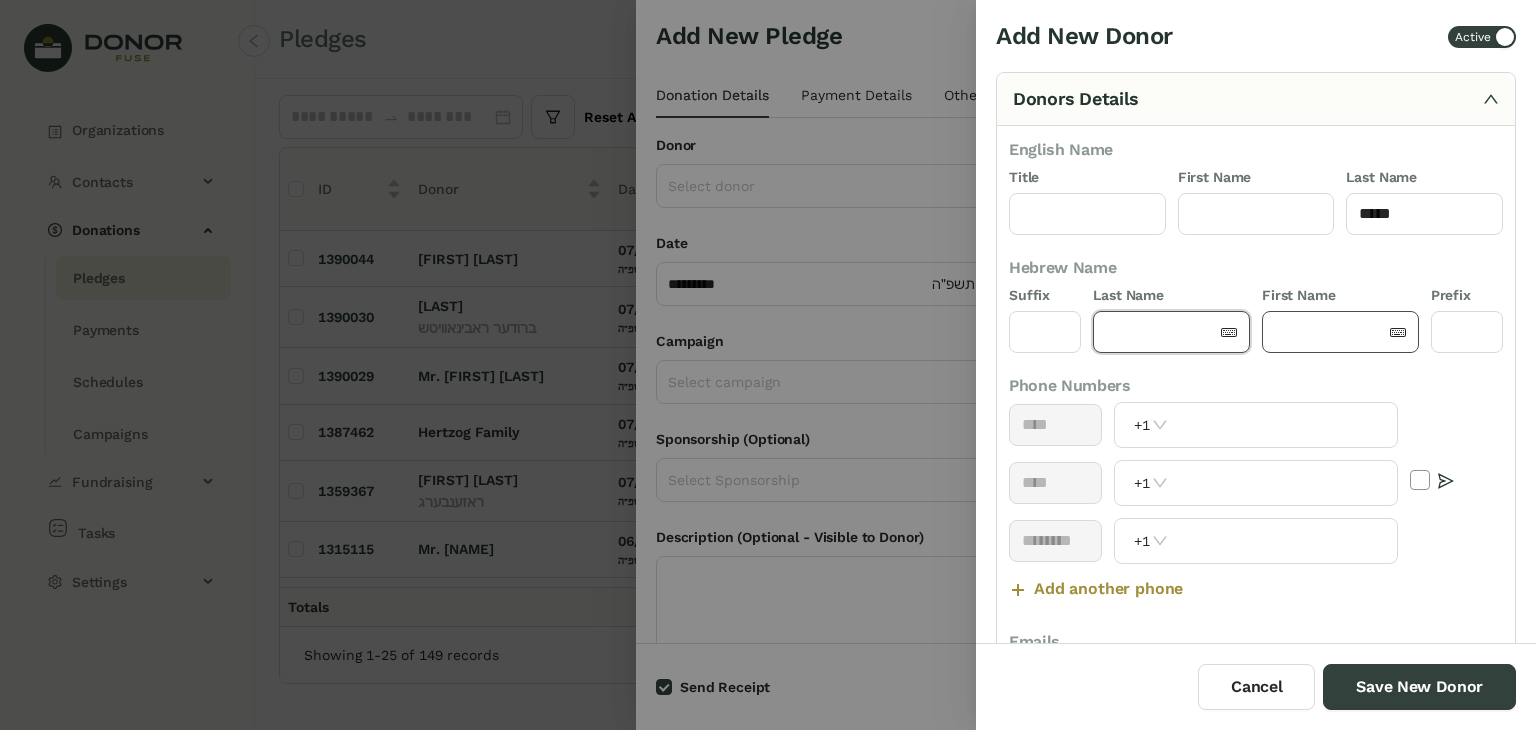 click 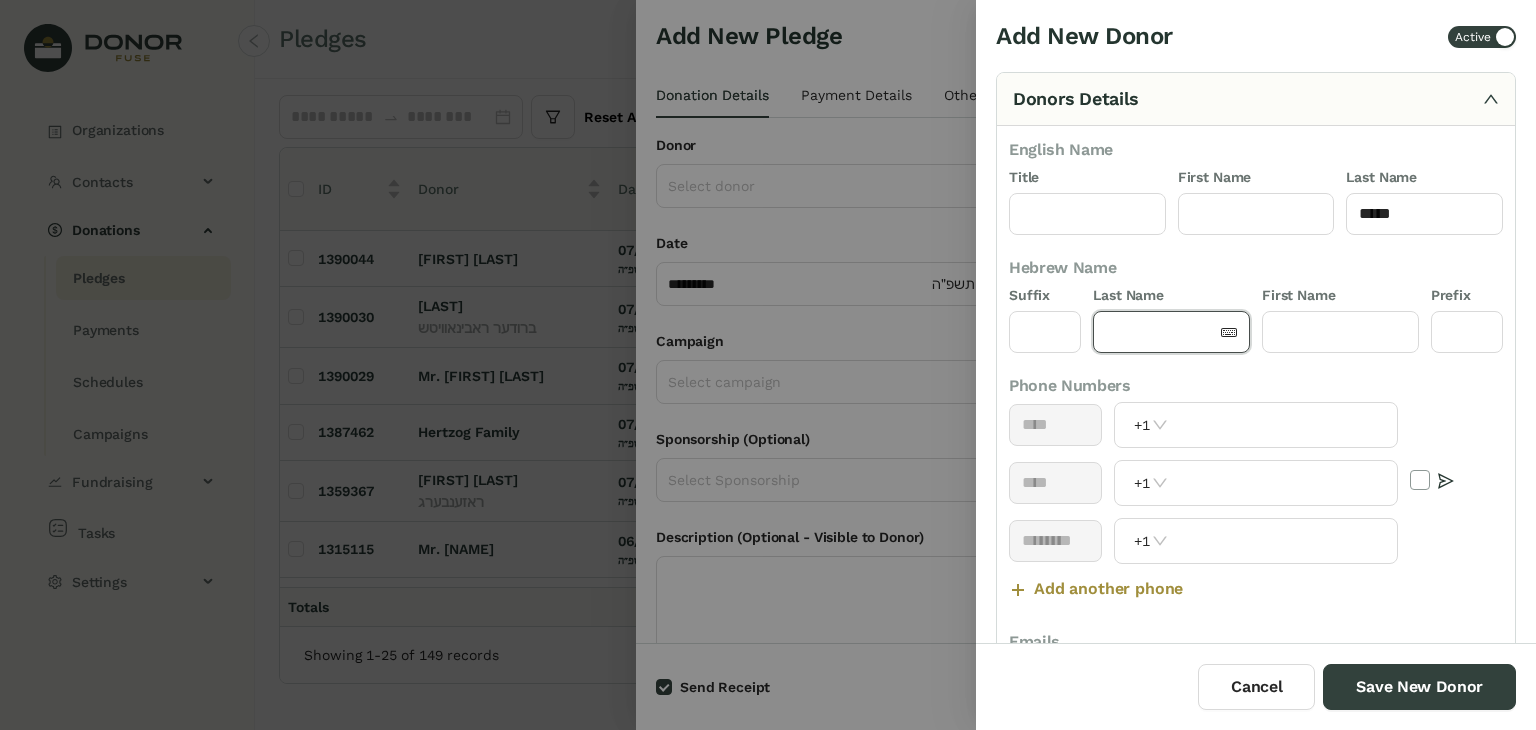 click 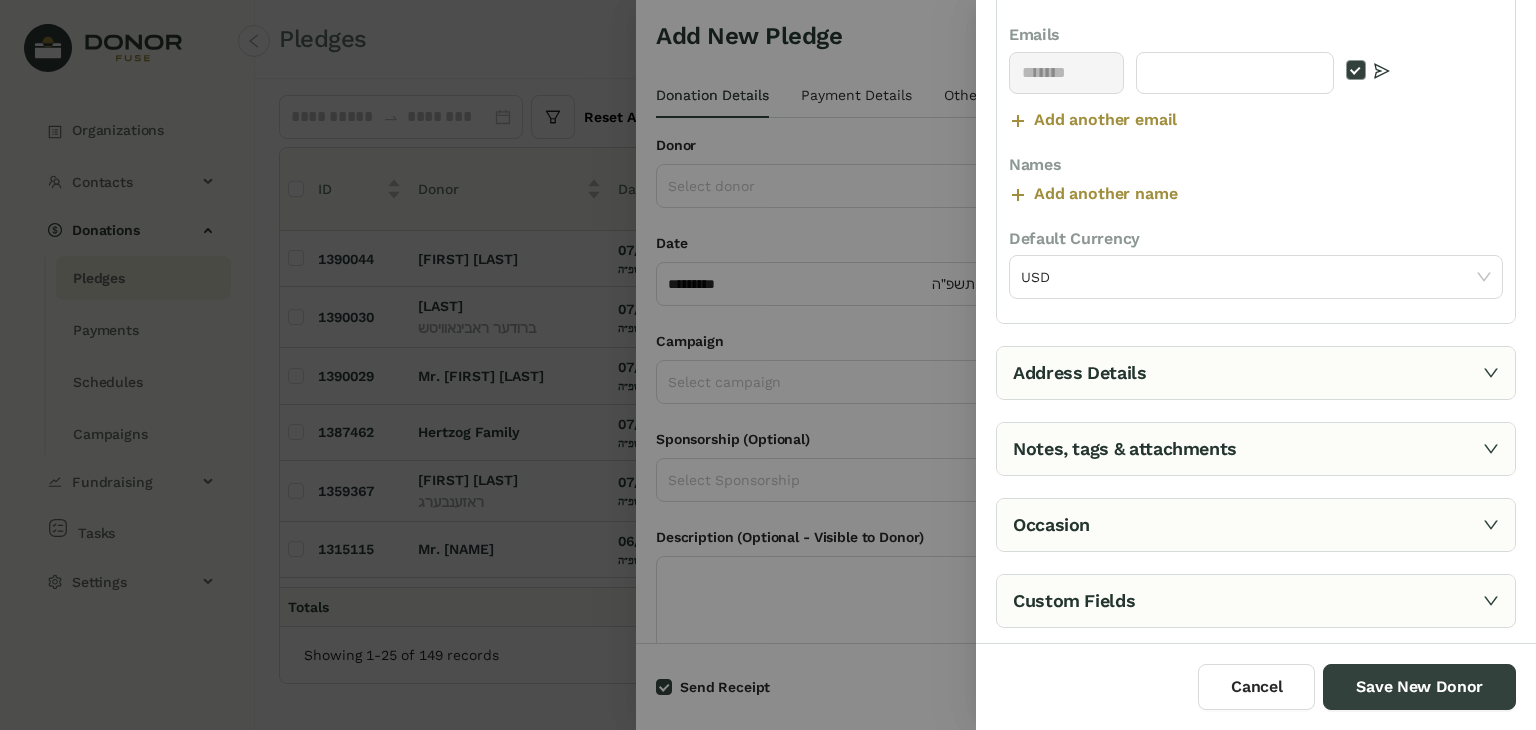 click on "Notes, tags & attachments" at bounding box center (1256, 449) 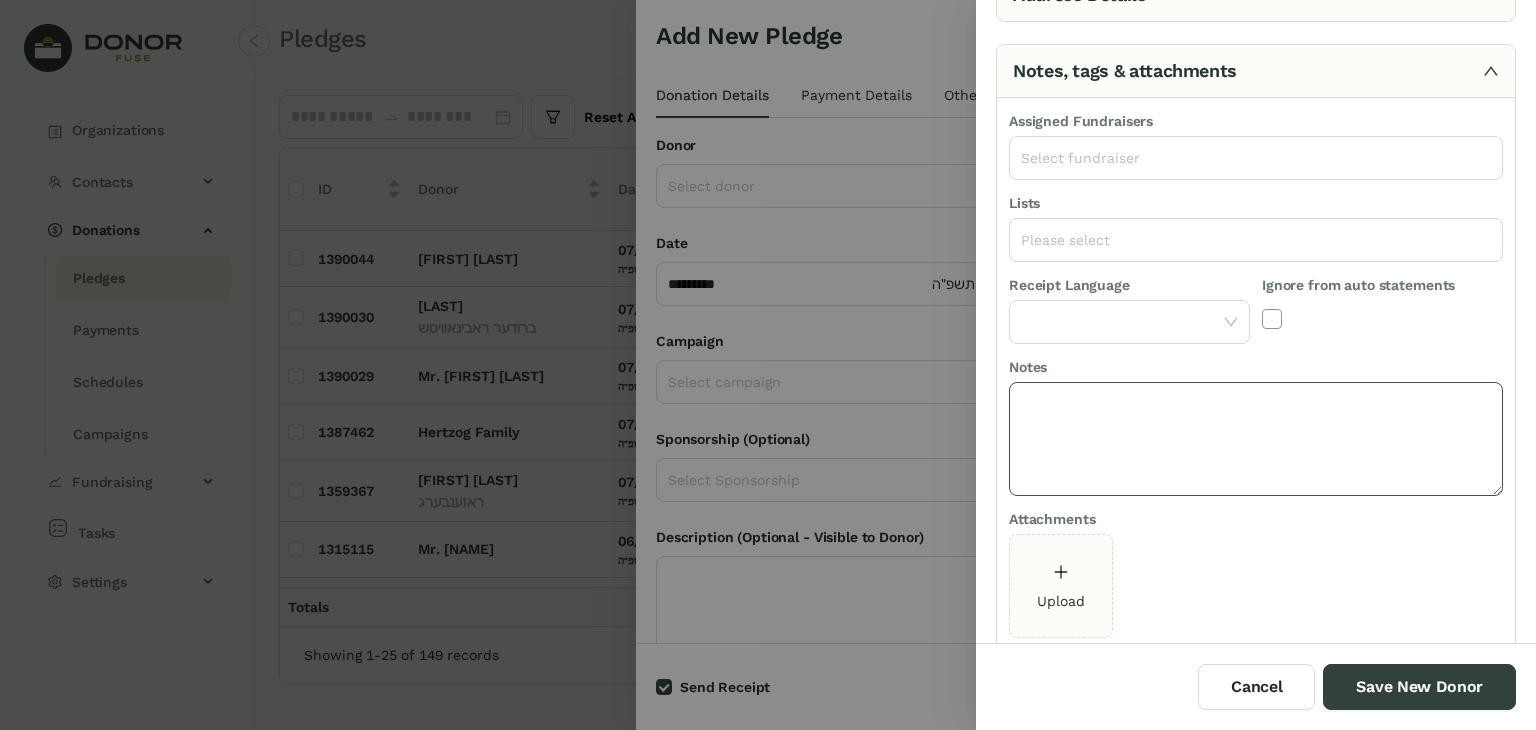 scroll, scrollTop: 179, scrollLeft: 0, axis: vertical 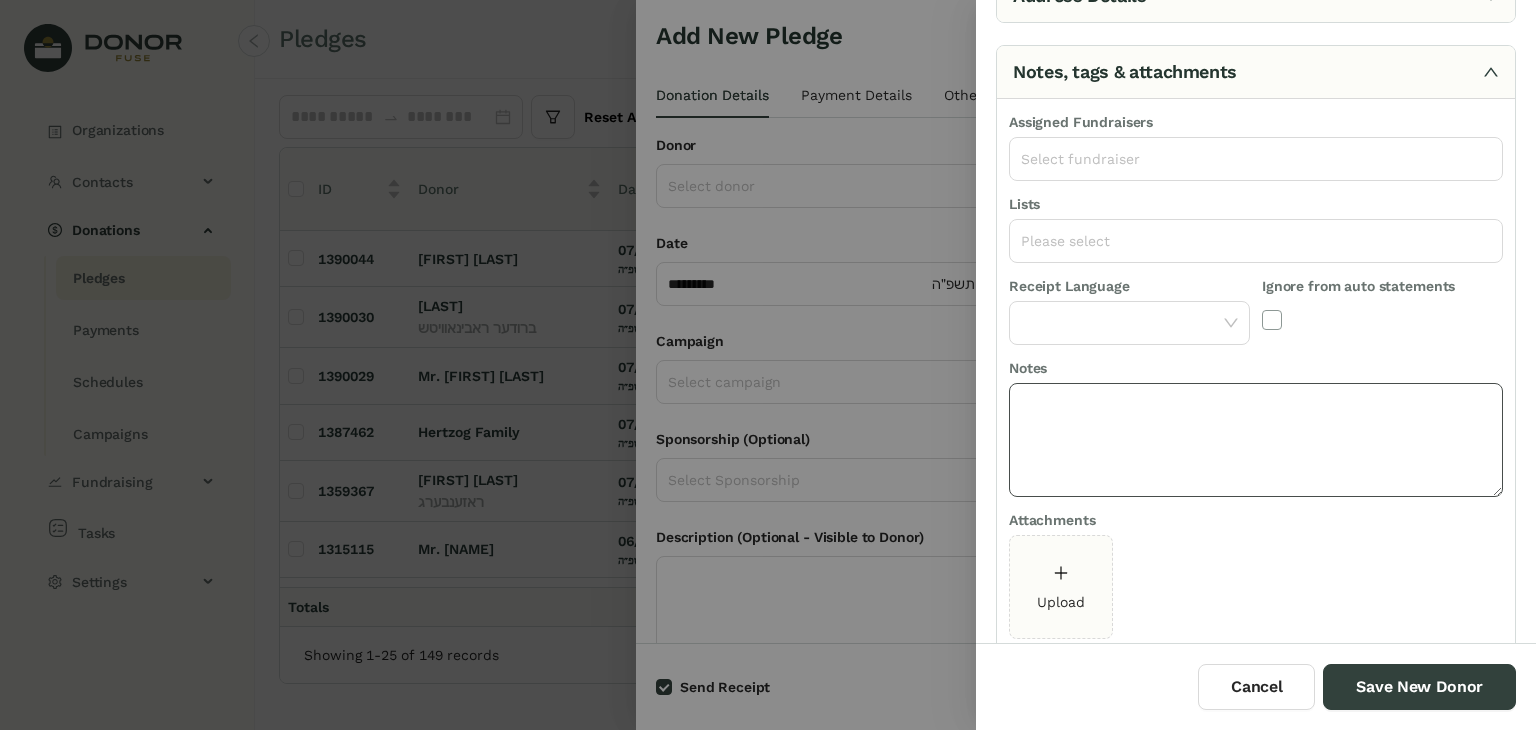 click 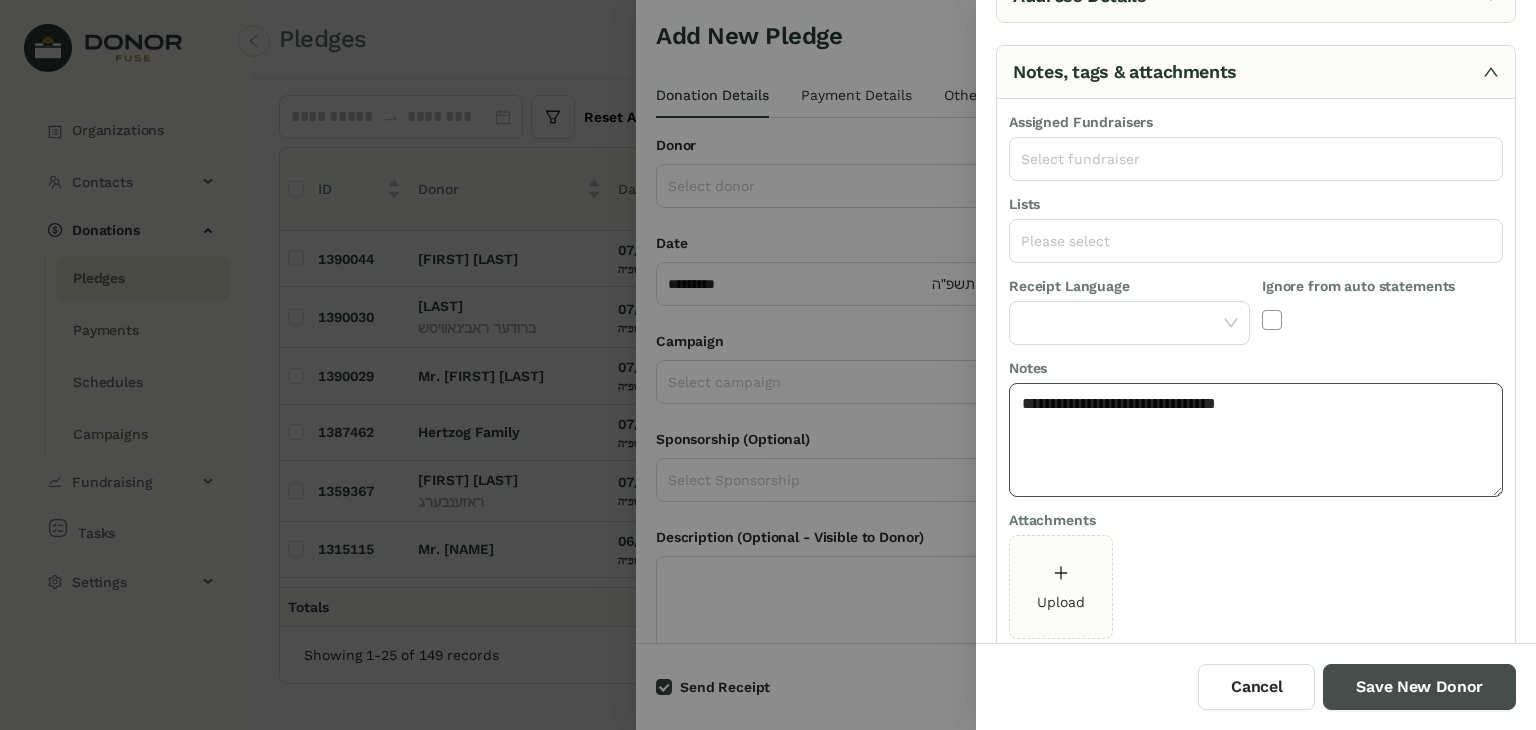 type on "**********" 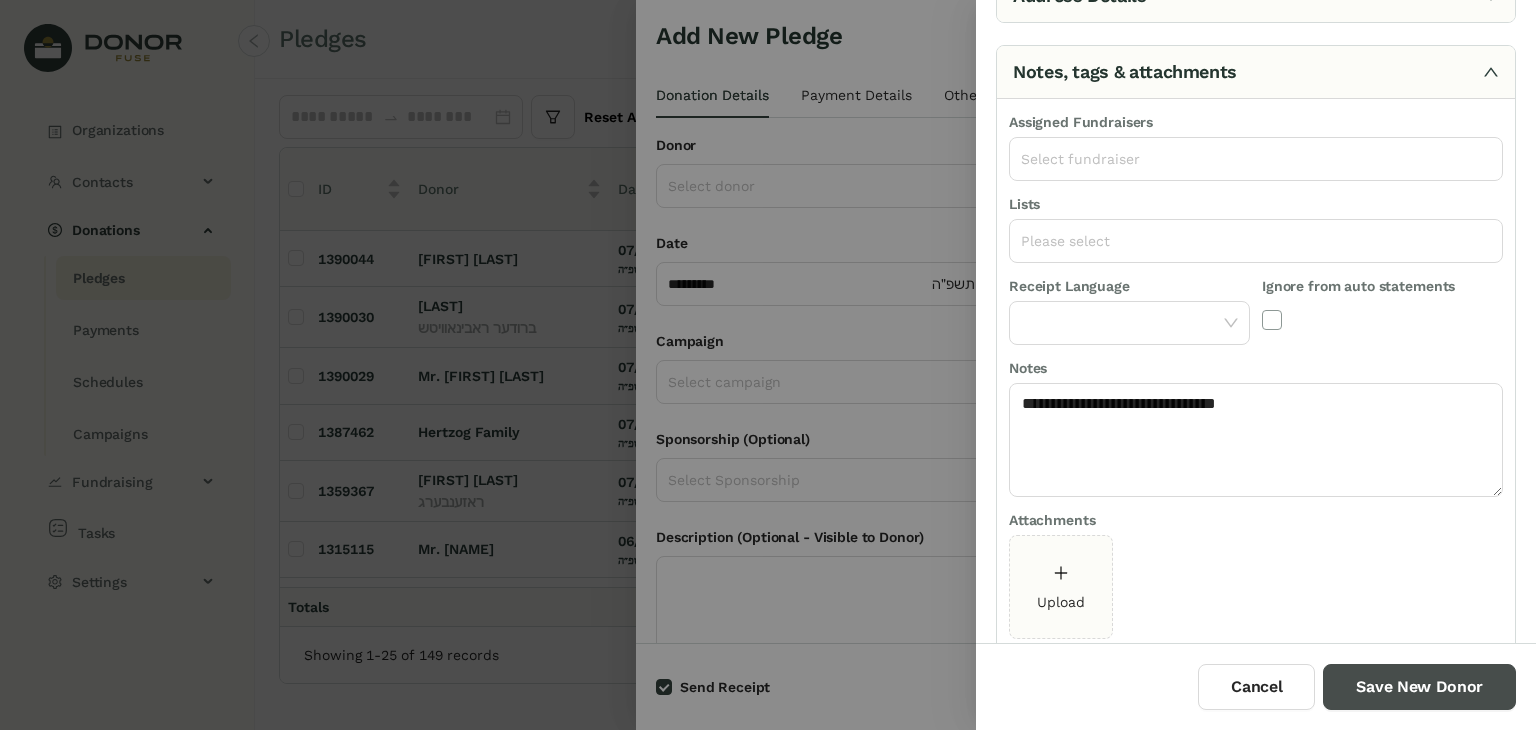 click on "Save New Donor" at bounding box center (1419, 687) 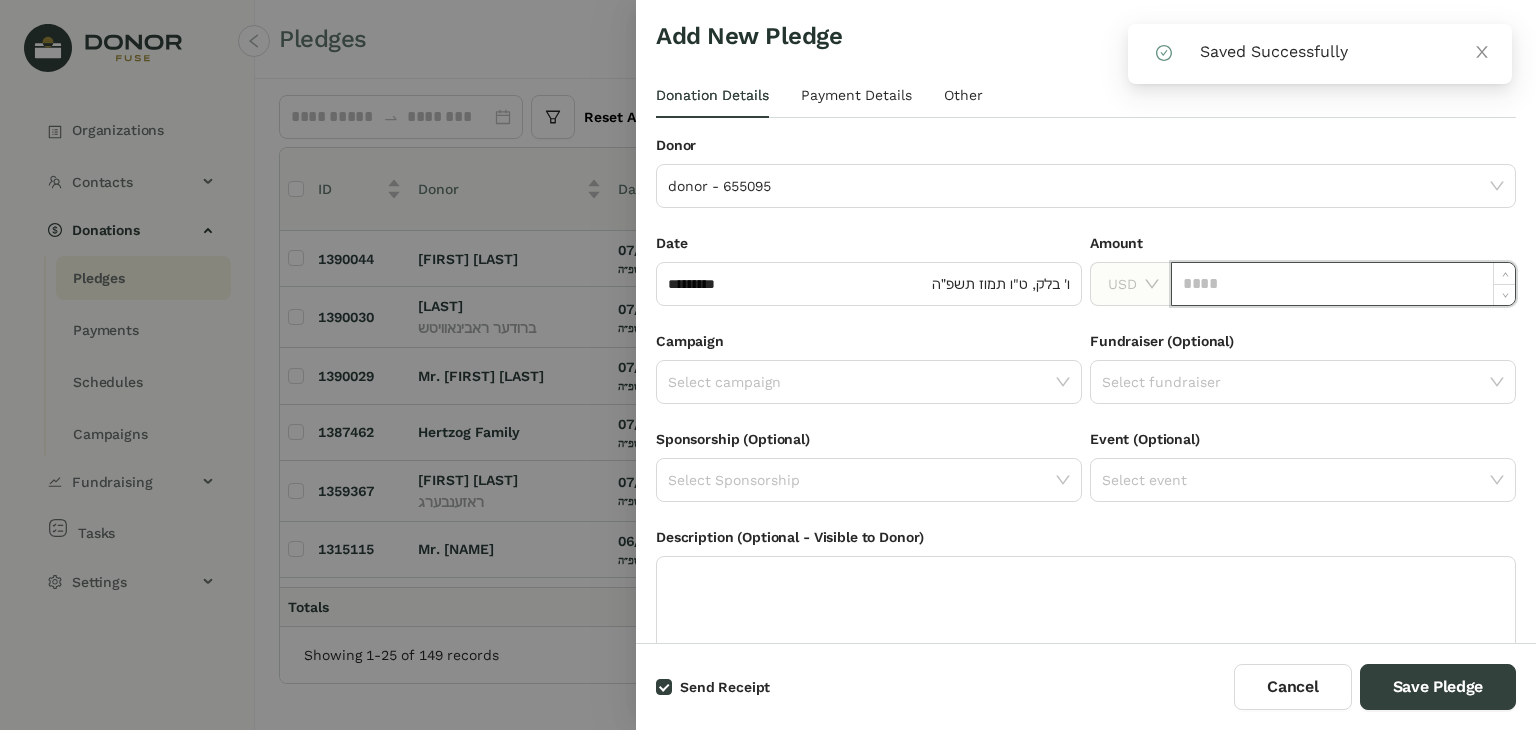 click 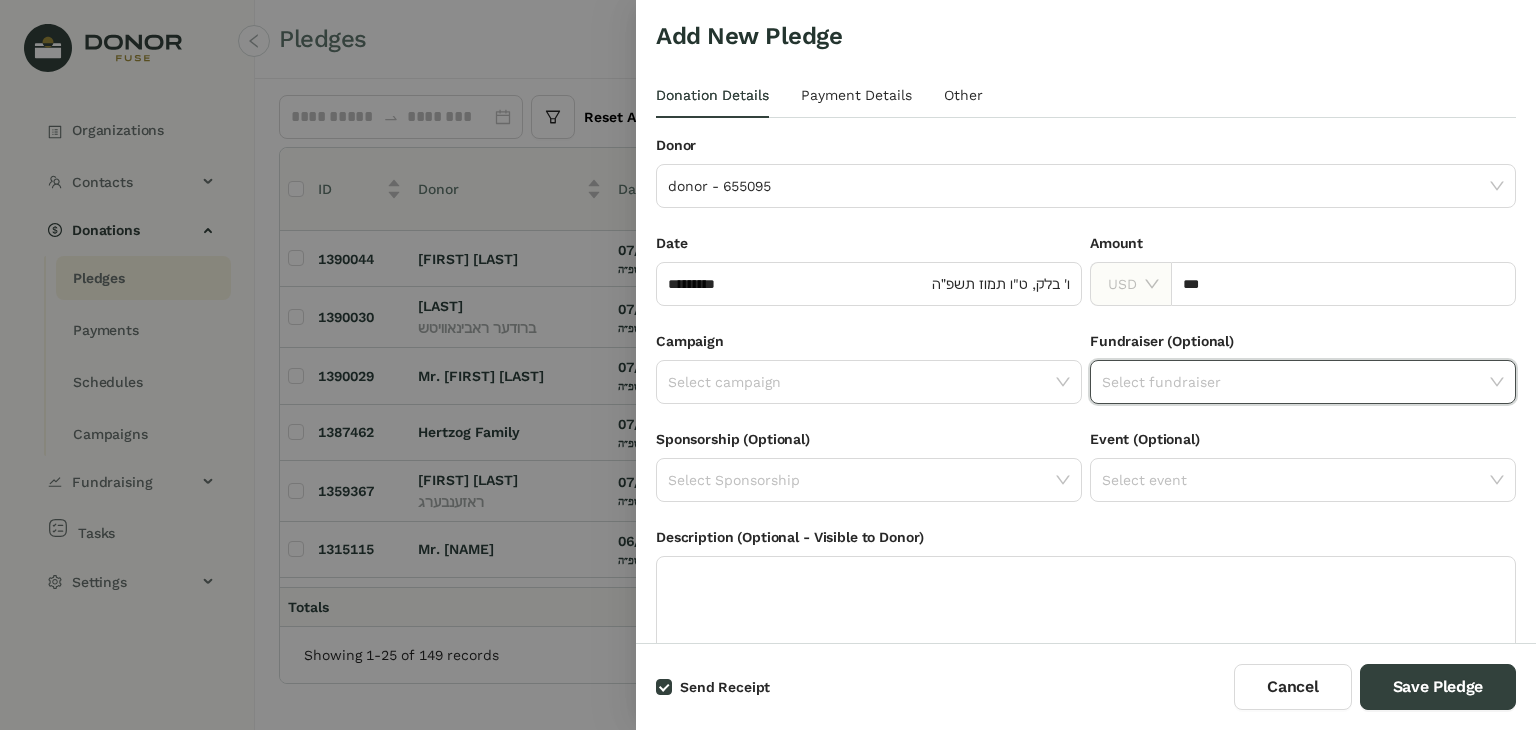 type on "*******" 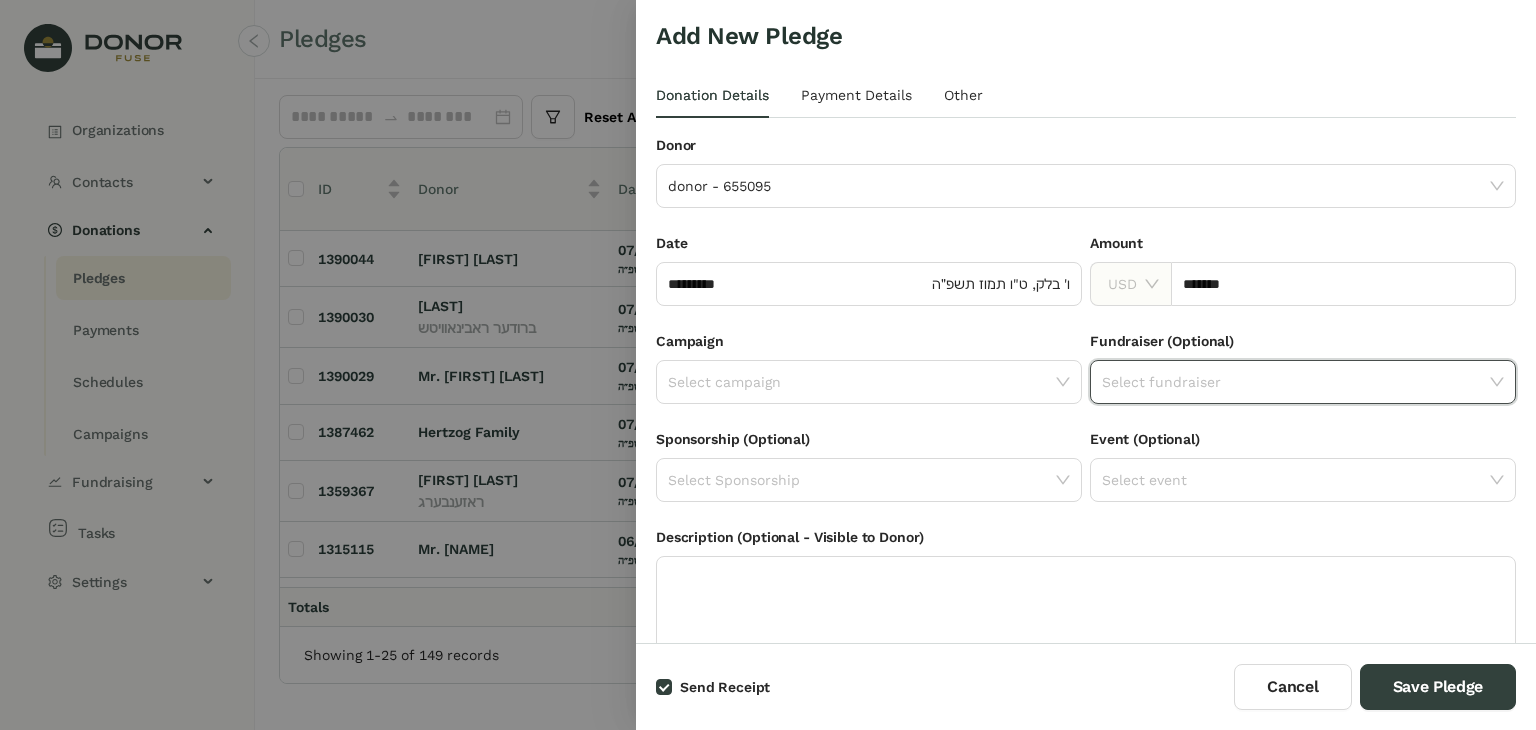 click 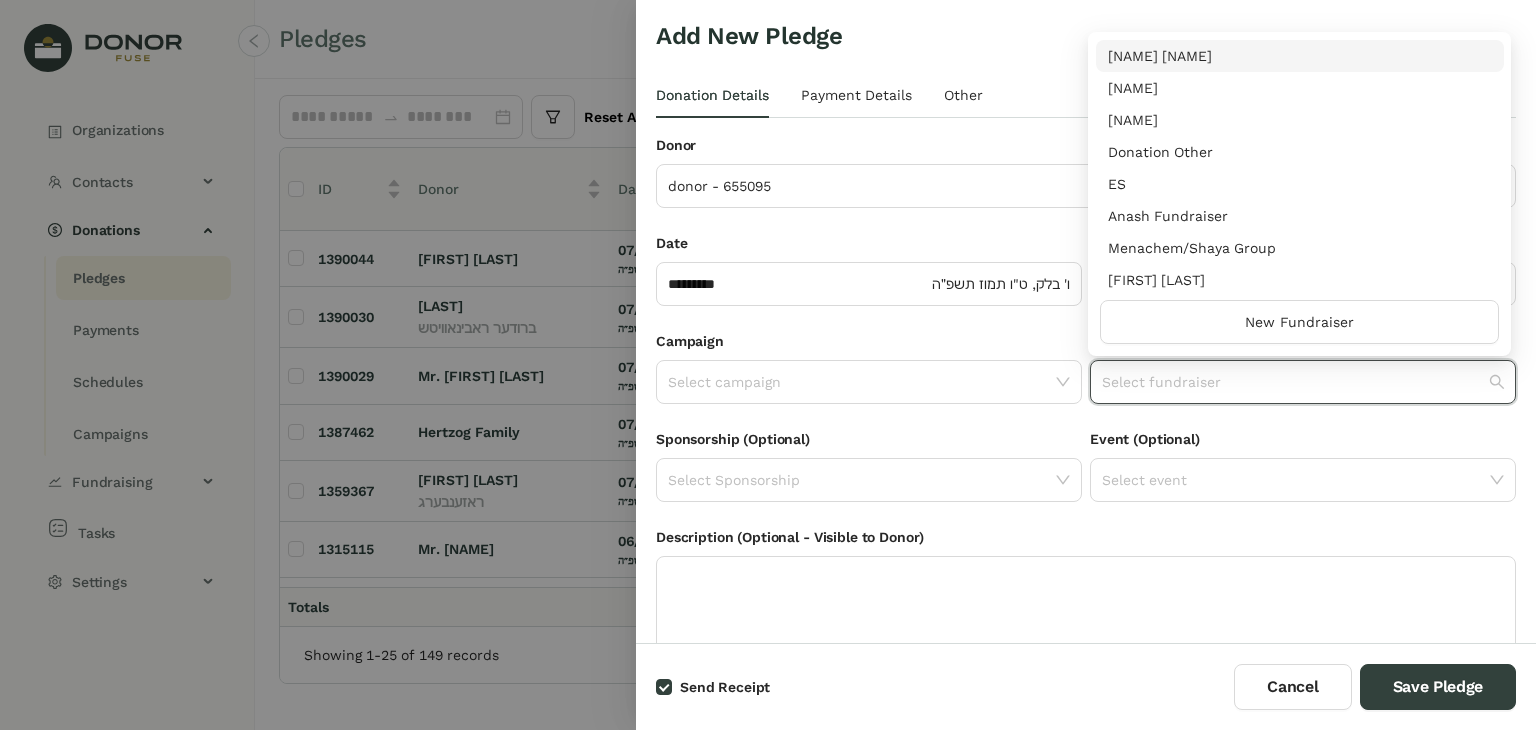 click on "[NAME] [NAME]" at bounding box center (1300, 56) 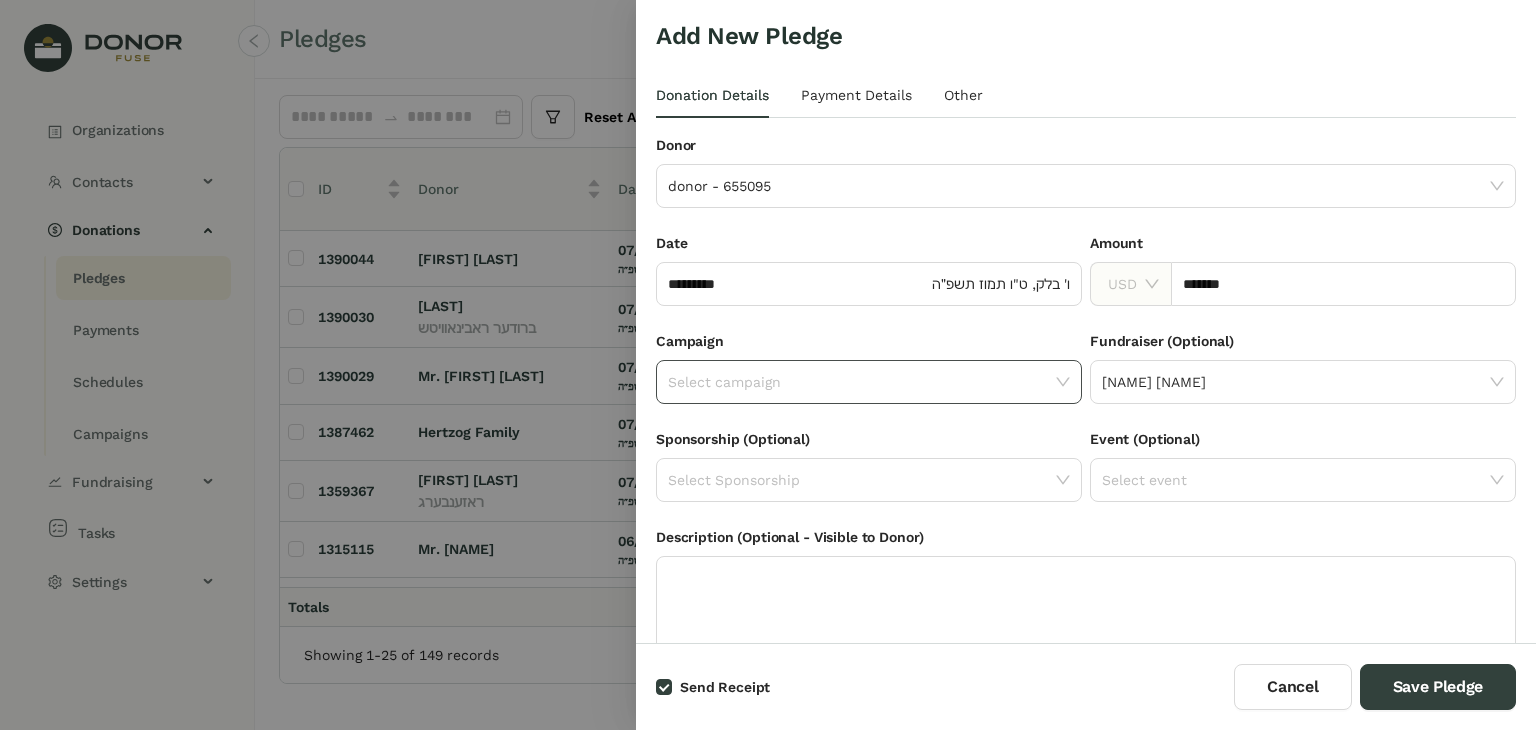 click 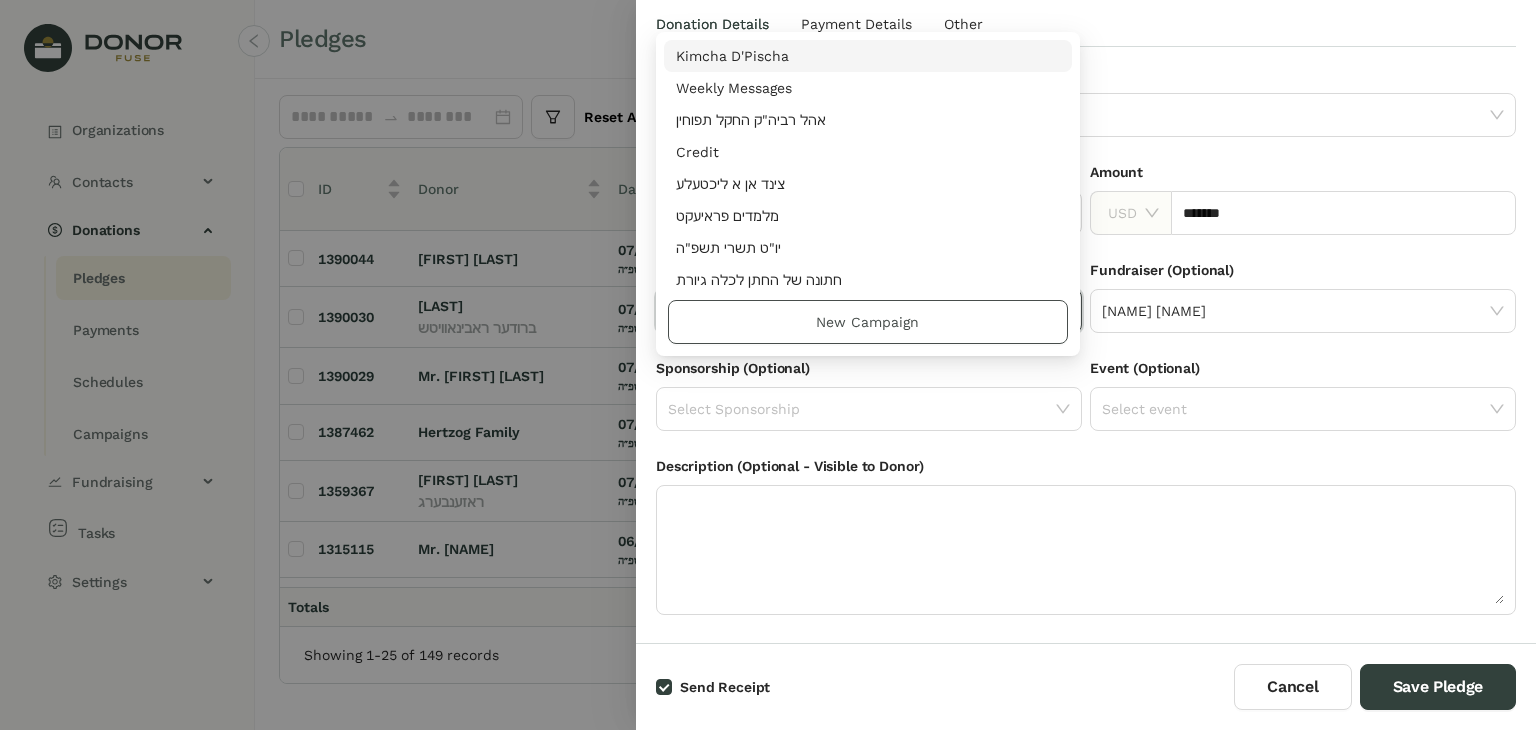 scroll, scrollTop: 86, scrollLeft: 0, axis: vertical 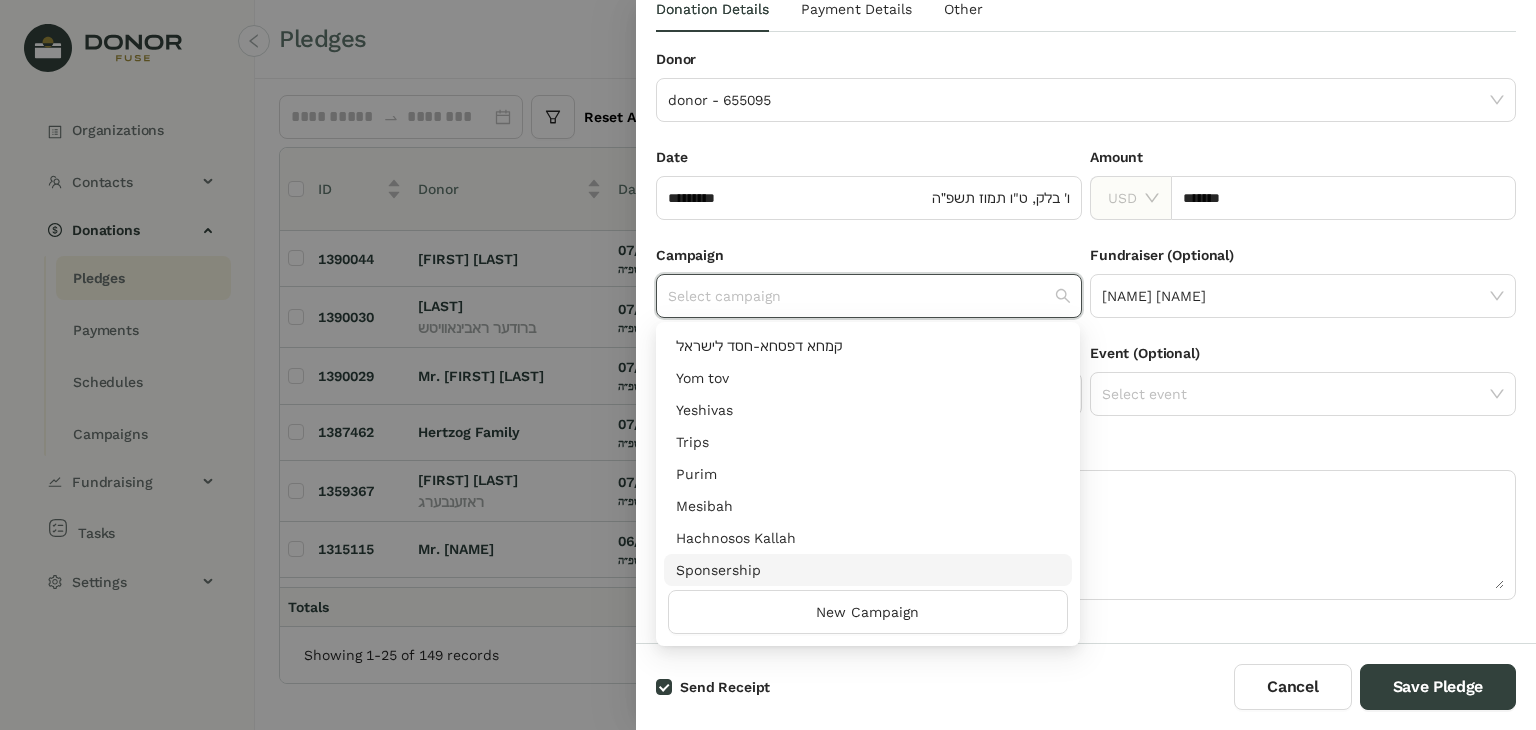 click on "Sponsership" at bounding box center [868, 570] 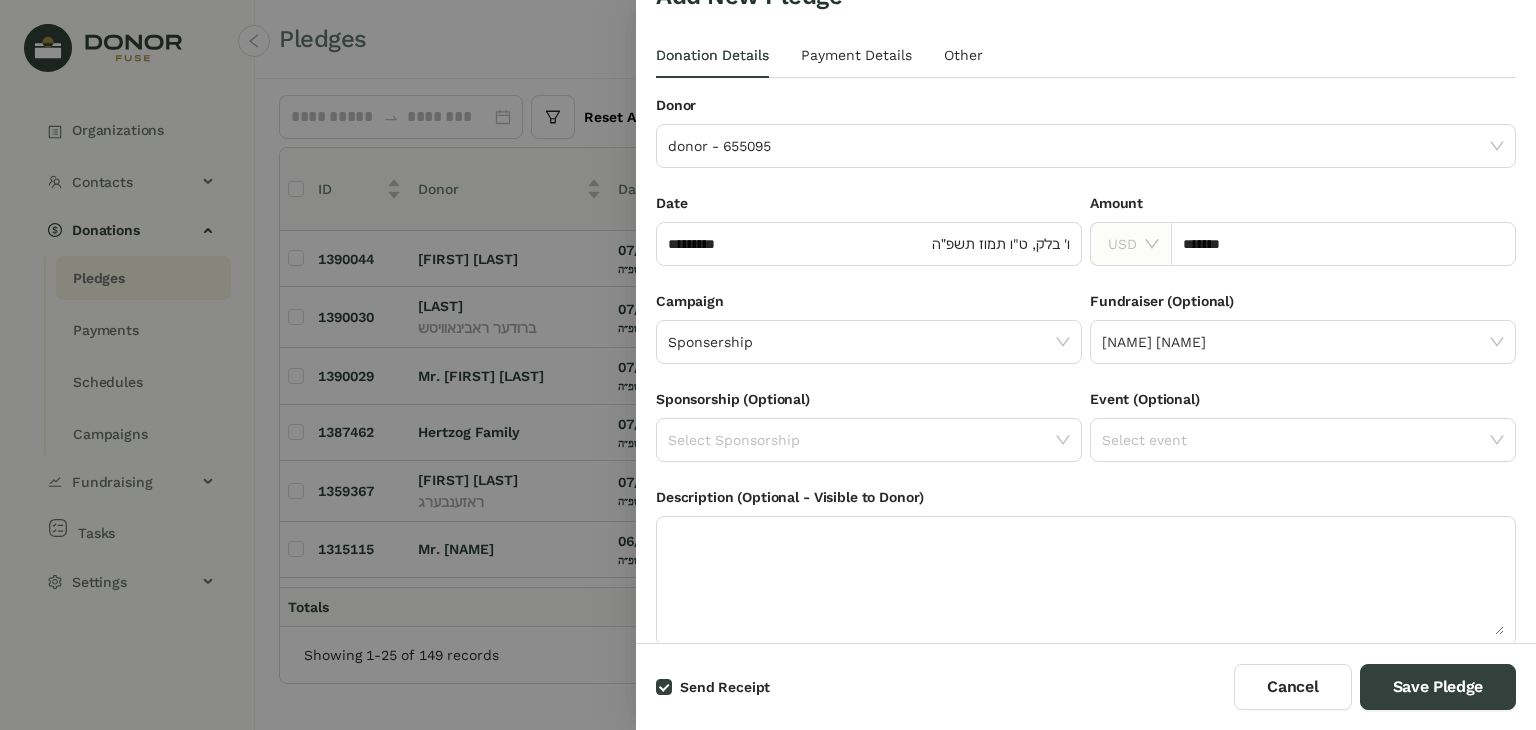 scroll, scrollTop: 0, scrollLeft: 0, axis: both 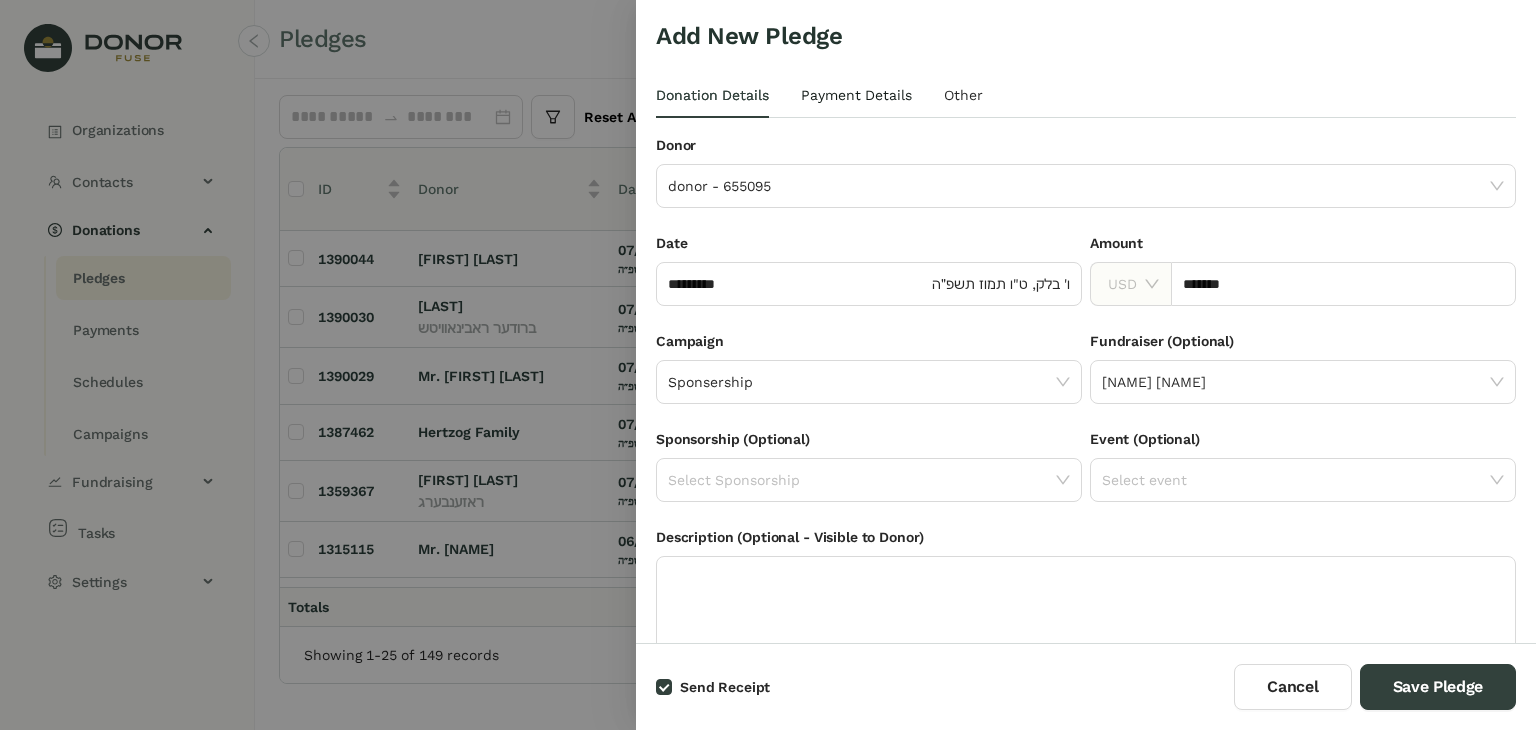 click on "Payment Details" at bounding box center [856, 95] 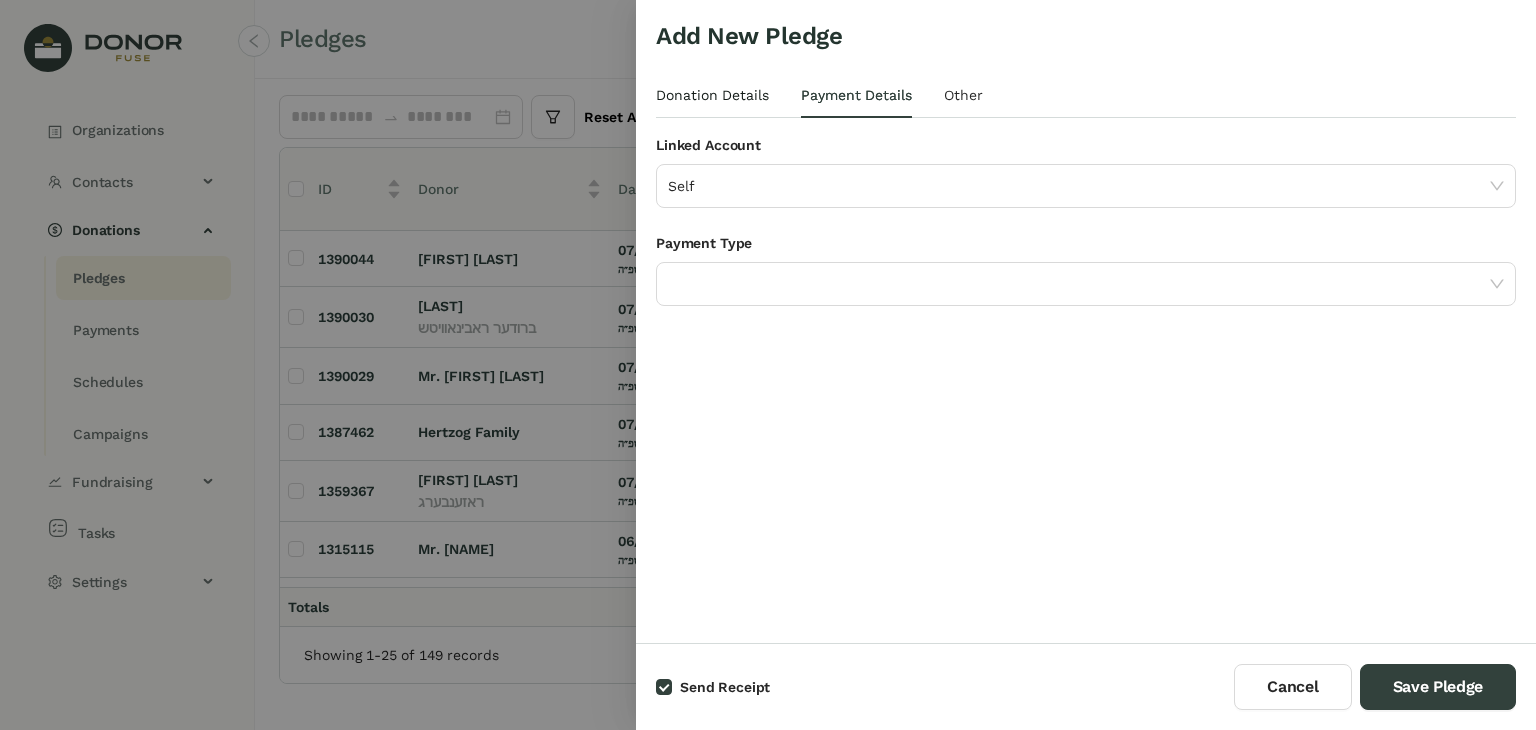 click on "Donation Details" at bounding box center [712, 95] 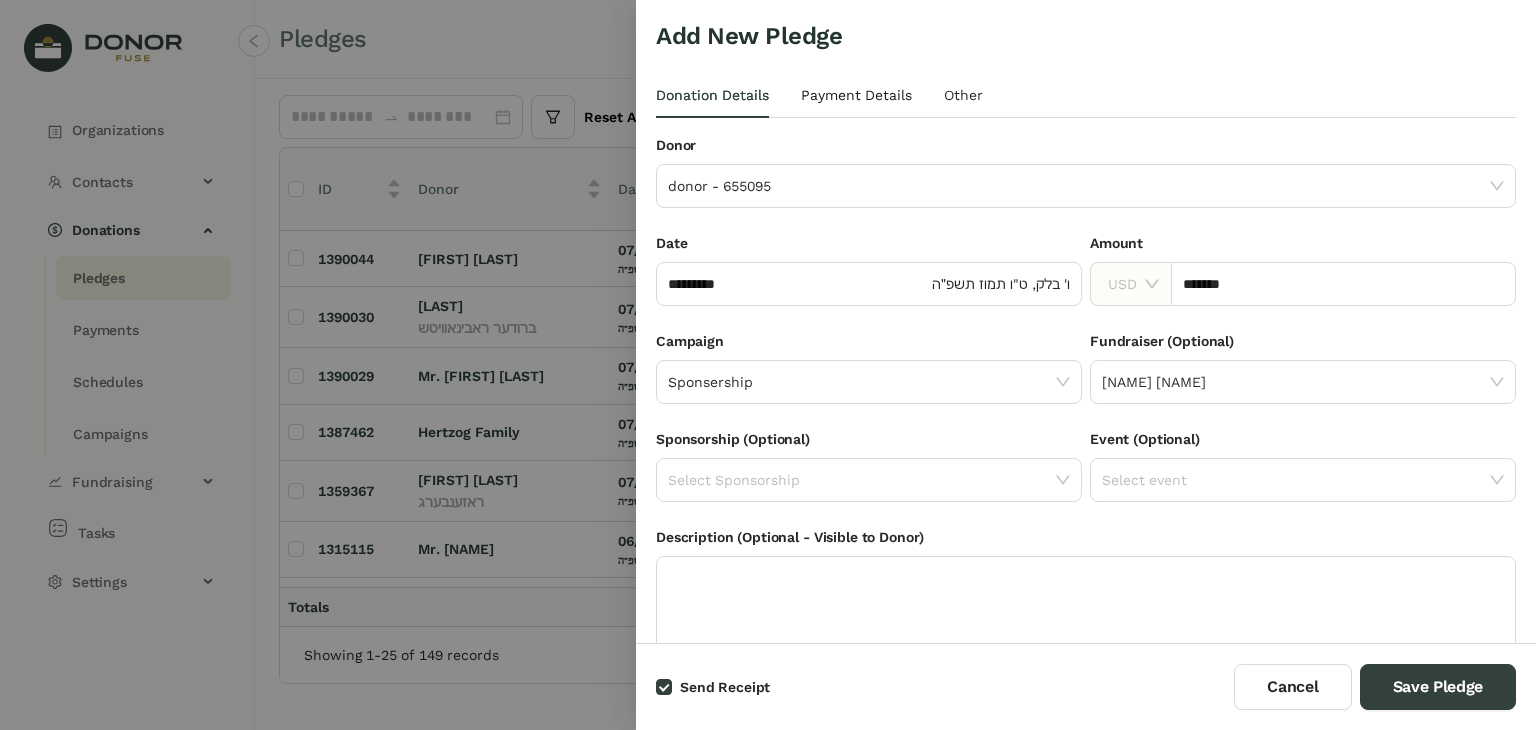 click on "Payment Details" at bounding box center (856, 95) 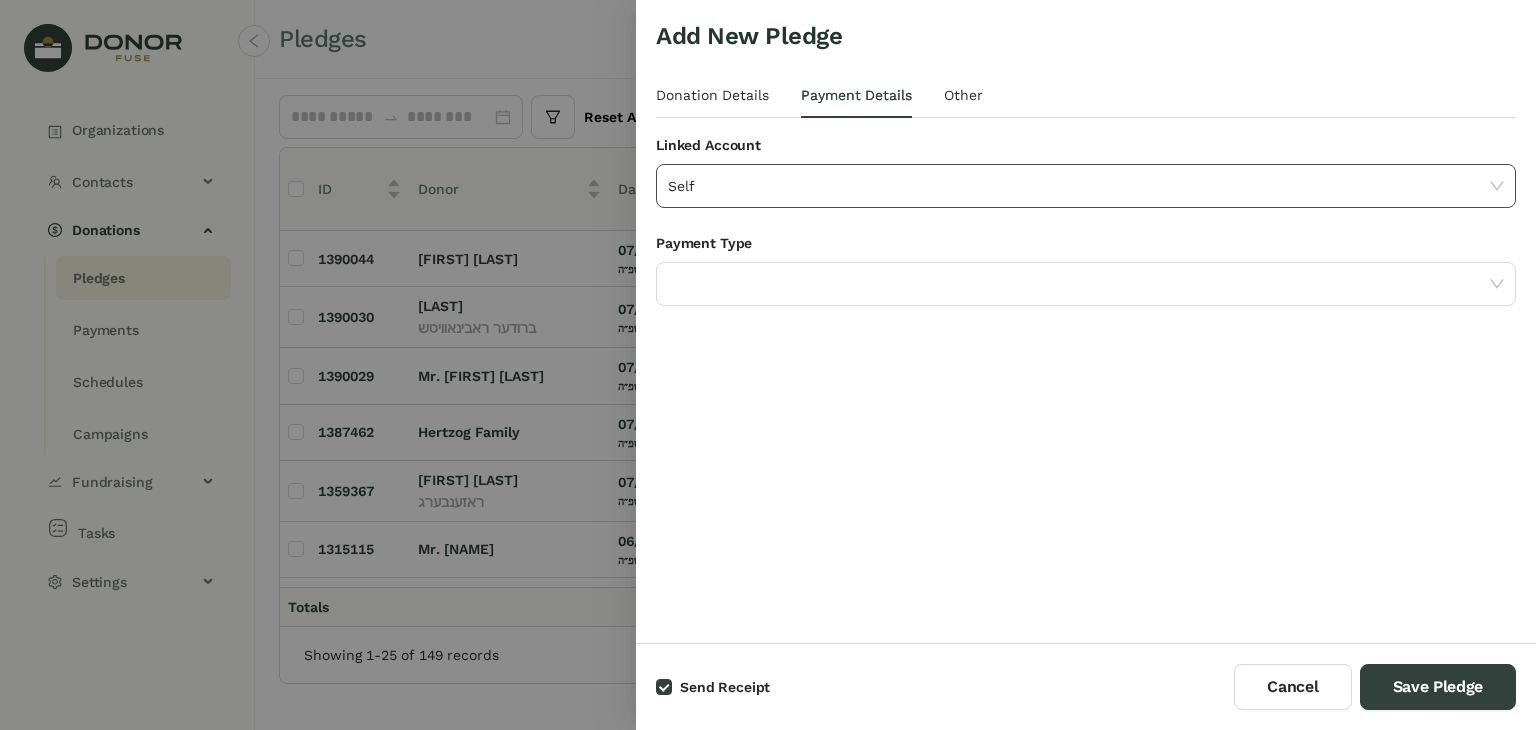 click on "Self" 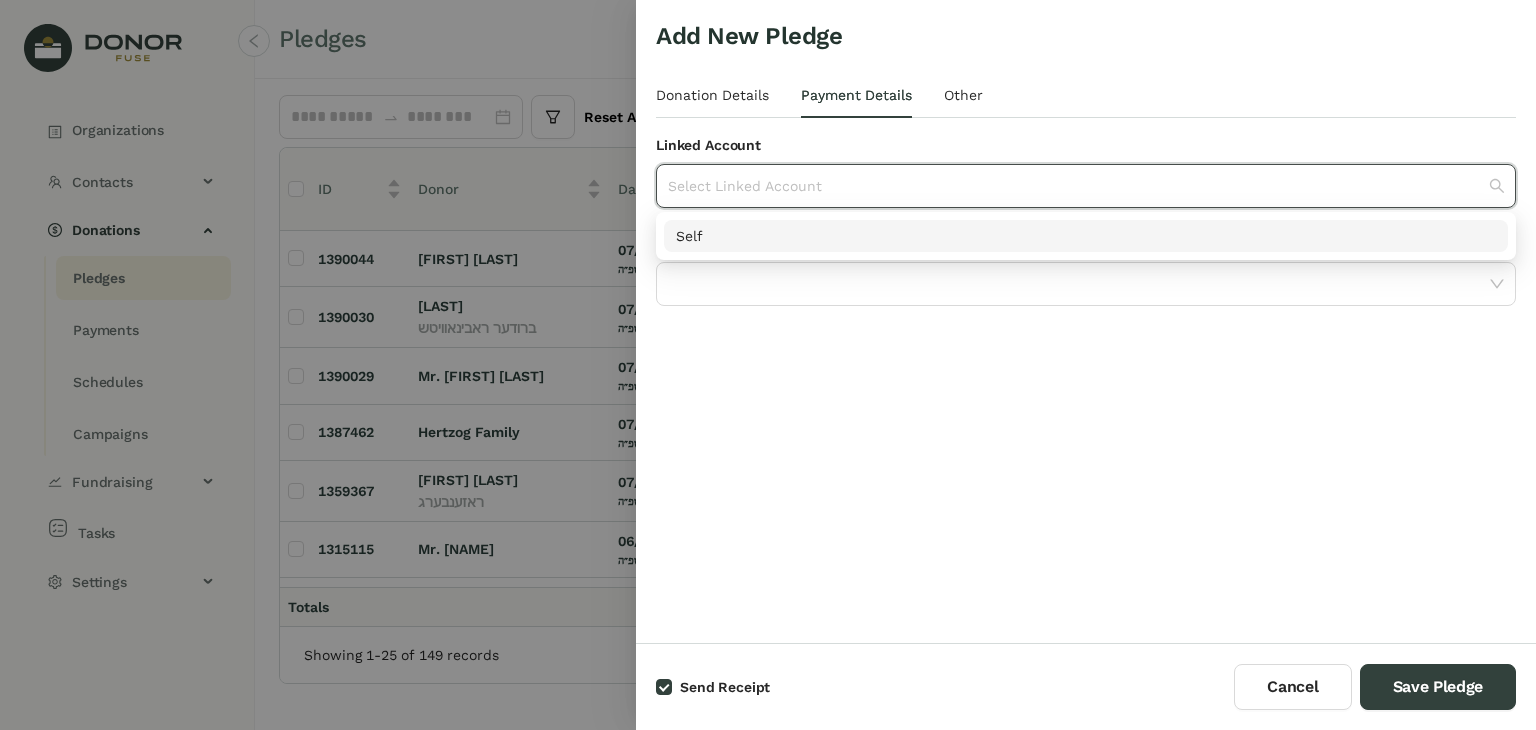 click 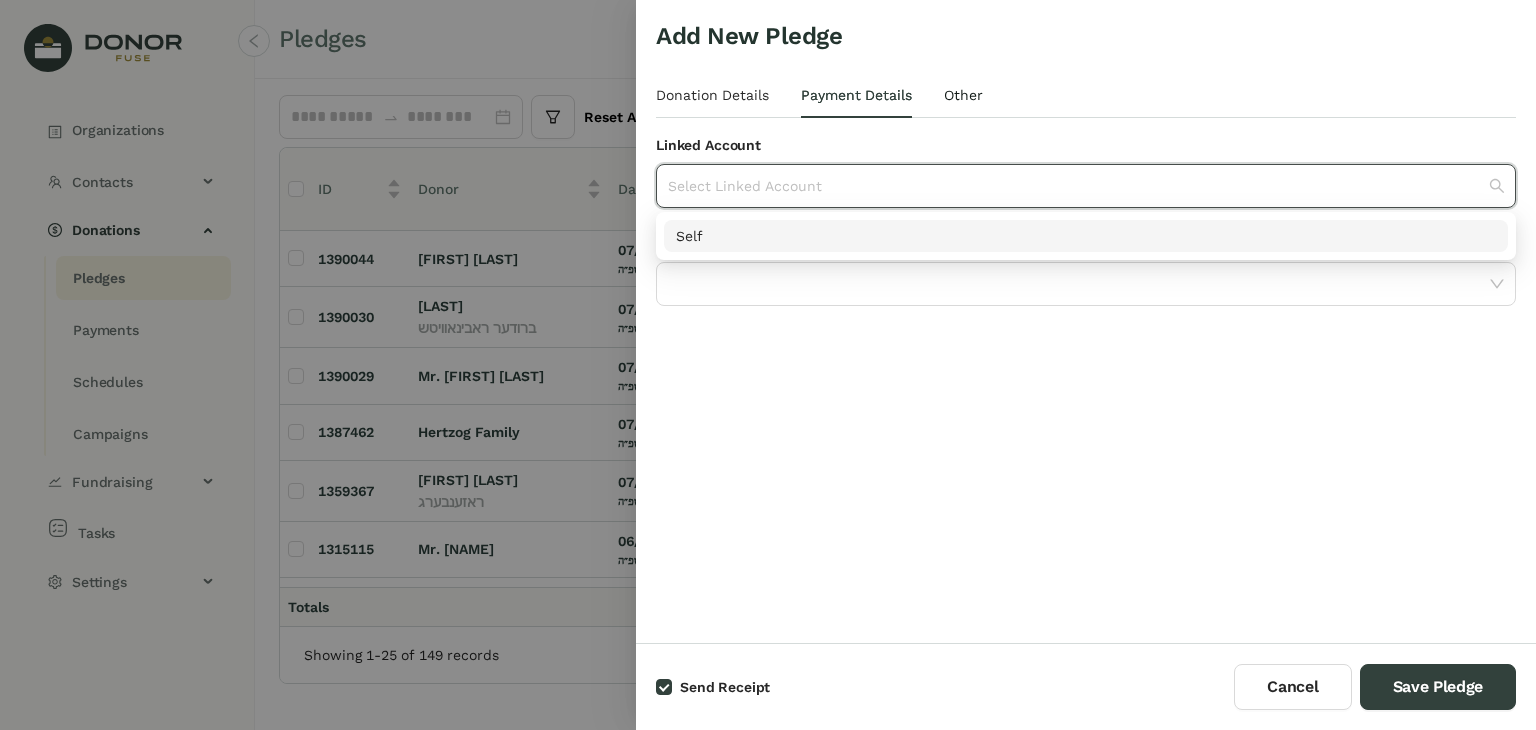 click on "Other" at bounding box center (963, 95) 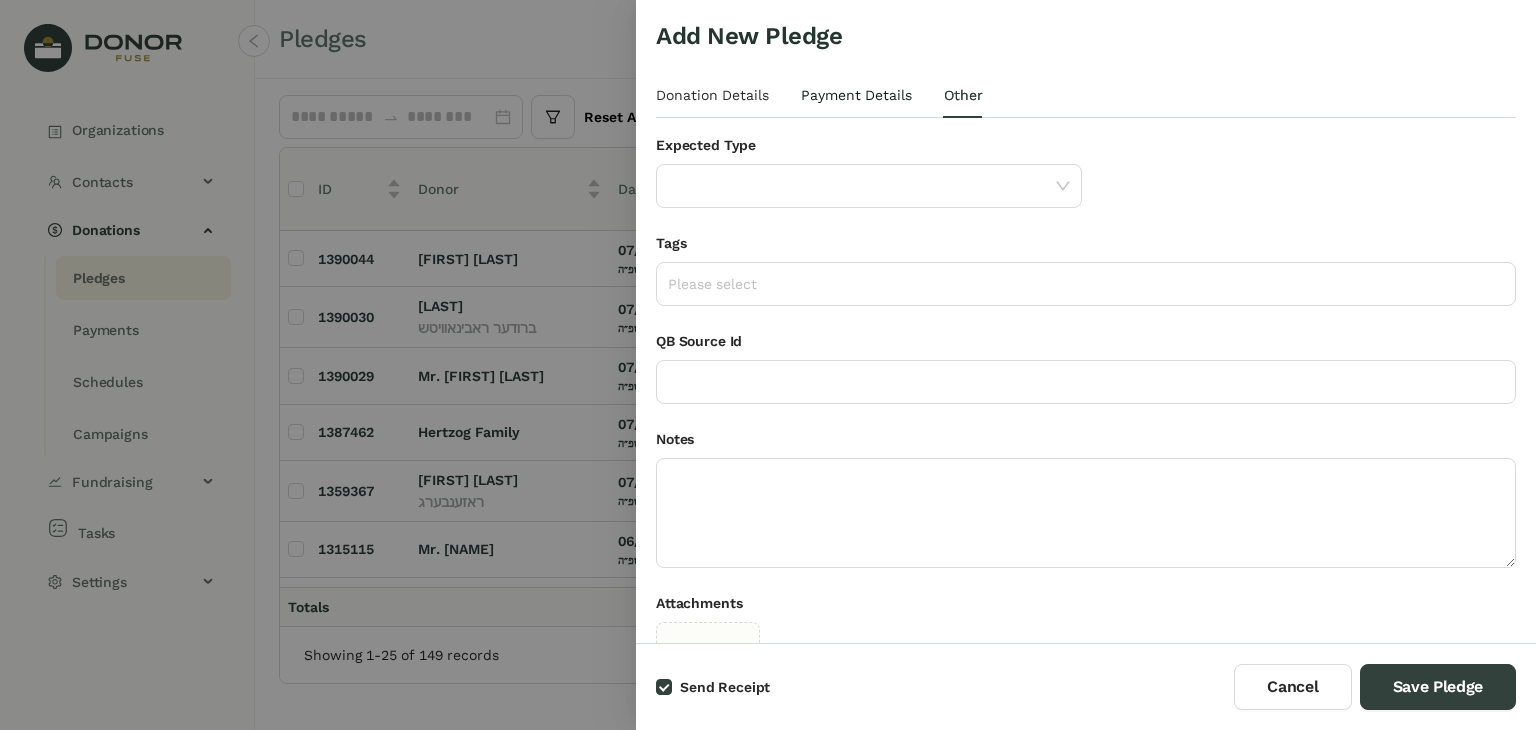 click on "Payment Details" at bounding box center [856, 95] 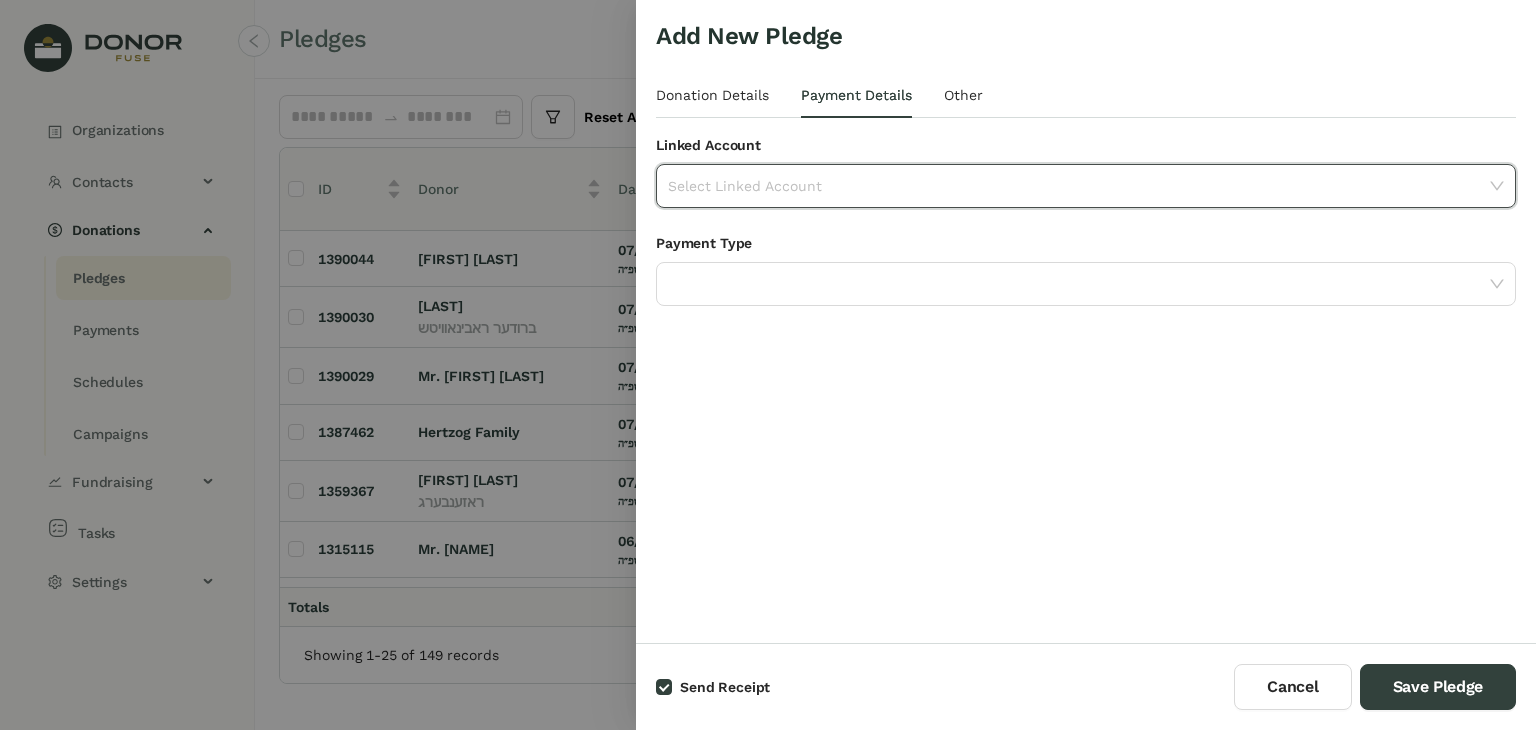 click 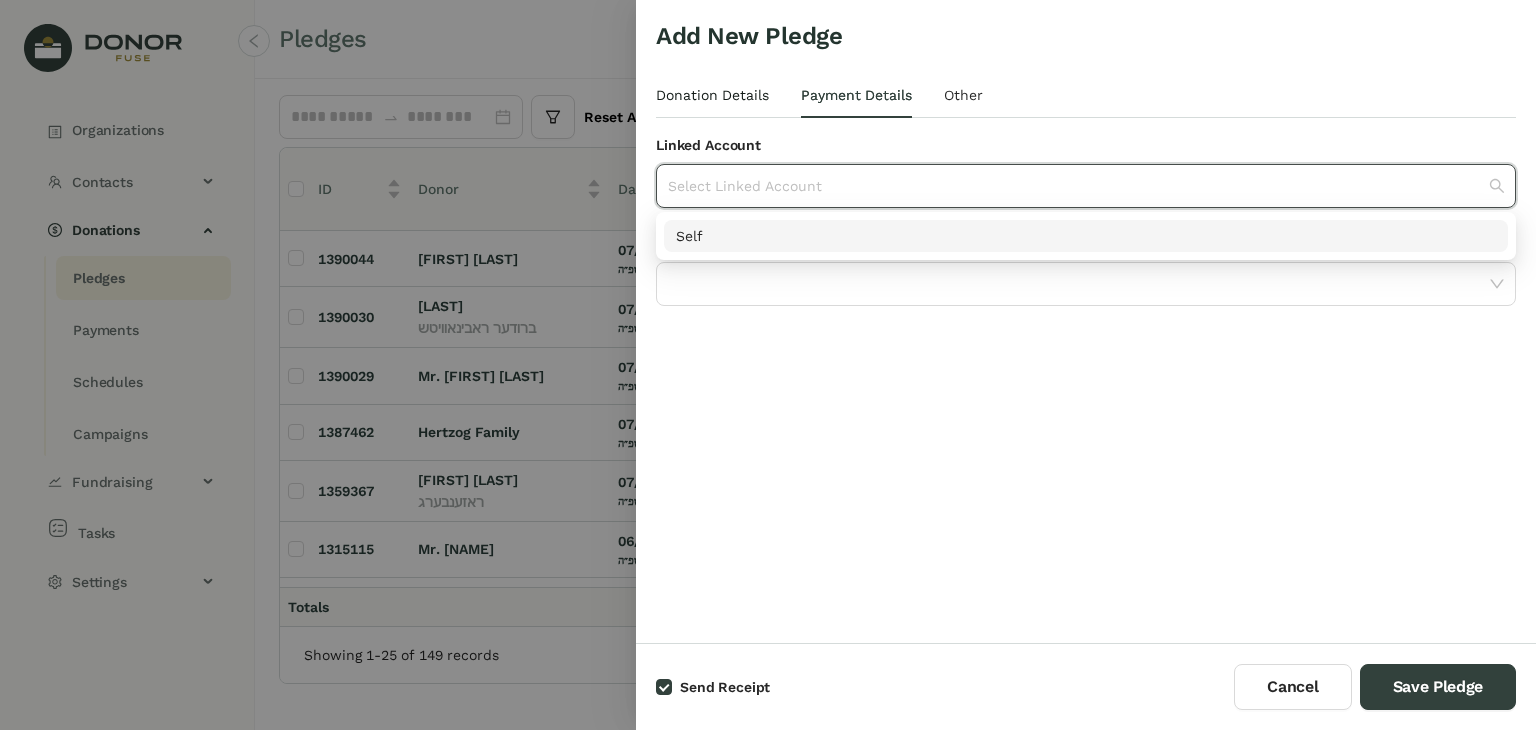 click on "Donation Details" at bounding box center (712, 95) 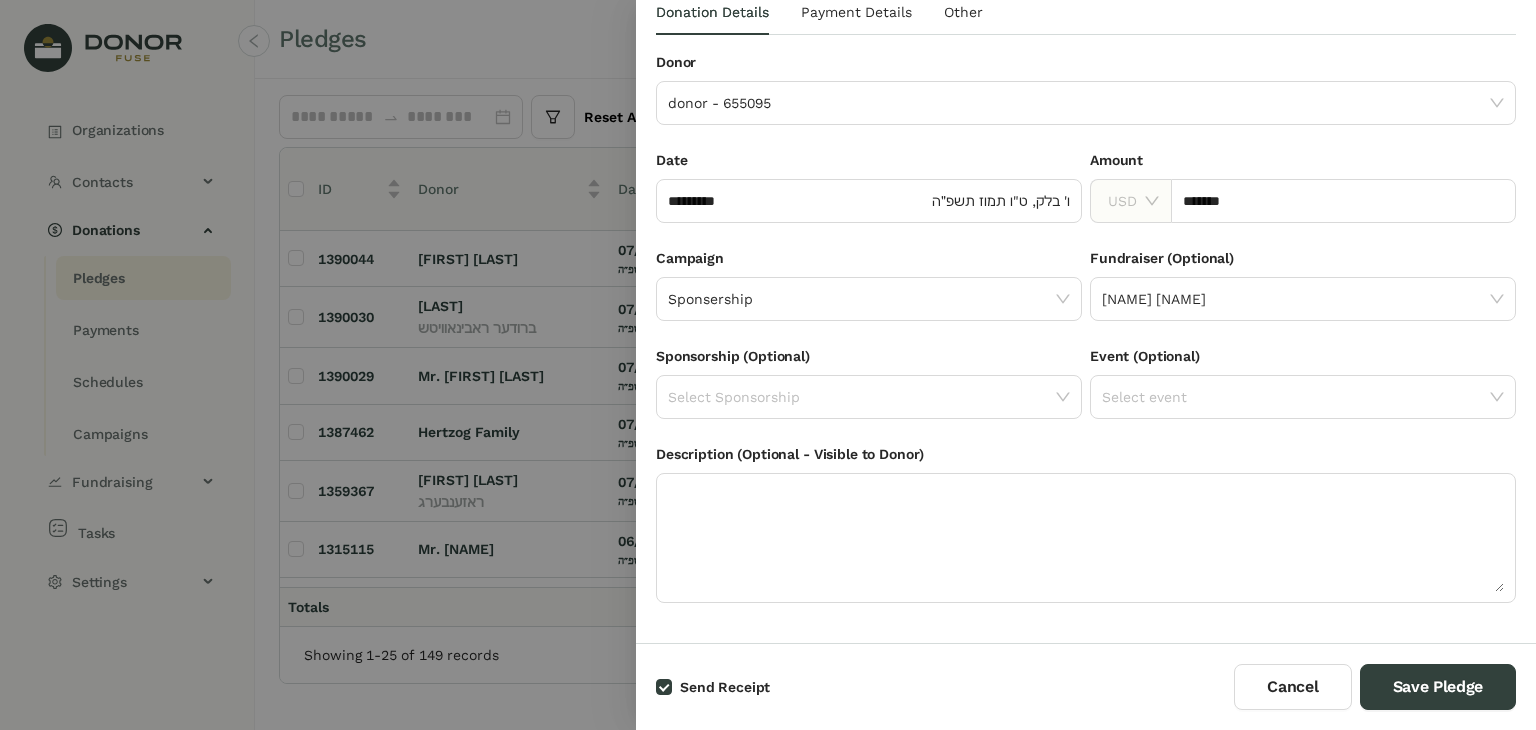 scroll, scrollTop: 86, scrollLeft: 0, axis: vertical 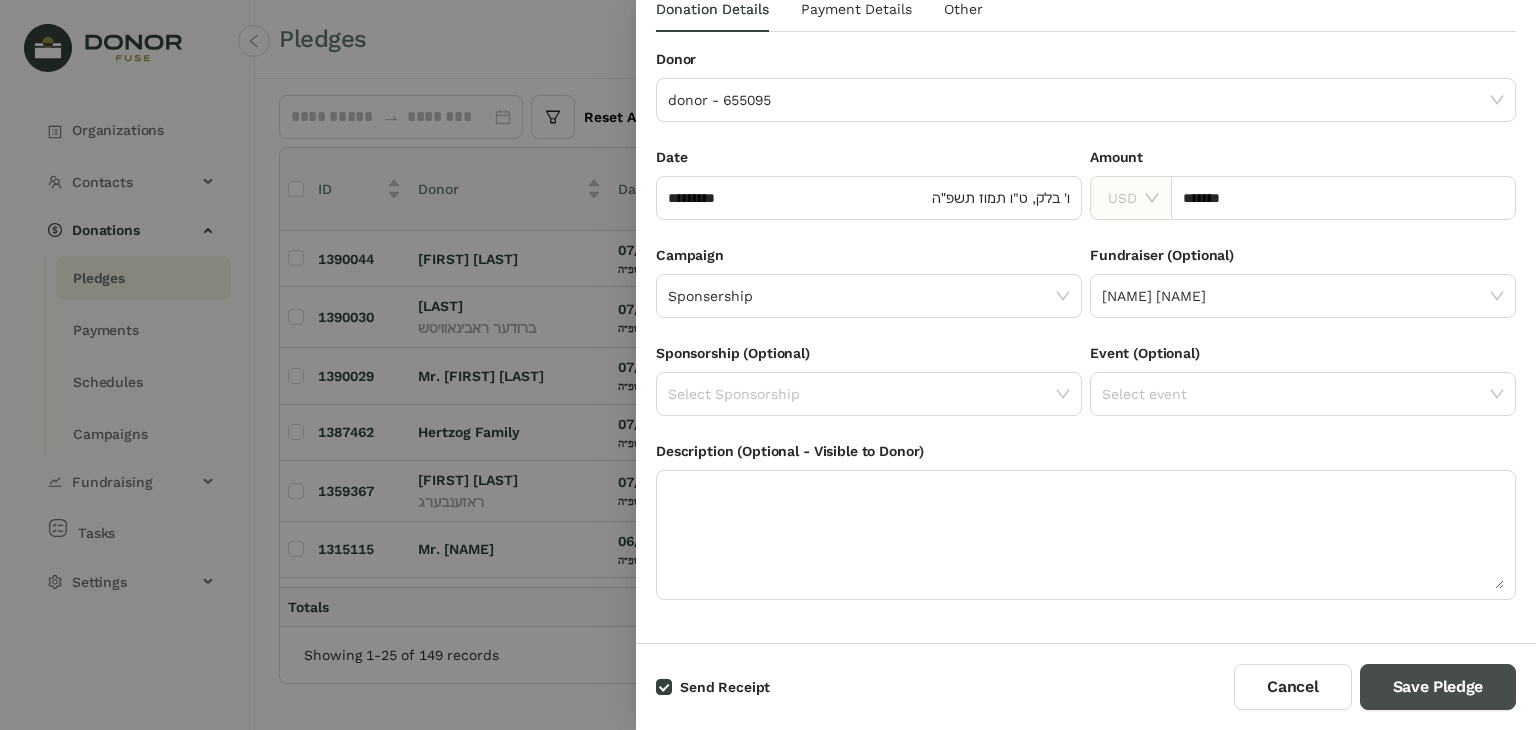 click on "Save Pledge" at bounding box center (1438, 687) 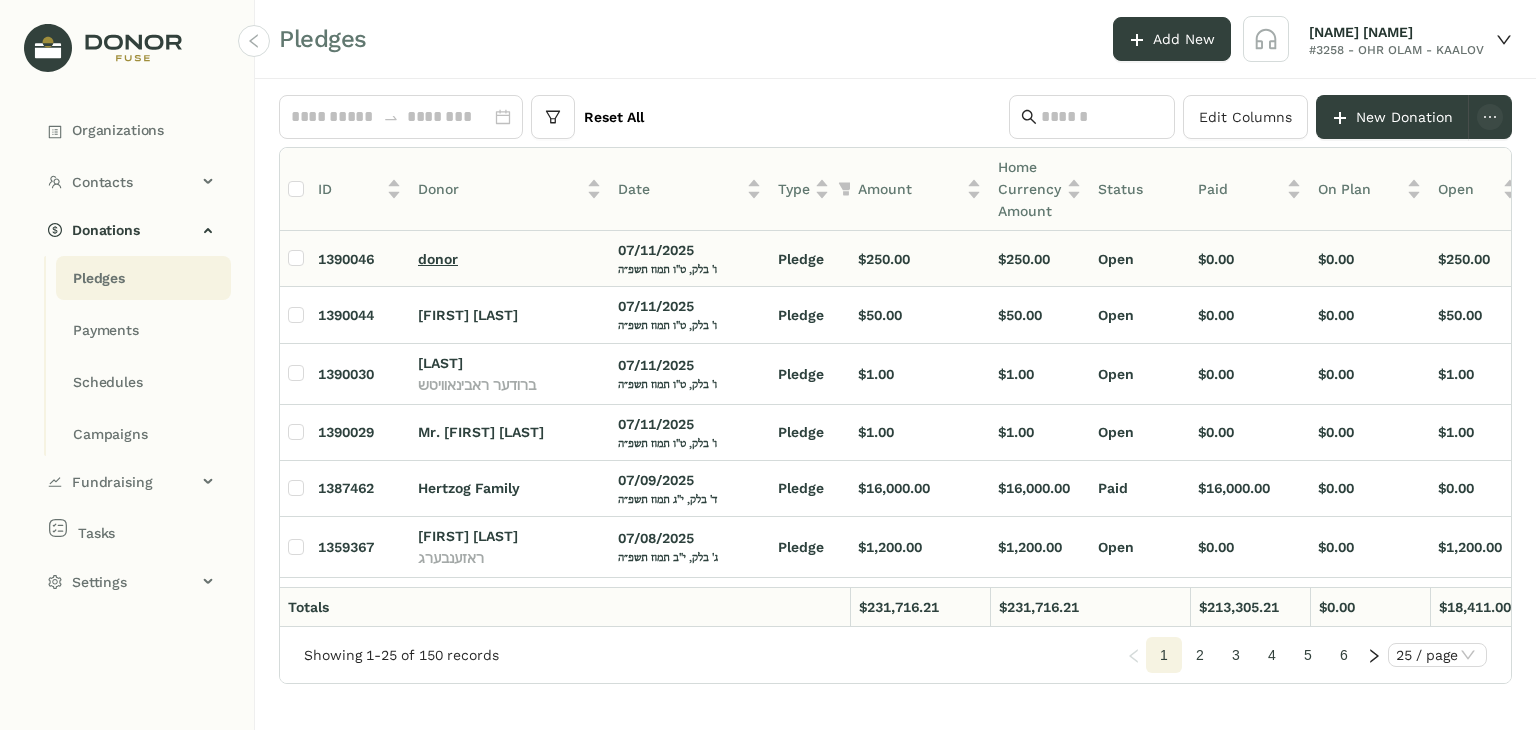 click on "donor" 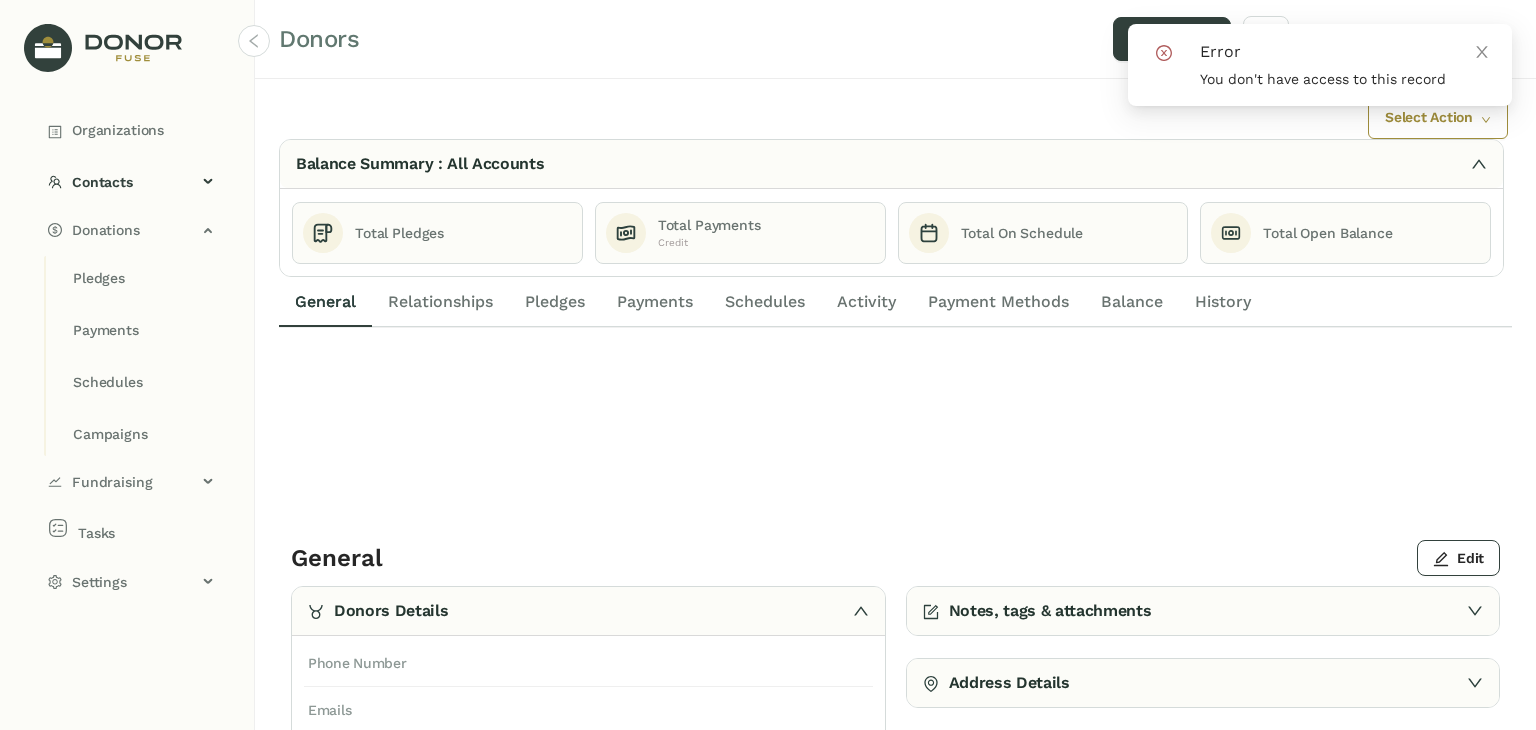 click on "Payments" 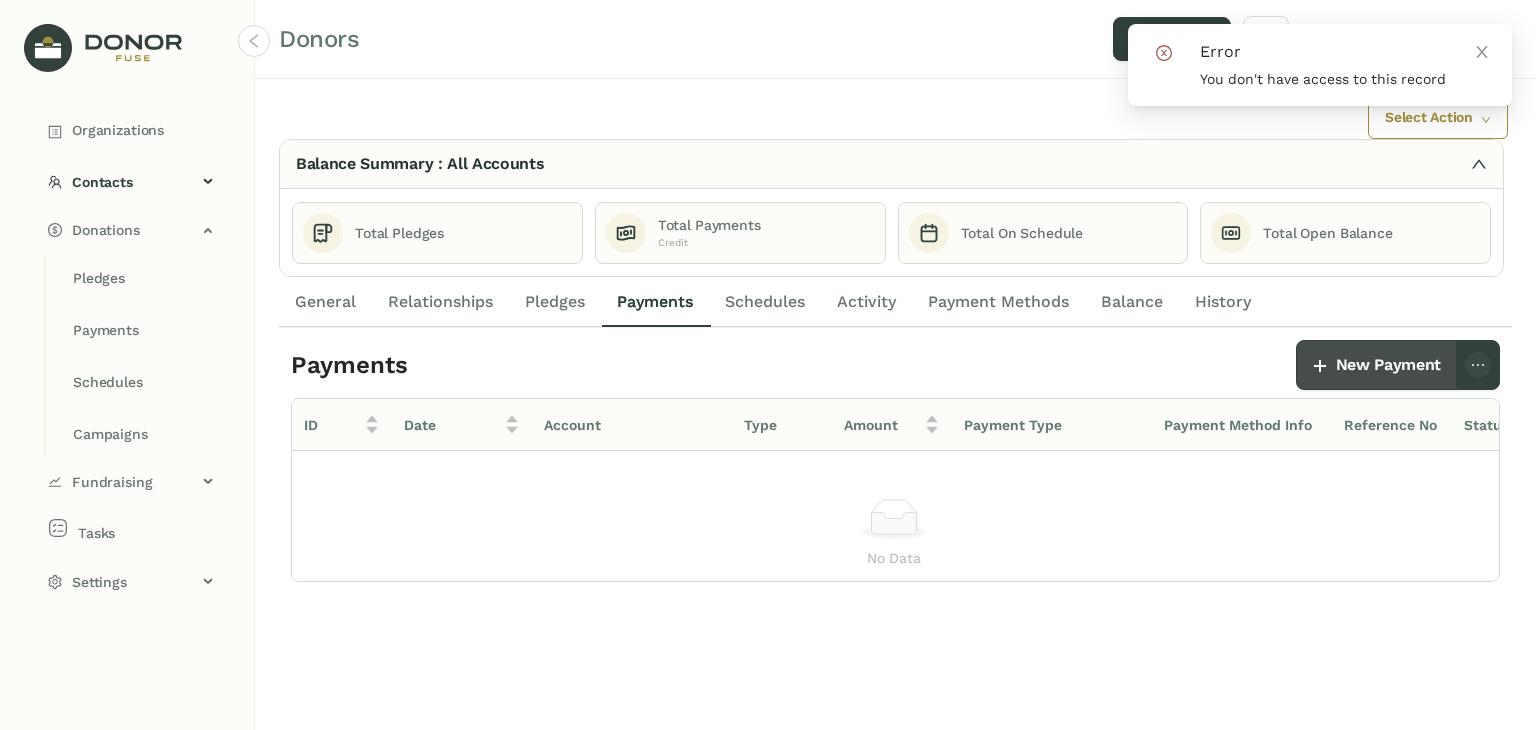 click on "New Payment" 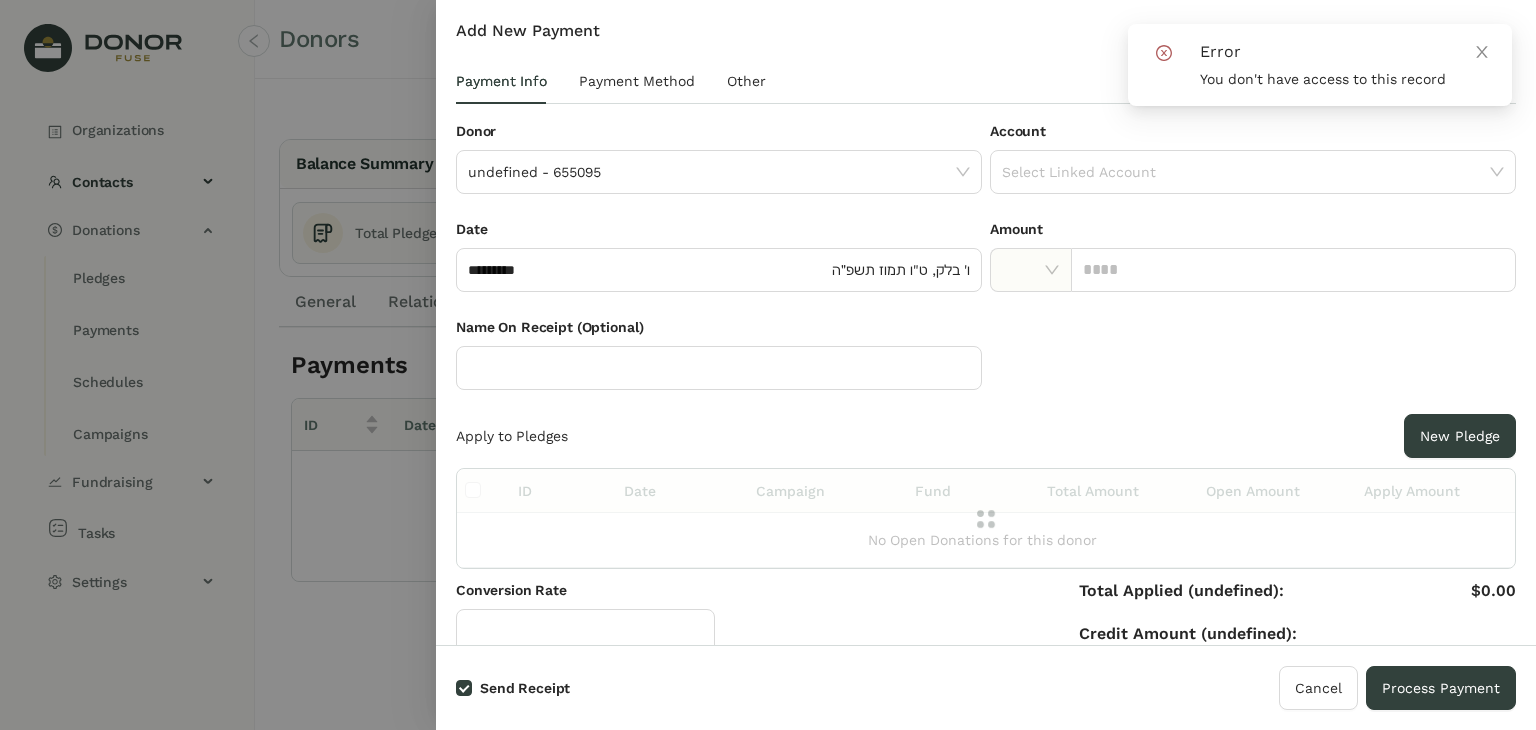 type on "*" 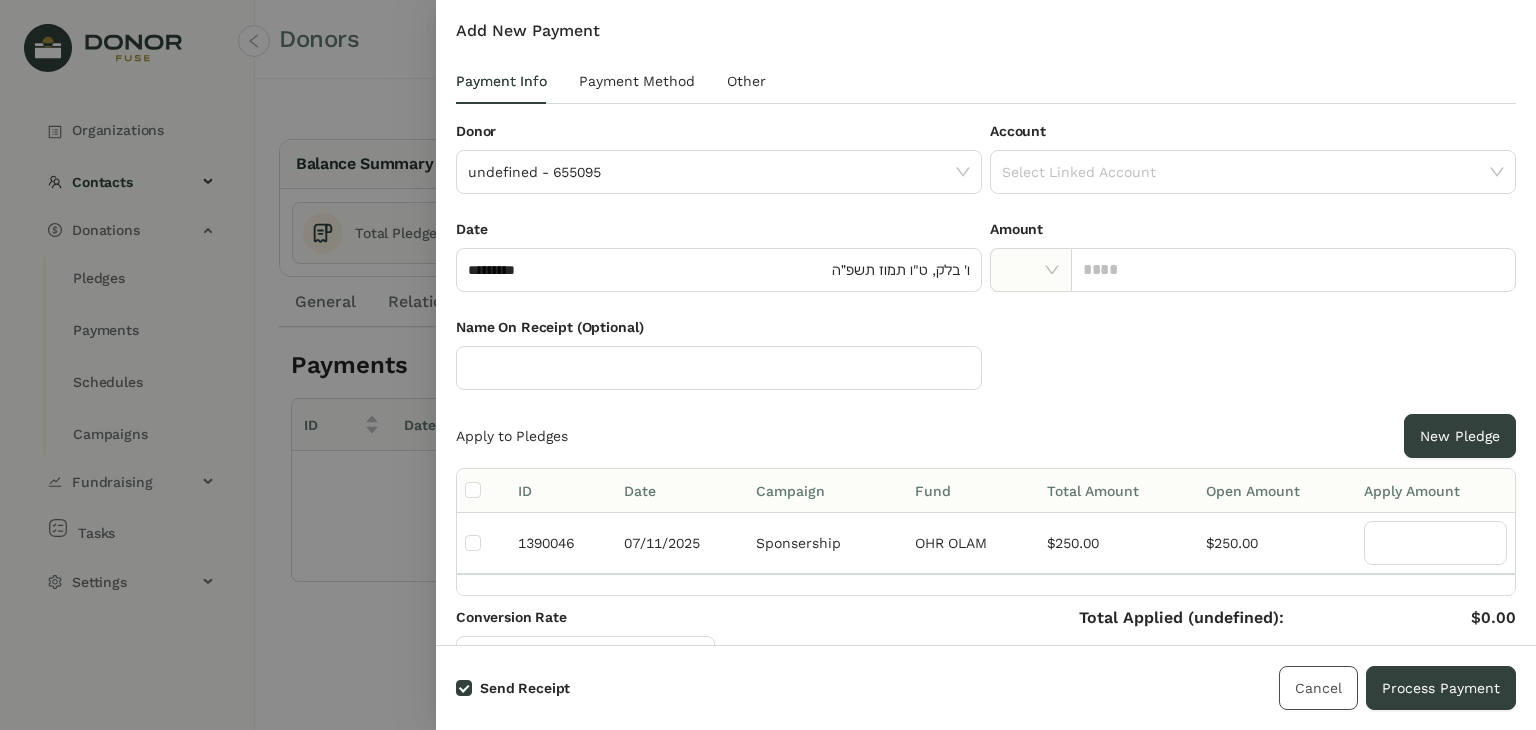 click on "Cancel" at bounding box center (1318, 688) 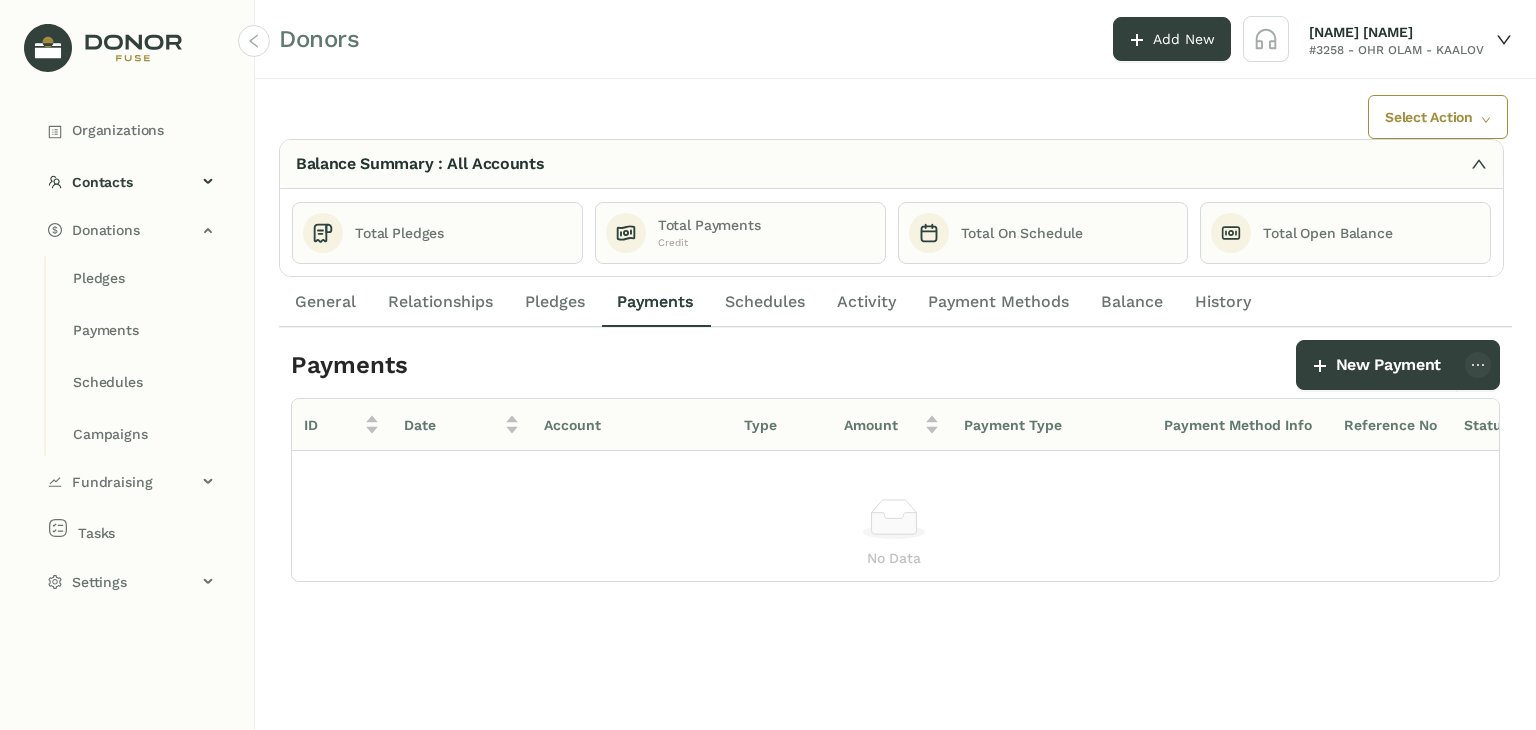 click on "General" 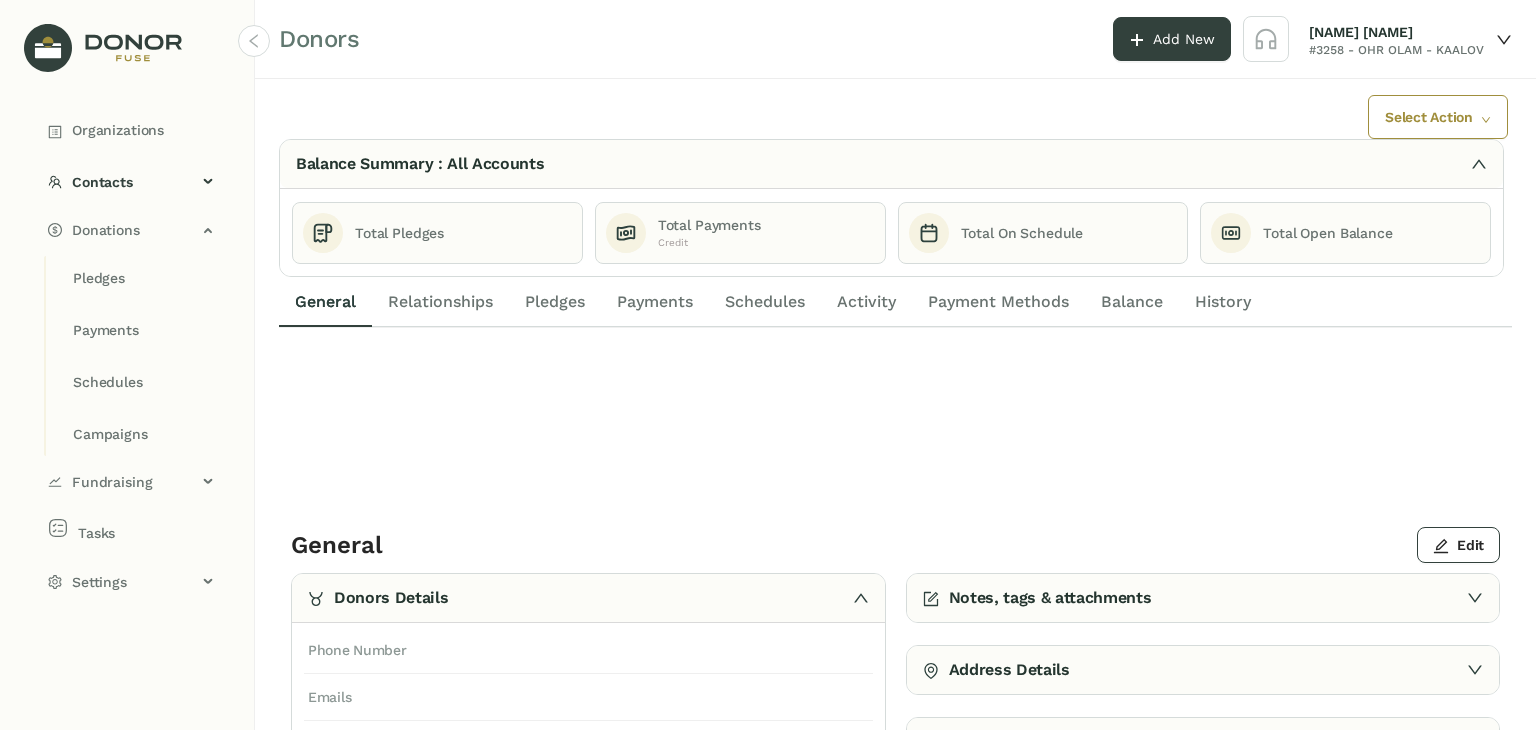scroll, scrollTop: 0, scrollLeft: 0, axis: both 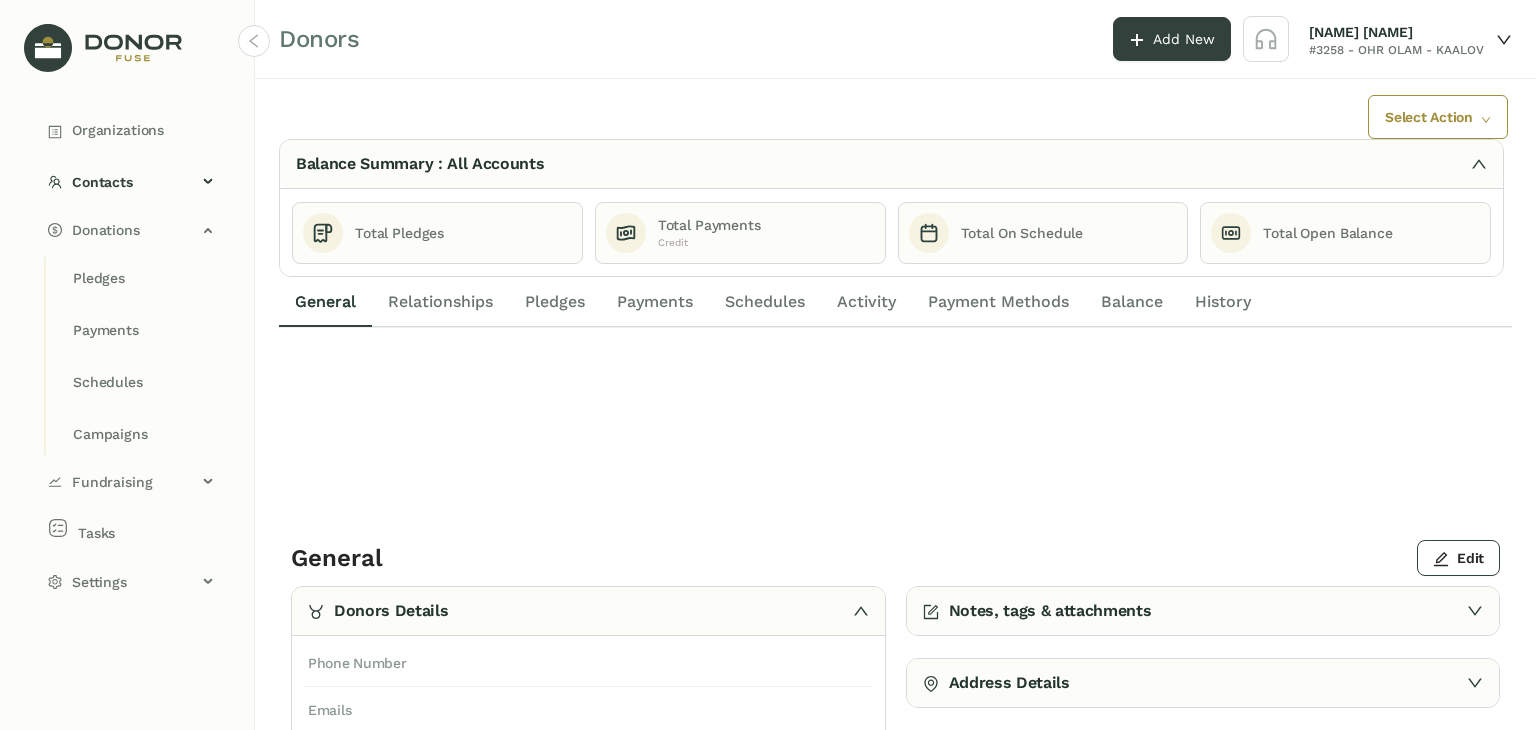 click on "Pledges" 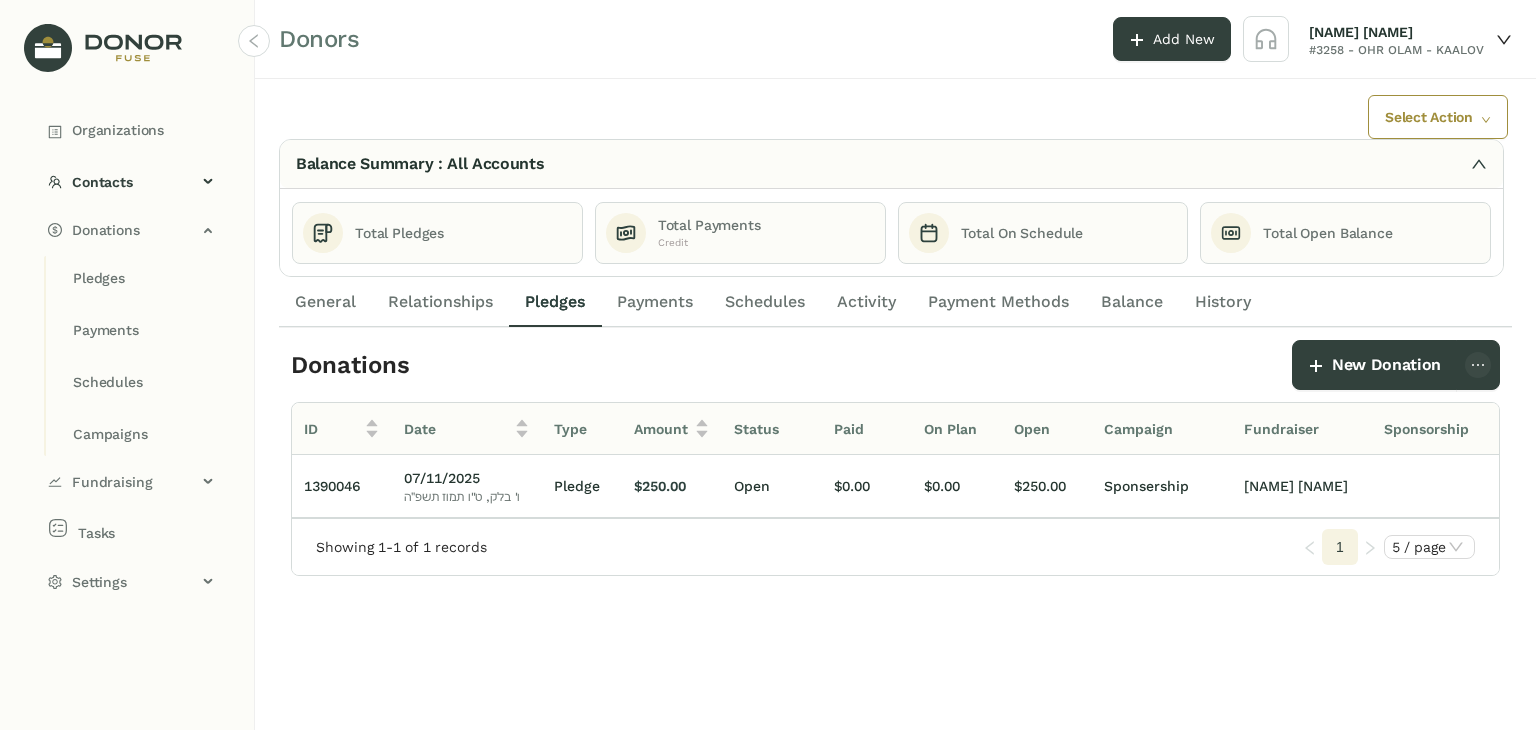 click on "Payments" 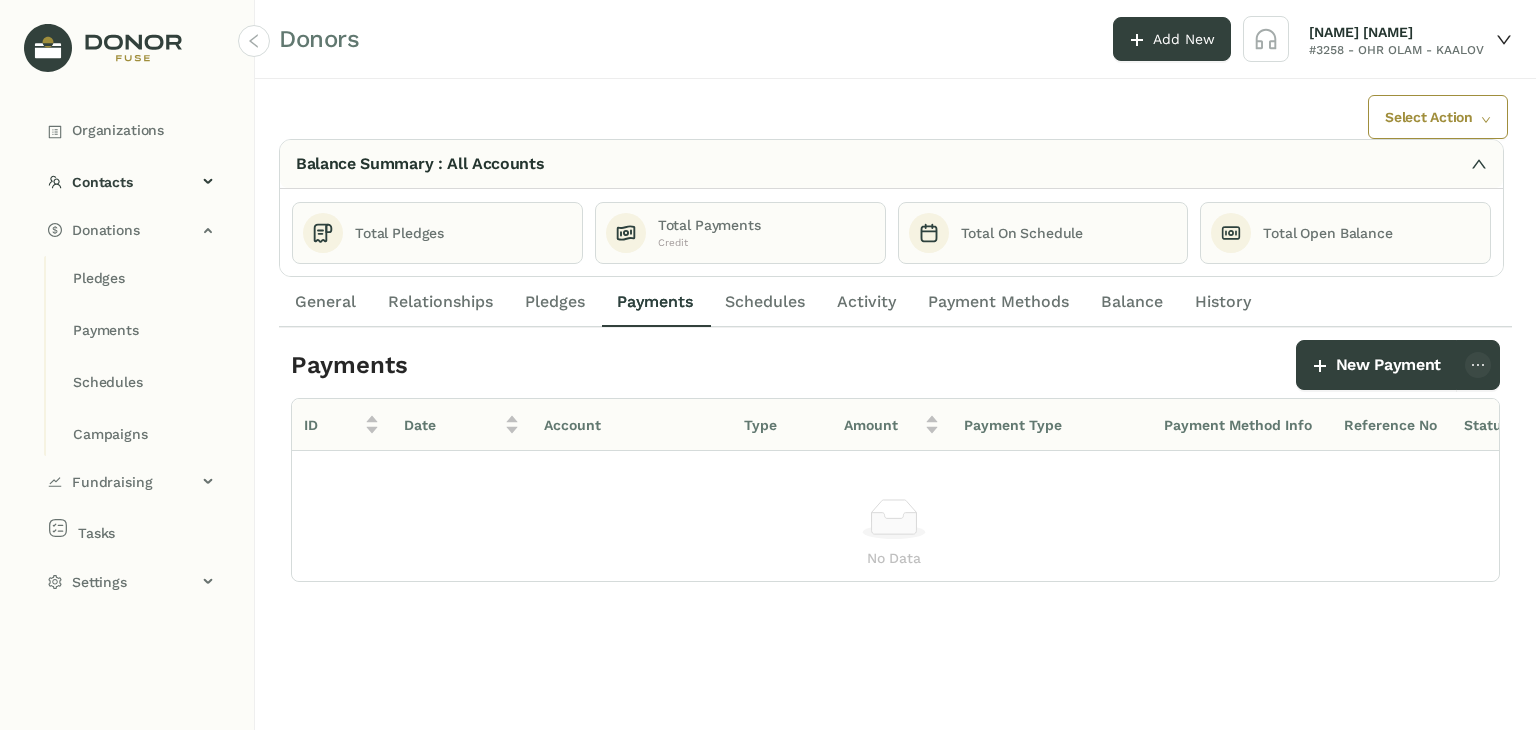 click on "Pledges" 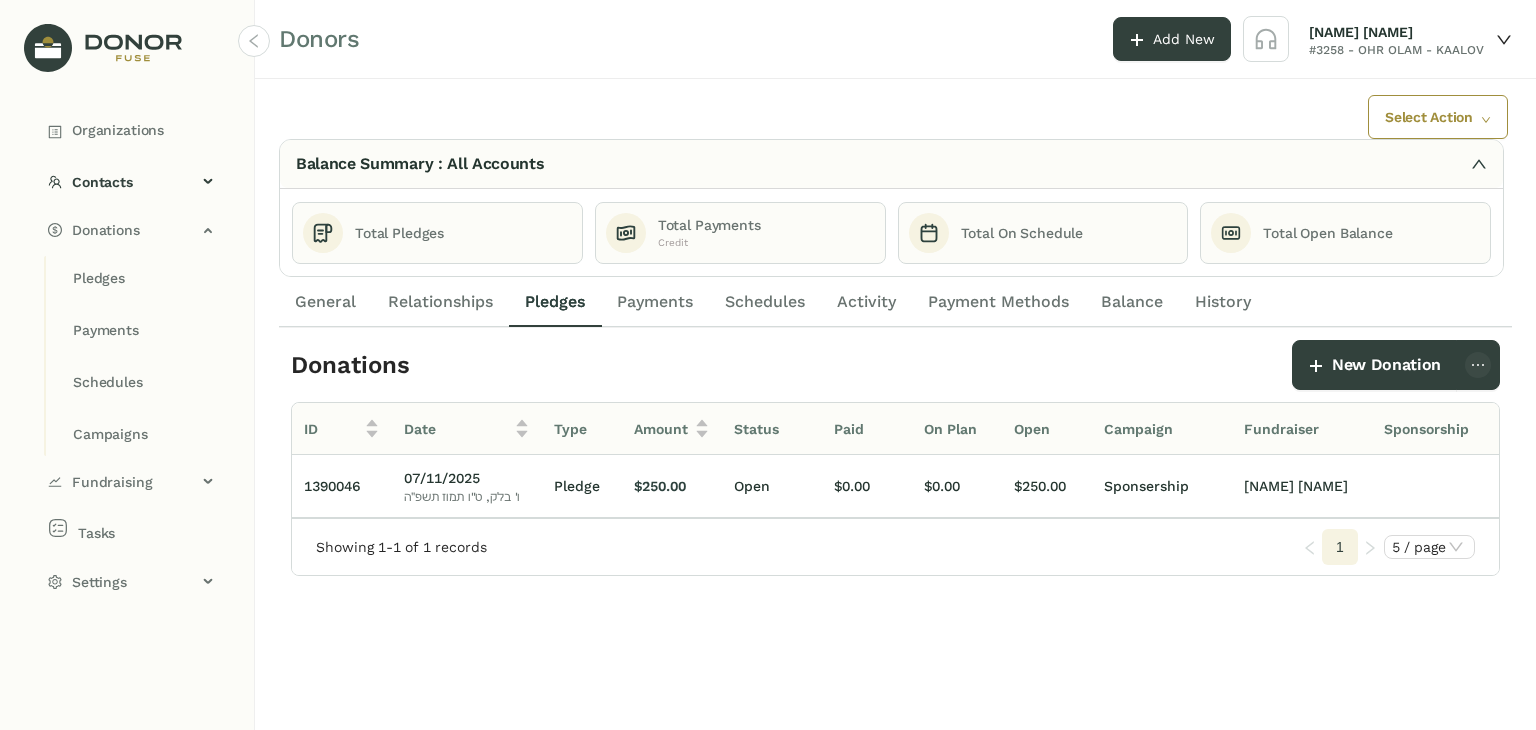 click on "Payments" 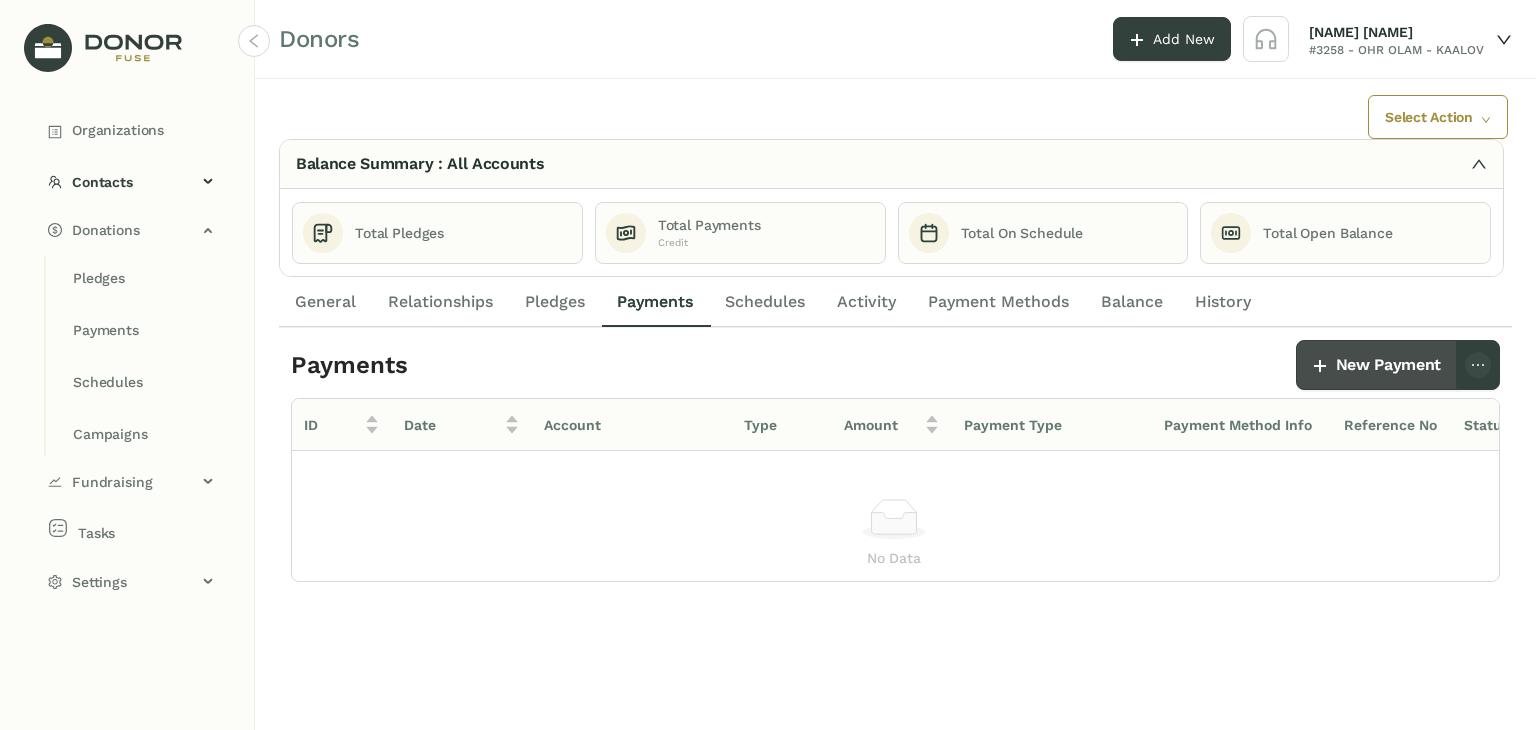 click on "New Payment" 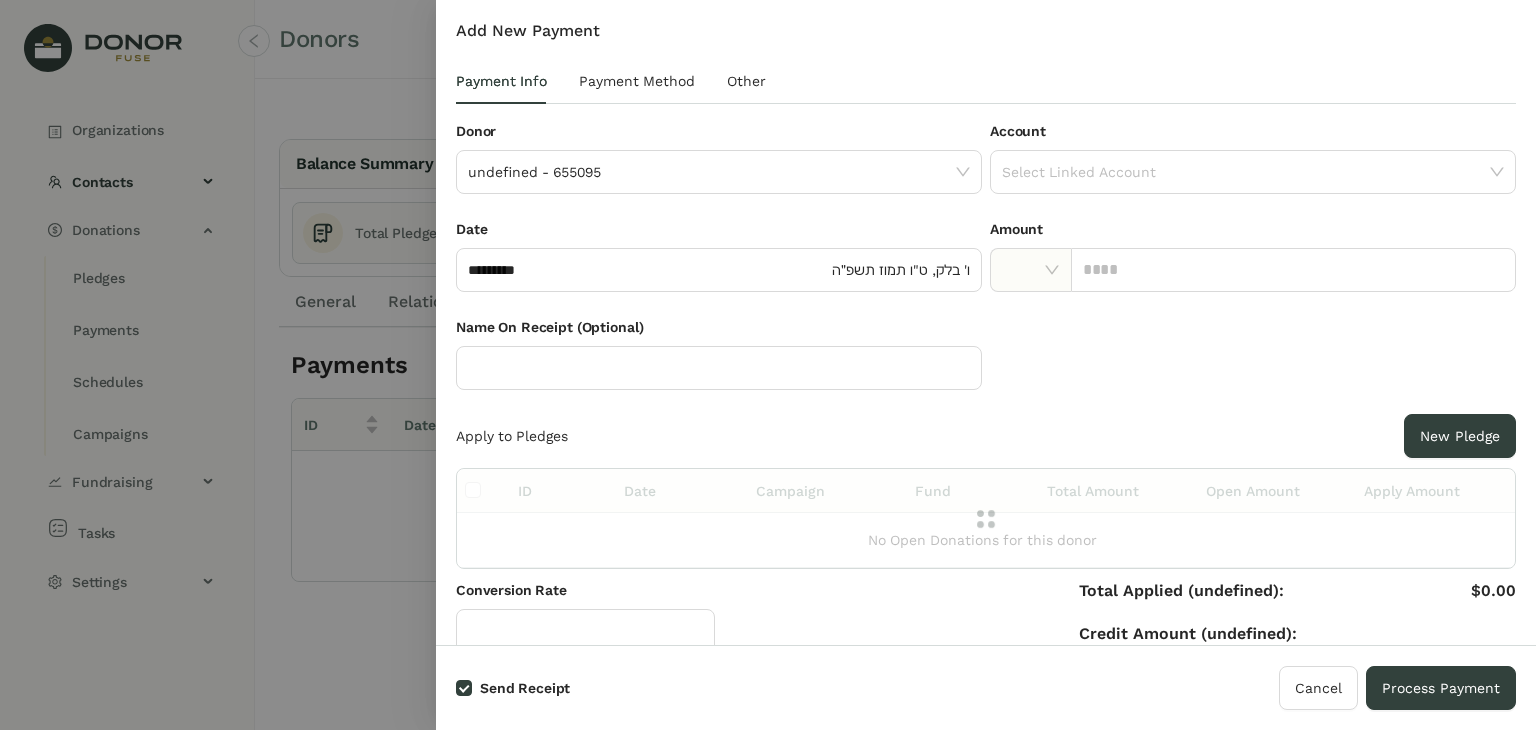 type on "*" 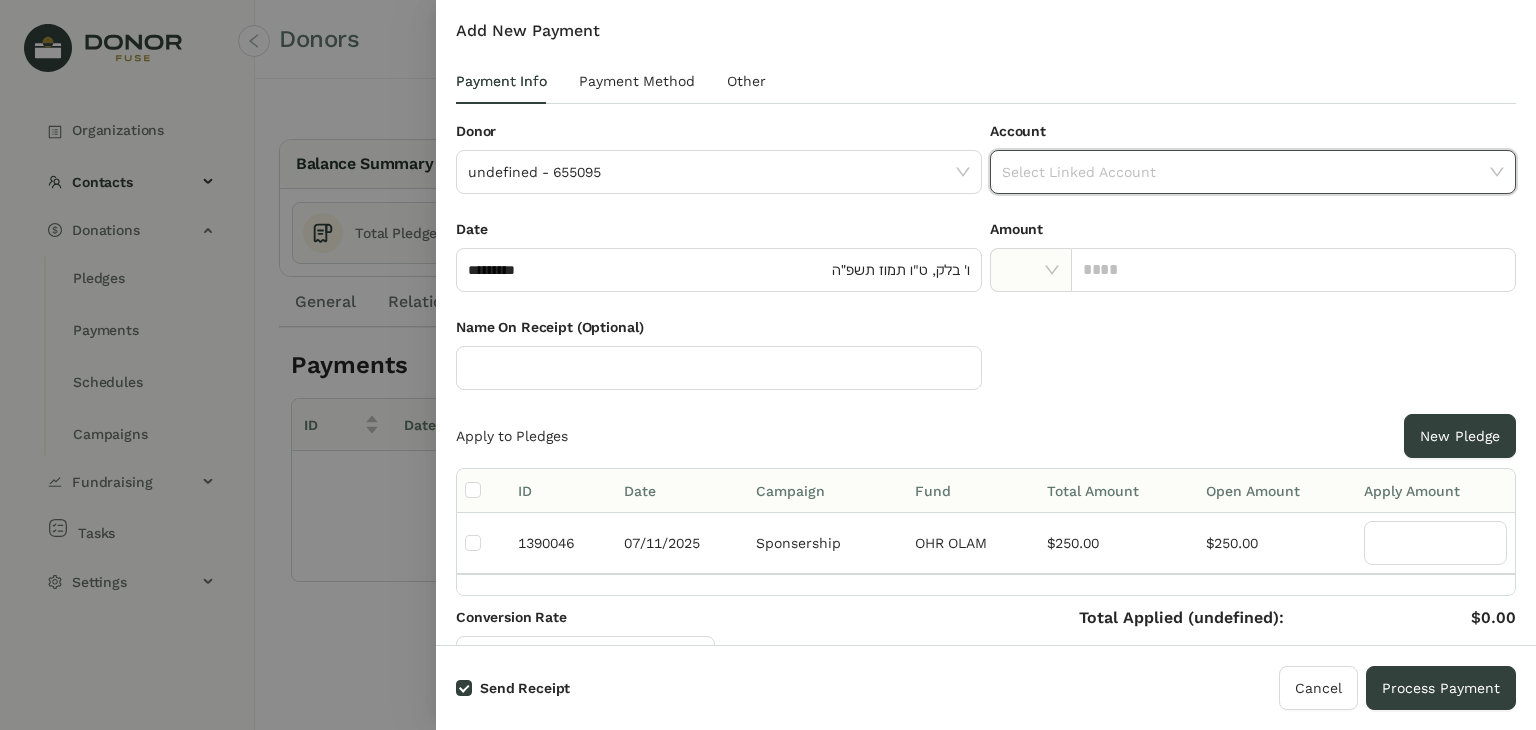 click 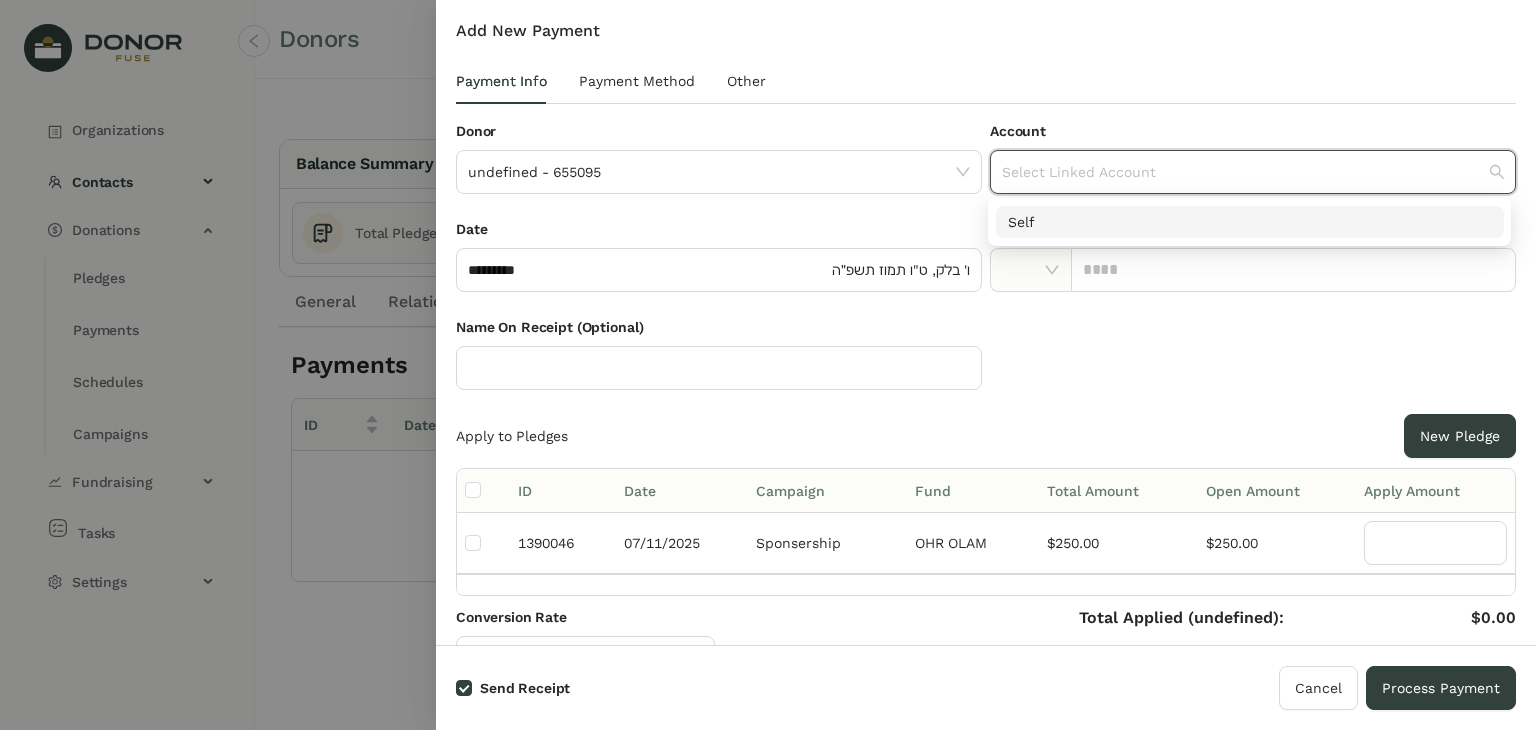 click on "Self" at bounding box center [1250, 222] 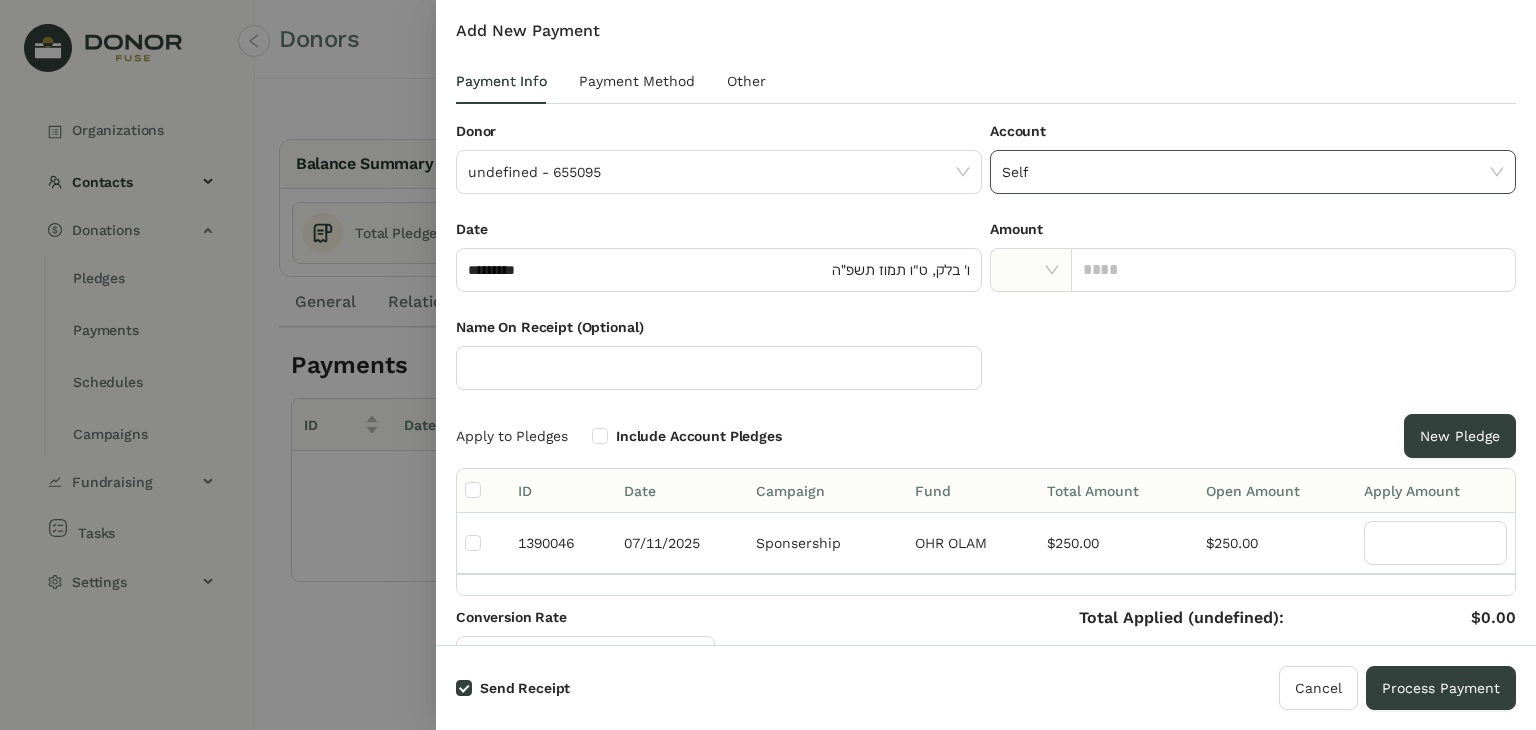 click on "Self" 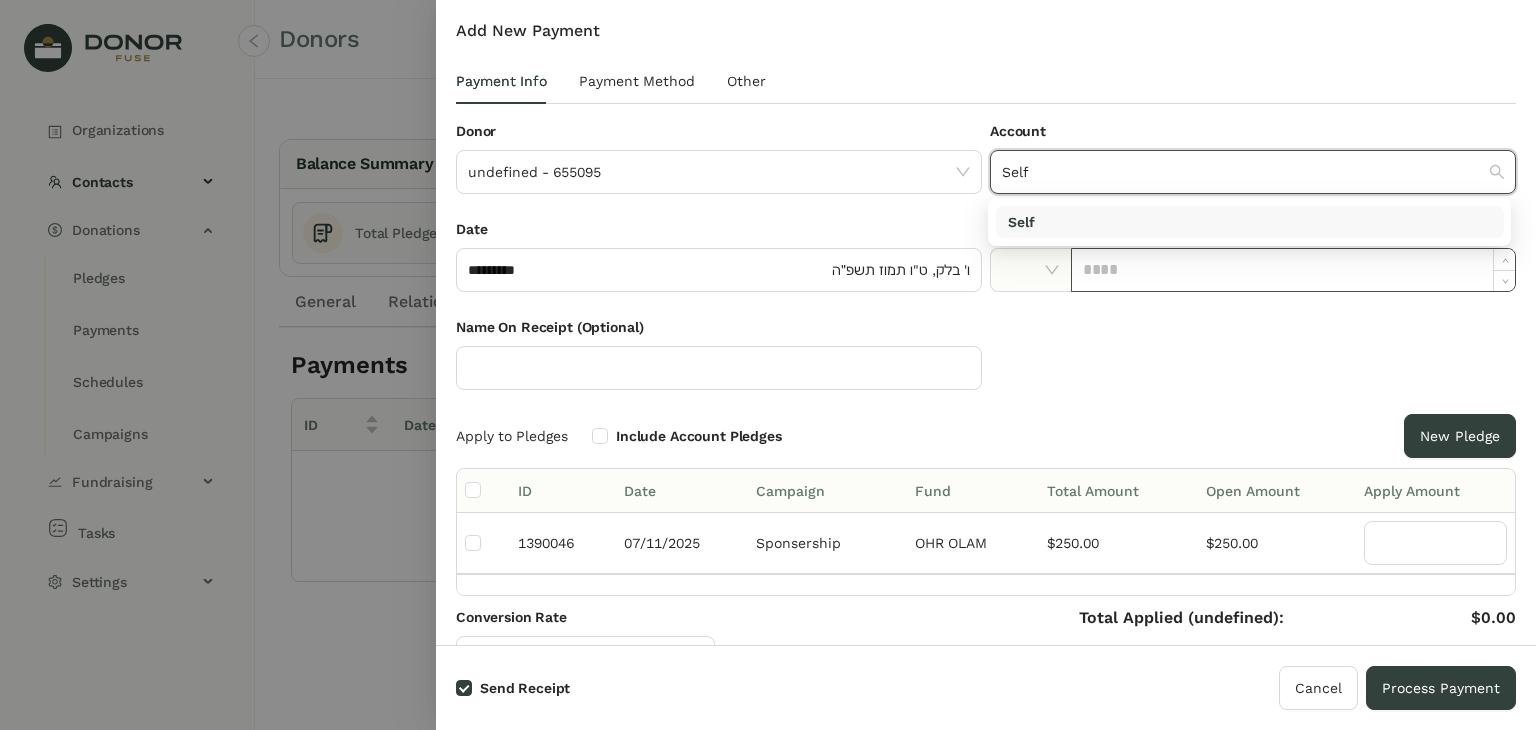 click 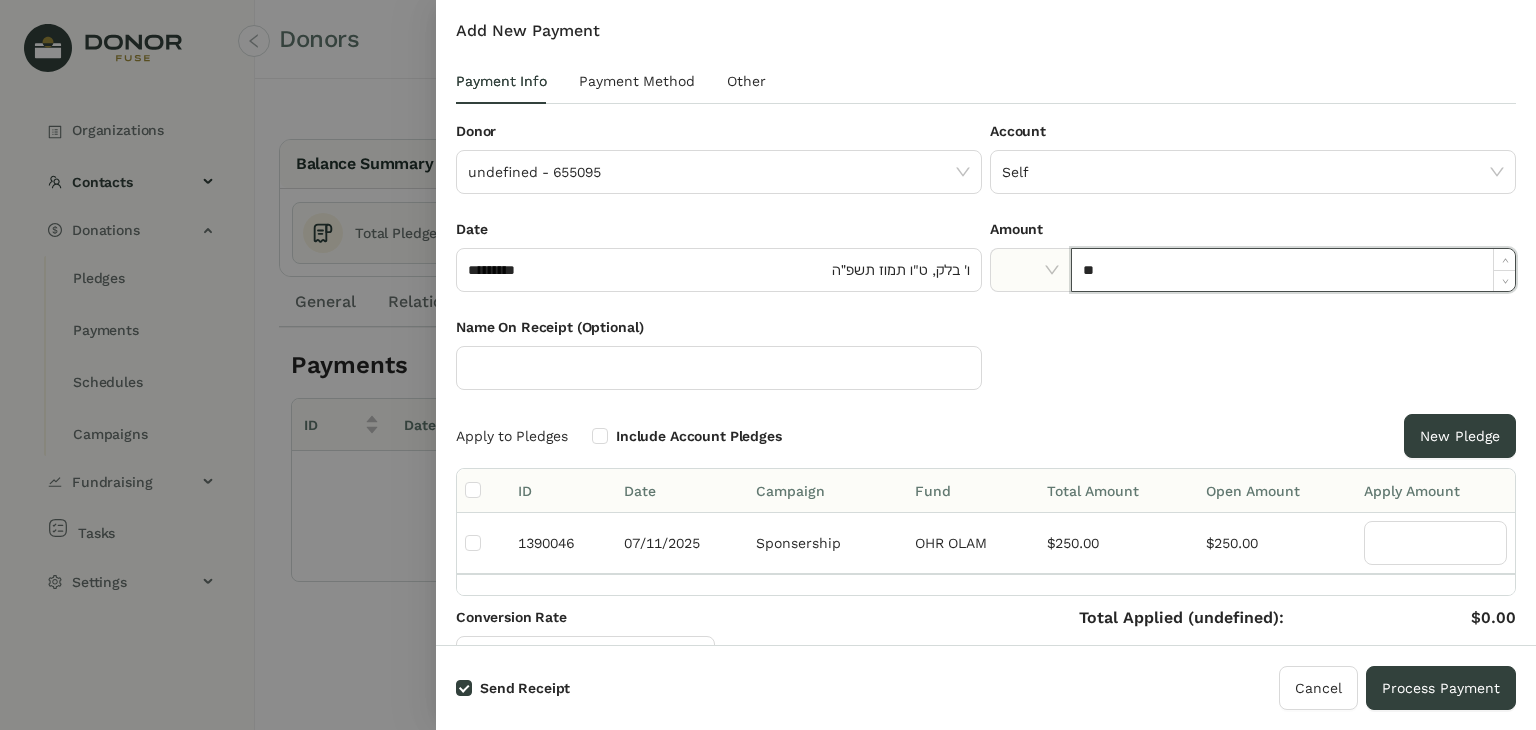 type on "*" 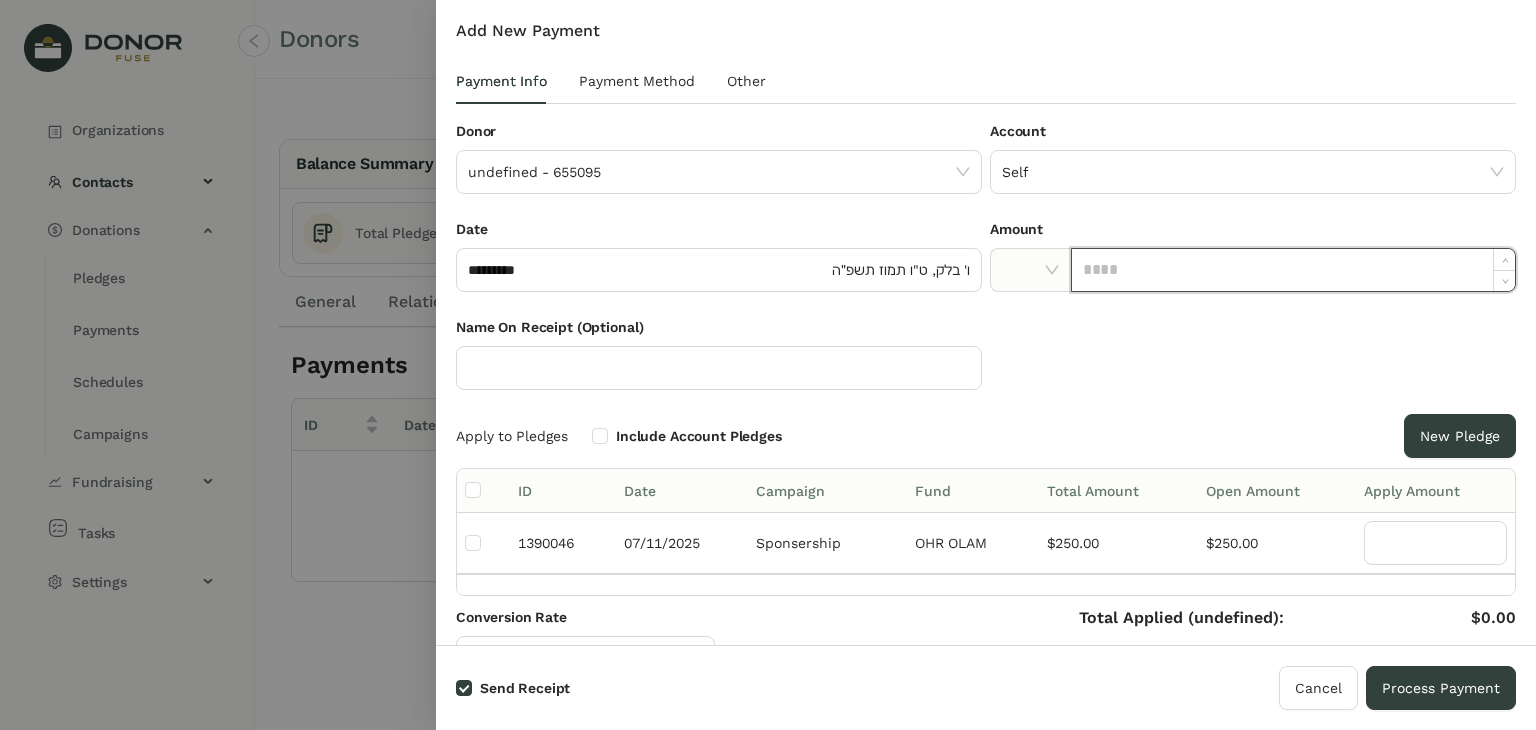 type on "******" 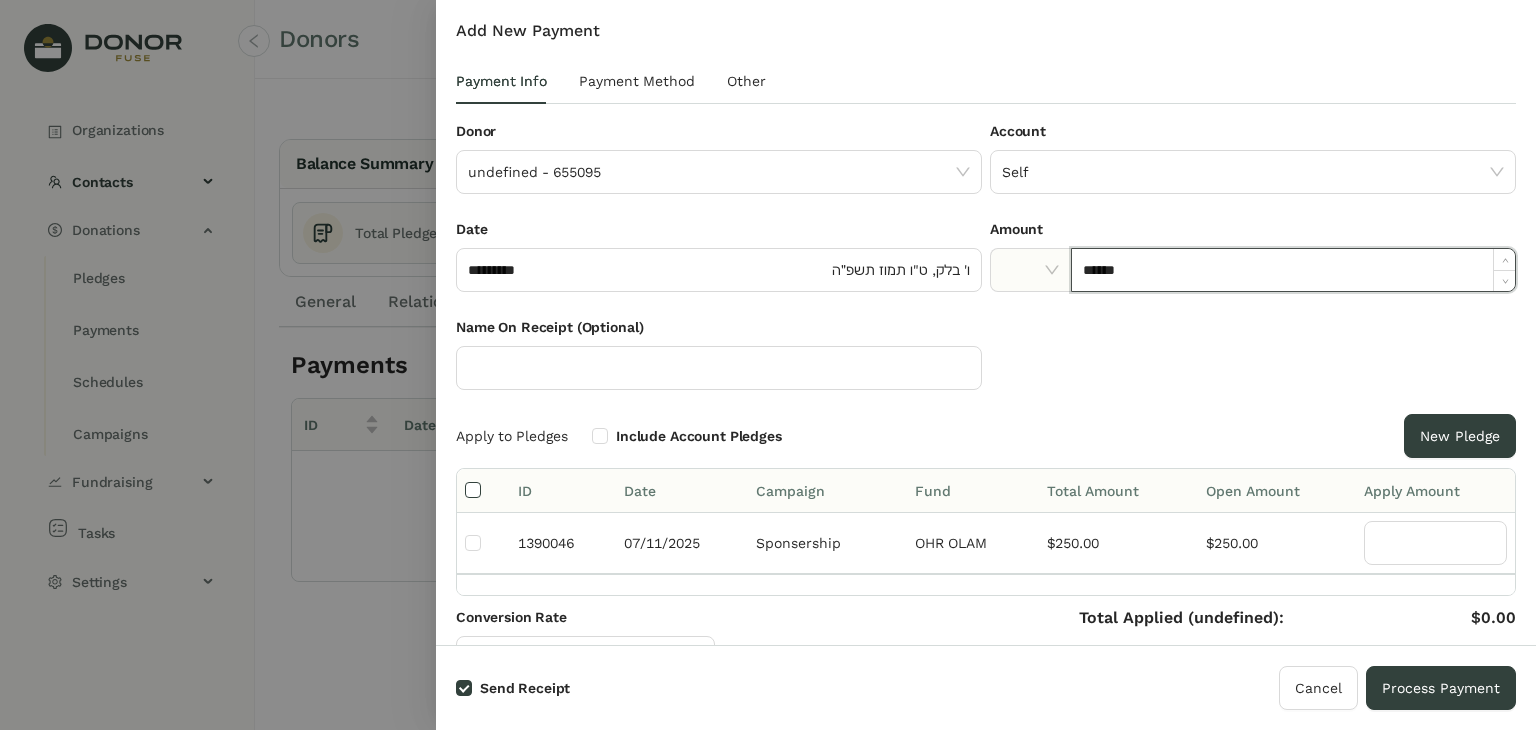type on "***" 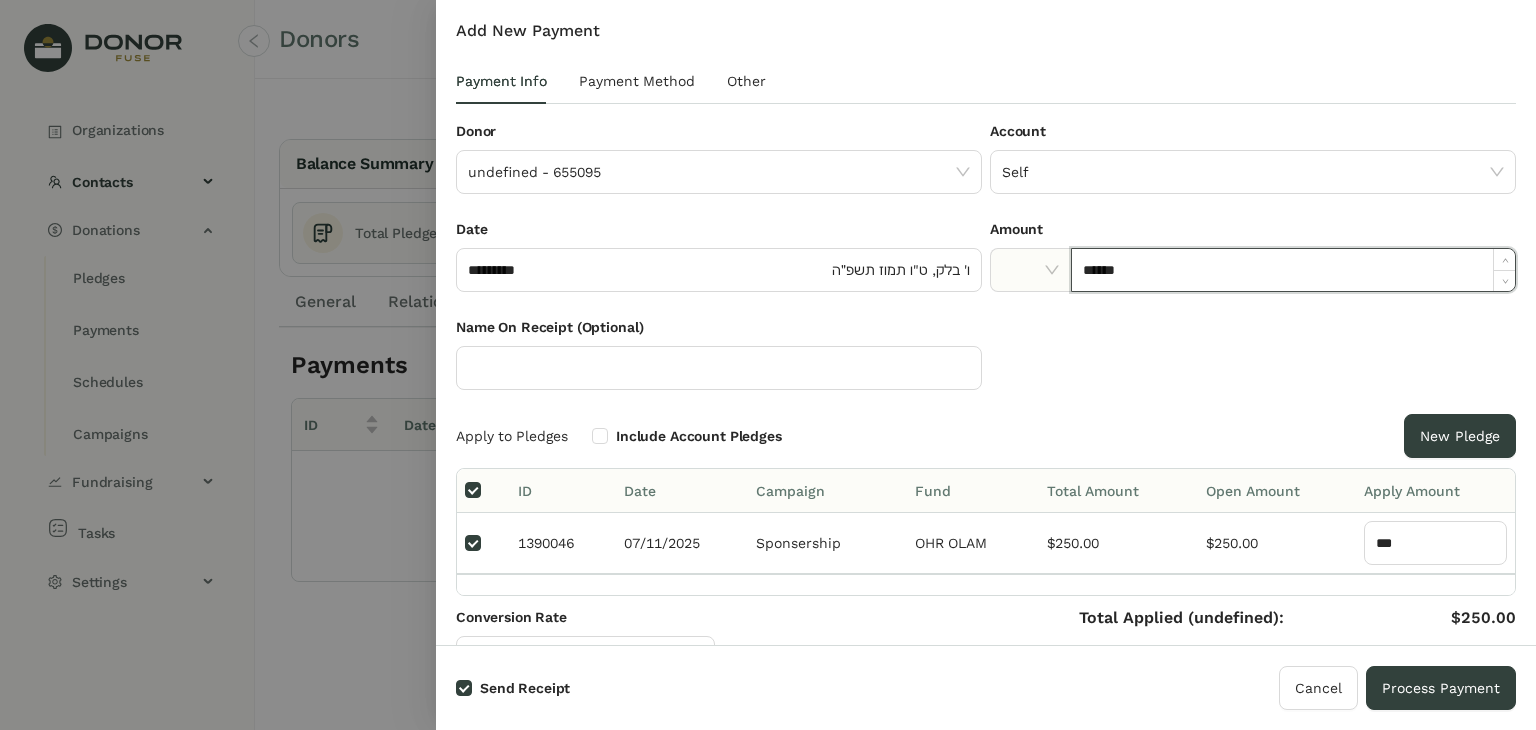 drag, startPoint x: 1146, startPoint y: 262, endPoint x: 1065, endPoint y: 281, distance: 83.198555 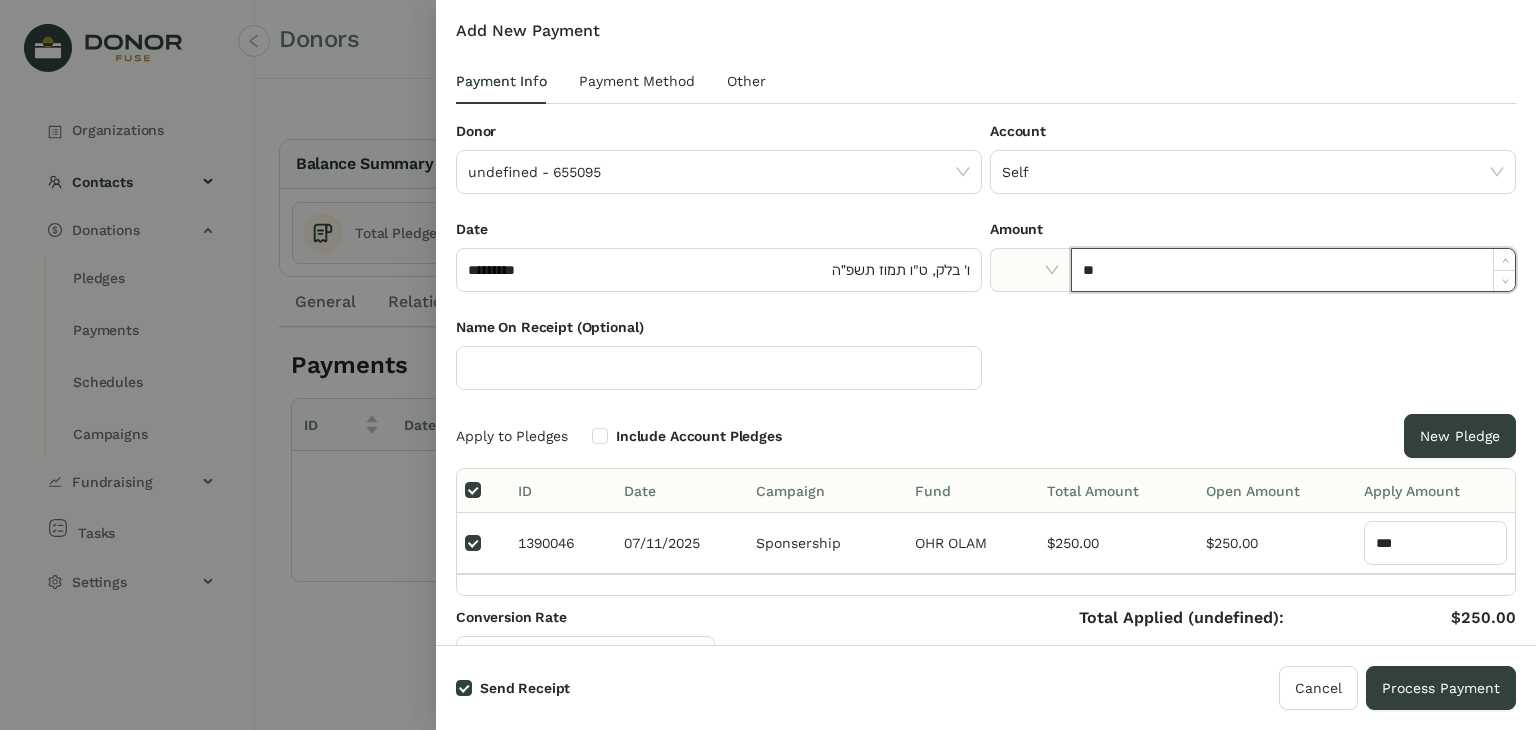 type on "*" 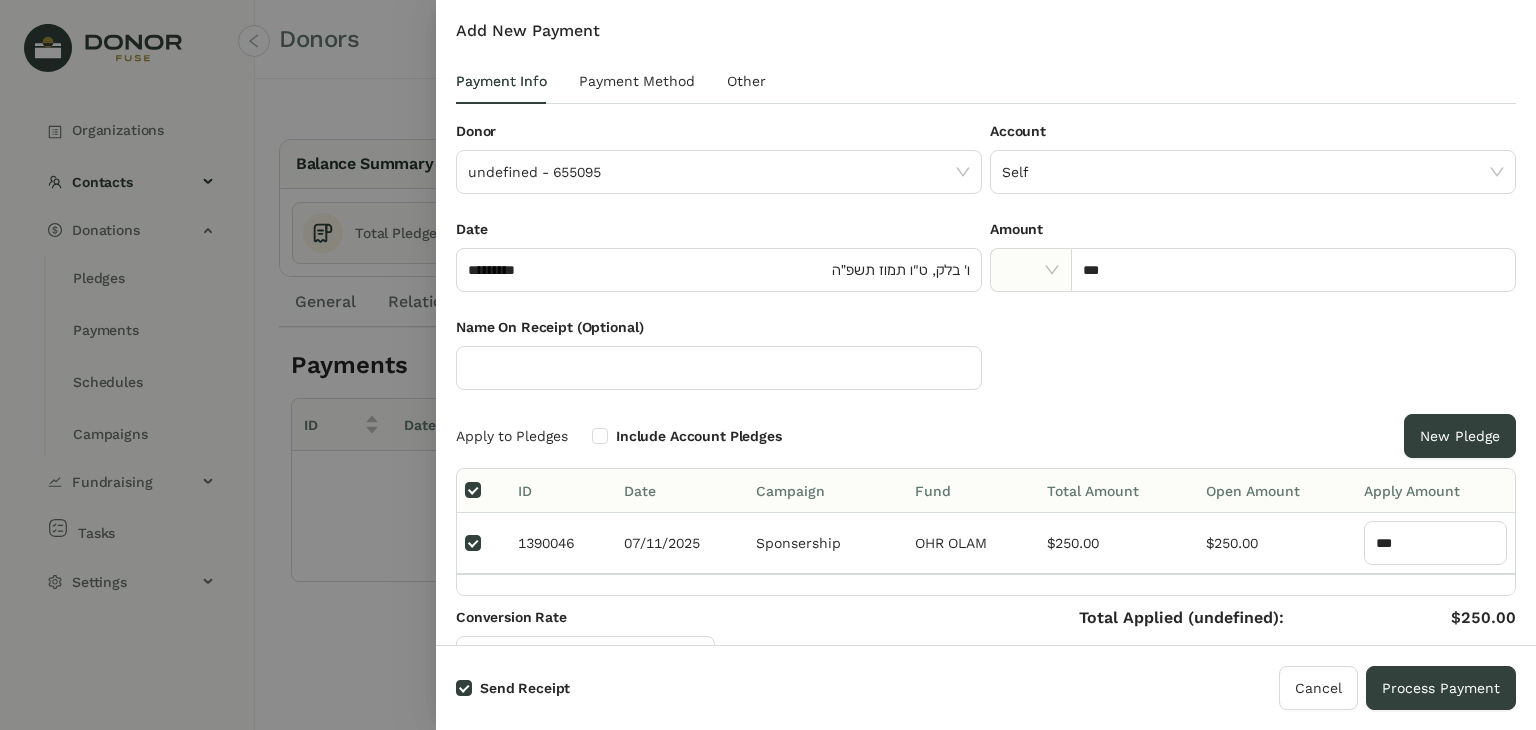 type on "*******" 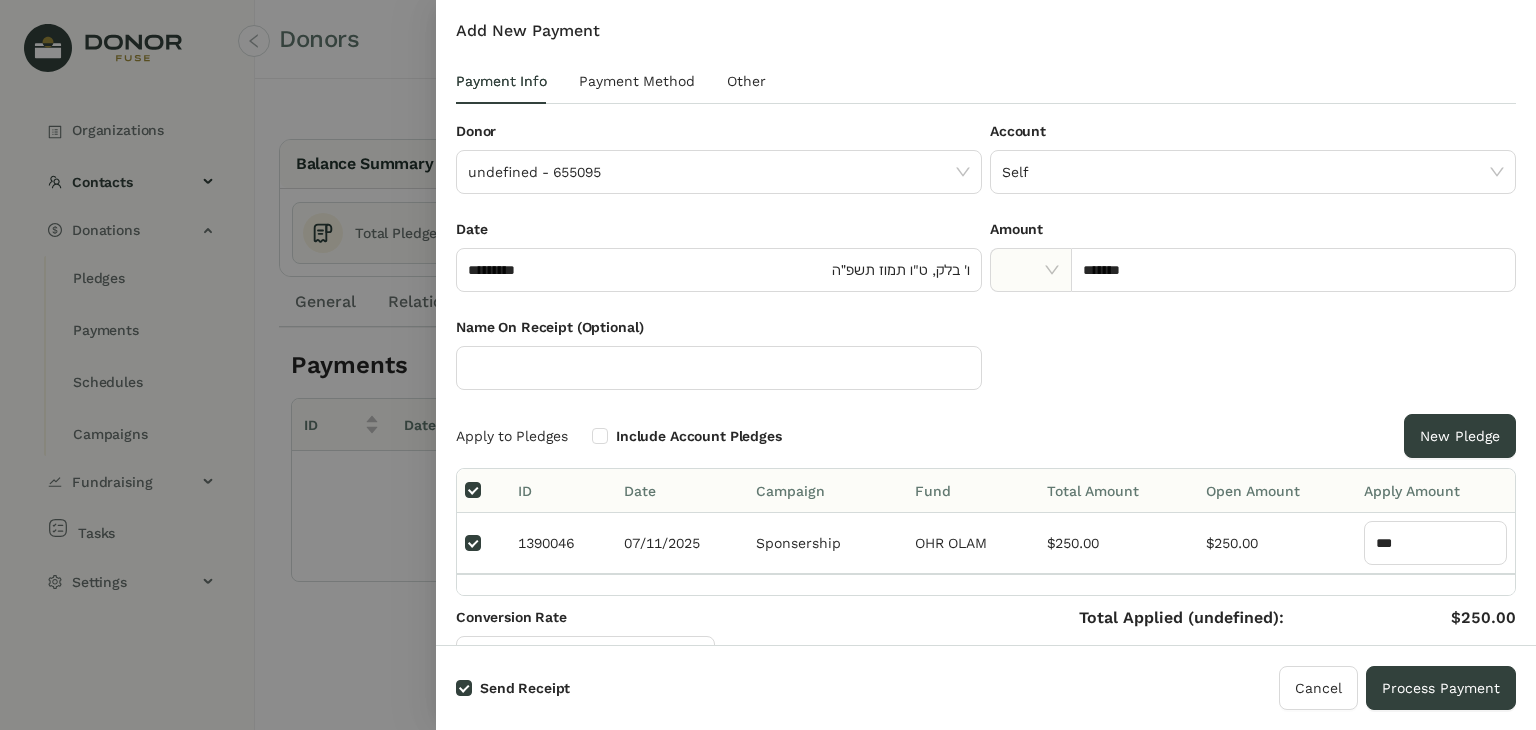 click on "Total Amount" at bounding box center [1118, 491] 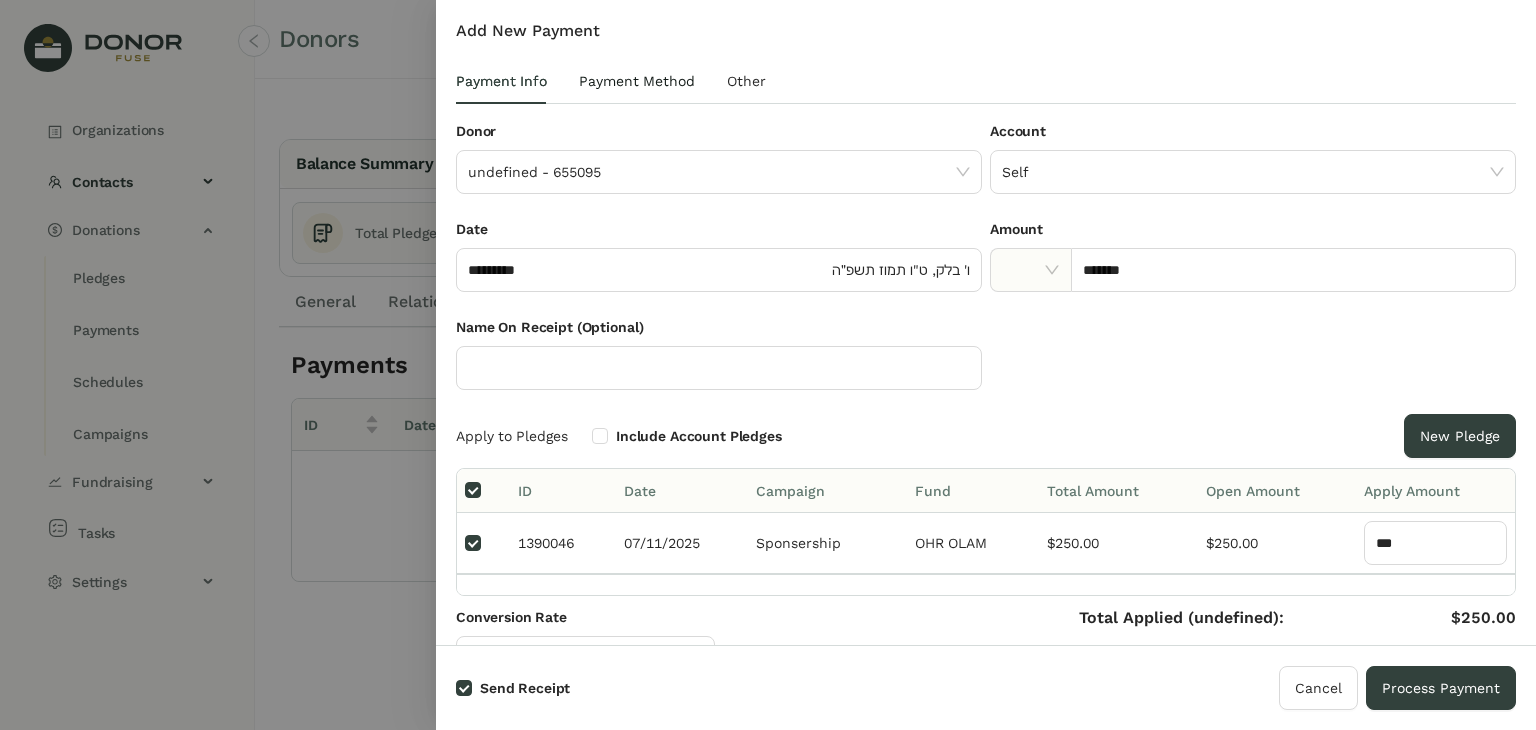 click on "Payment Method" at bounding box center [637, 81] 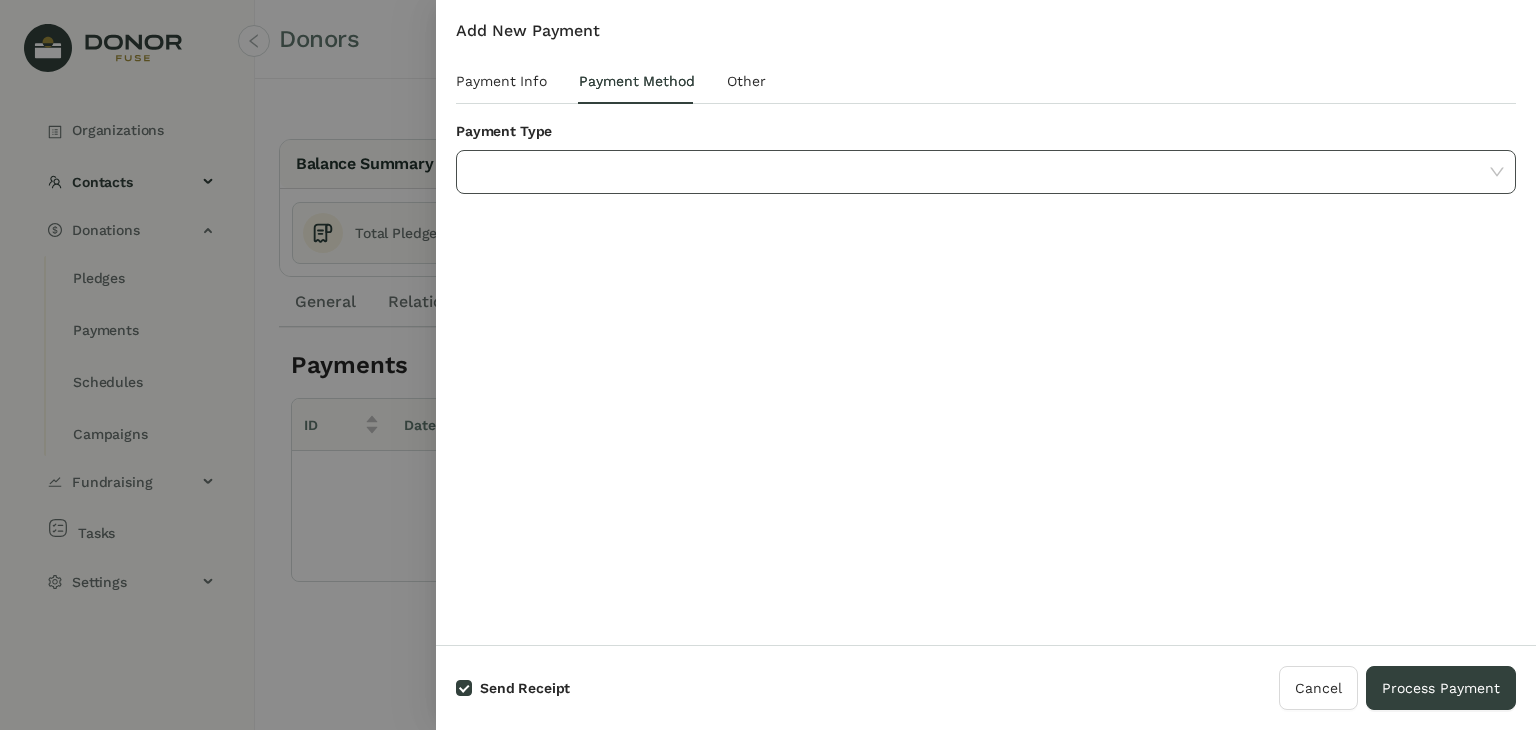 click 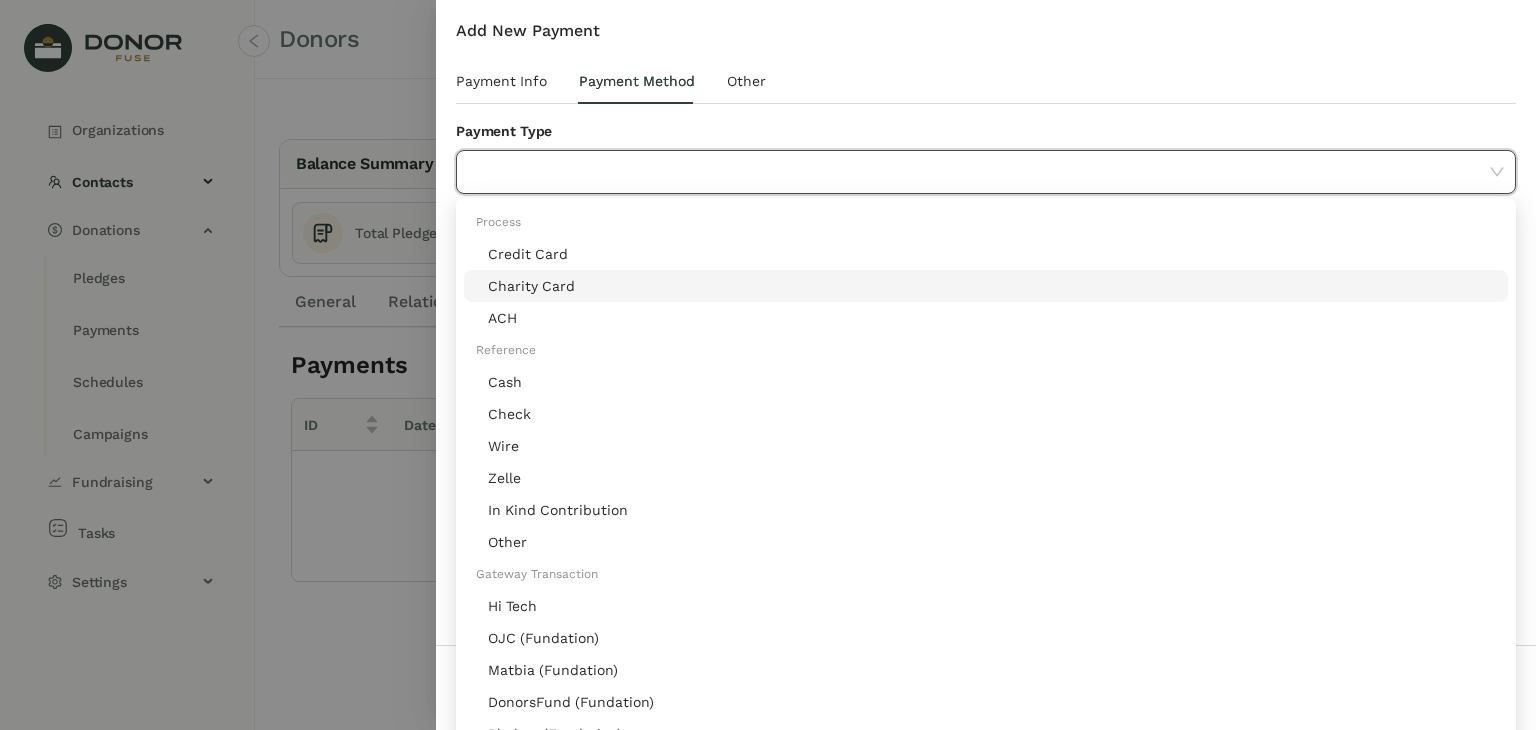 click on "Charity Card" 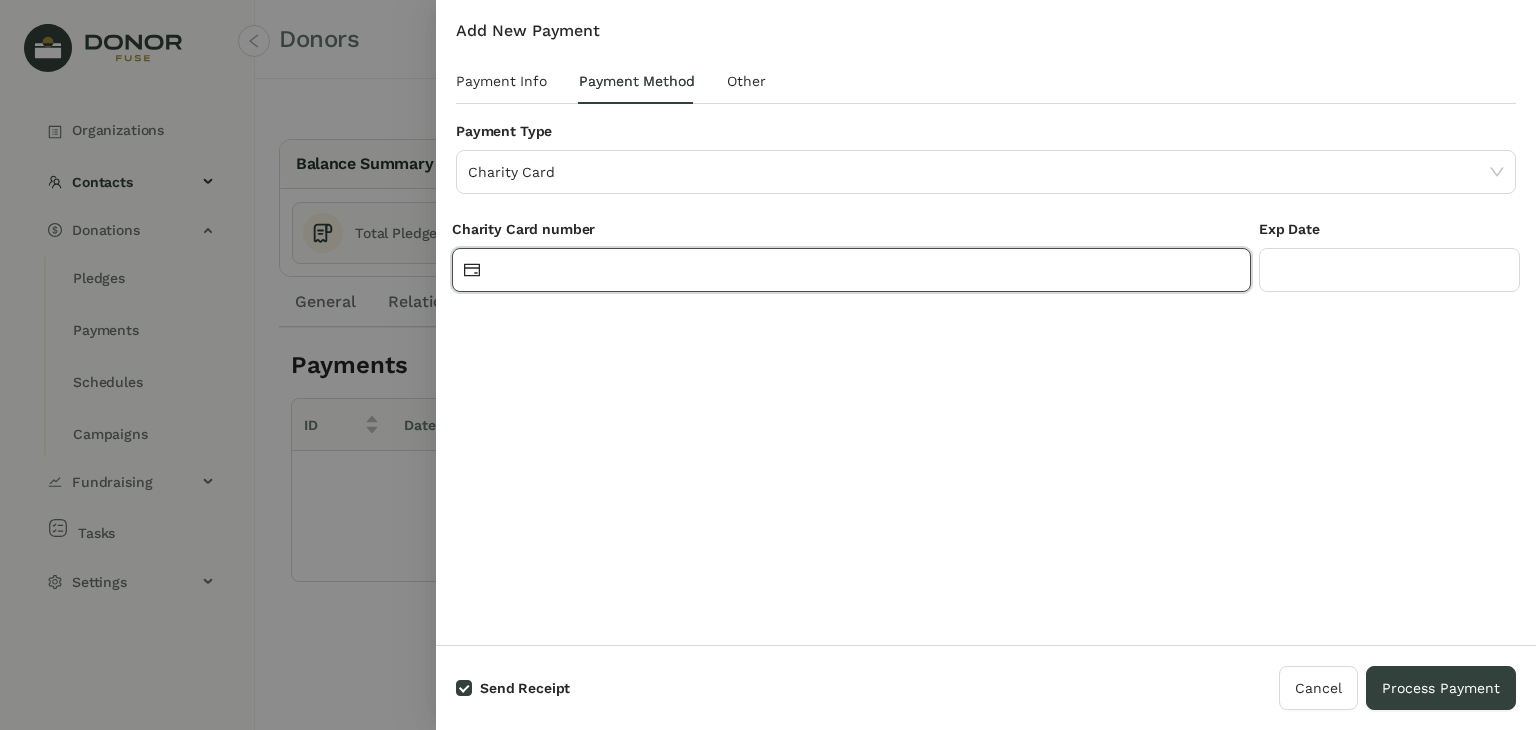 click 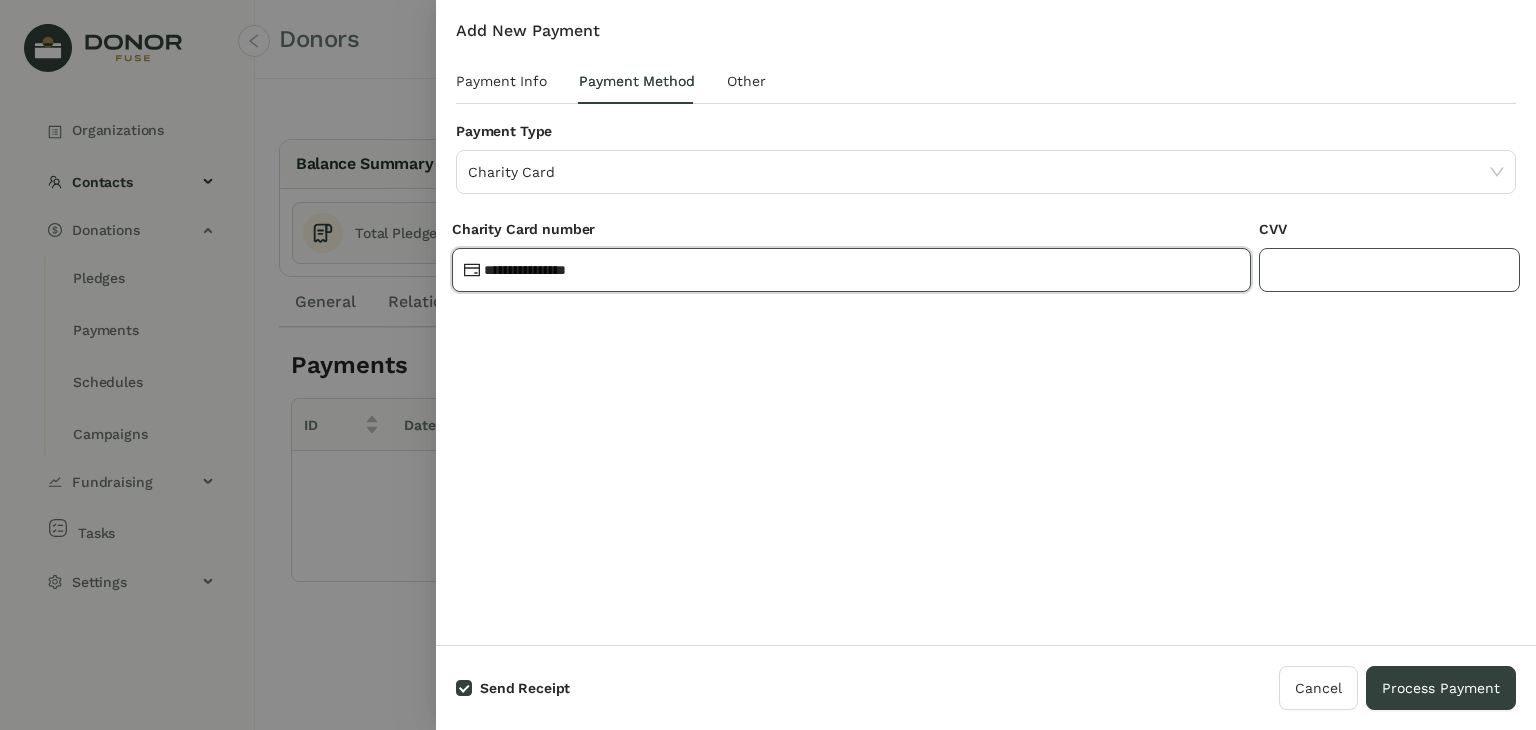 type on "**********" 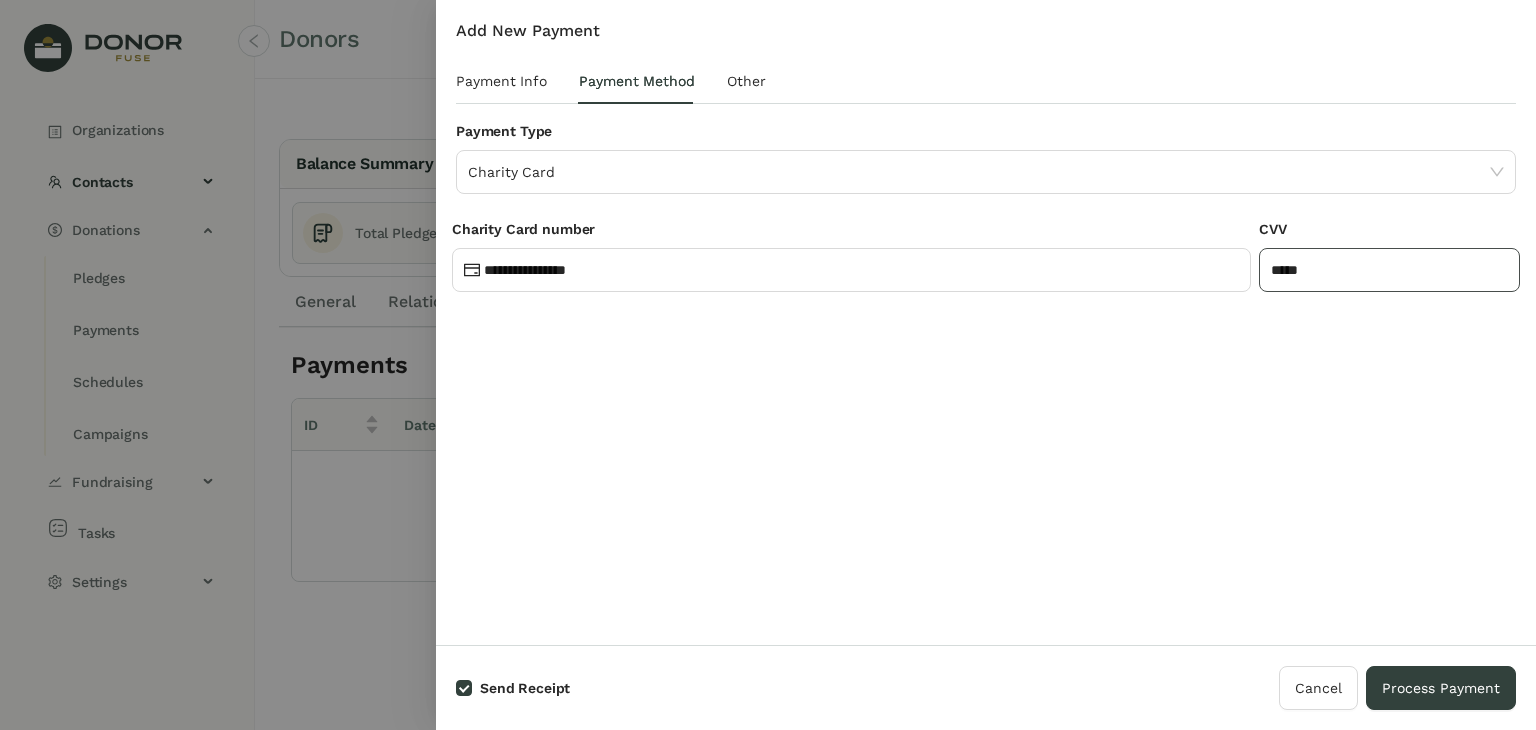 click on "*****" 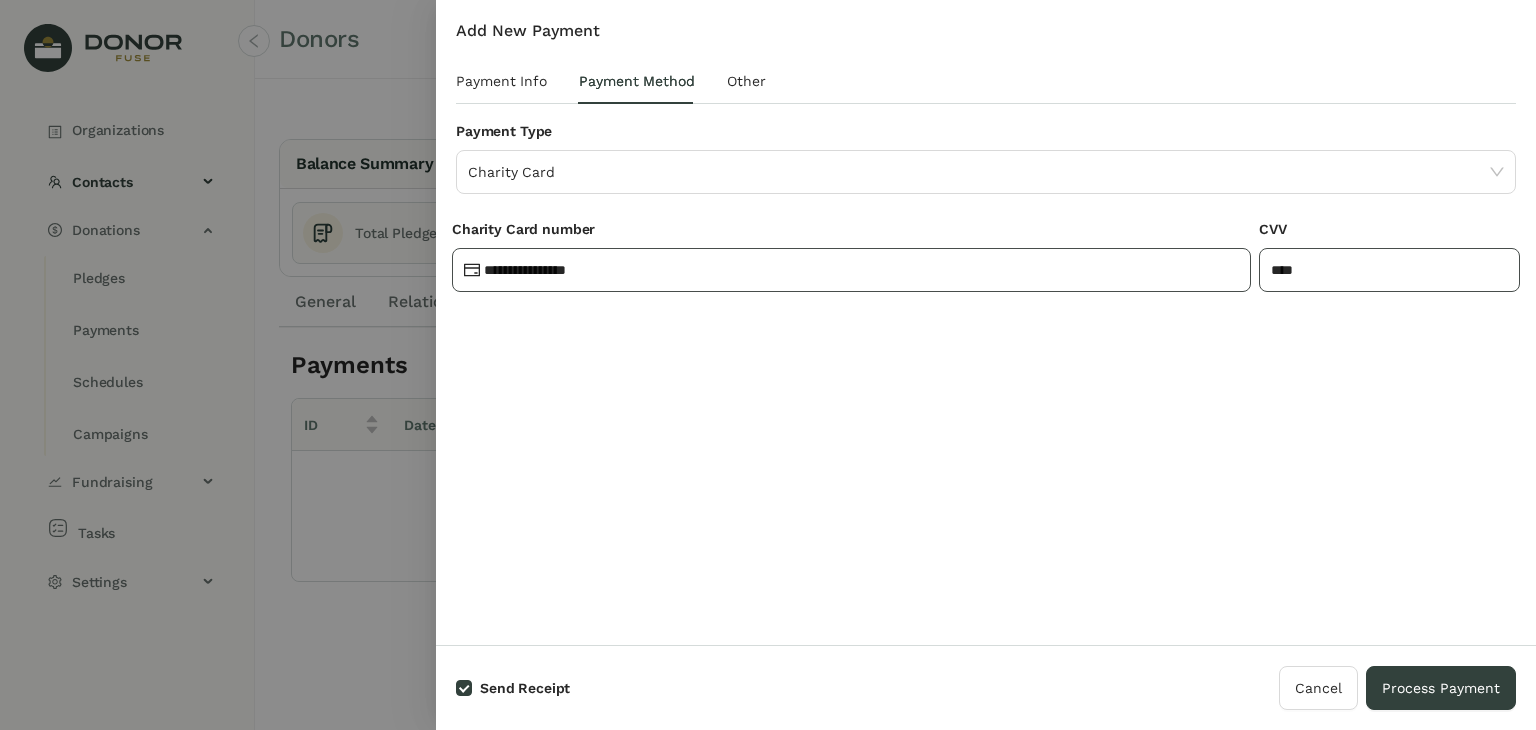drag, startPoint x: 1339, startPoint y: 264, endPoint x: 1232, endPoint y: 266, distance: 107.01869 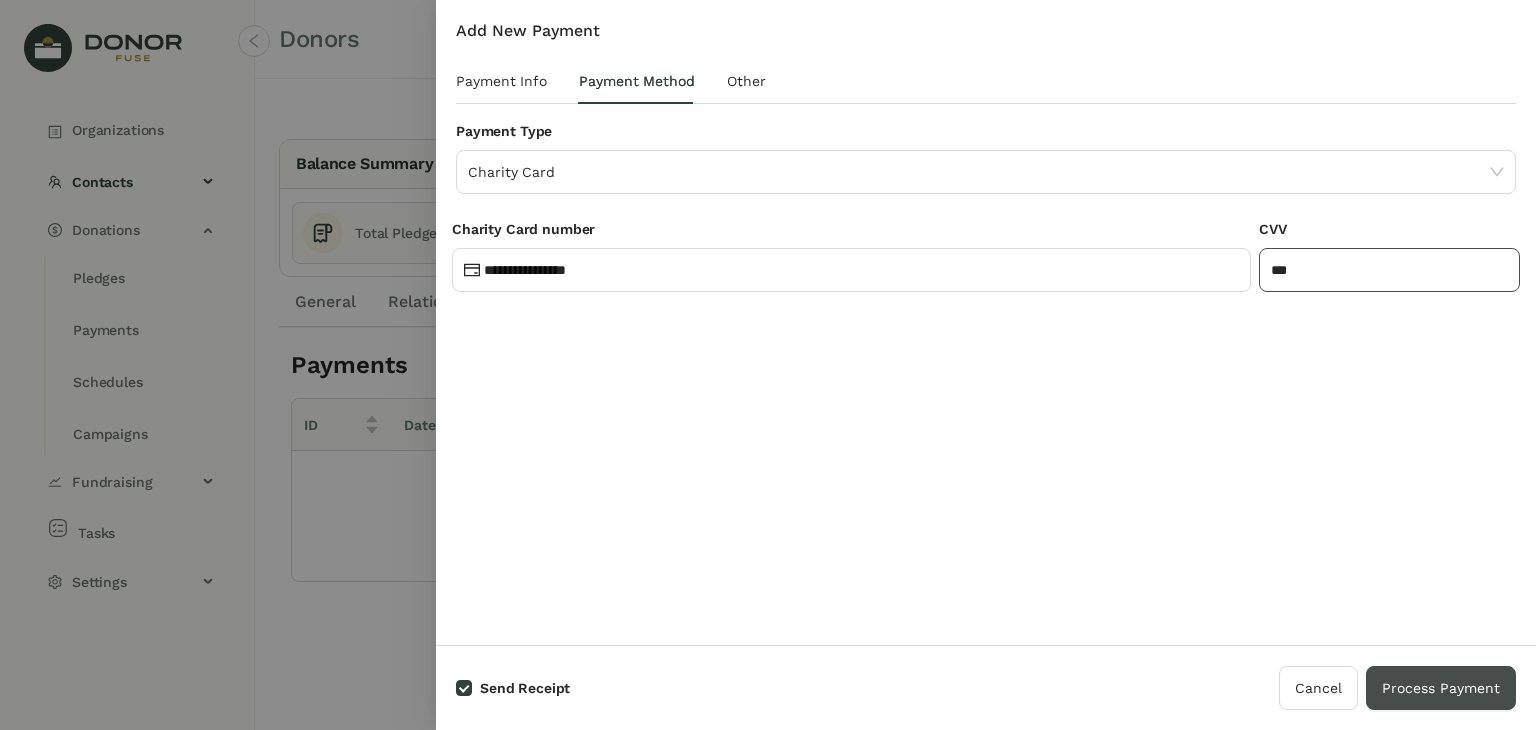 type on "***" 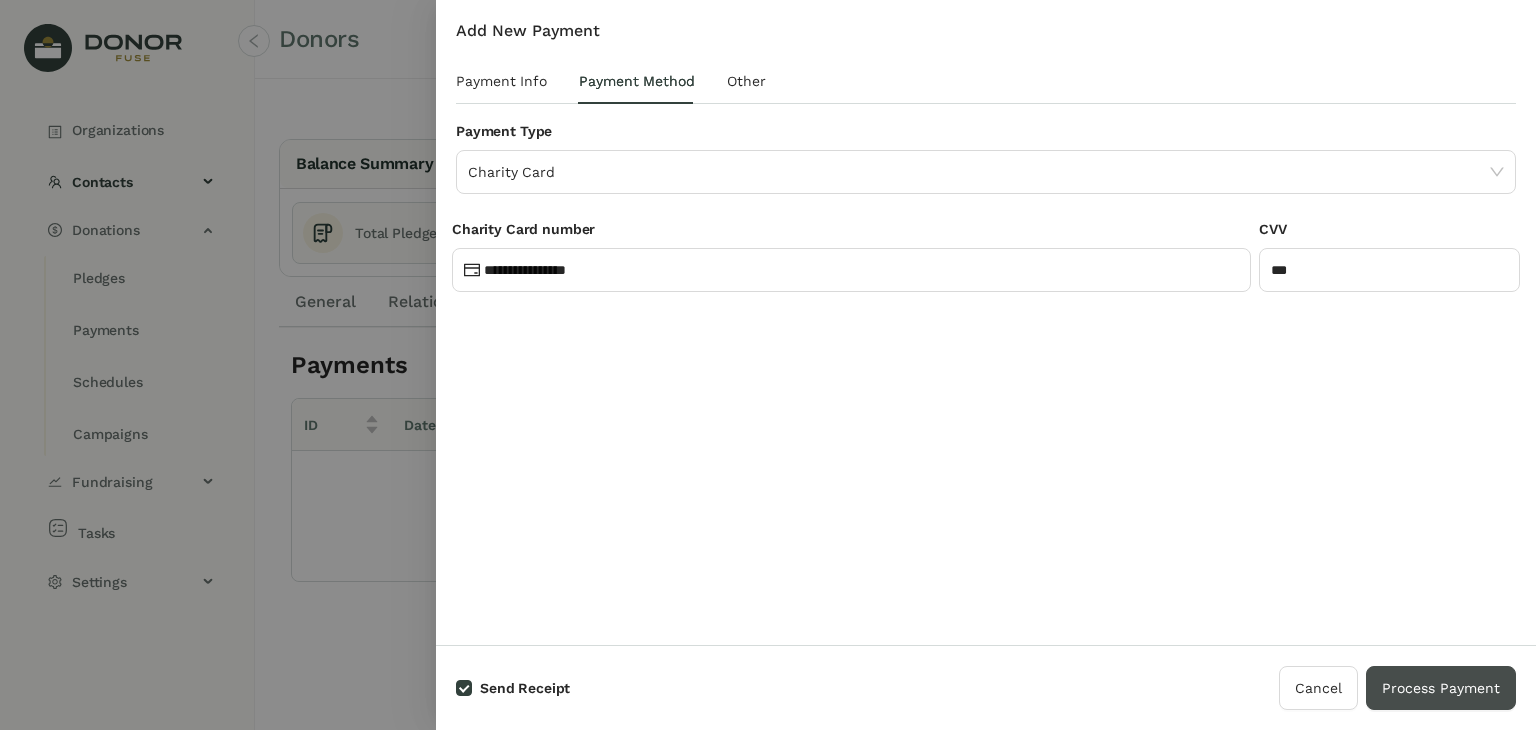 click on "Process Payment" at bounding box center [1441, 688] 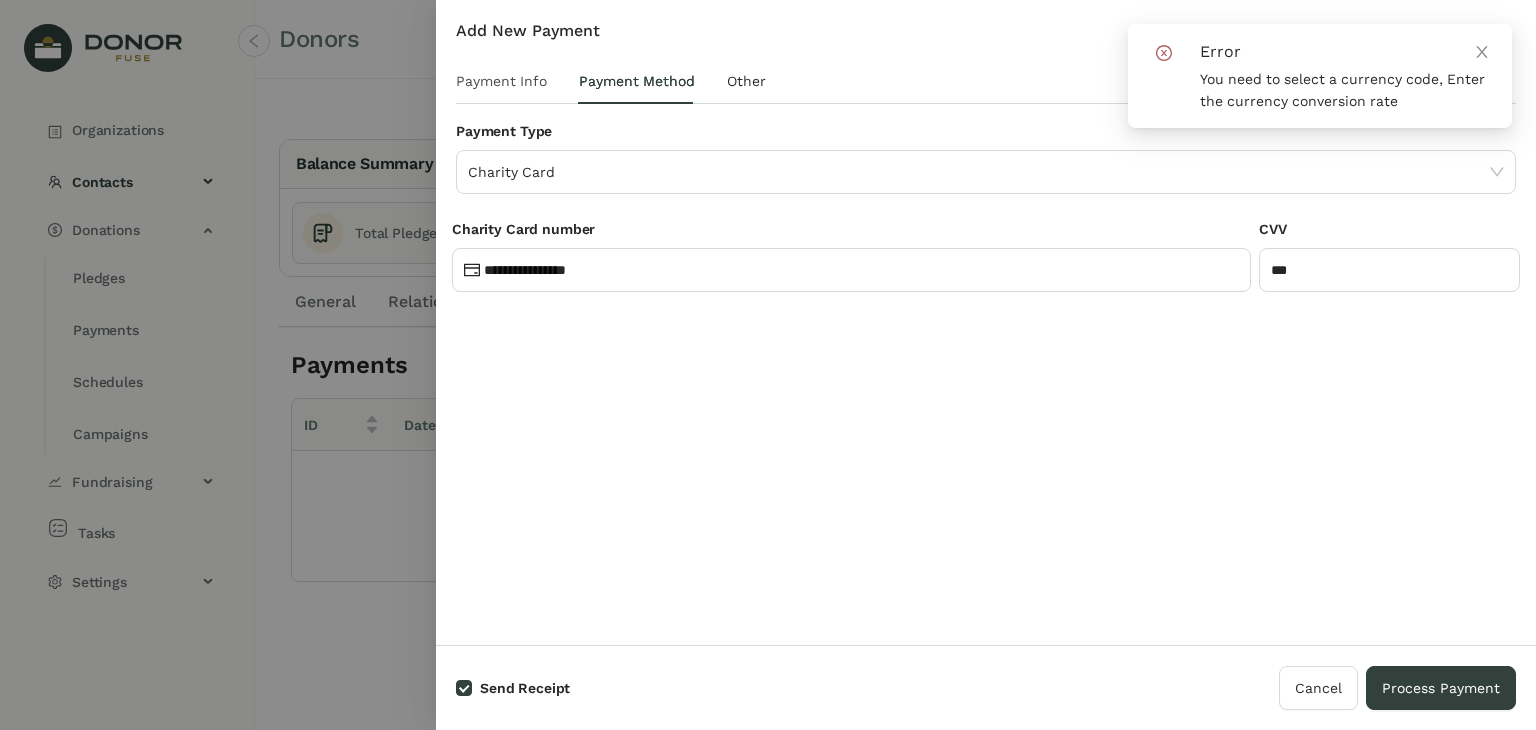 click on "Payment Info" at bounding box center (501, 81) 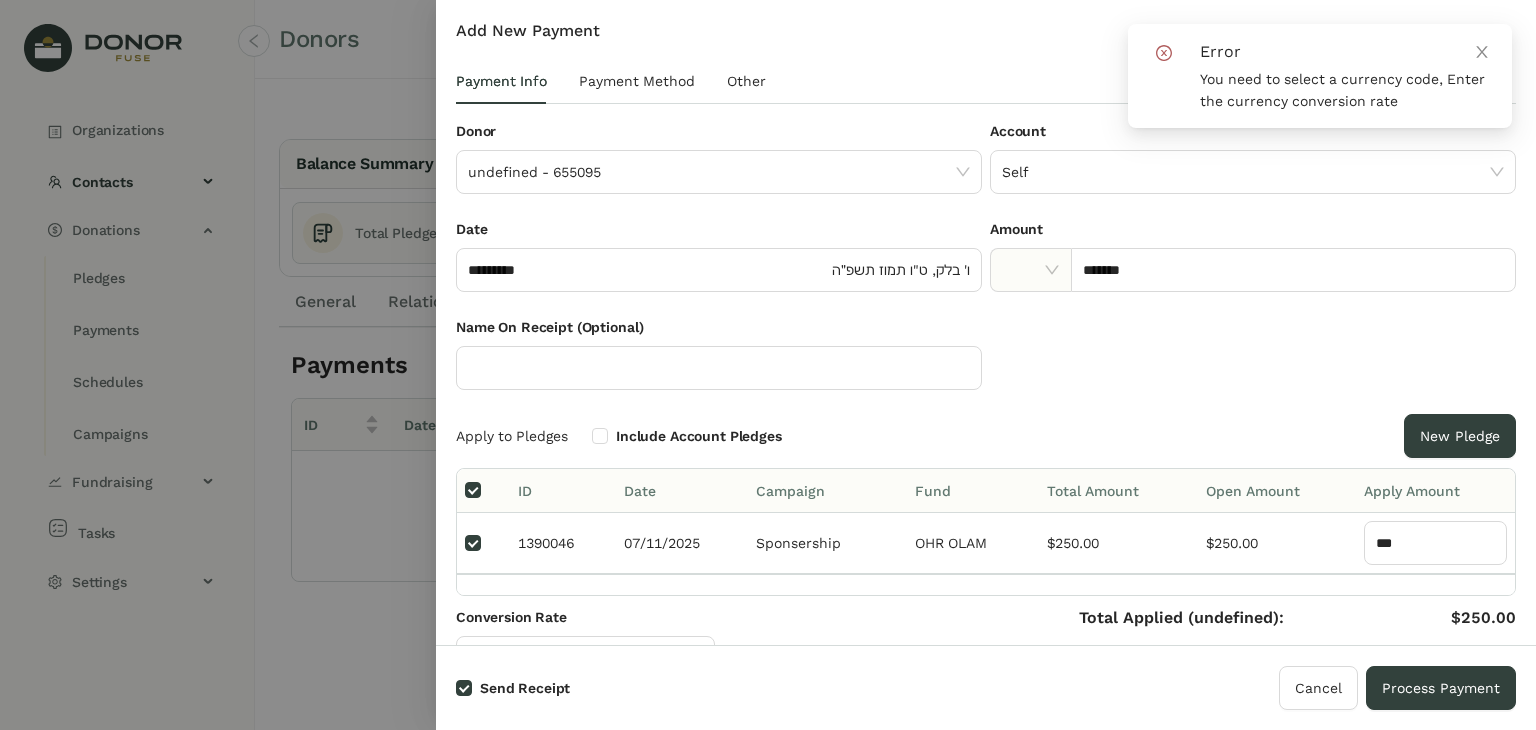 click 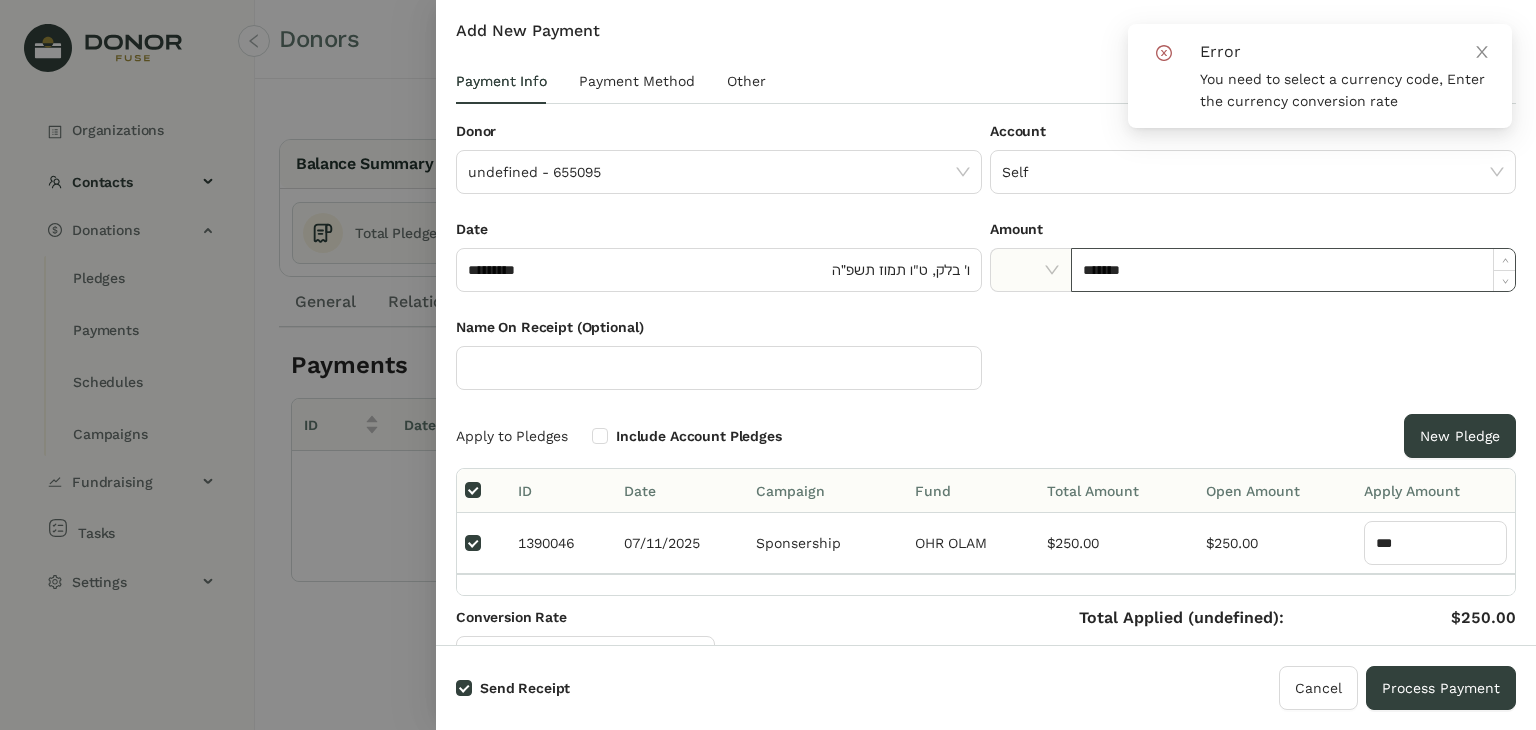 click on "*******" 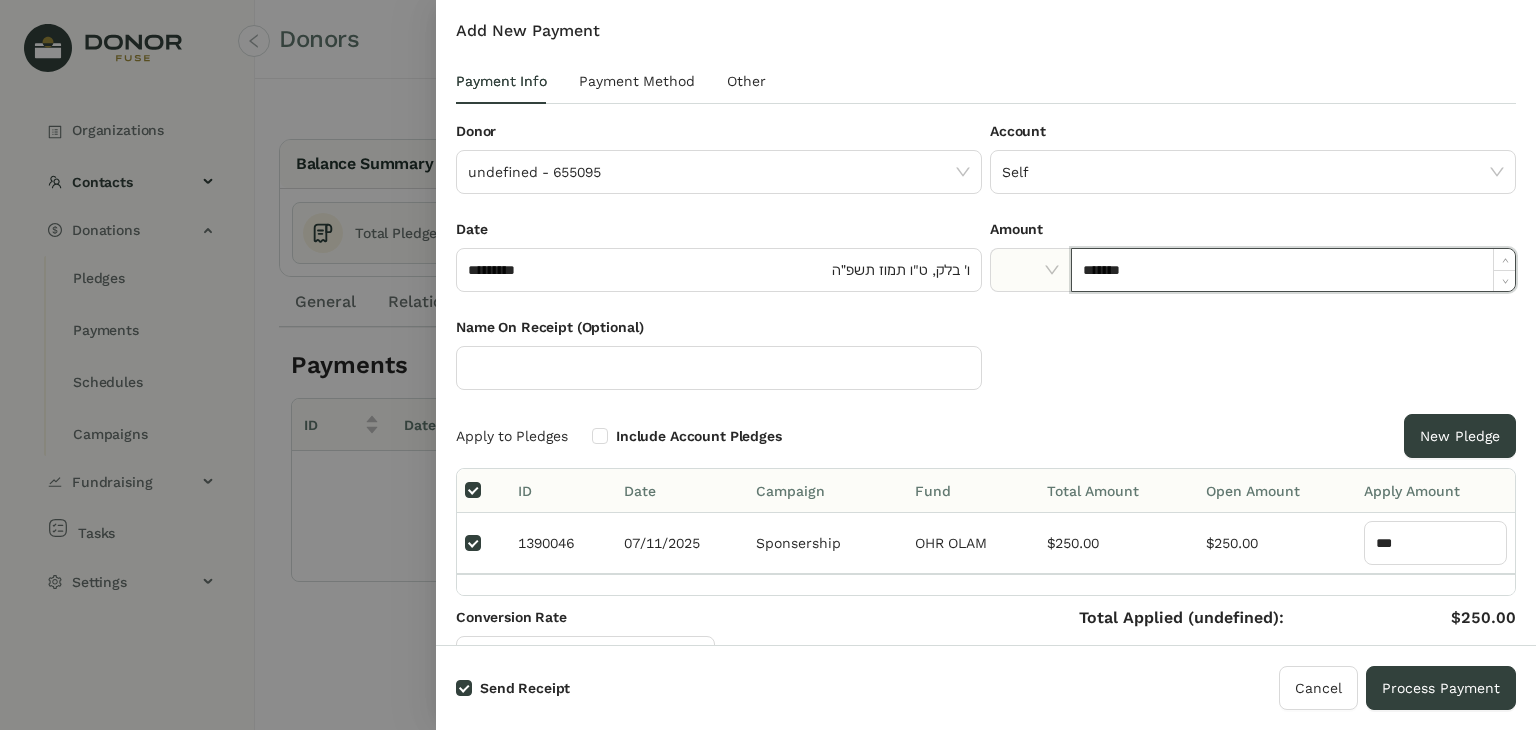 click on "*******" 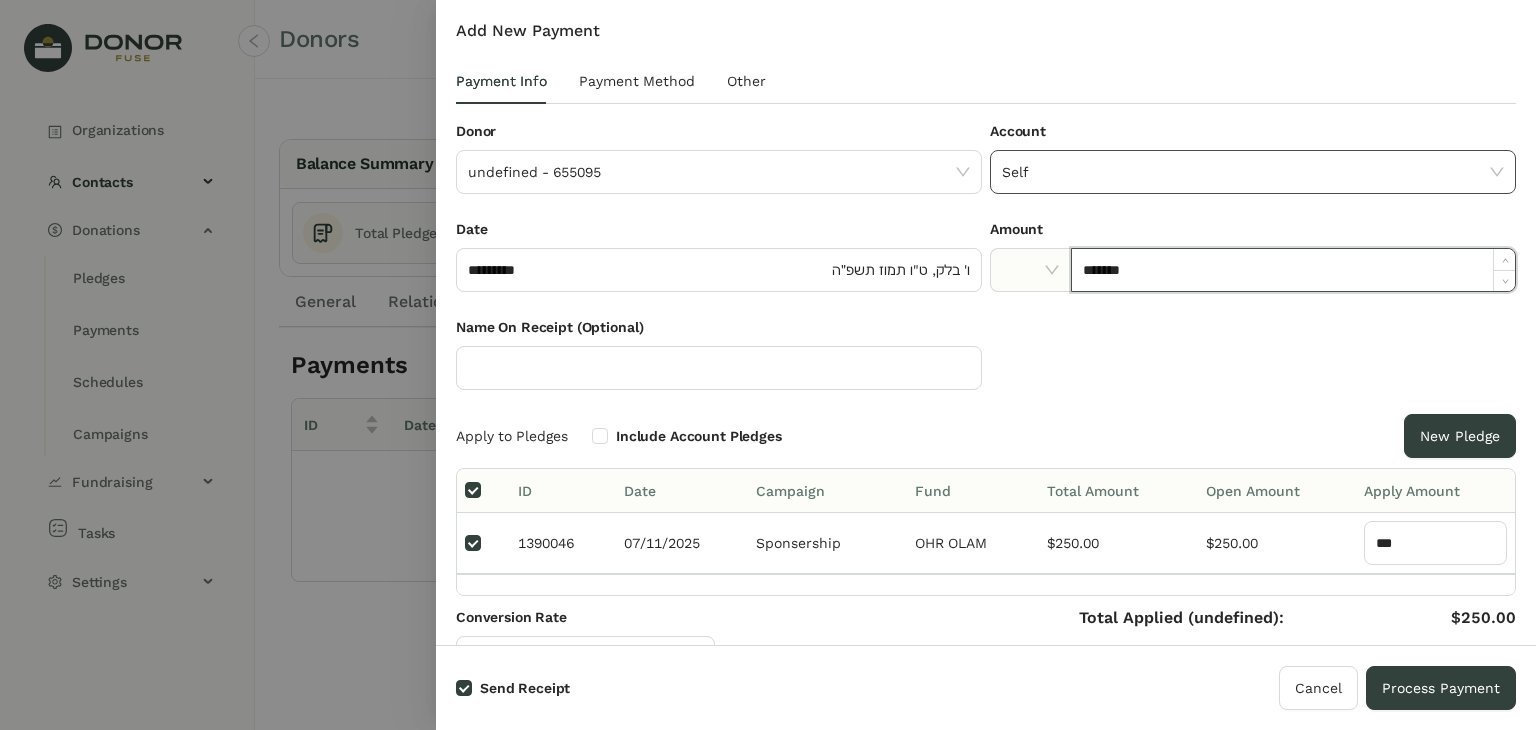 click on "Self" 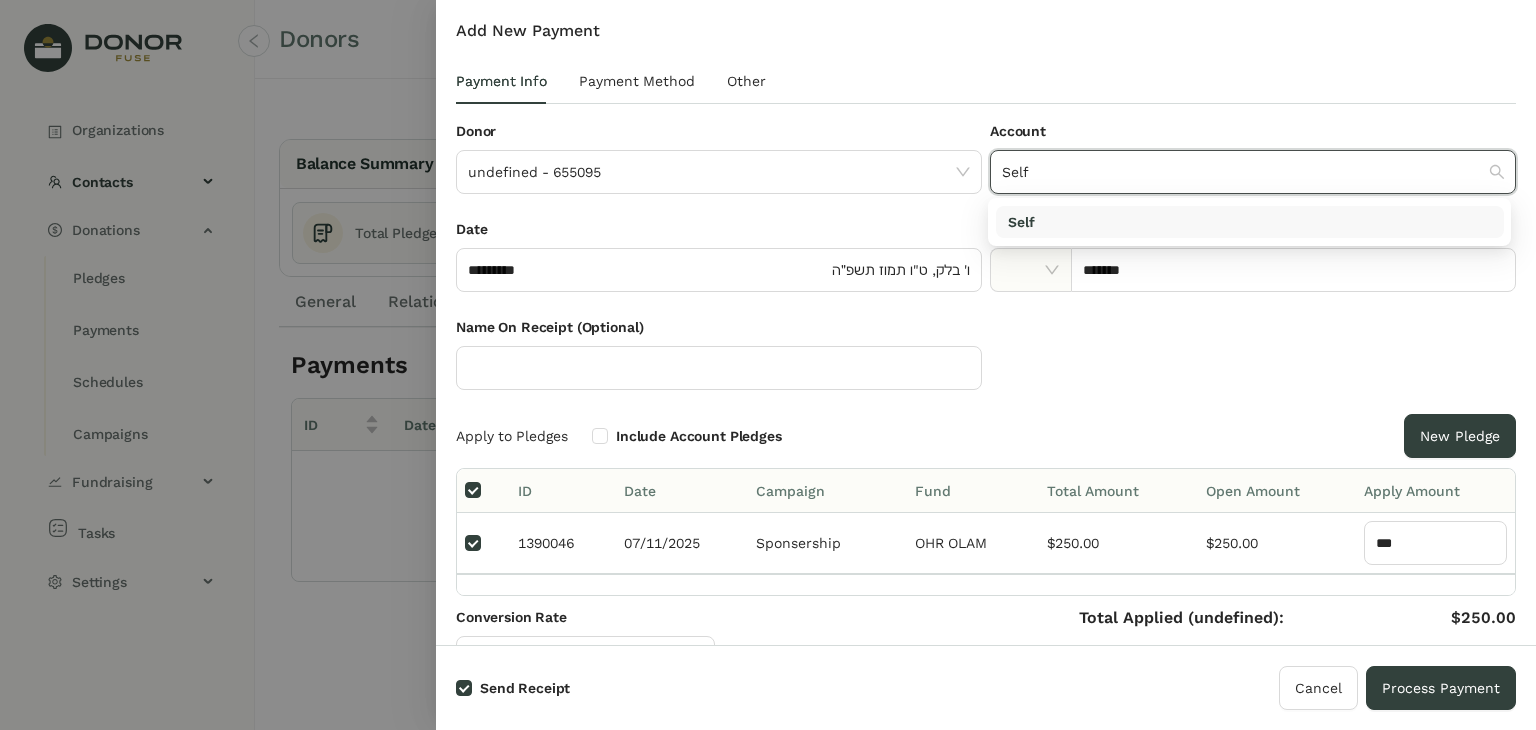 drag, startPoint x: 1241, startPoint y: 215, endPoint x: 1205, endPoint y: 207, distance: 36.878178 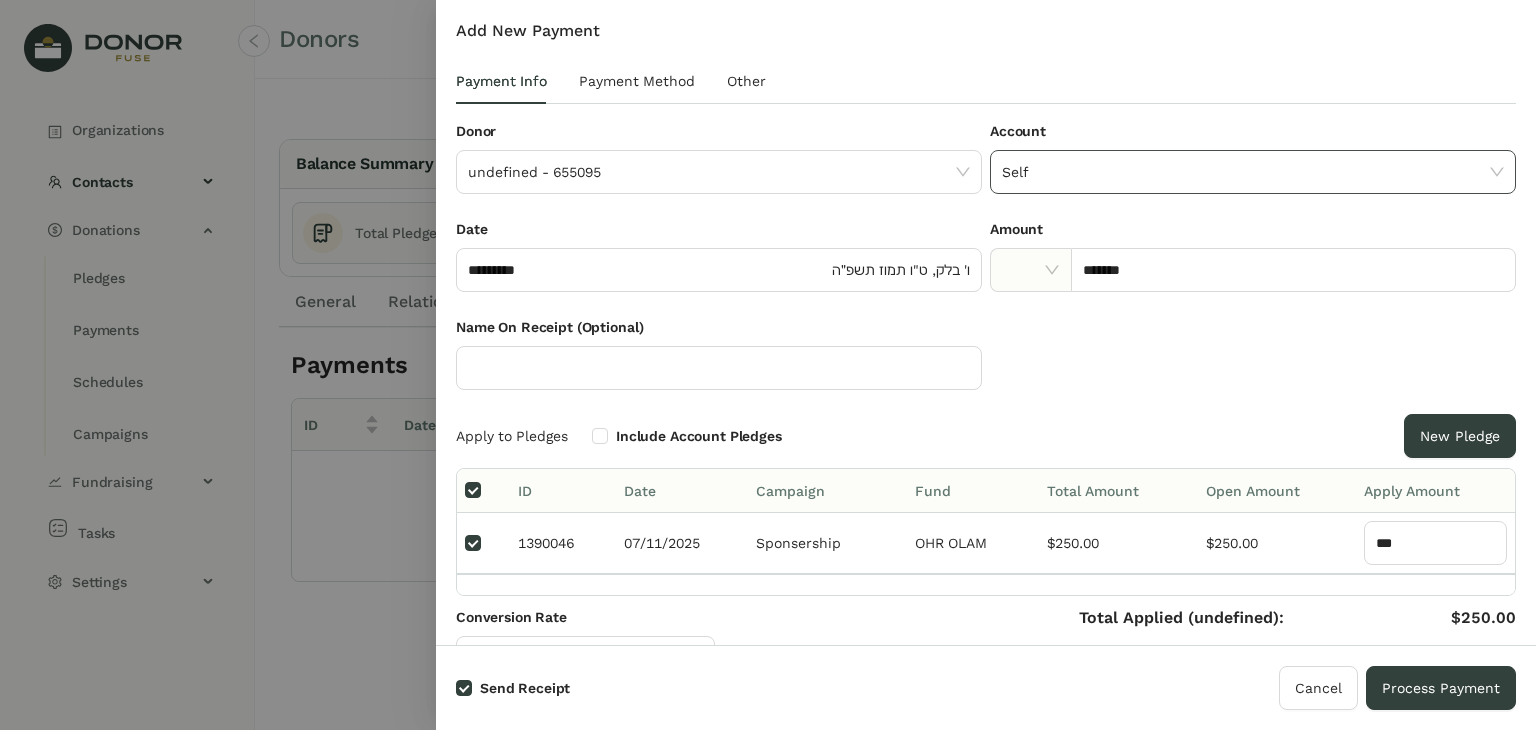 click on "Self" 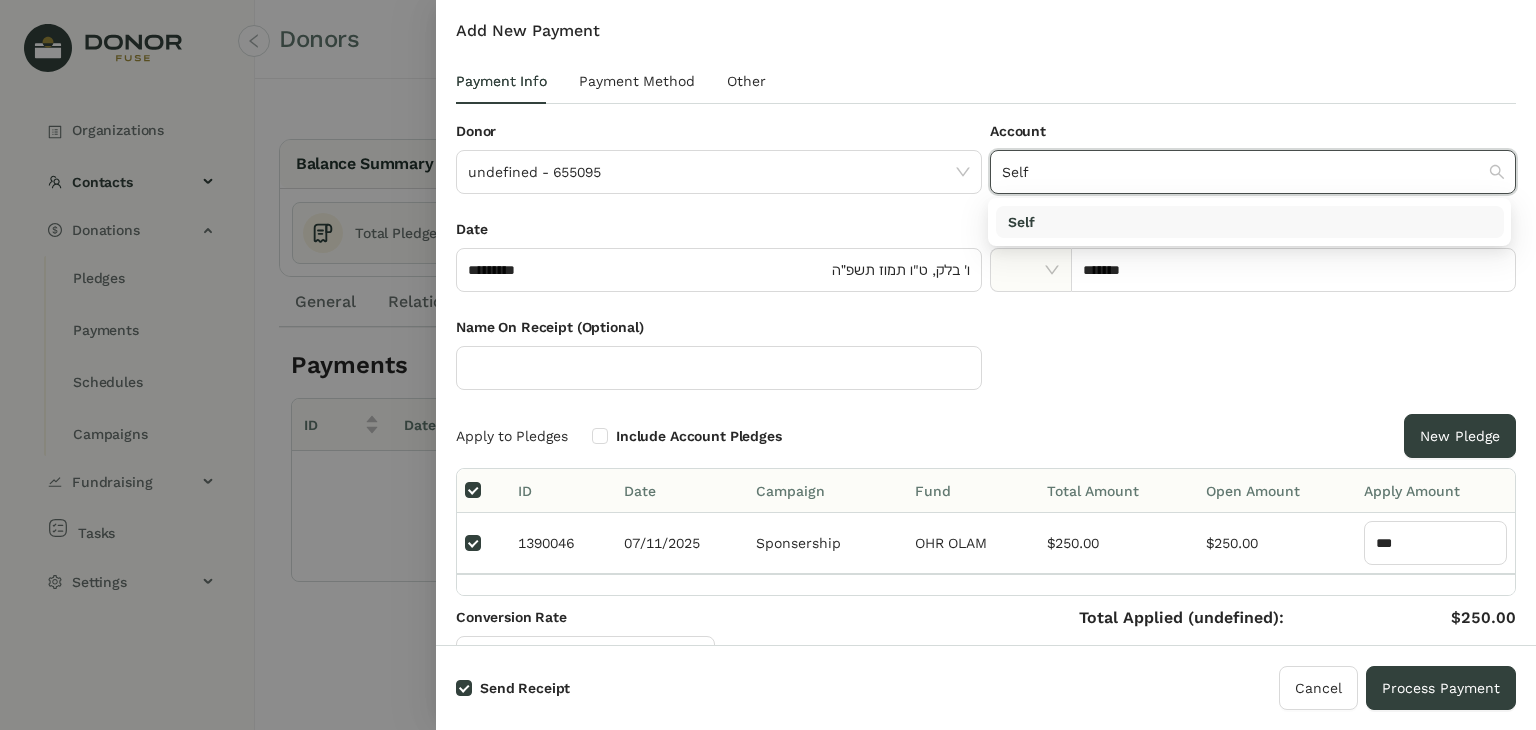 click on "Self" 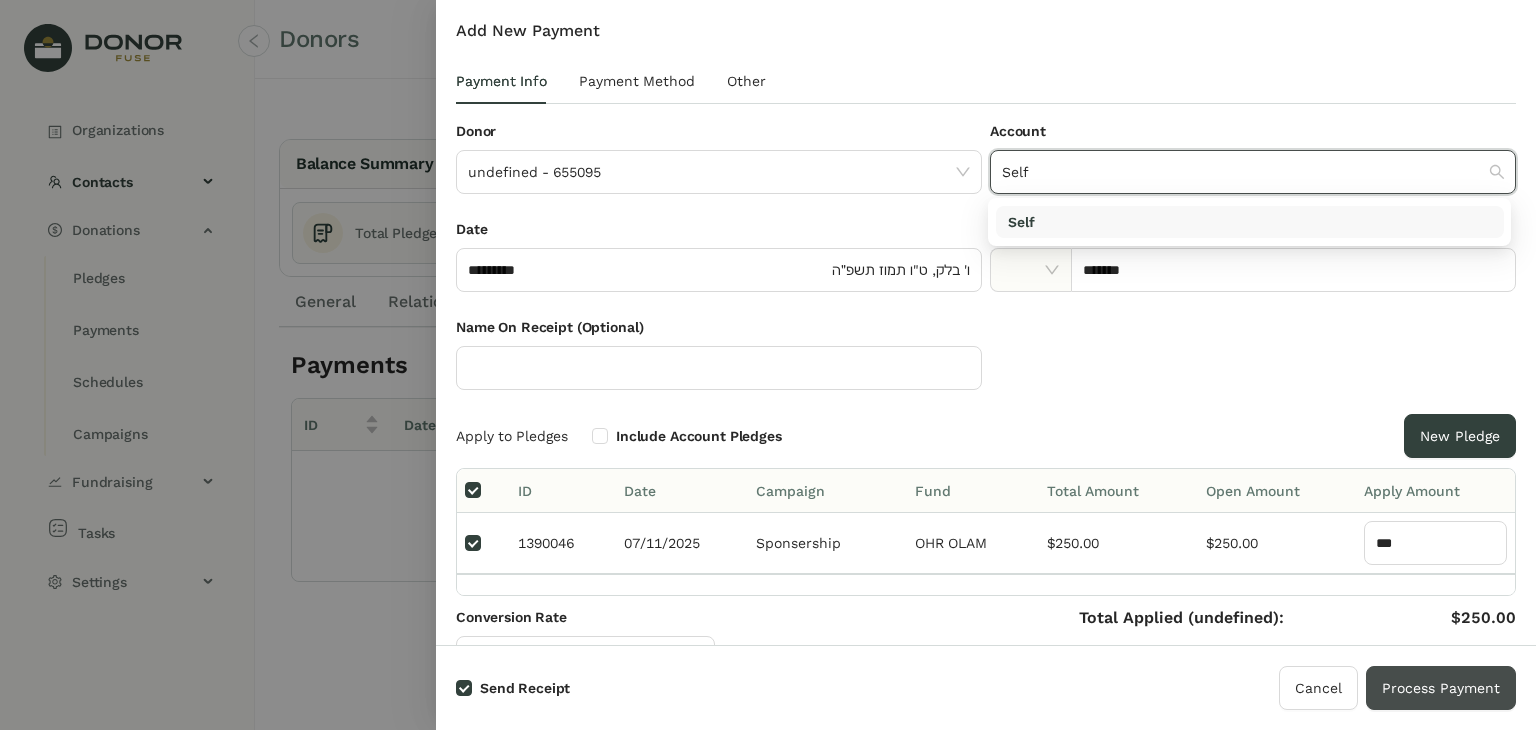 click on "Process Payment" at bounding box center [1441, 688] 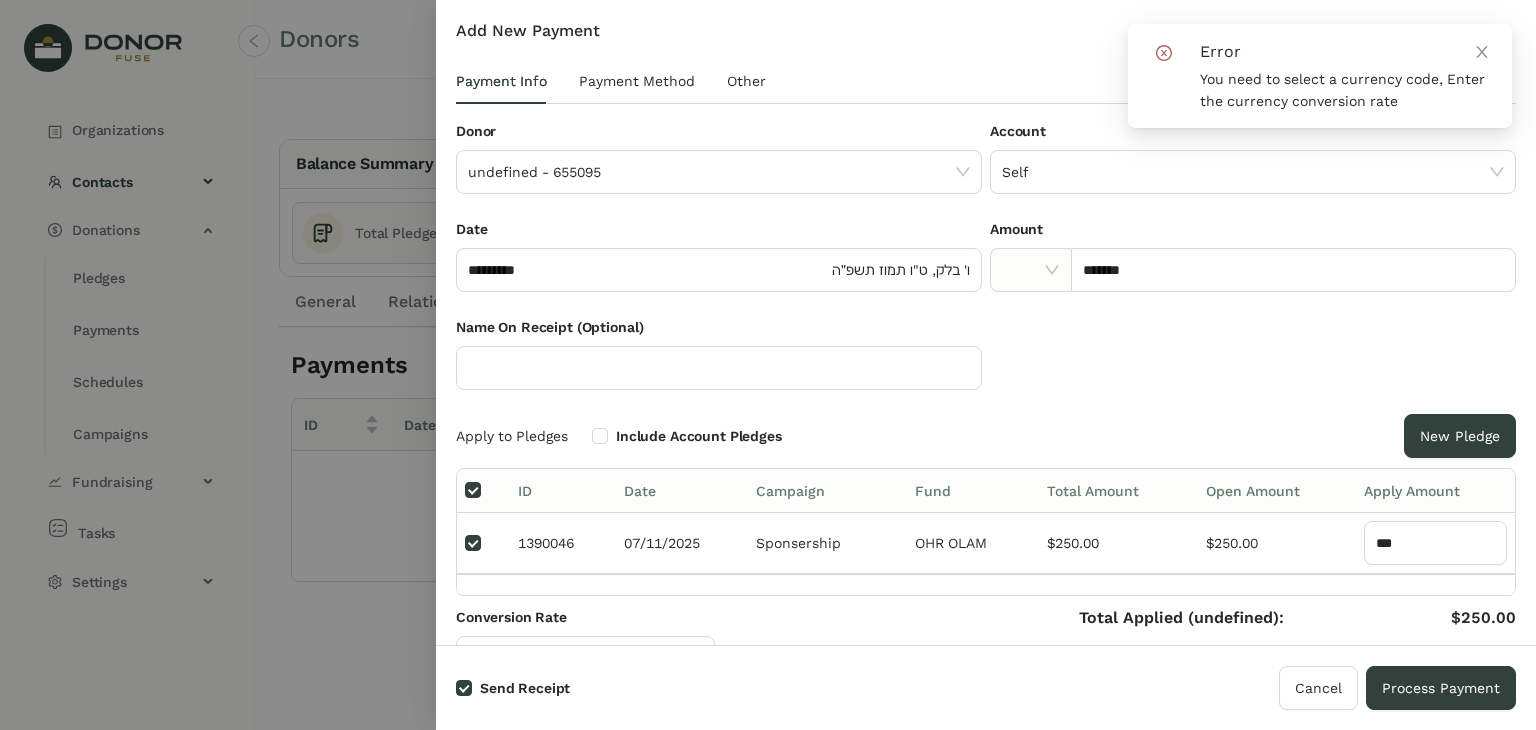 click on "Name On Receipt (Optional)" at bounding box center (986, 365) 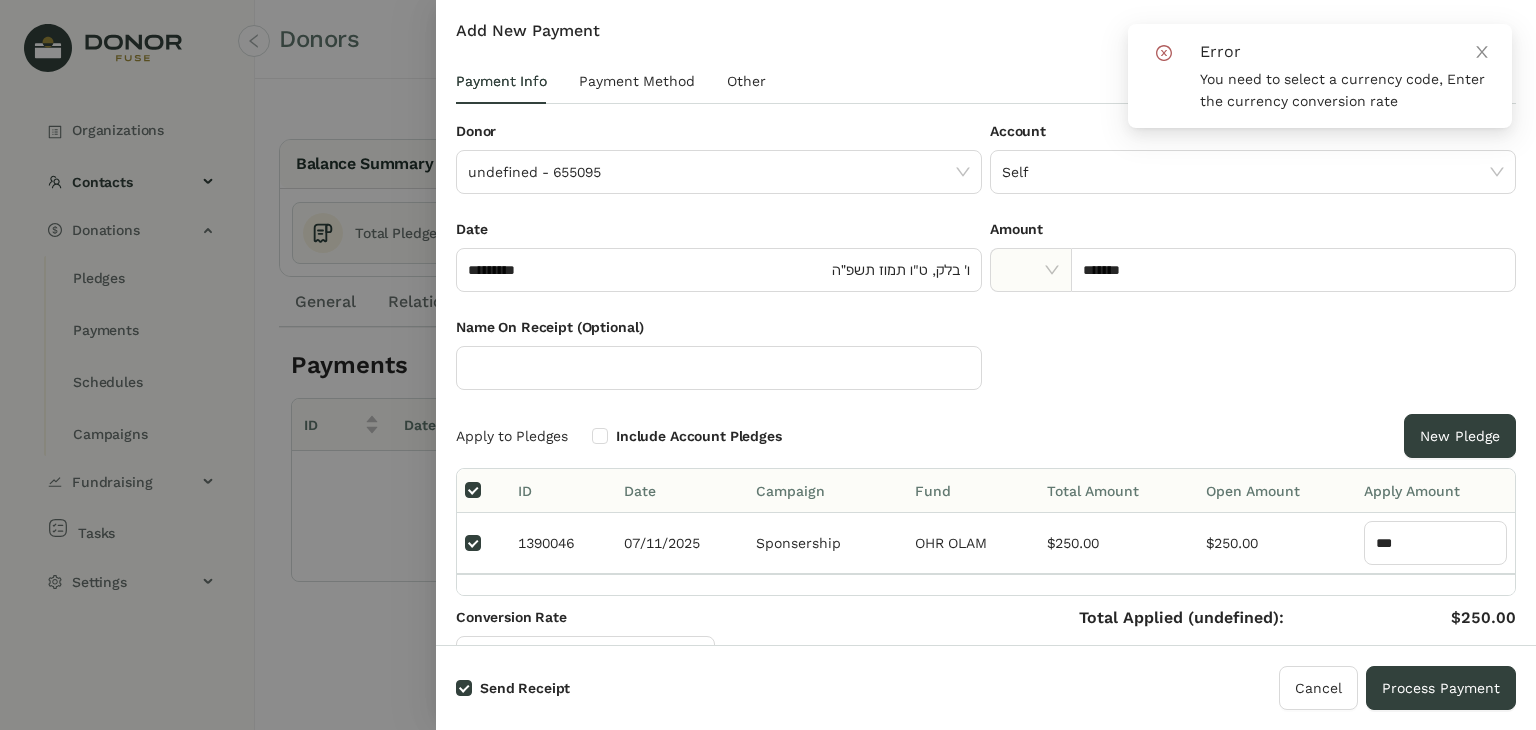 click on "Add New Payment" at bounding box center [986, 39] 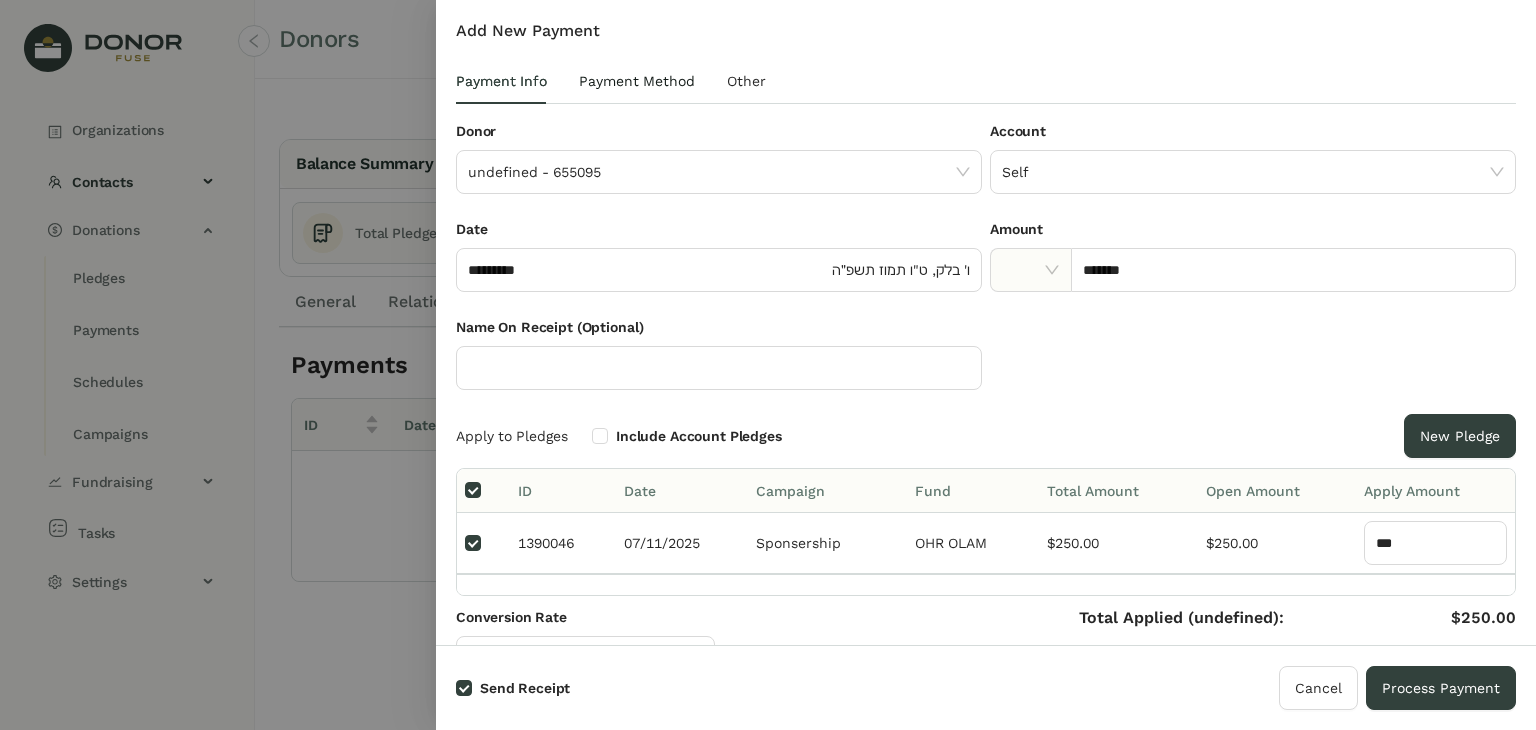 click on "Payment Method" at bounding box center (637, 81) 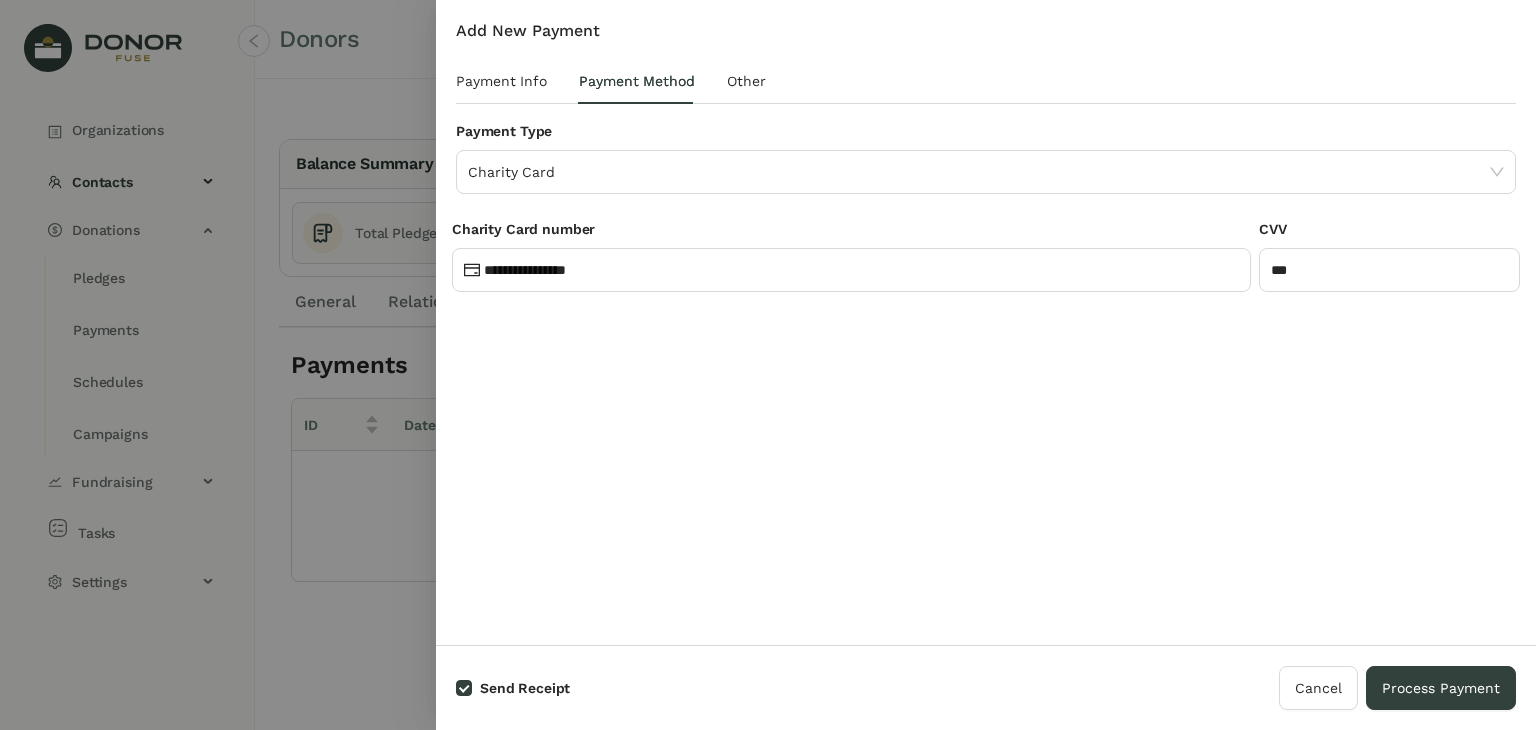 click on "Payment Info Payment Method Other" at bounding box center (986, 81) 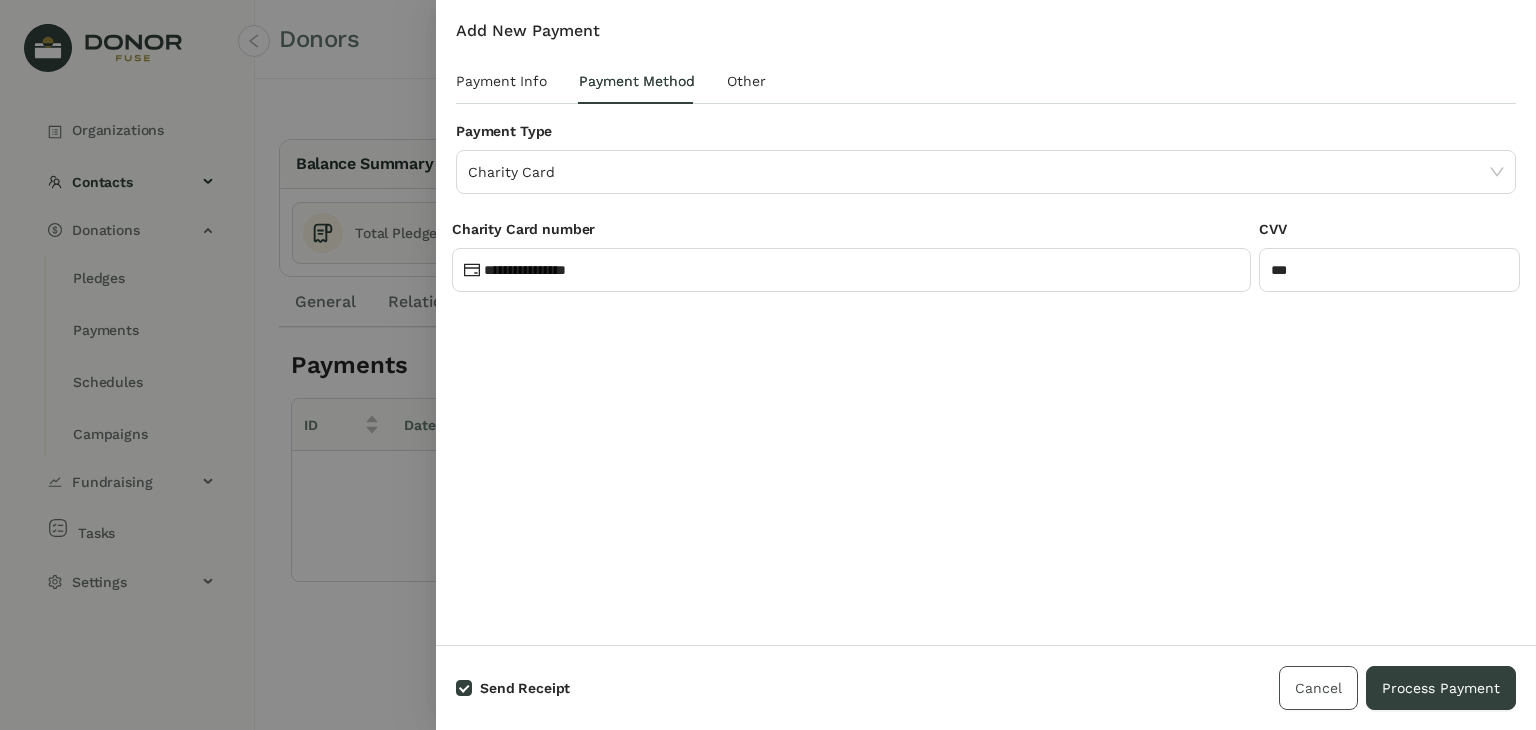 click on "Cancel" at bounding box center [1318, 688] 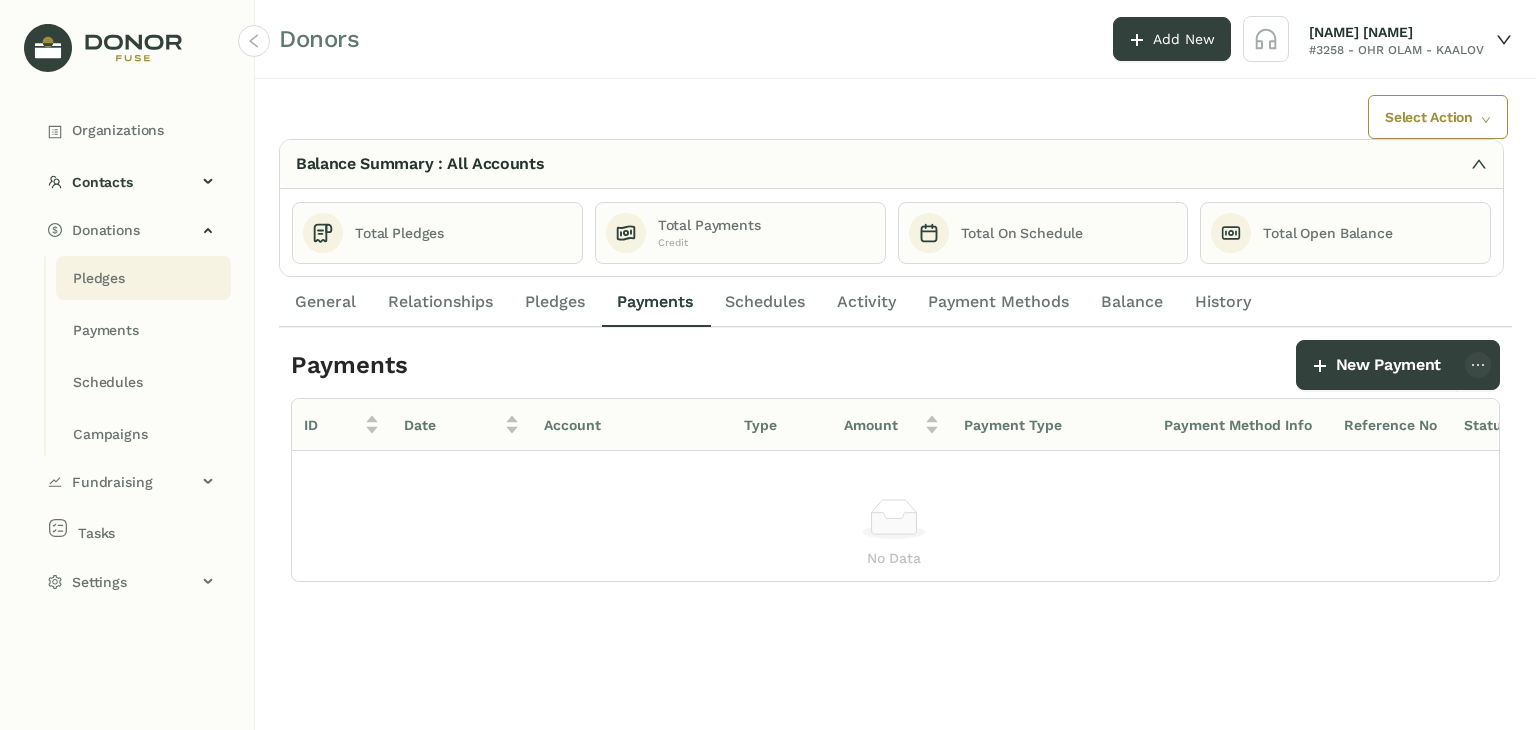 click on "Pledges" 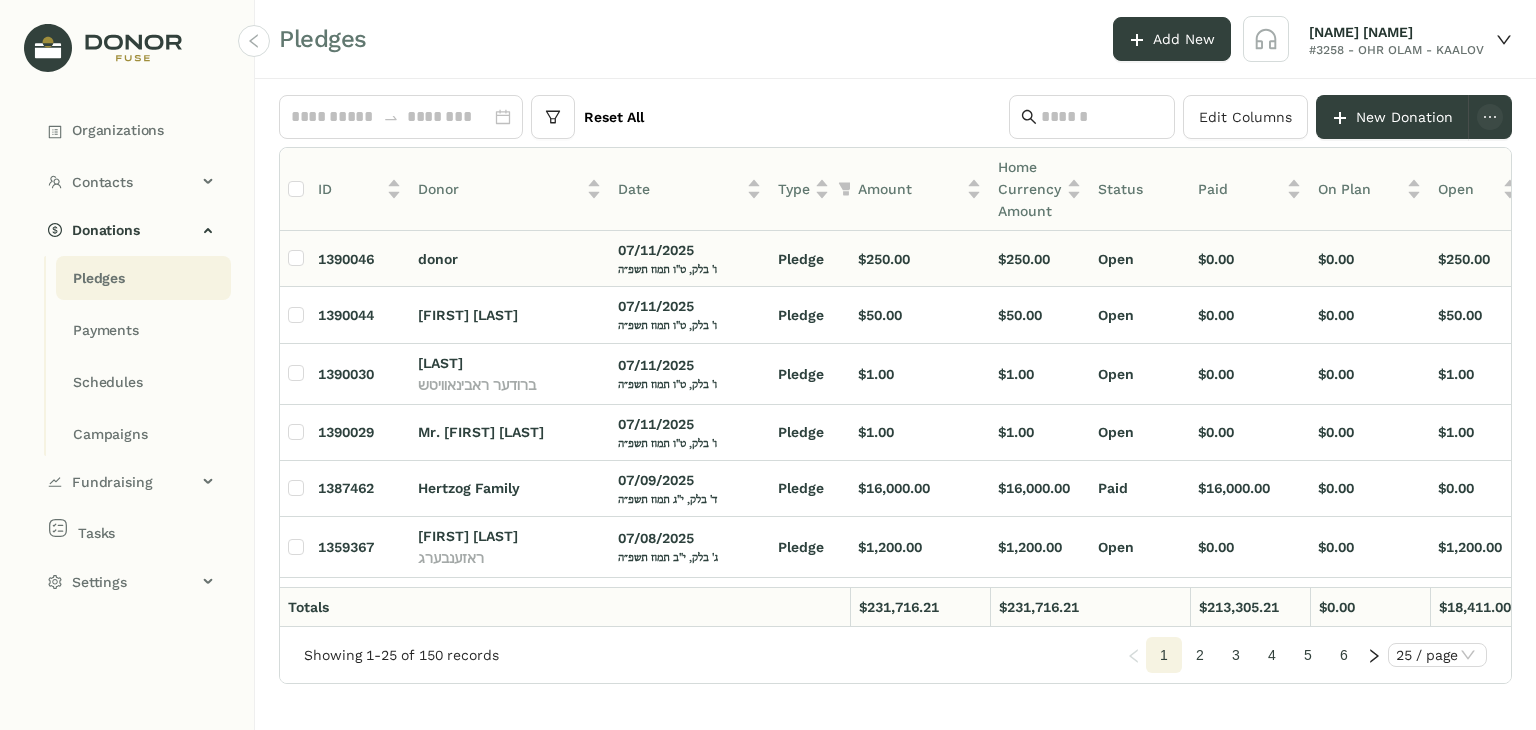 click on "donor" 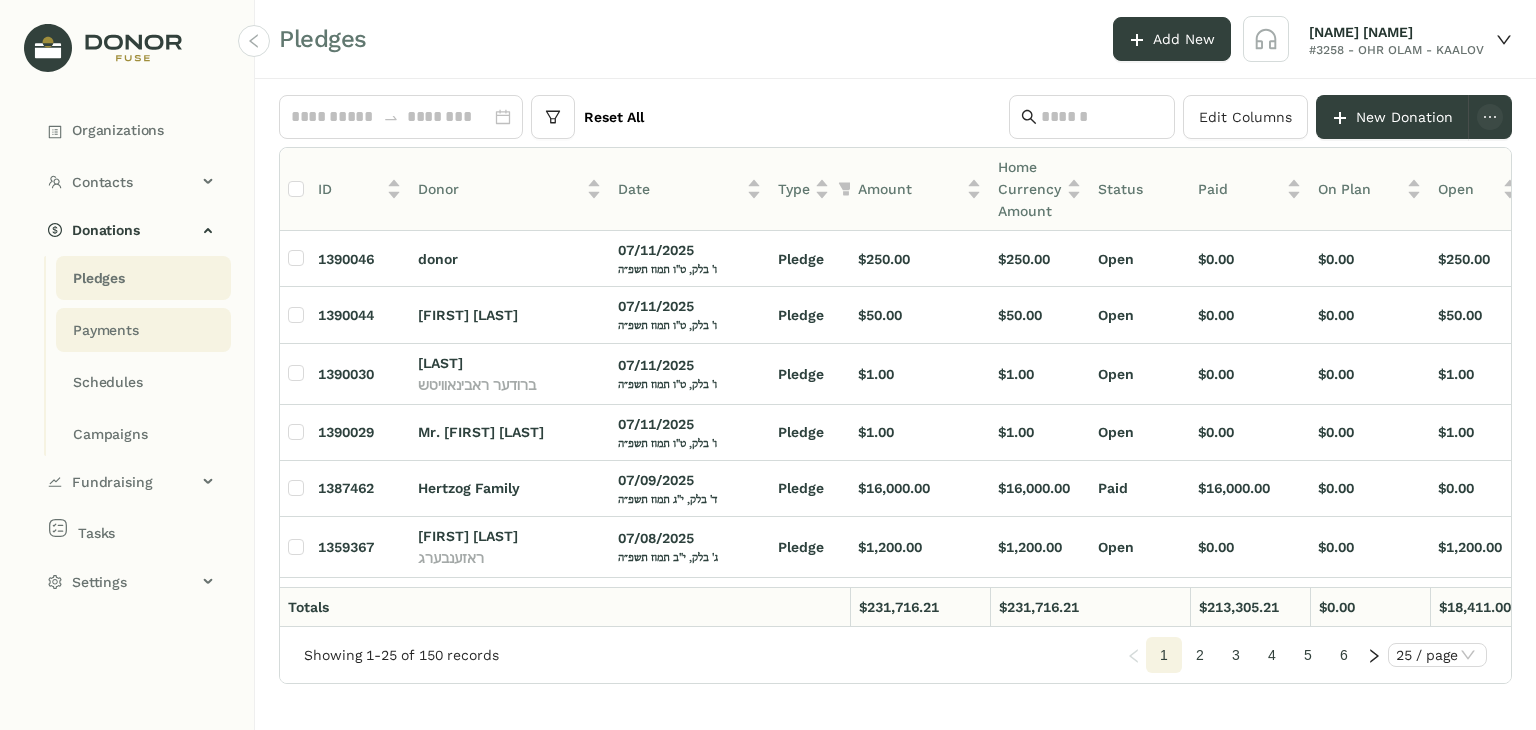 click on "Payments" 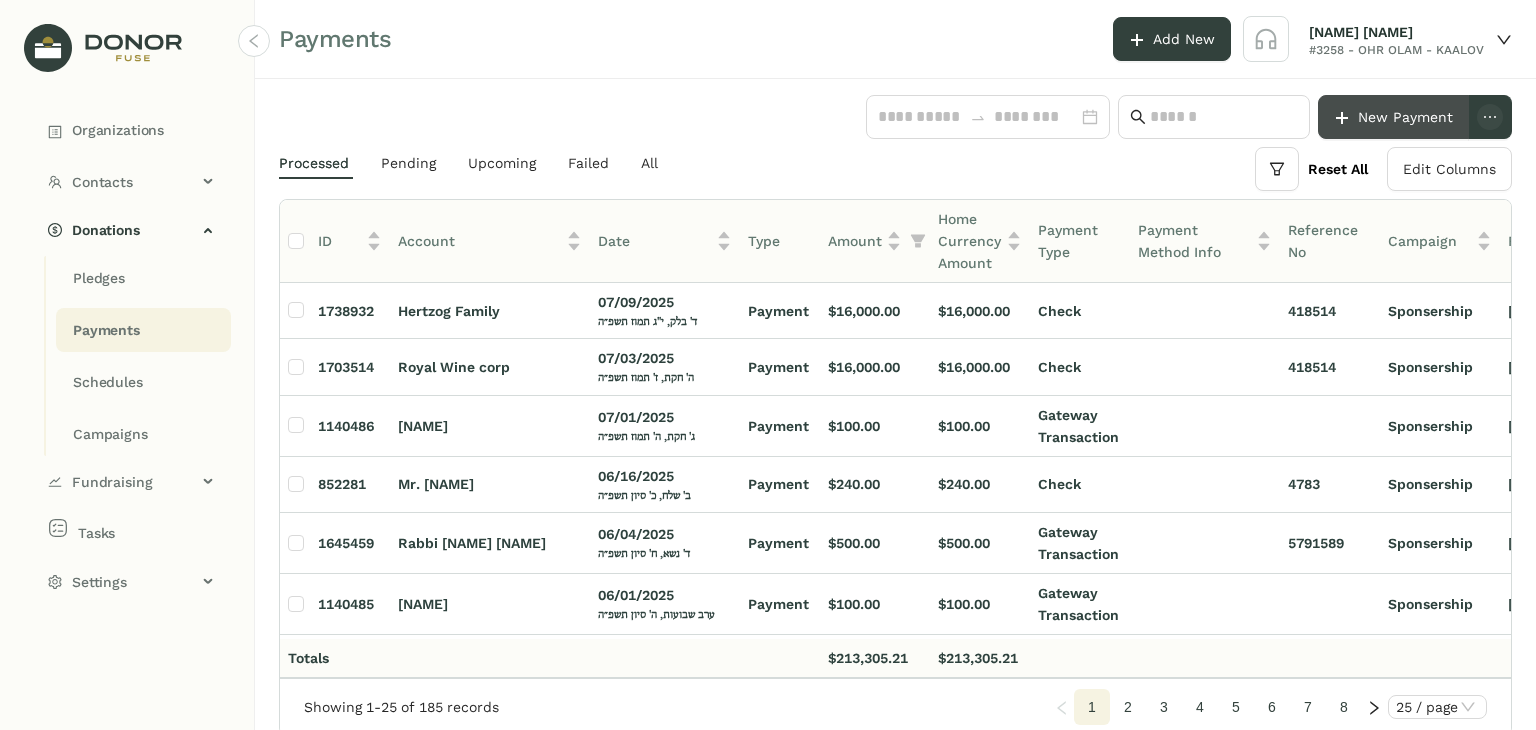 click on "New Payment" 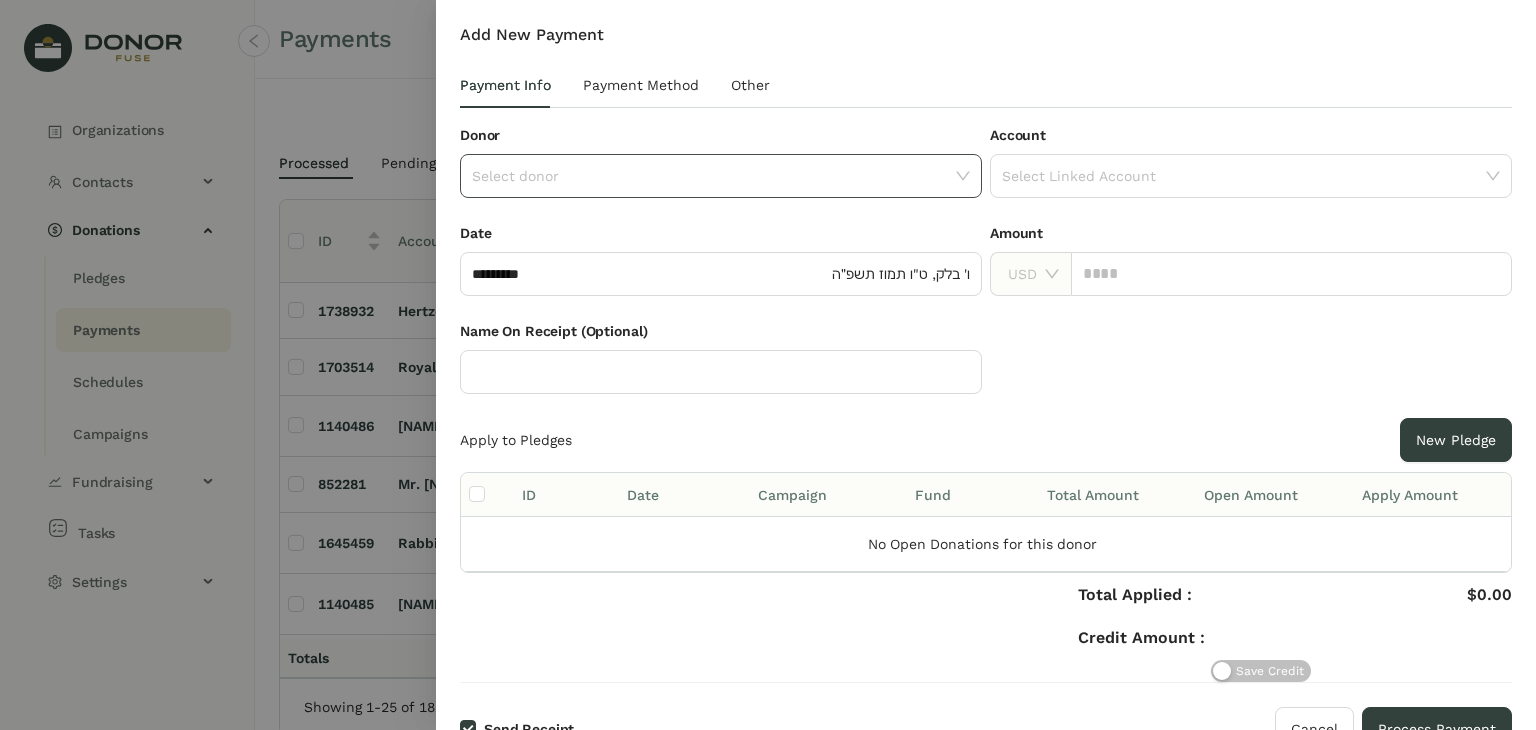 click 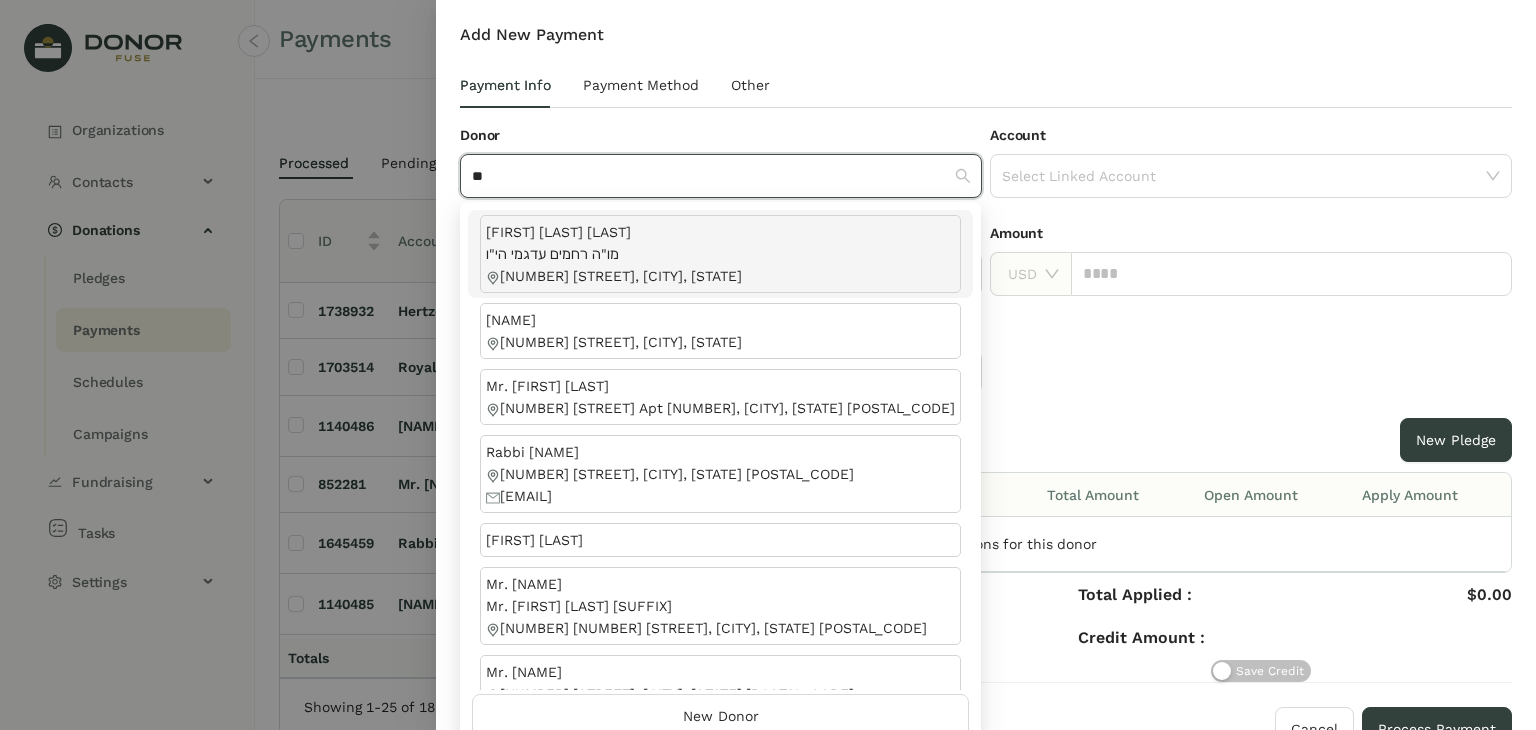 type on "*" 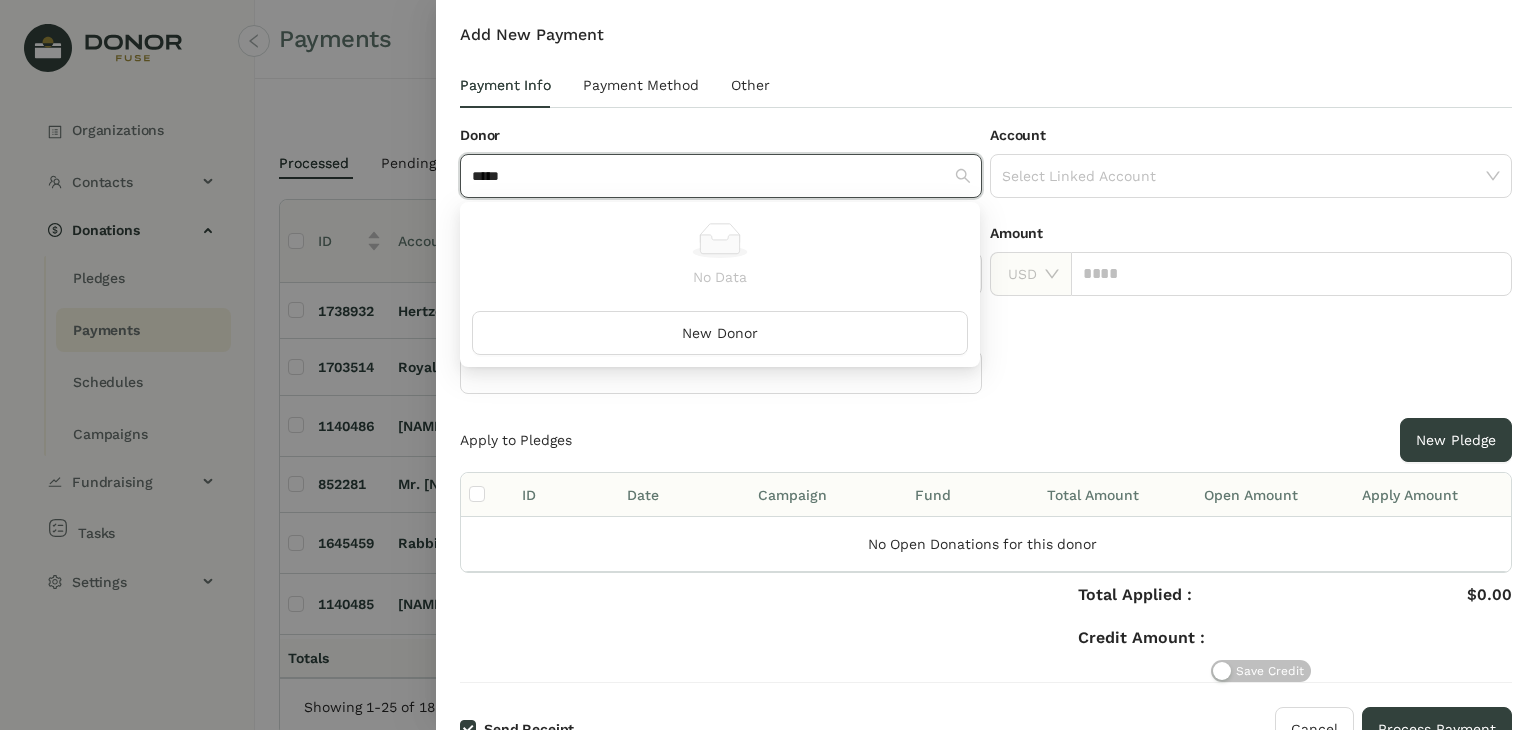 click on "*****" 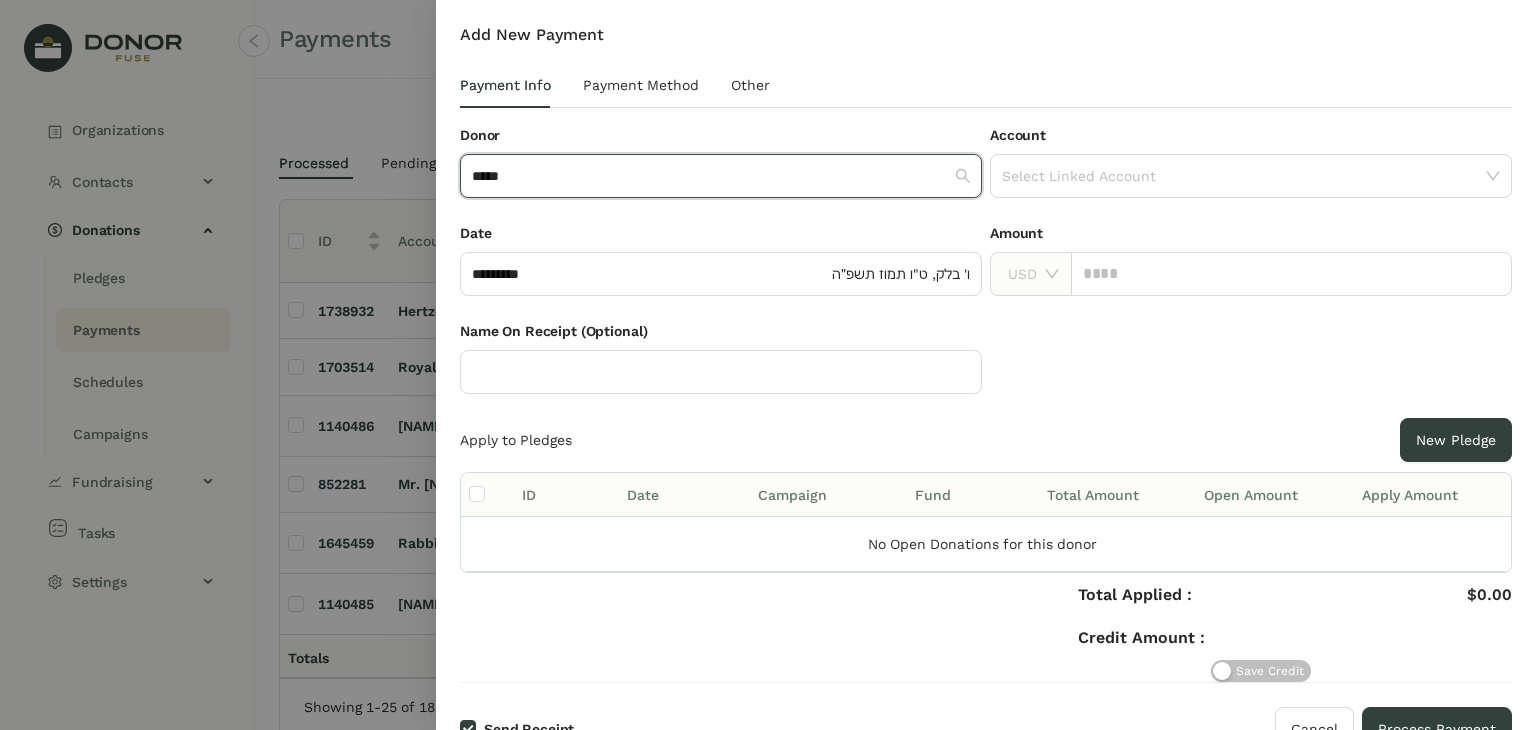 type 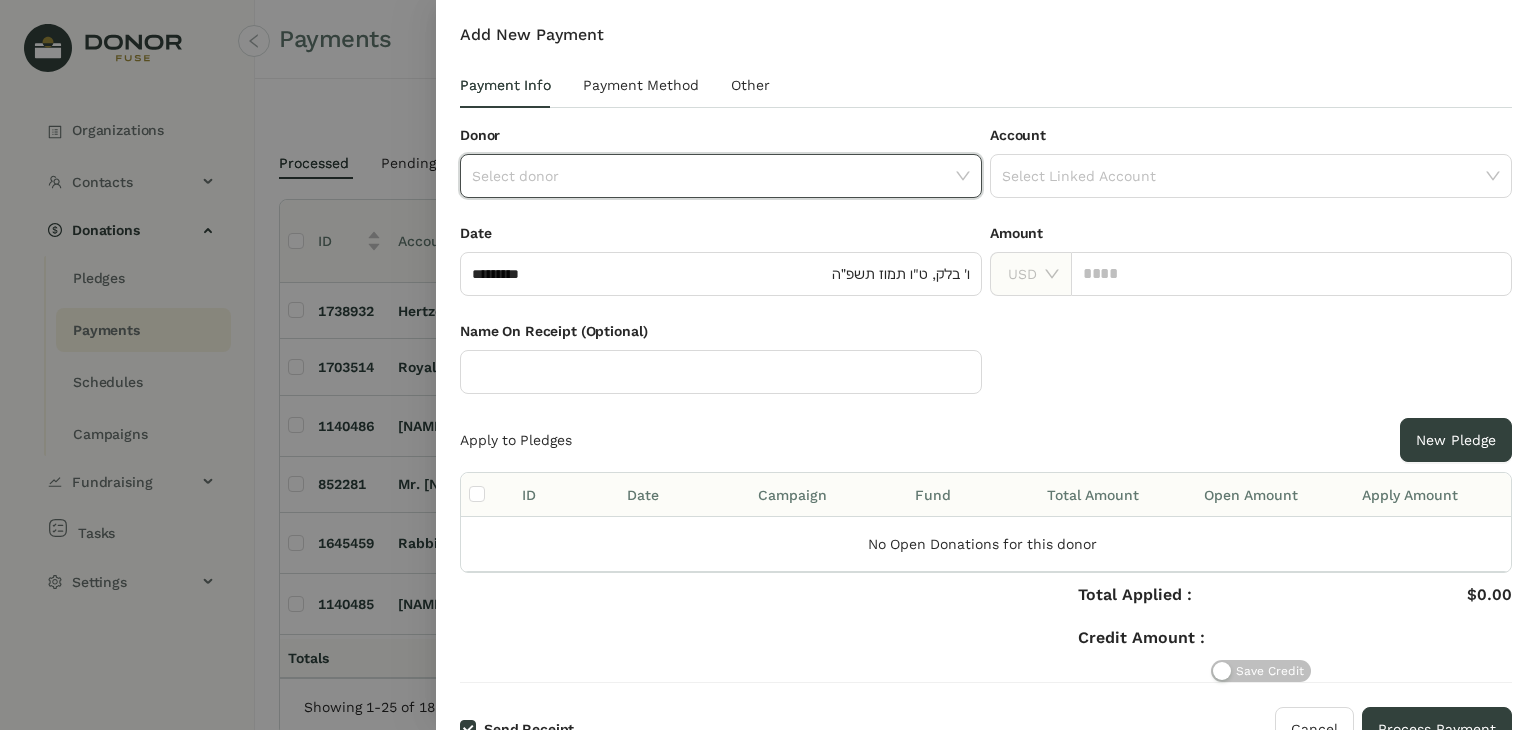 click 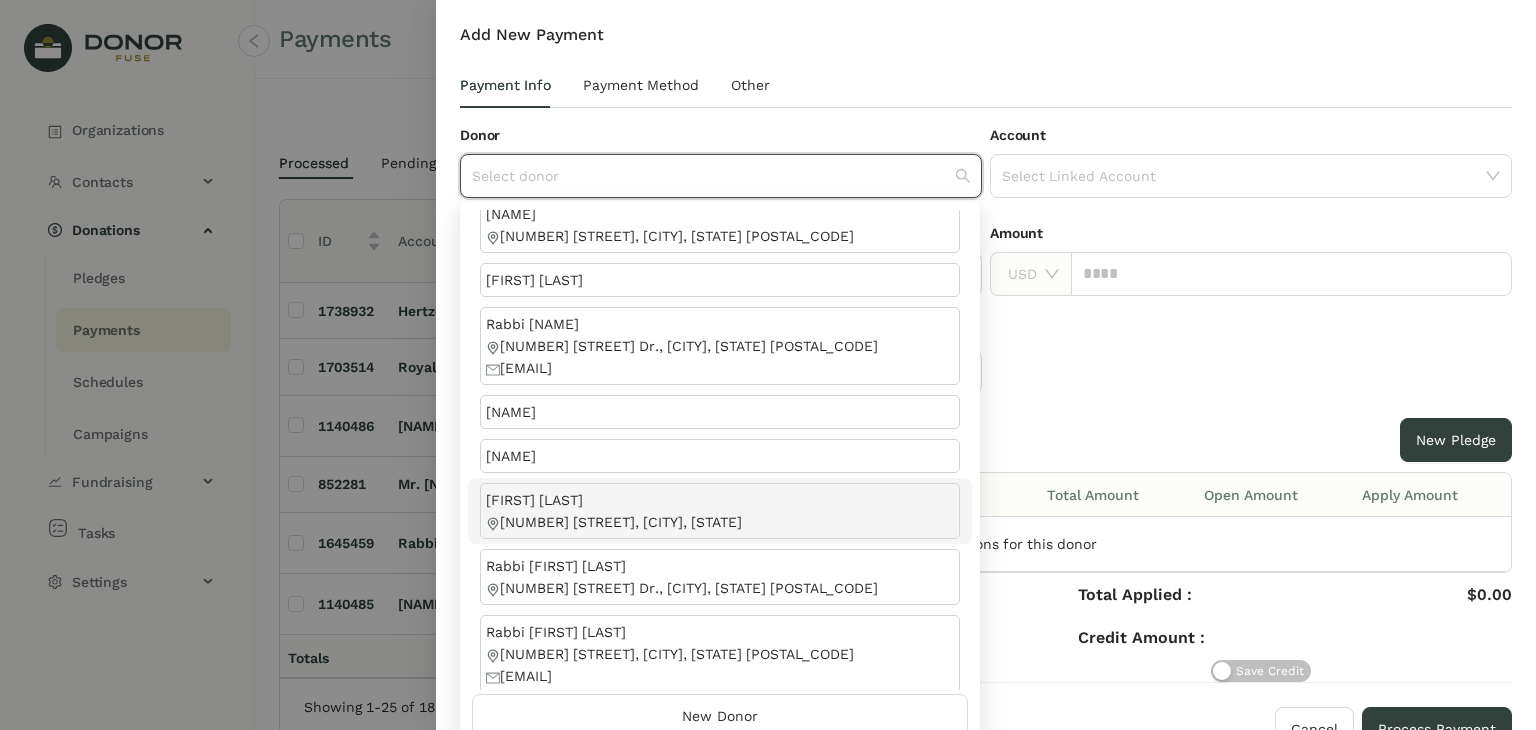 scroll, scrollTop: 1692, scrollLeft: 0, axis: vertical 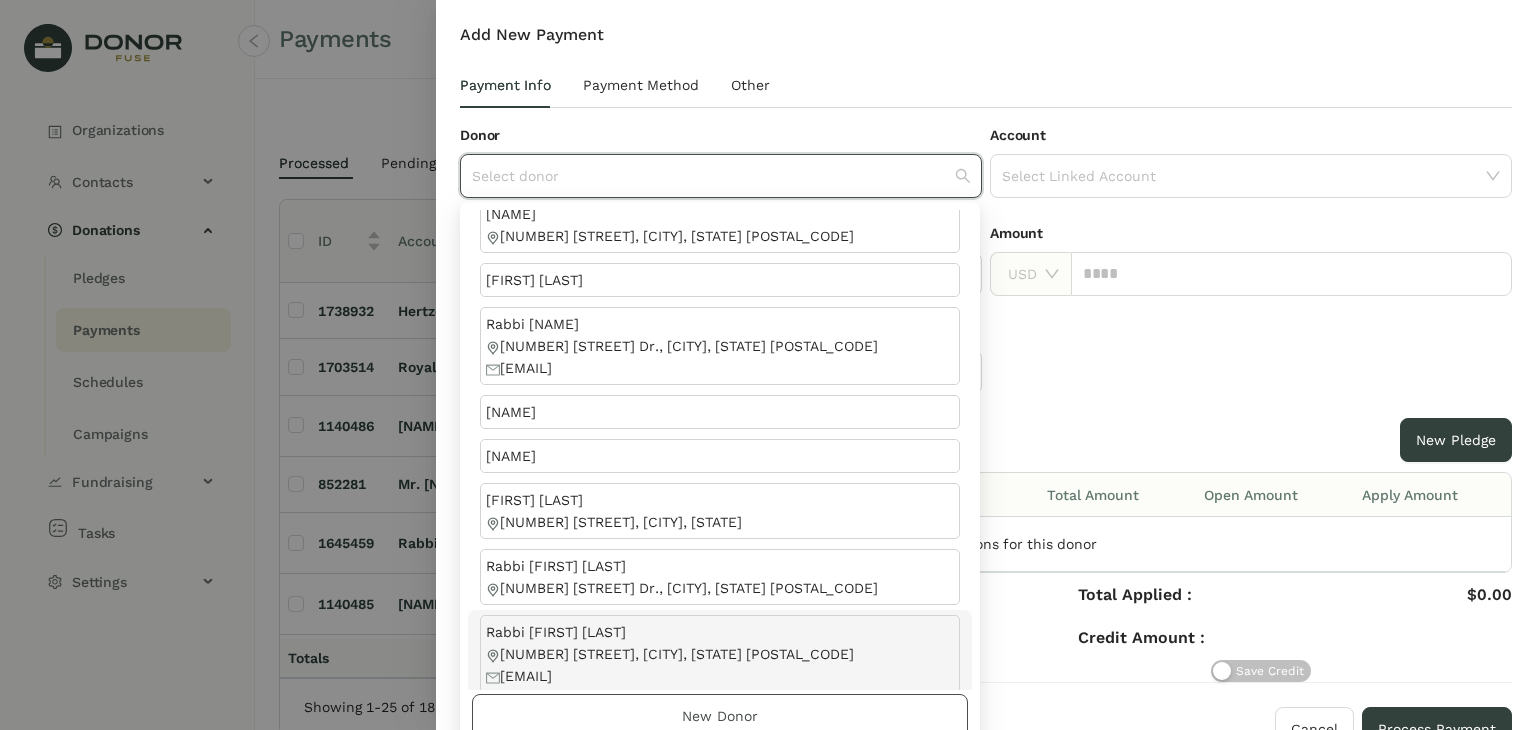 click on "New Donor" at bounding box center (720, 716) 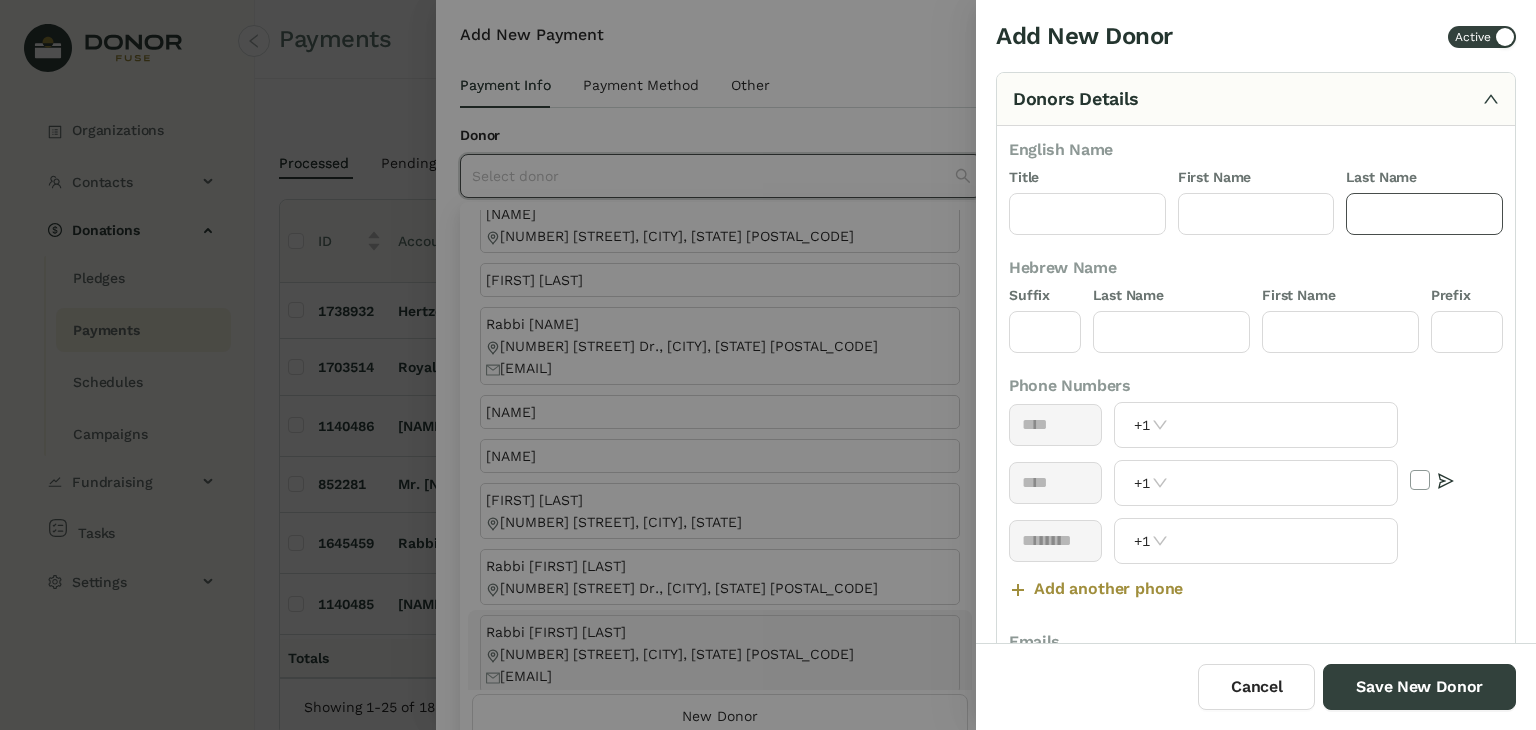 click 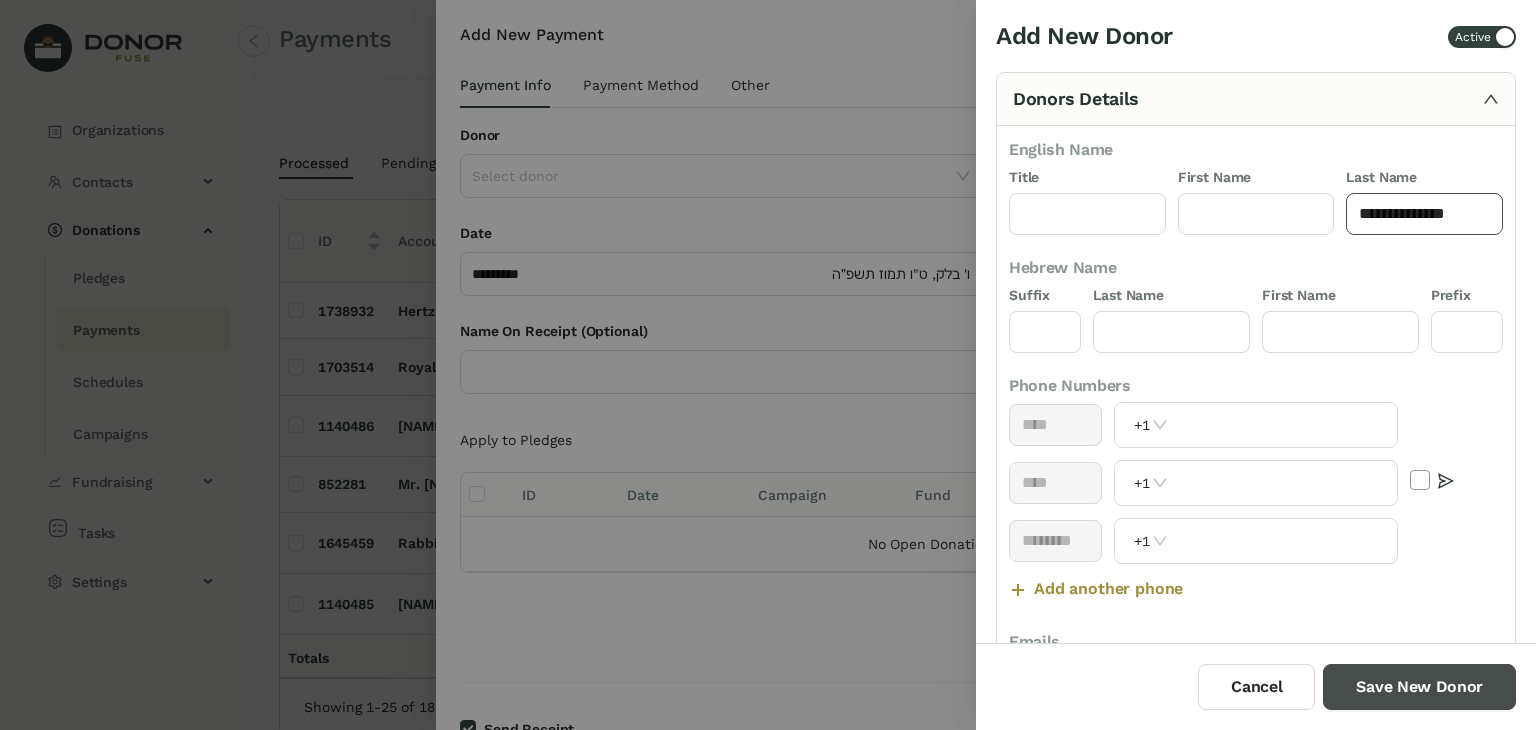 type on "**********" 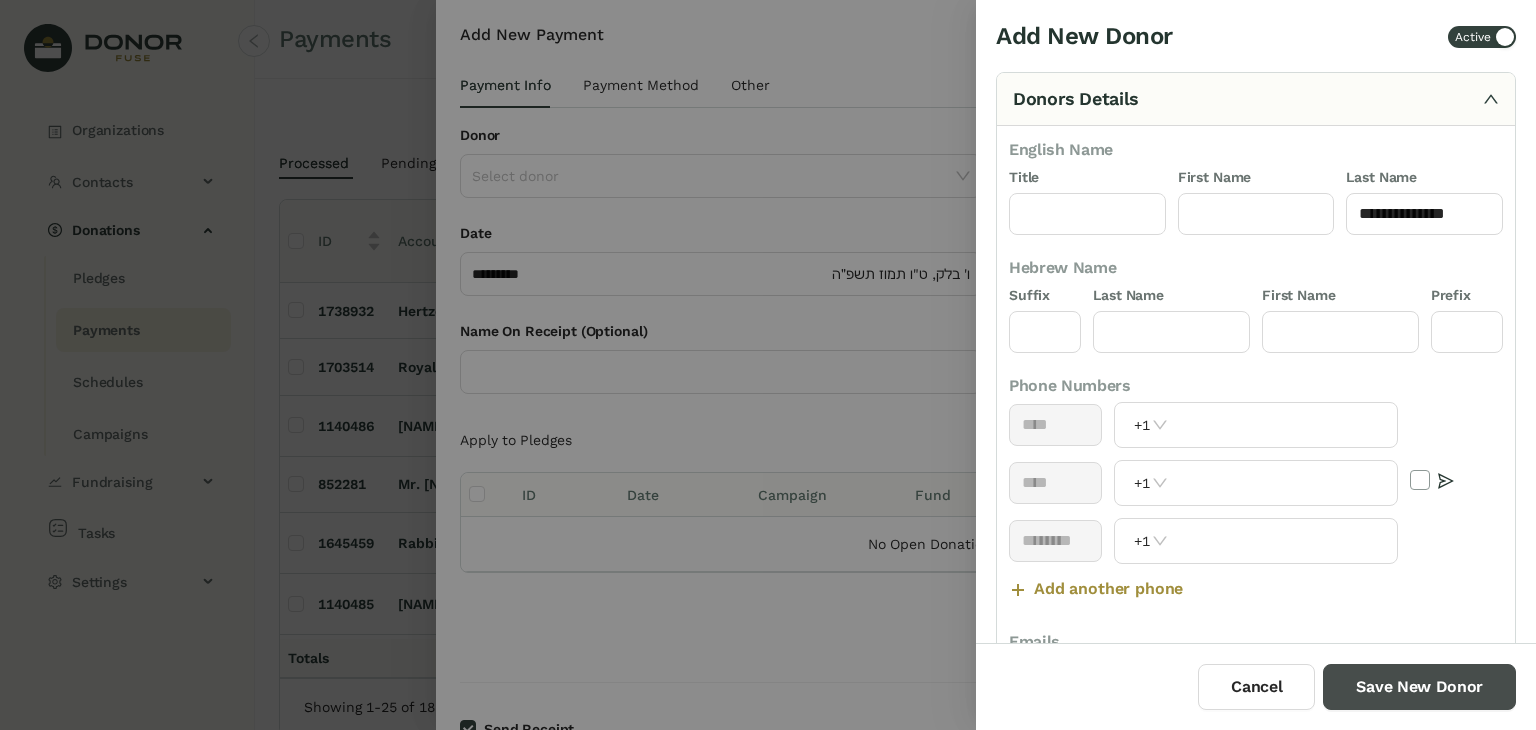click on "Save New Donor" at bounding box center [1419, 687] 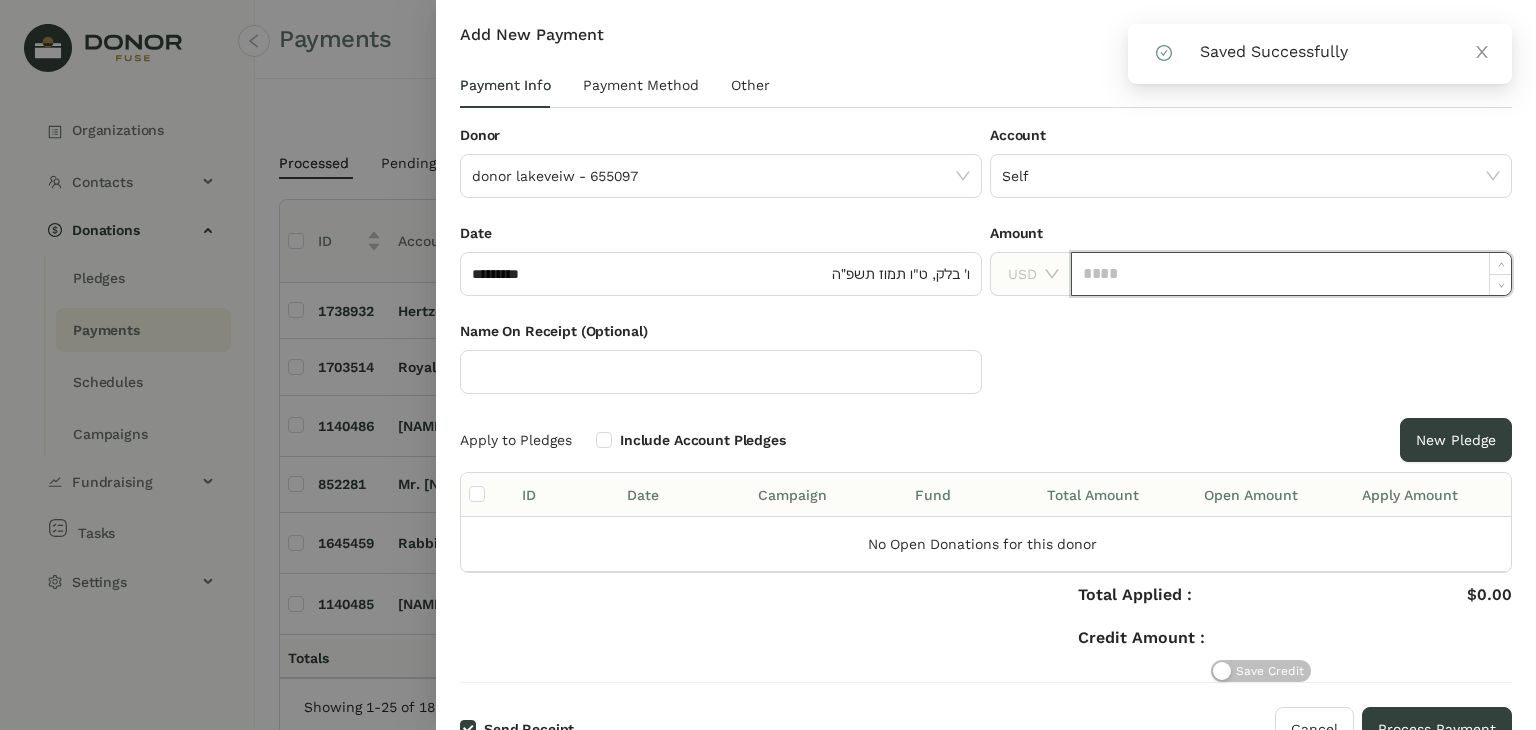click 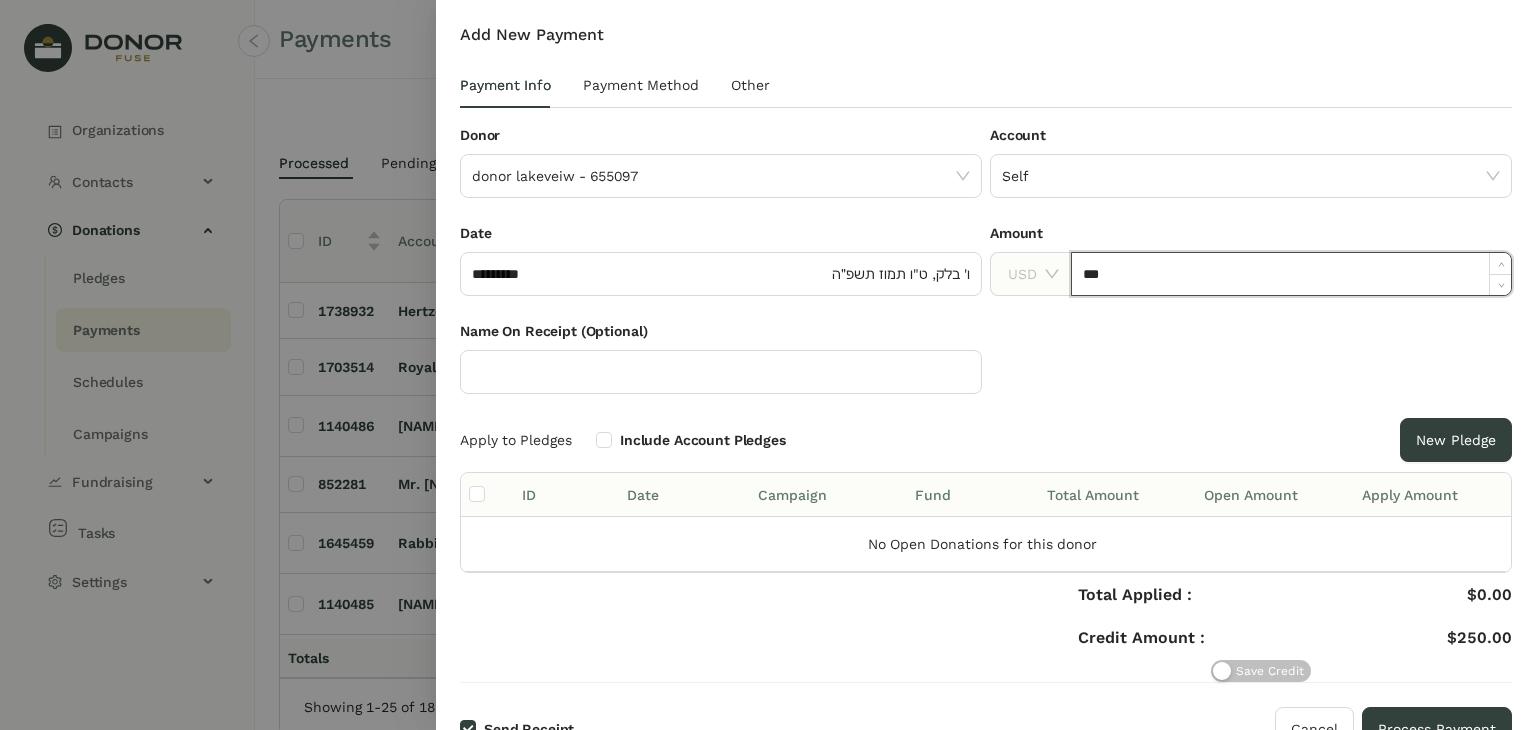 type on "*******" 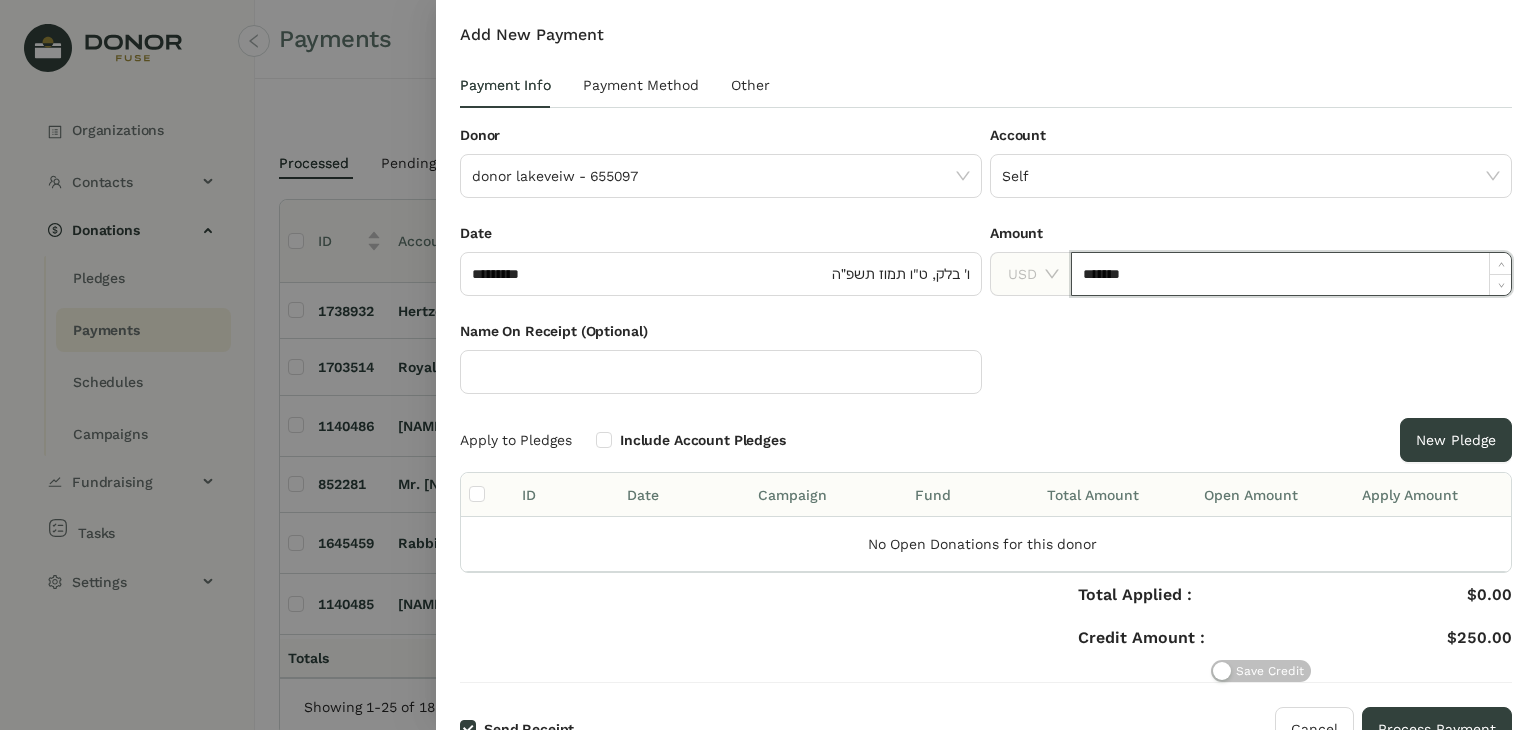 click on "Name On Receipt (Optional)" at bounding box center [986, 369] 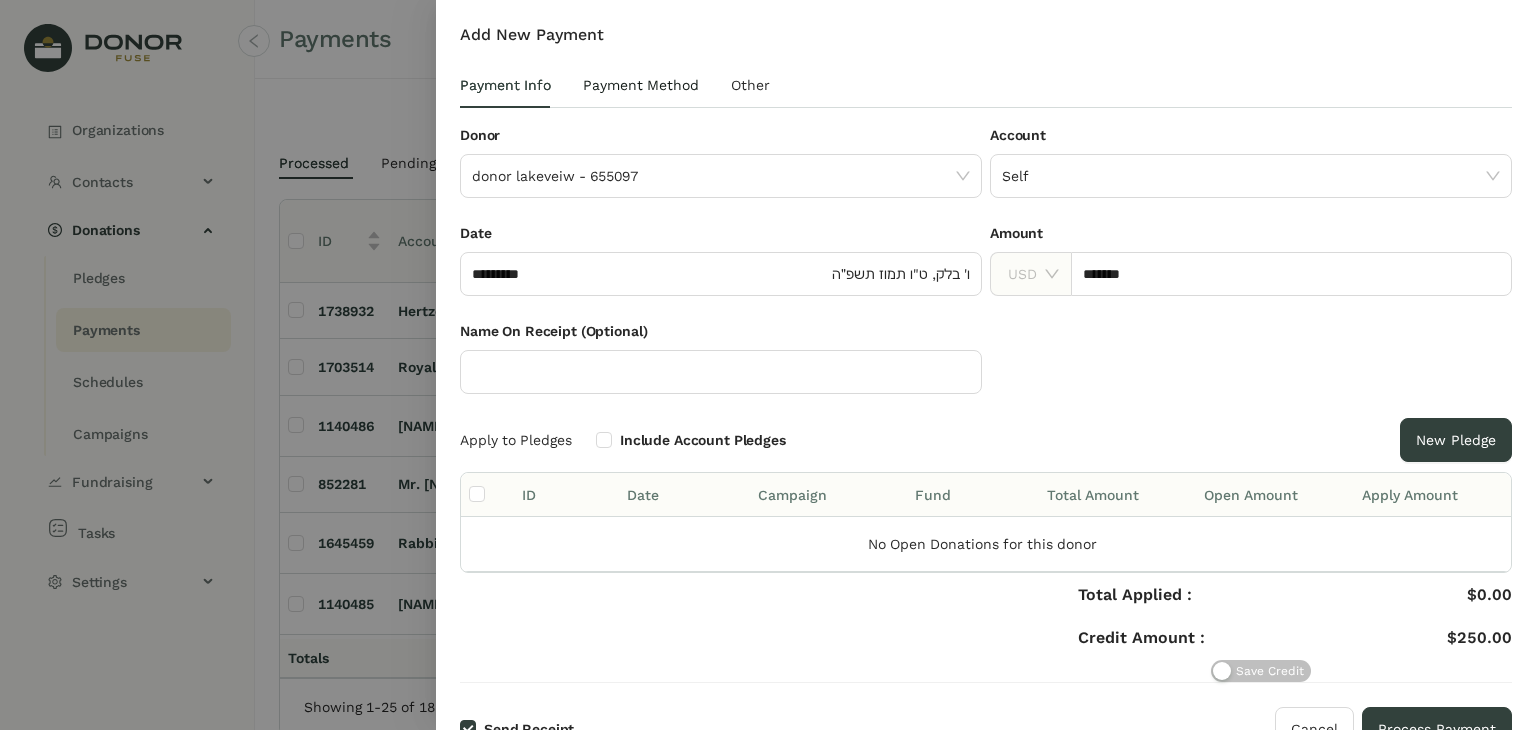 click on "Payment Method" at bounding box center [641, 85] 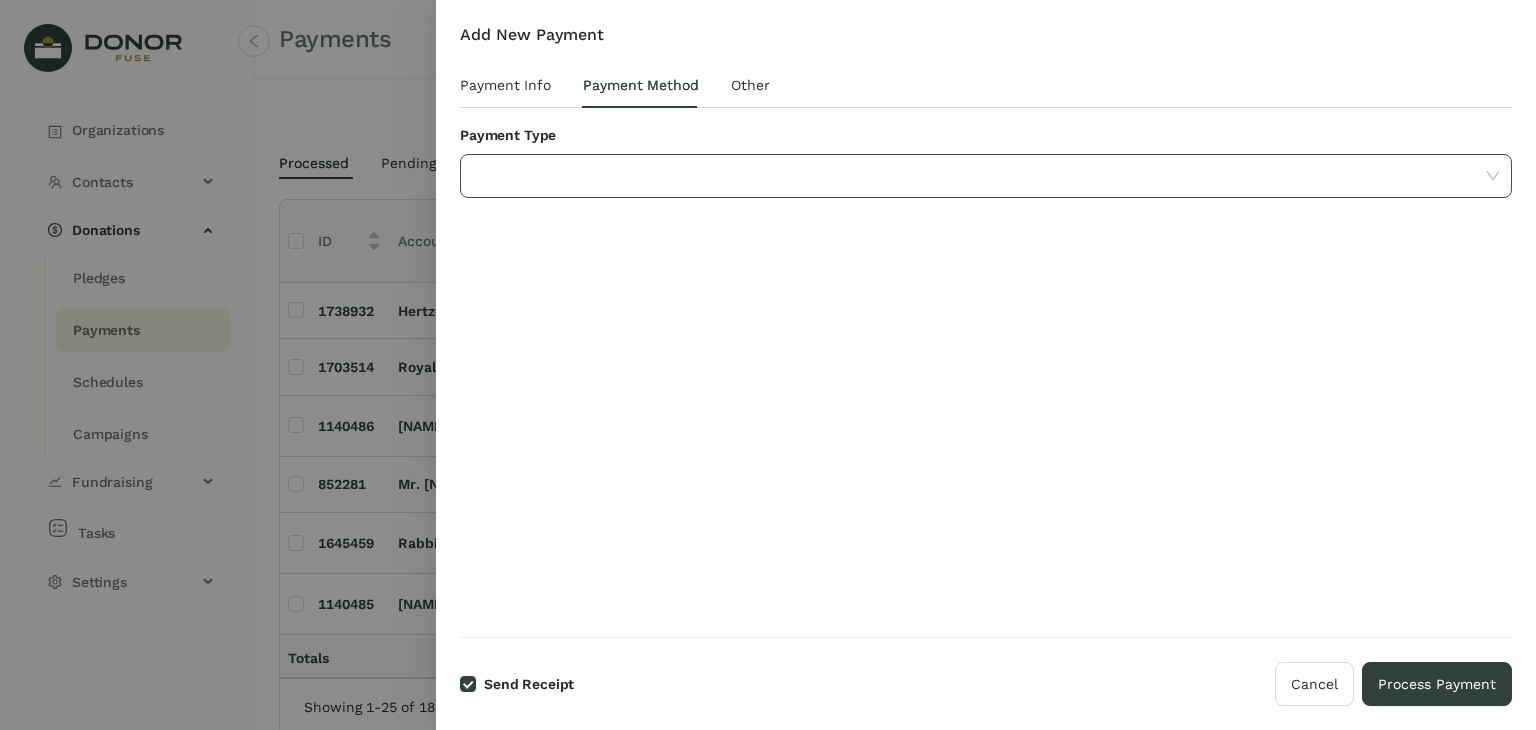 click 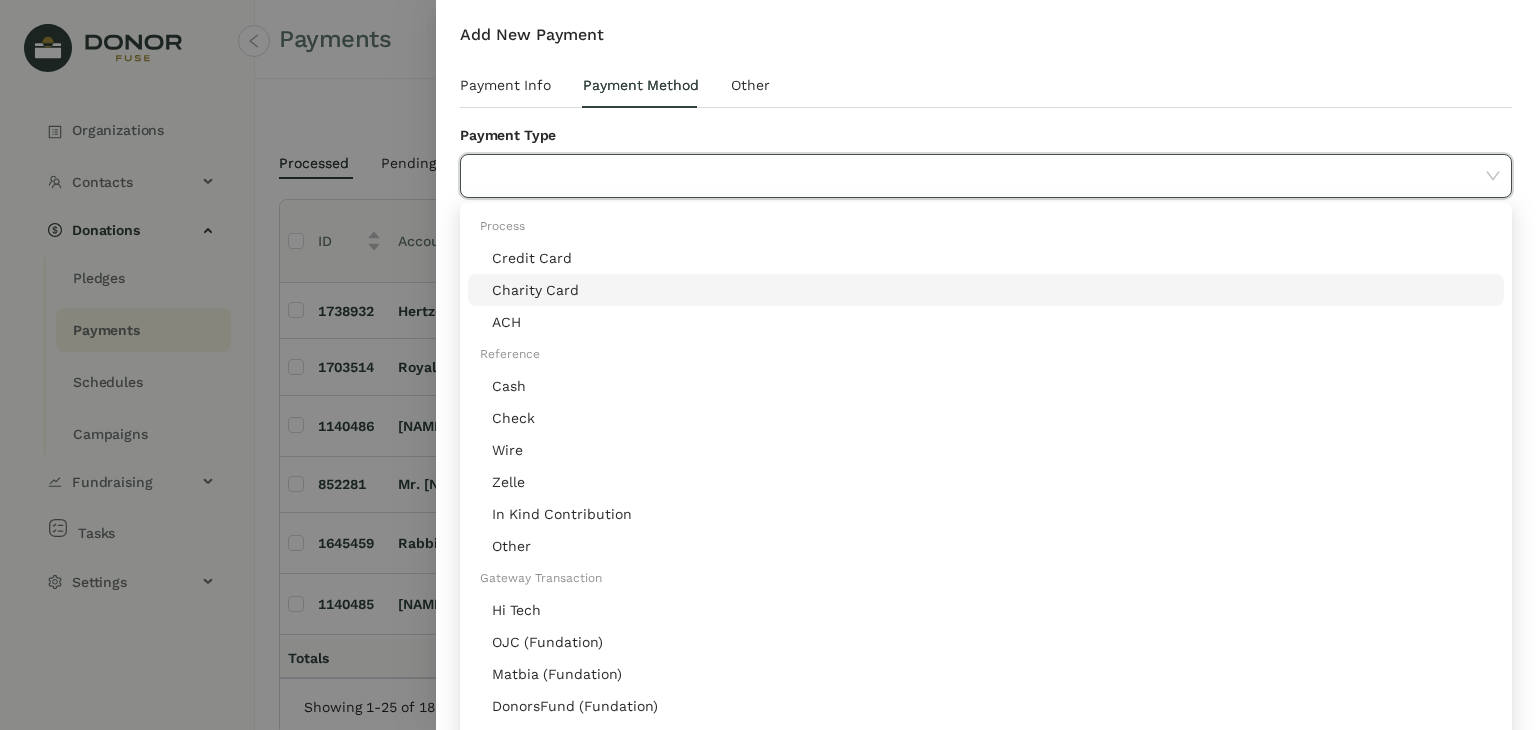 click on "Charity Card" 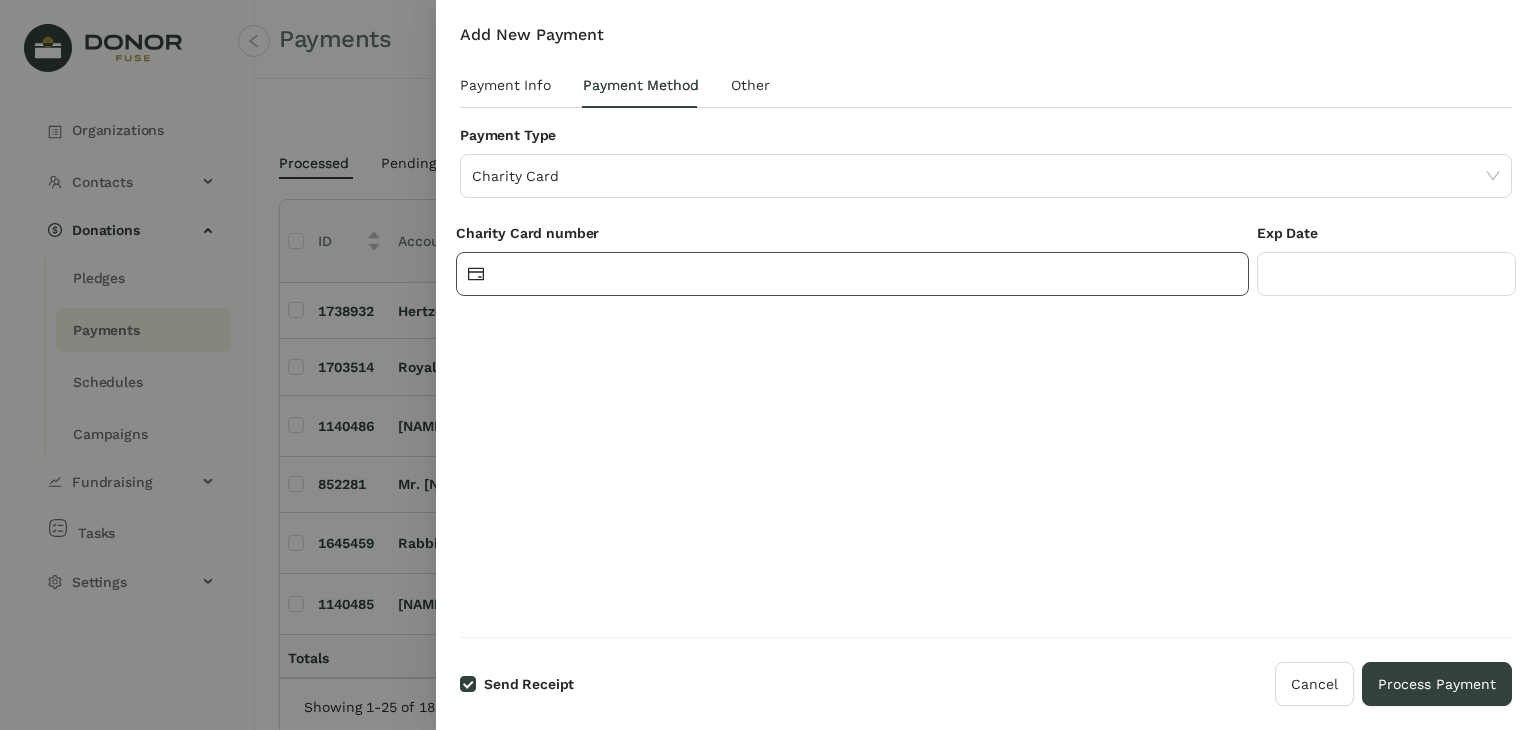click 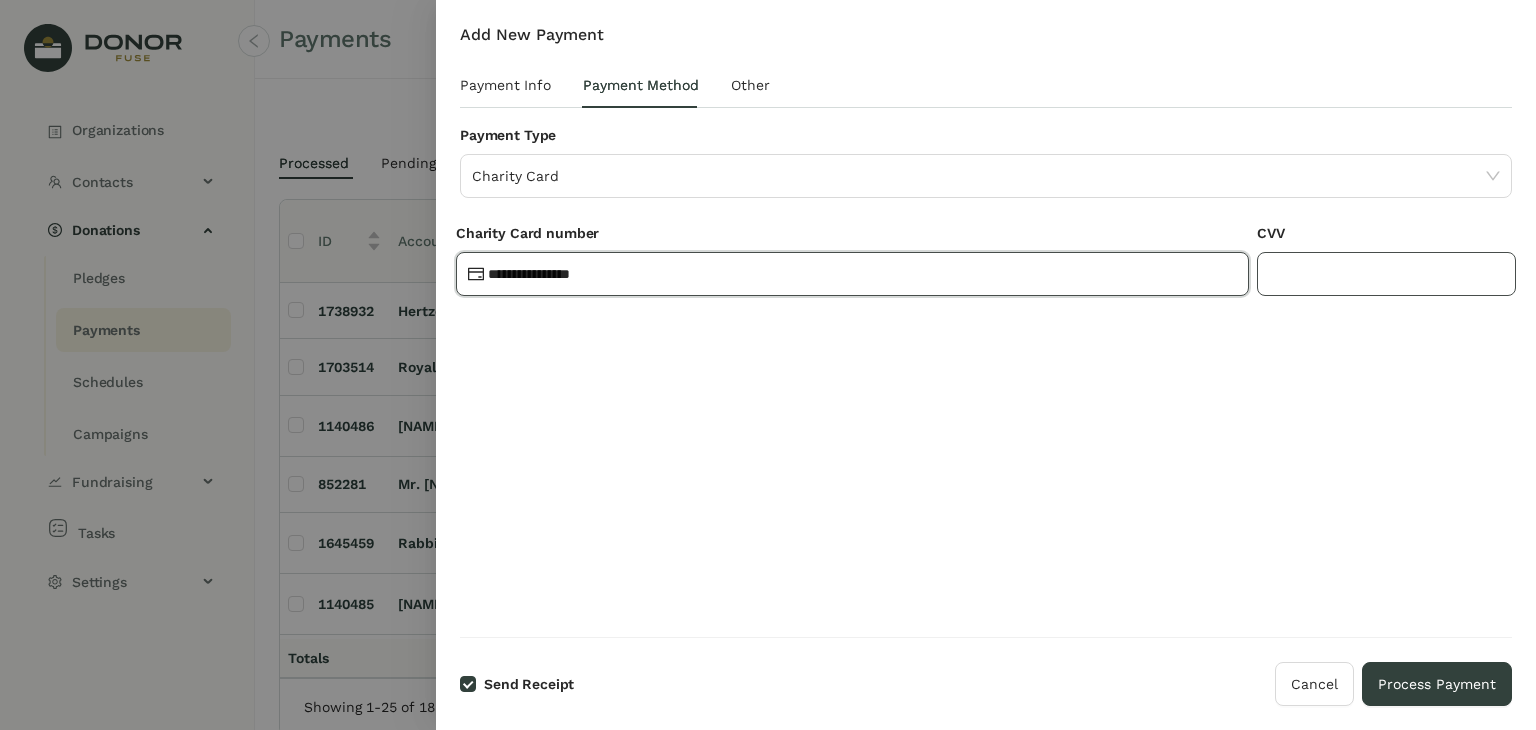type on "**********" 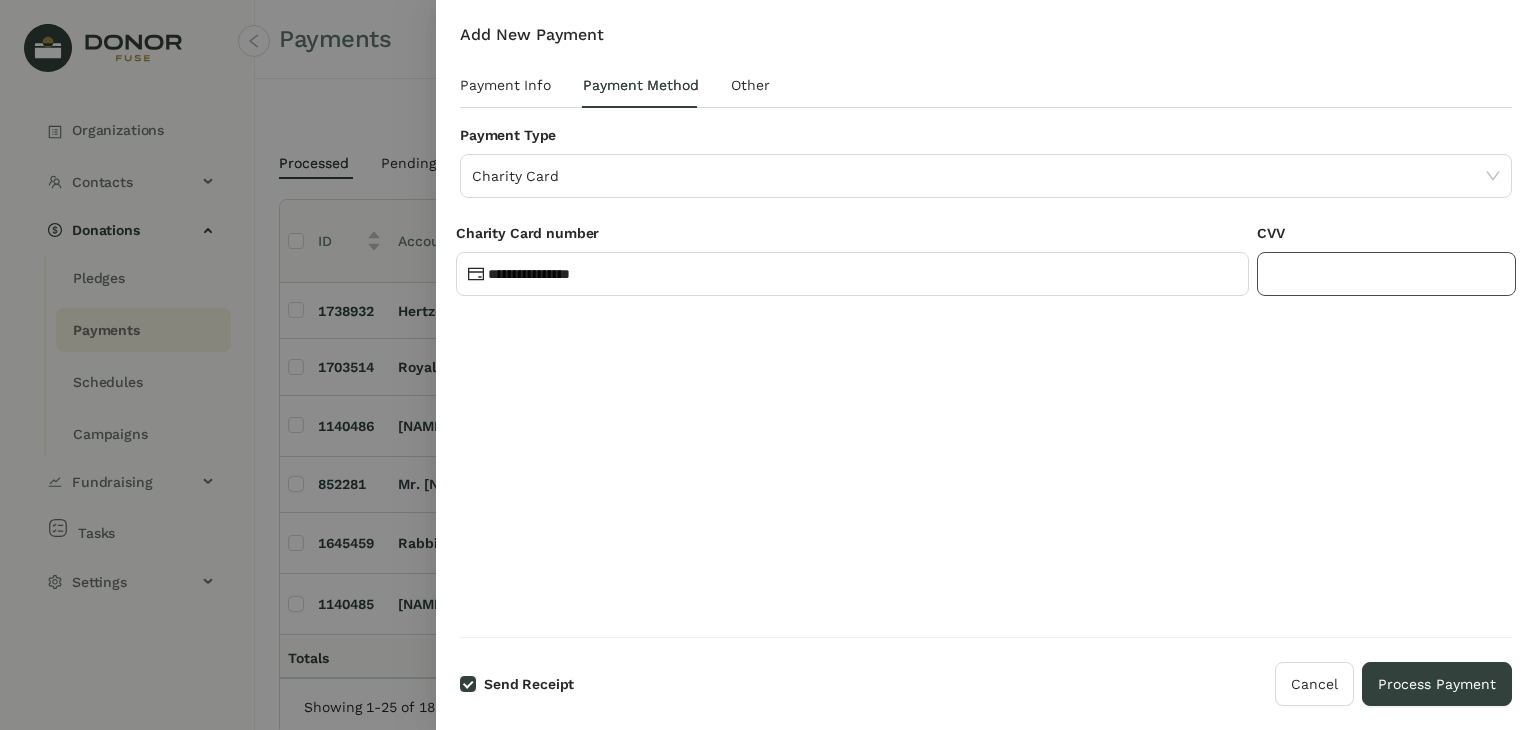 click 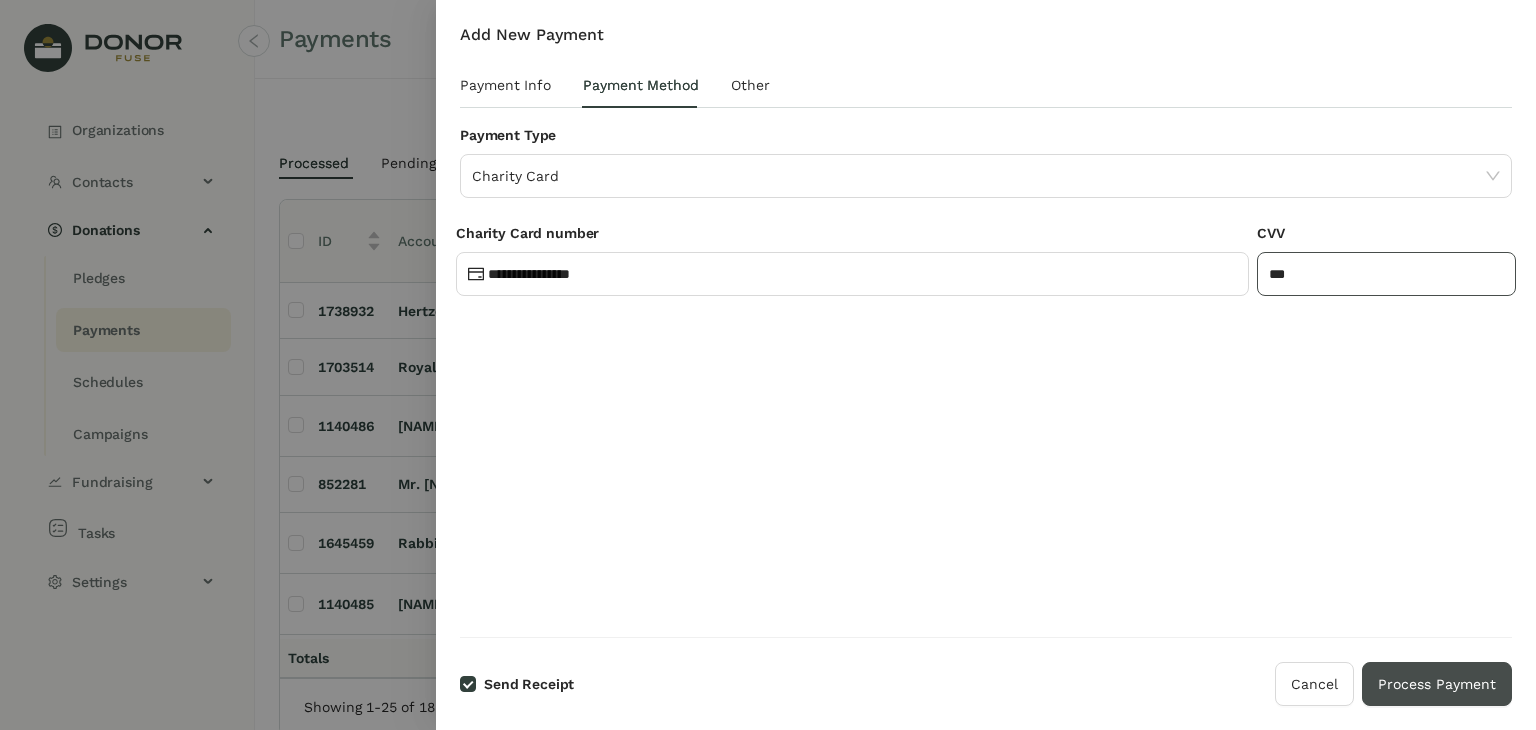 type on "***" 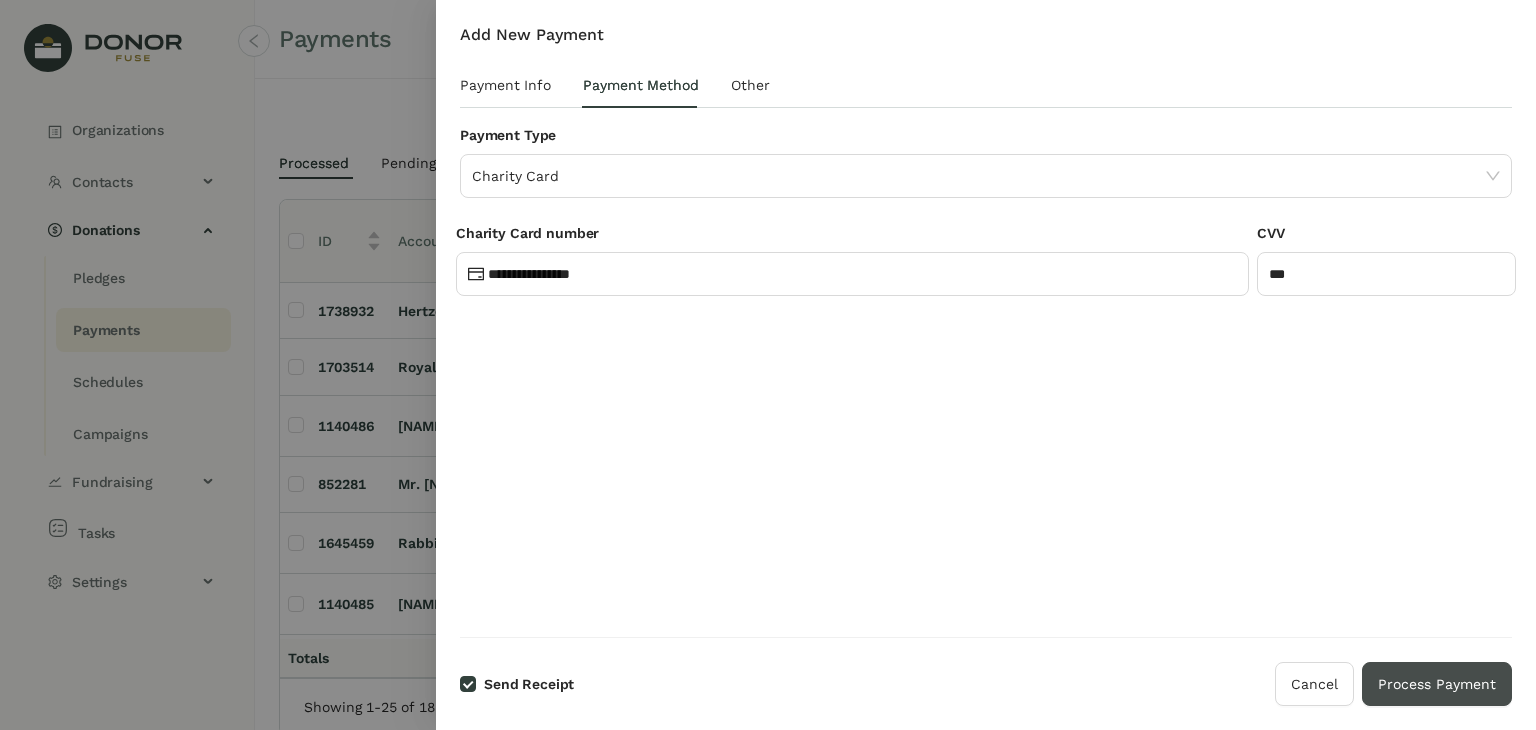 click on "Process Payment" at bounding box center [1437, 684] 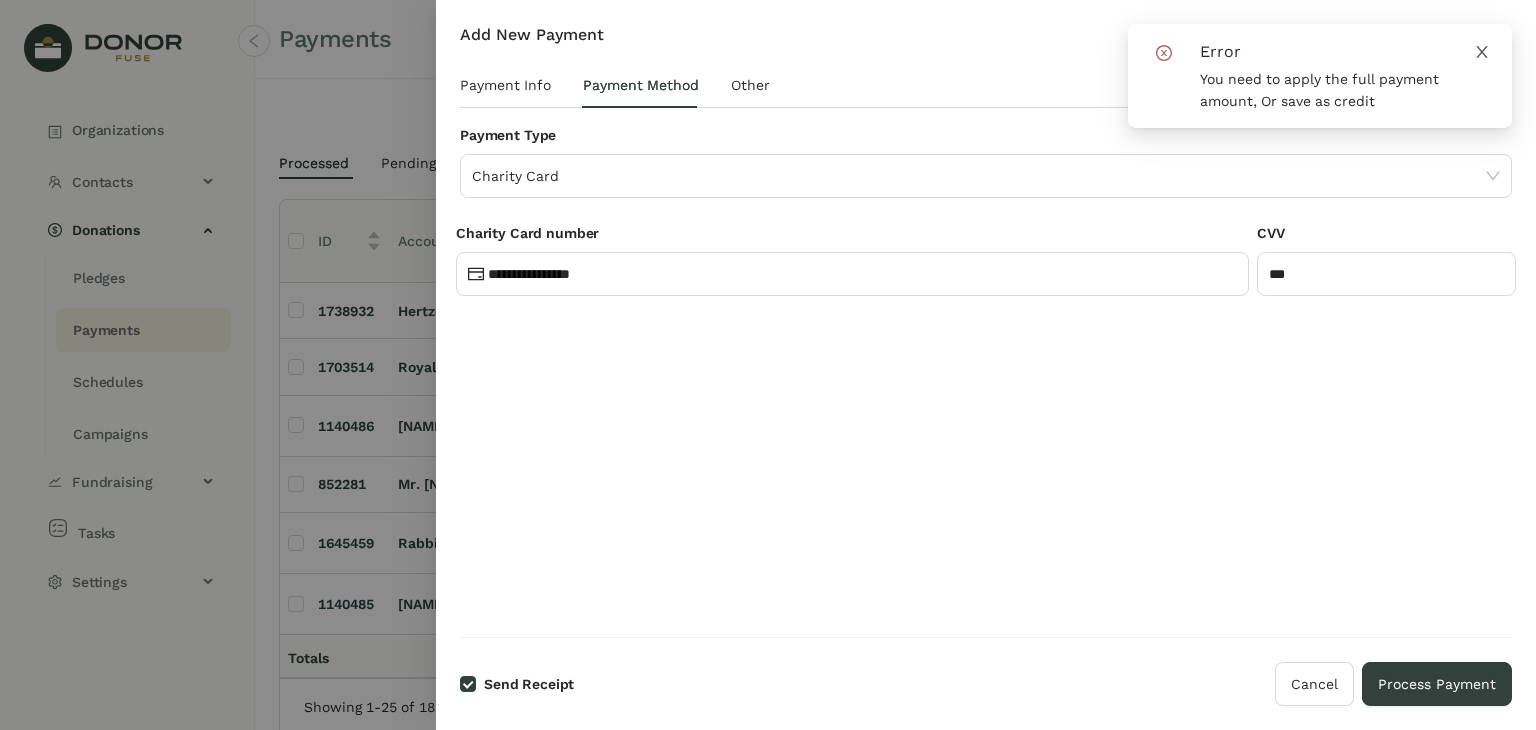 click 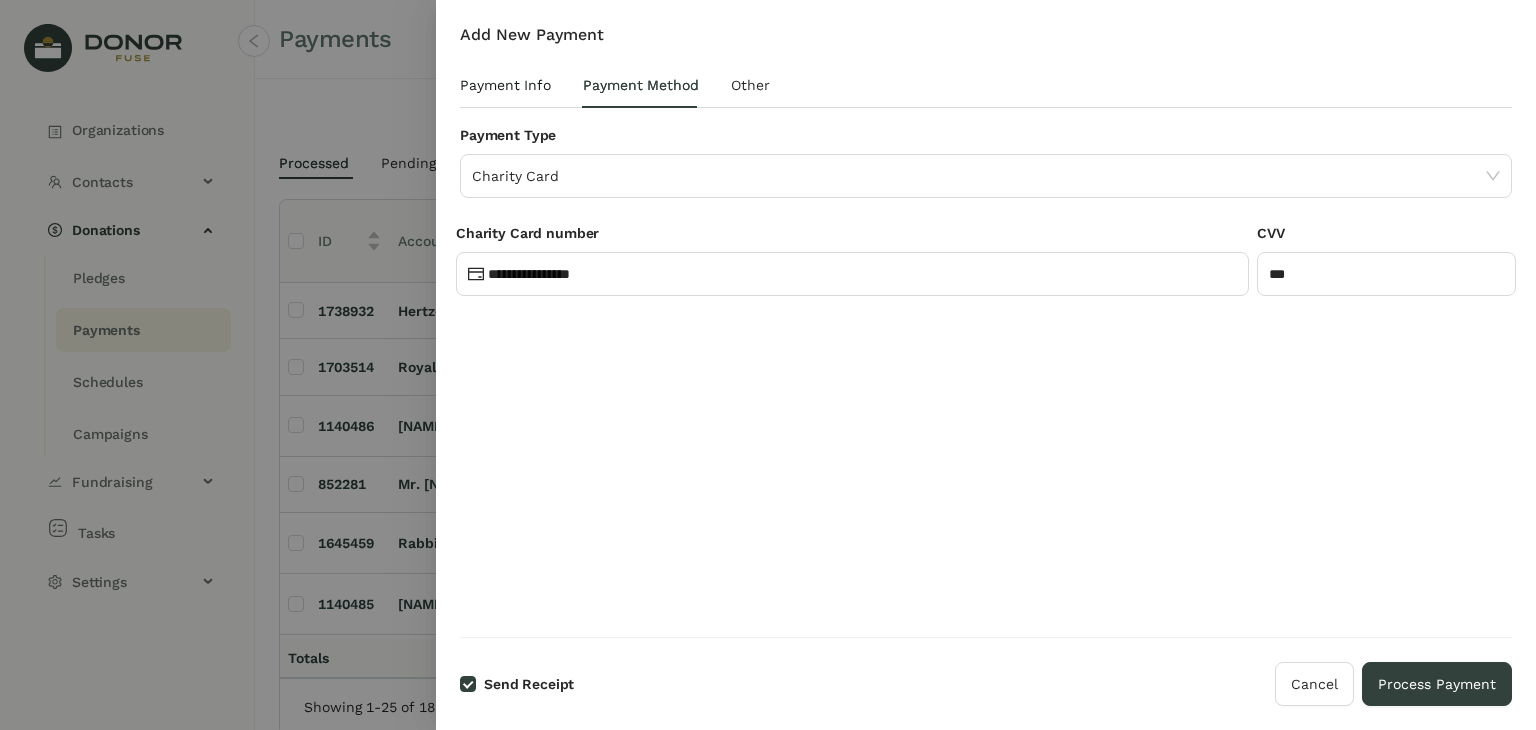 click on "Payment Info" at bounding box center [505, 85] 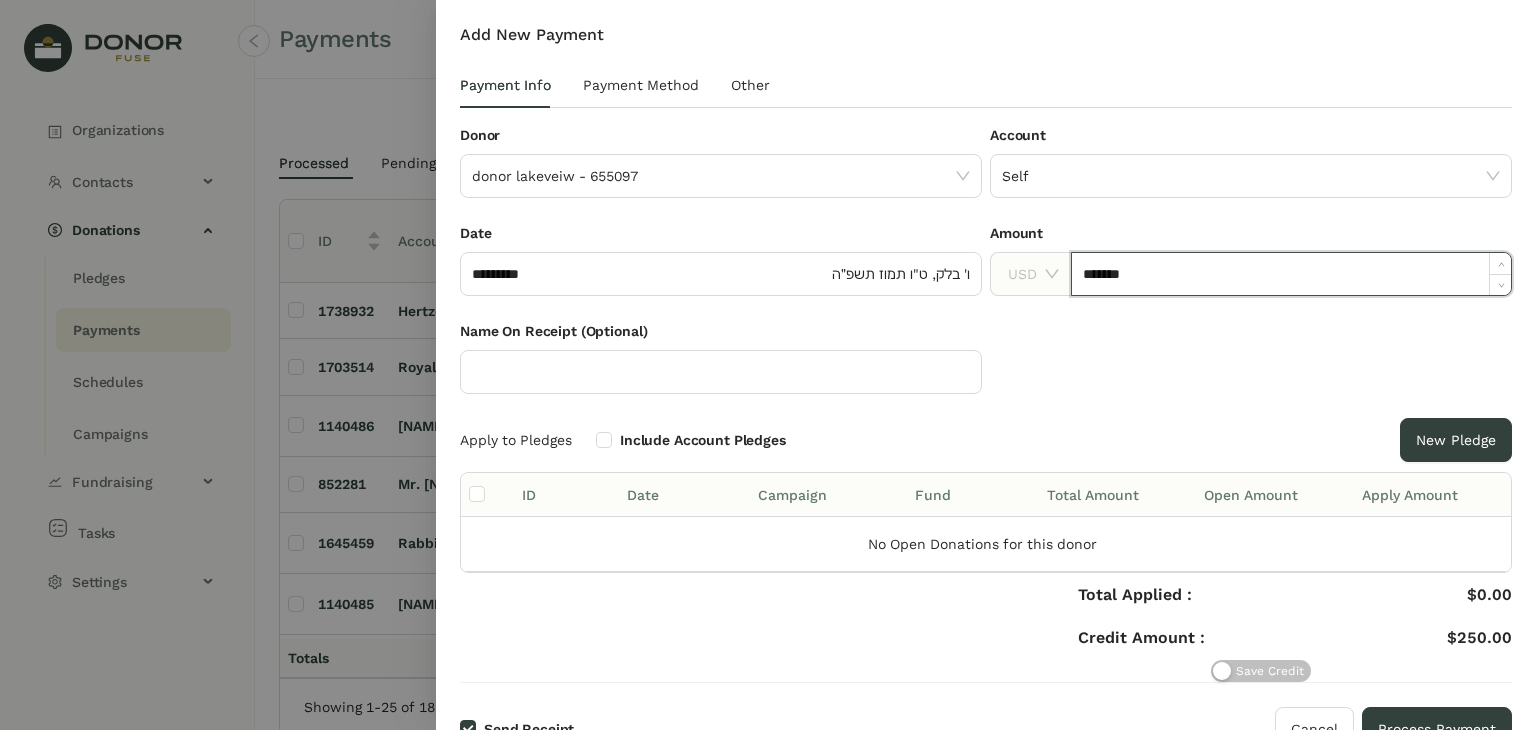 click on "*******" 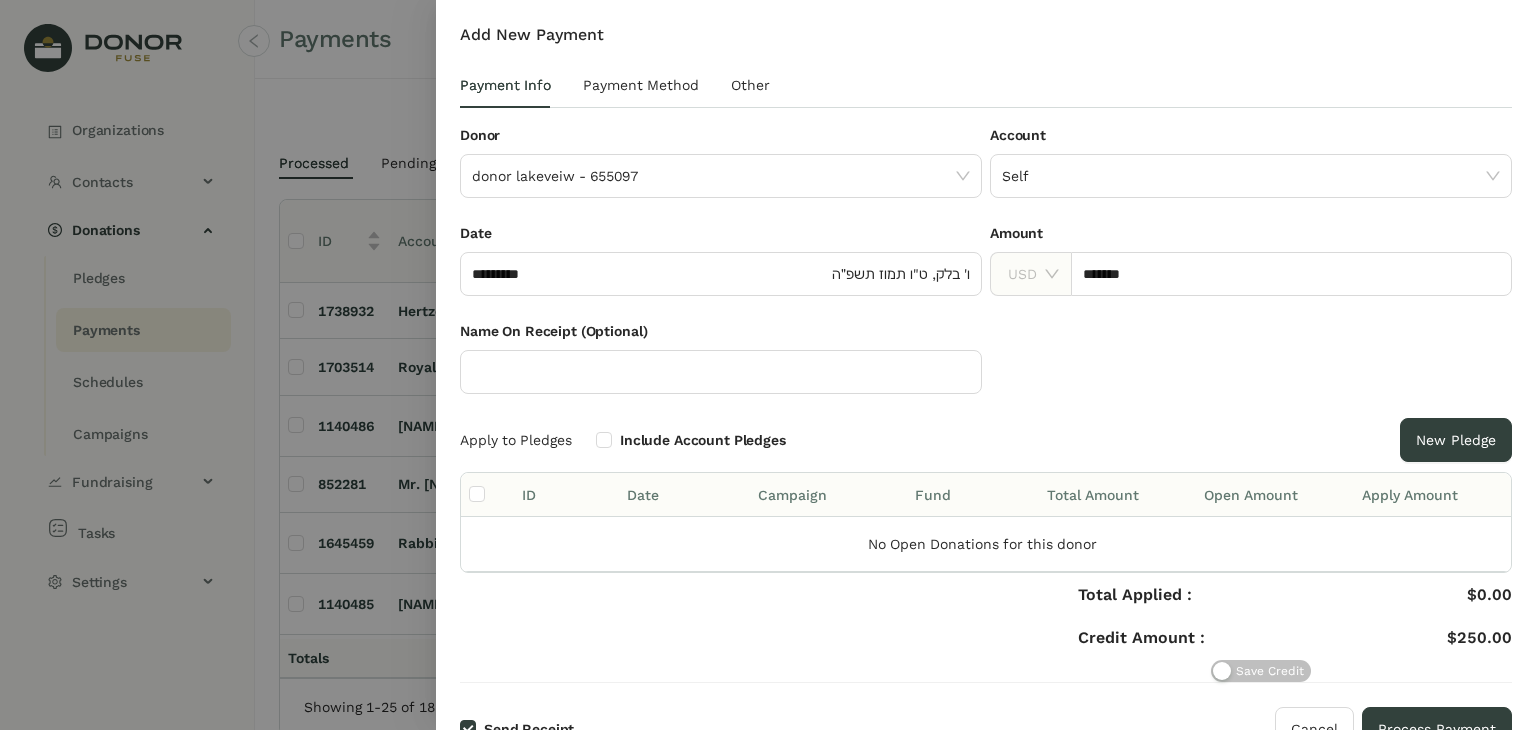 click 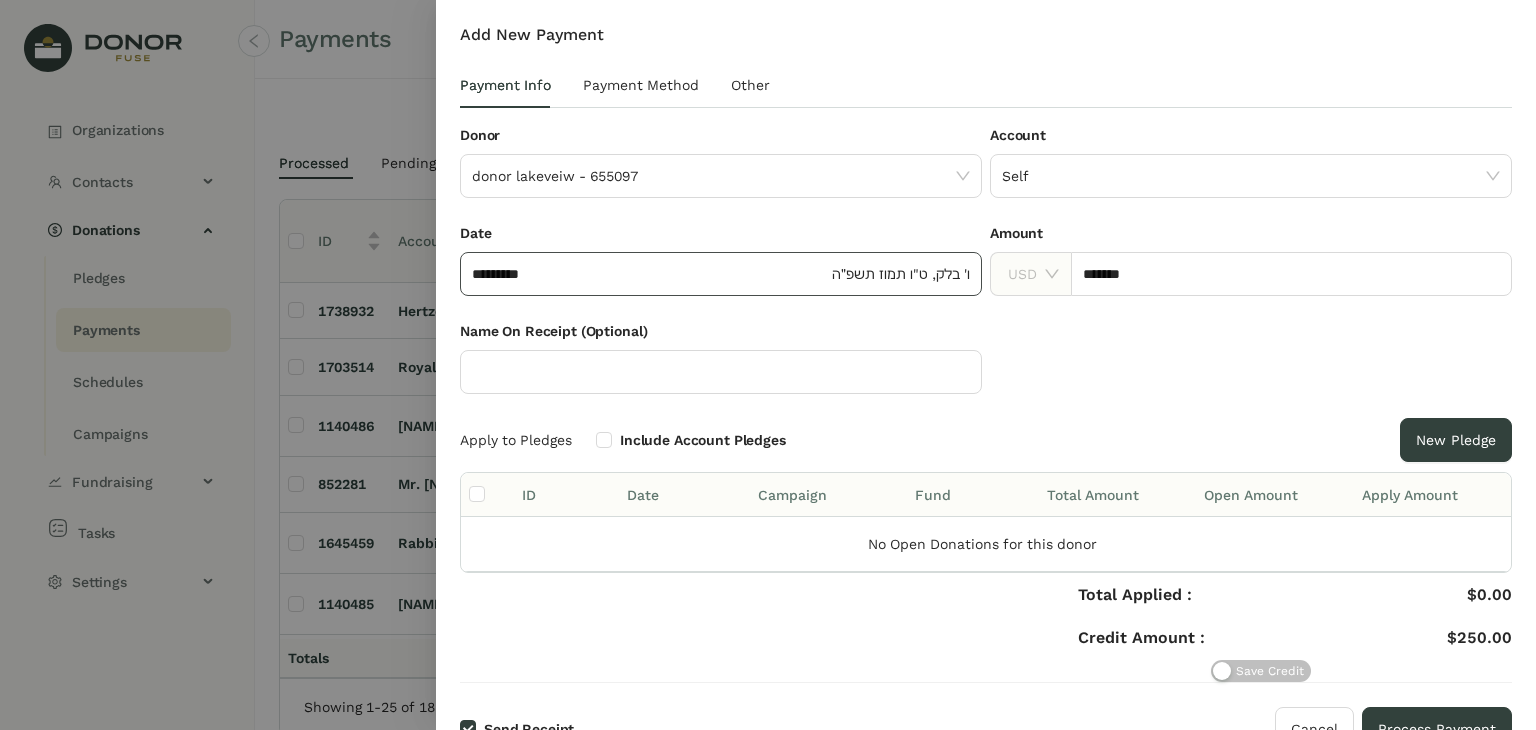 click on "ו' בלק, ט"ו תמוז תשפ״ה" 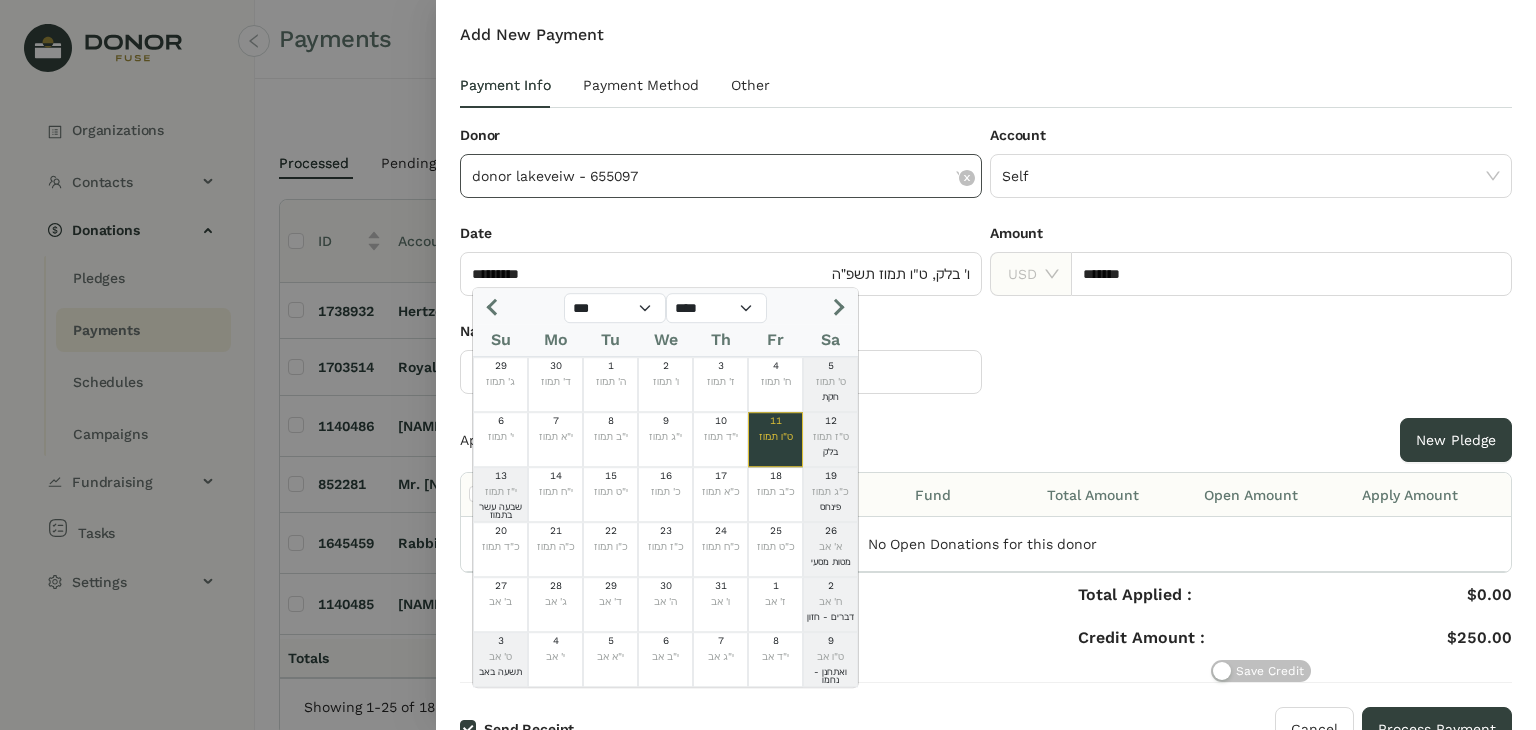 click on "donor lakeveiw - 655097" 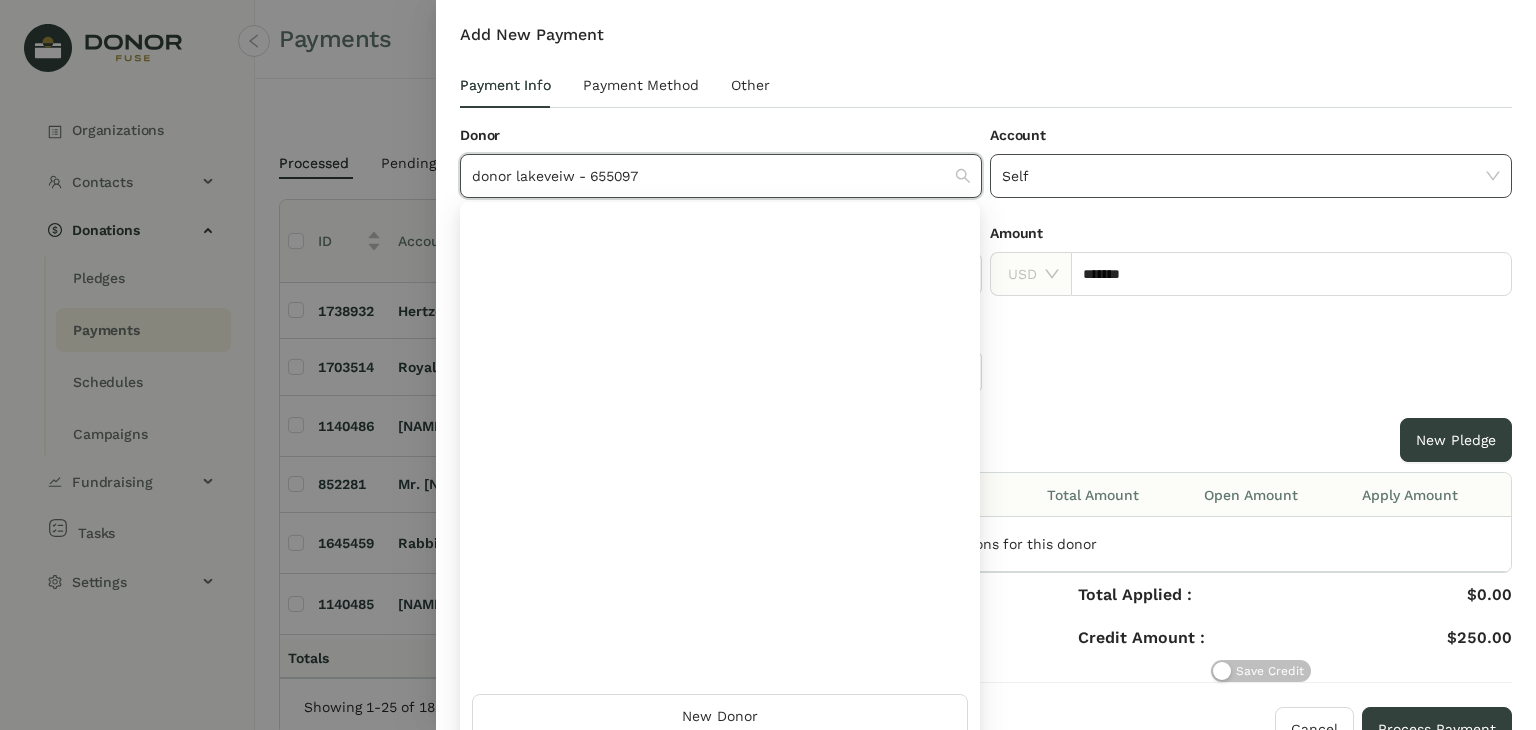 scroll, scrollTop: 1600, scrollLeft: 0, axis: vertical 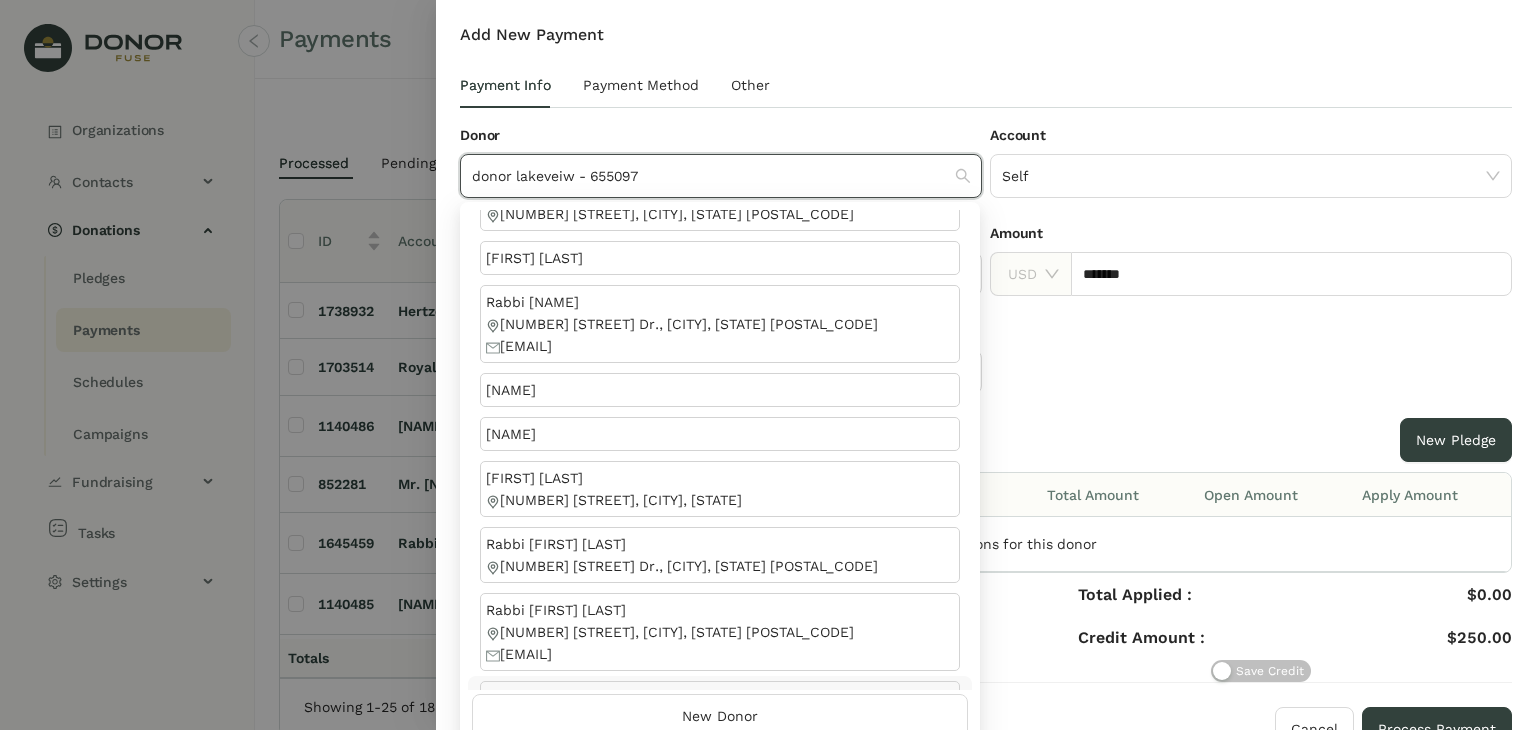 click on "Payment Info Payment Method Other" at bounding box center (986, 93) 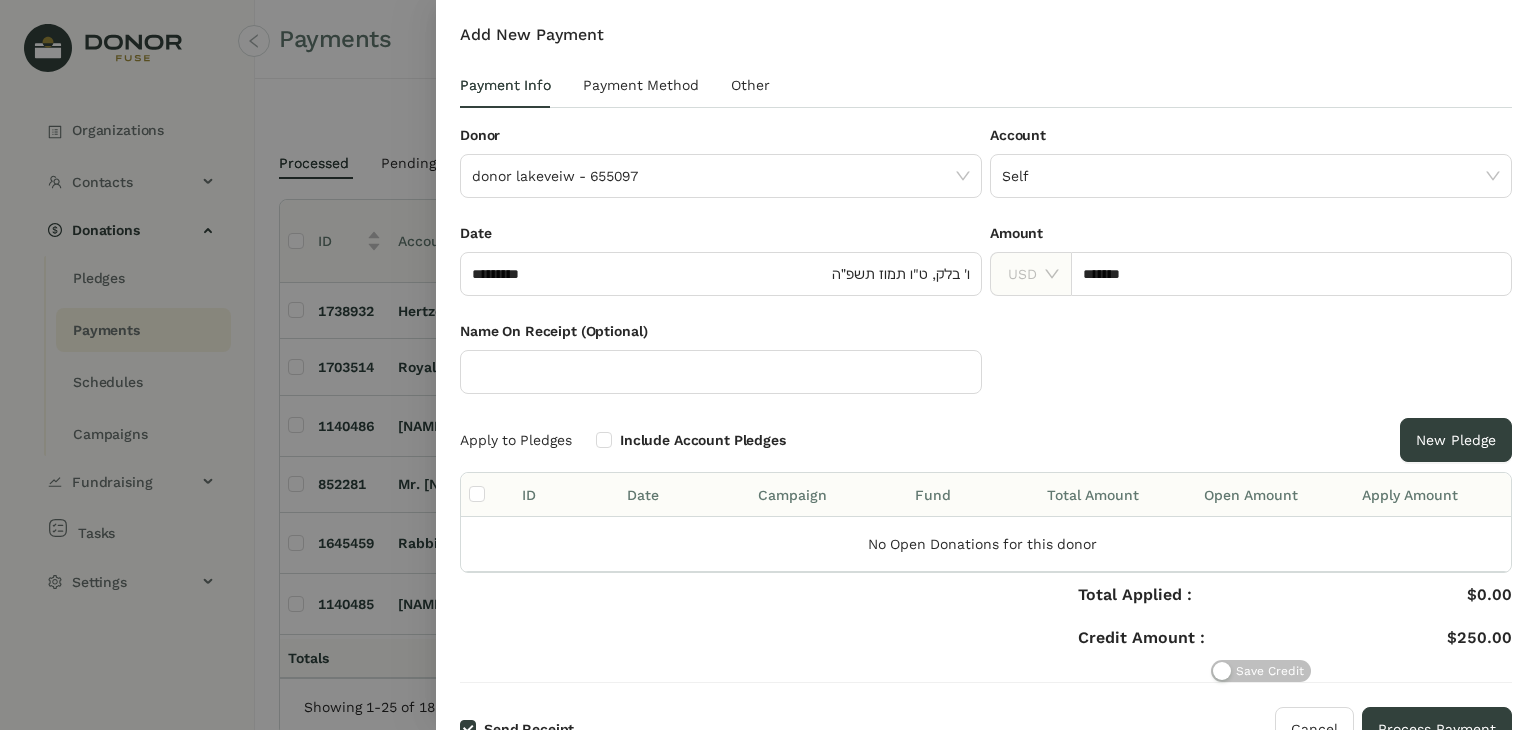 drag, startPoint x: 1076, startPoint y: 377, endPoint x: 1152, endPoint y: 400, distance: 79.40403 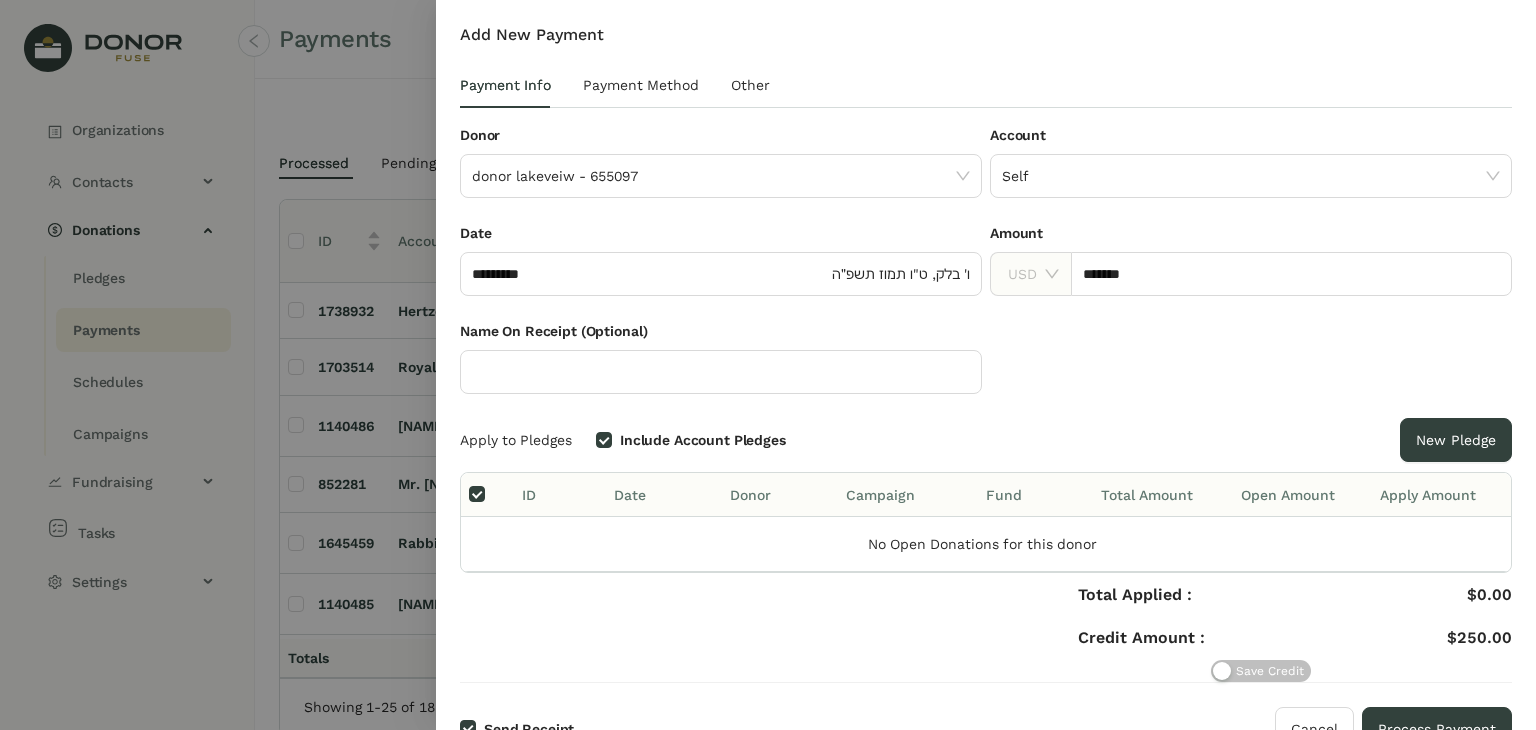 scroll, scrollTop: 28, scrollLeft: 0, axis: vertical 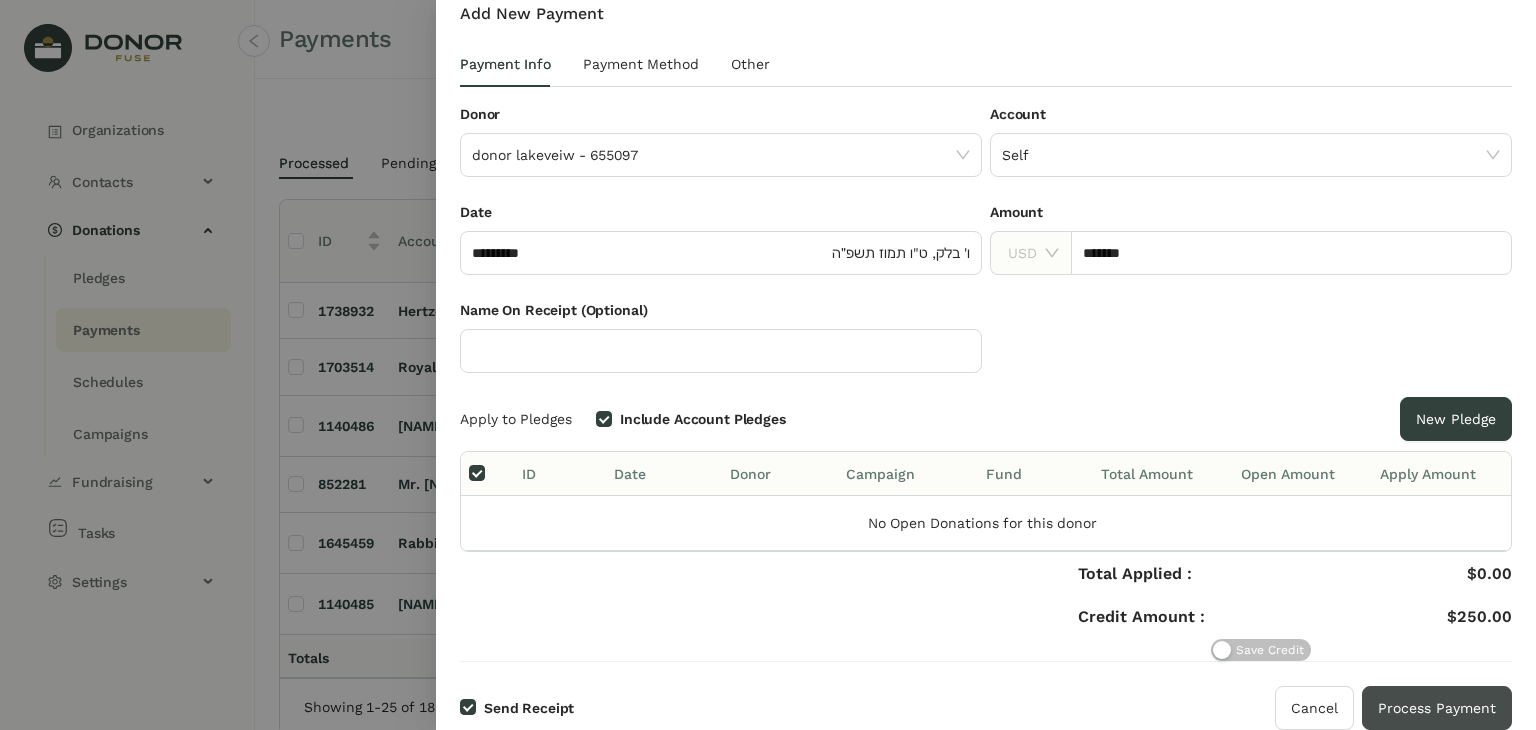 click on "Process Payment" at bounding box center [1437, 708] 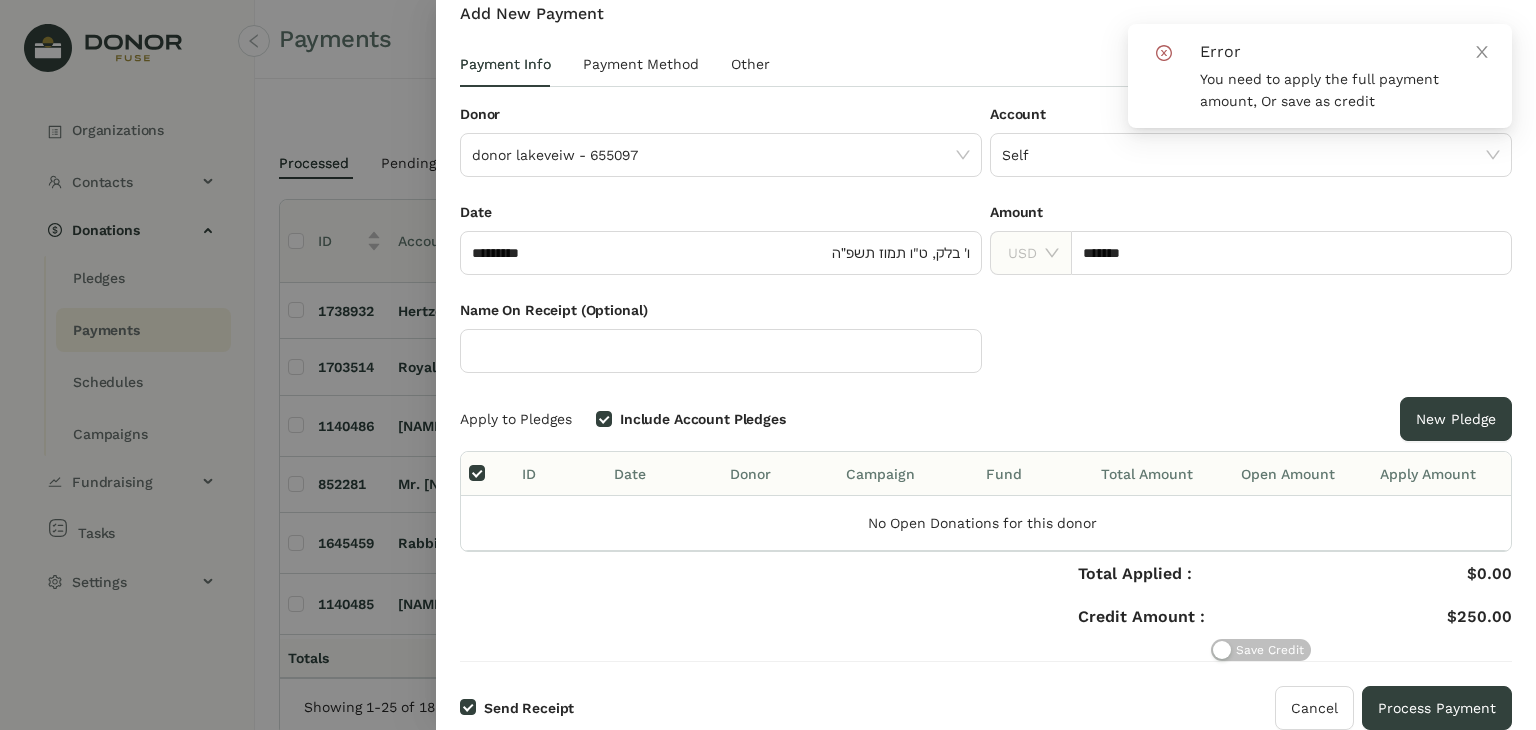 click on "Amount" at bounding box center [1251, 216] 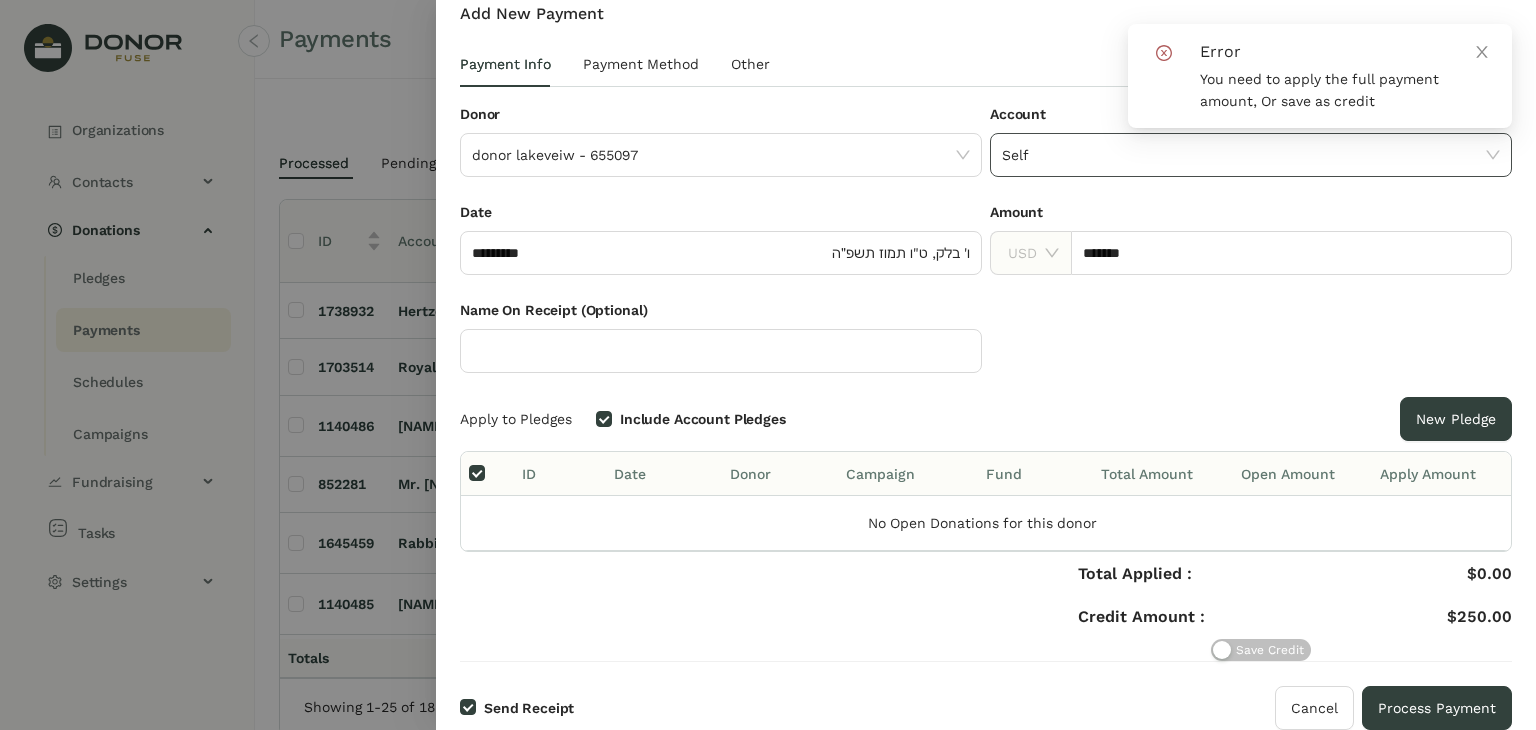 click on "Self" 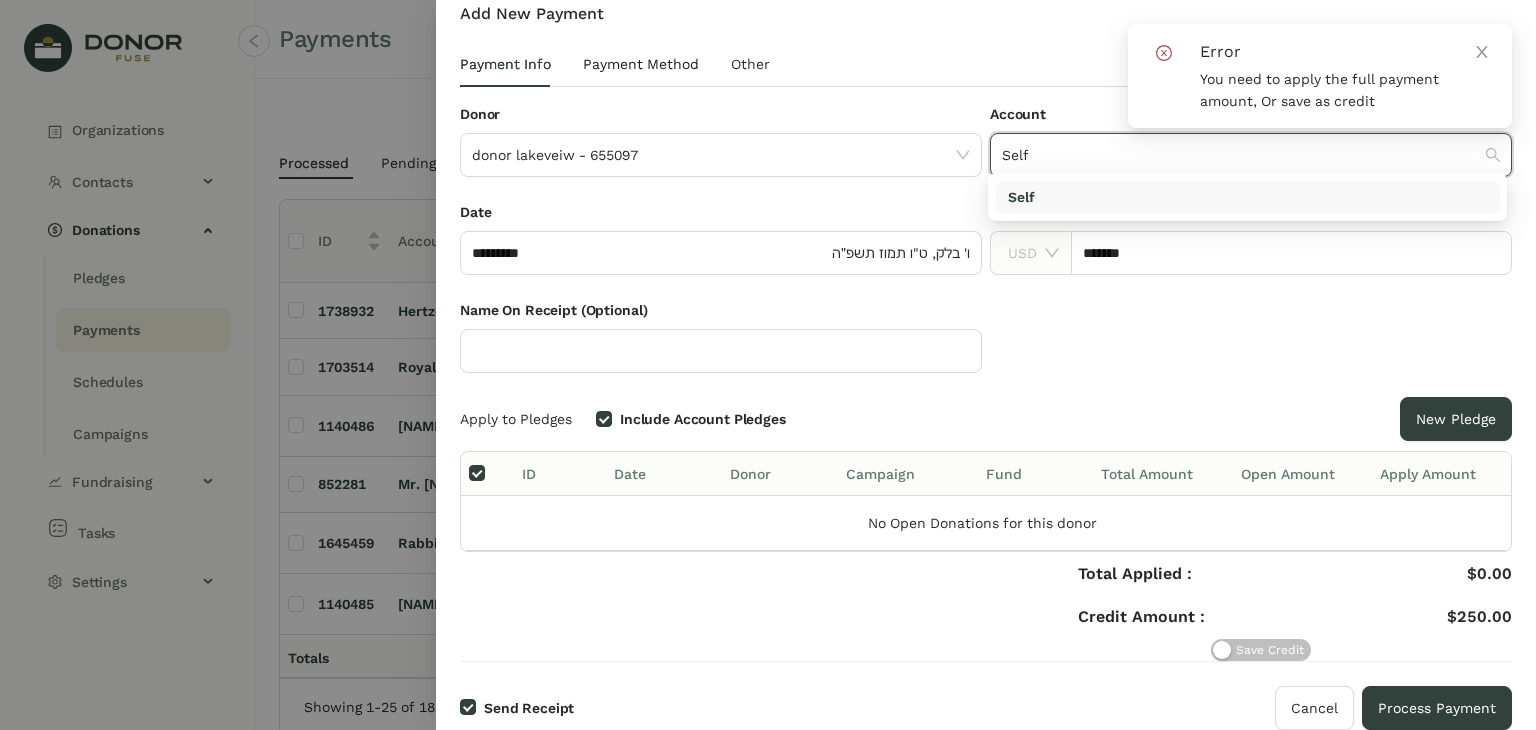 click on "Payment Method" at bounding box center (641, 64) 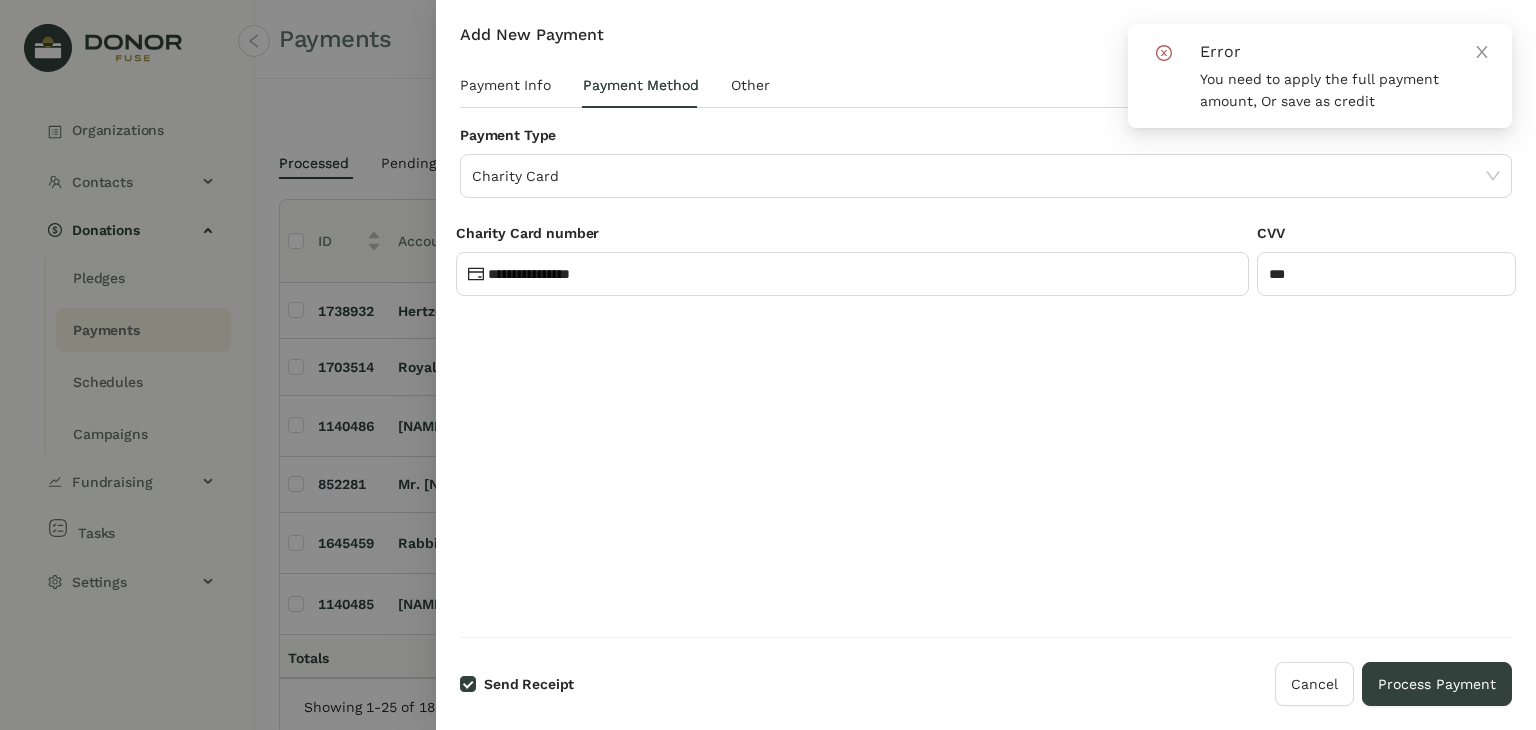 scroll, scrollTop: 0, scrollLeft: 0, axis: both 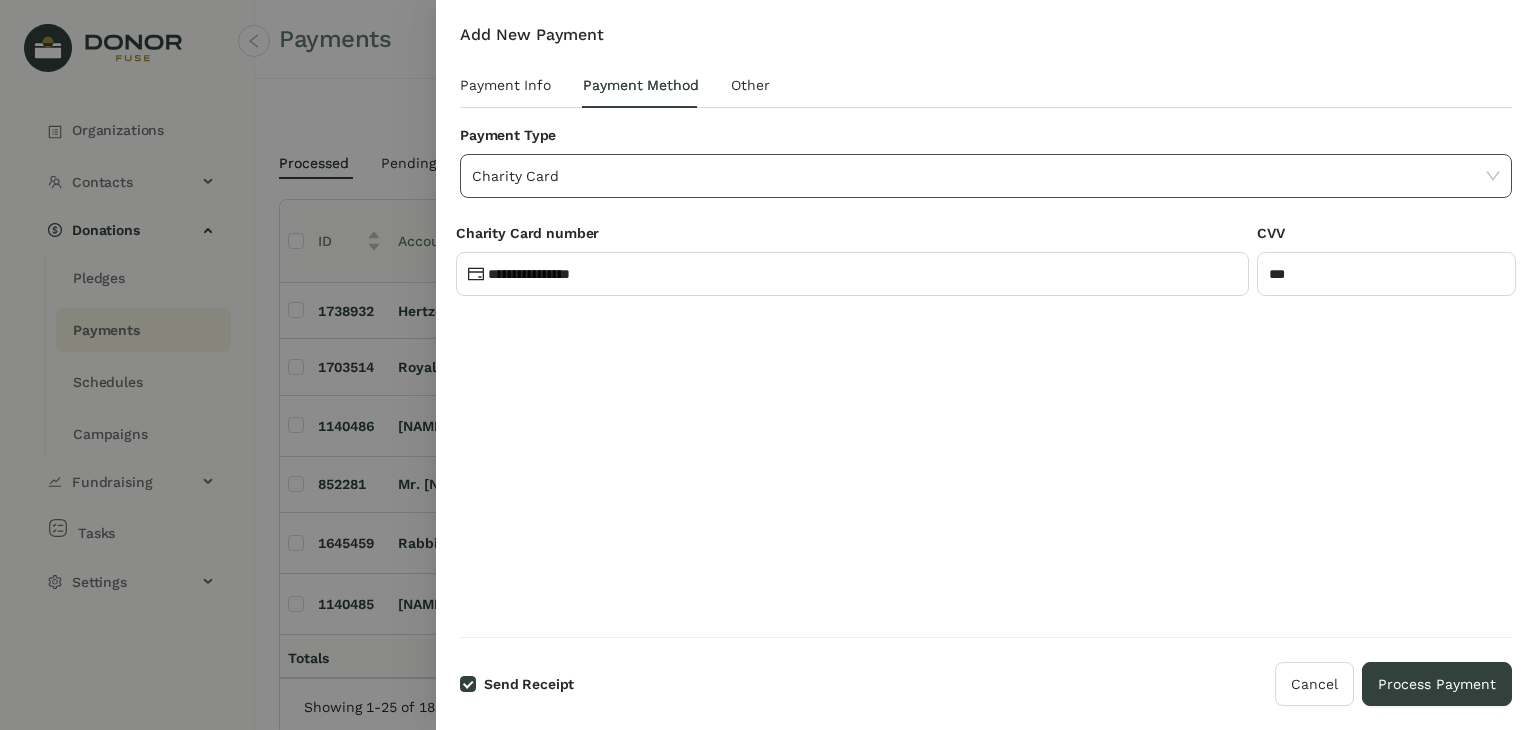 click on "Charity Card" 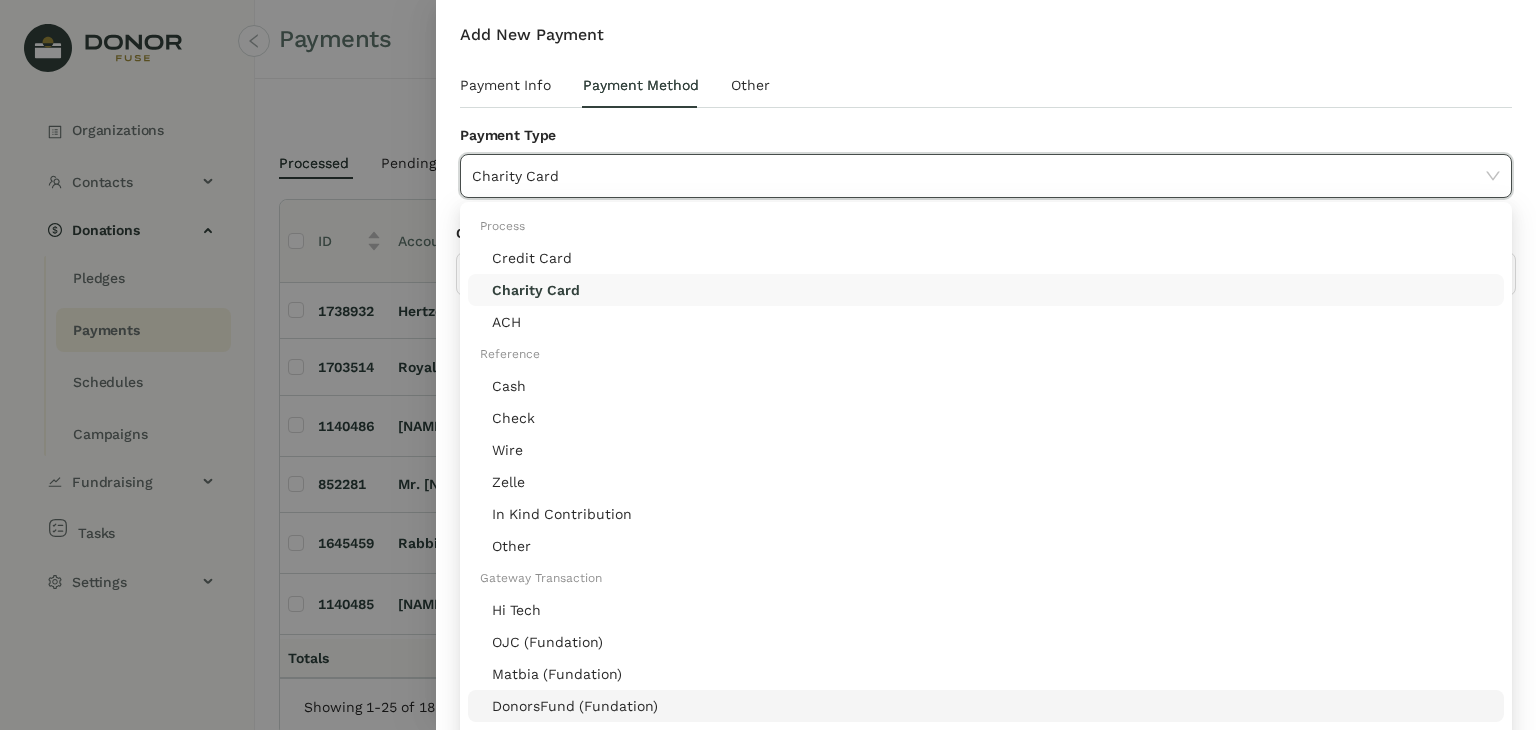 click on "DonorsFund (Fundation)" 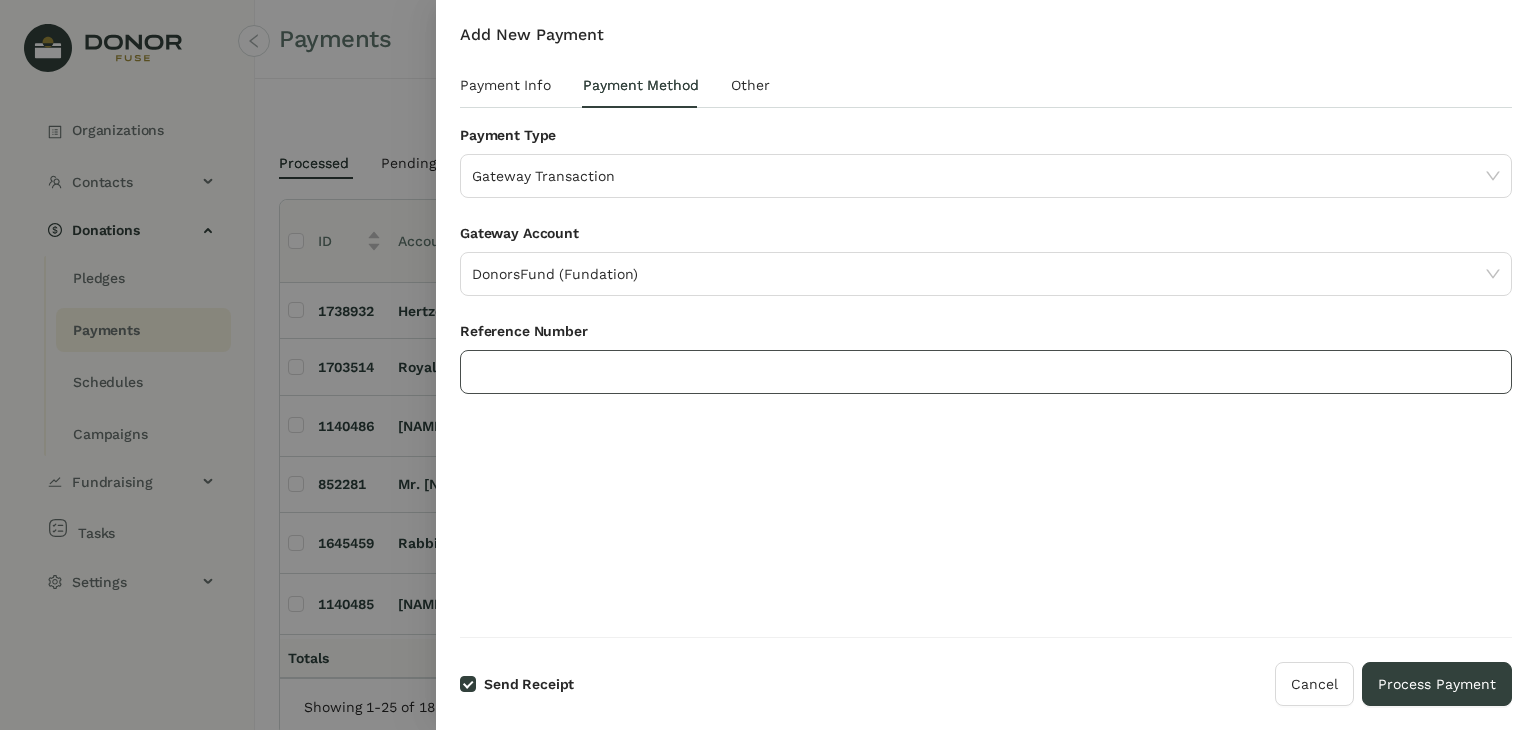 click 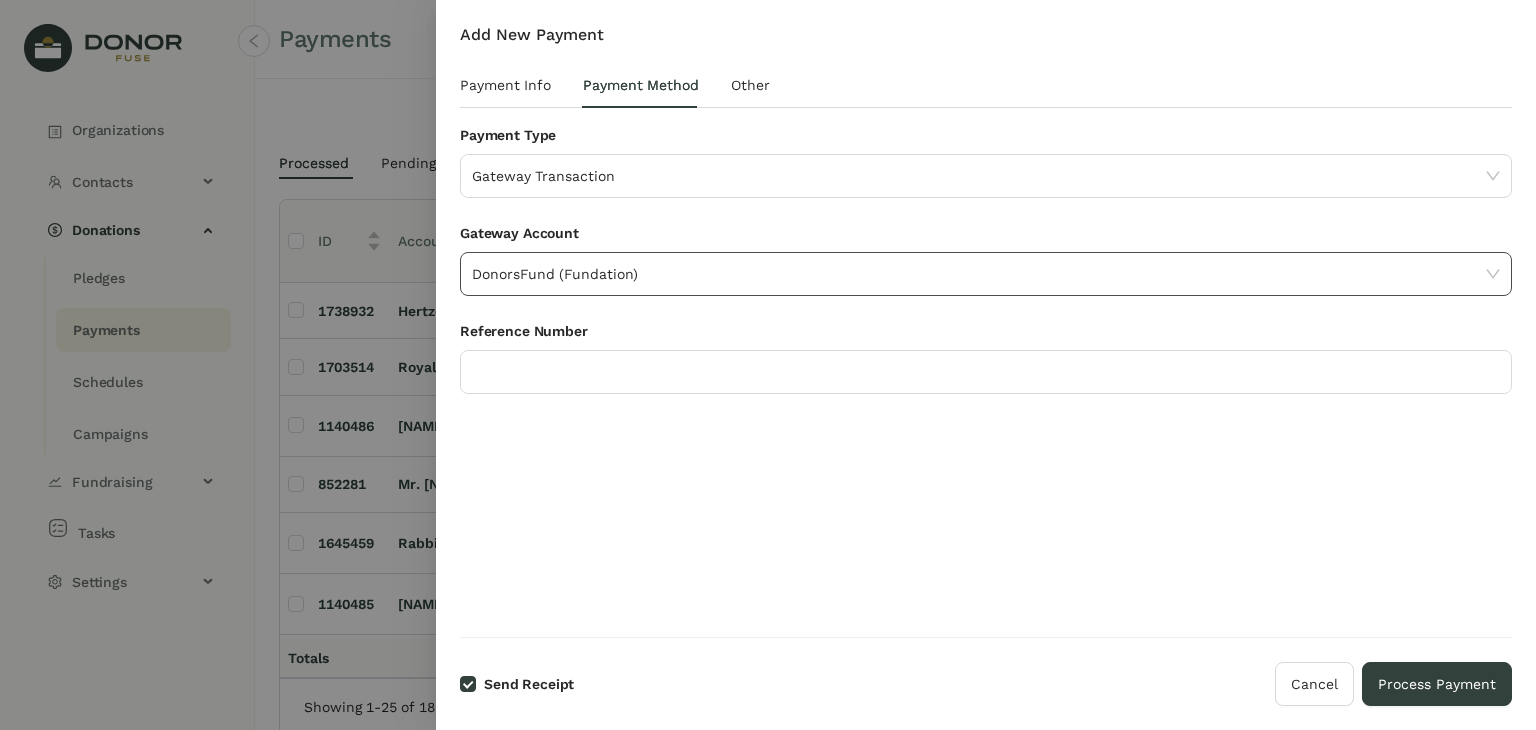 click on "DonorsFund (Fundation)" 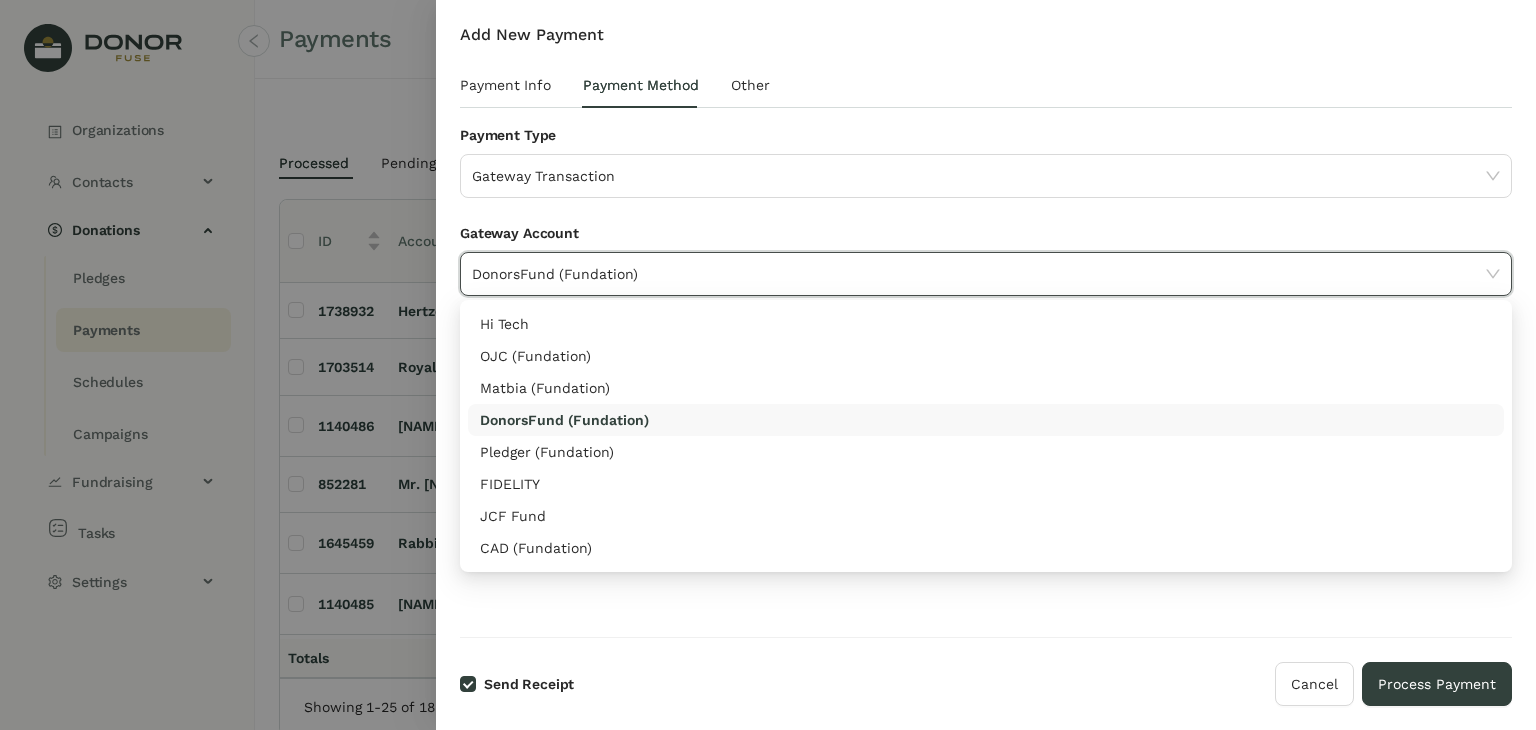 click on "DonorsFund (Fundation)" at bounding box center (986, 420) 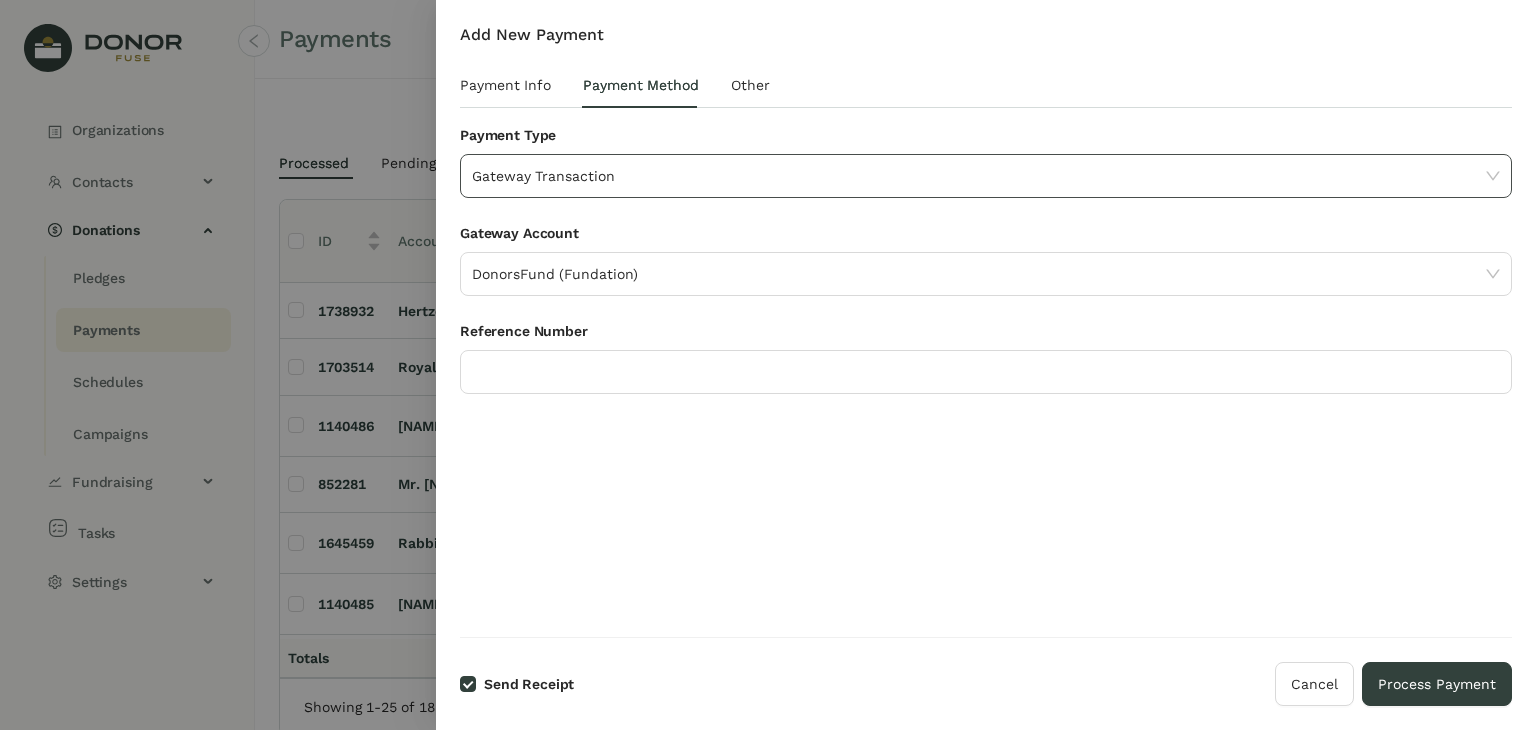 click on "Gateway Transaction" 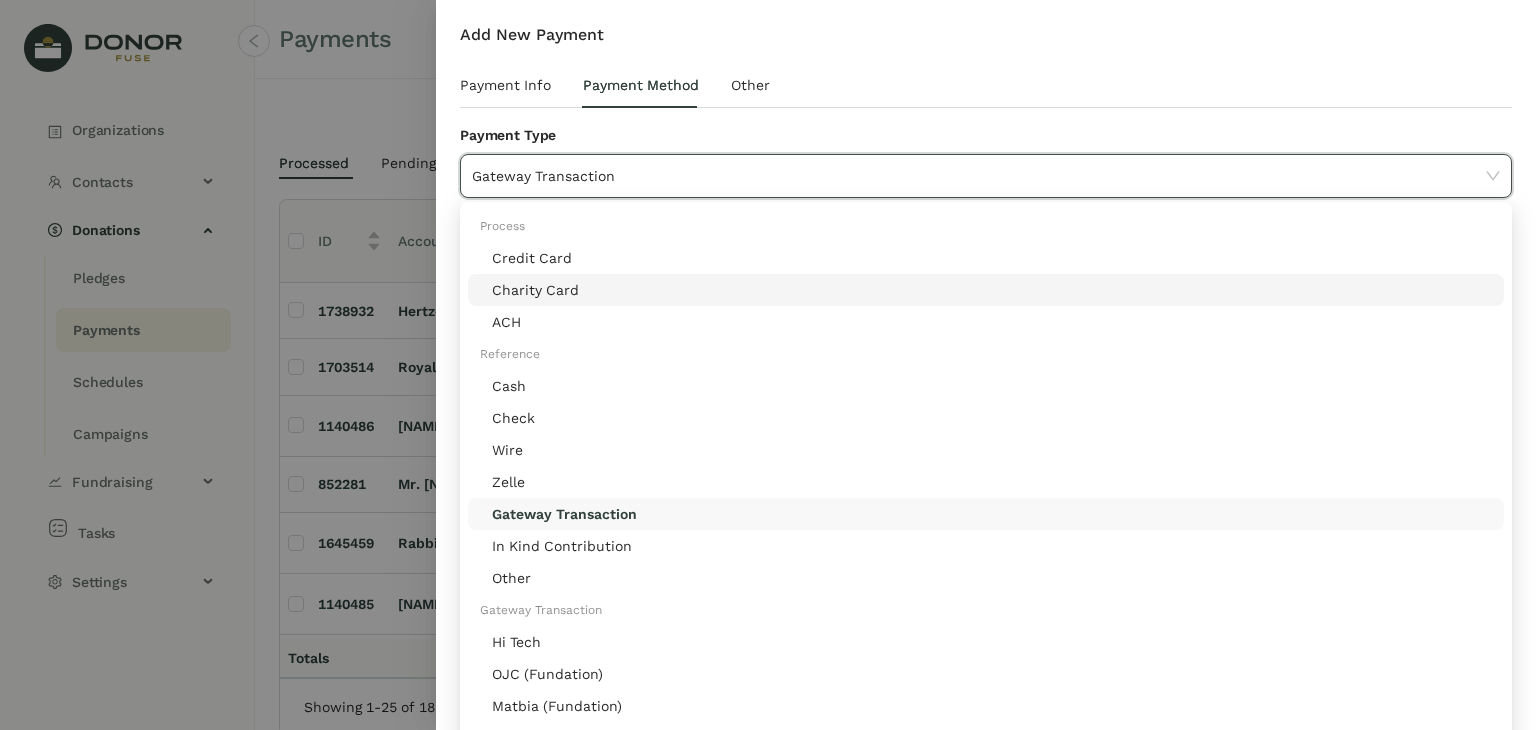 click on "Charity Card" 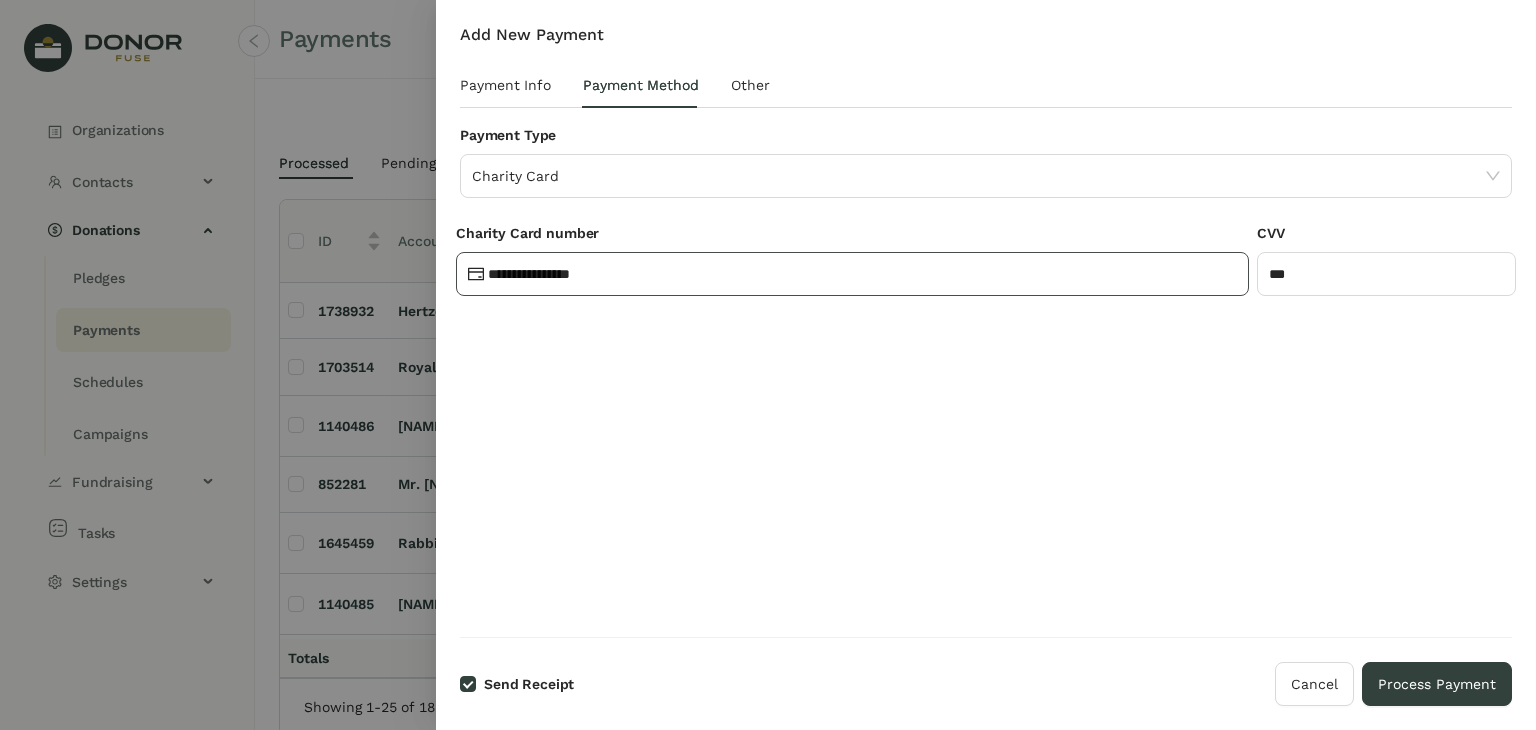 click on "**********" 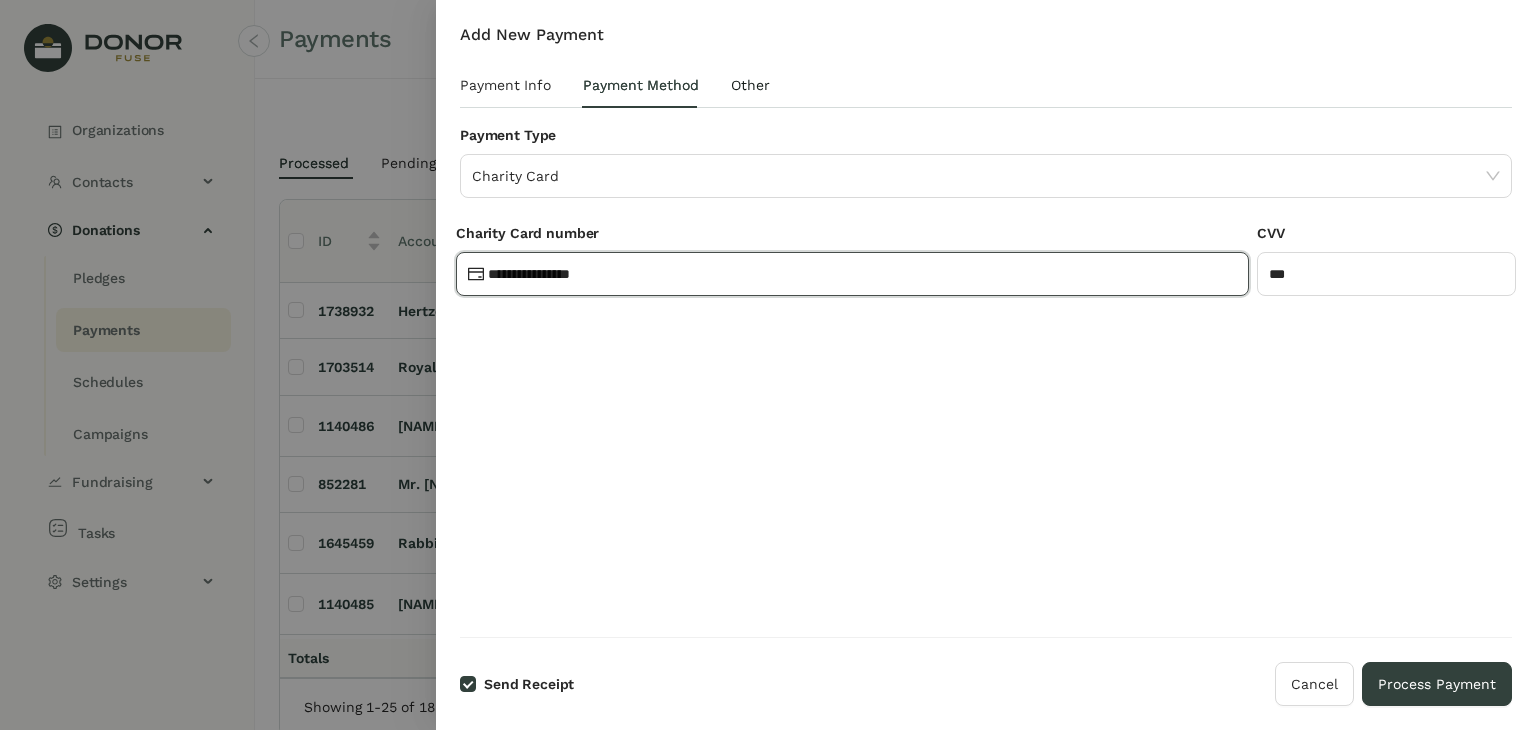 click on "Other" at bounding box center (750, 85) 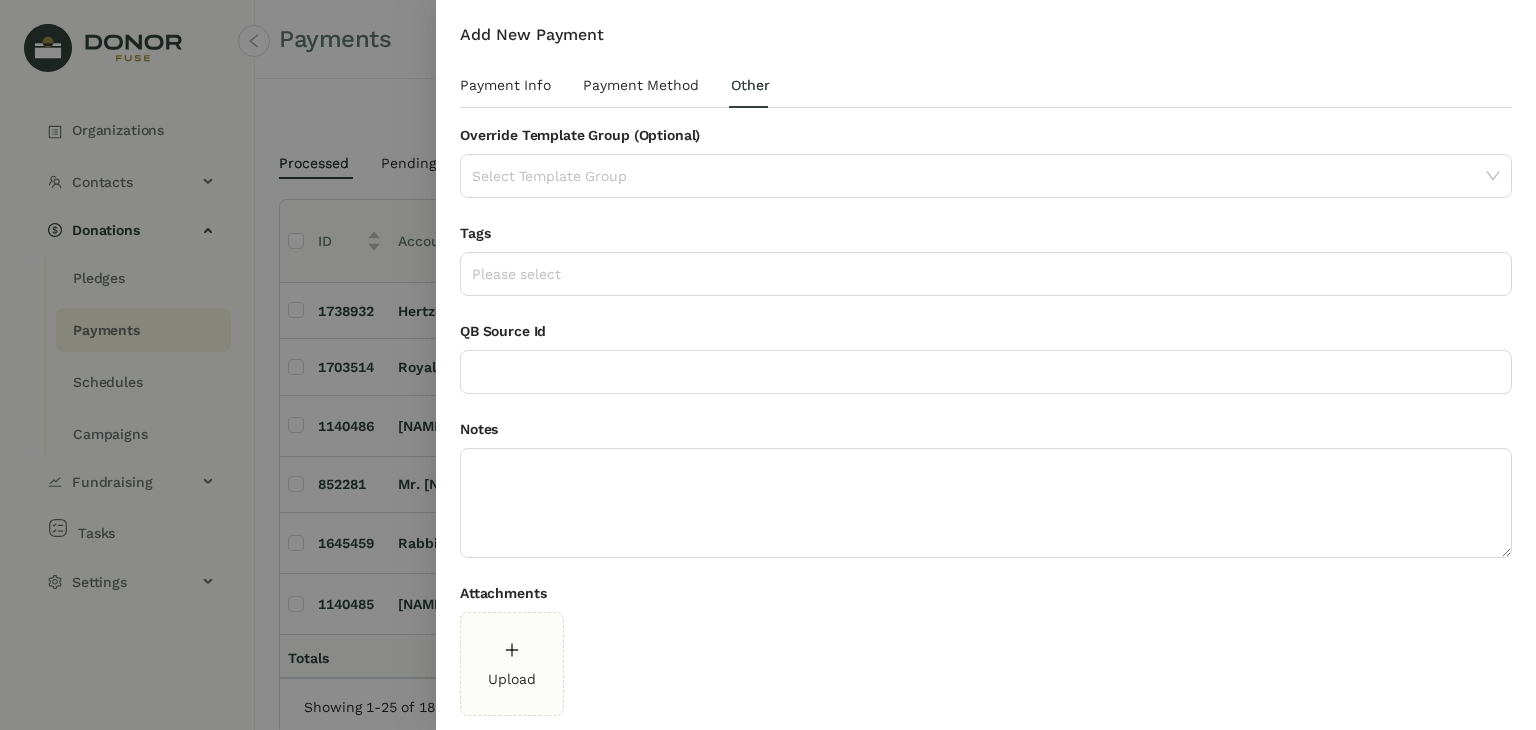 click on "Payment Info Payment Method Other" at bounding box center (615, 85) 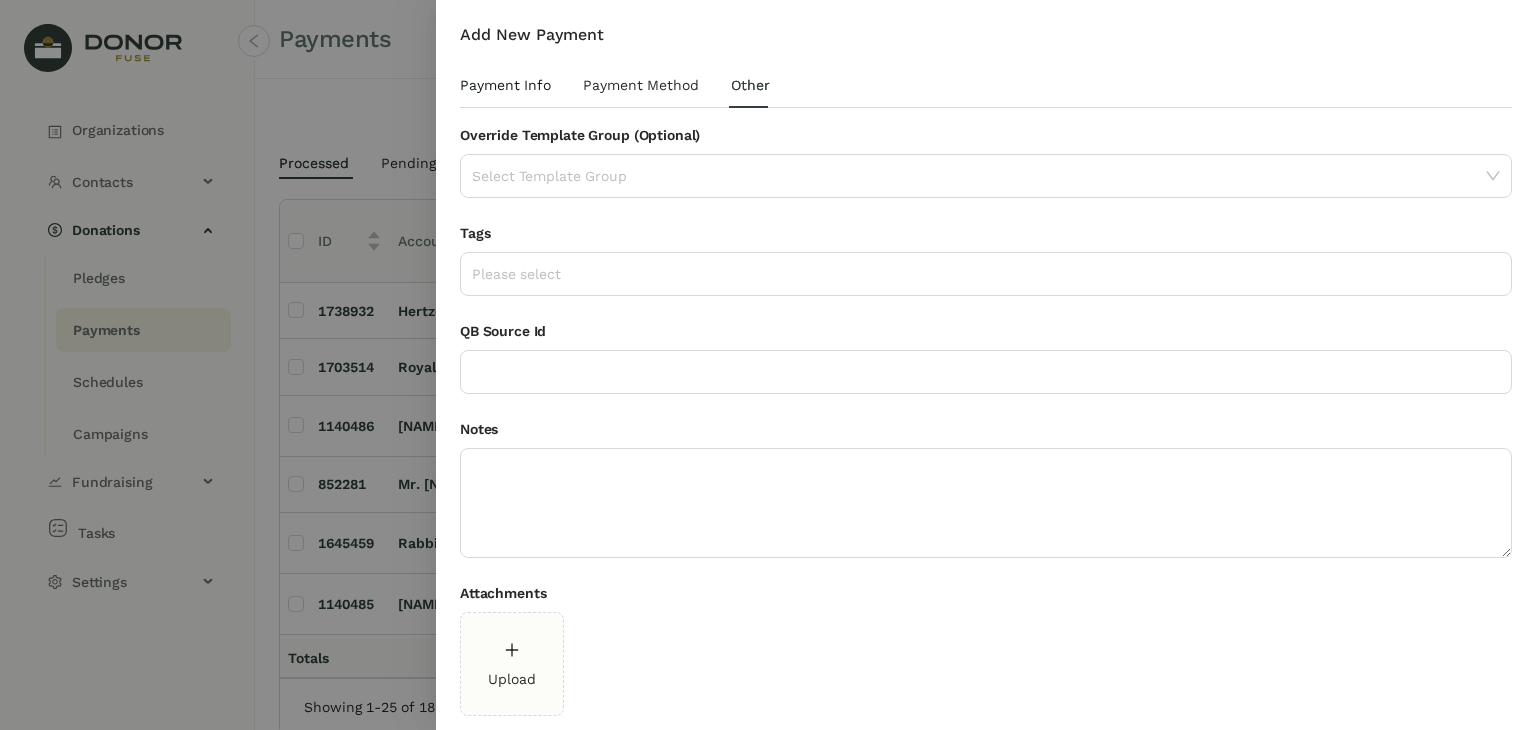 click on "Payment Info" at bounding box center (505, 85) 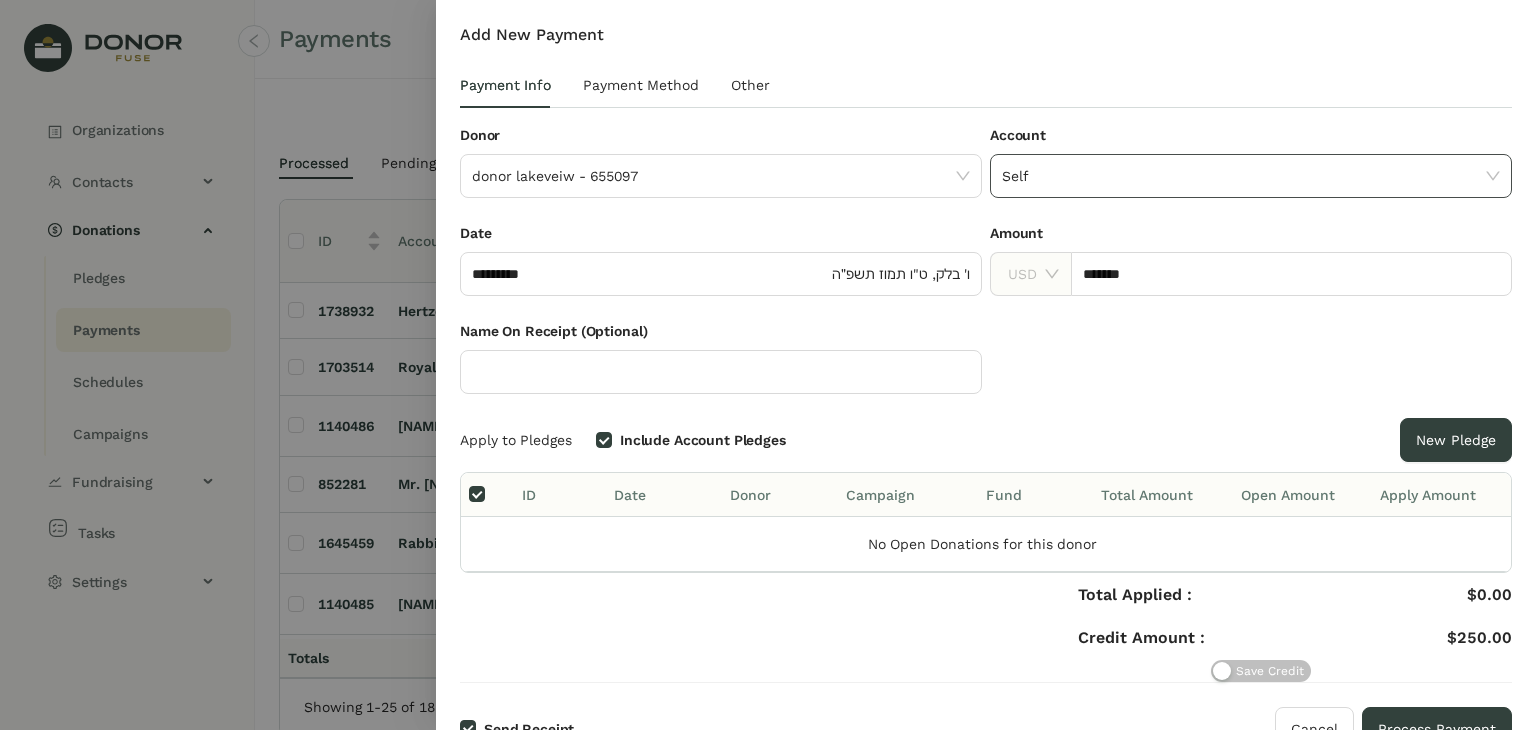 click on "Self" 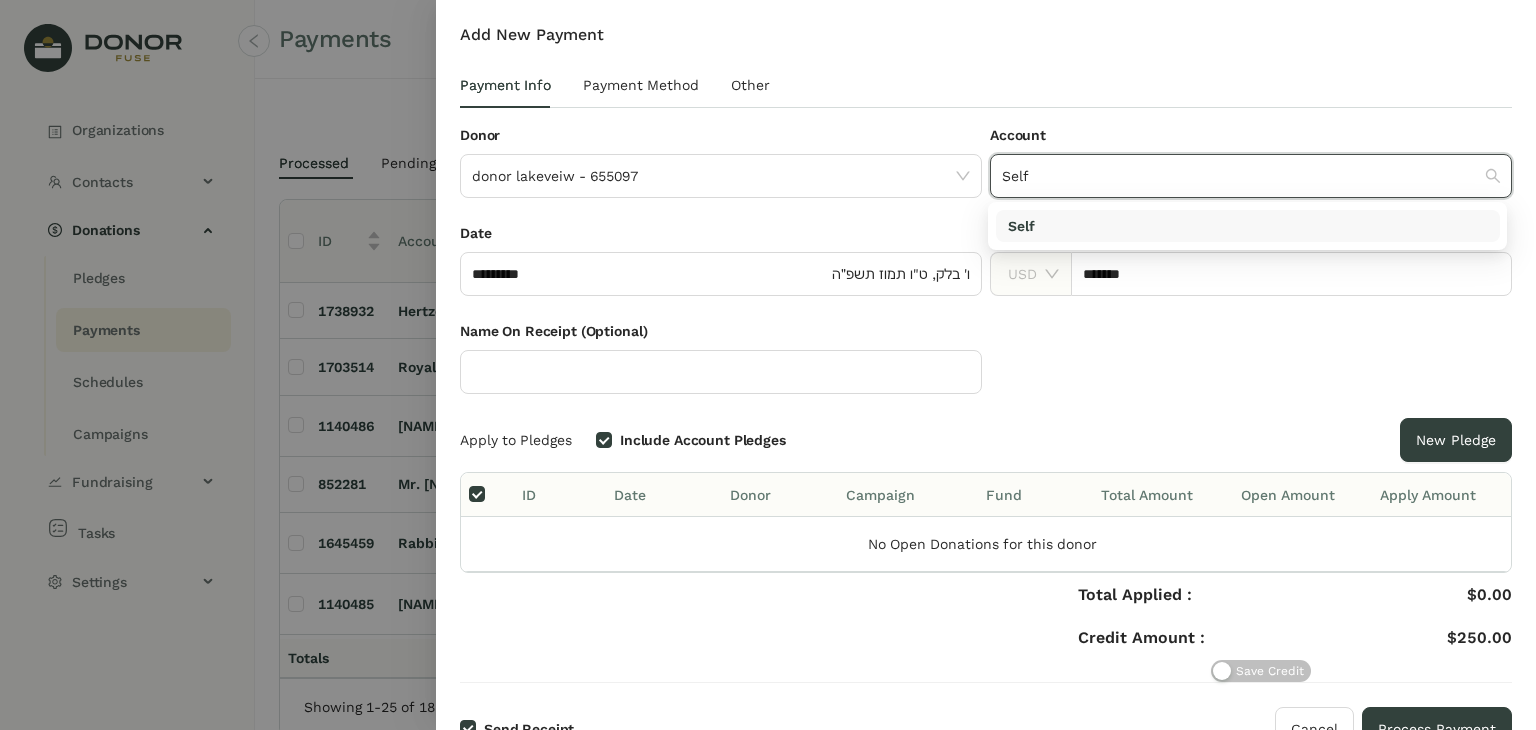 click on "Self" at bounding box center (1248, 226) 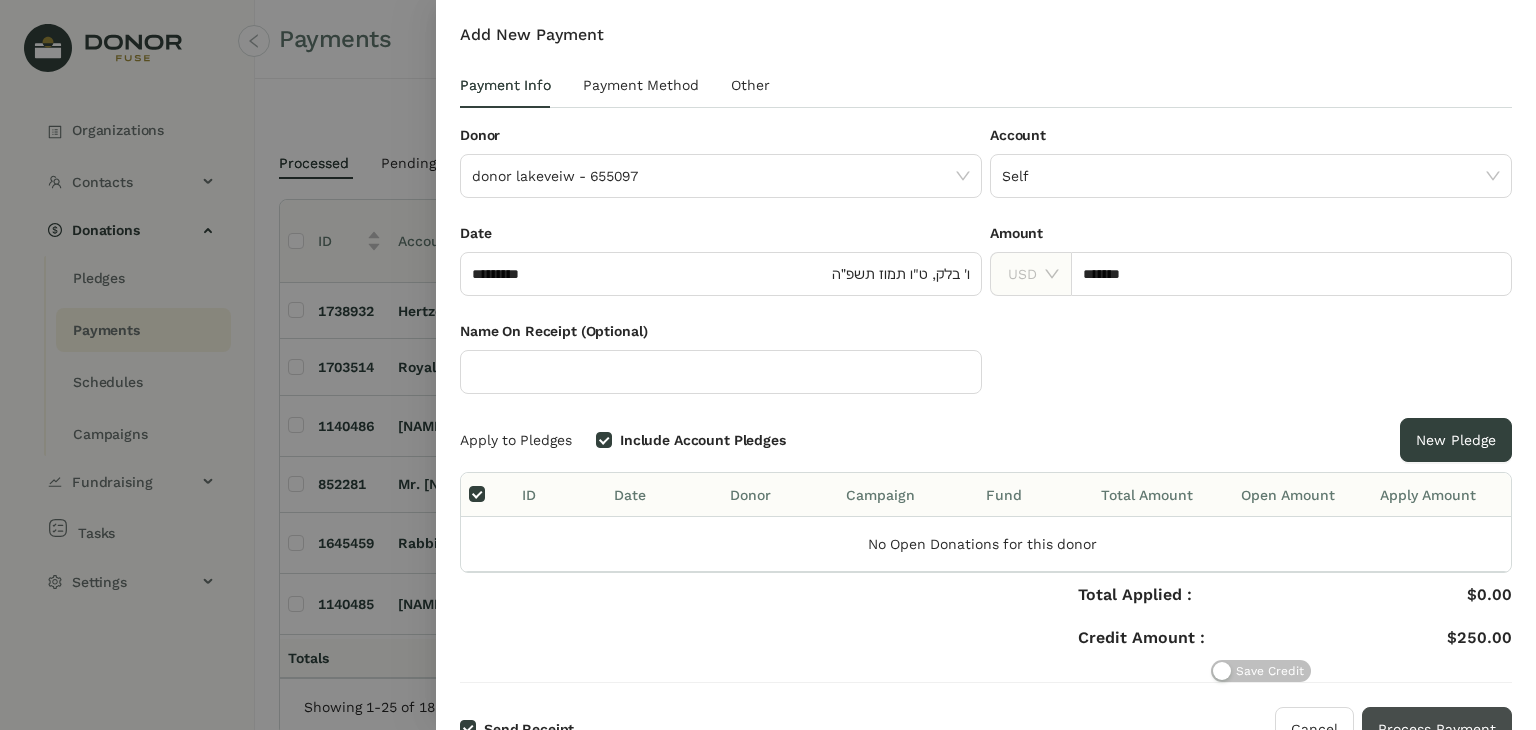 click on "Process Payment" at bounding box center (1437, 729) 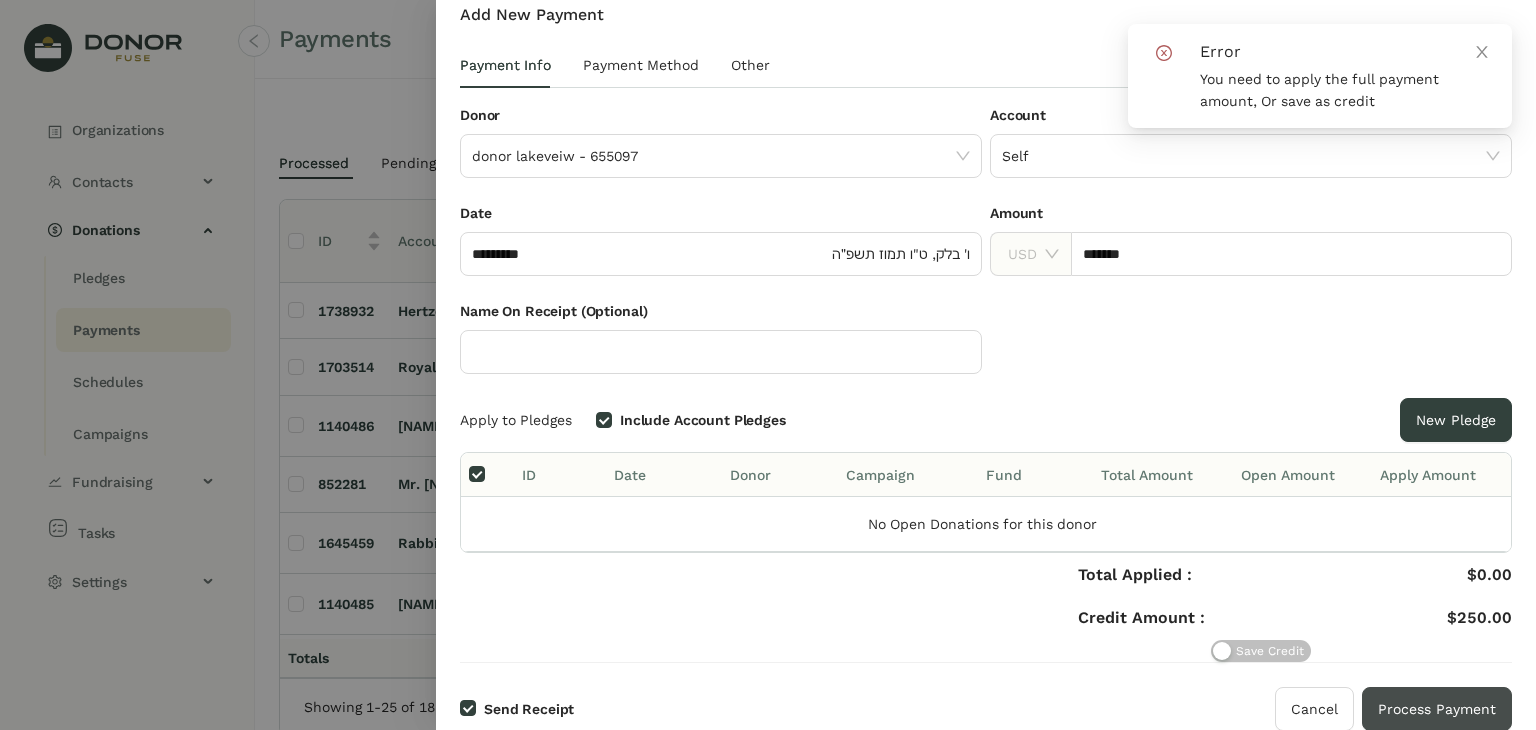 scroll, scrollTop: 28, scrollLeft: 0, axis: vertical 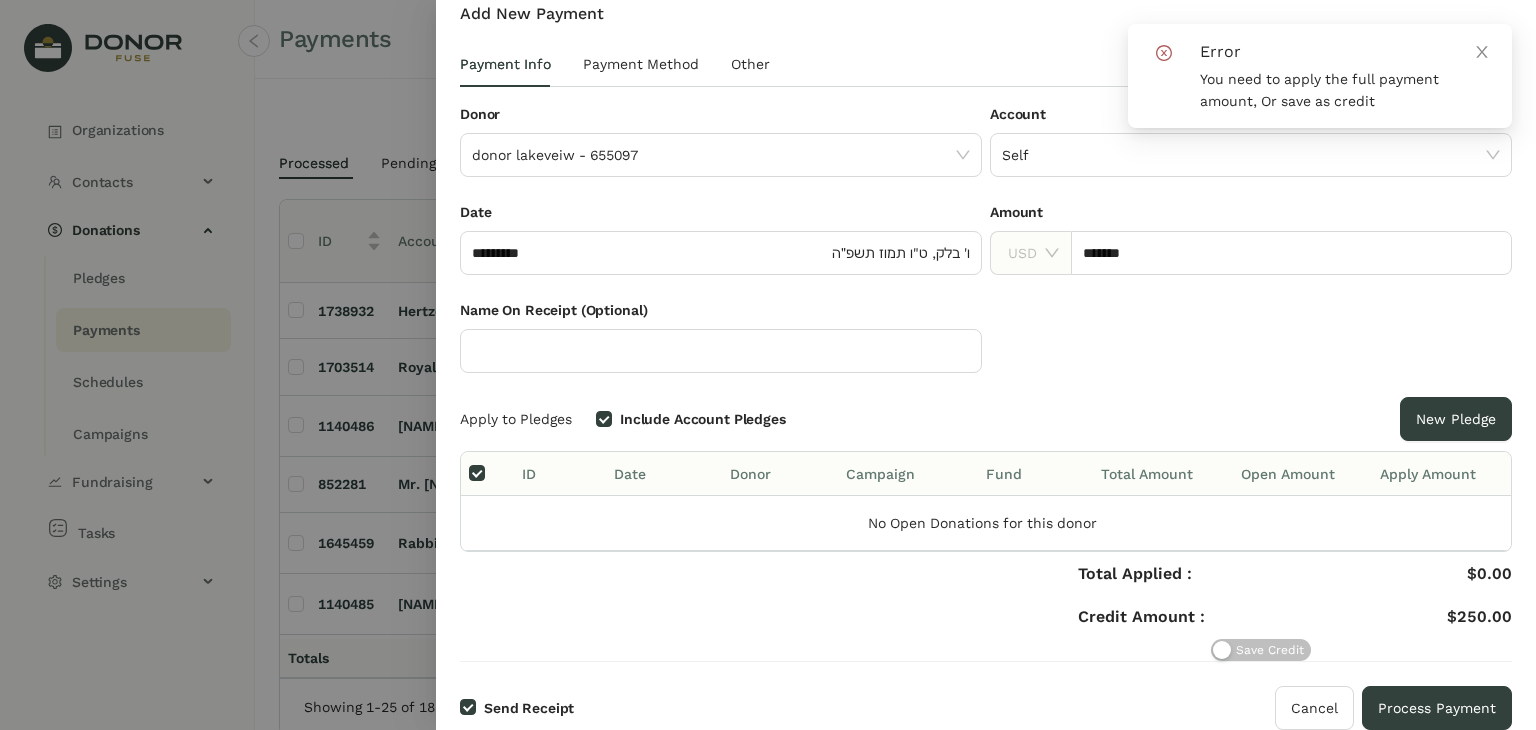 click on "Save Credit" at bounding box center [1270, 650] 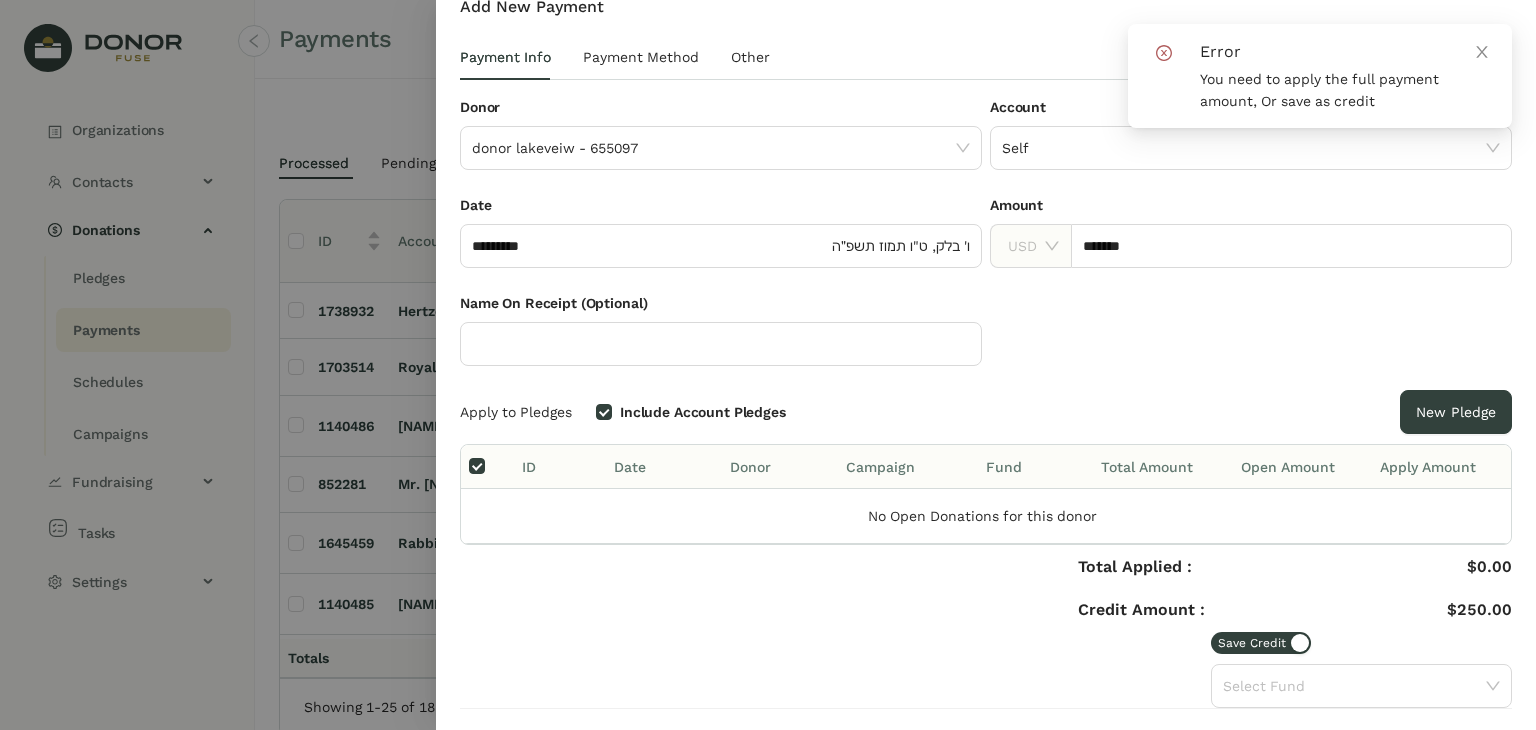 click on "Save Credit" at bounding box center [1252, 643] 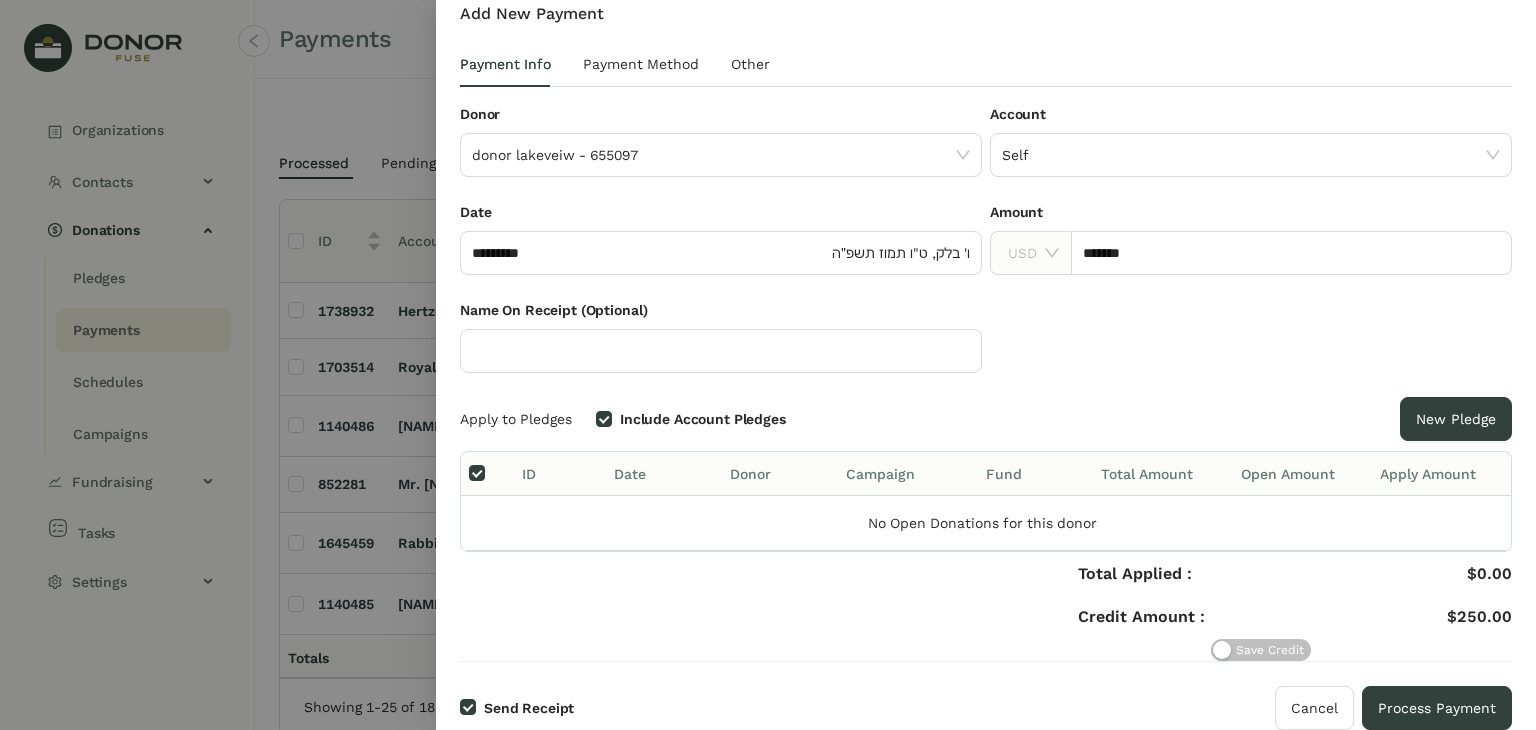 click on "Save Credit" at bounding box center (1270, 650) 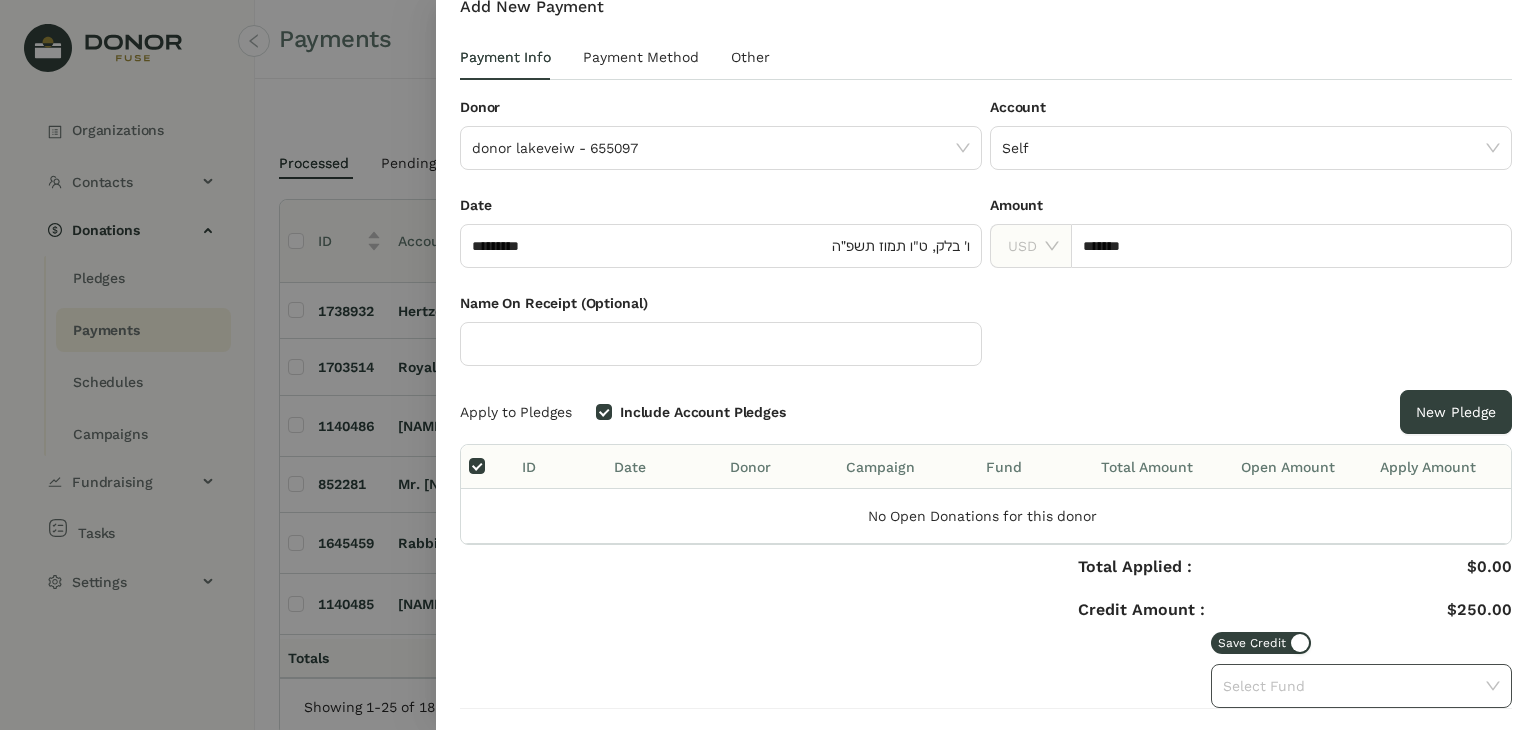 click at bounding box center (1354, 686) 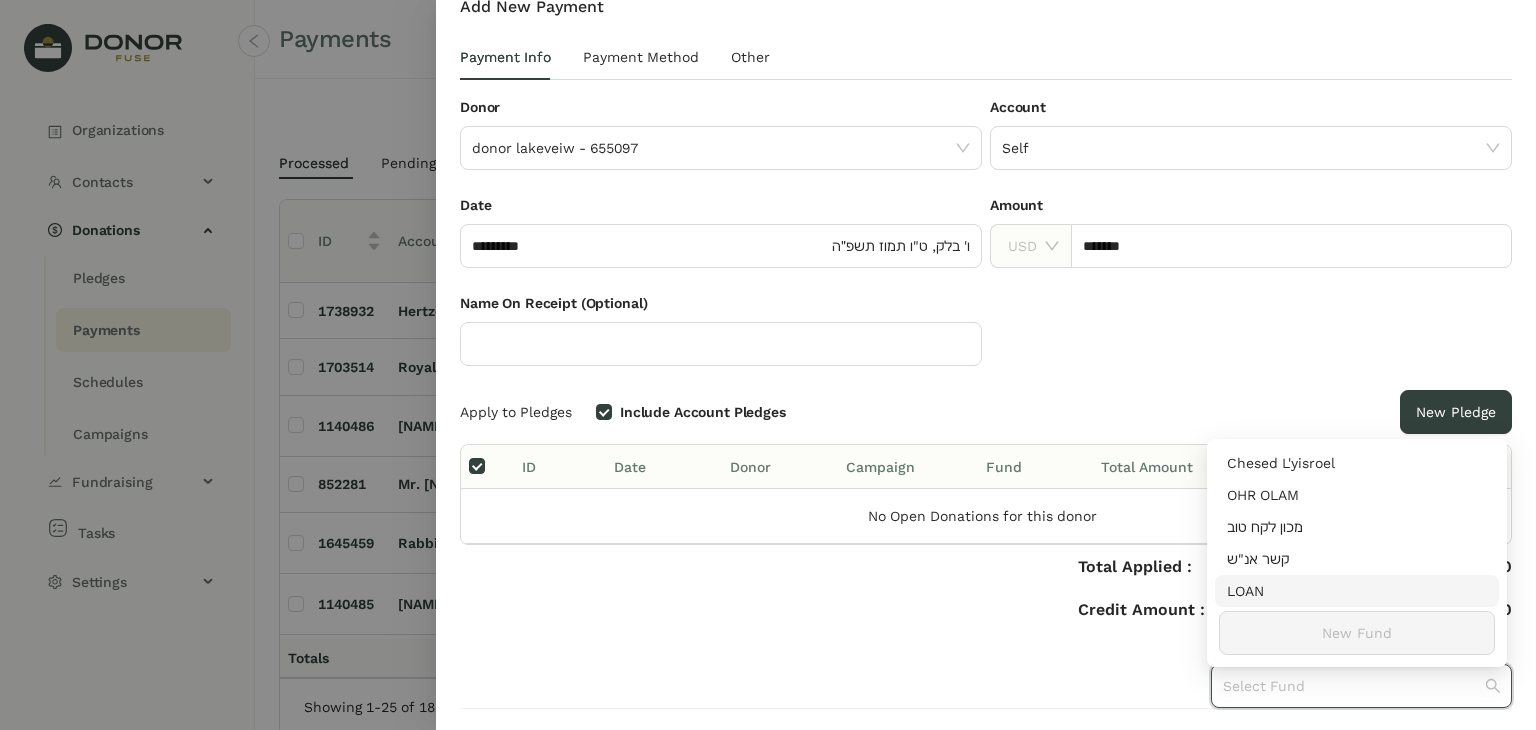 click on "Total Applied :    Credit Amount :" at bounding box center (1221, 592) 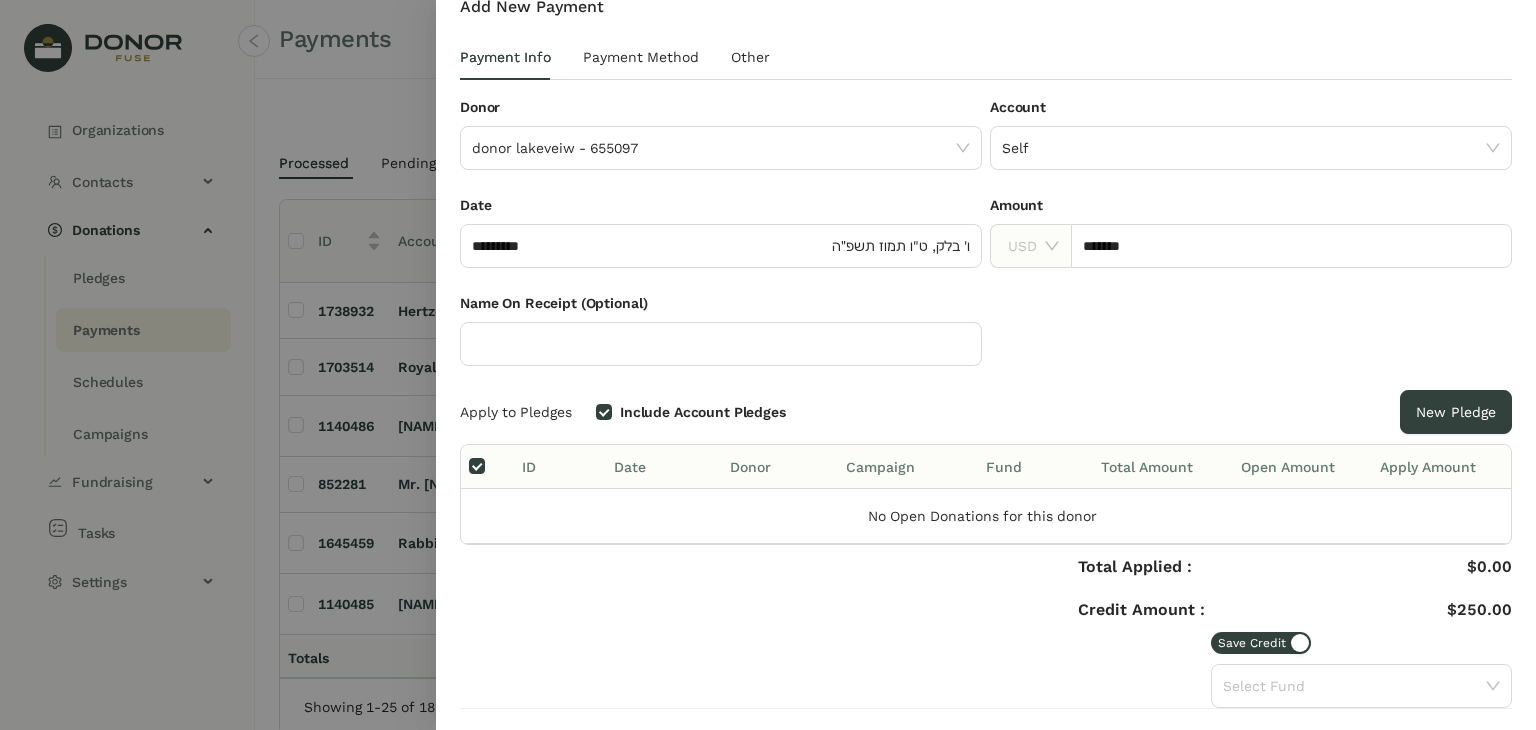 click on "Save Credit" at bounding box center (1252, 643) 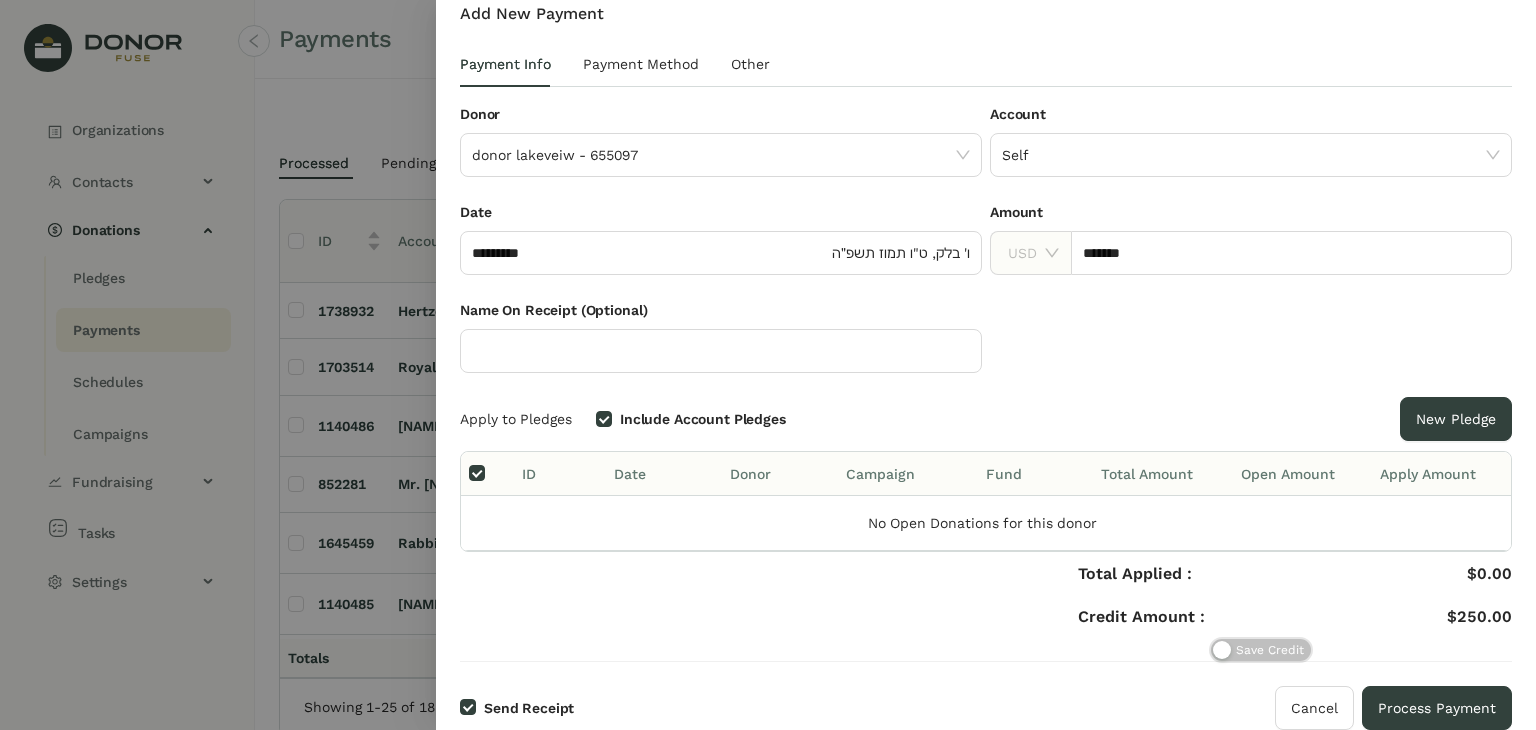 scroll, scrollTop: 28, scrollLeft: 0, axis: vertical 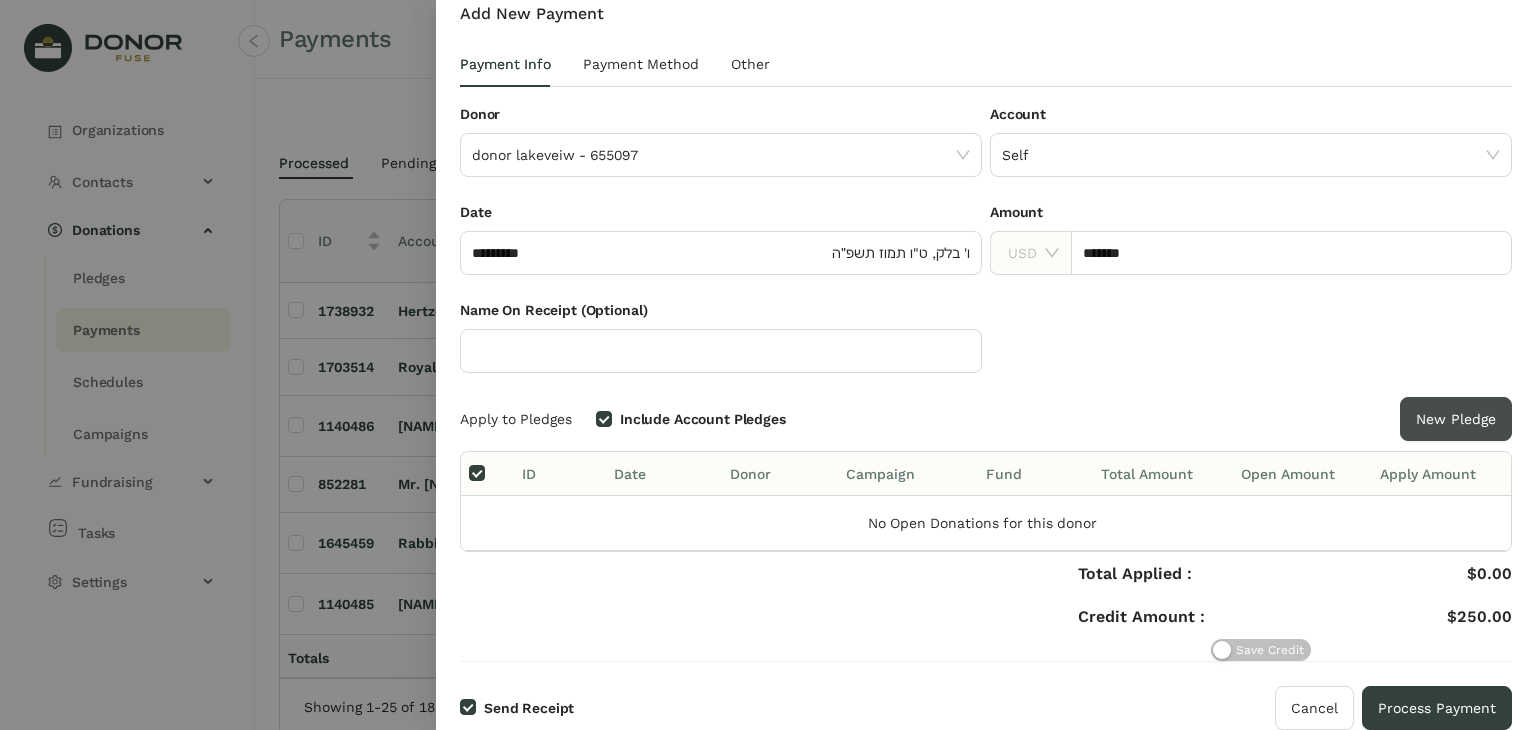 click on "New Pledge" at bounding box center [1456, 419] 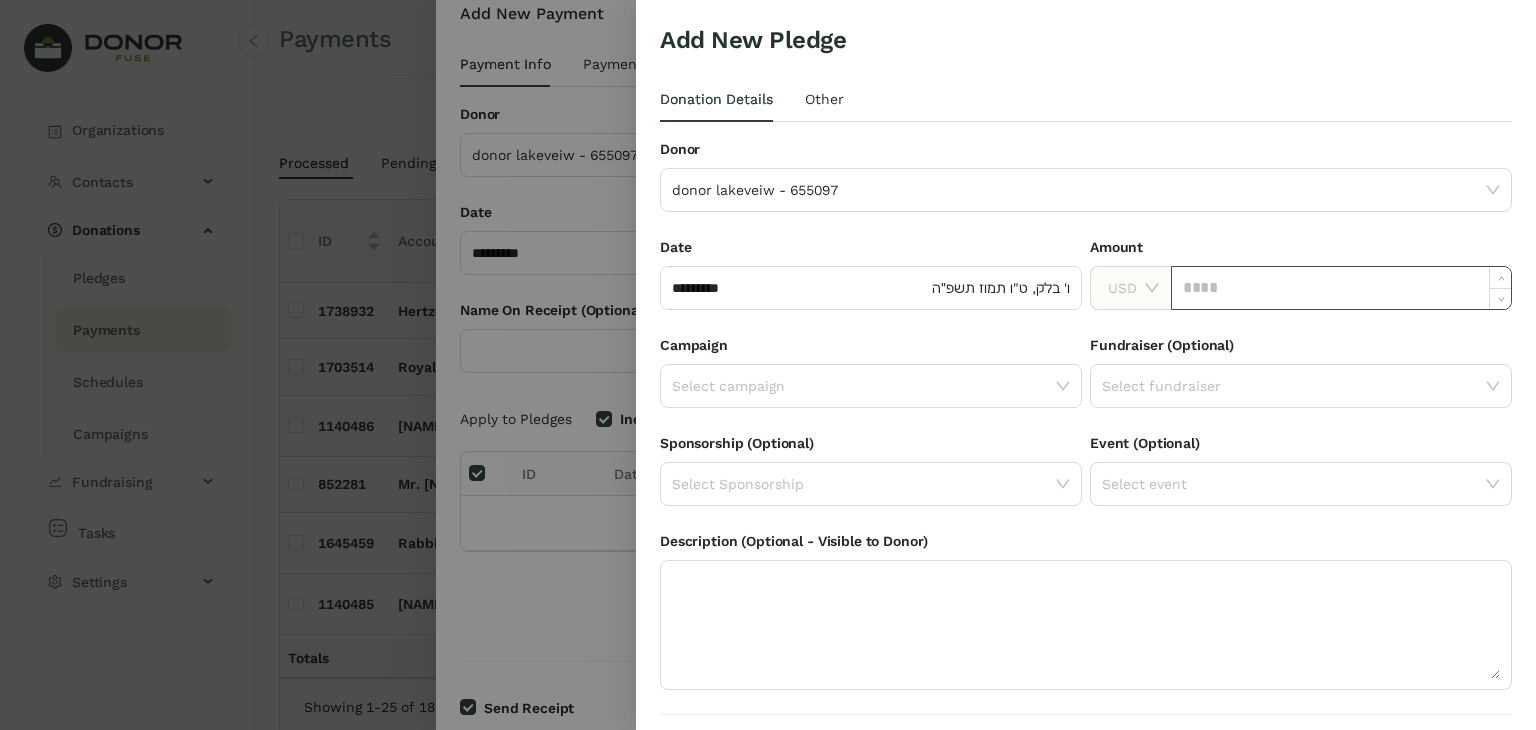 click 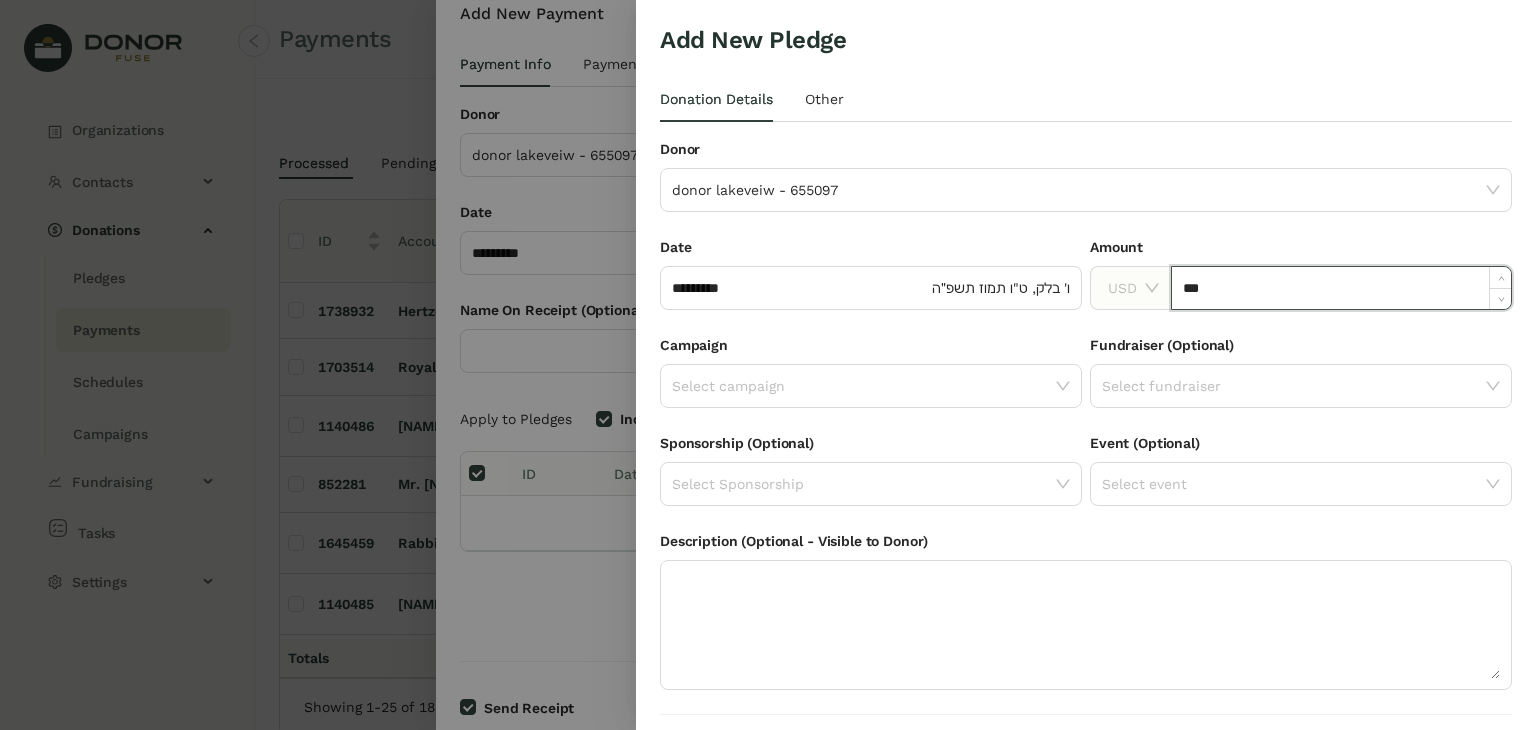 type on "*******" 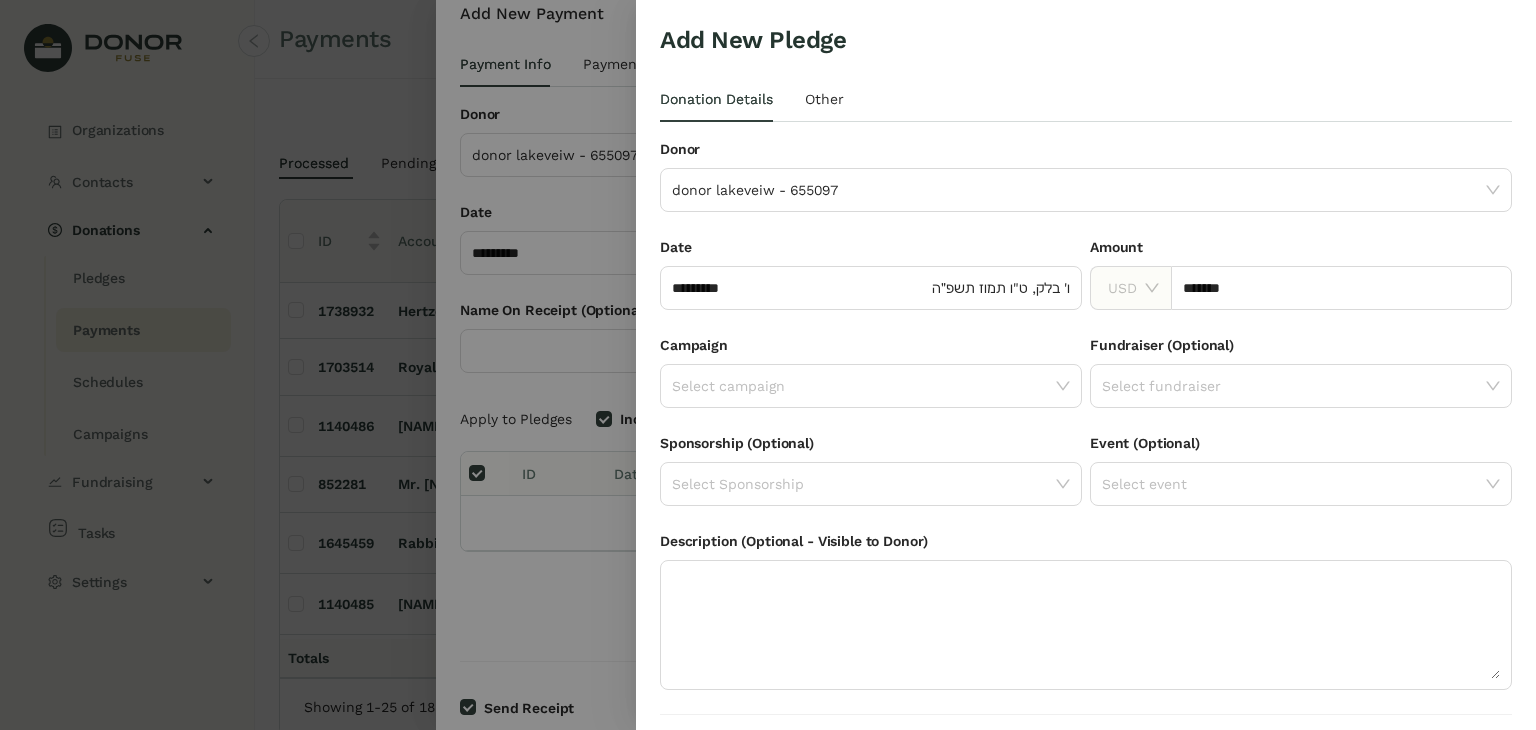 click on "Donor donor lakeveiw - [NUMBER]" at bounding box center [1086, 187] 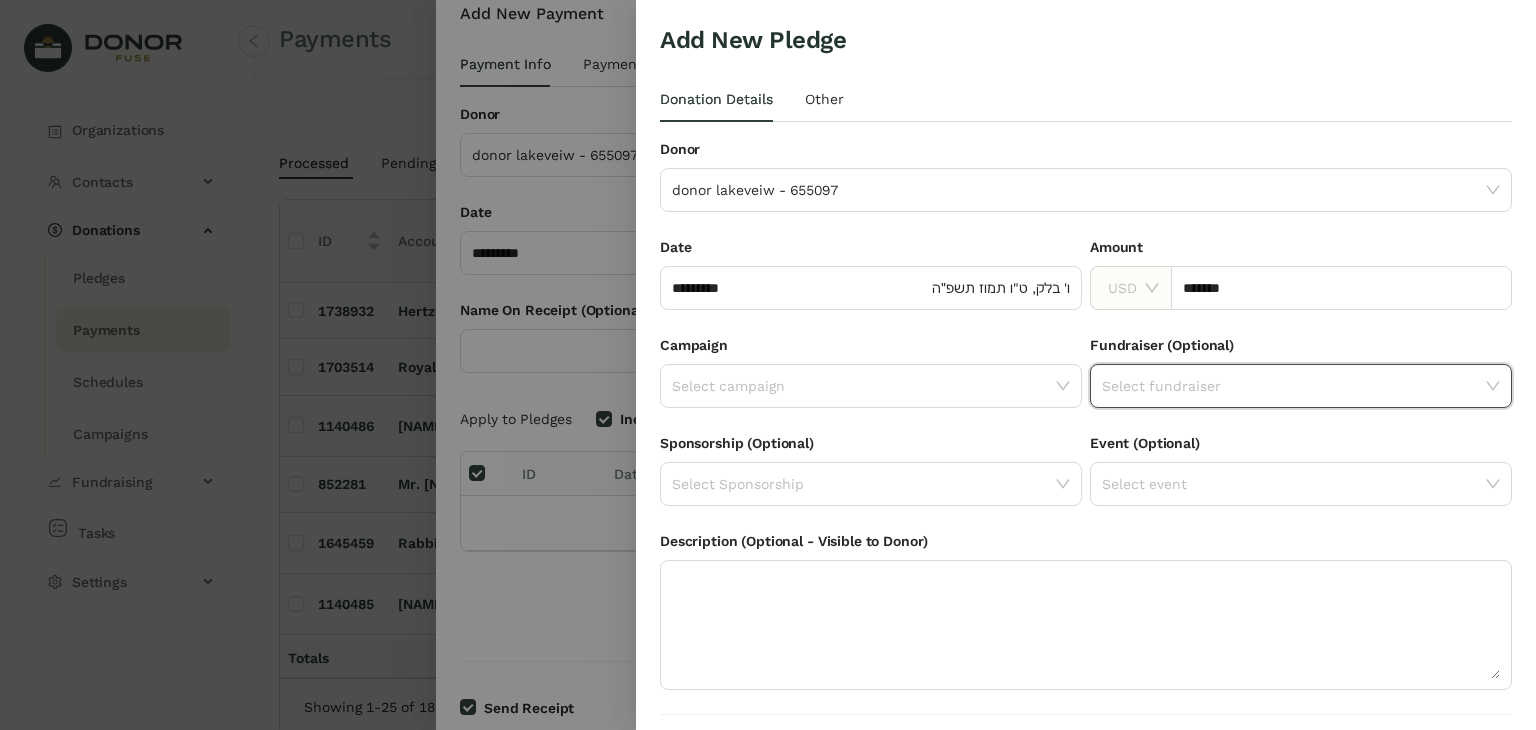 click 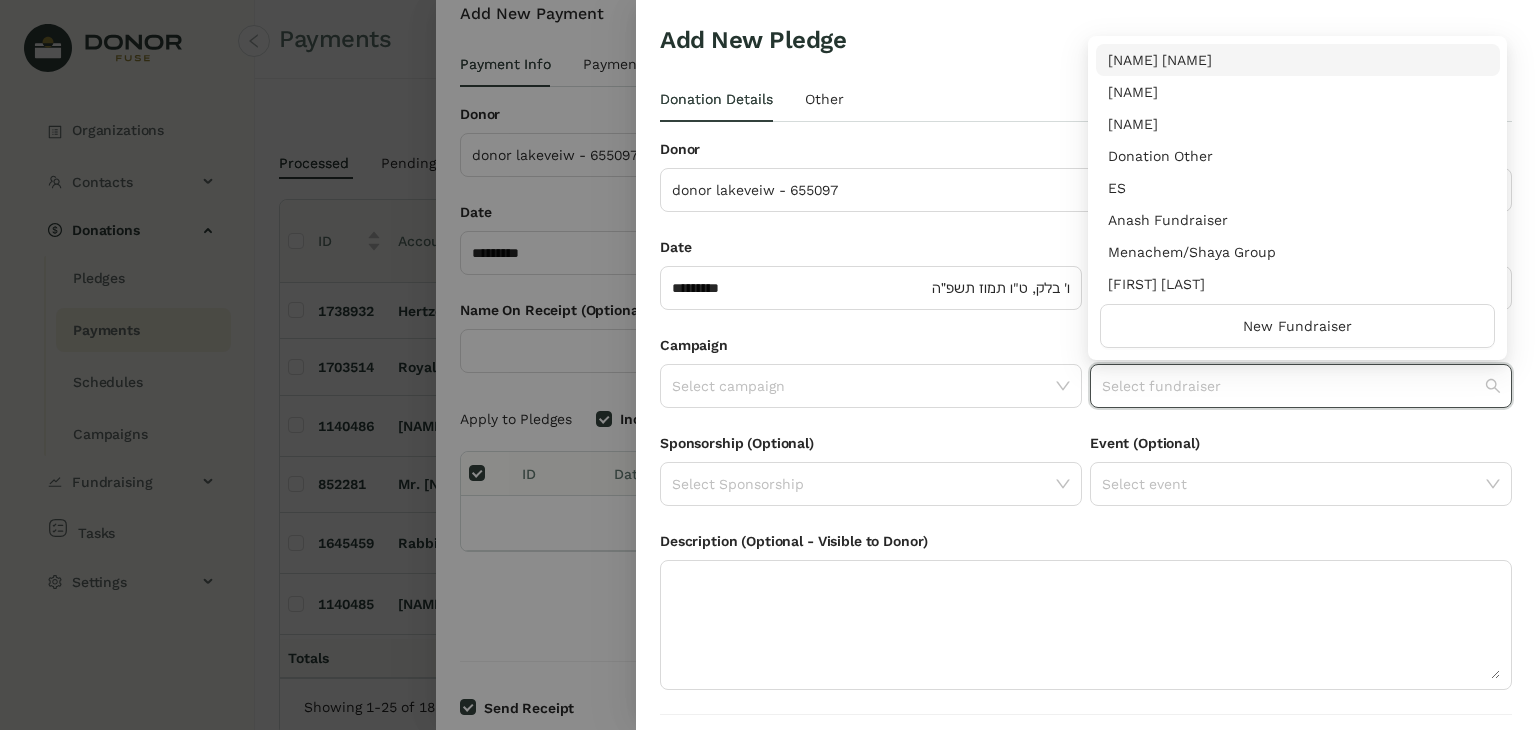 click on "[NAME] [NAME]" at bounding box center (1298, 60) 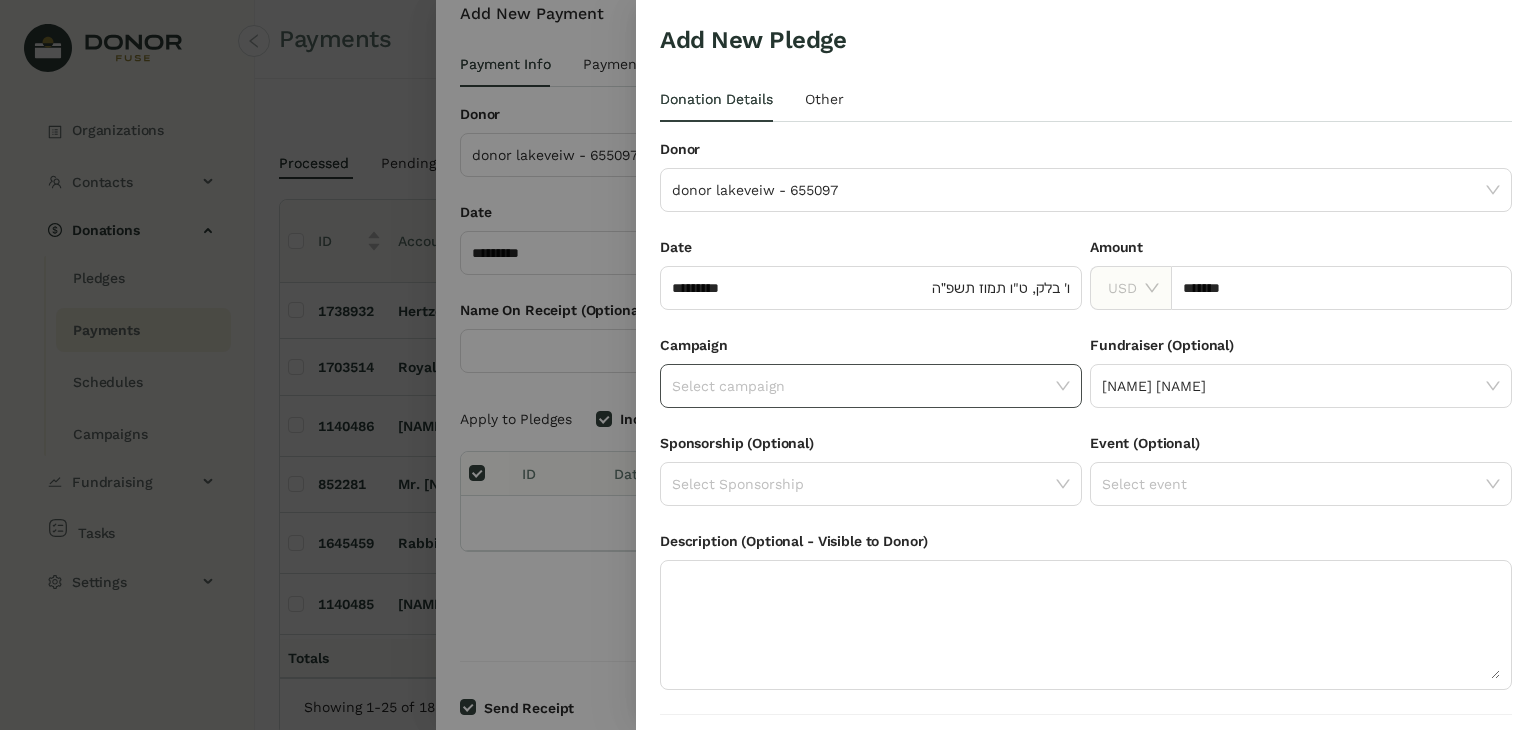 click 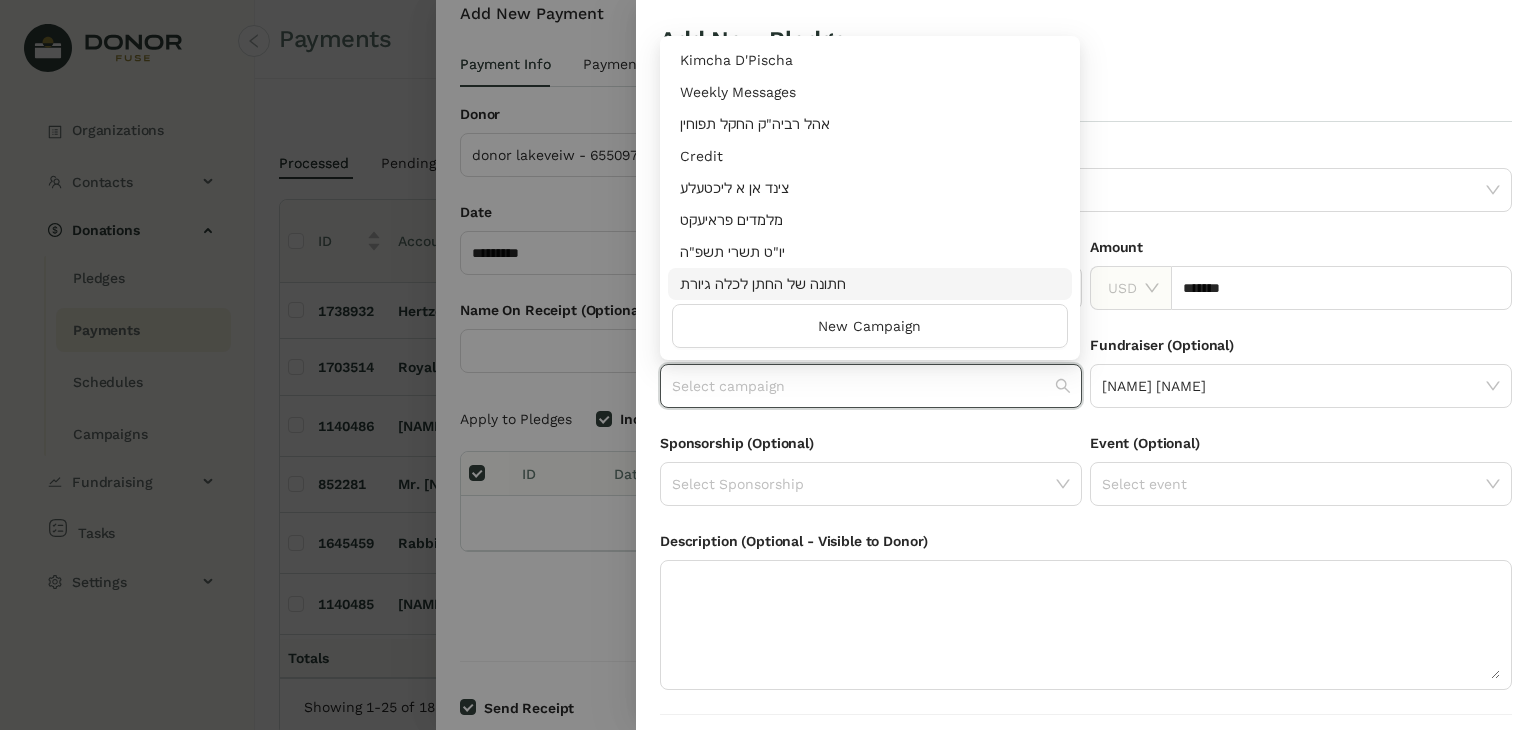 scroll, scrollTop: 608, scrollLeft: 0, axis: vertical 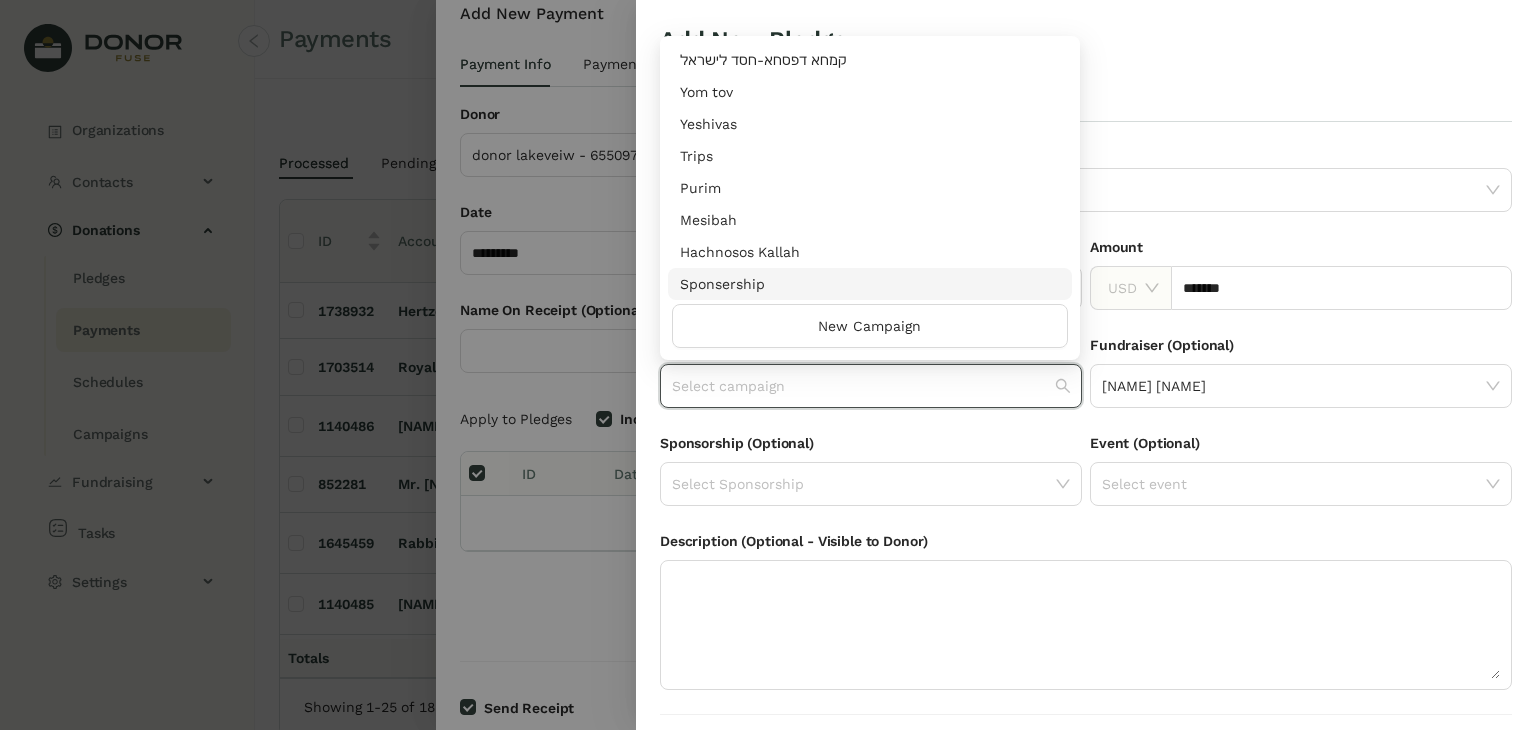 click on "Sponsership" at bounding box center [870, 284] 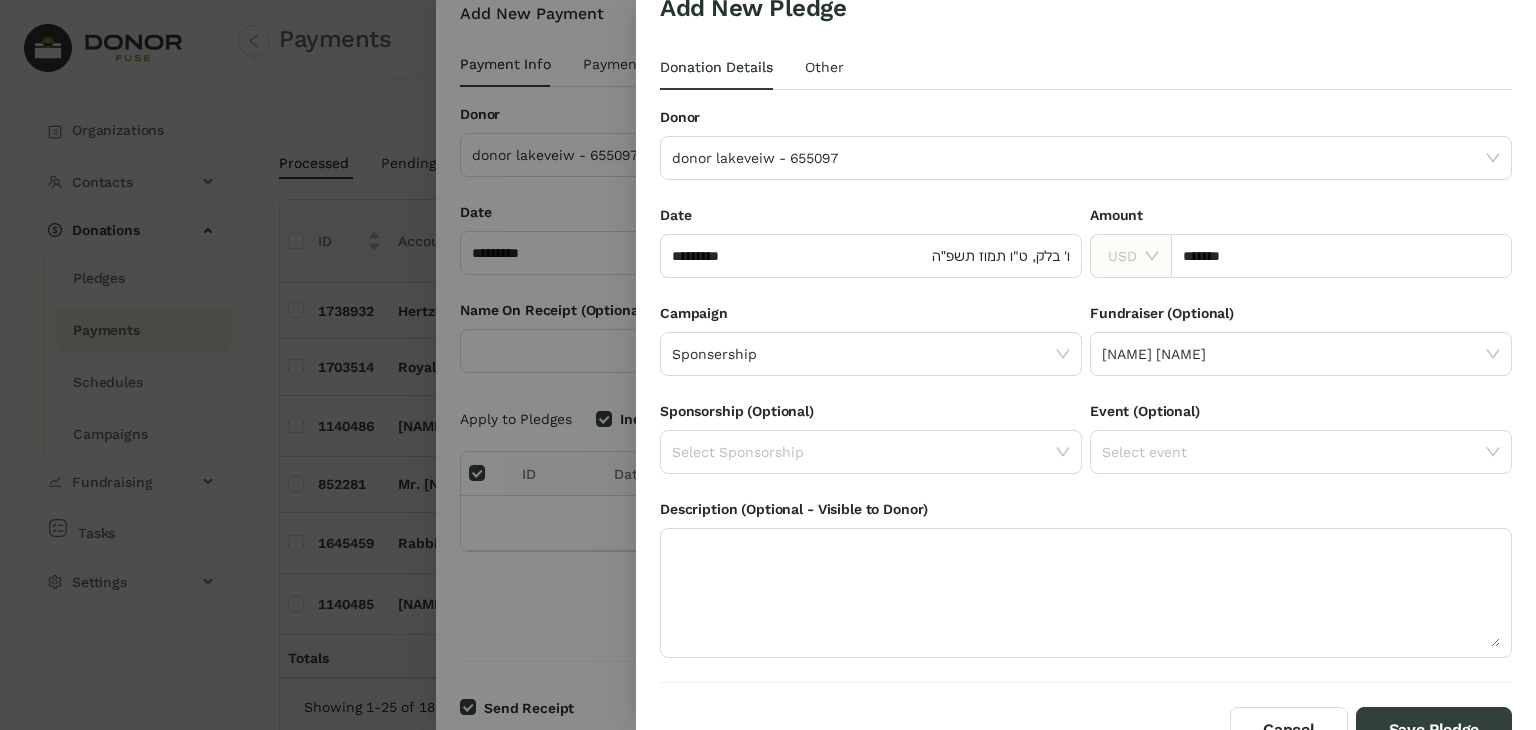 scroll, scrollTop: 54, scrollLeft: 0, axis: vertical 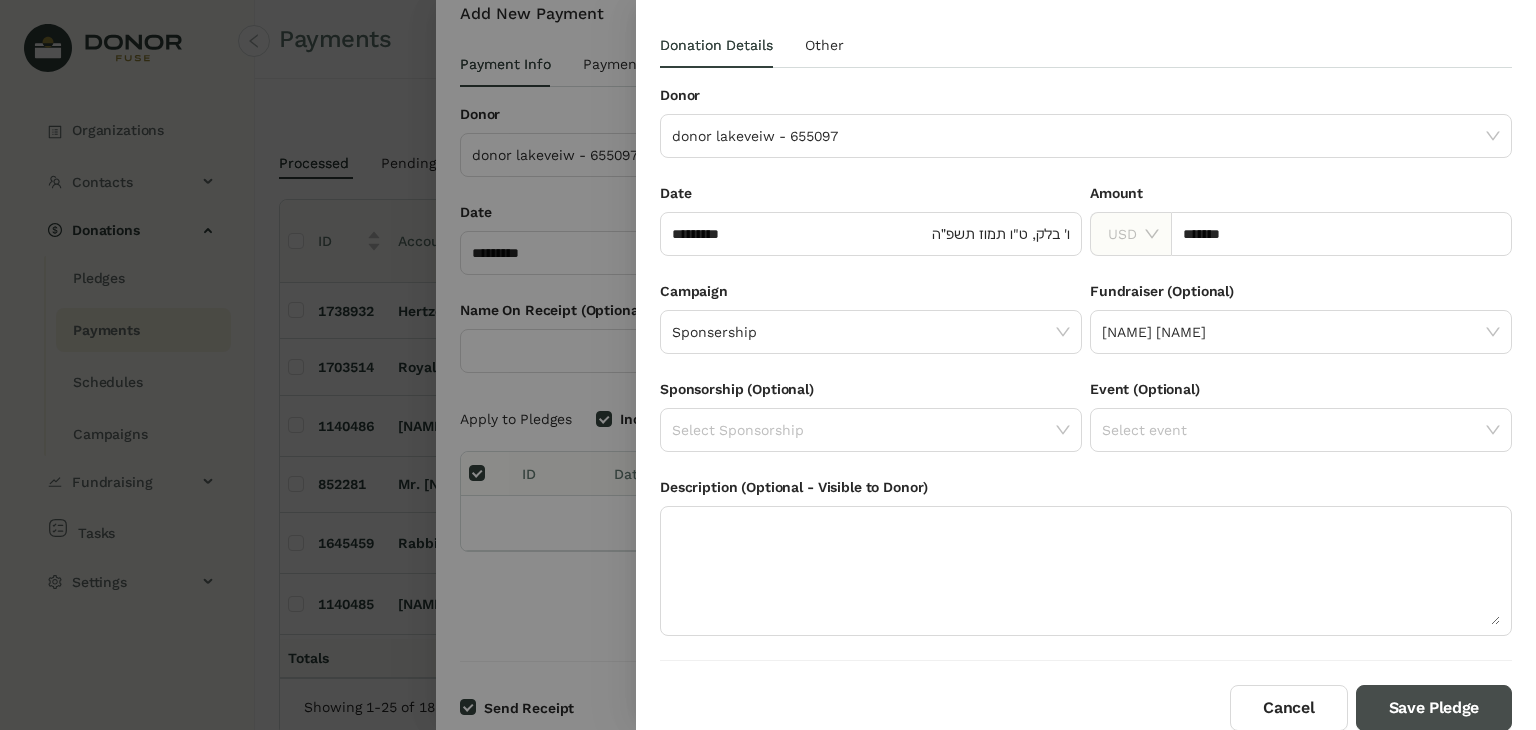 click on "Save Pledge" at bounding box center (1434, 708) 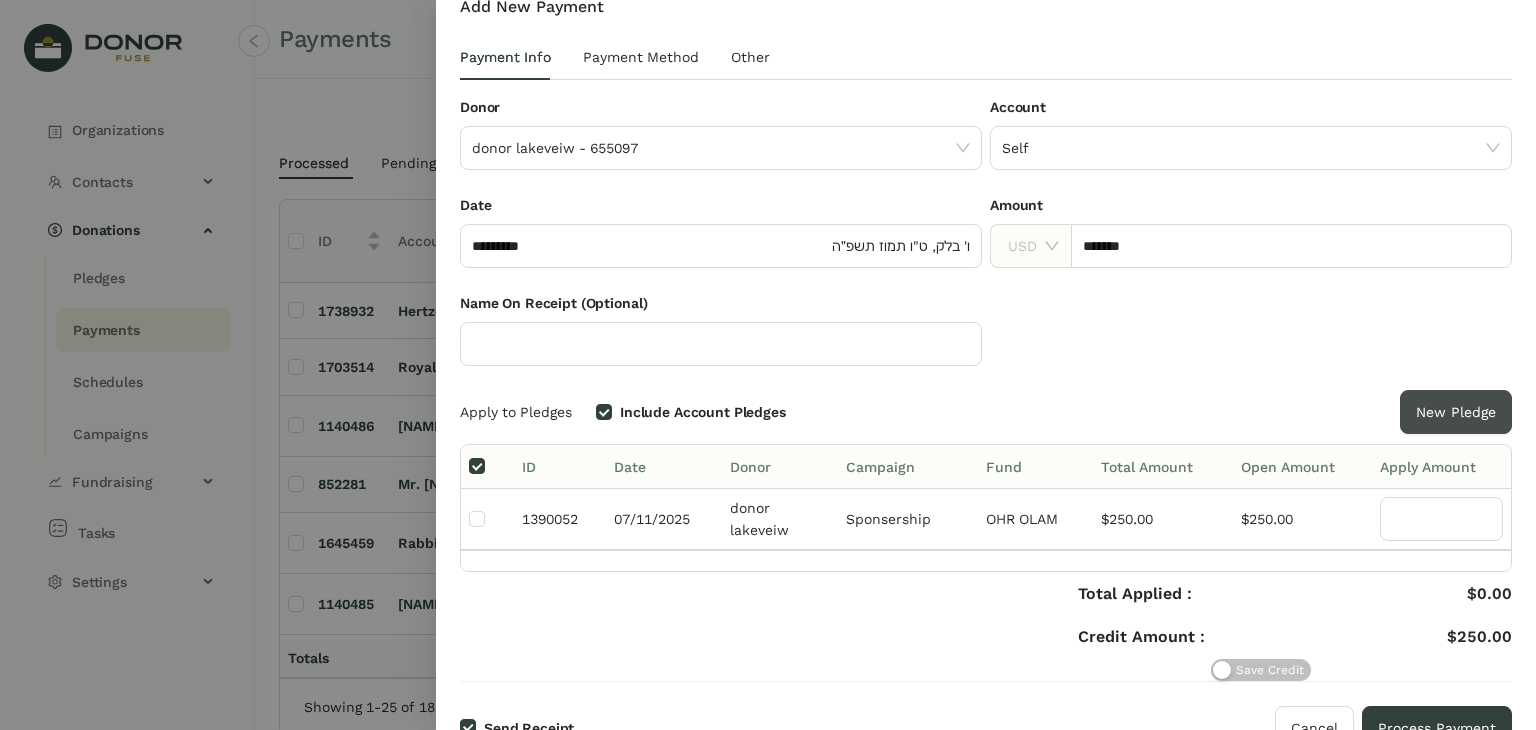 scroll, scrollTop: 46, scrollLeft: 0, axis: vertical 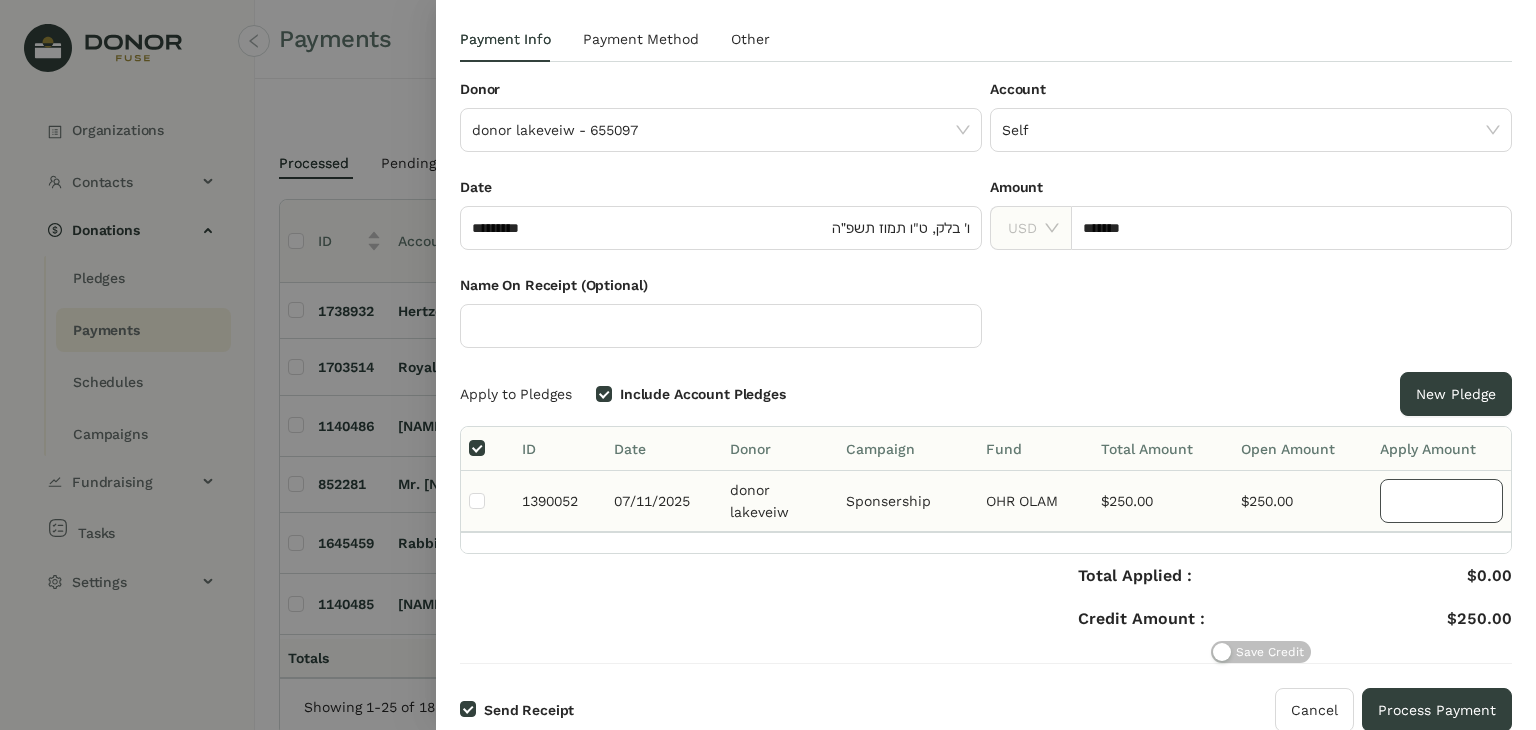 click at bounding box center [1441, 501] 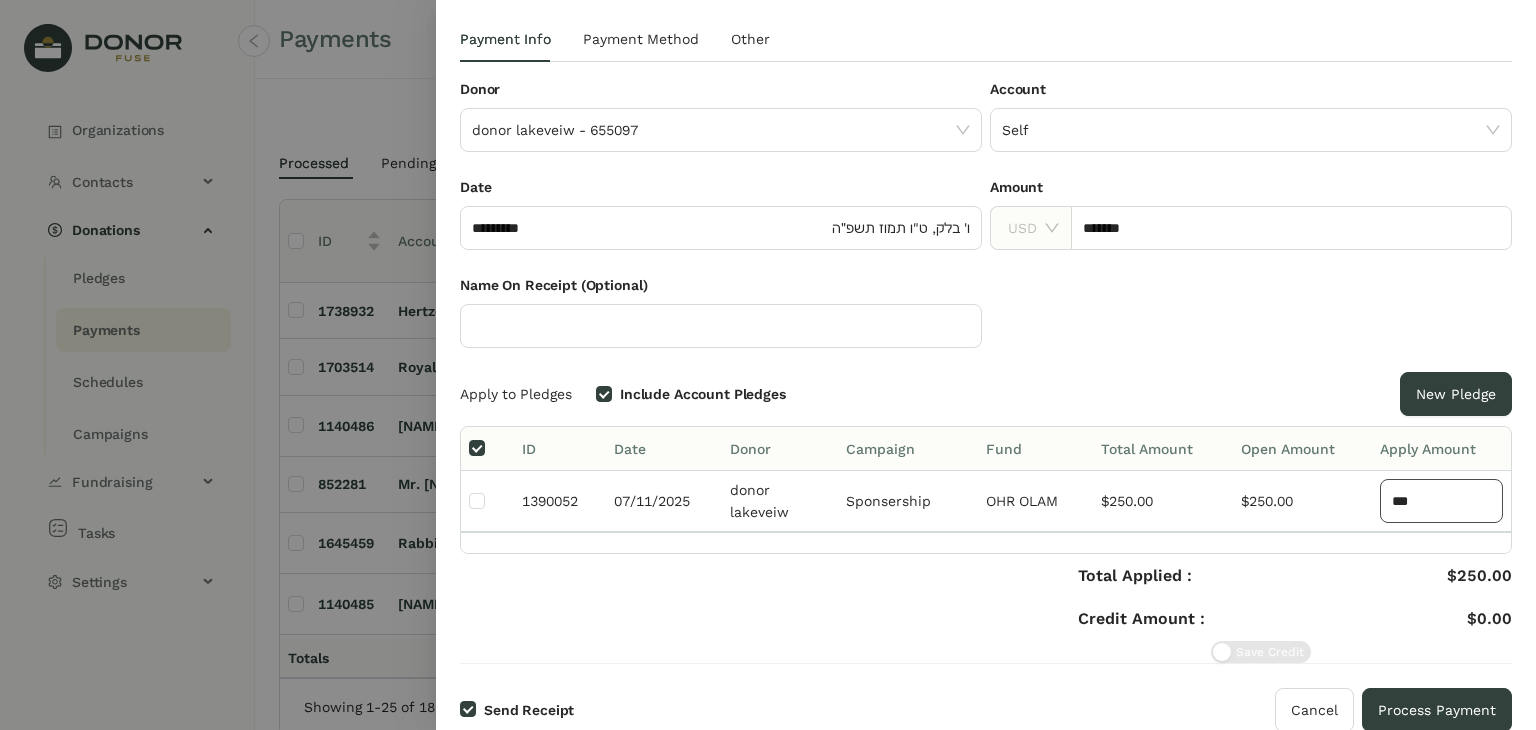 type on "***" 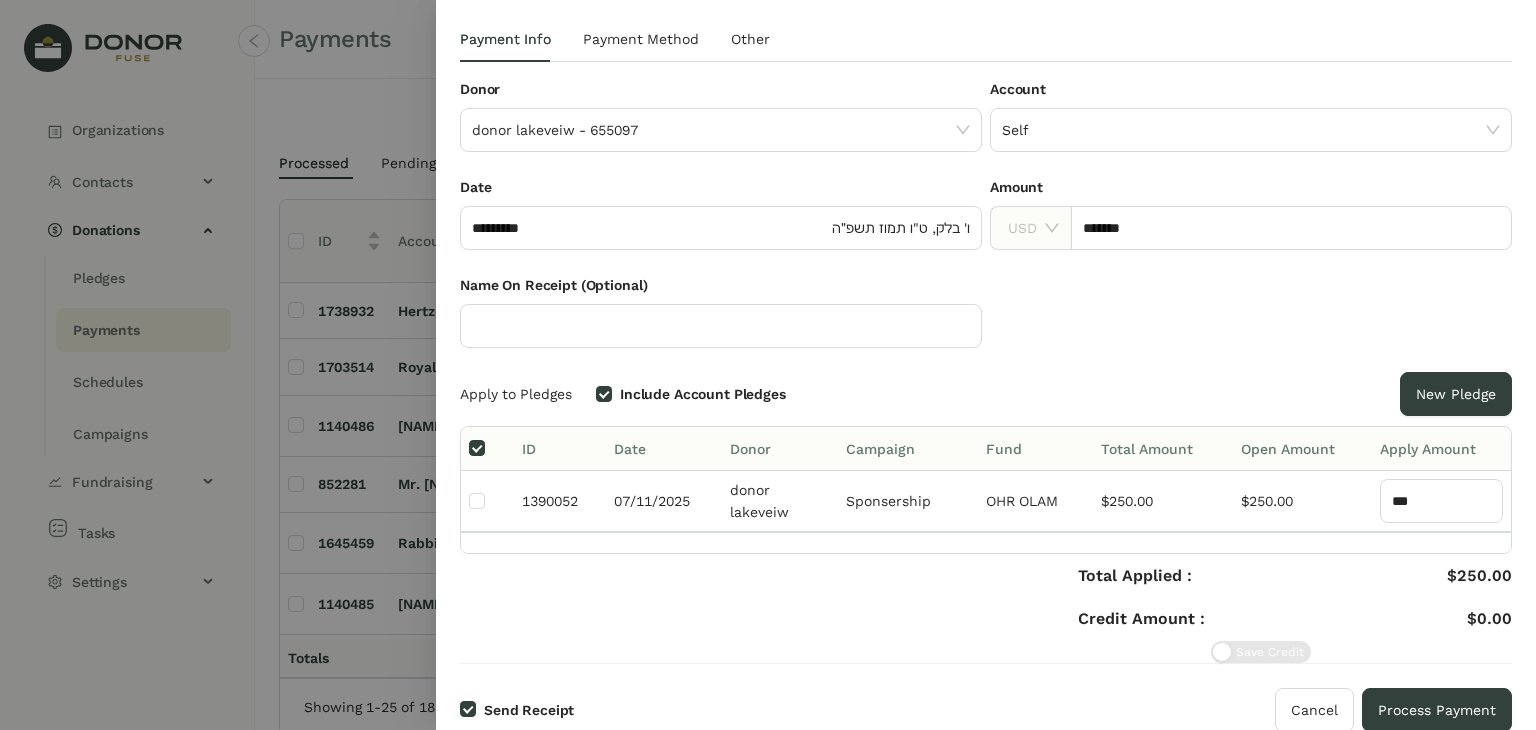 click on "ID Date Donor Campaign Fund Total Amount Open Amount Apply Amount 1390052 [DATE] donor lakeveiw Sponsership OHR OLAM $250.00 $250.00 ***" at bounding box center (986, 490) 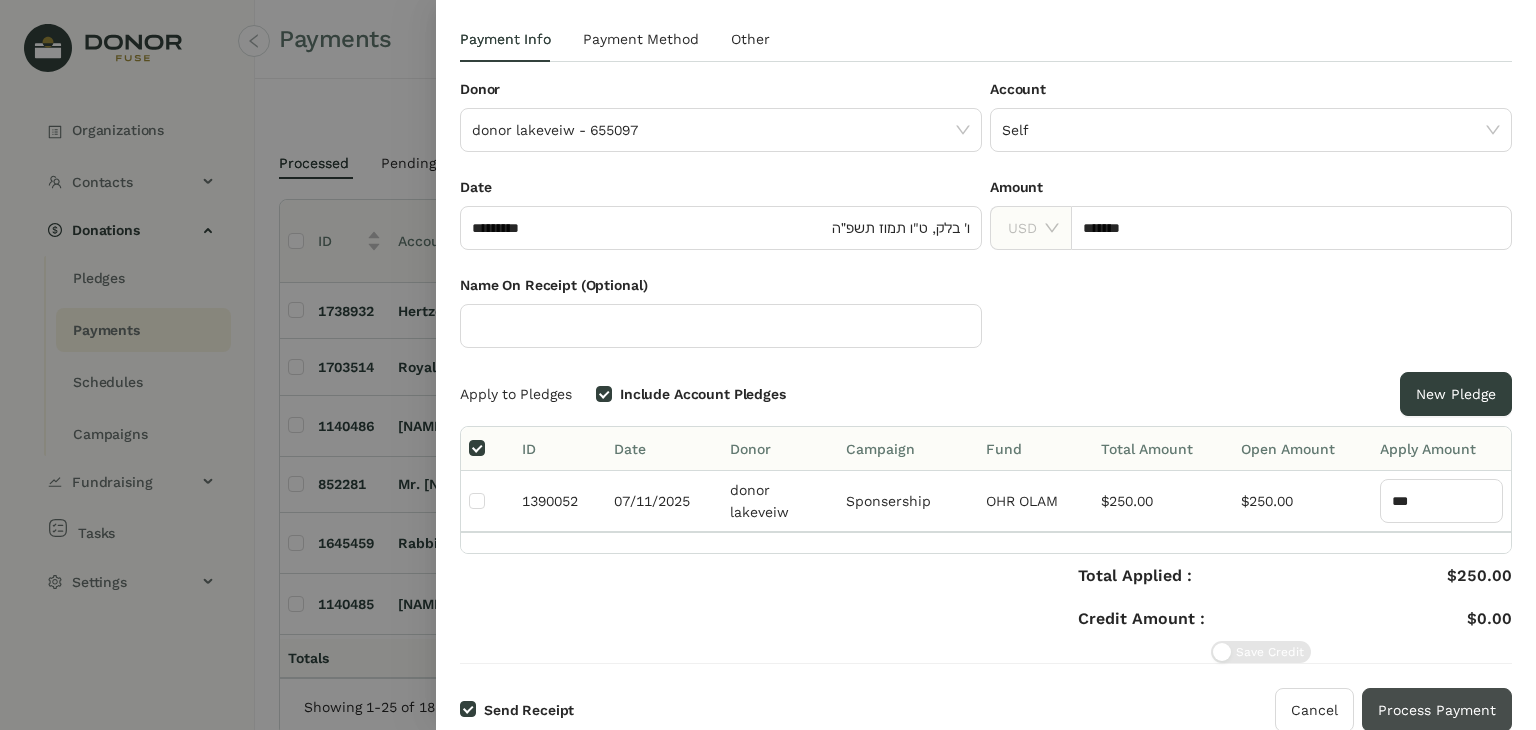 click on "Process Payment" at bounding box center [1437, 710] 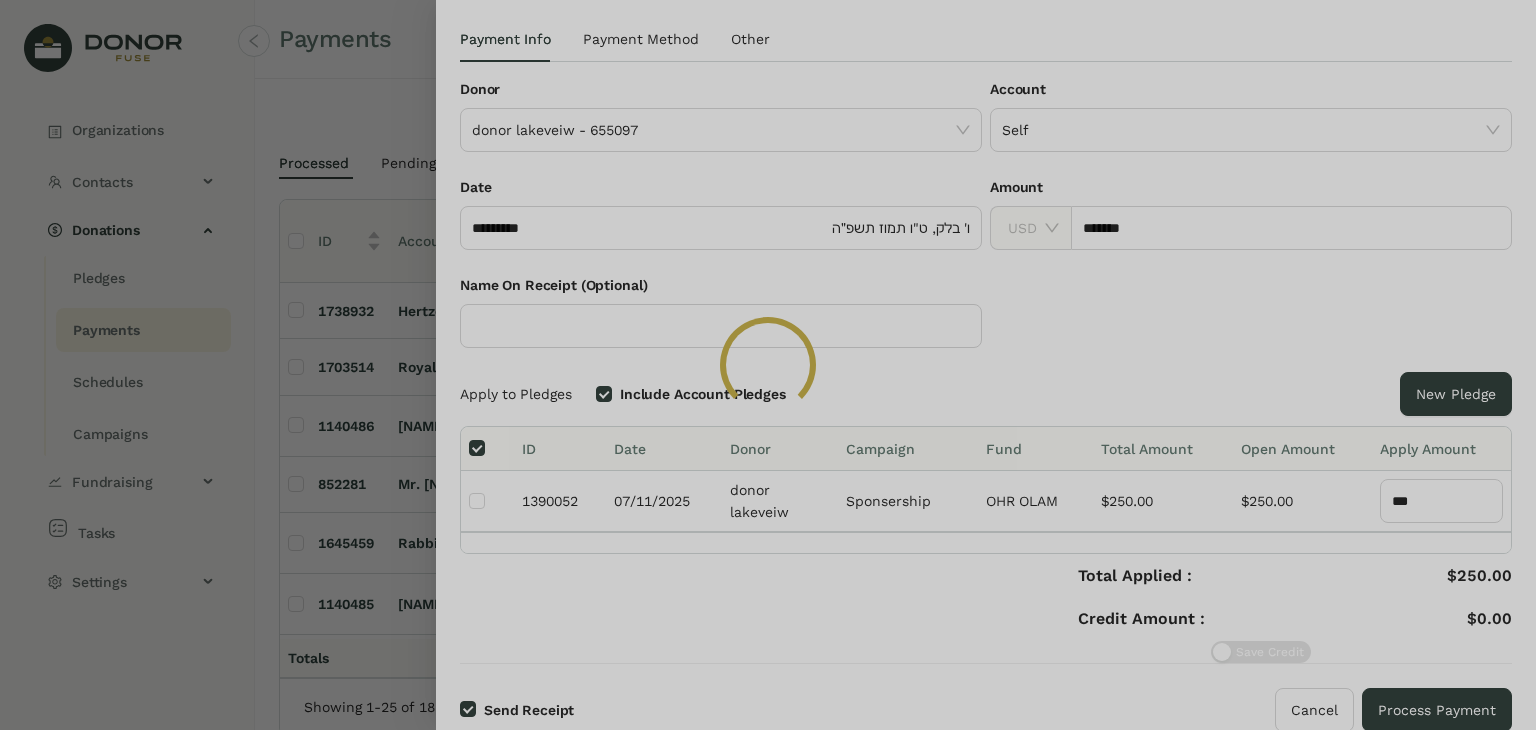 click 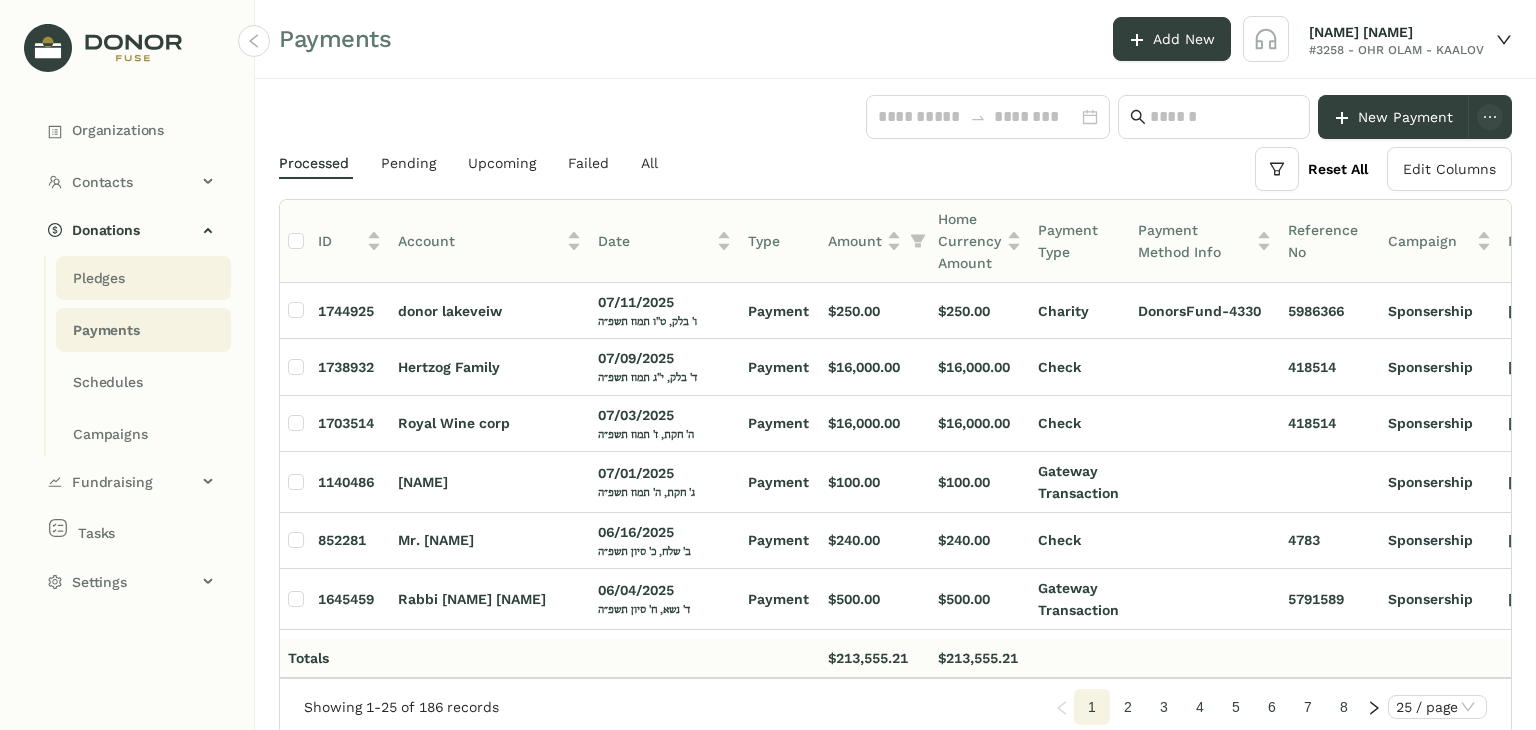 click on "Pledges" 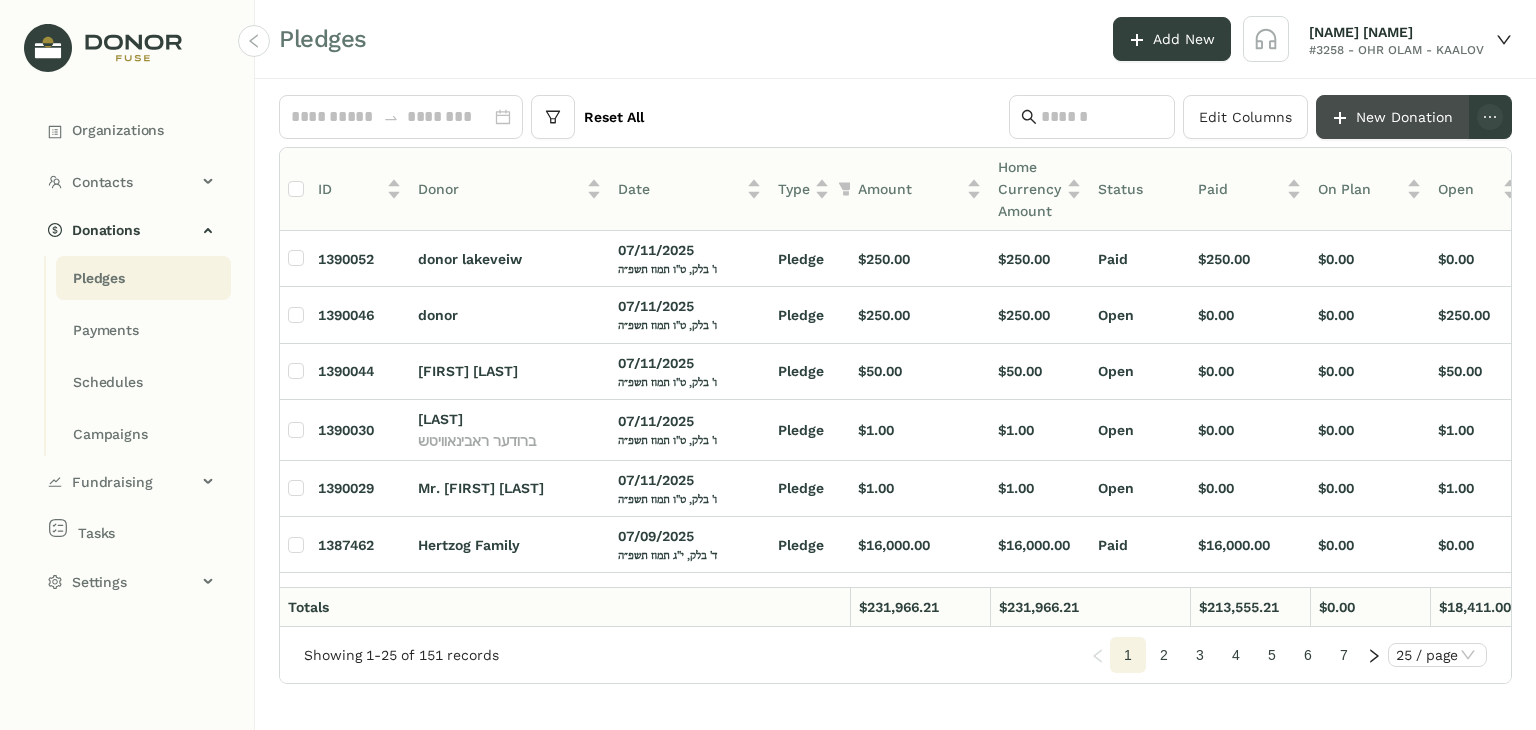 click on "New Donation" 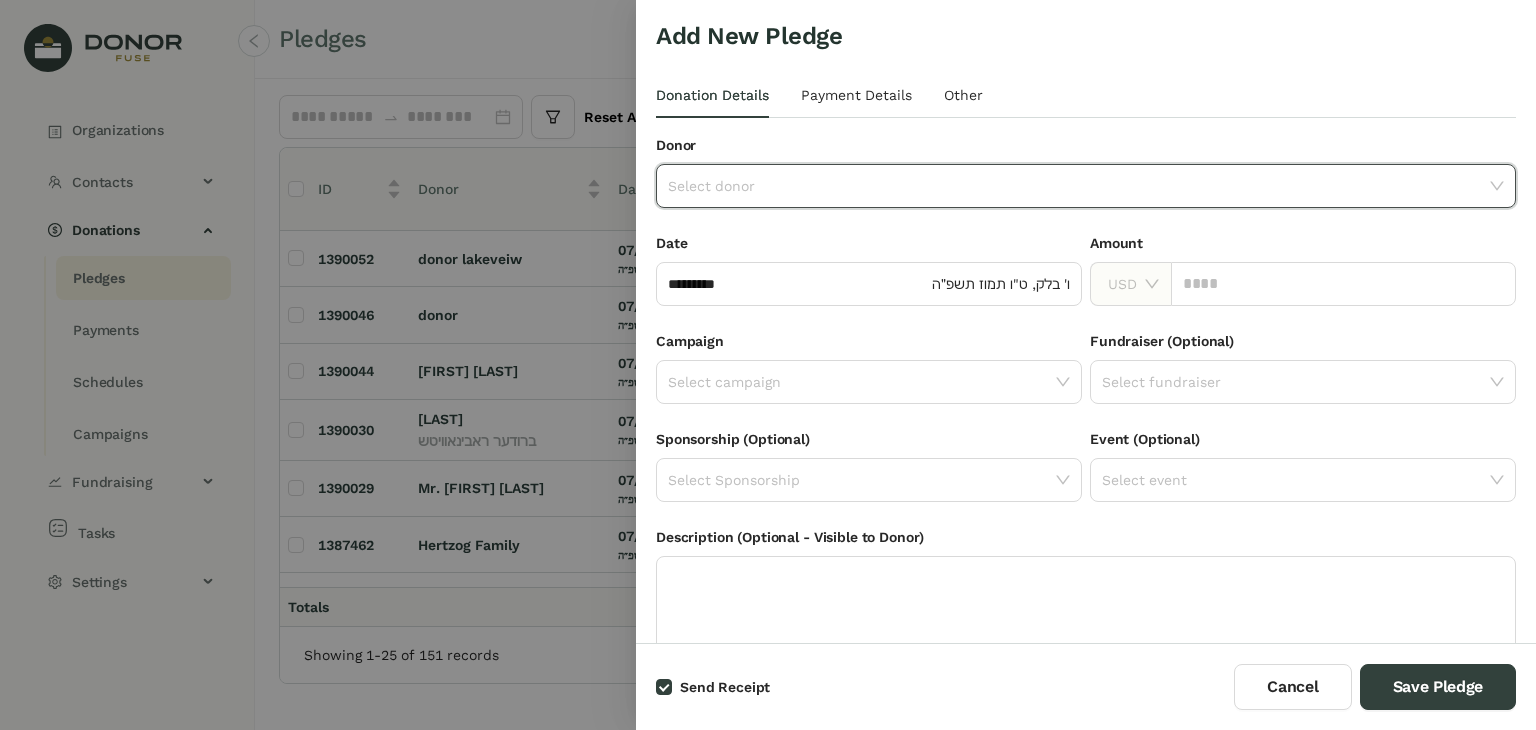 click 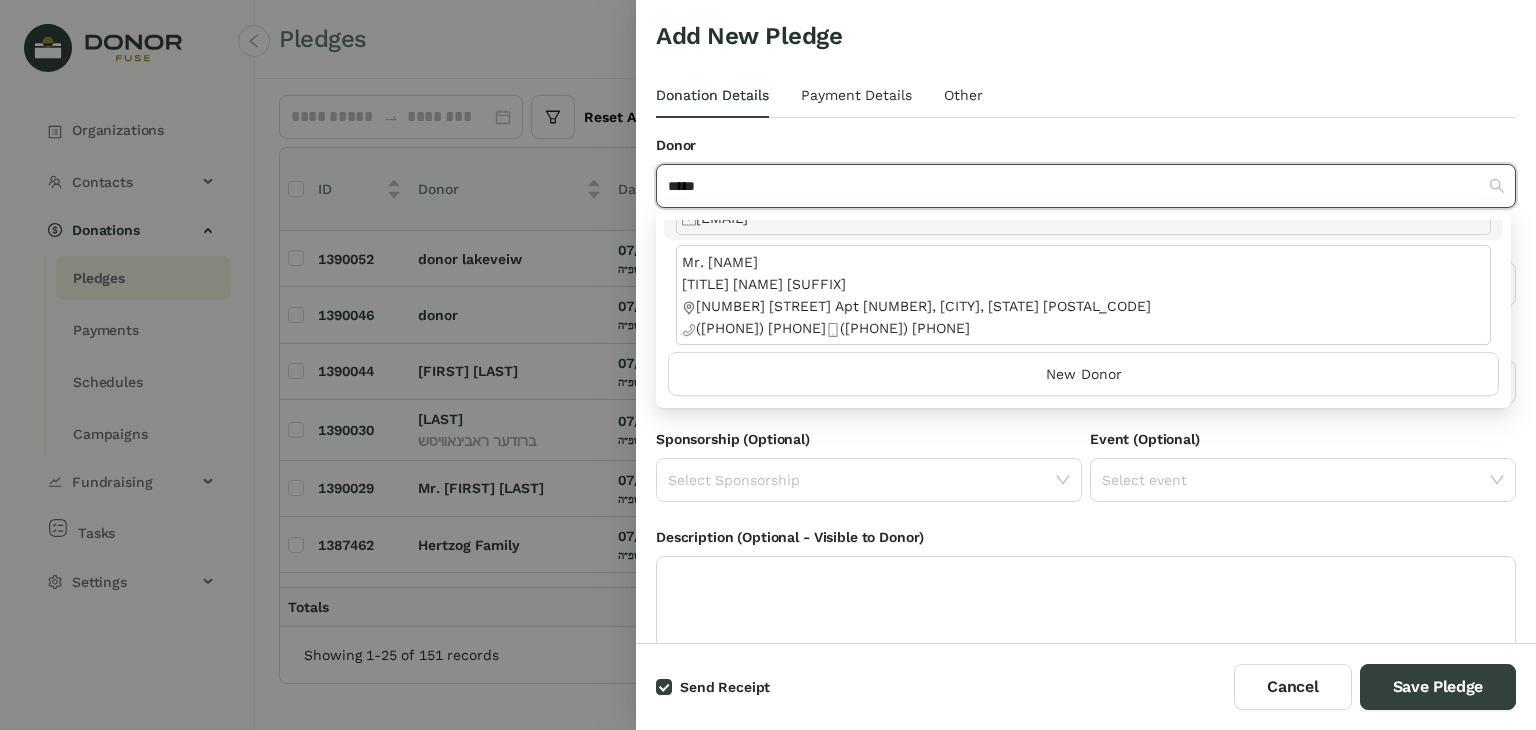 scroll, scrollTop: 78, scrollLeft: 0, axis: vertical 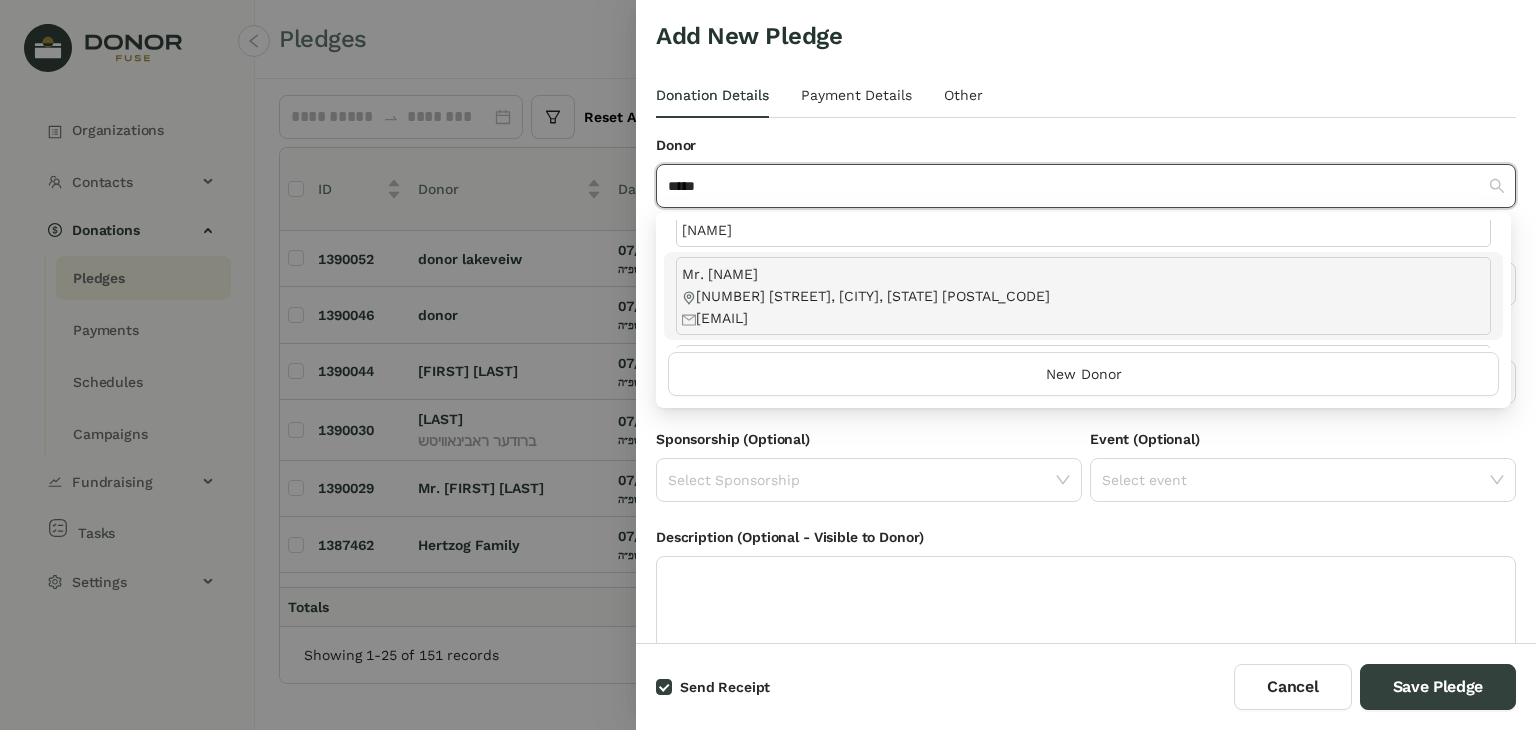 type on "*****" 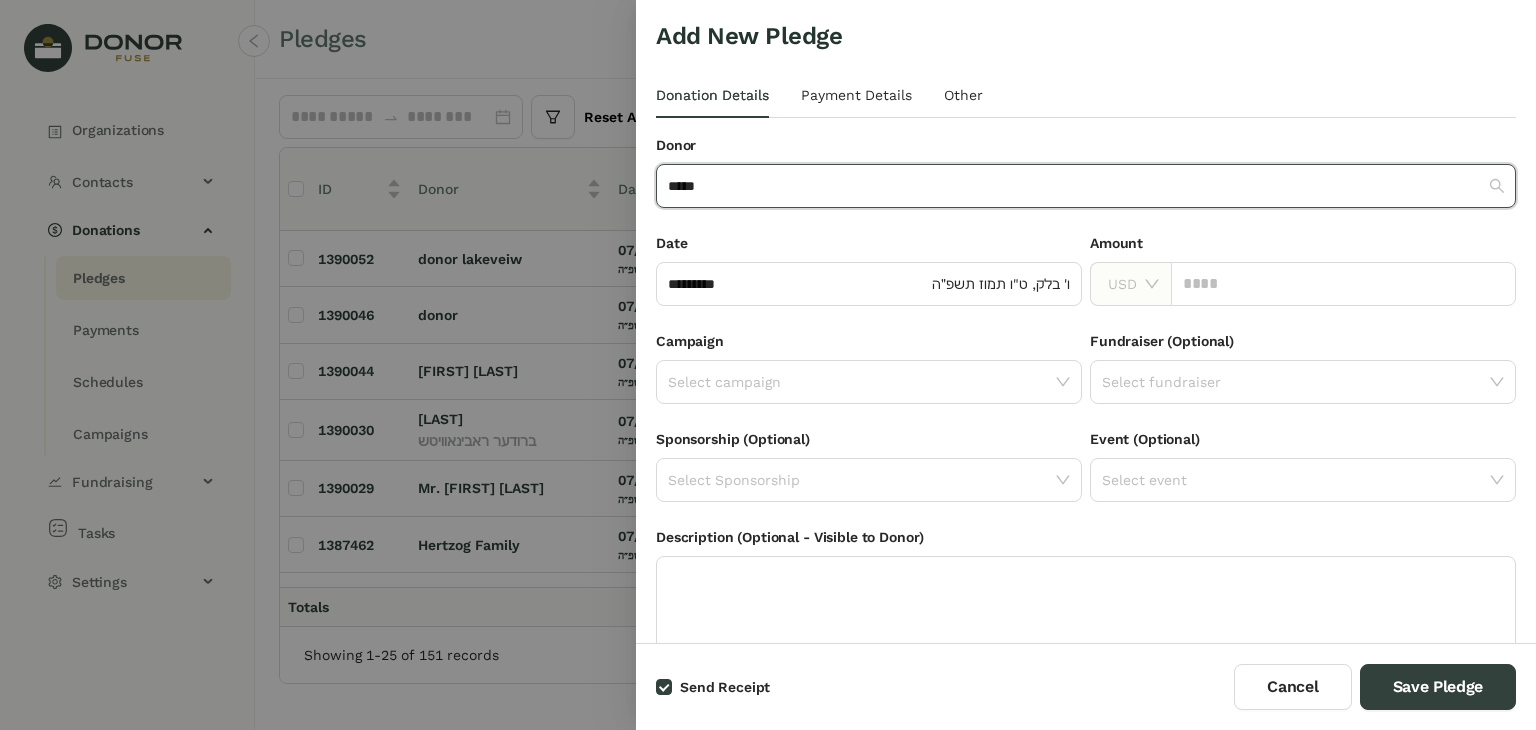 type 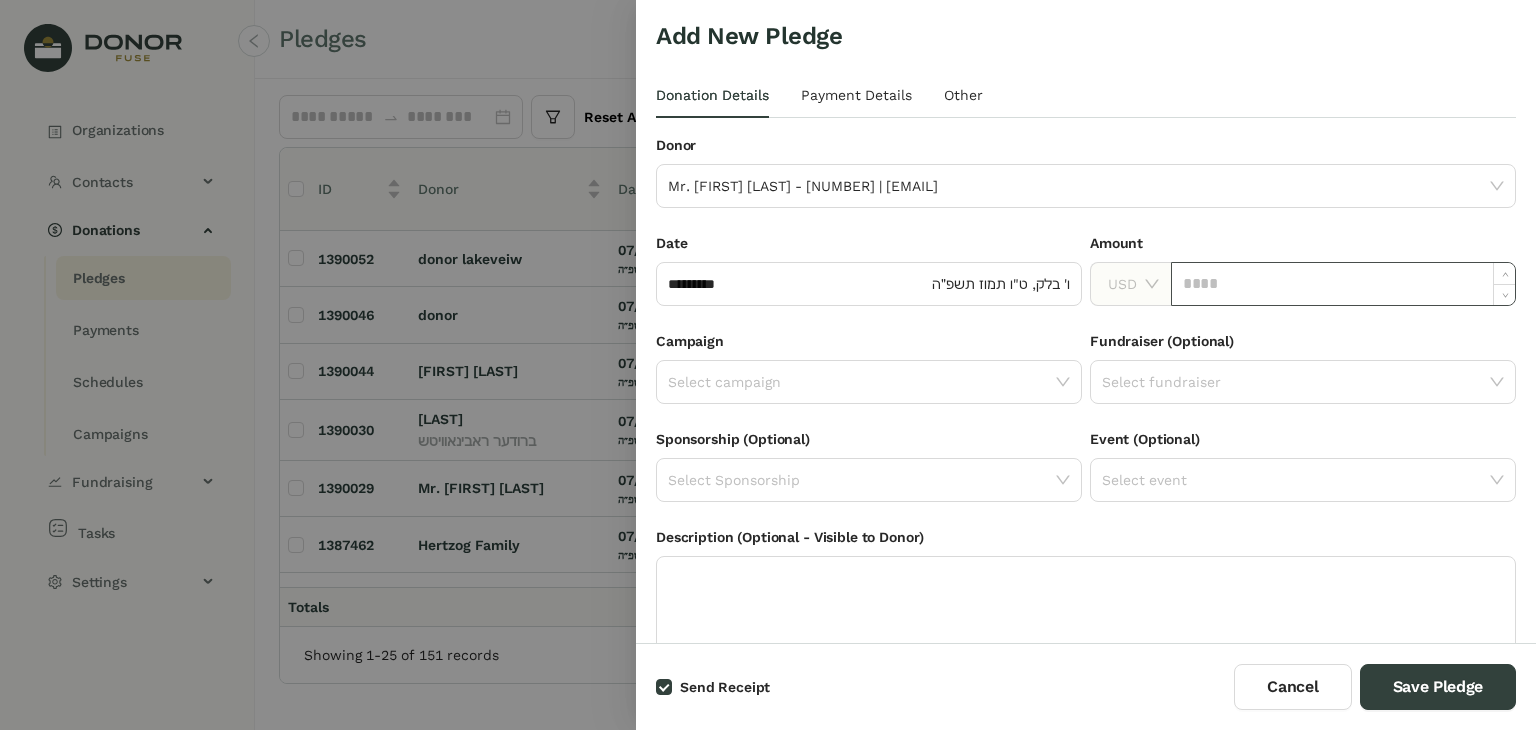 click 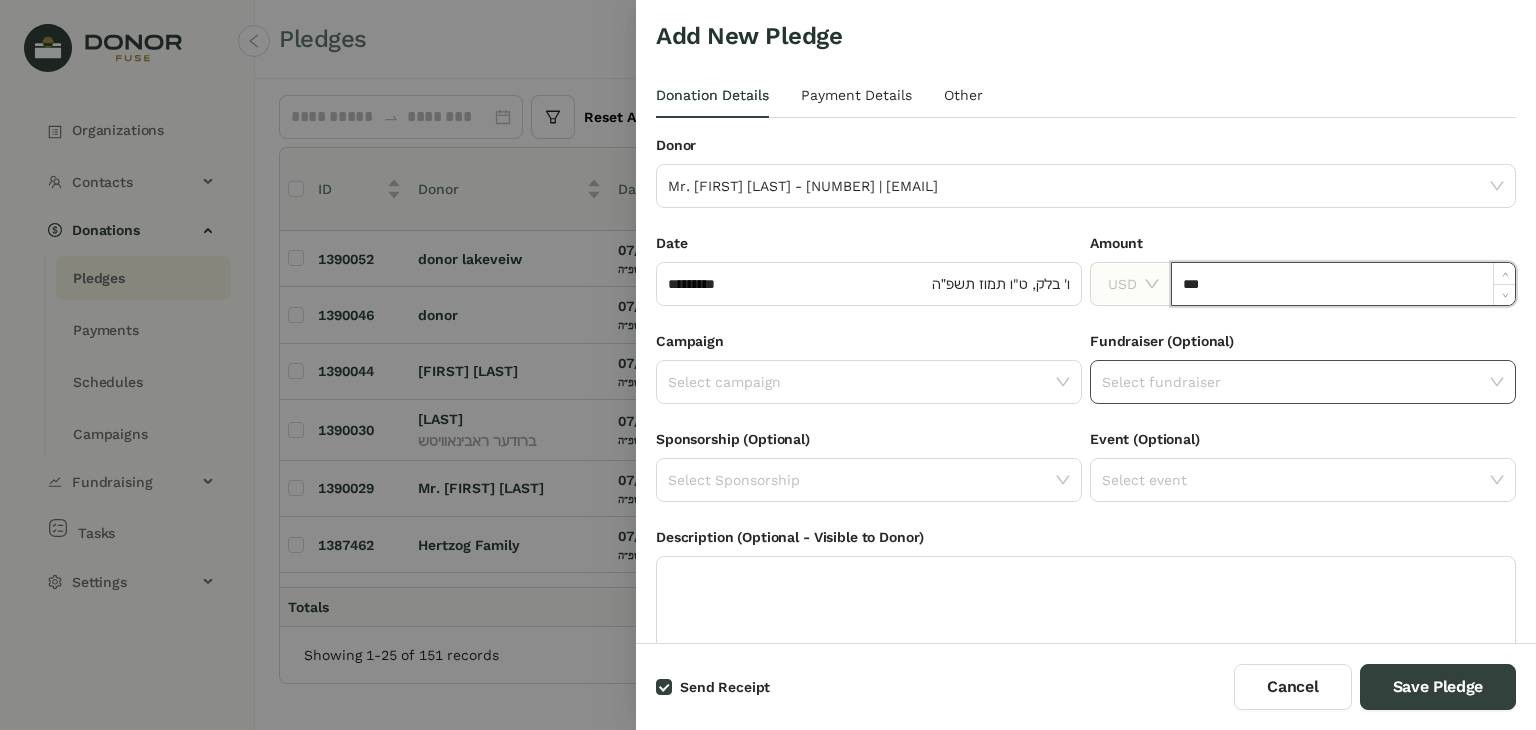 type on "*******" 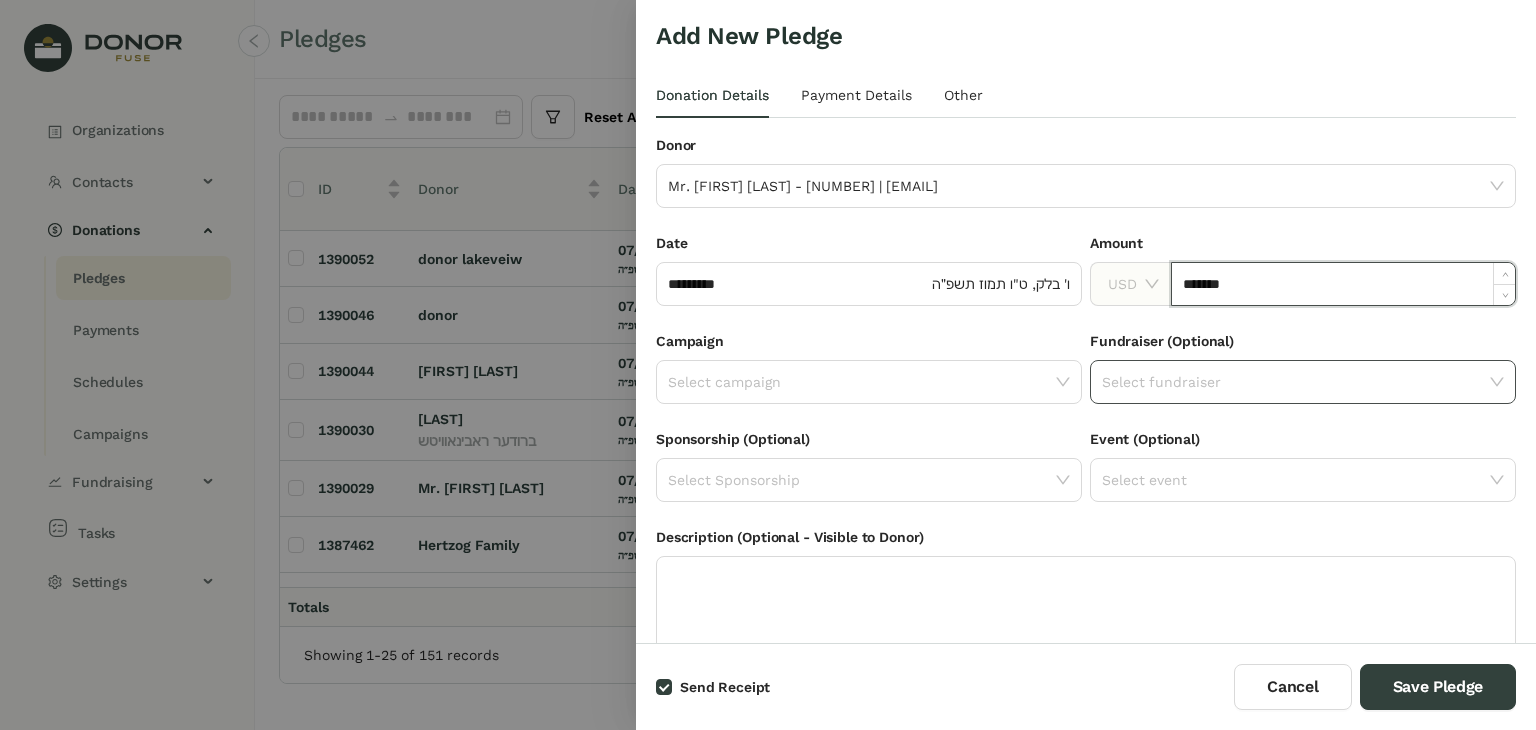 click 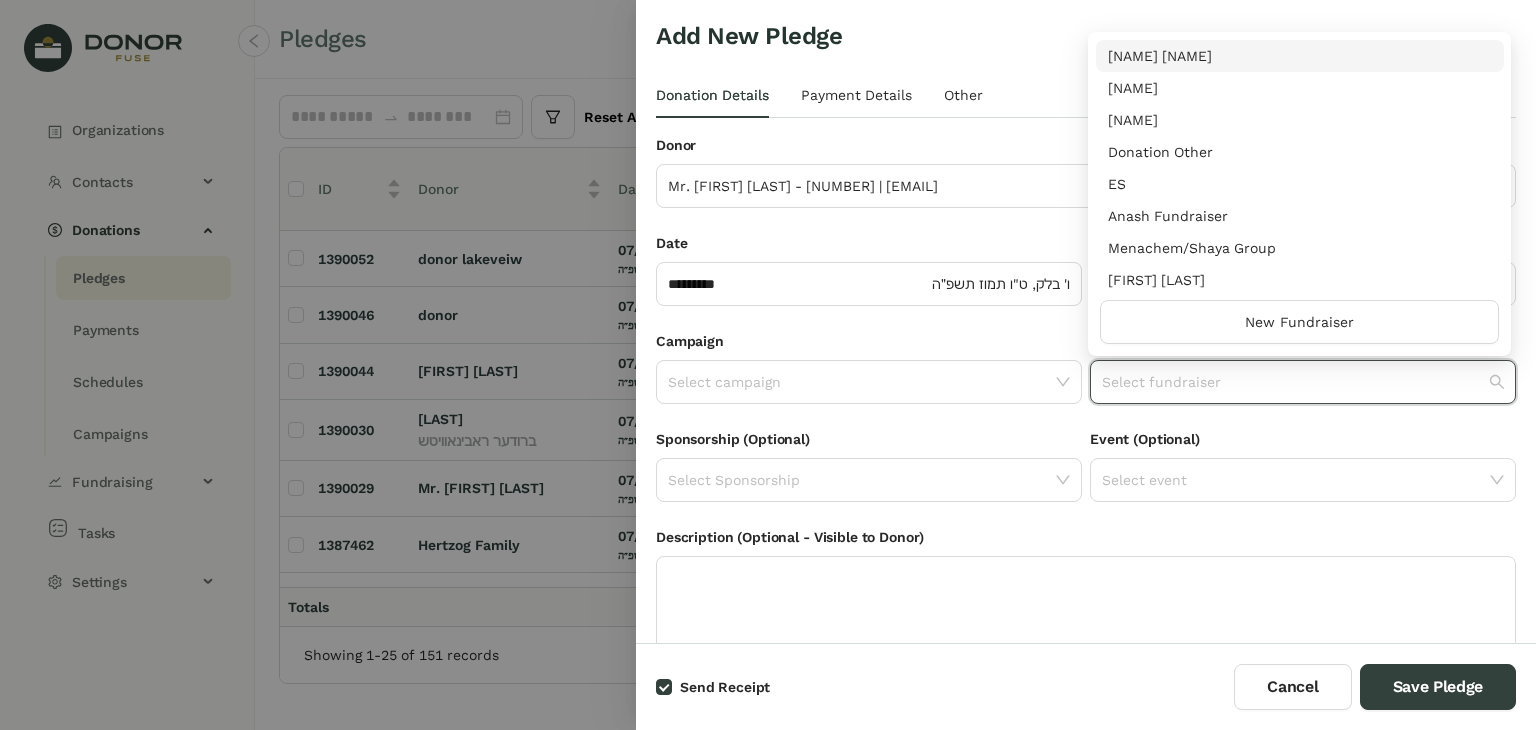 click on "[NAME] [NAME]" at bounding box center [1300, 56] 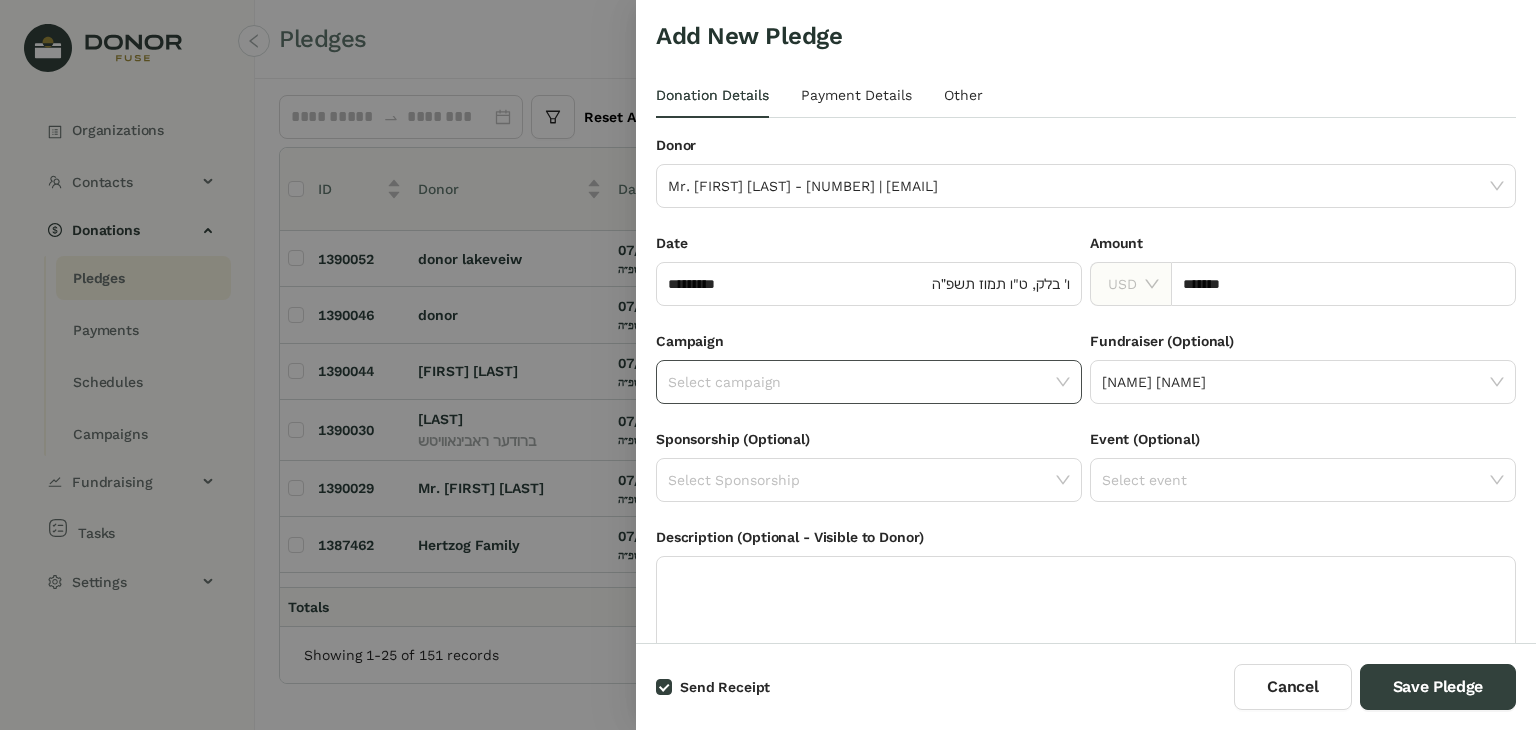click 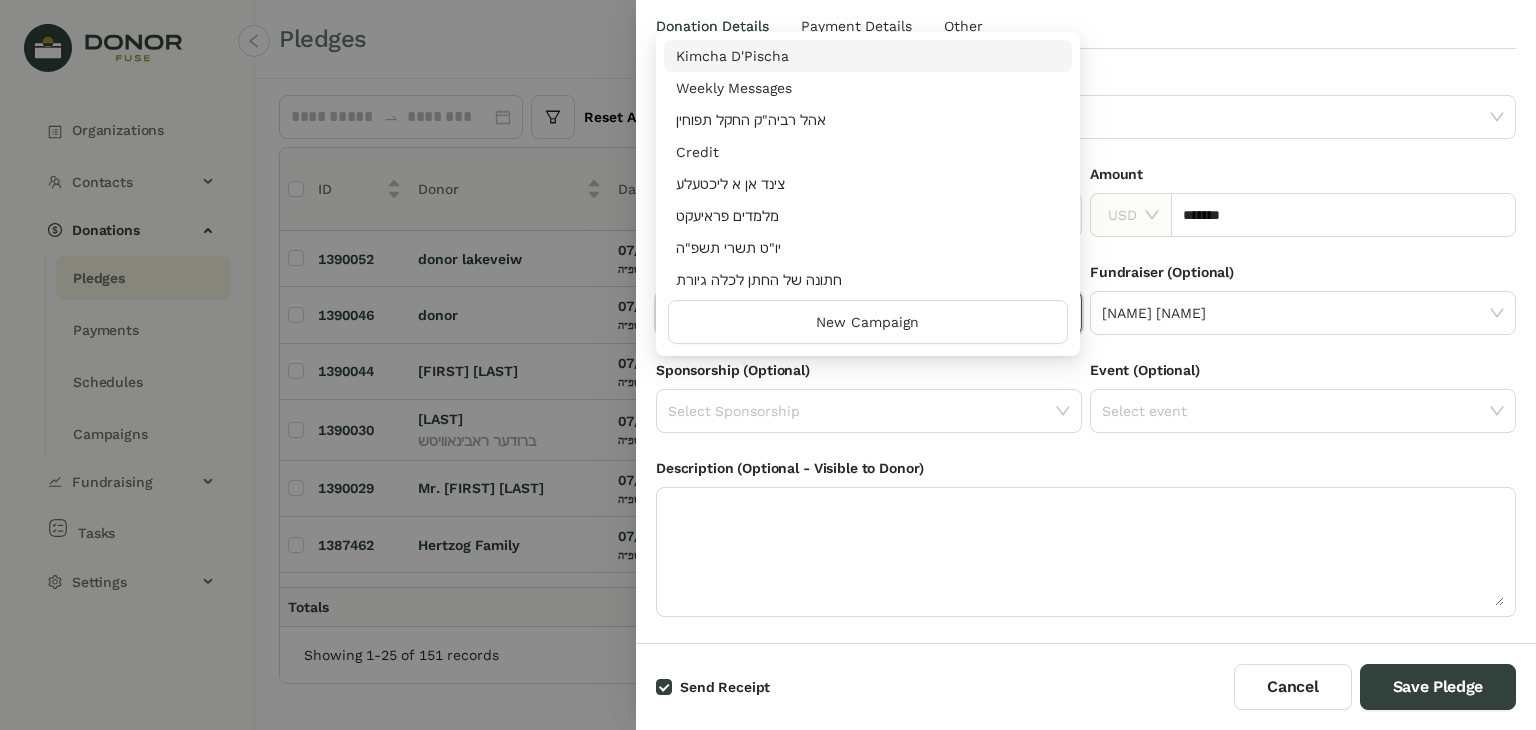 scroll, scrollTop: 86, scrollLeft: 0, axis: vertical 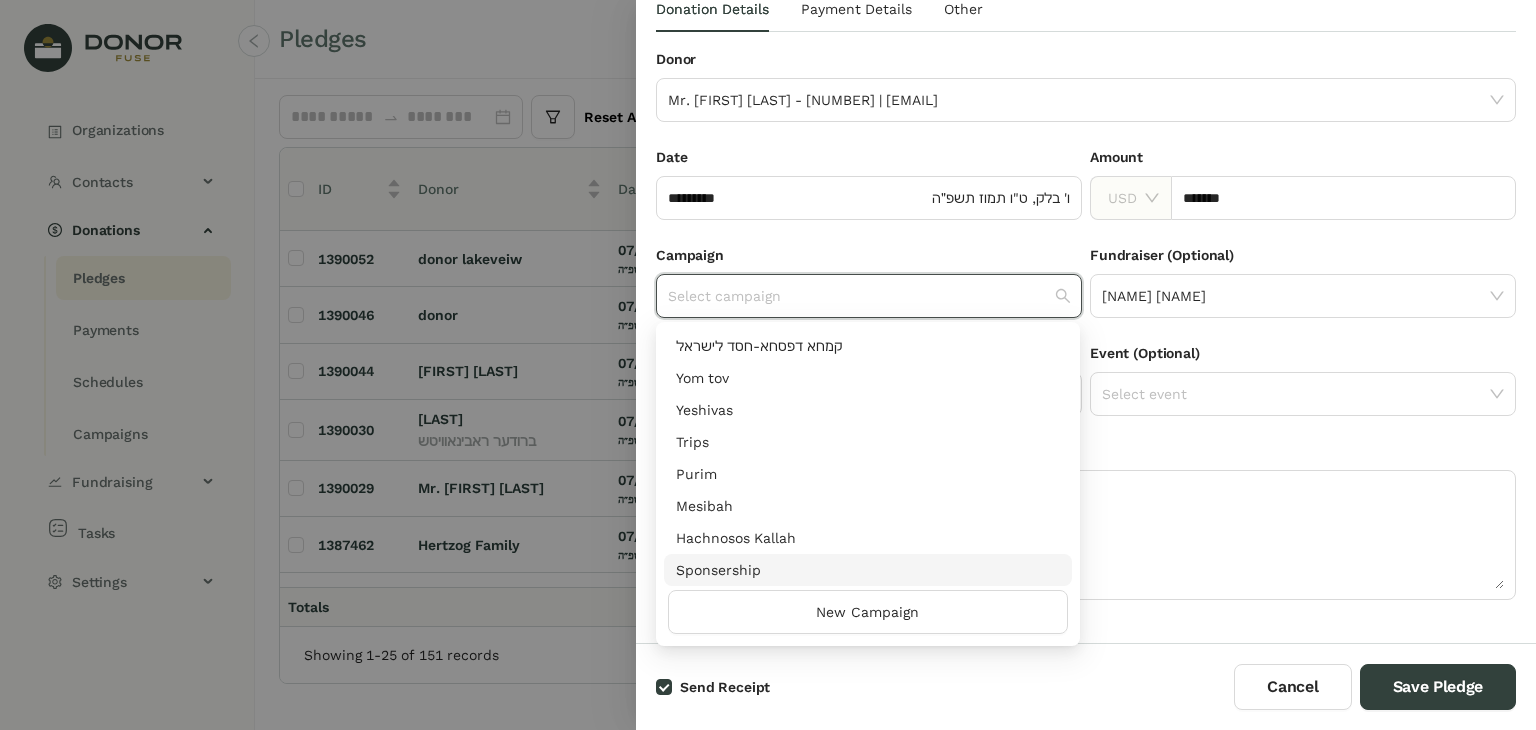 click on "Sponsership" at bounding box center (868, 570) 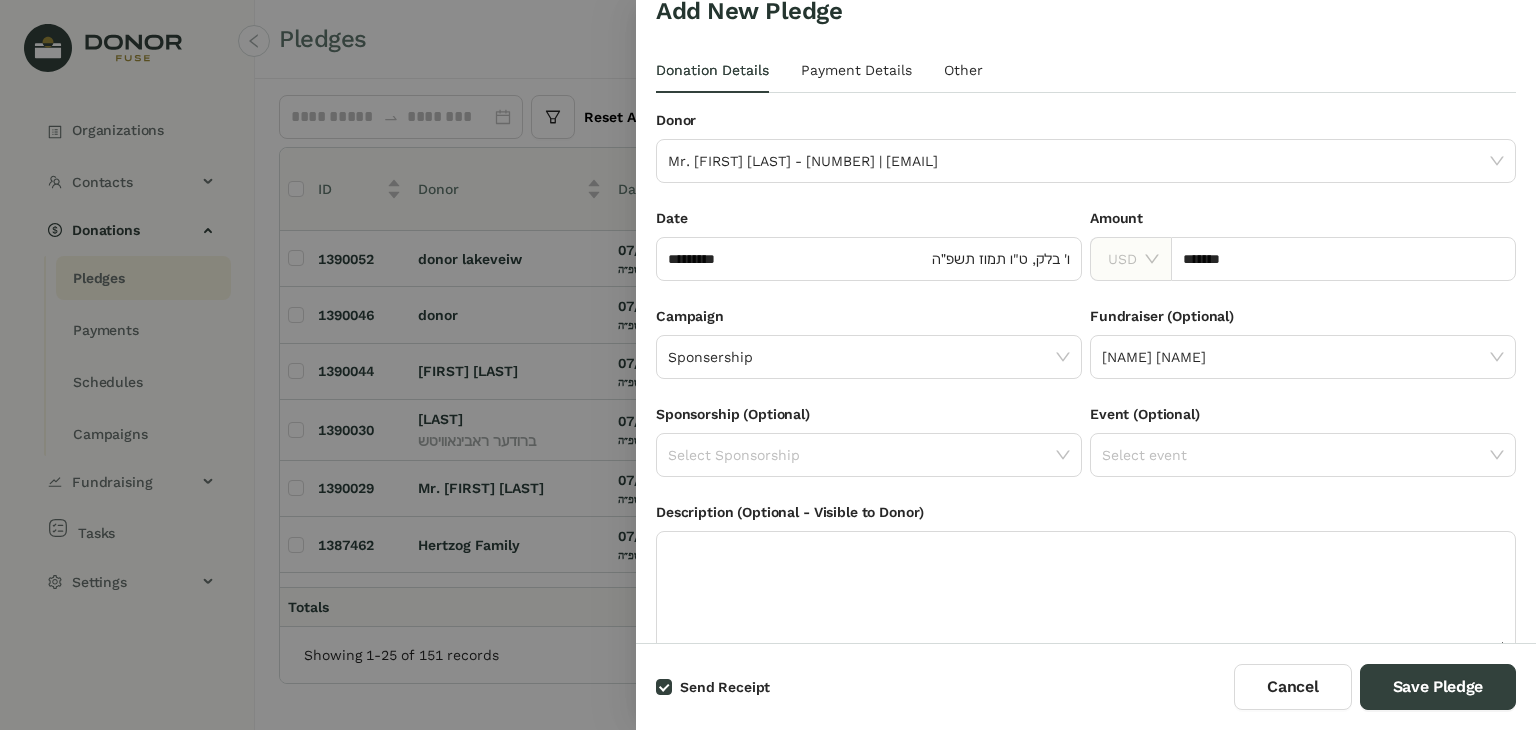 scroll, scrollTop: 0, scrollLeft: 0, axis: both 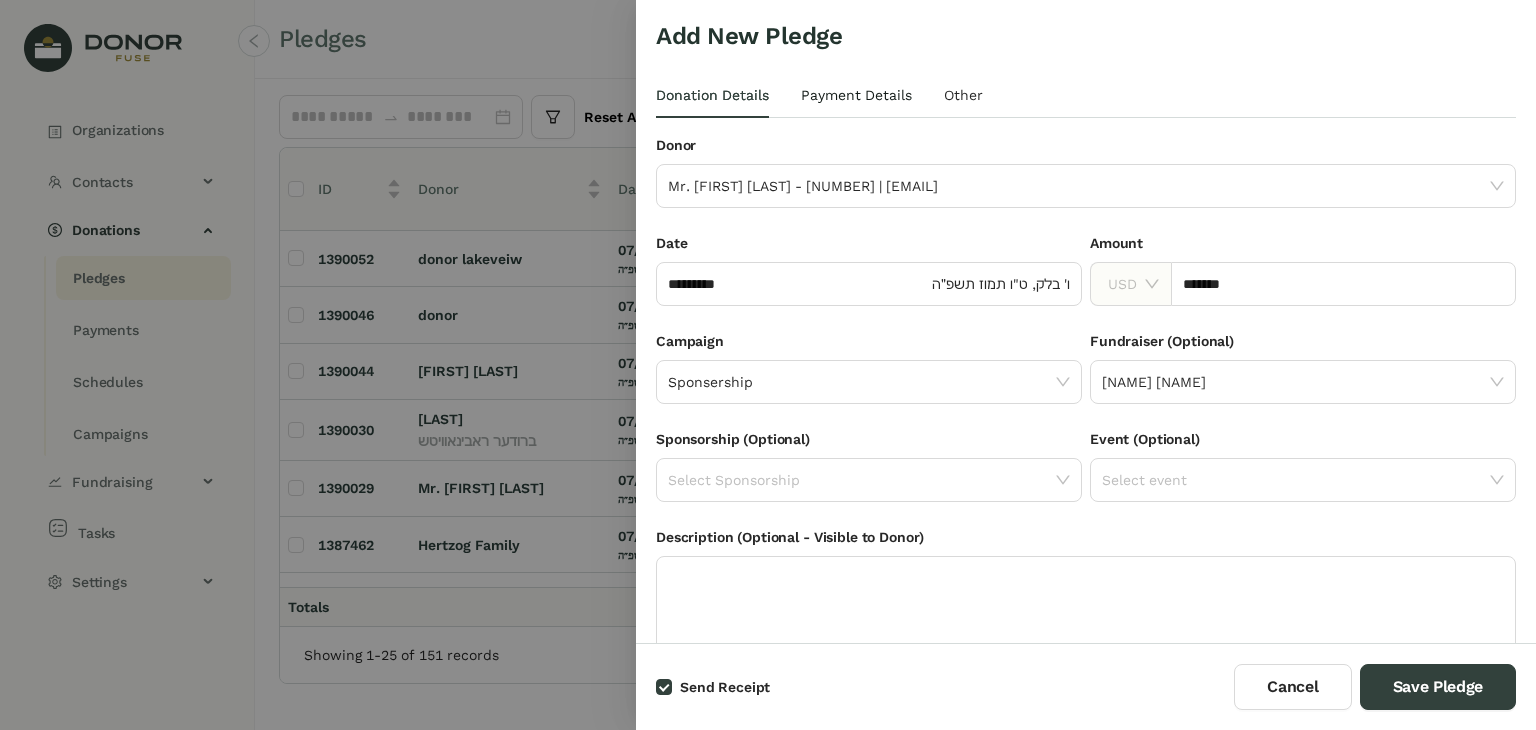 click on "Payment Details" at bounding box center (856, 95) 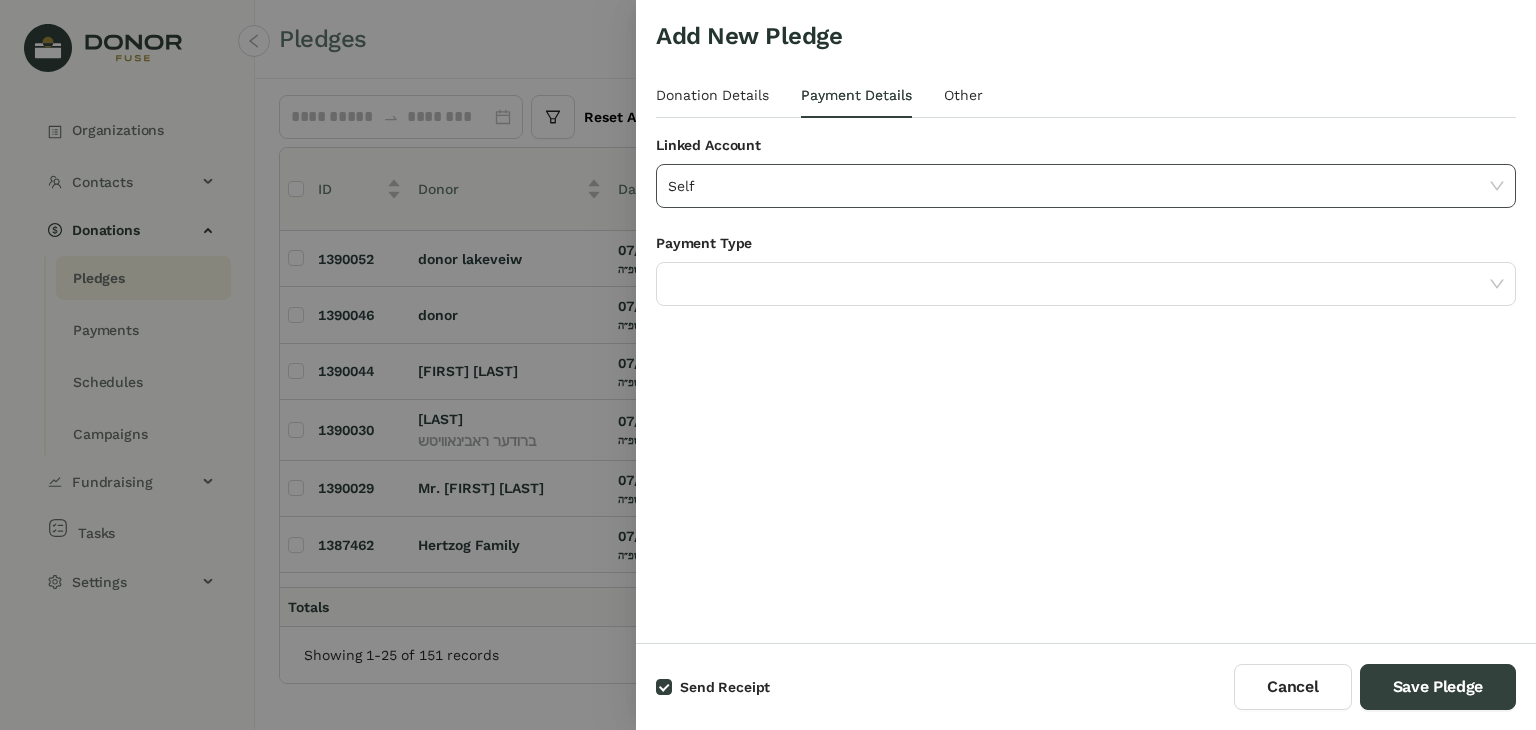click on "Self" 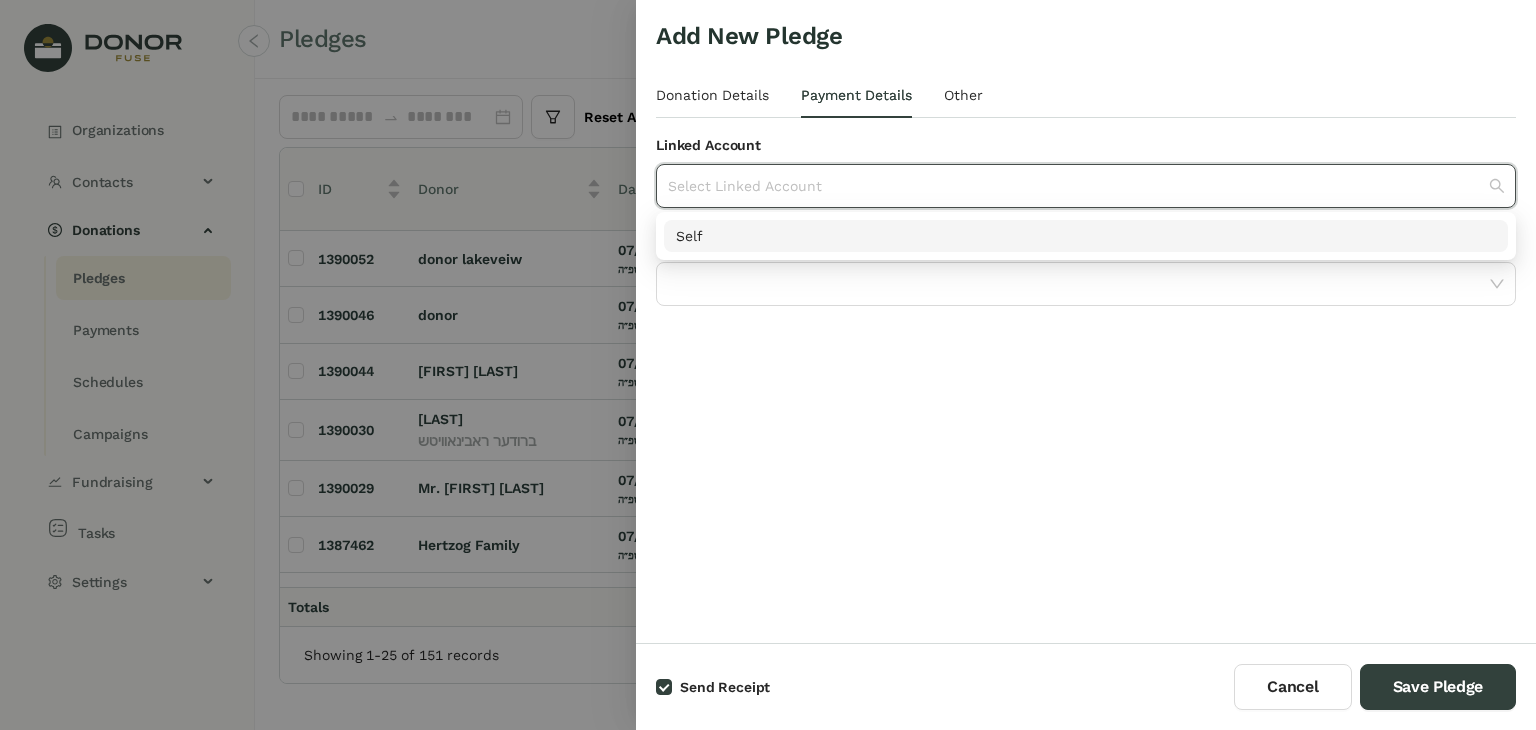 click on "Linked Account" at bounding box center [1086, 149] 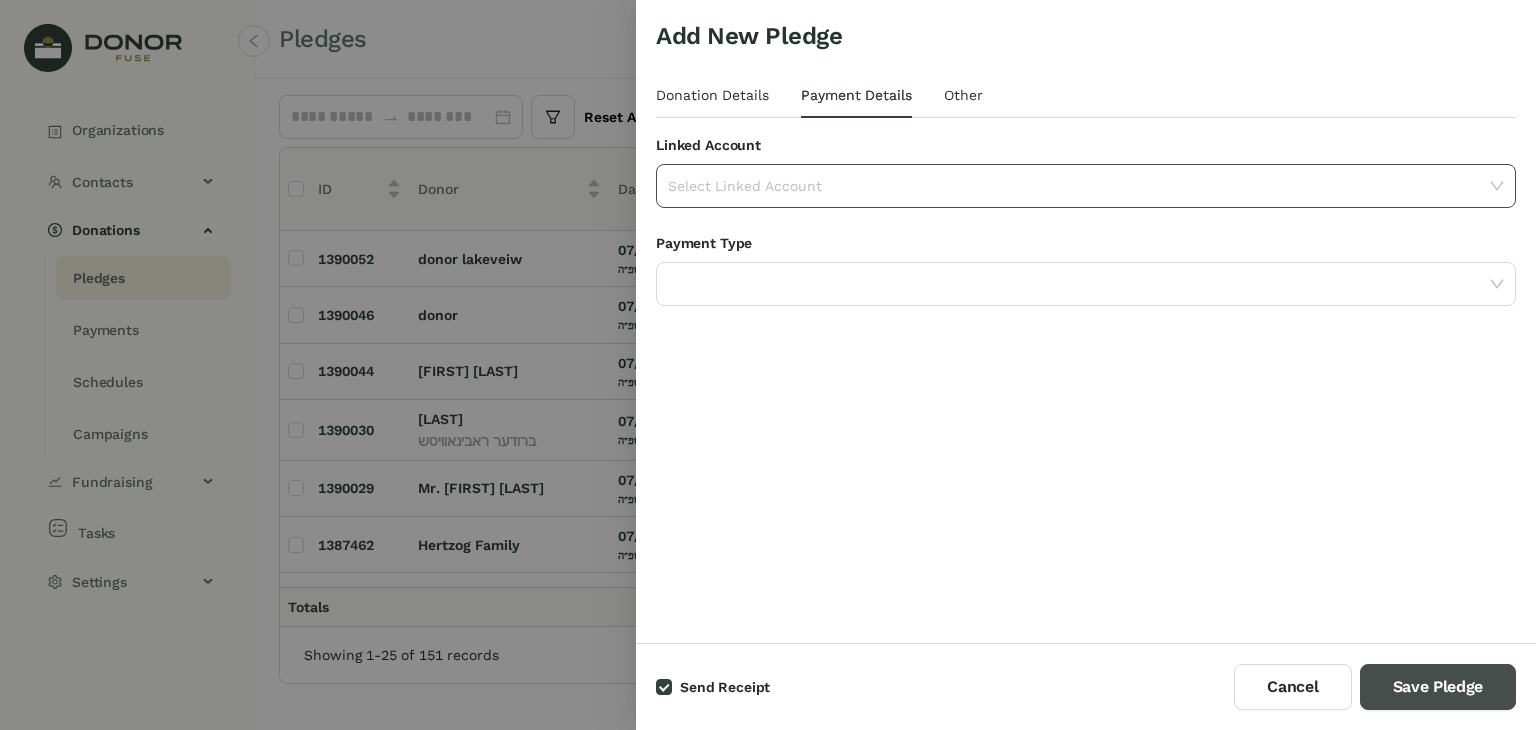 click on "Save Pledge" at bounding box center [1438, 687] 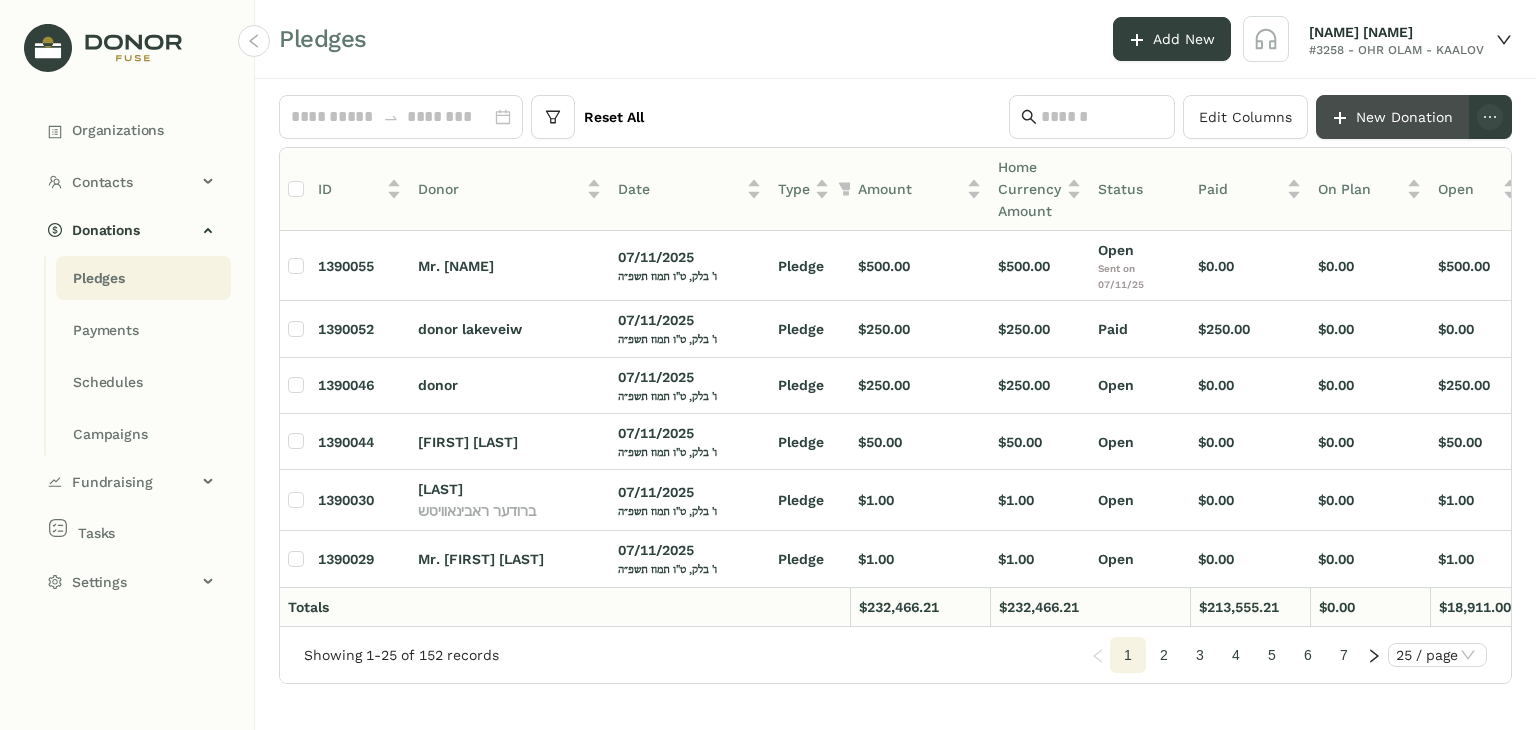scroll, scrollTop: 0, scrollLeft: 116, axis: horizontal 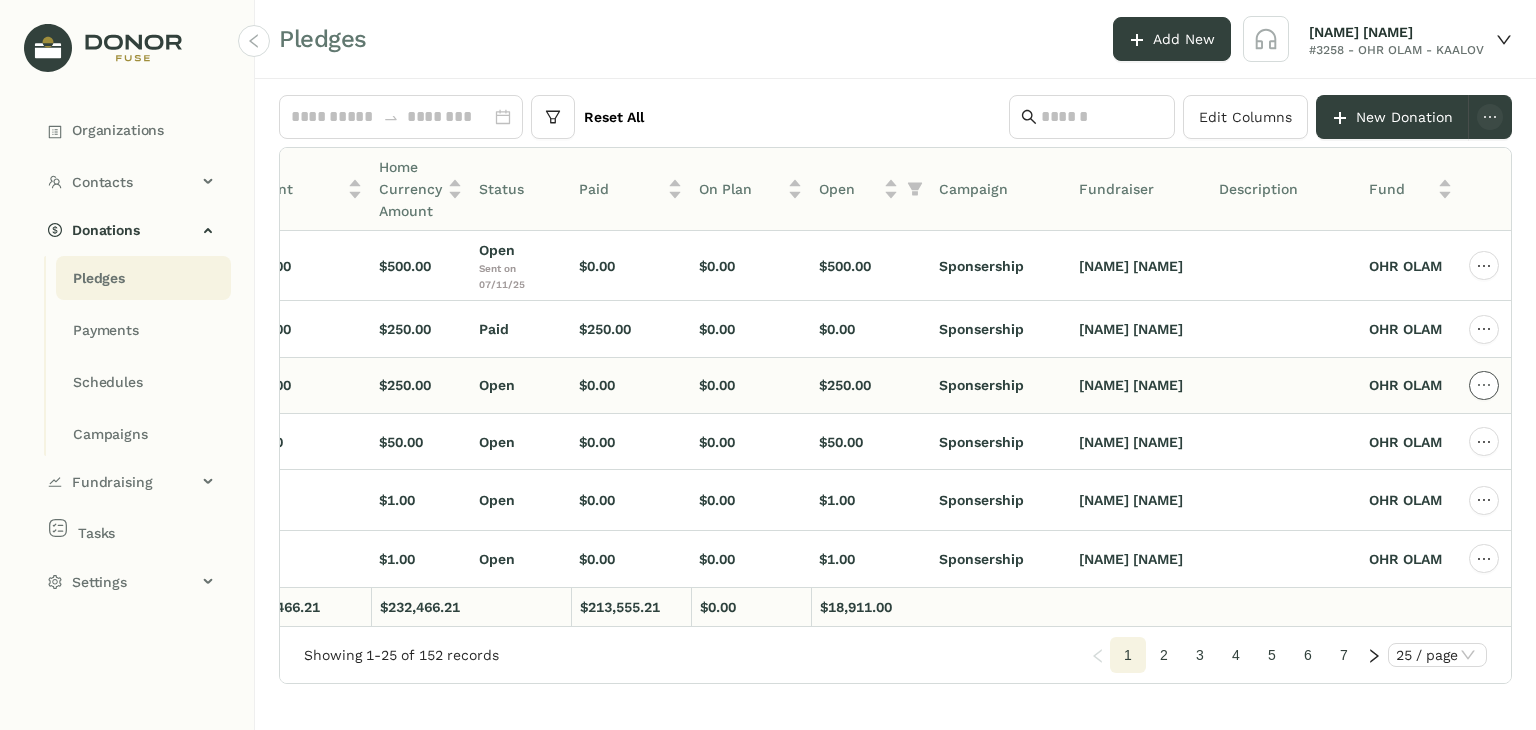 click 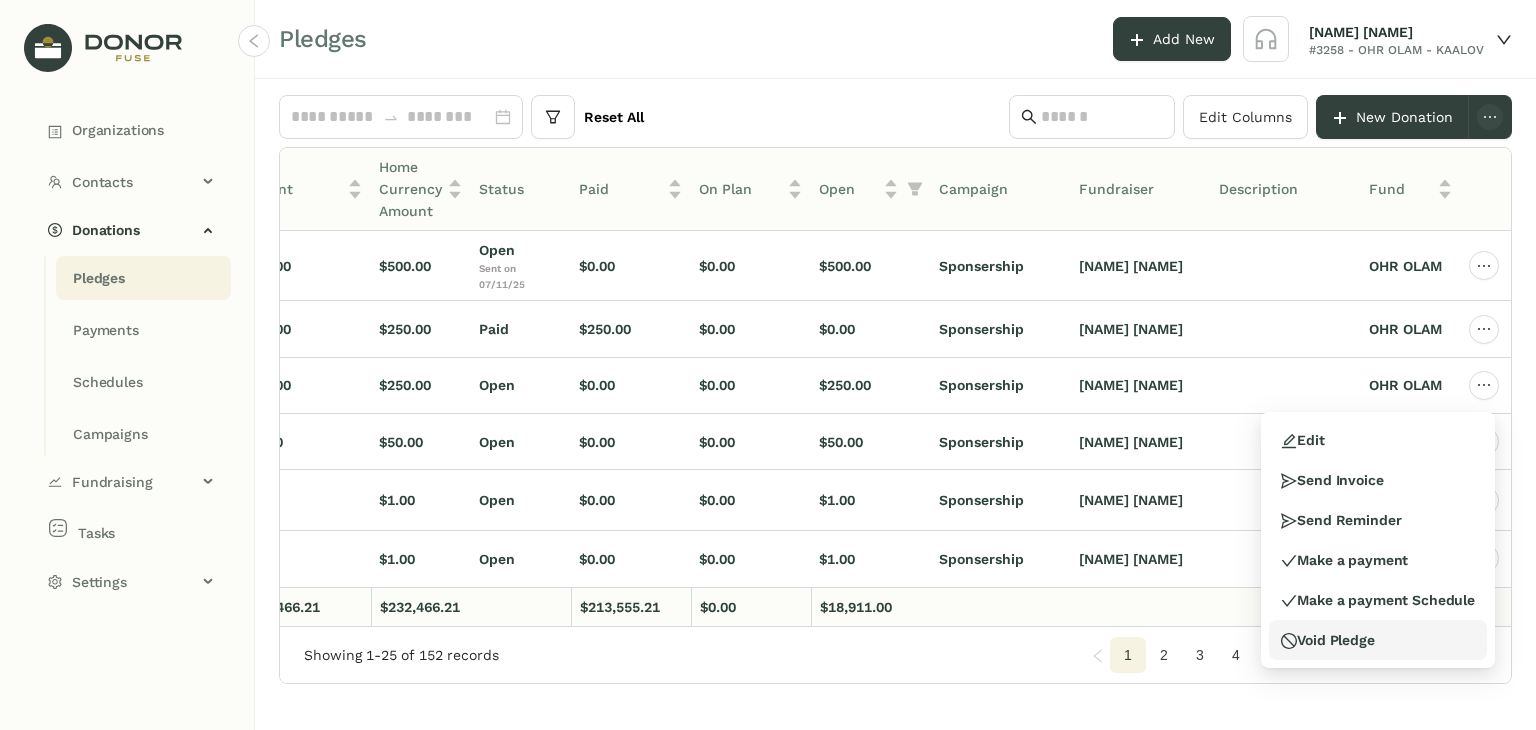 click on "Void Pledge" at bounding box center (1327, 640) 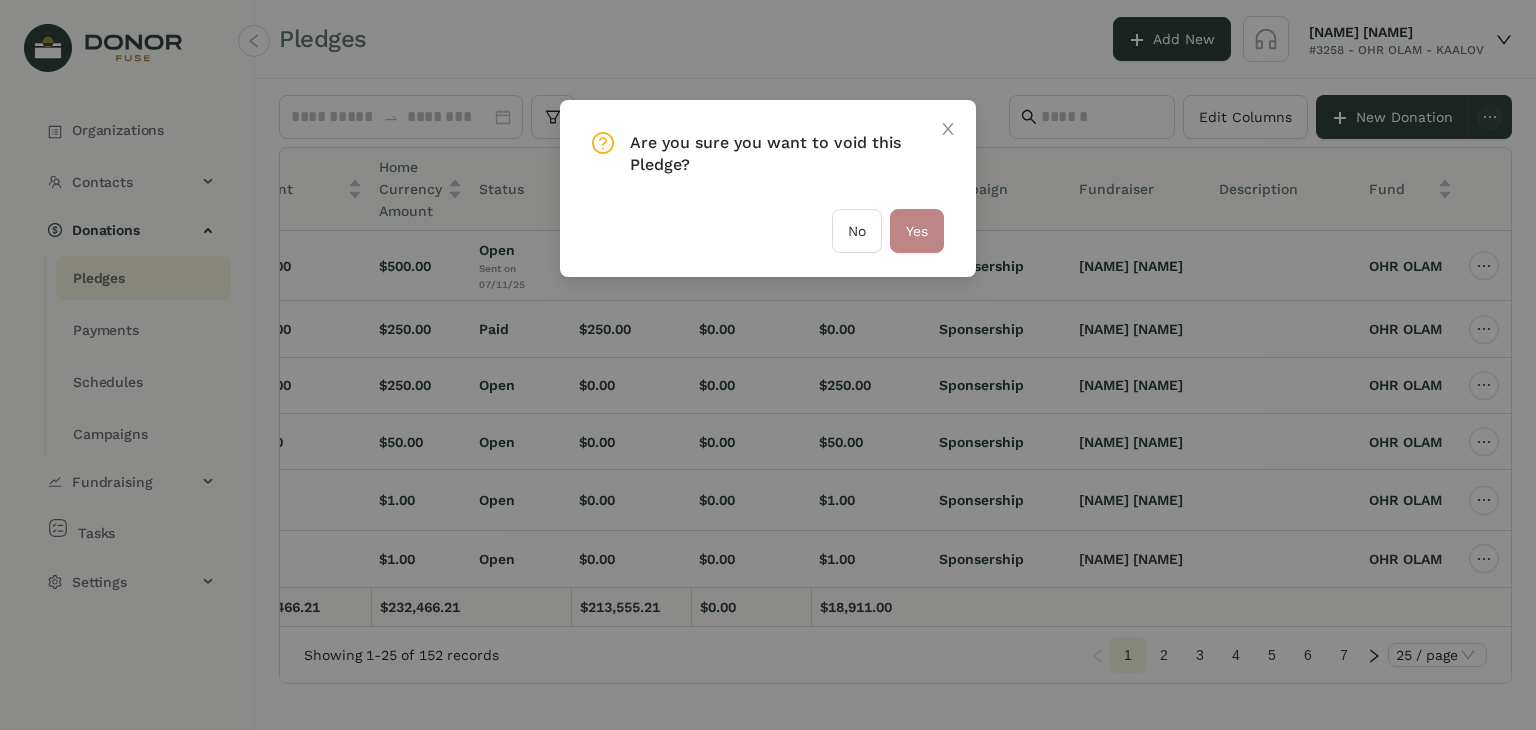 click on "Yes" at bounding box center [917, 231] 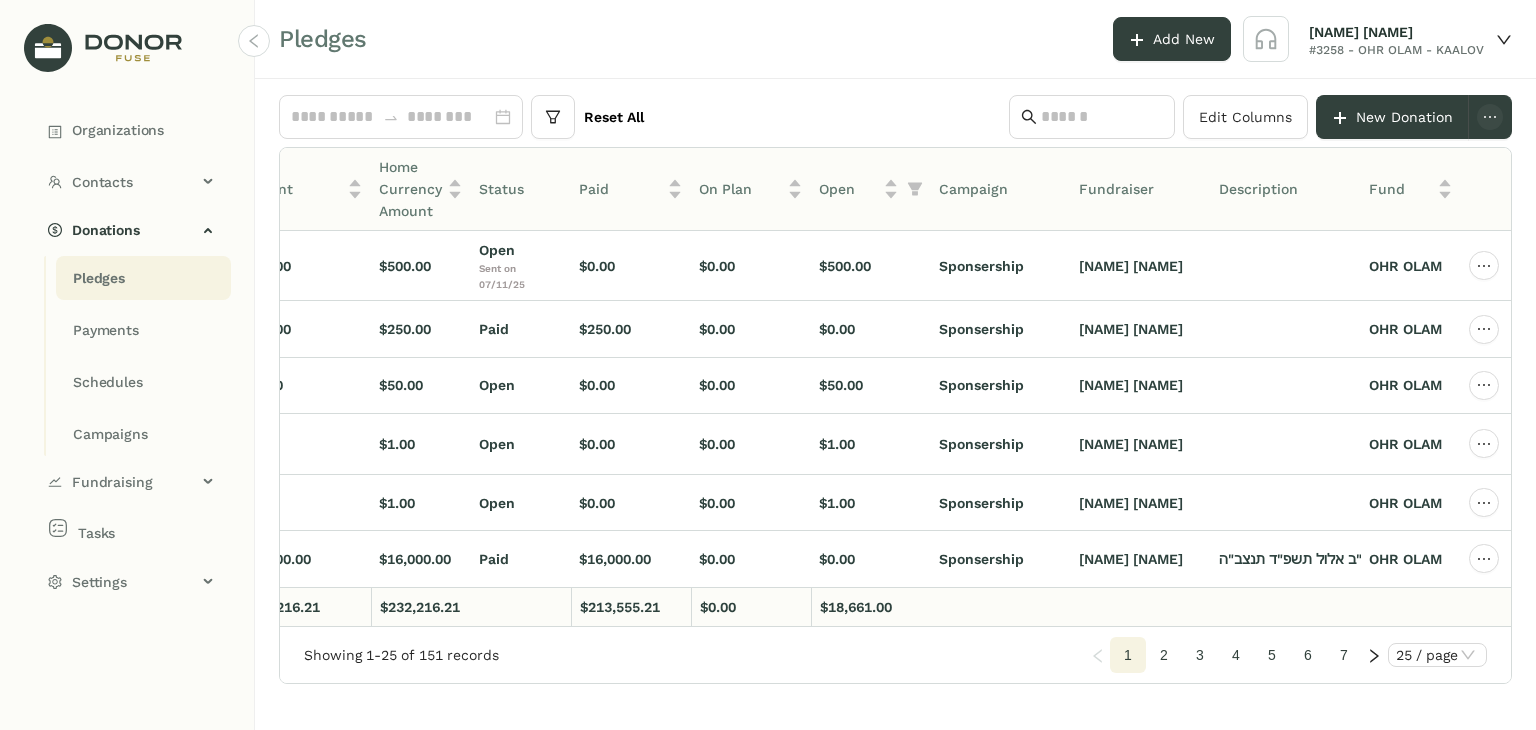 scroll, scrollTop: 0, scrollLeft: 563, axis: horizontal 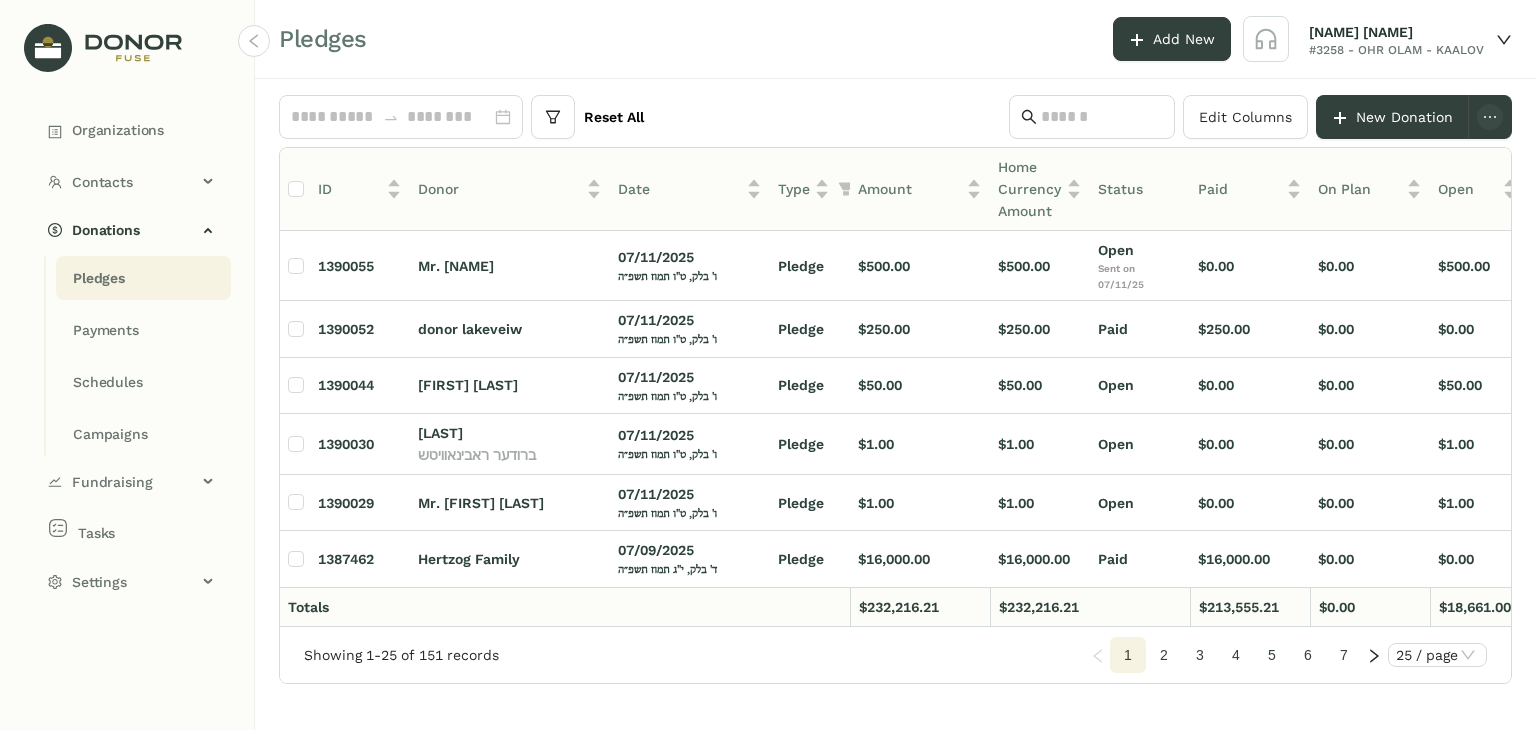 click on "Pledges" 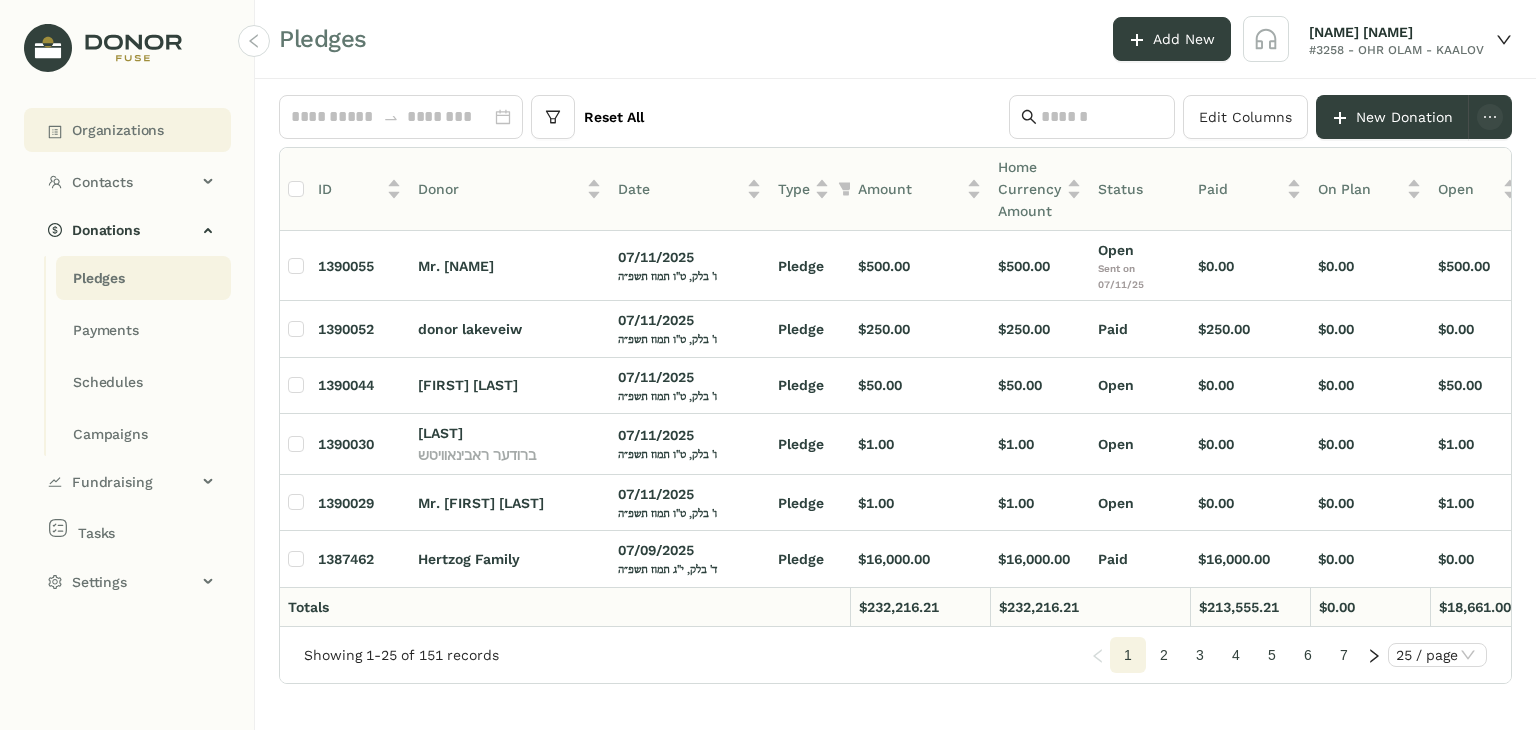 click on "Organizations" 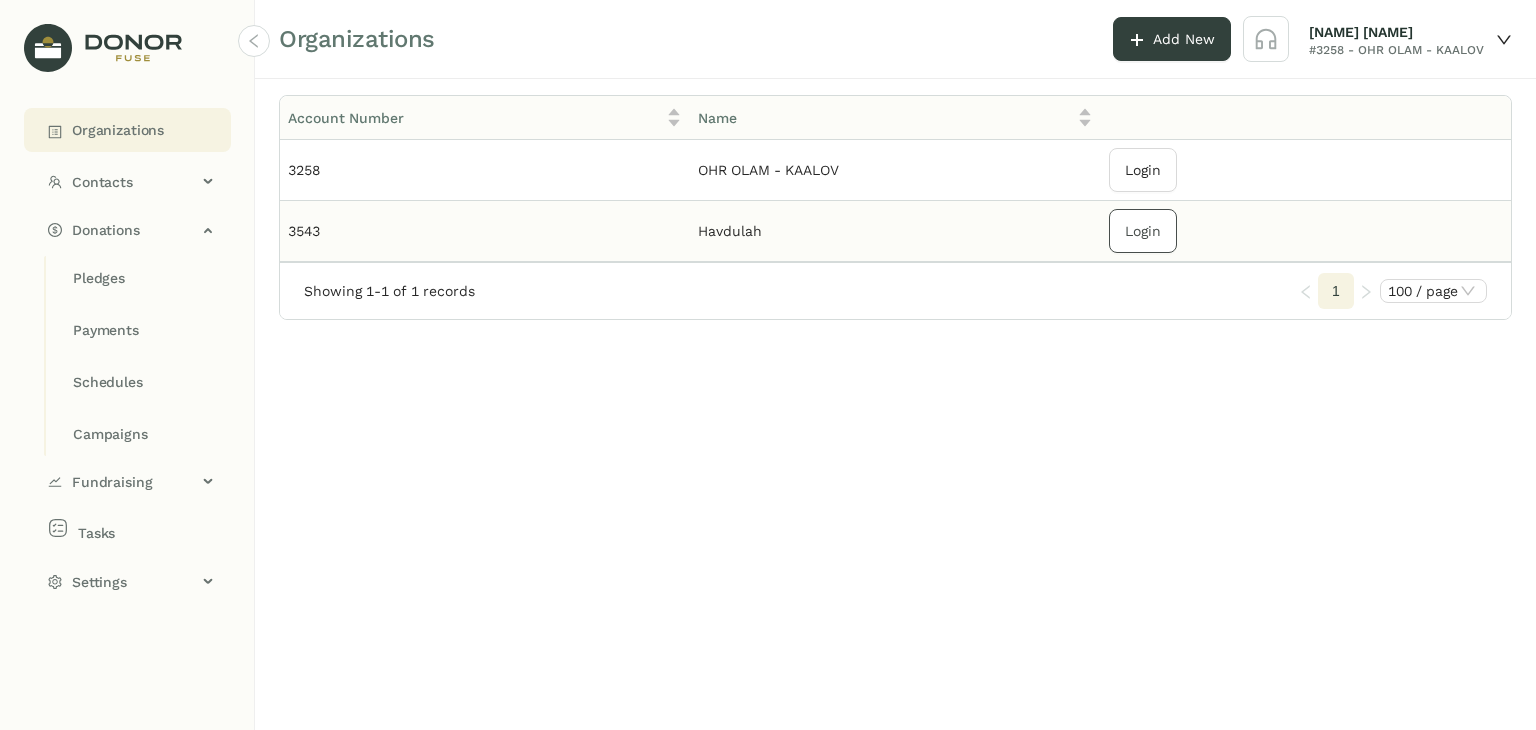 click on "Login" 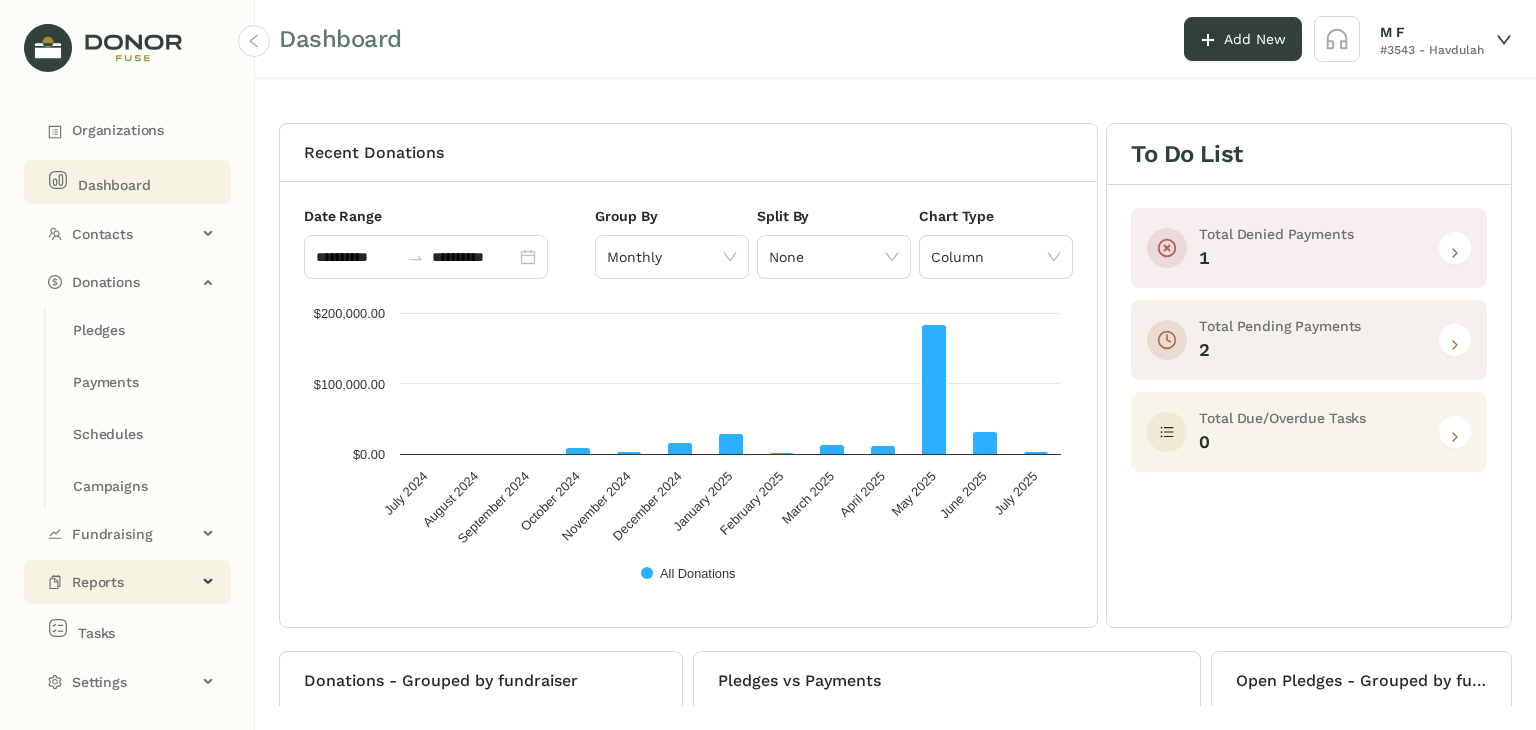 click on "Reports" 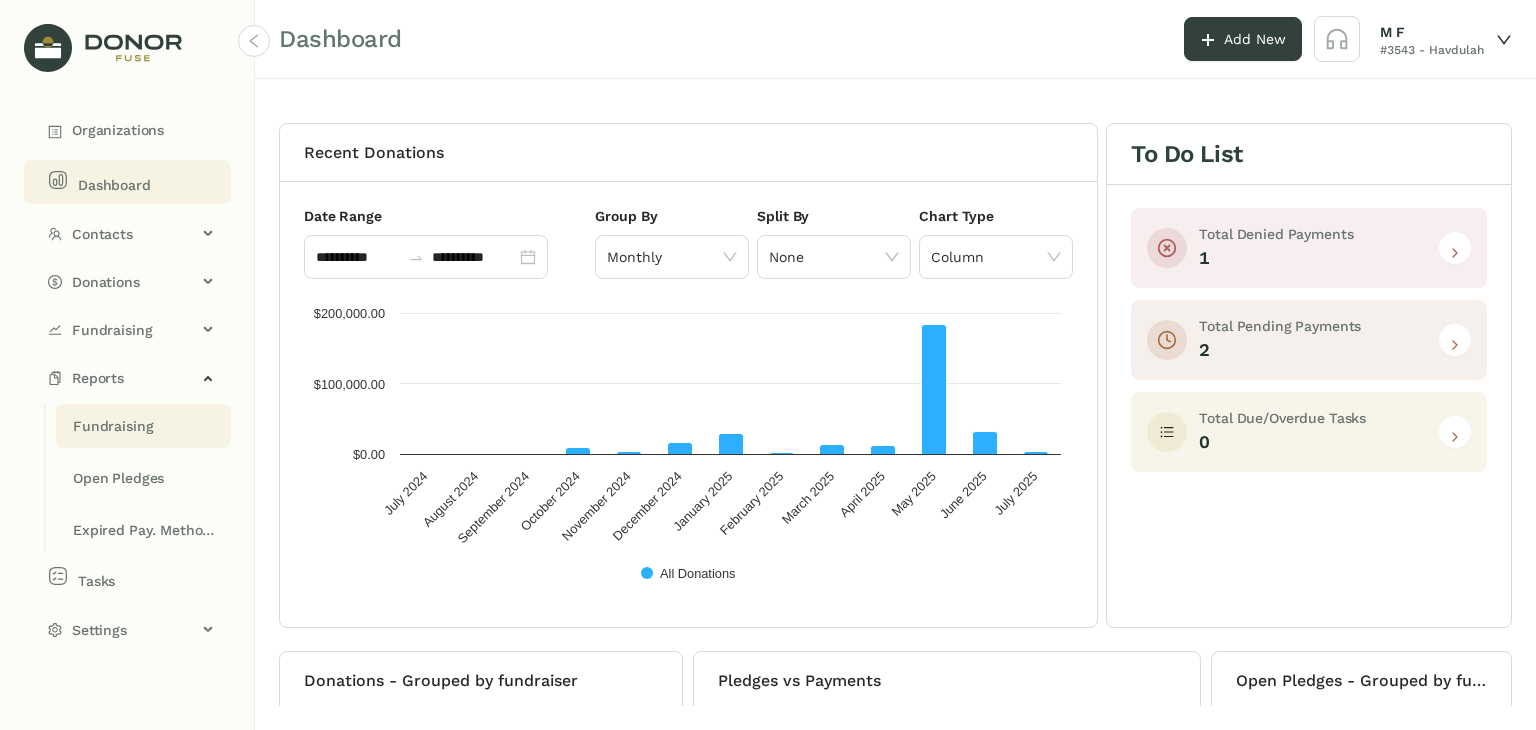 click on "Fundraising" 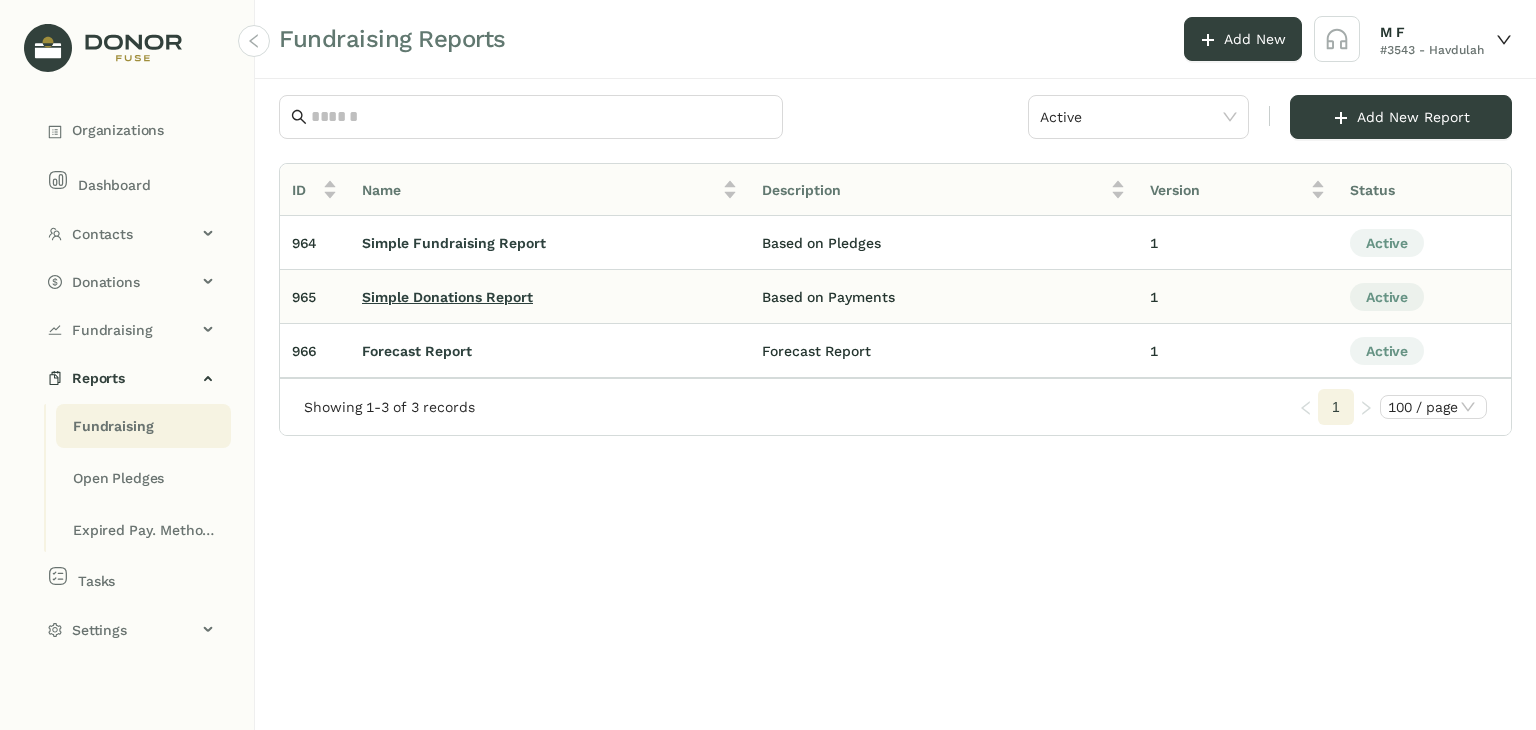 click on "Simple Donations Report" 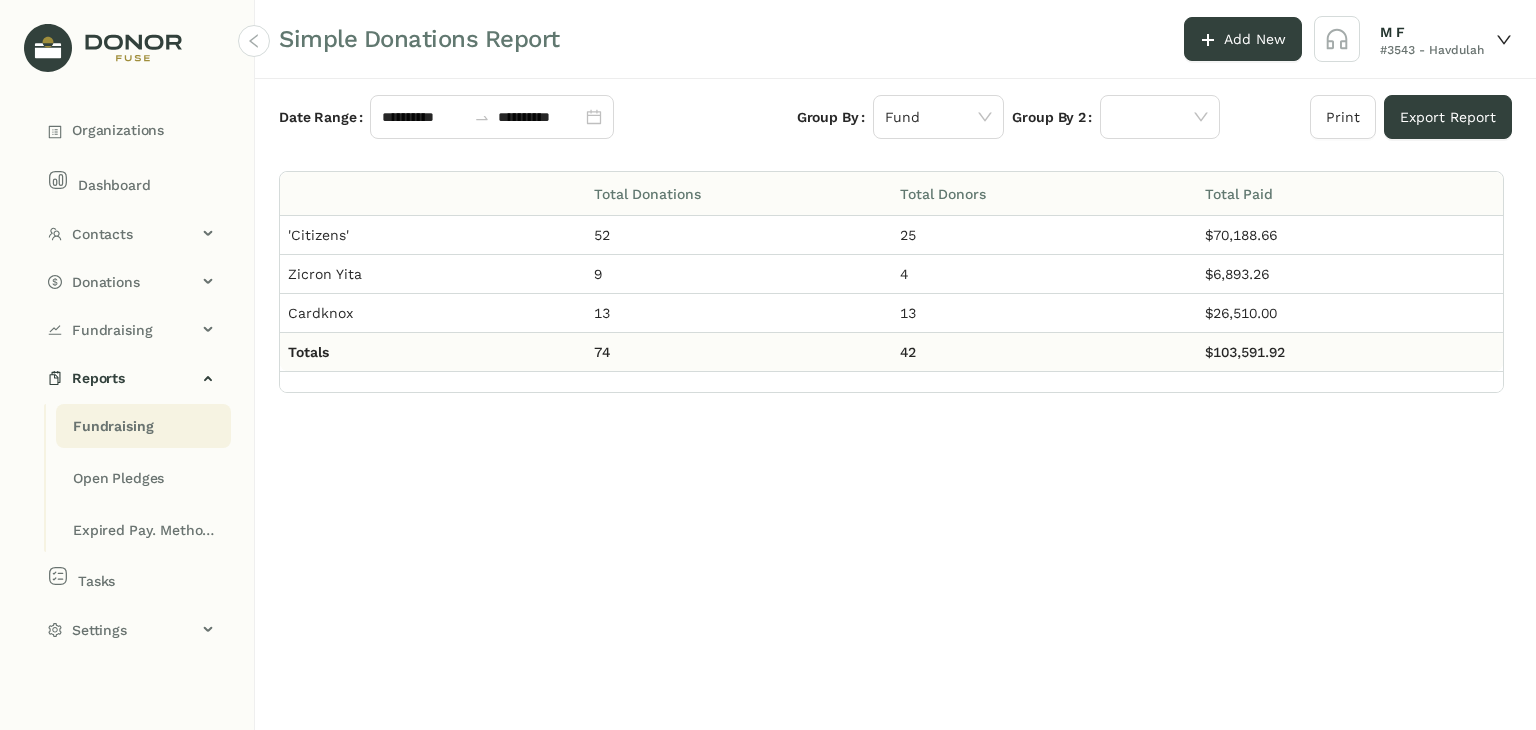 click on "**********" 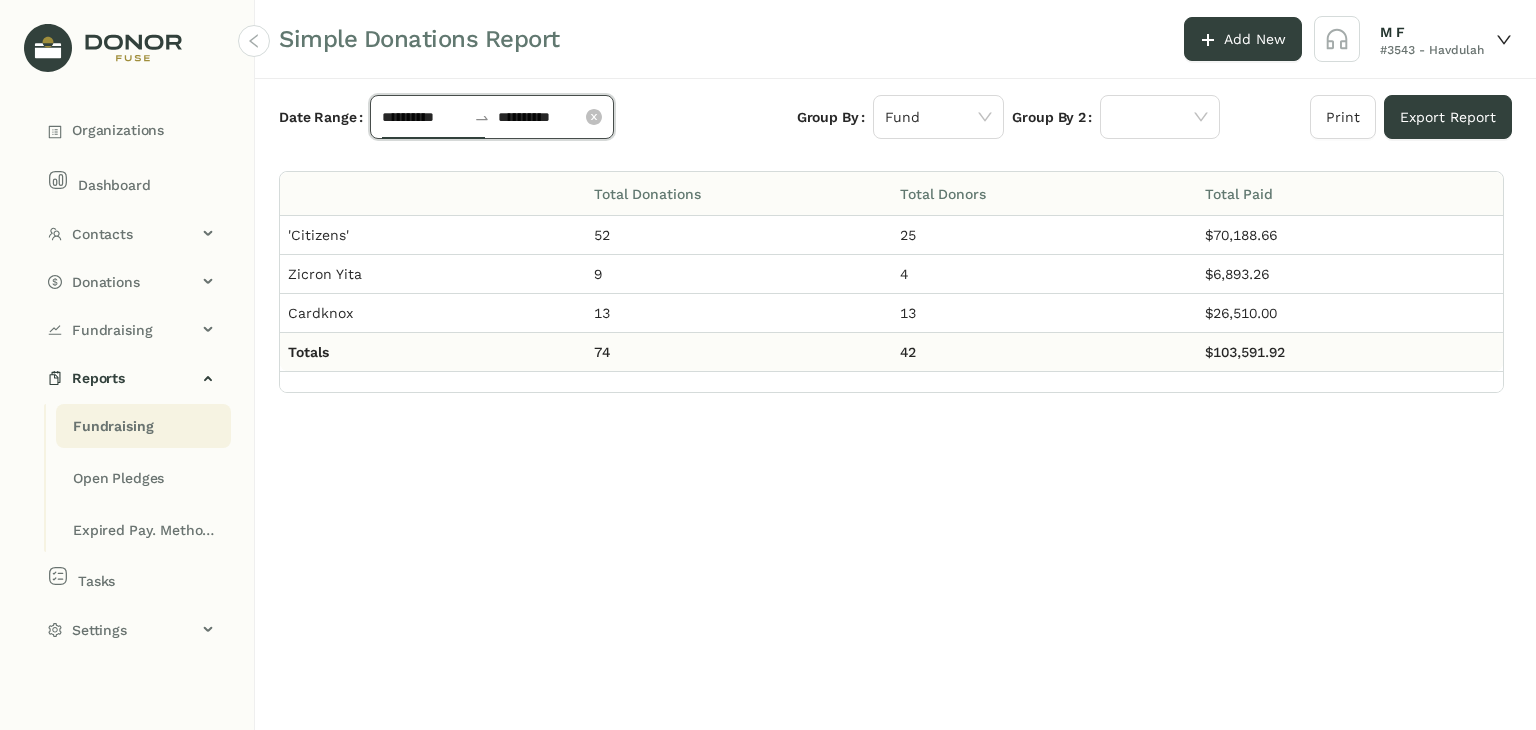 click on "**********" 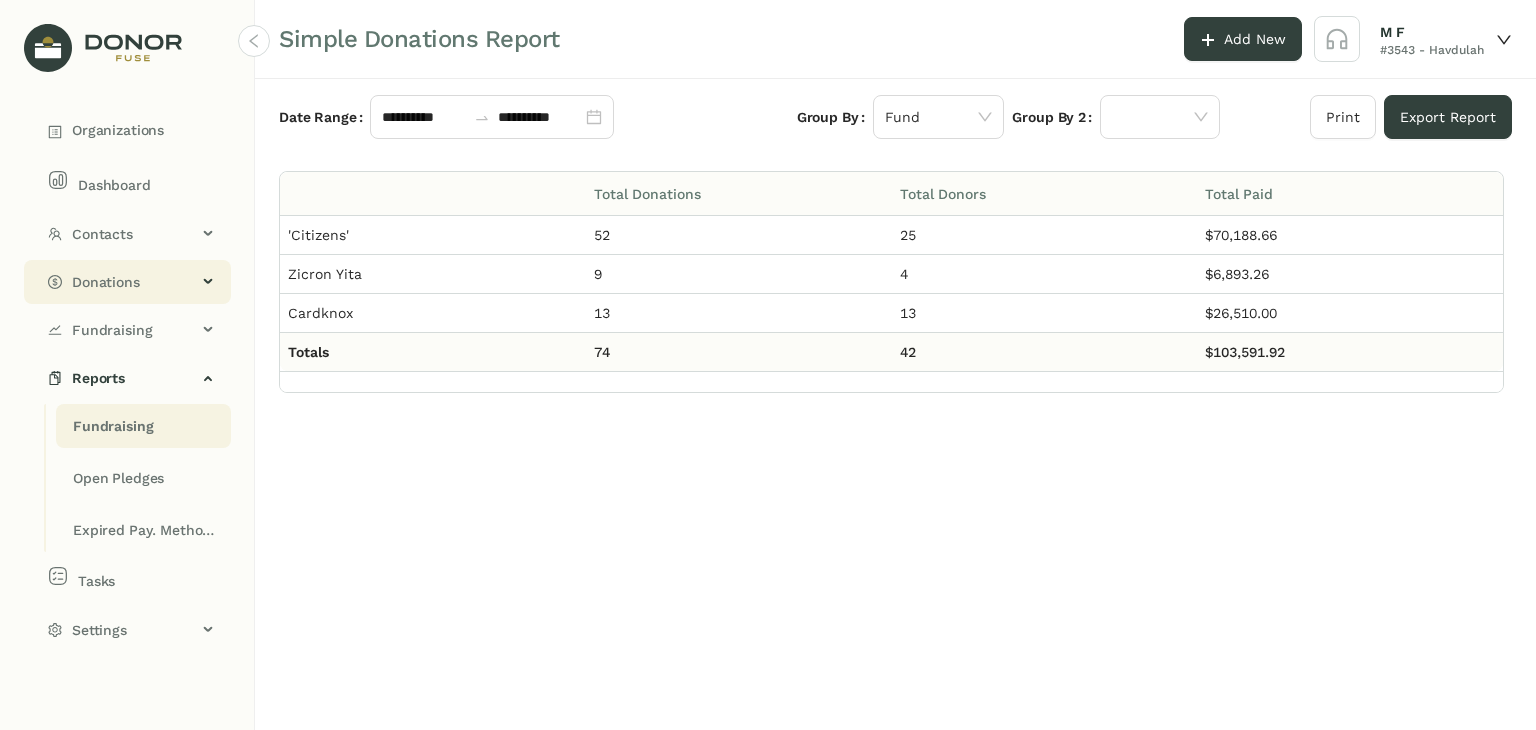 click on "Donations" 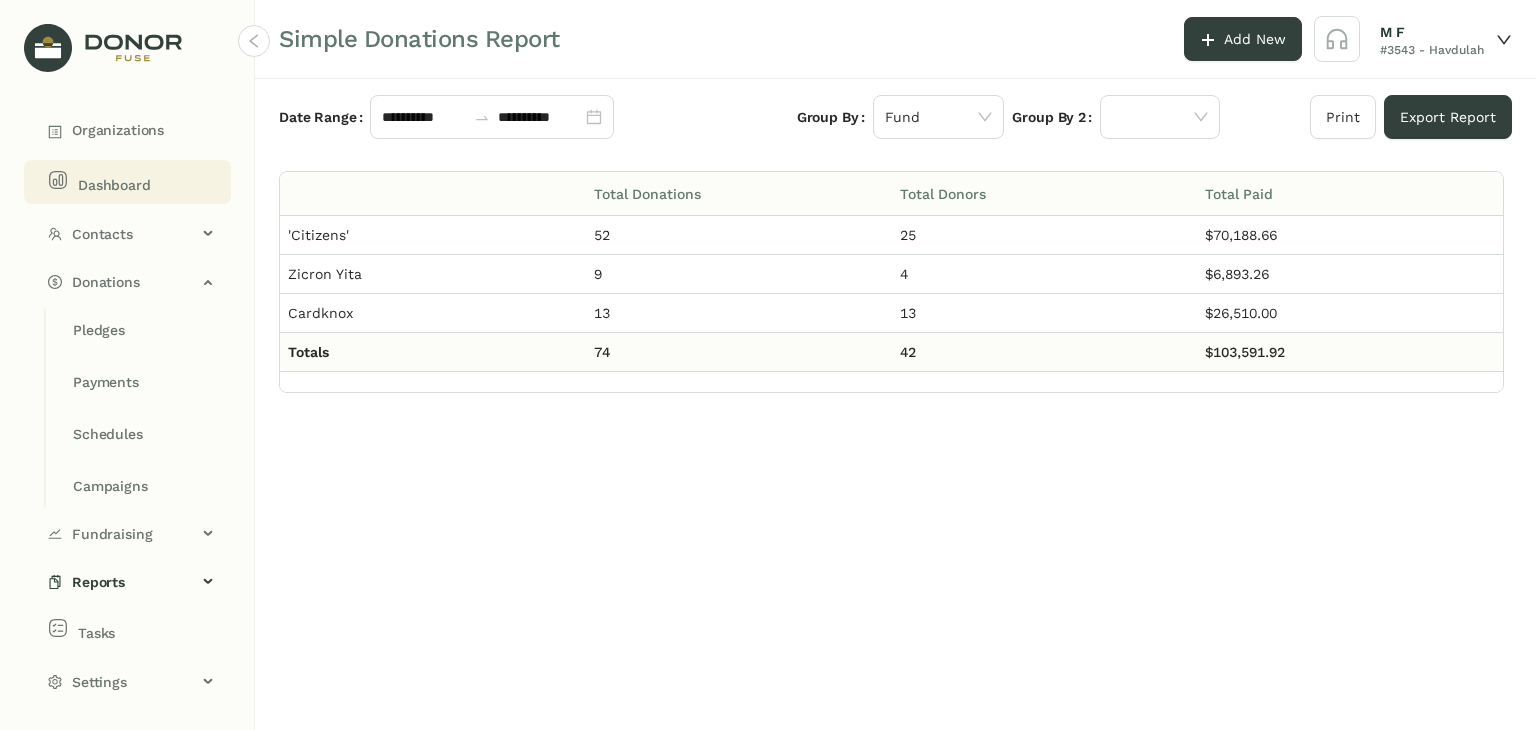 click on "Dashboard" 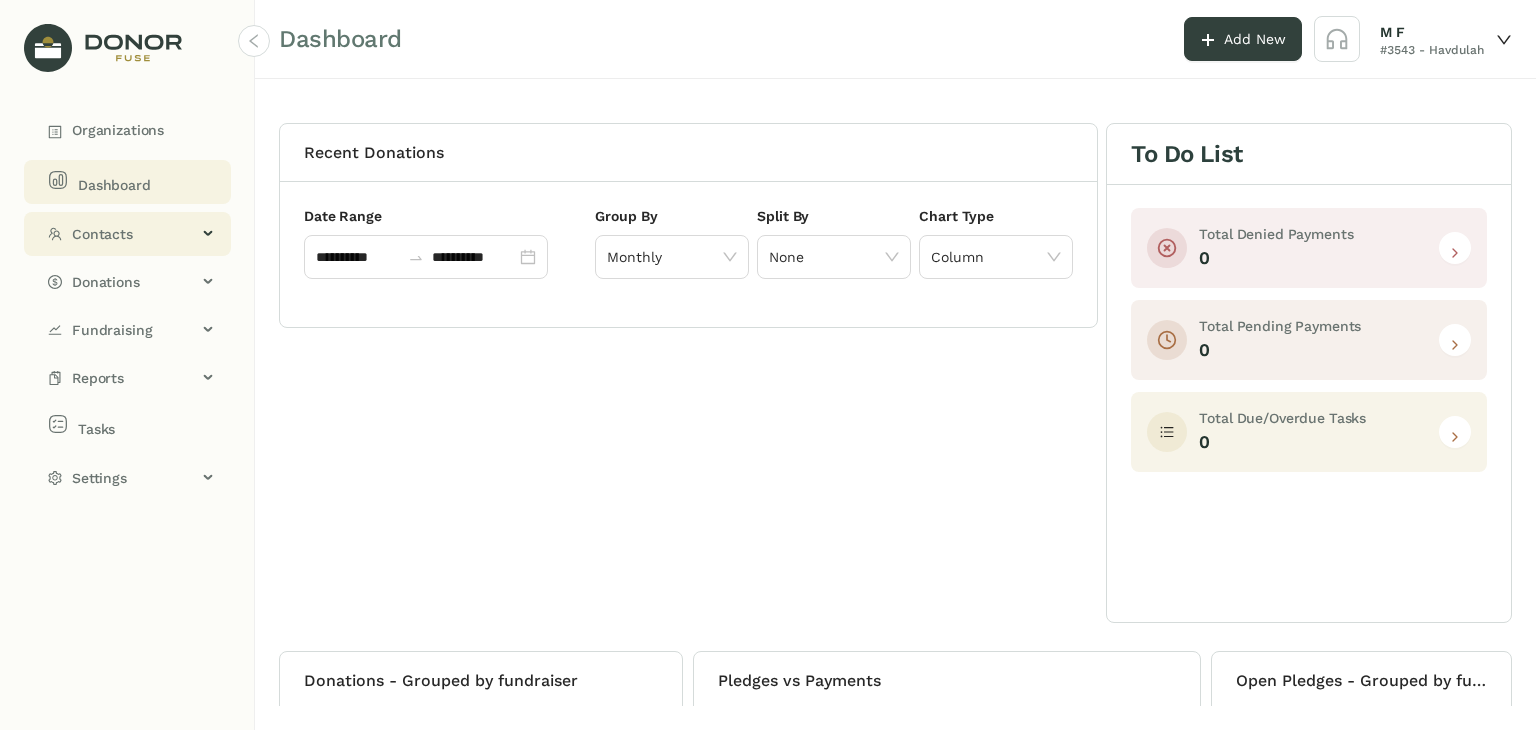 click on "Contacts" 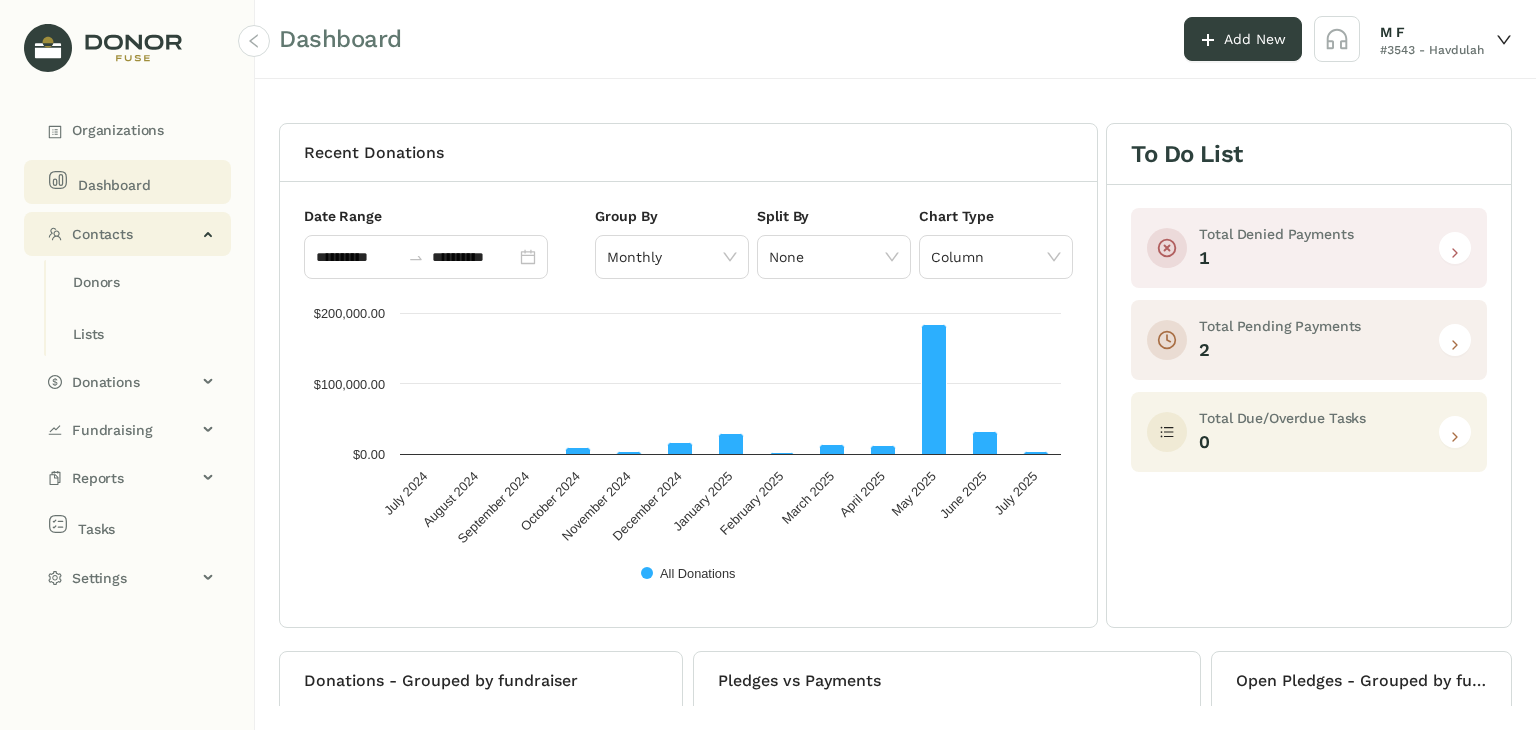 click on "Contacts" 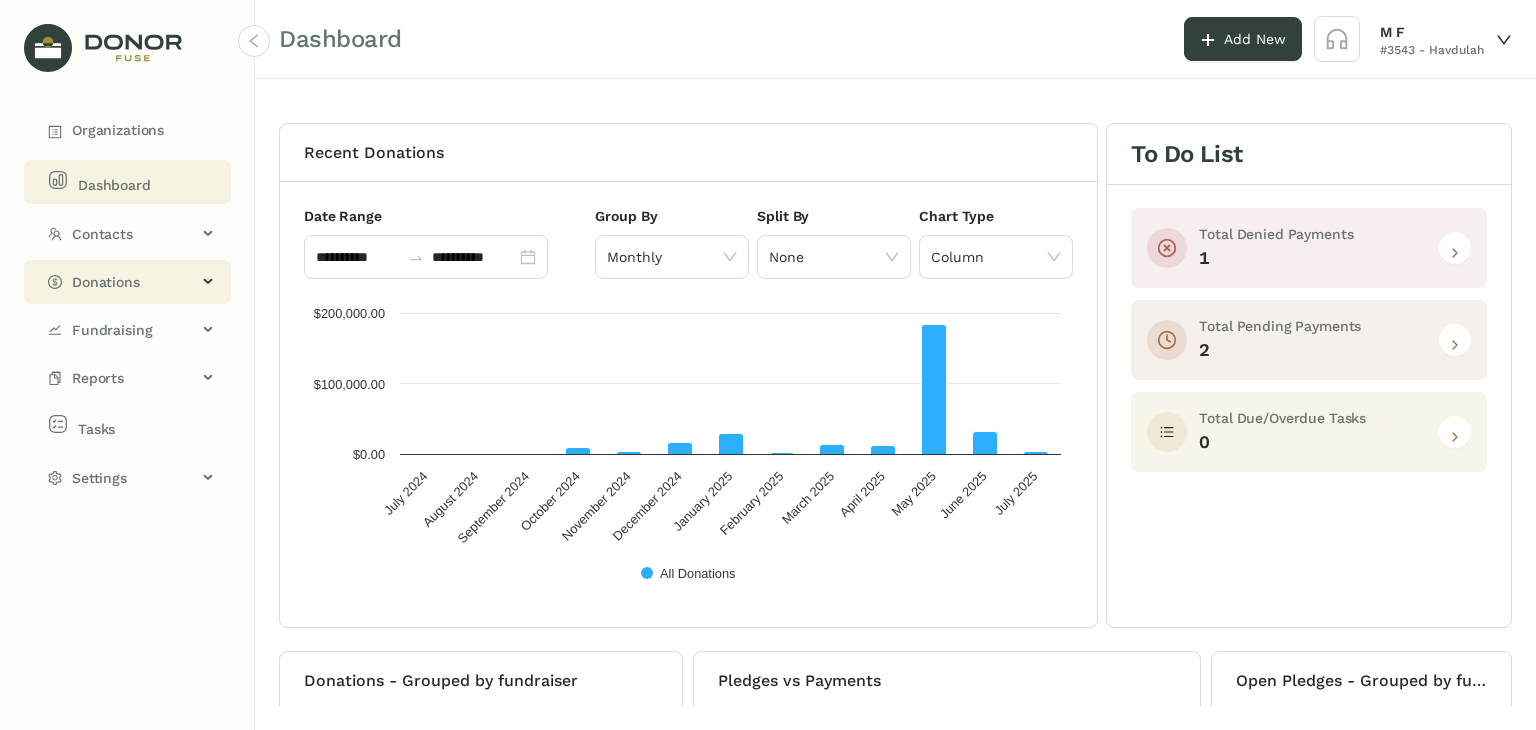 click on "Donations" 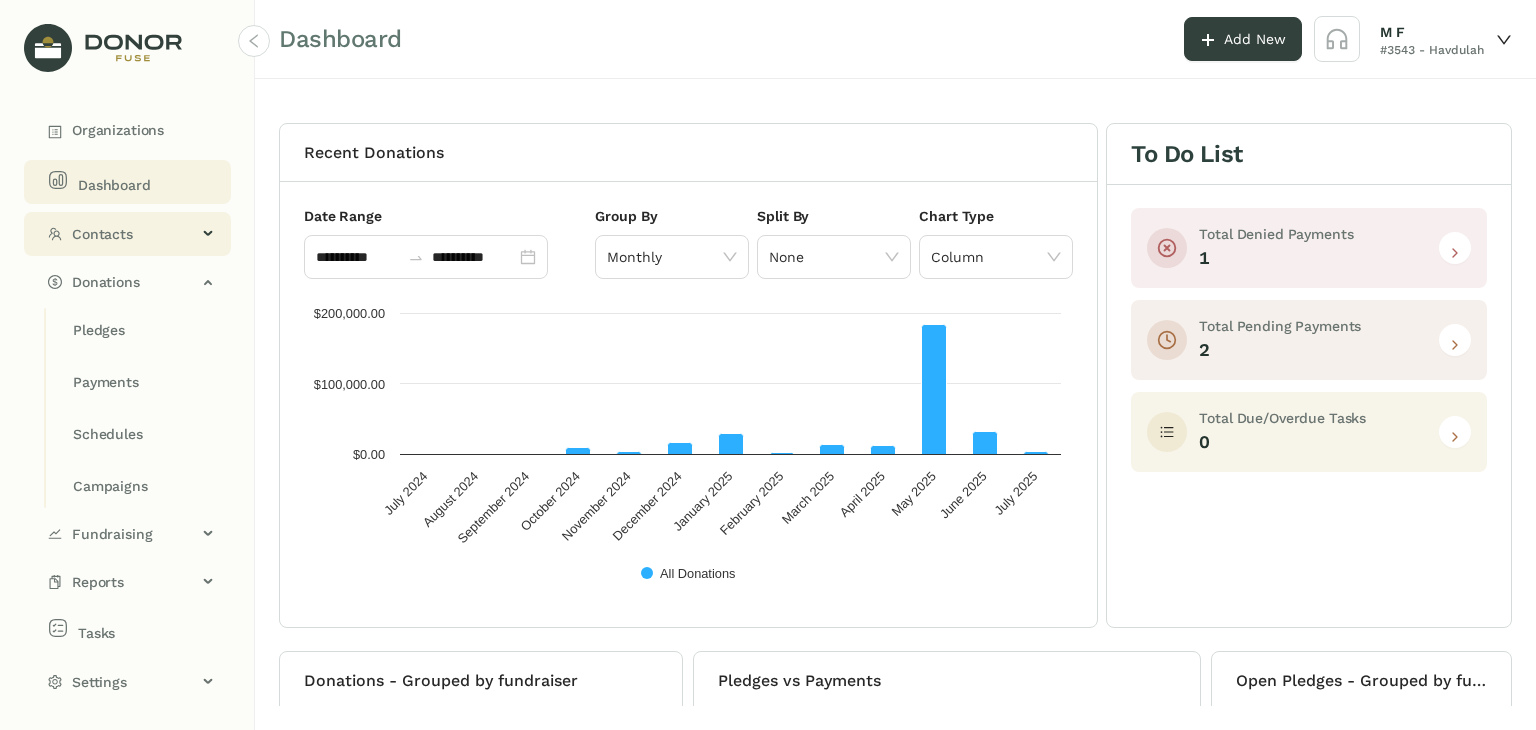 click on "Contacts" 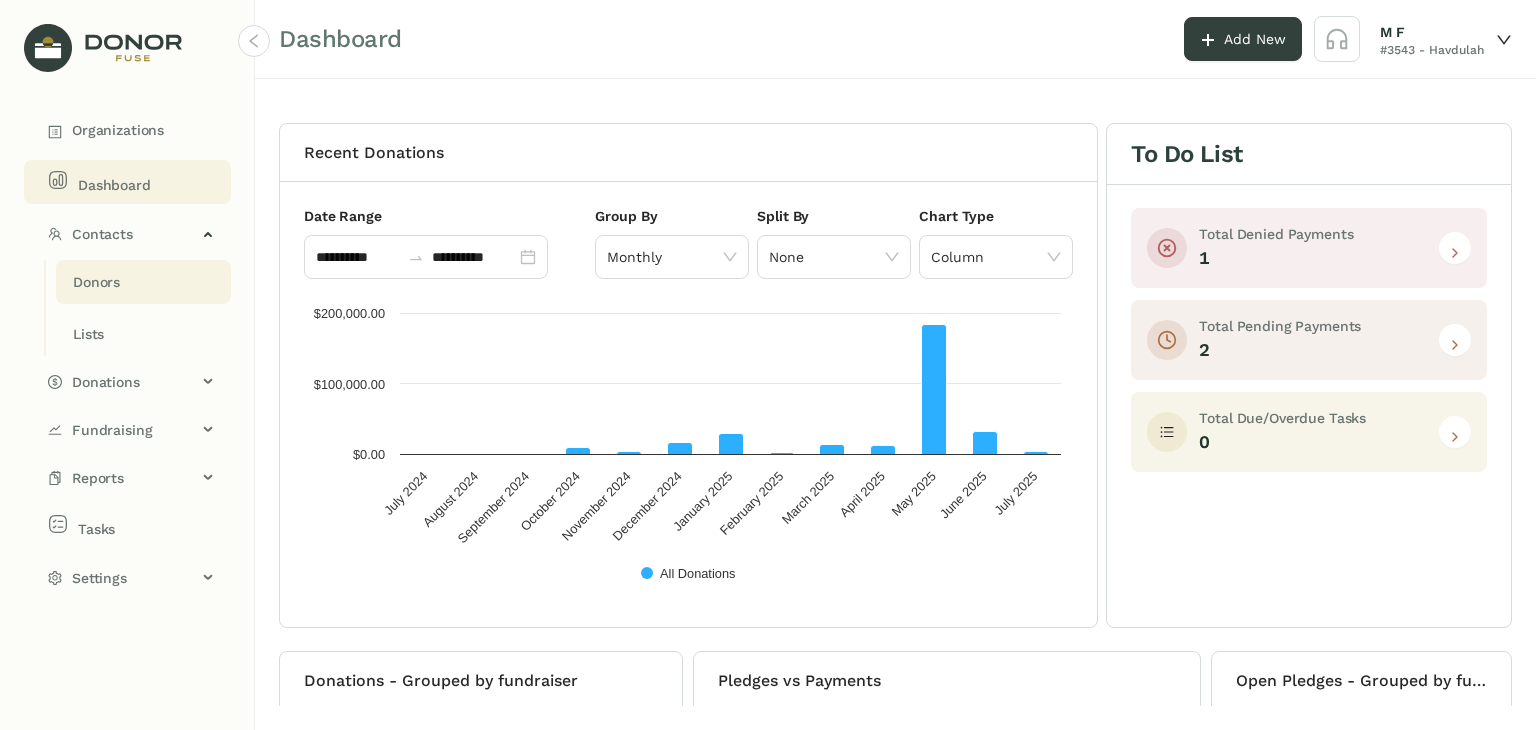 click on "Donors" 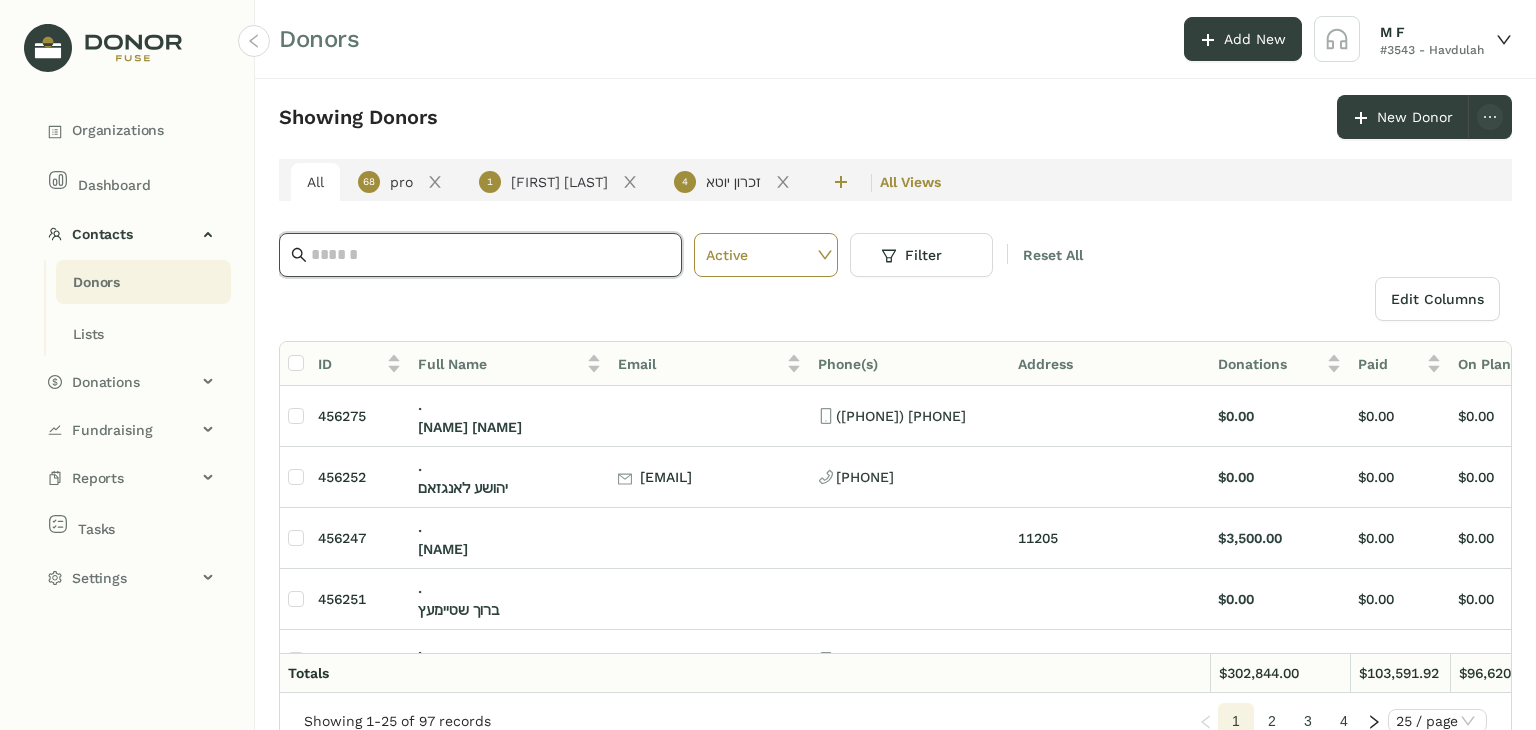 click 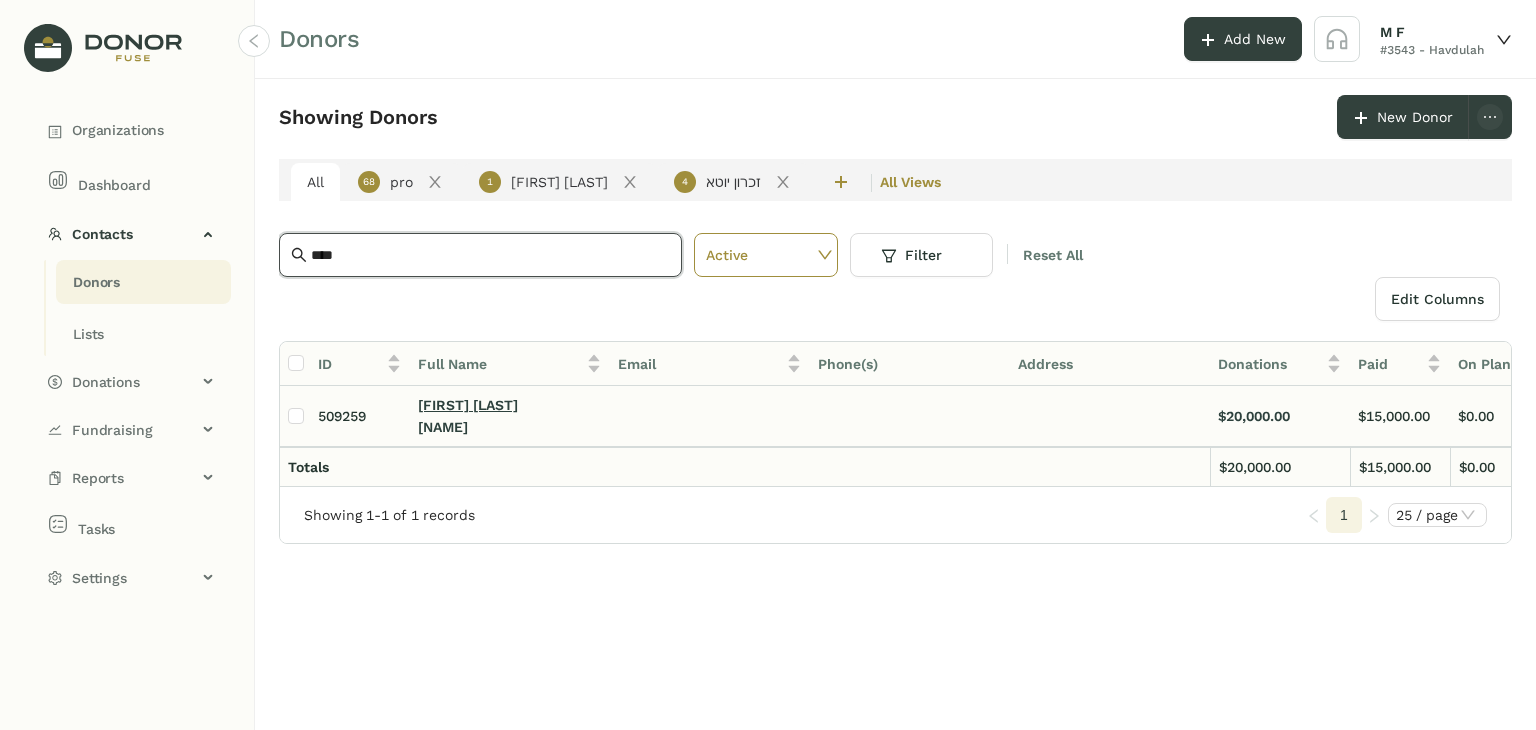type on "****" 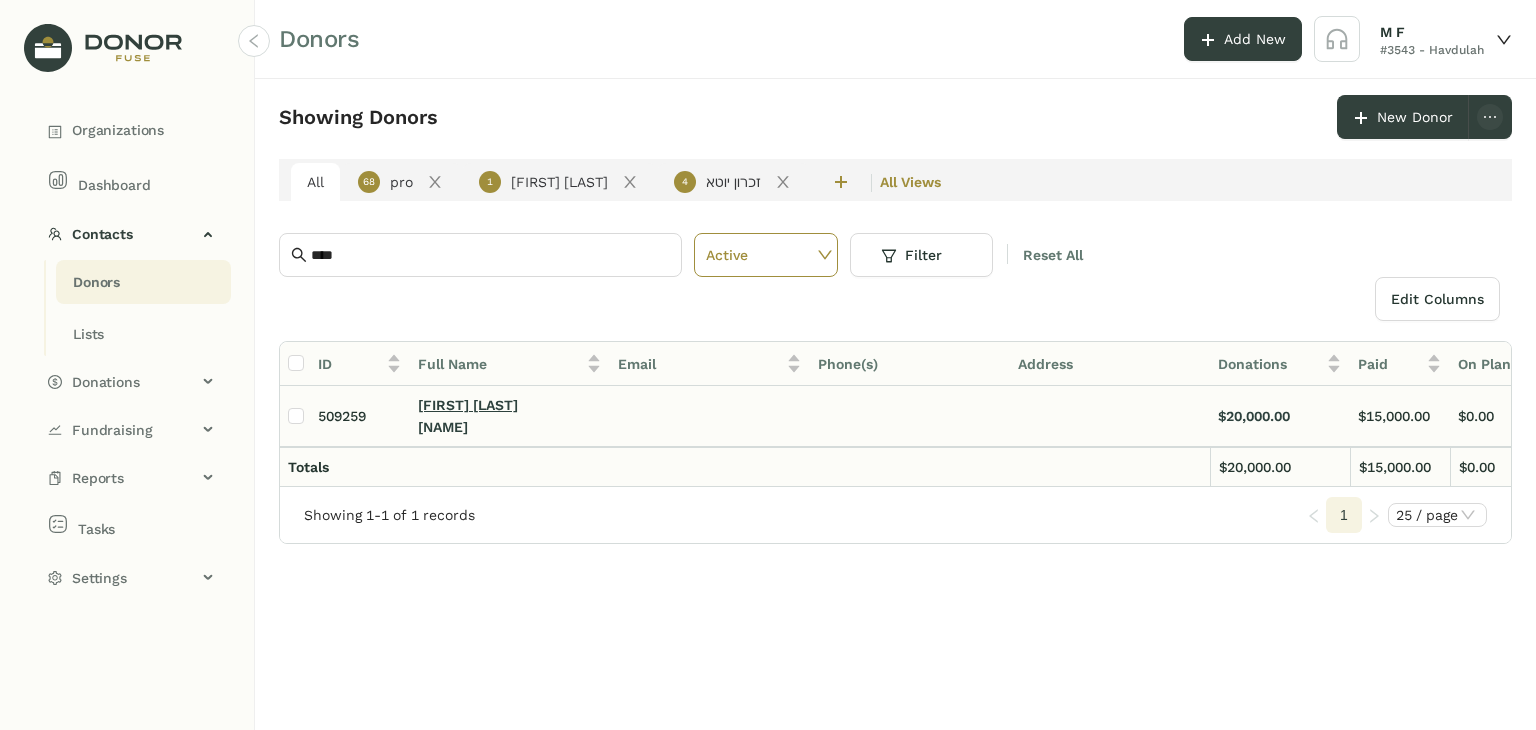 click on "[FIRST] [LAST]" 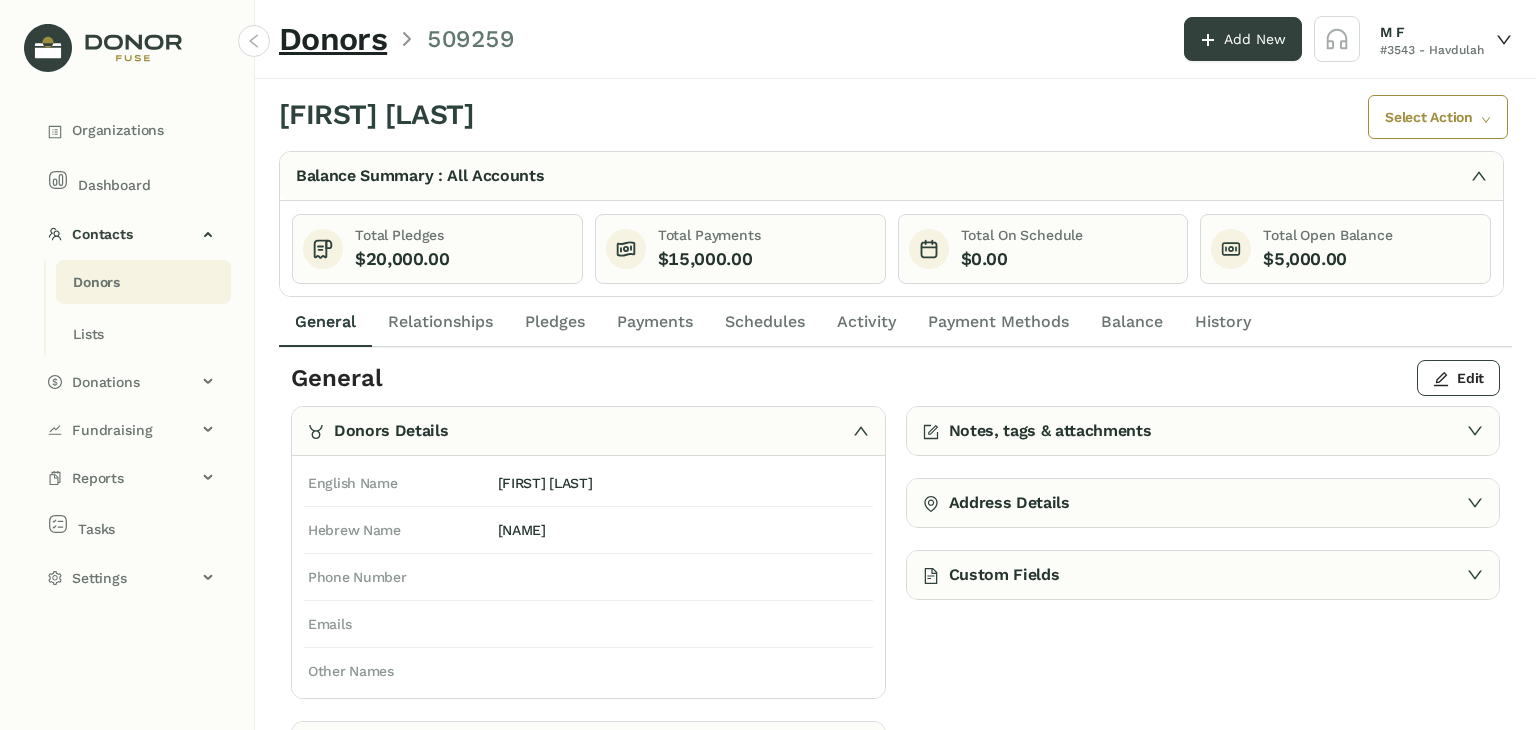 click on "Payments" 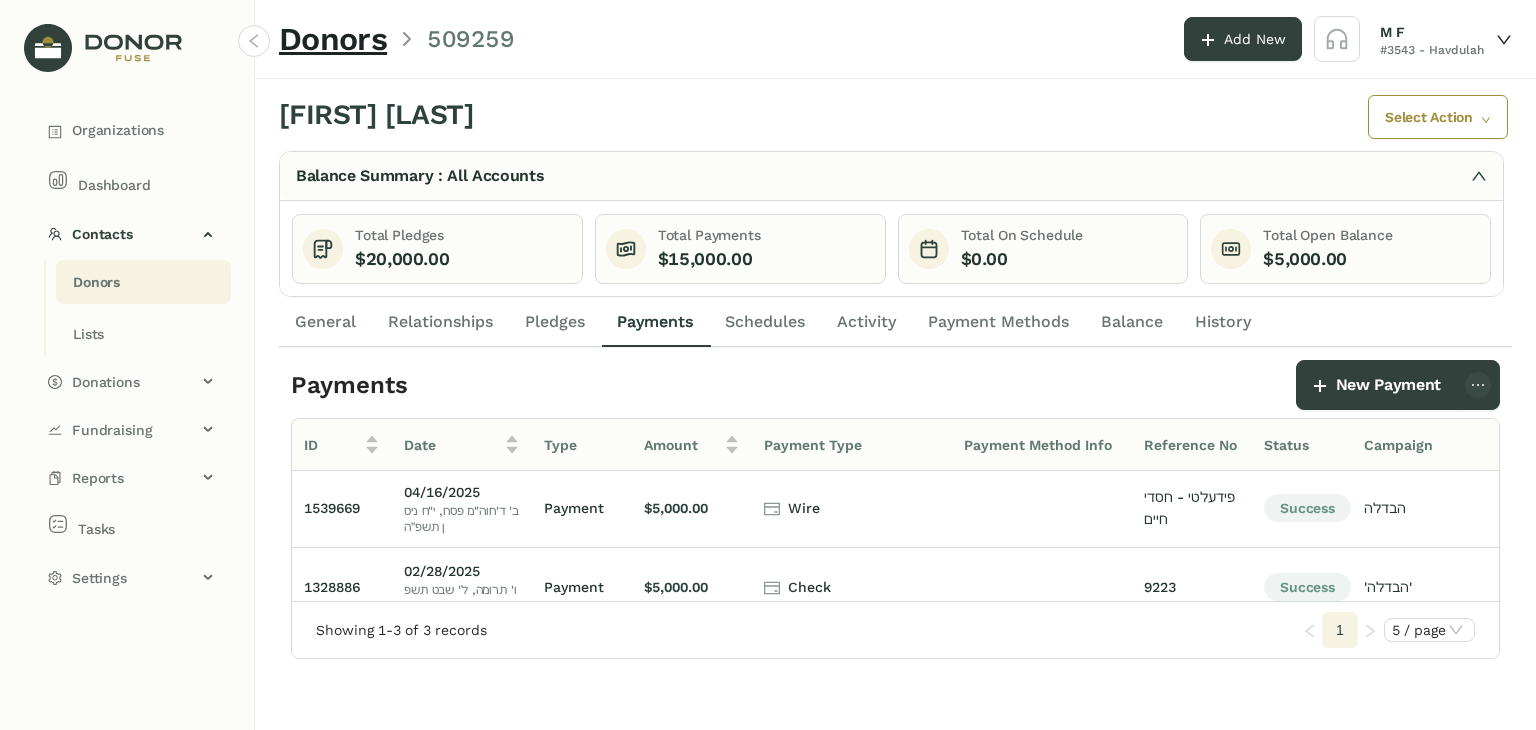 scroll, scrollTop: 0, scrollLeft: 0, axis: both 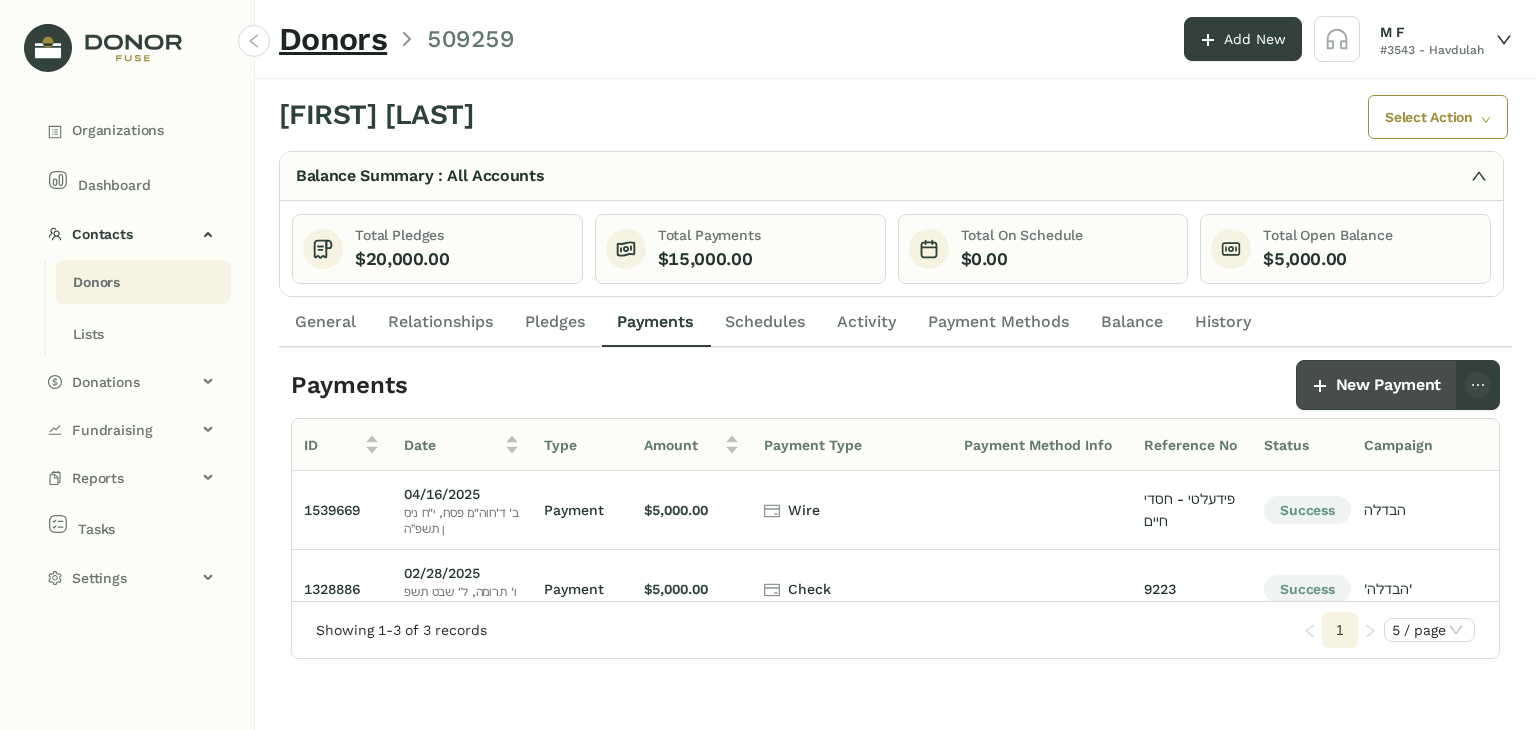 click on "New Payment" 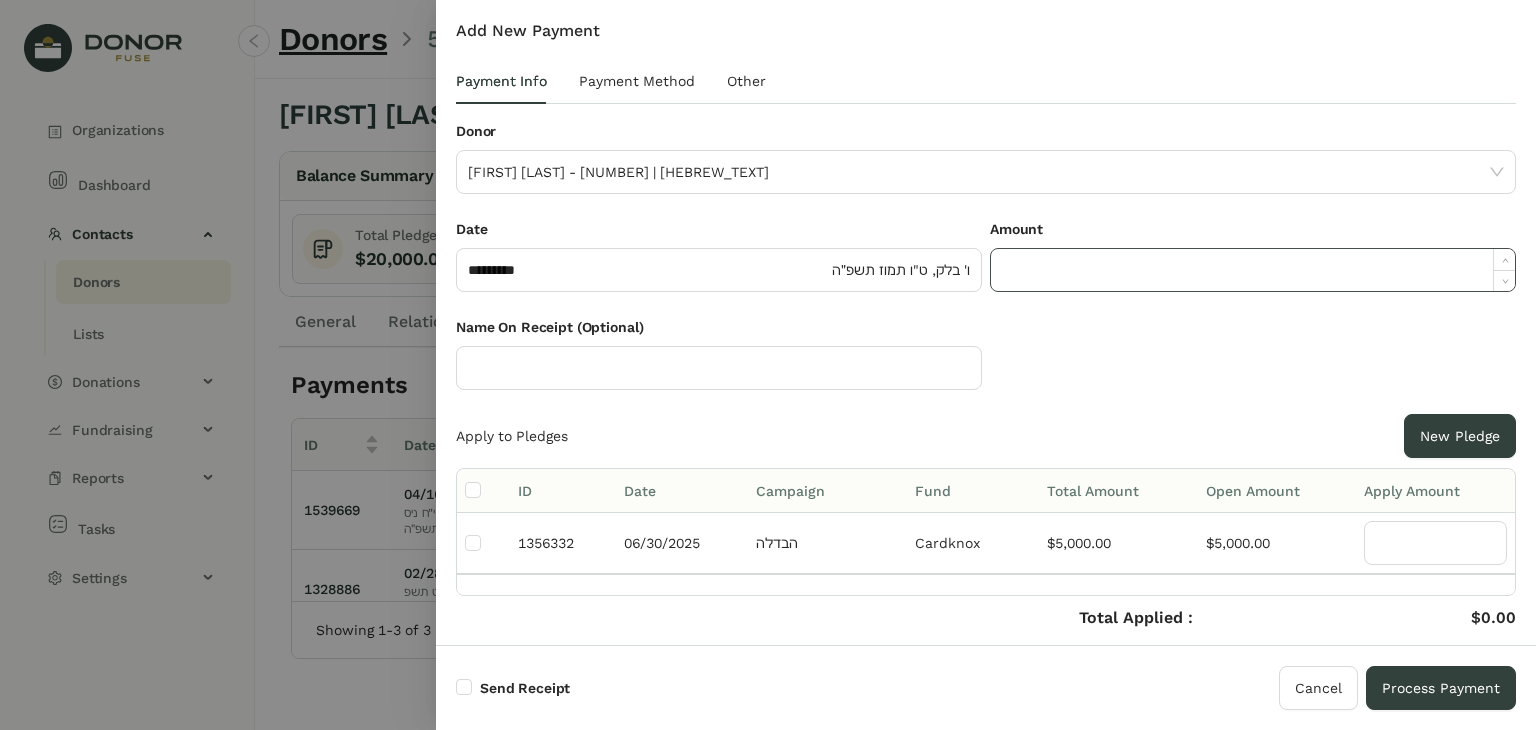 click 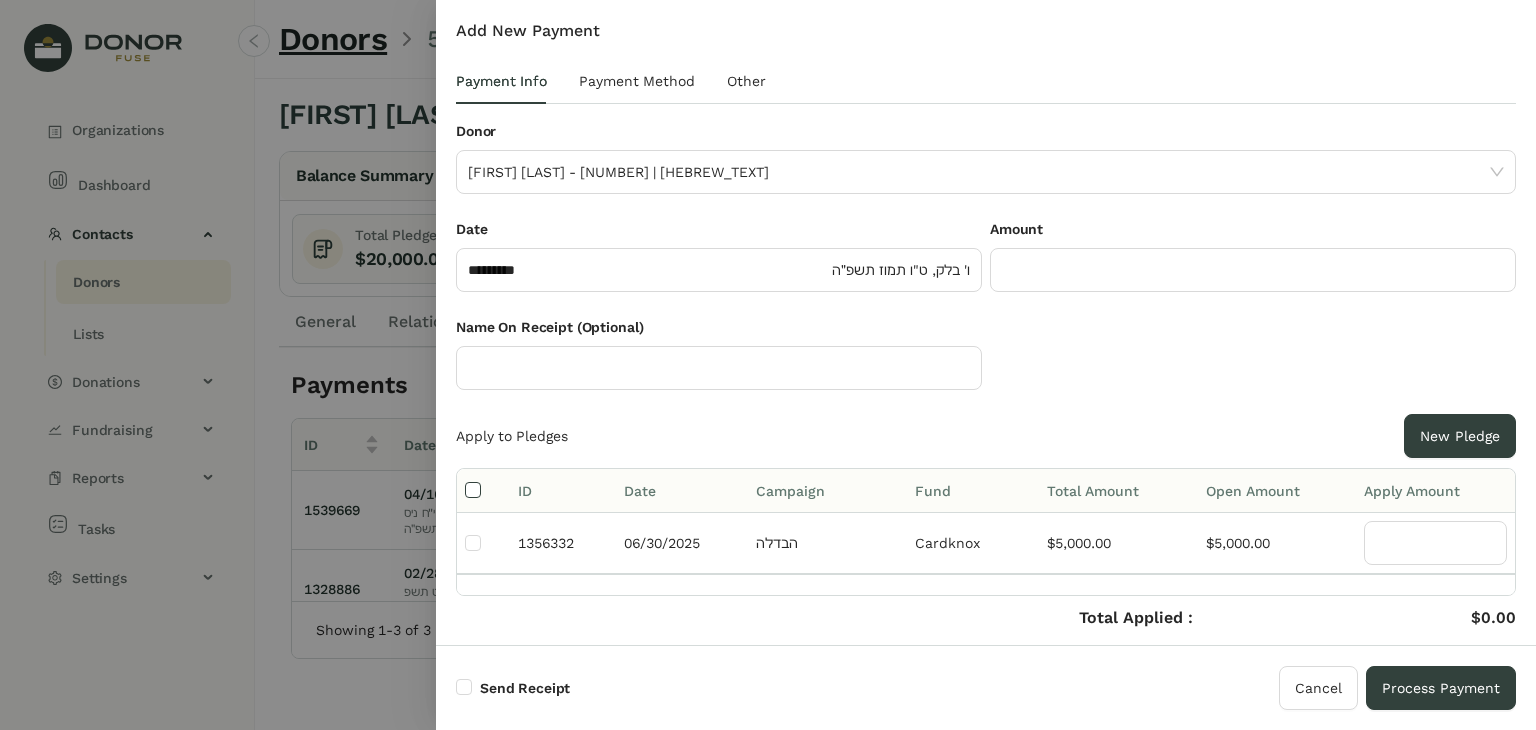 type on "****" 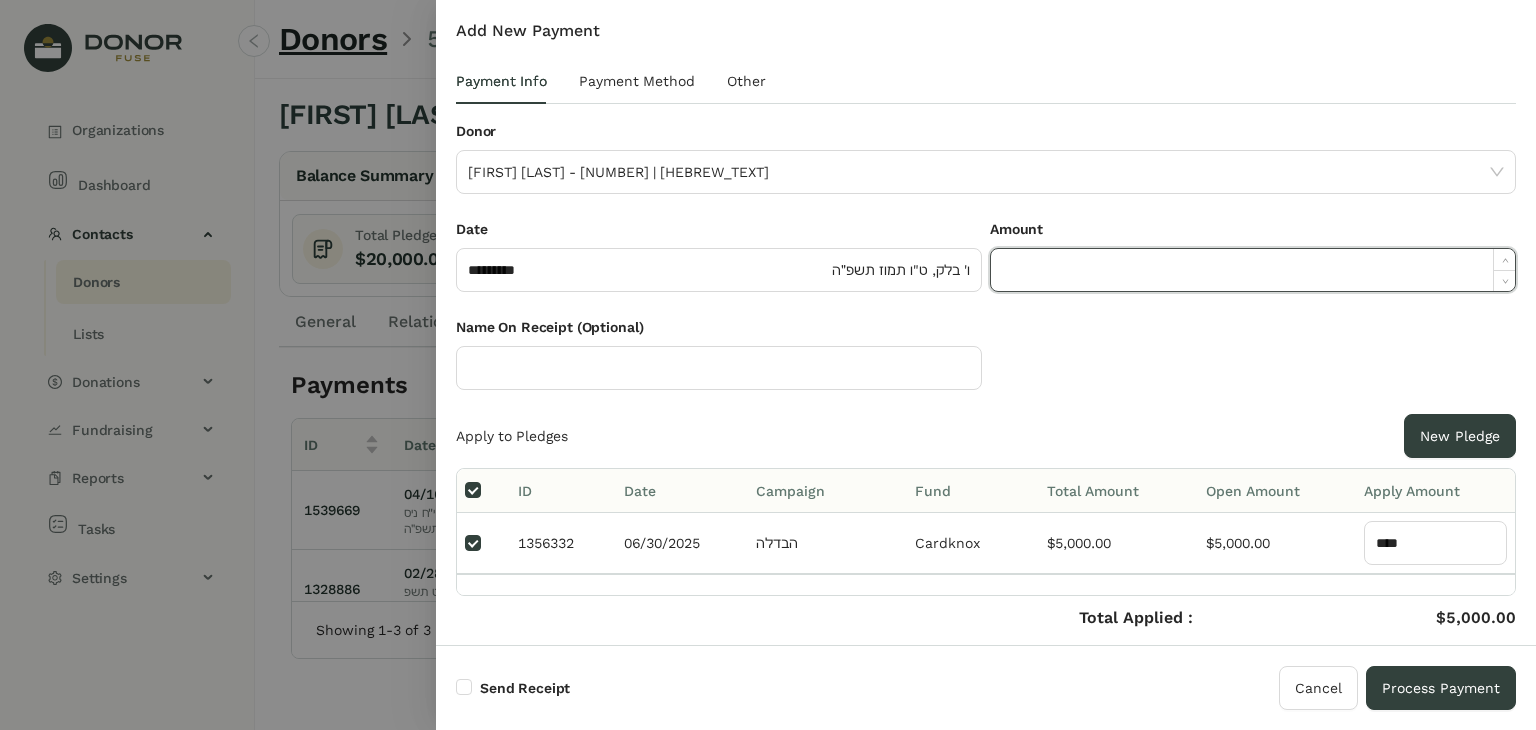 click 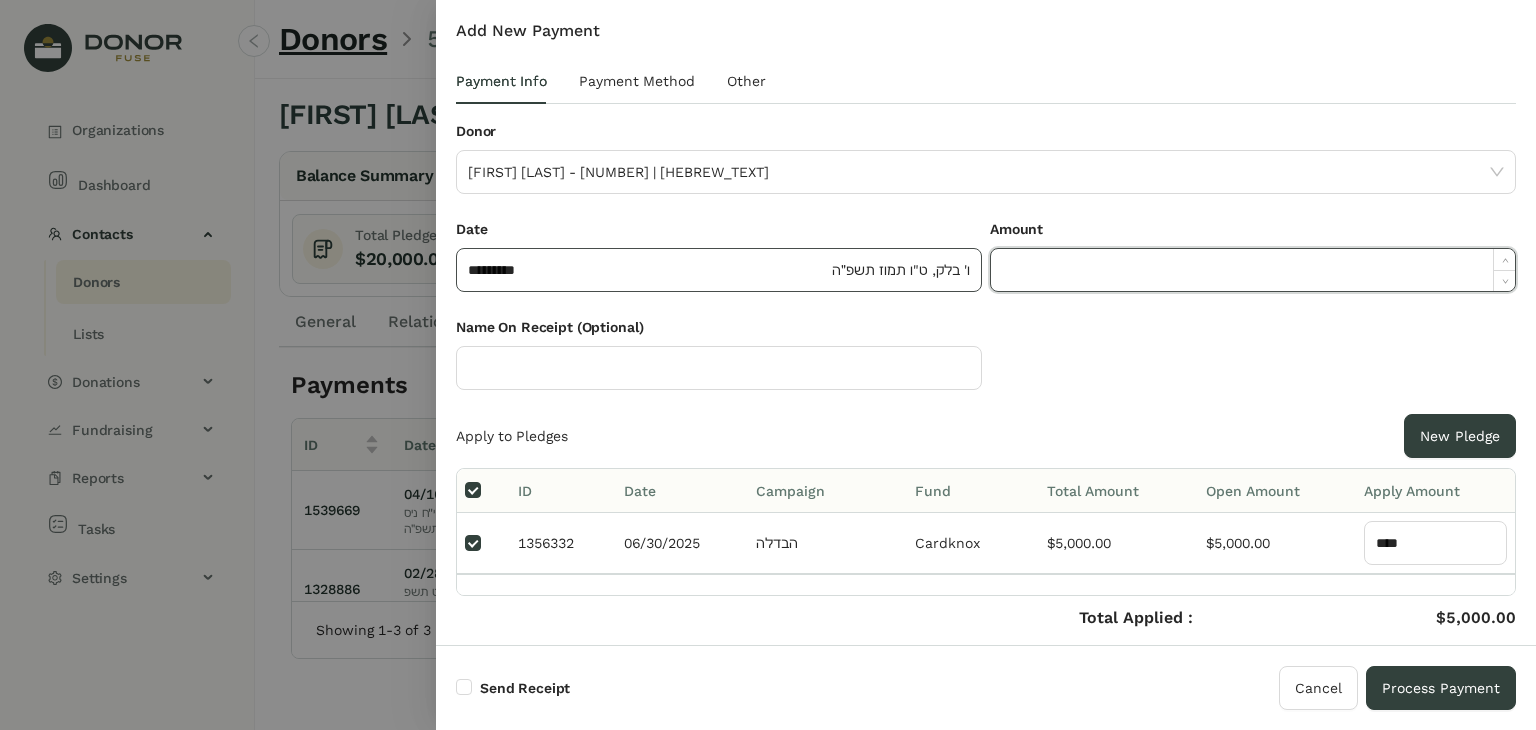 click on "********* ו' בלק, ט"ו תמוז תשפ״ה" 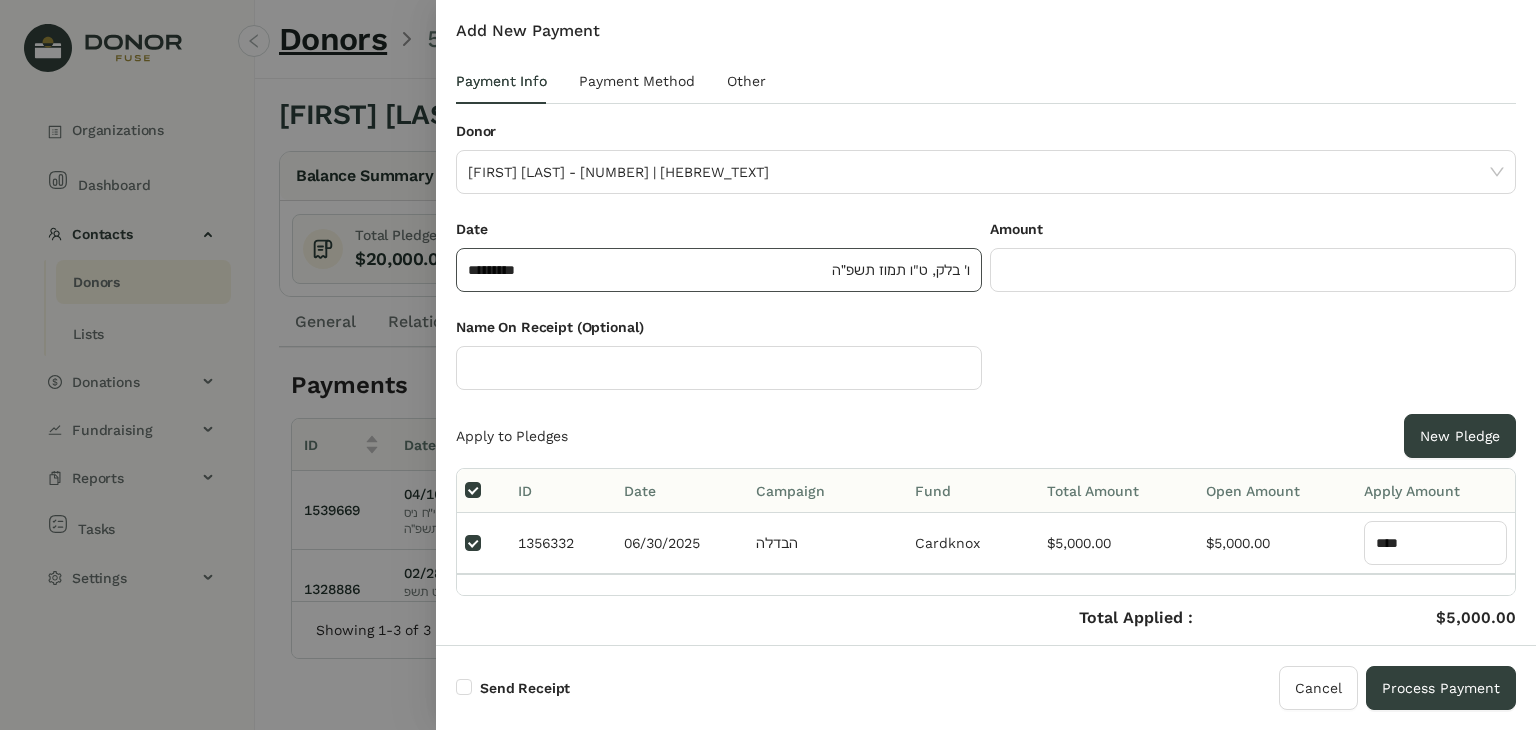 click on "********* ו' בלק, ט"ו תמוז תשפ״ה" 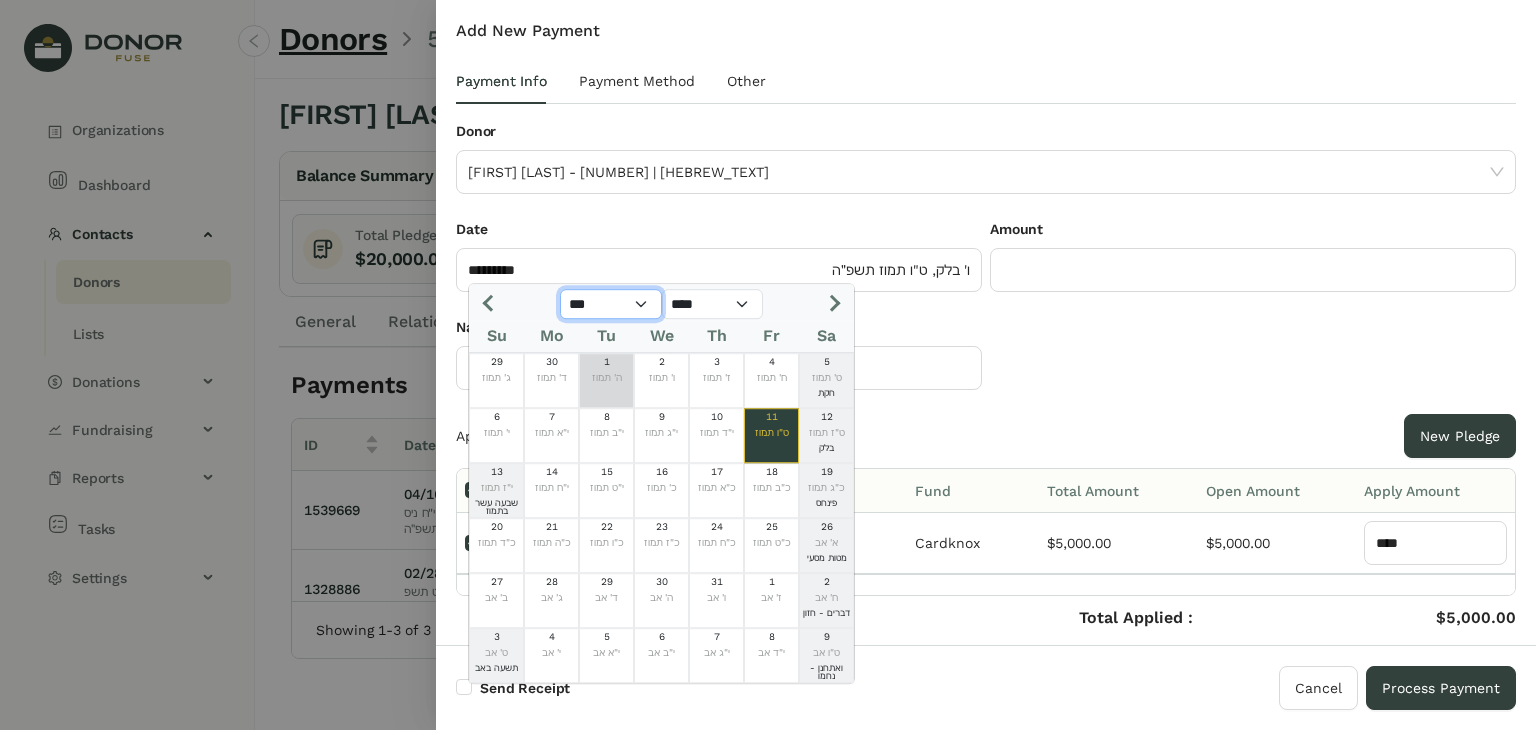 click on "*** *** *** *** *** *** *** *** *** *** *** ***" 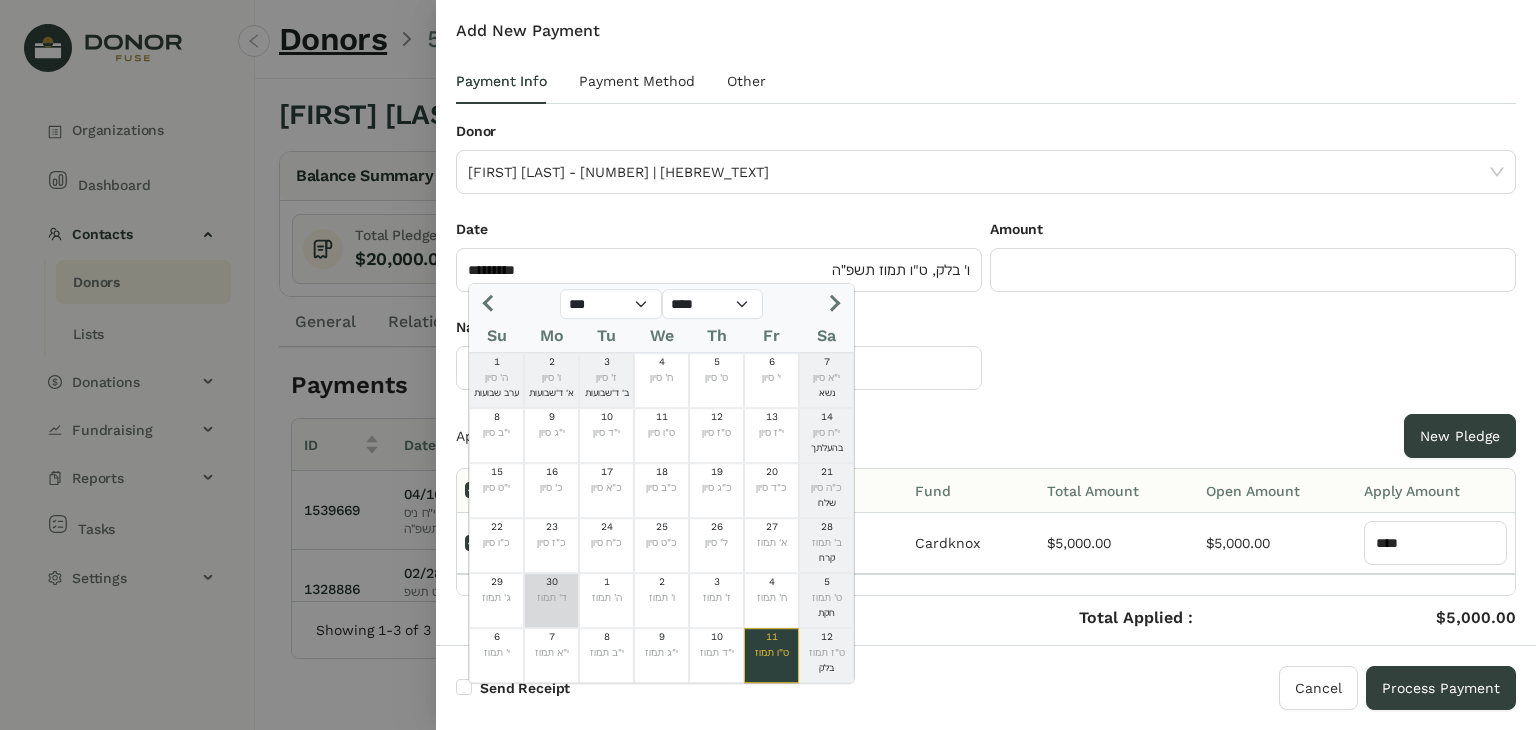 click on "ד' תמוז" 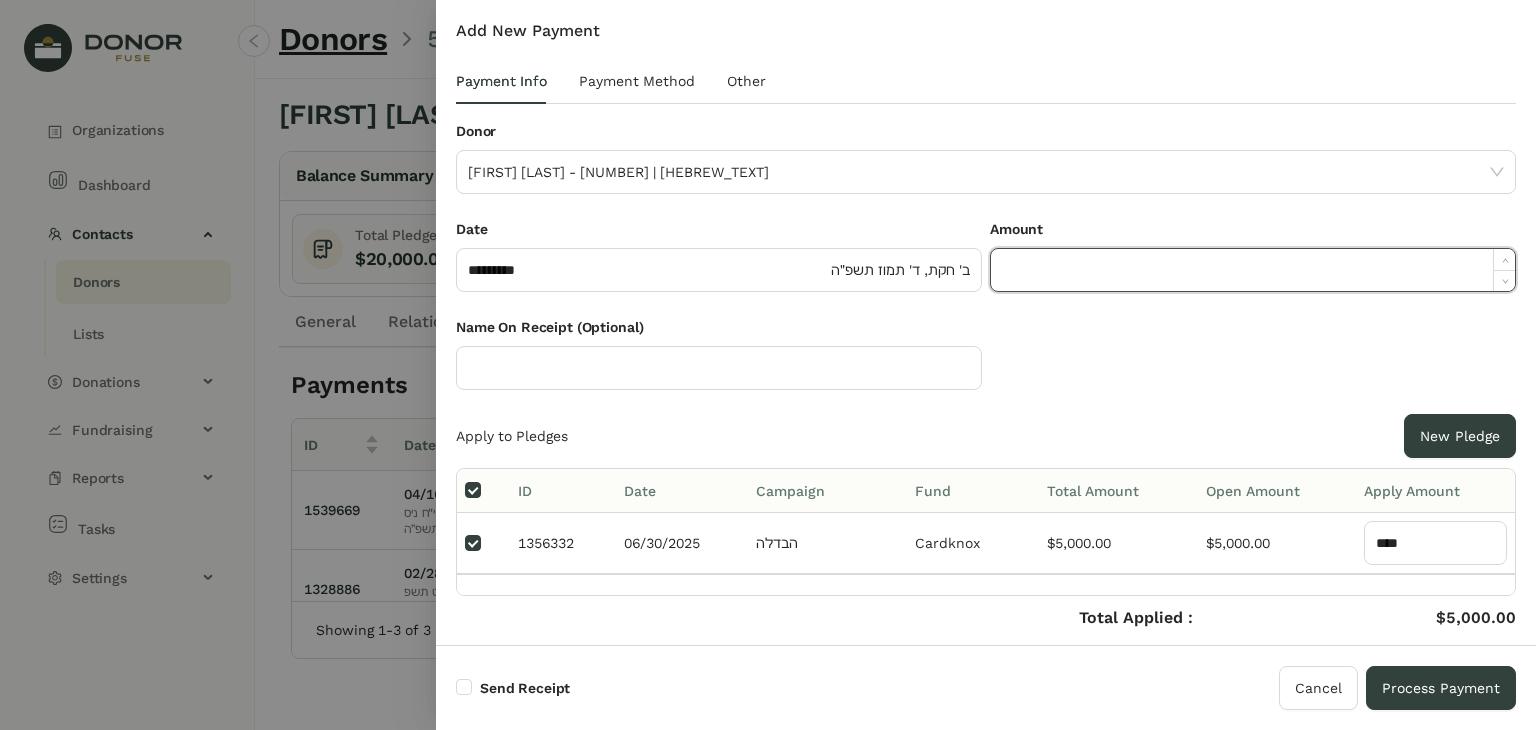click 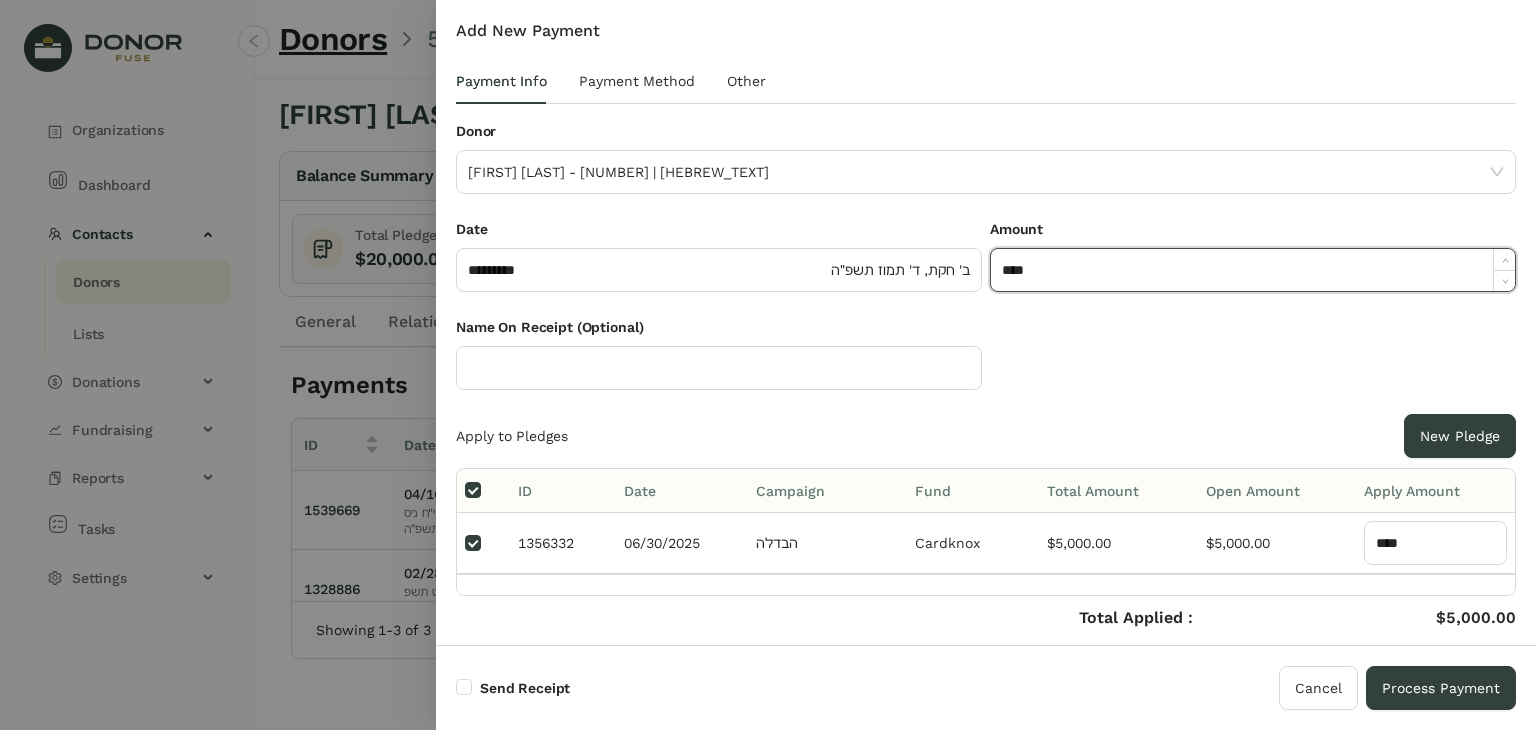 type on "*********" 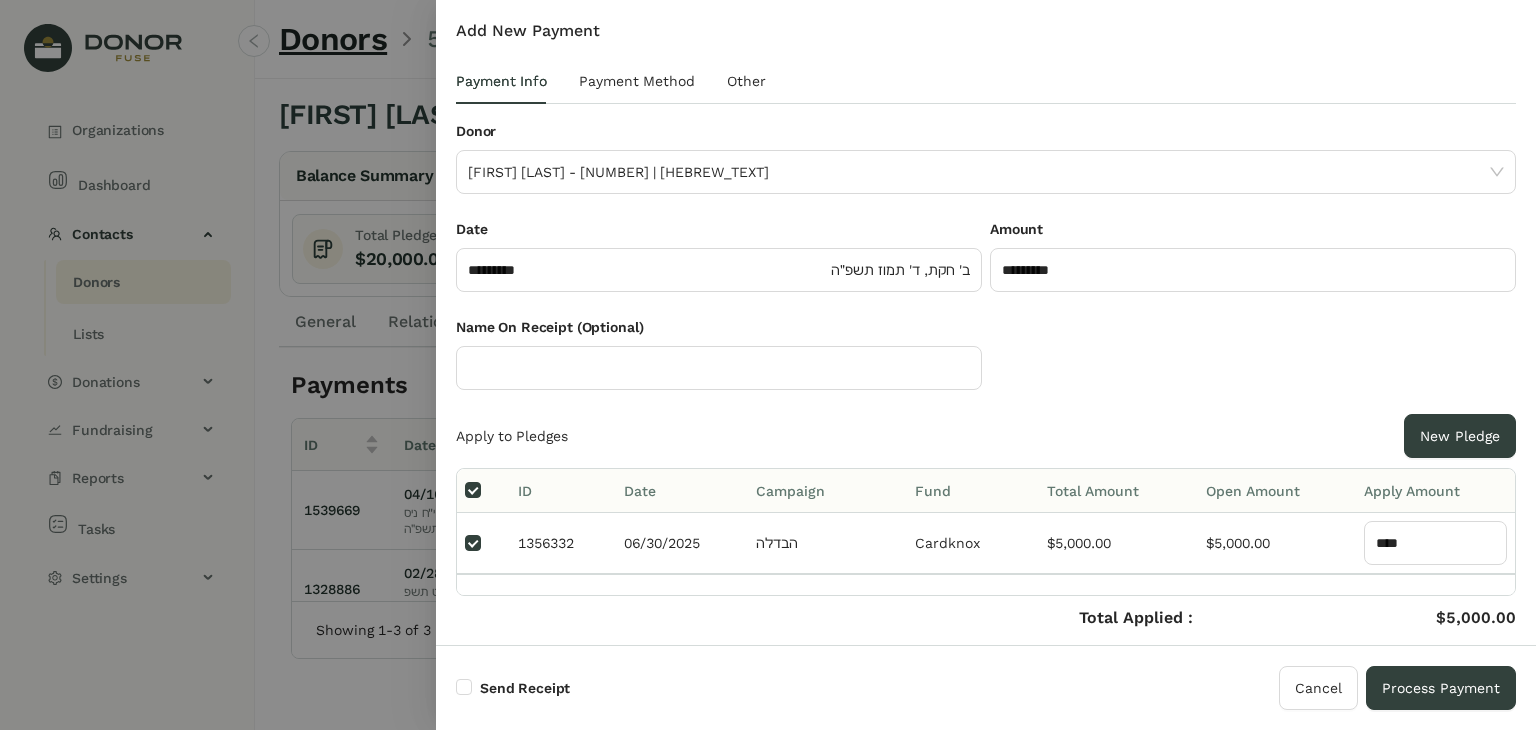 click on "Name On Receipt (Optional)" at bounding box center [986, 365] 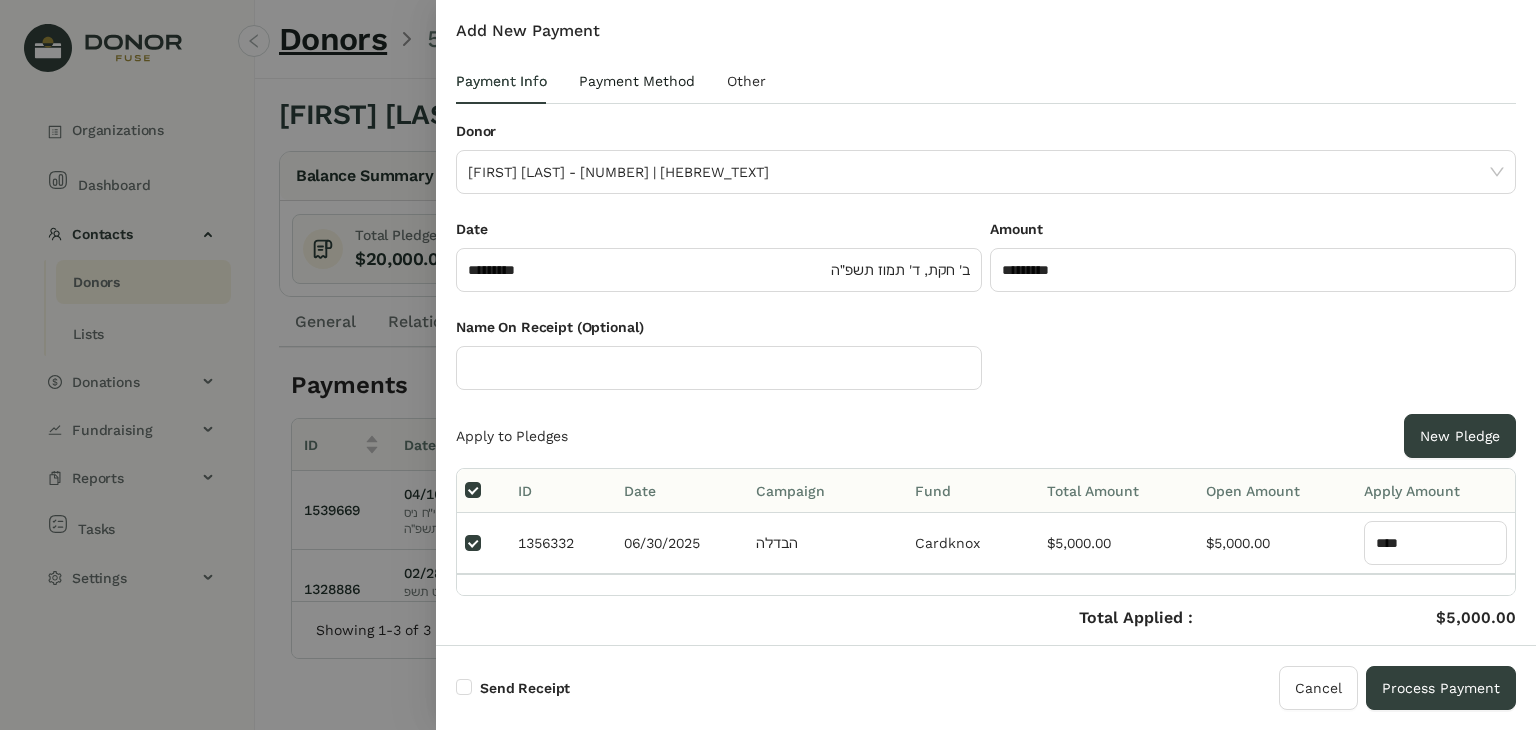 click on "Payment Method" at bounding box center (637, 81) 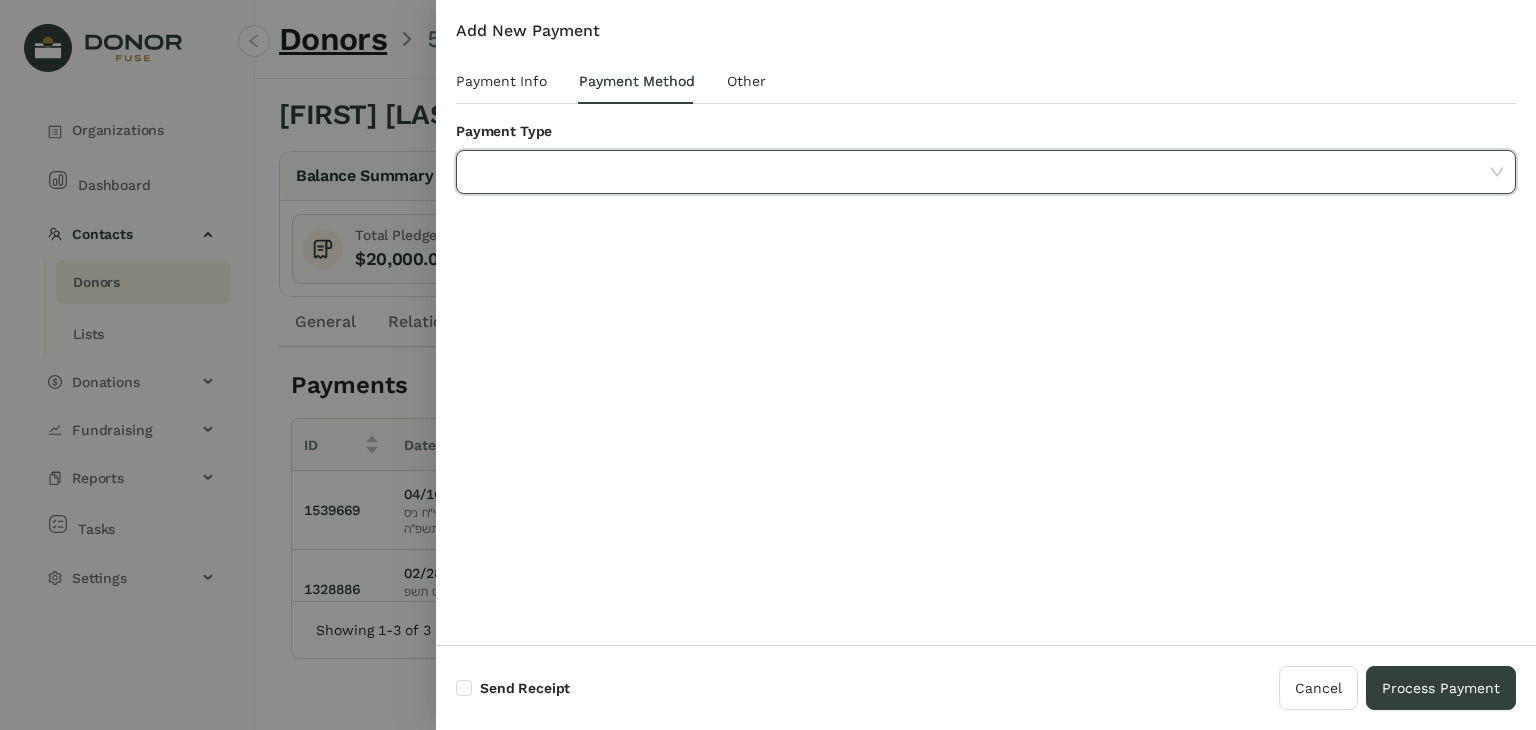 click 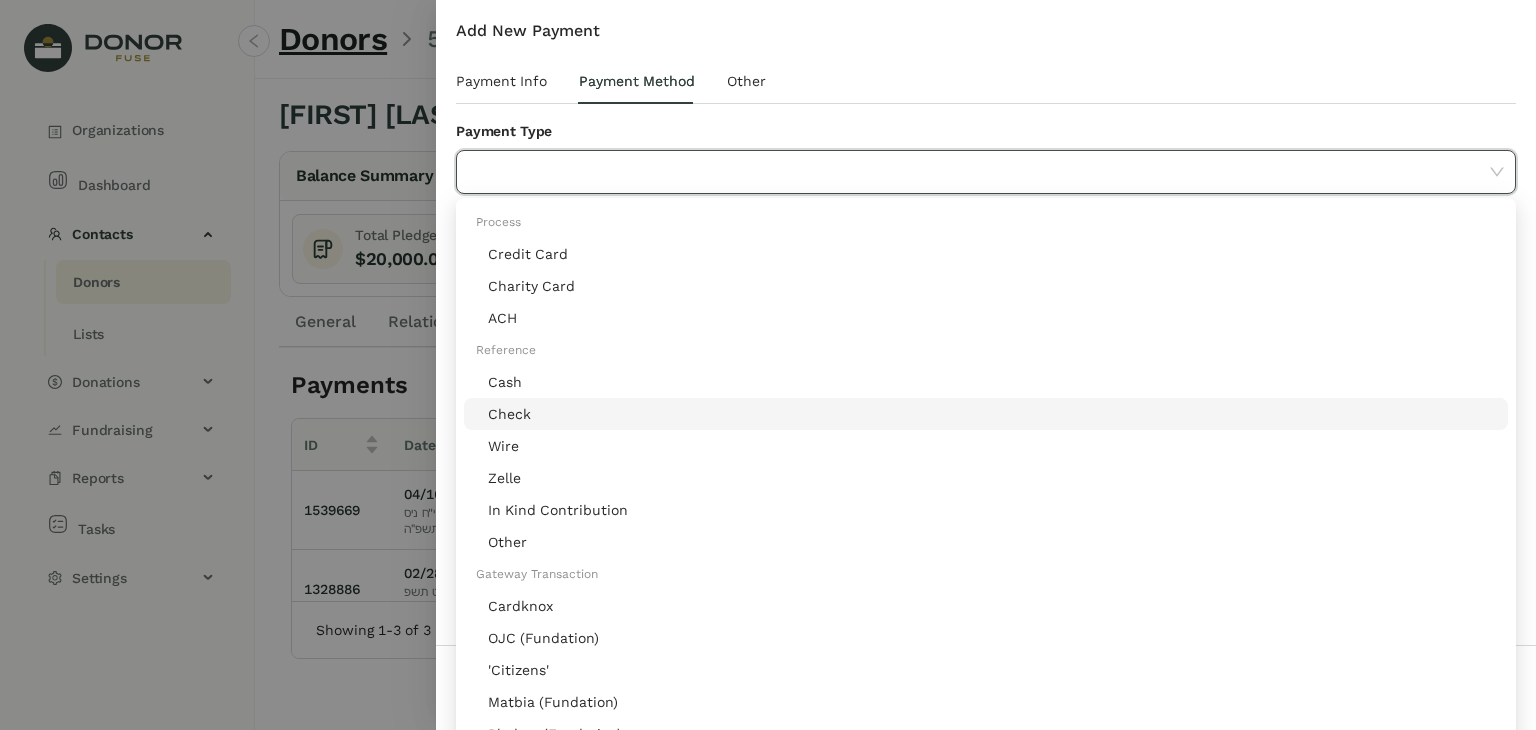 click on "Check" 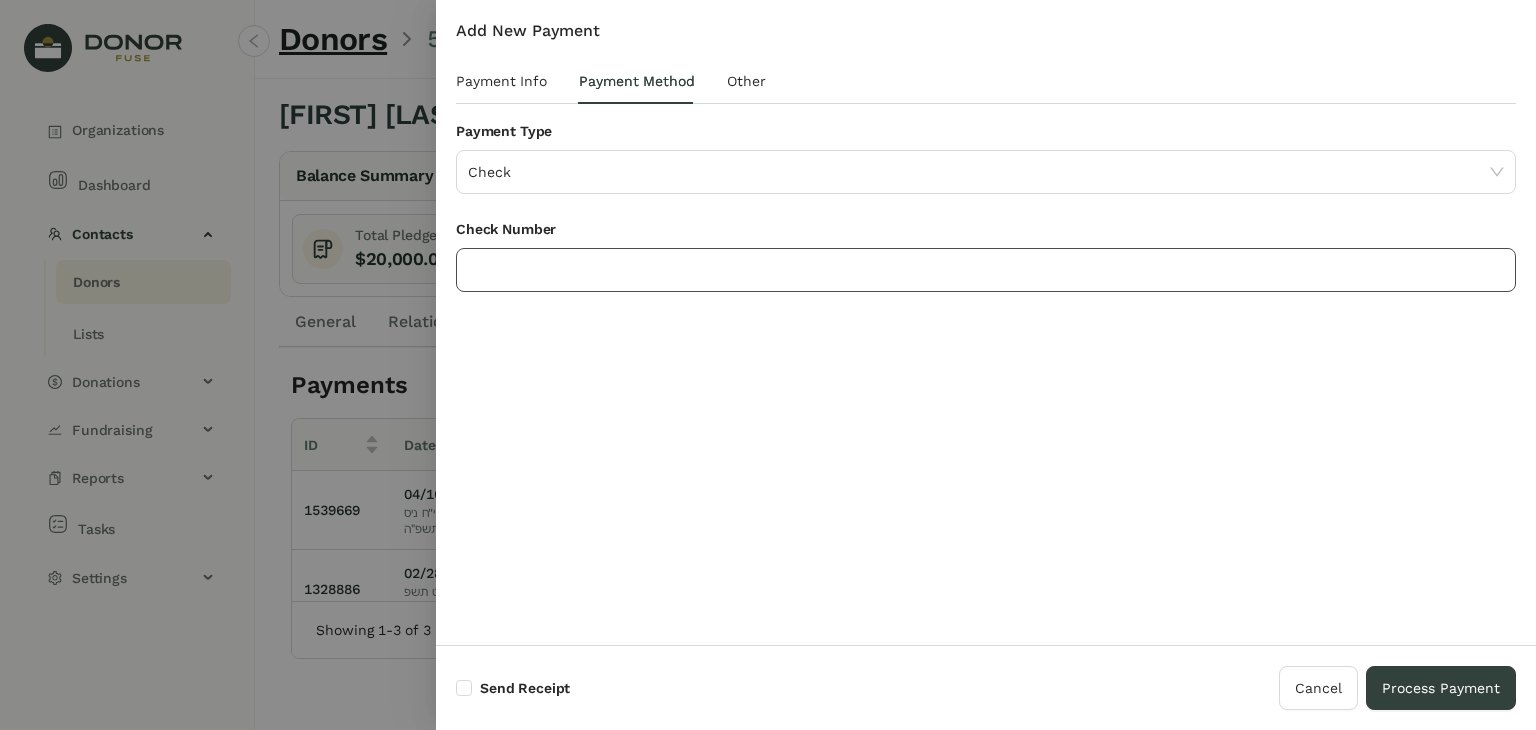 click 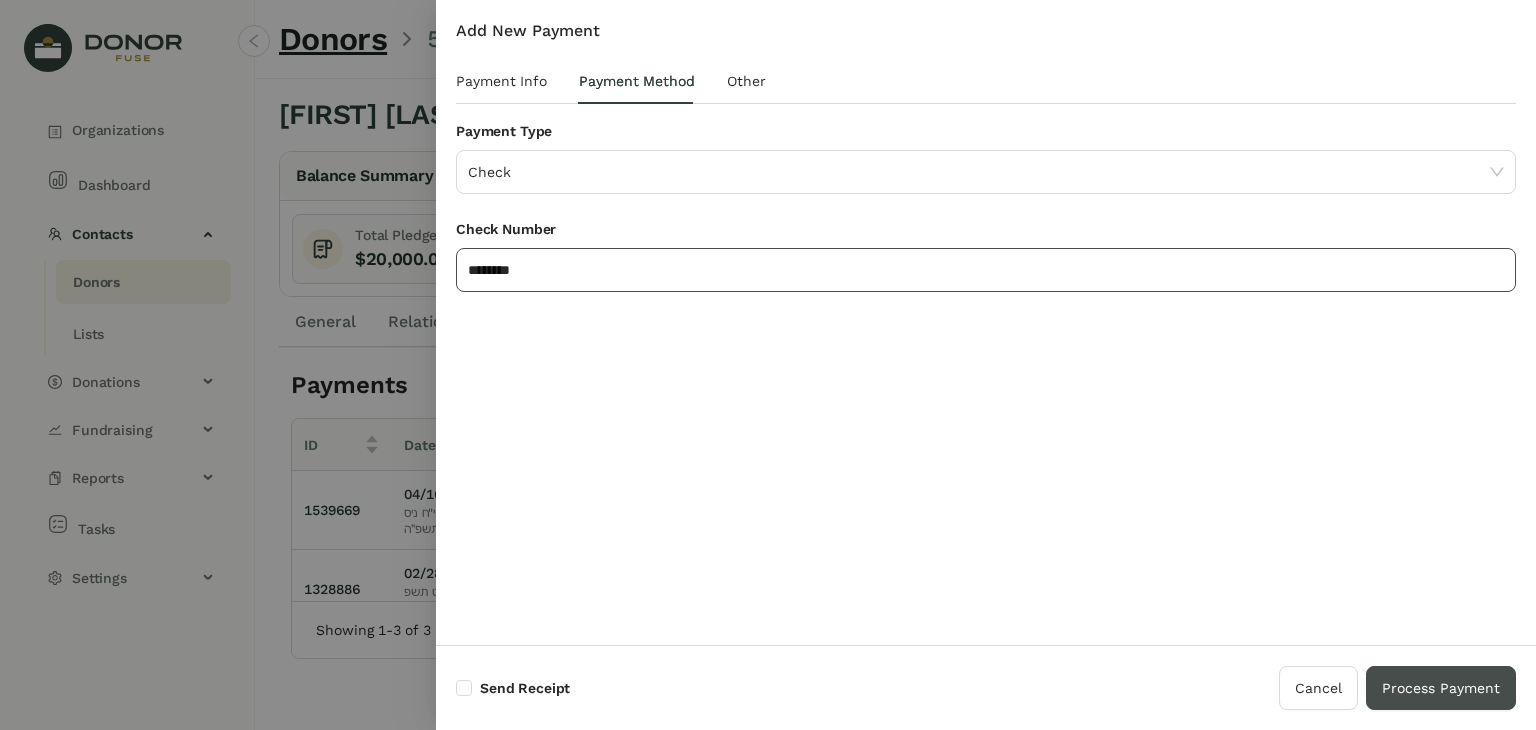 type on "********" 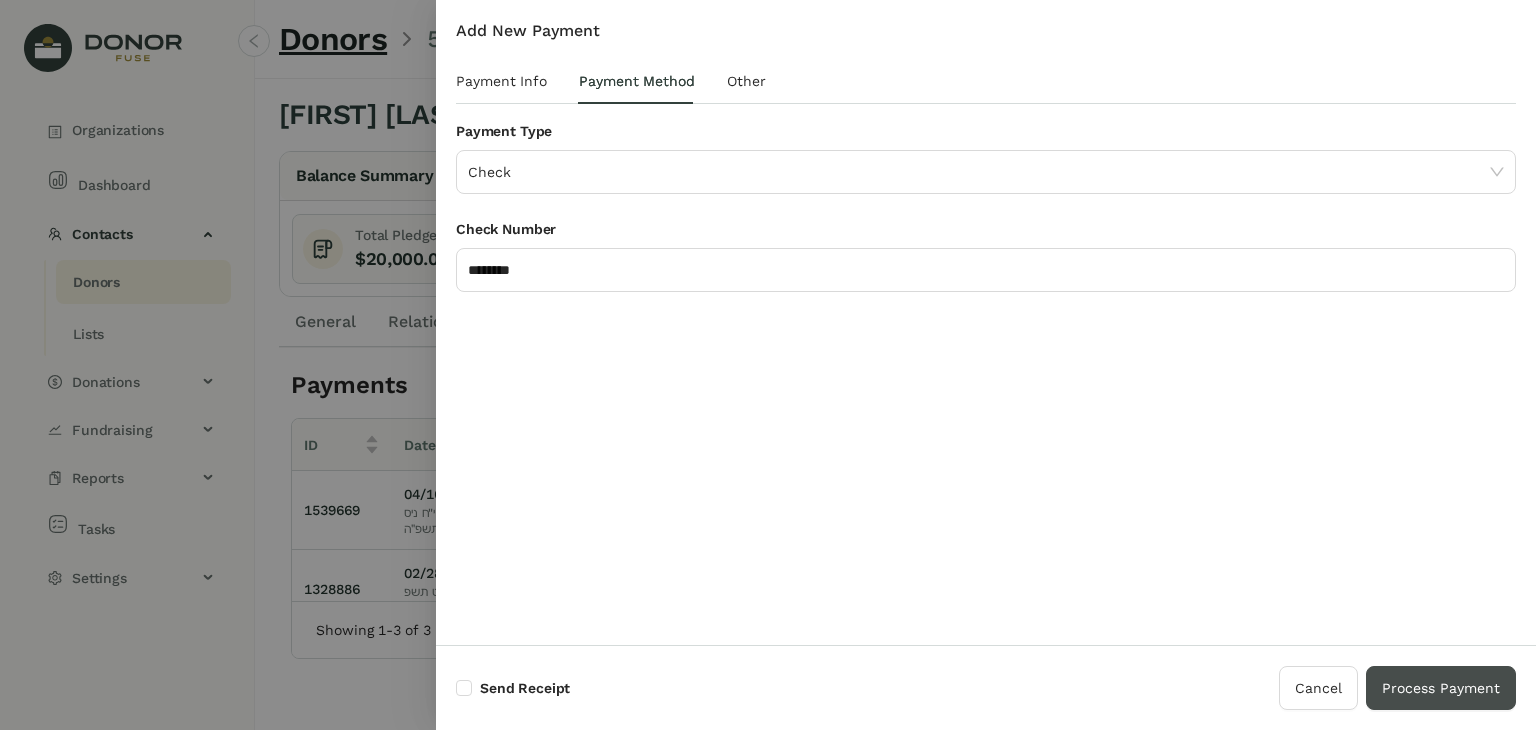 click on "Process Payment" at bounding box center [1441, 688] 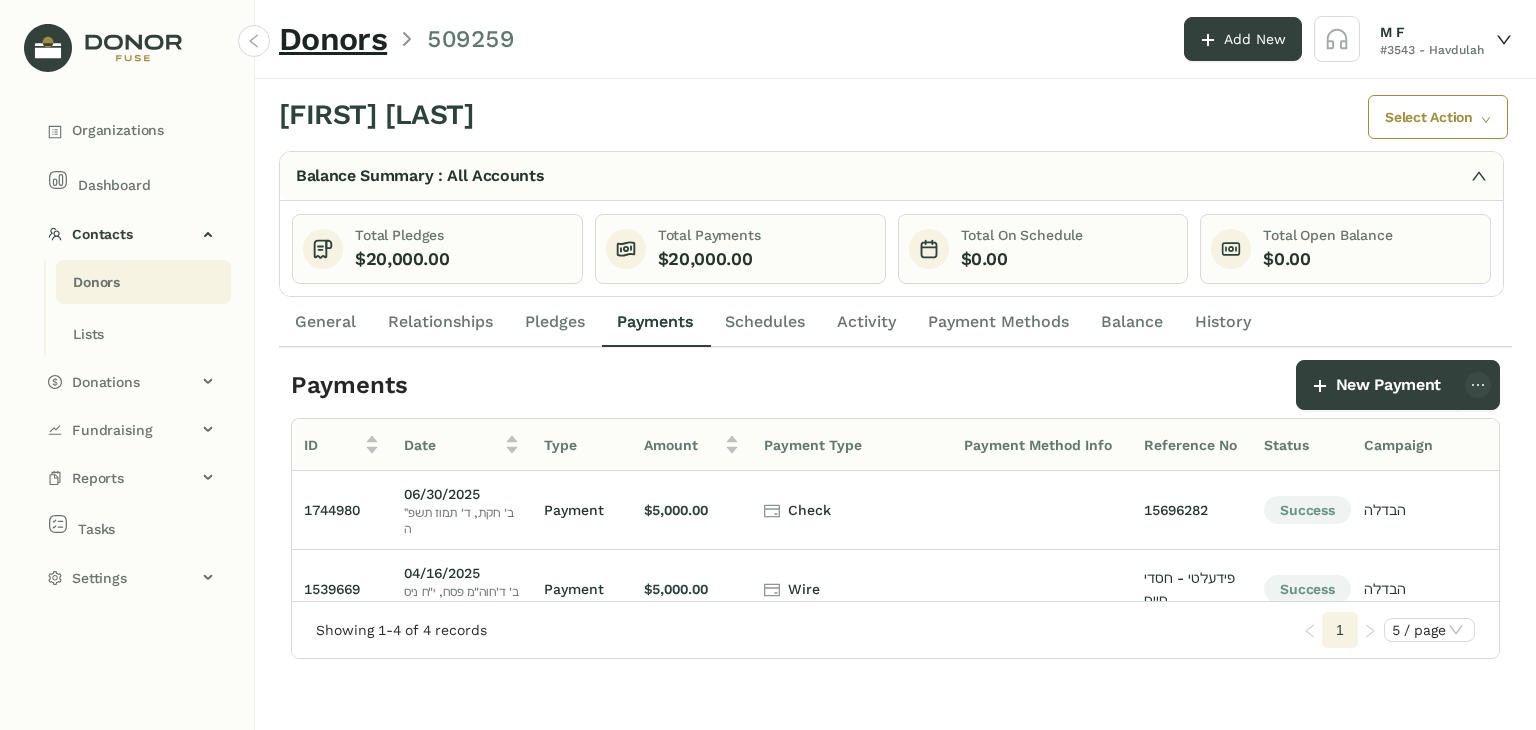 click on "Donors" 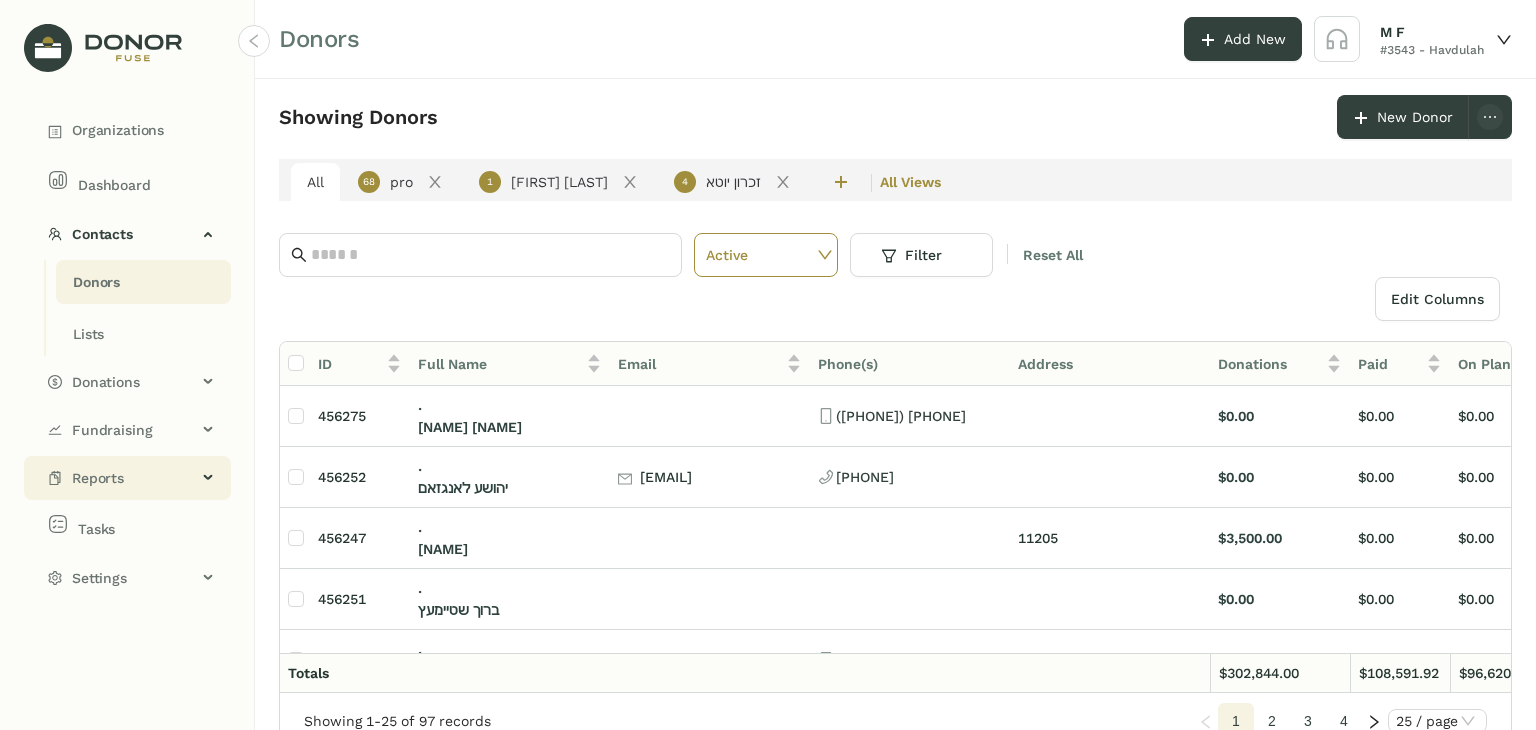 click on "Reports" 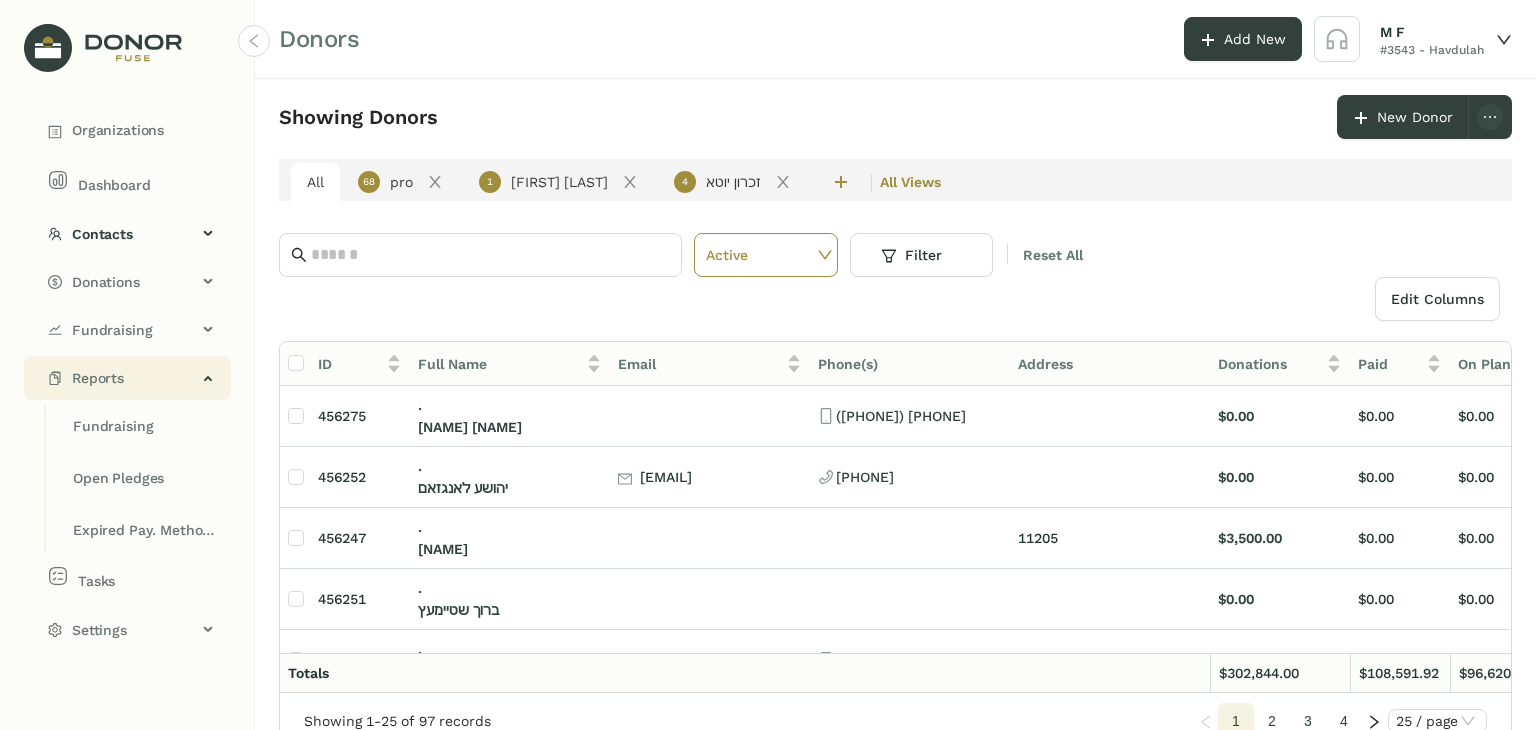 click on "Reports" 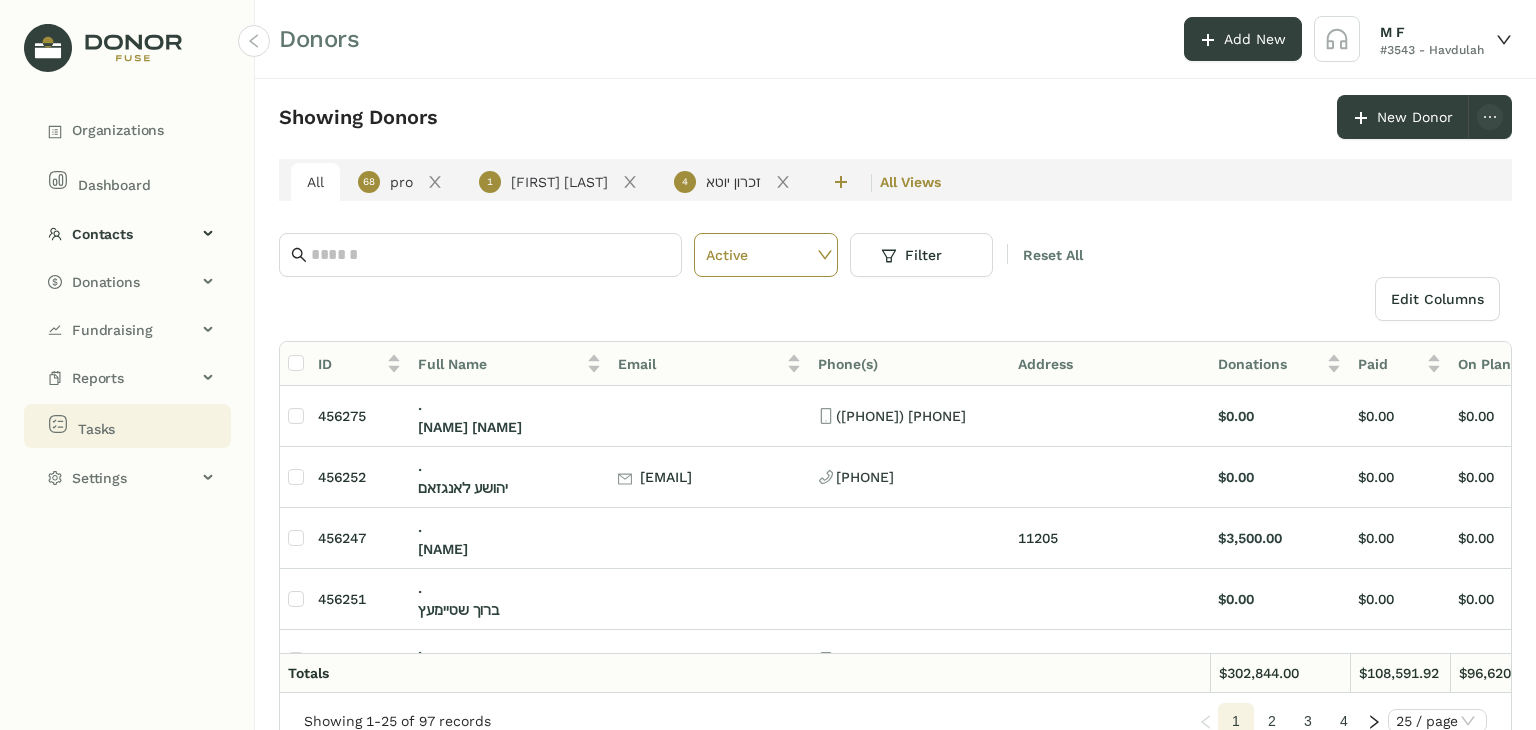 click on "Tasks" 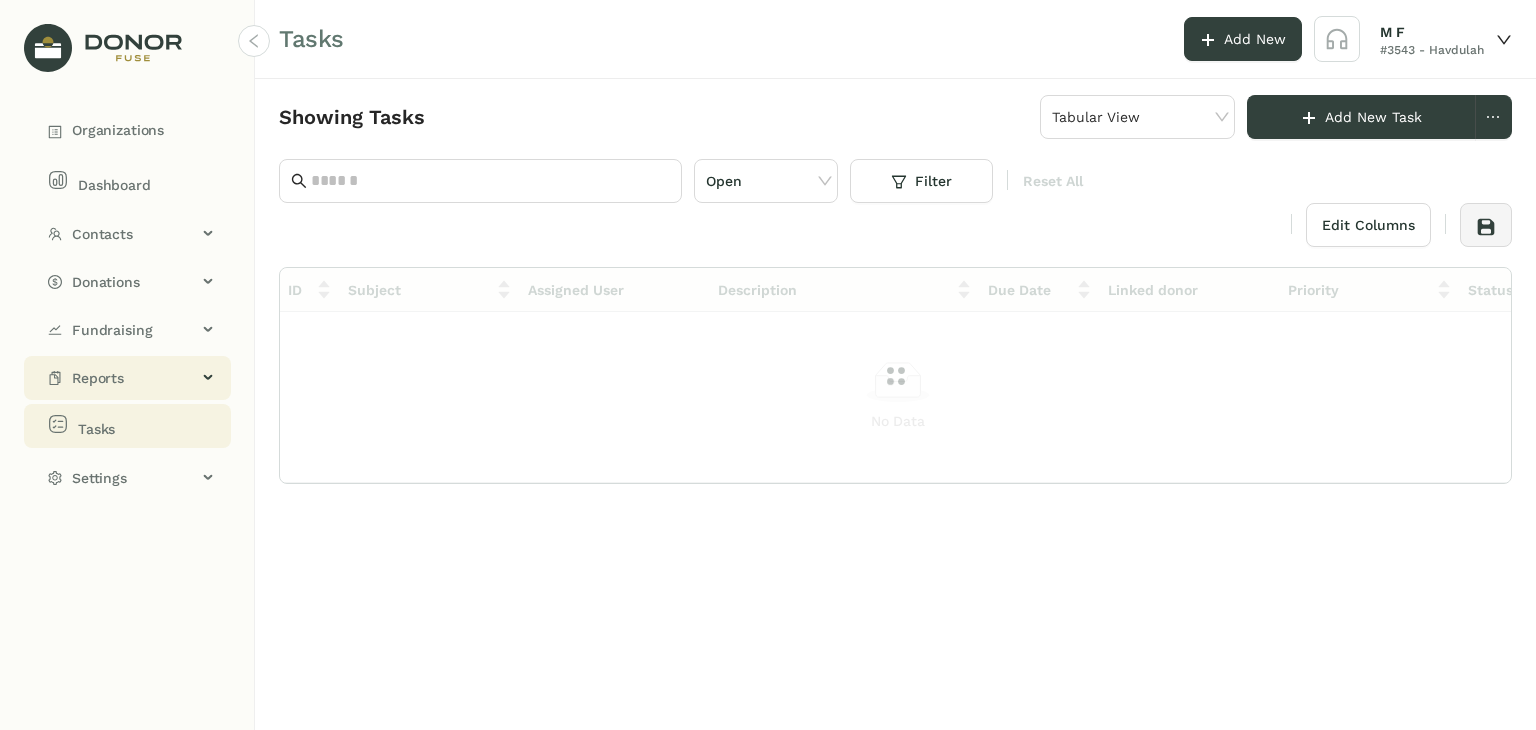 click on "Reports" 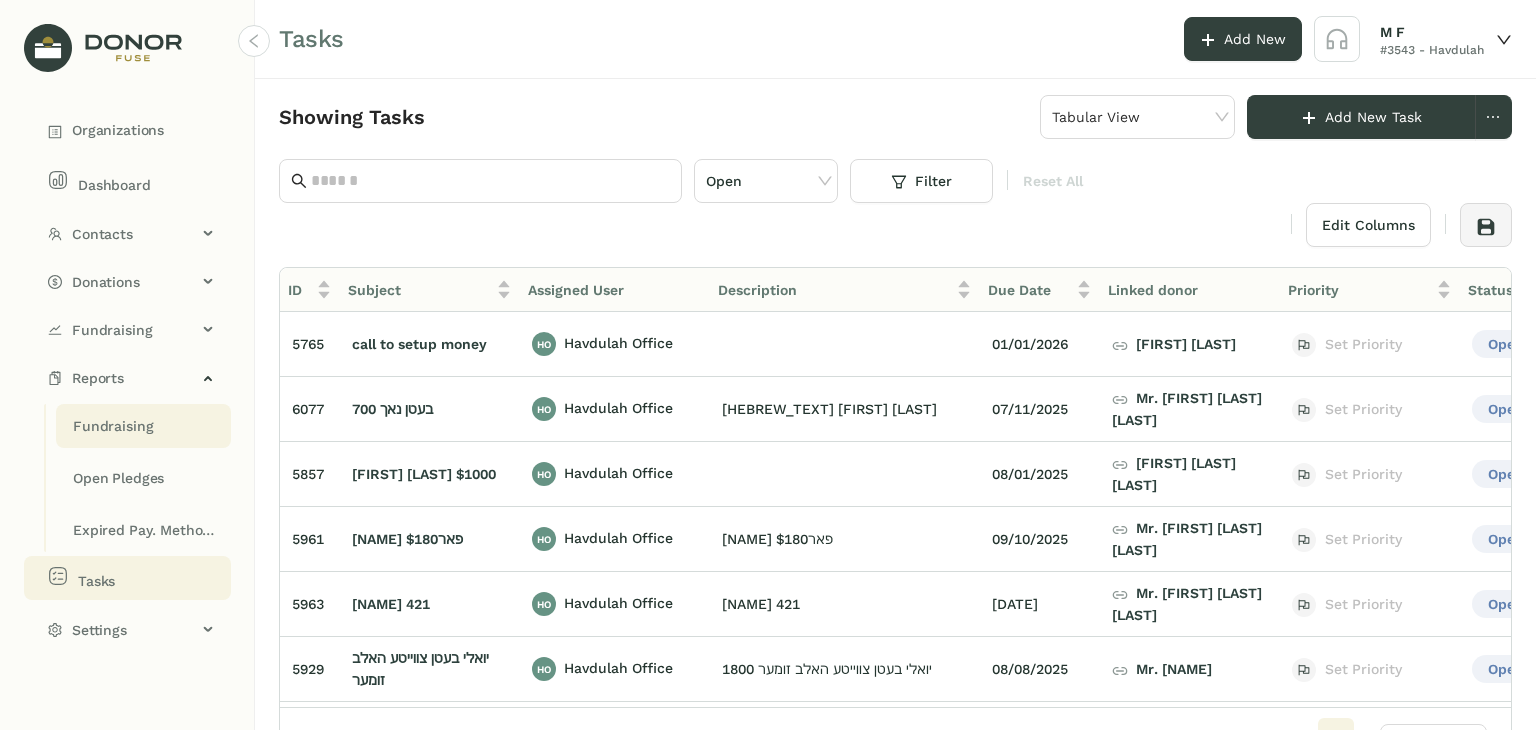 click on "Fundraising" 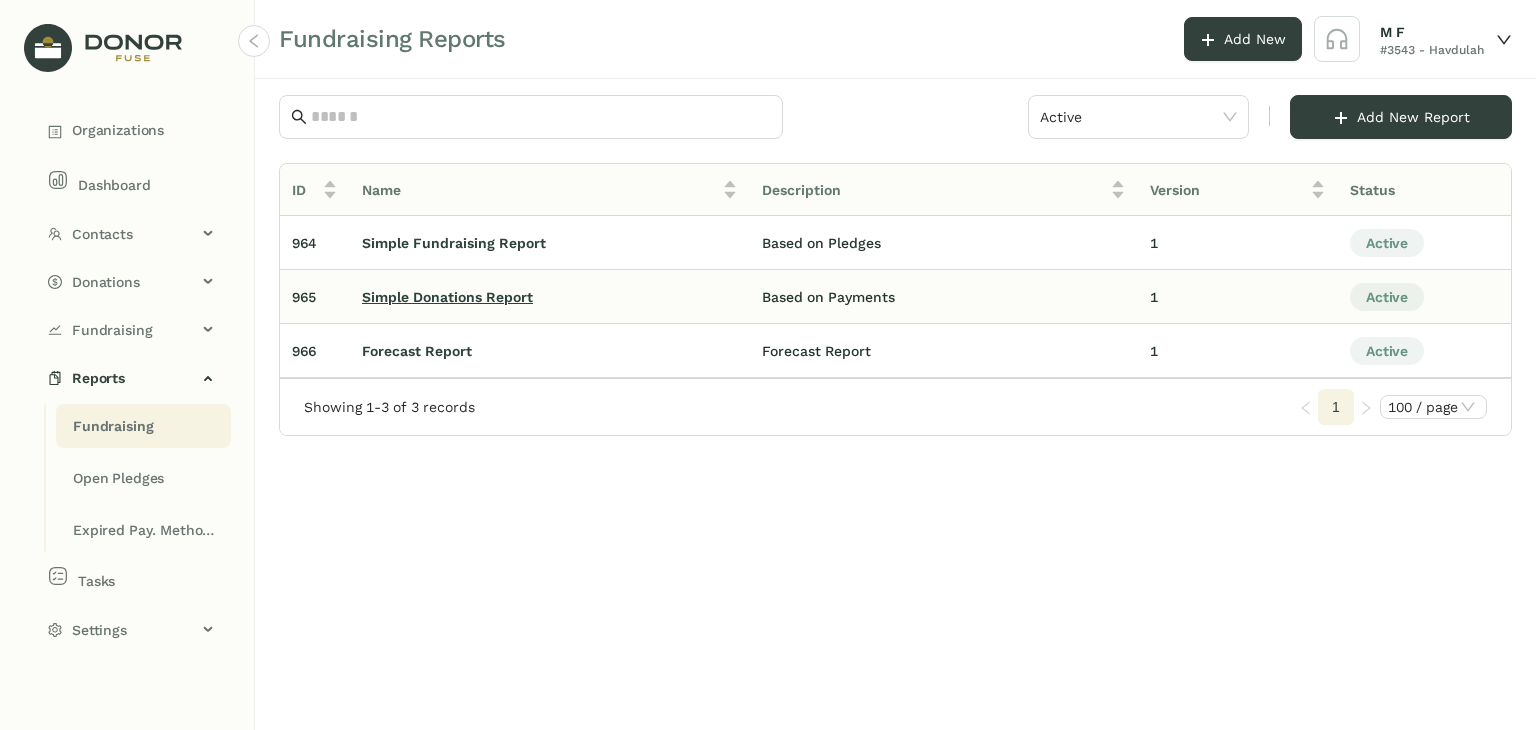 click on "Simple Donations Report" 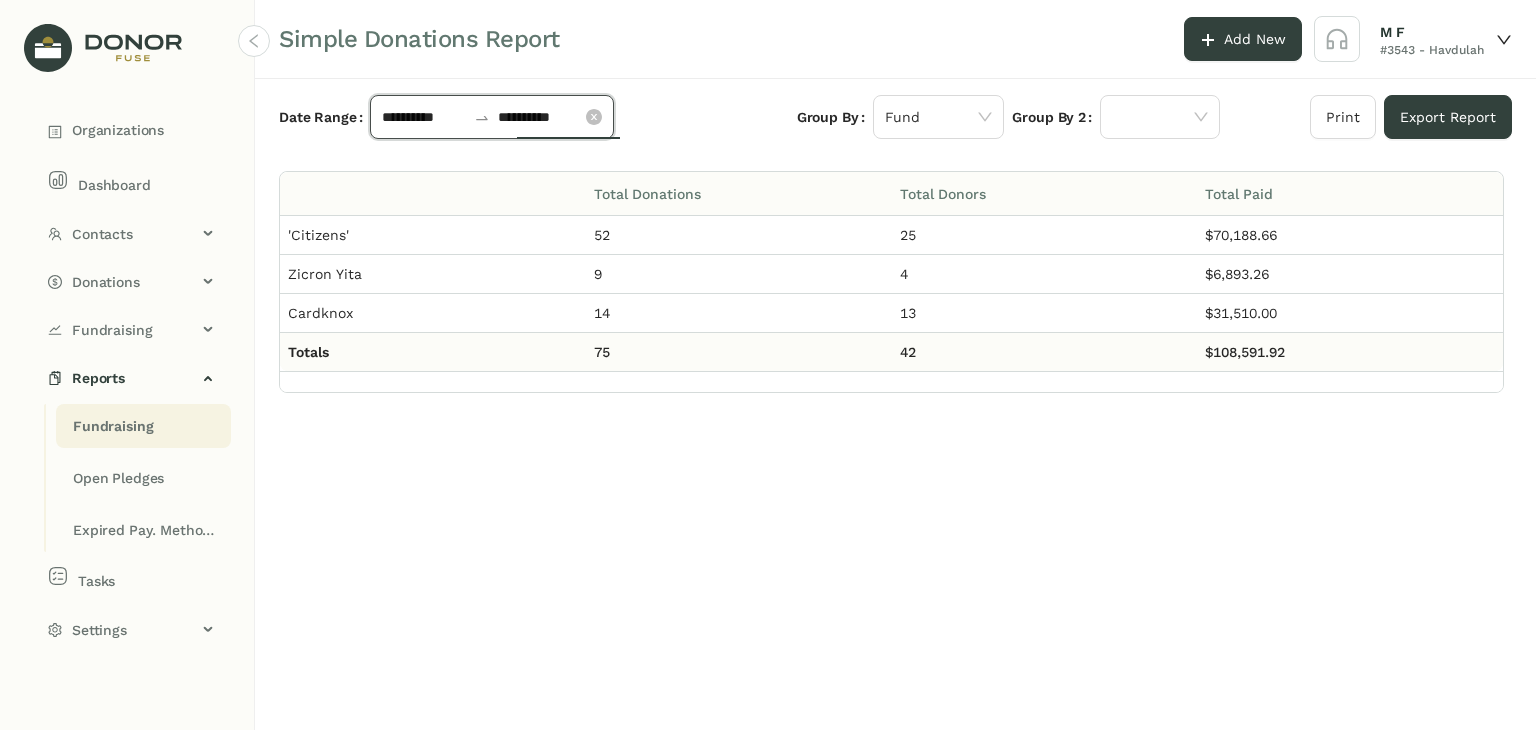 click on "**********" 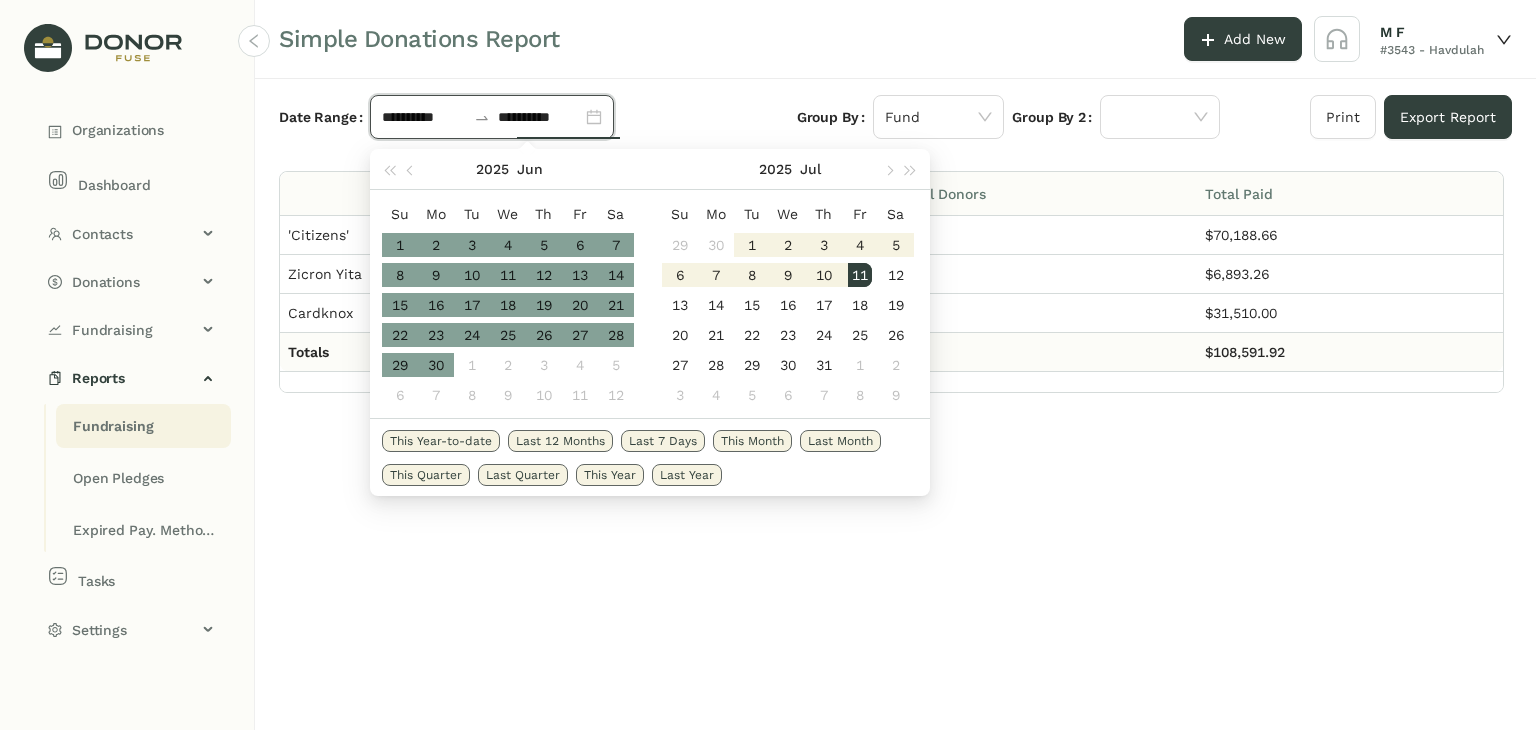click on "Last Month" at bounding box center [840, 441] 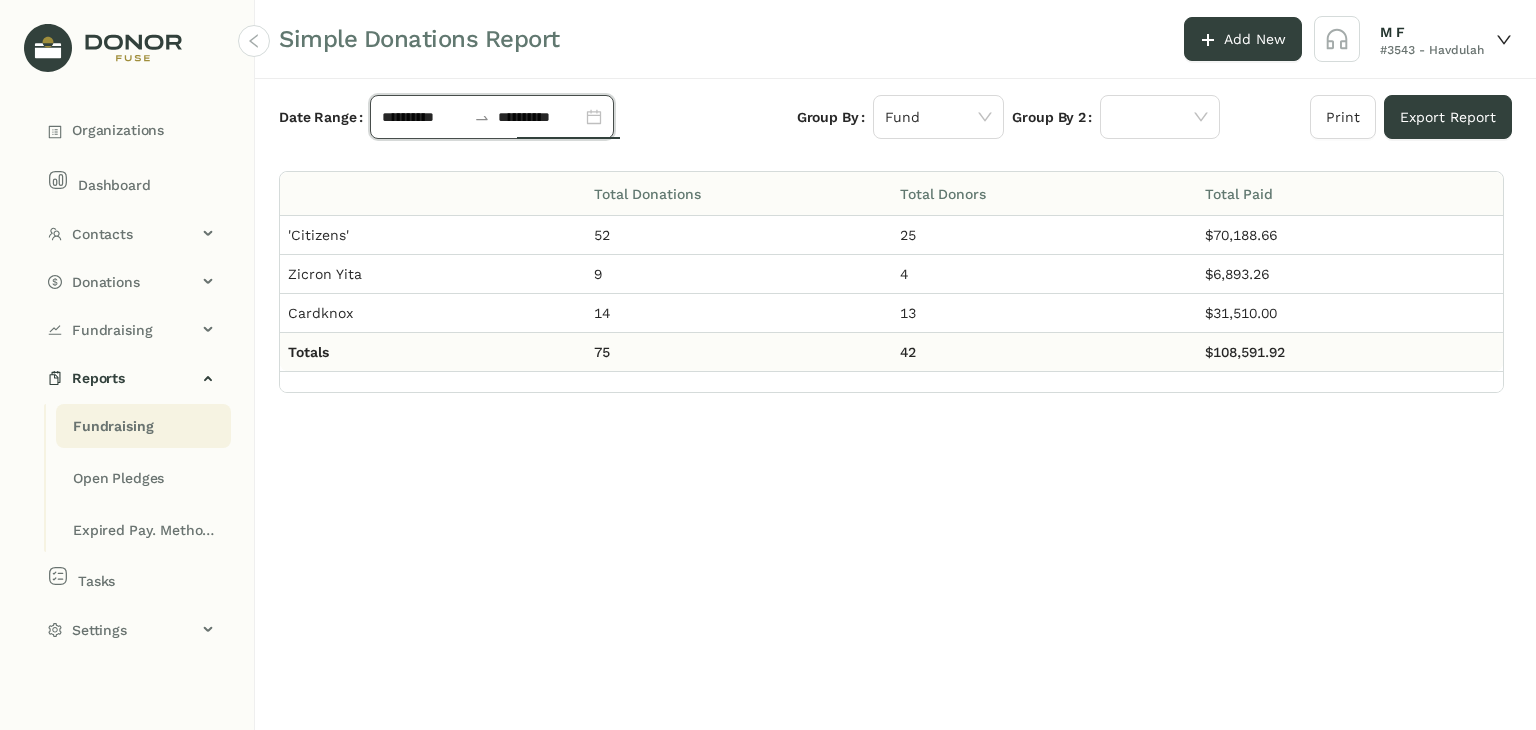 type on "**********" 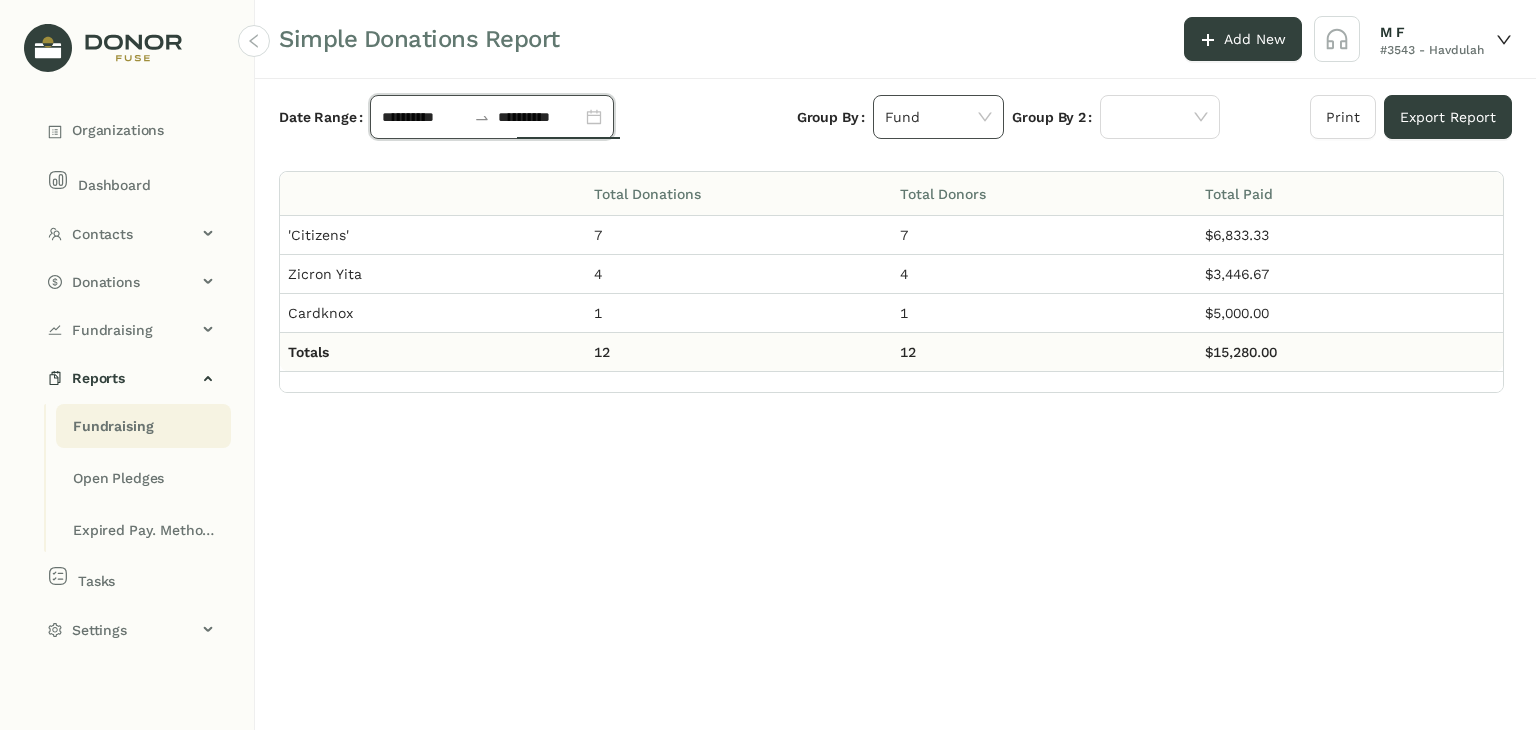 click 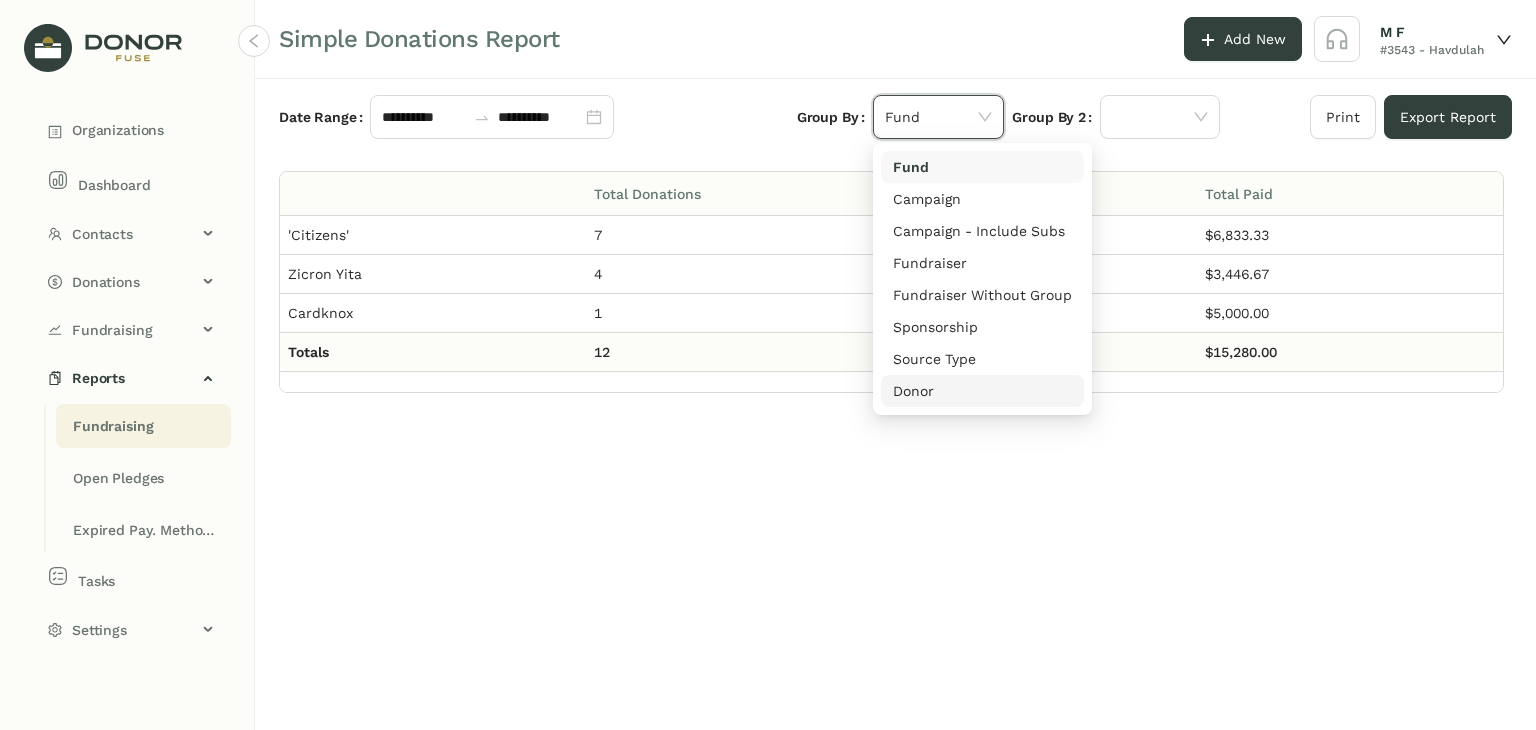 click on "Donor" at bounding box center [982, 391] 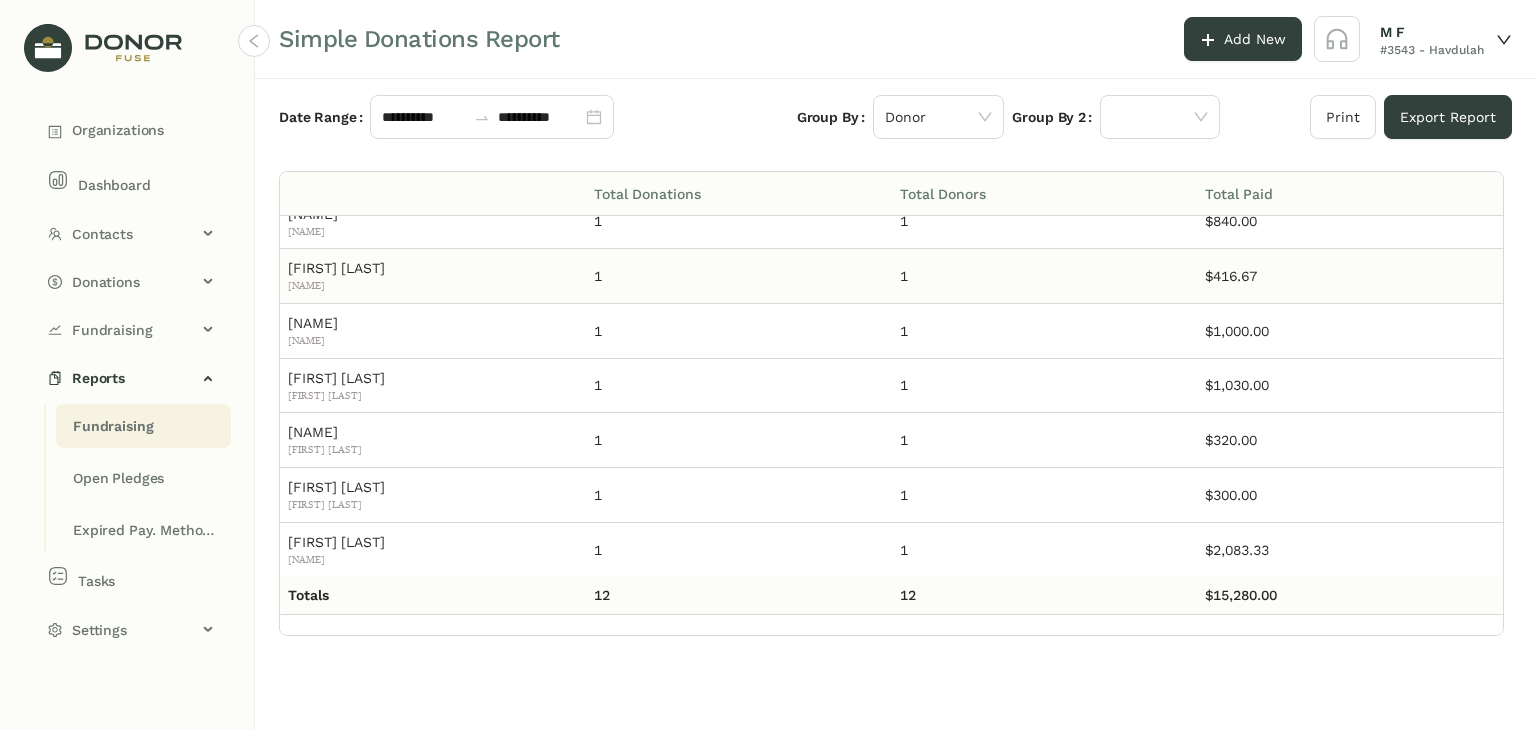 scroll, scrollTop: 0, scrollLeft: 0, axis: both 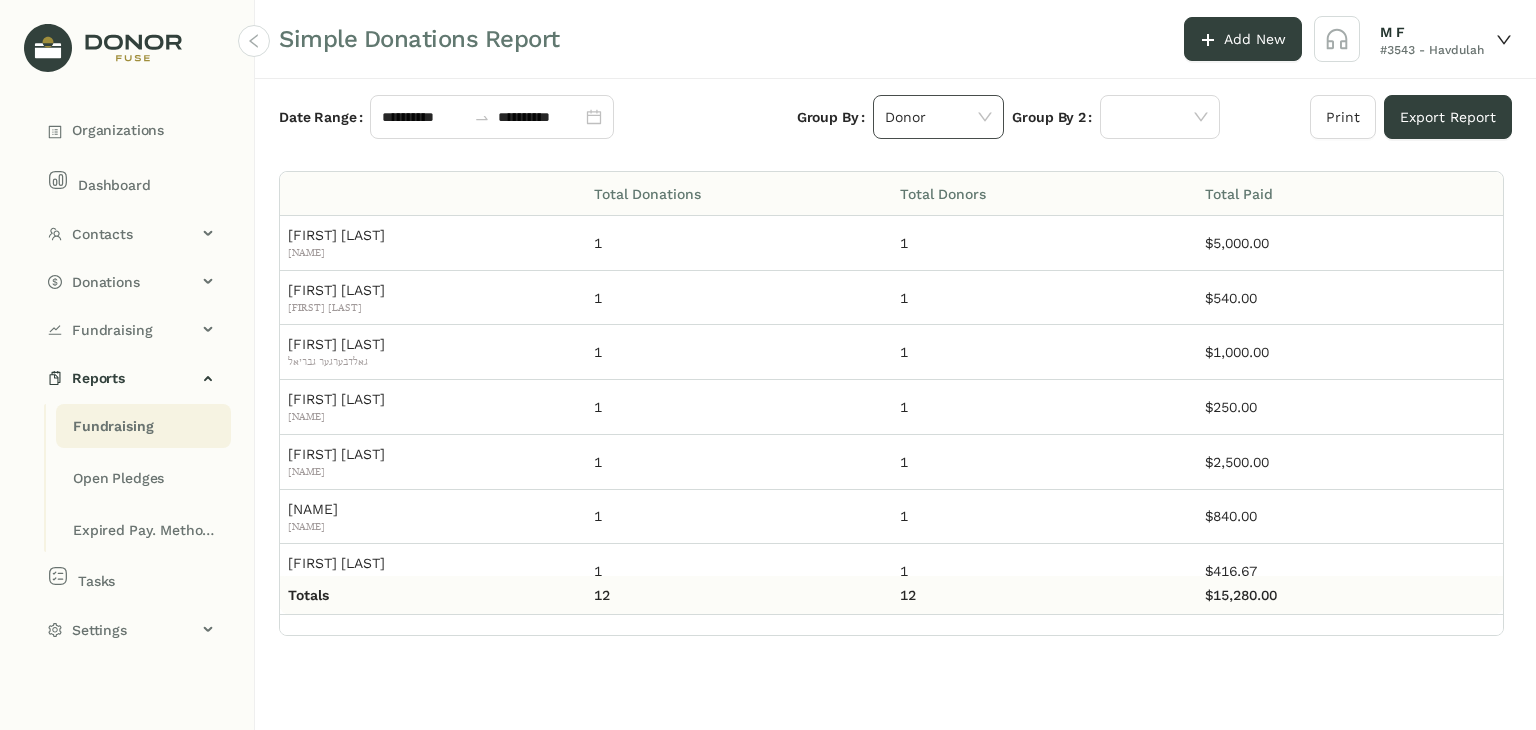 click 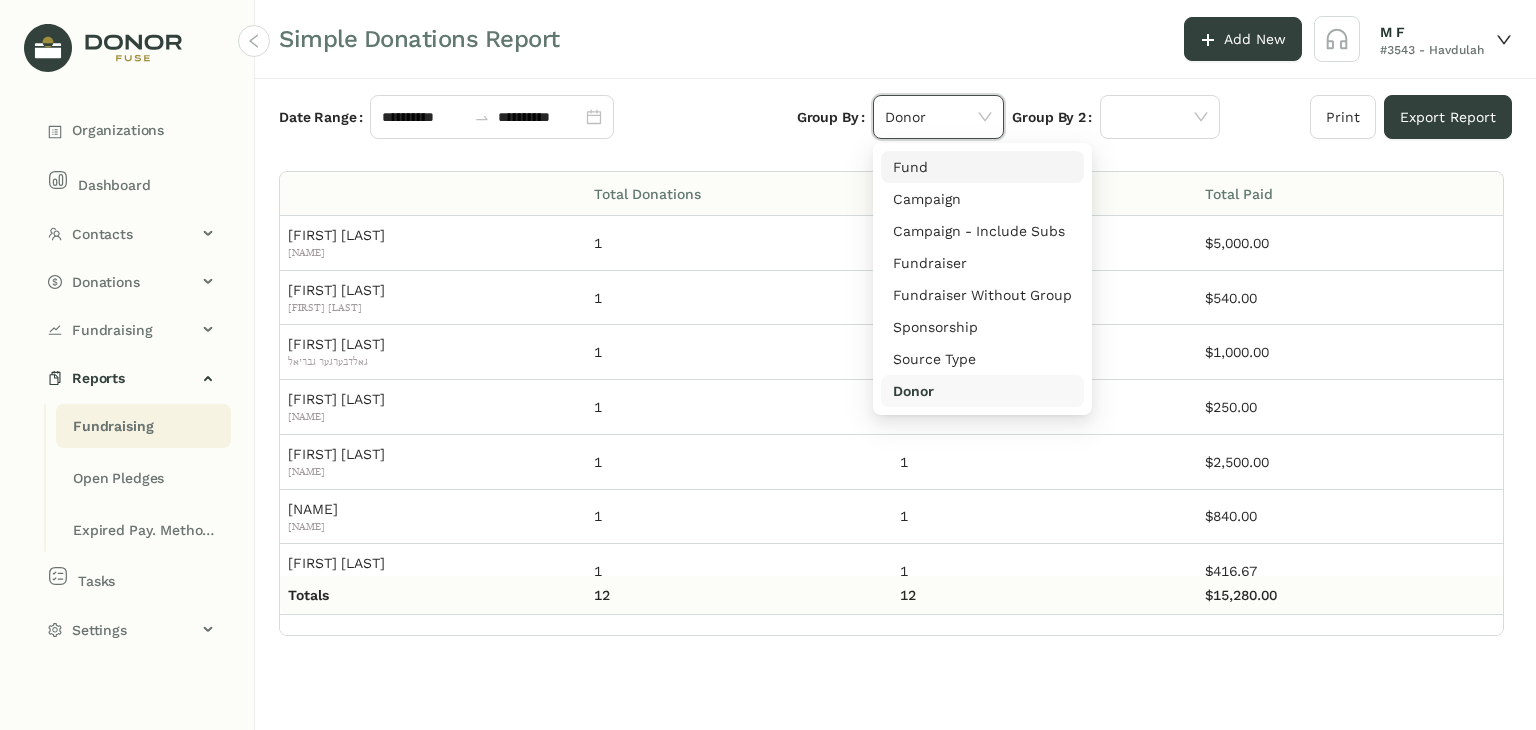 click on "Fund" at bounding box center [982, 167] 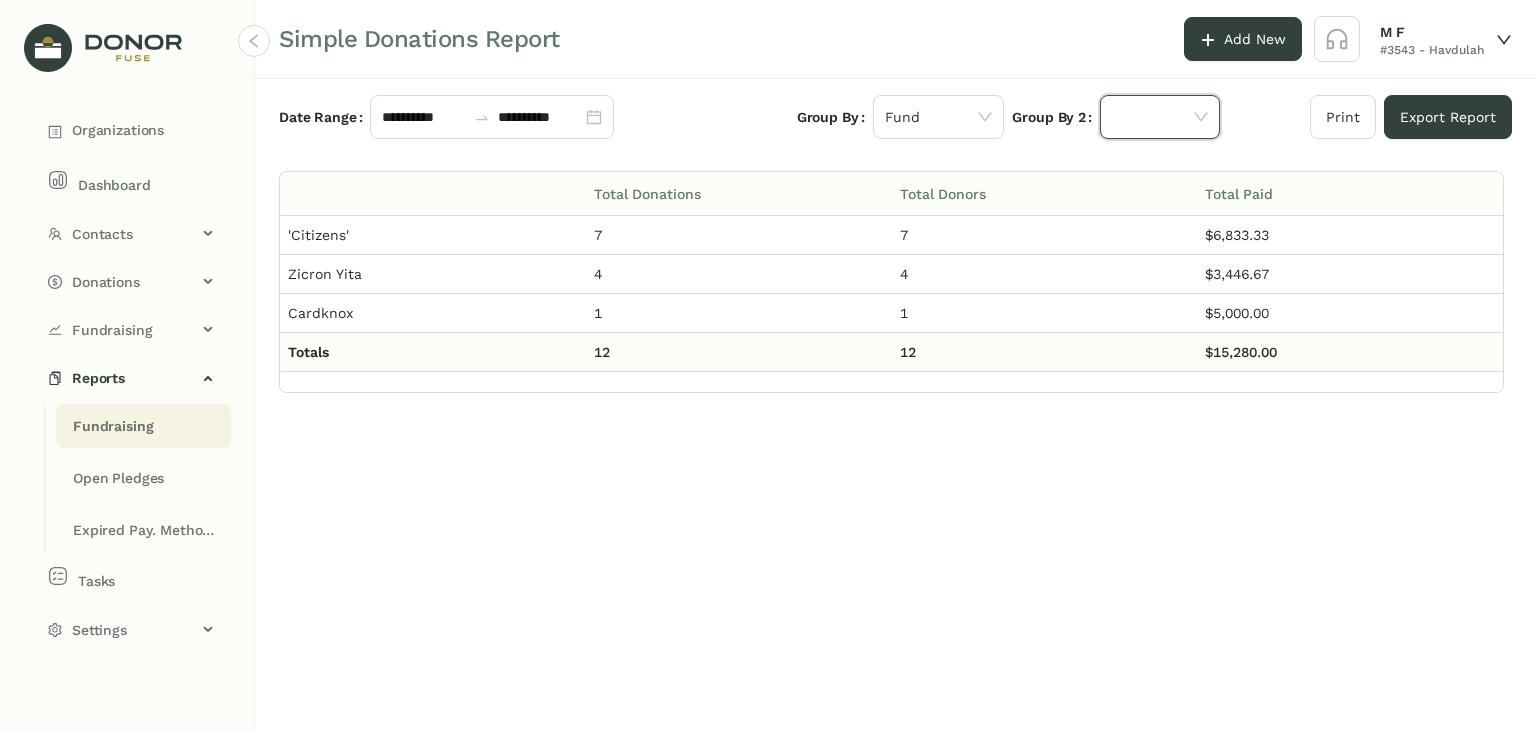 click 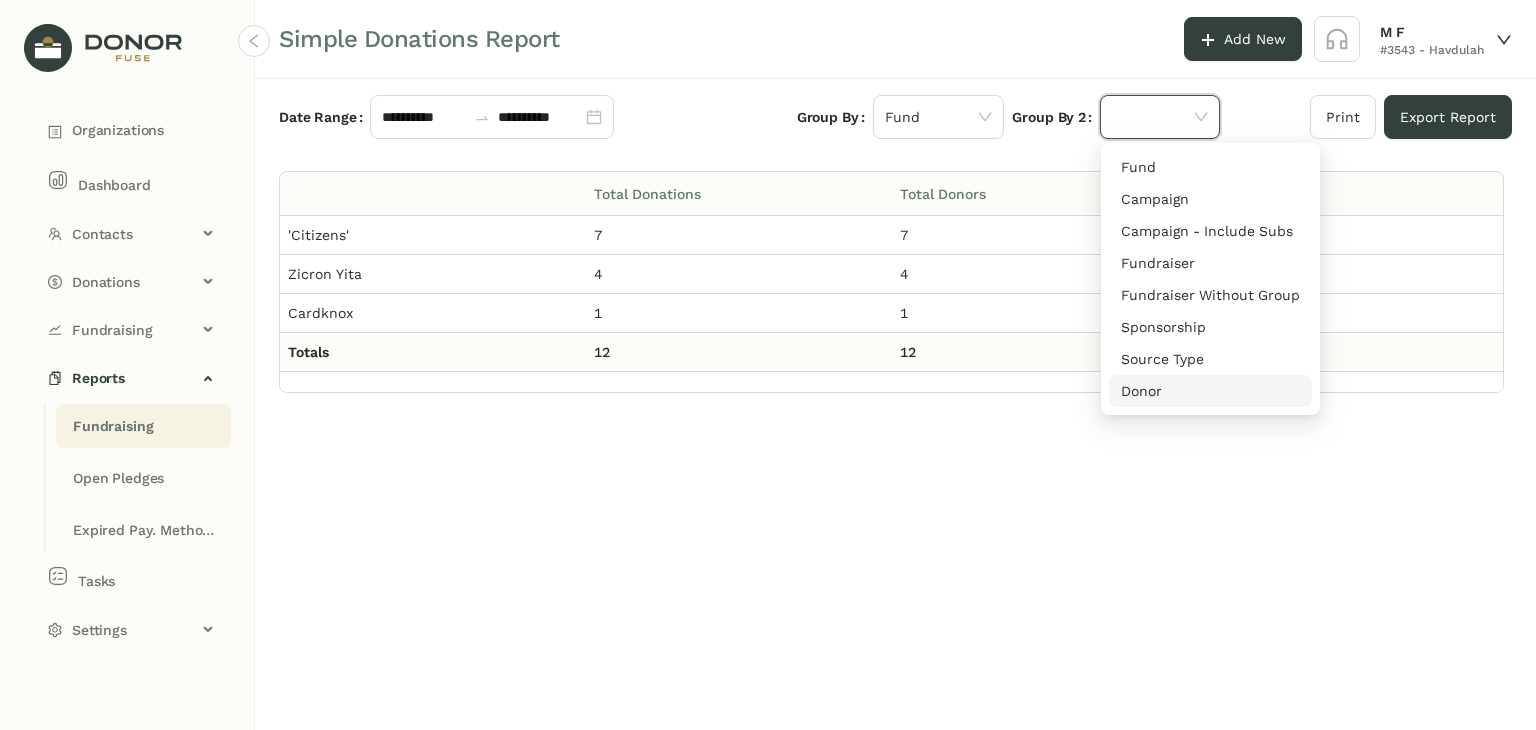 click on "Donor" at bounding box center [1210, 391] 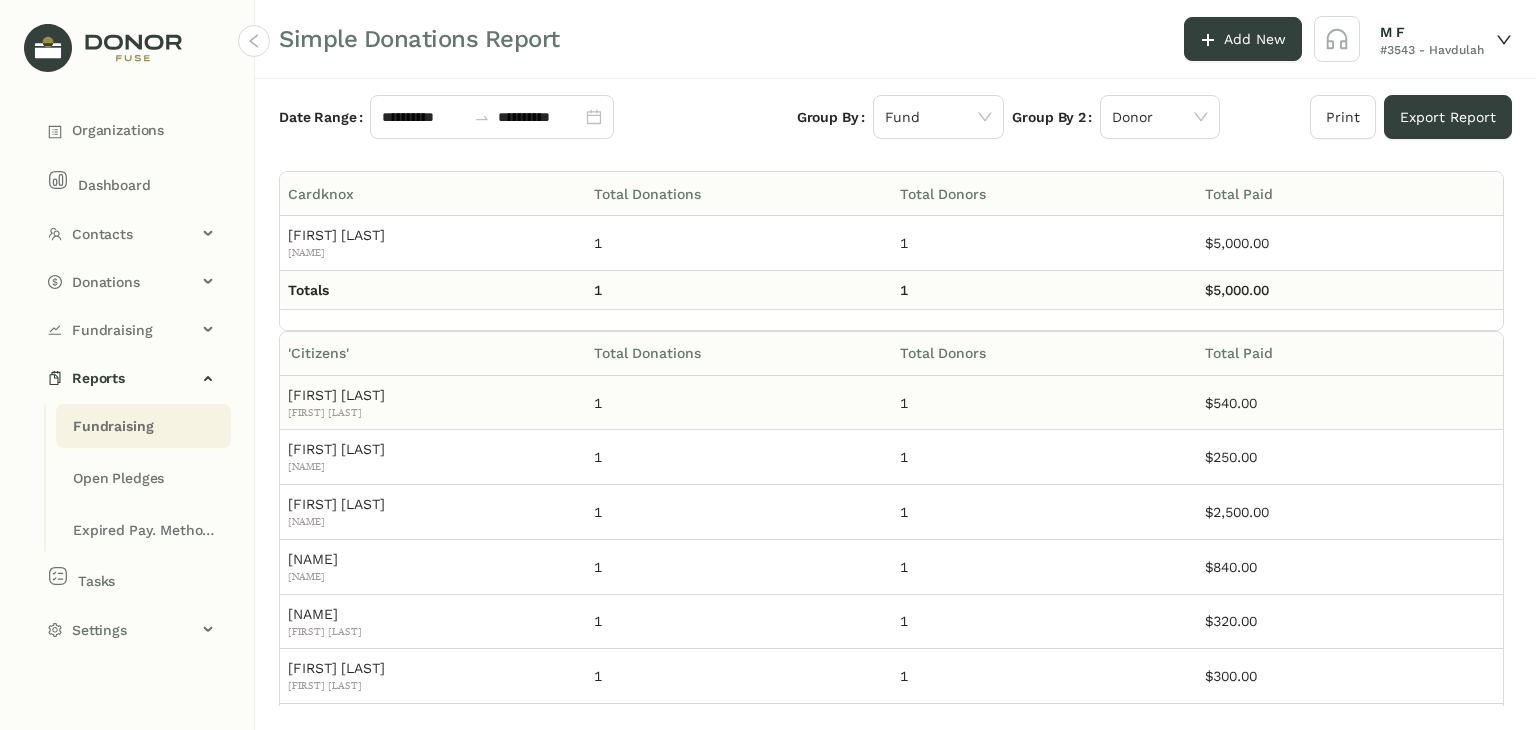 scroll, scrollTop: 22, scrollLeft: 0, axis: vertical 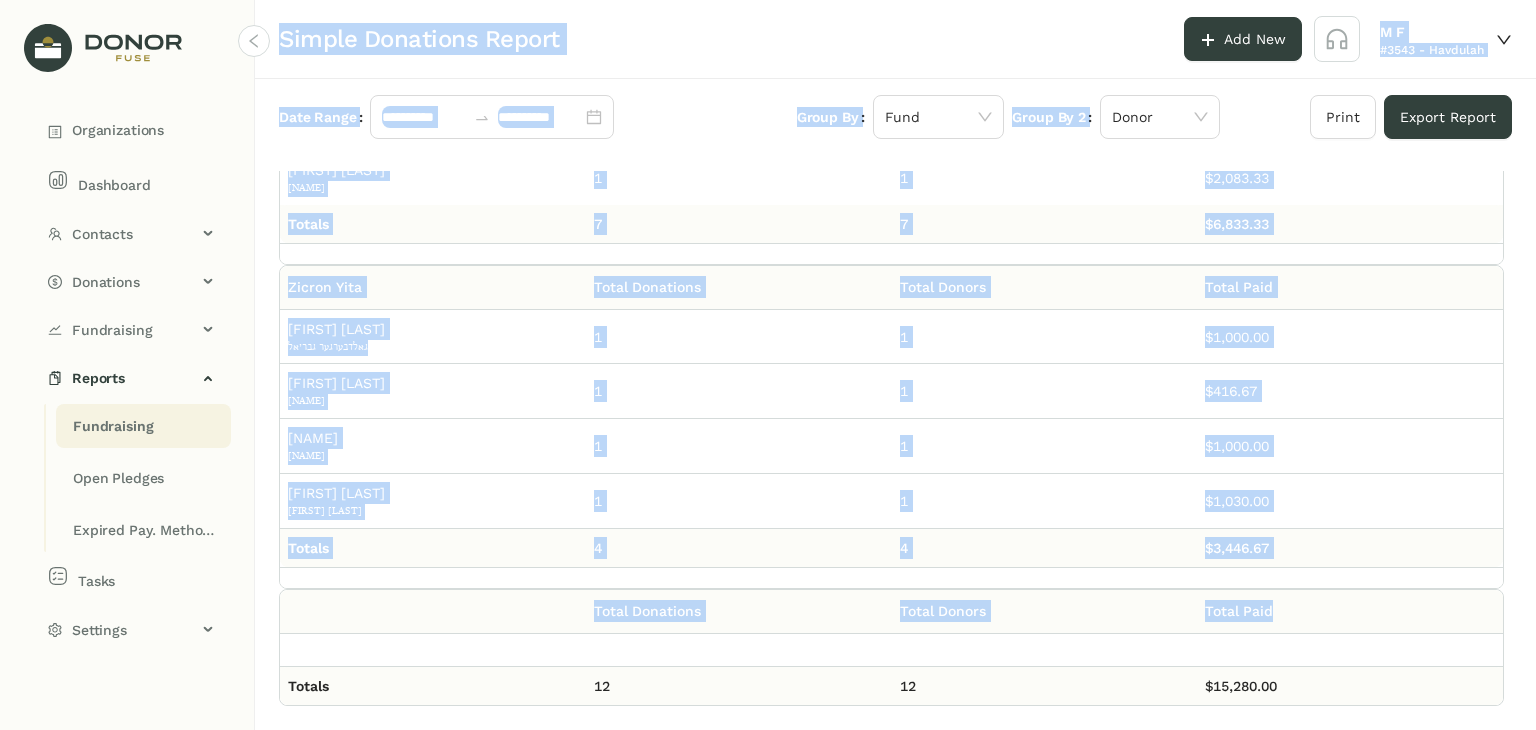 drag, startPoint x: 279, startPoint y: 43, endPoint x: 1302, endPoint y: 710, distance: 1221.2362 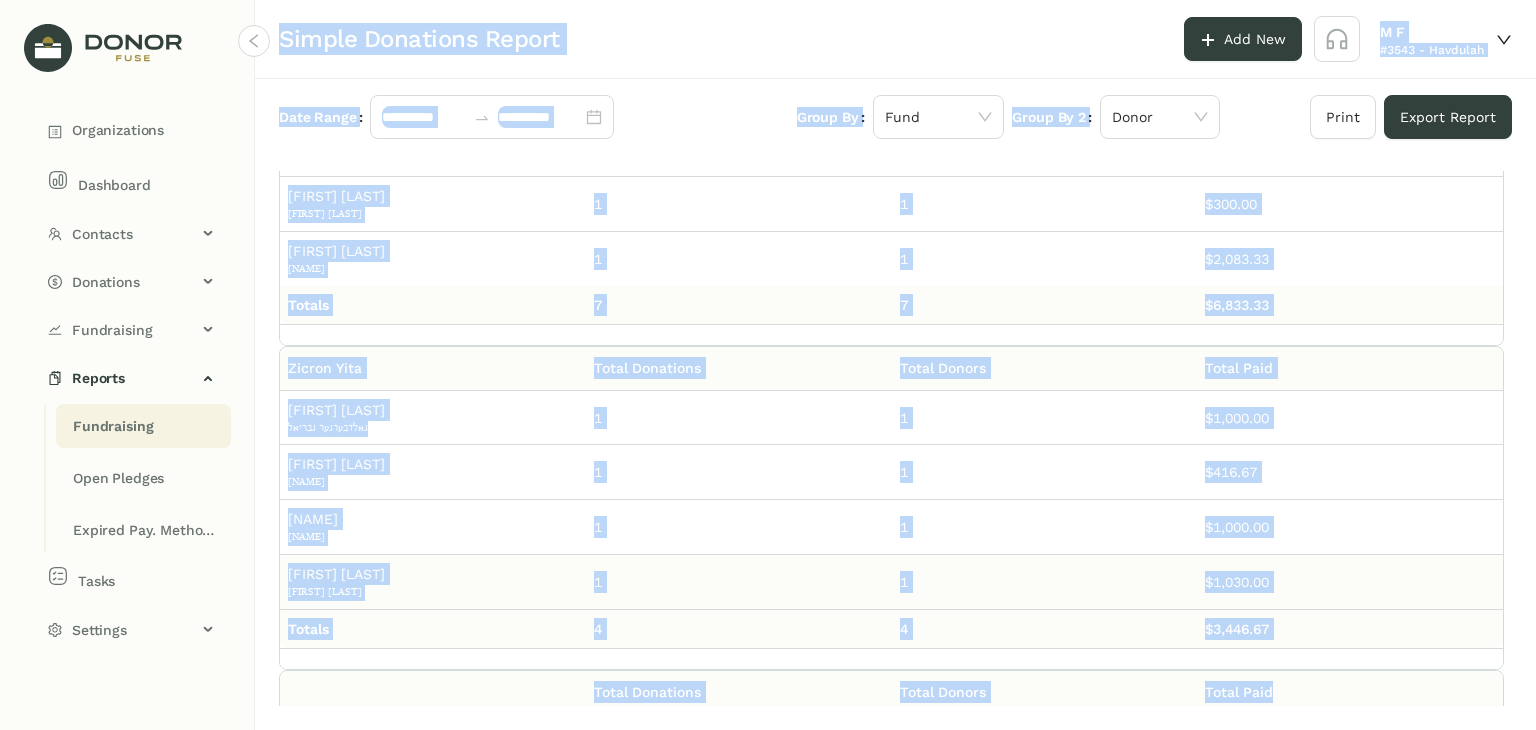 scroll, scrollTop: 0, scrollLeft: 0, axis: both 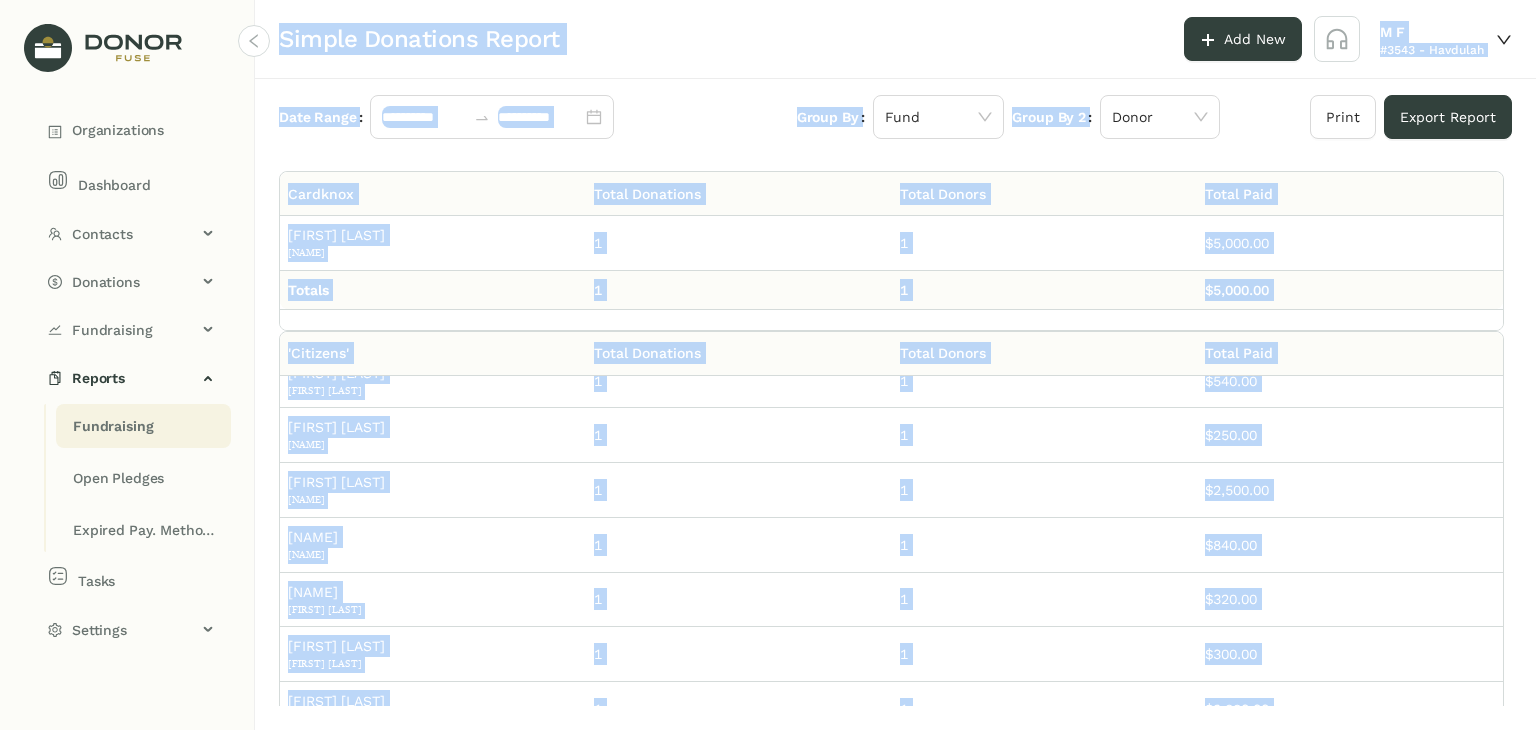 click on "**********" 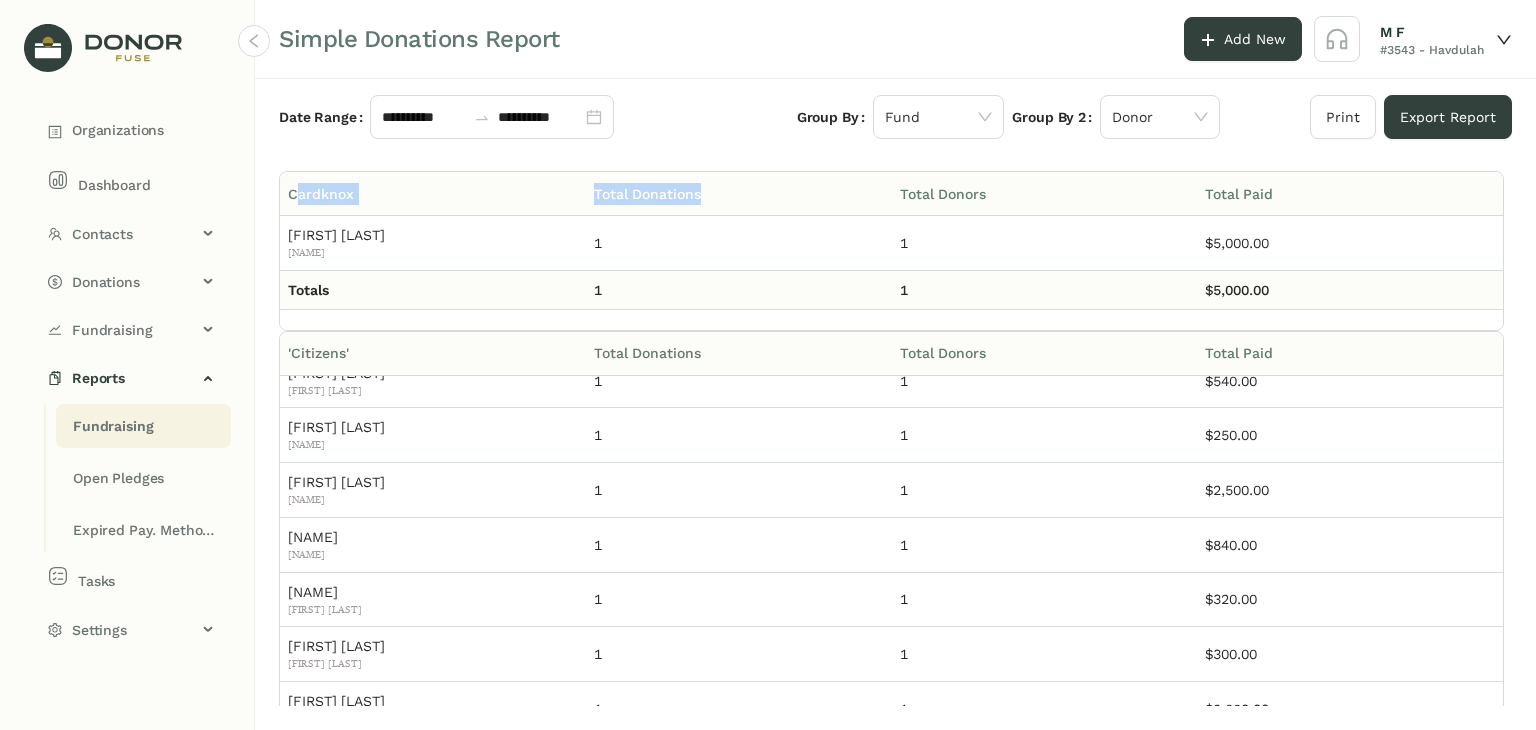 drag, startPoint x: 715, startPoint y: 186, endPoint x: 281, endPoint y: 191, distance: 434.0288 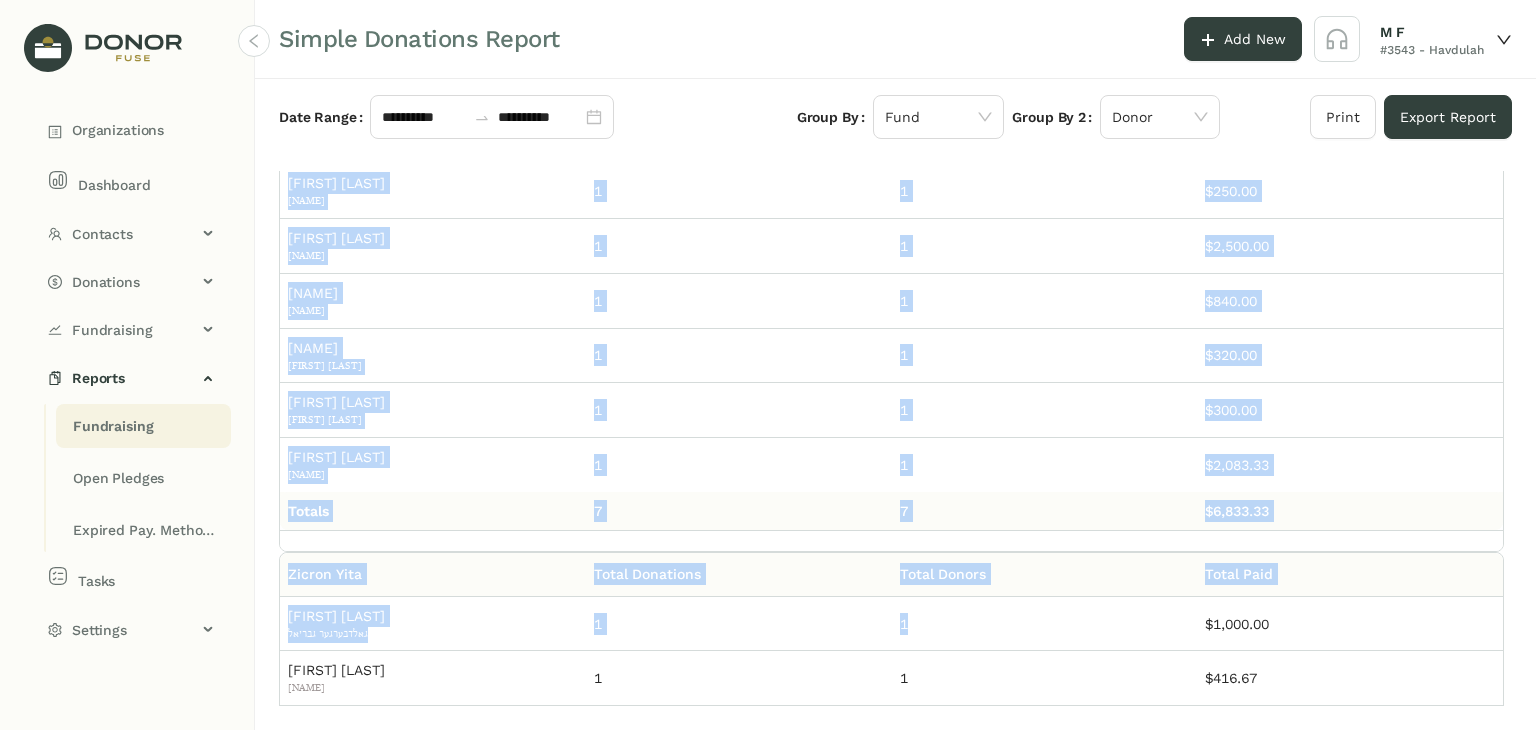 scroll, scrollTop: 536, scrollLeft: 0, axis: vertical 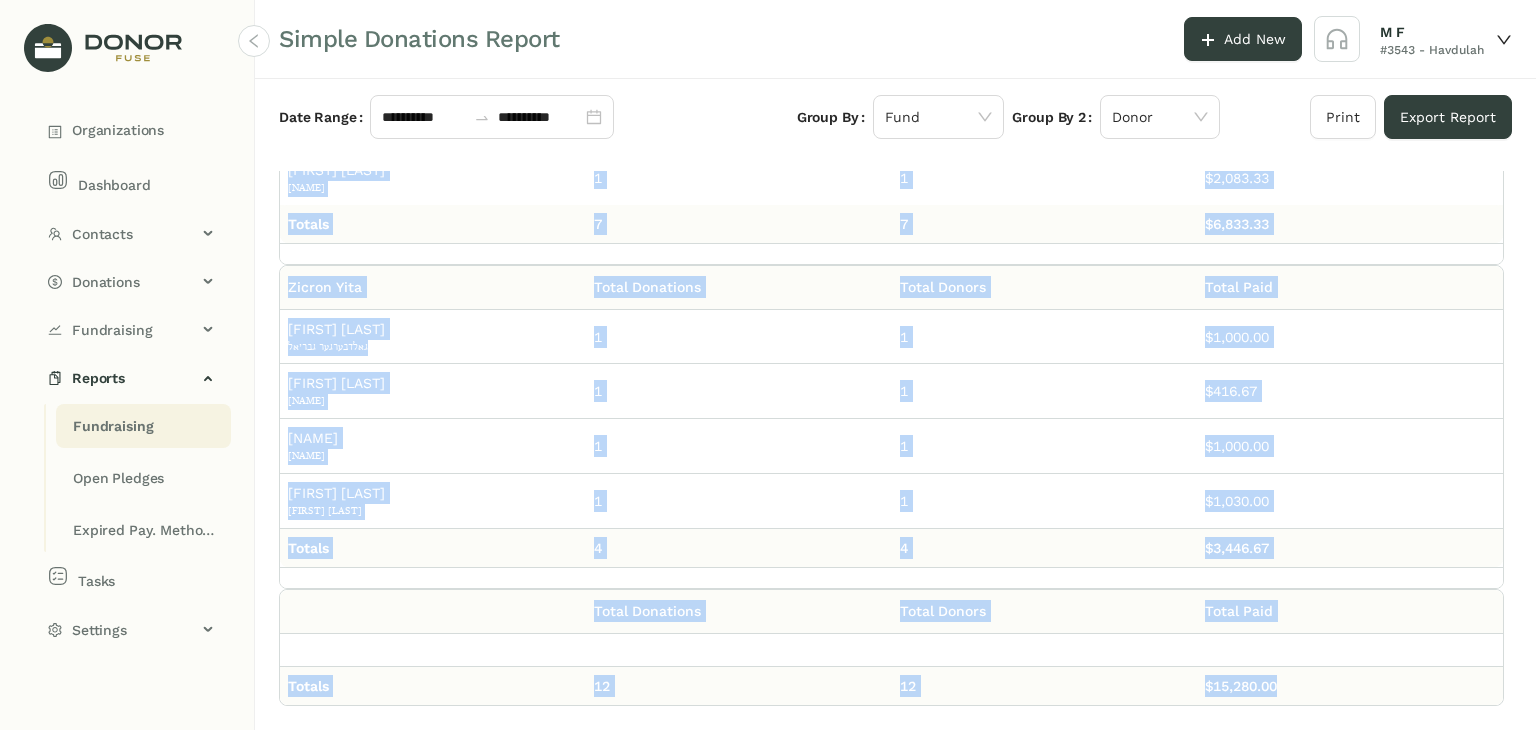 drag, startPoint x: 283, startPoint y: 192, endPoint x: 1334, endPoint y: 691, distance: 1163.444 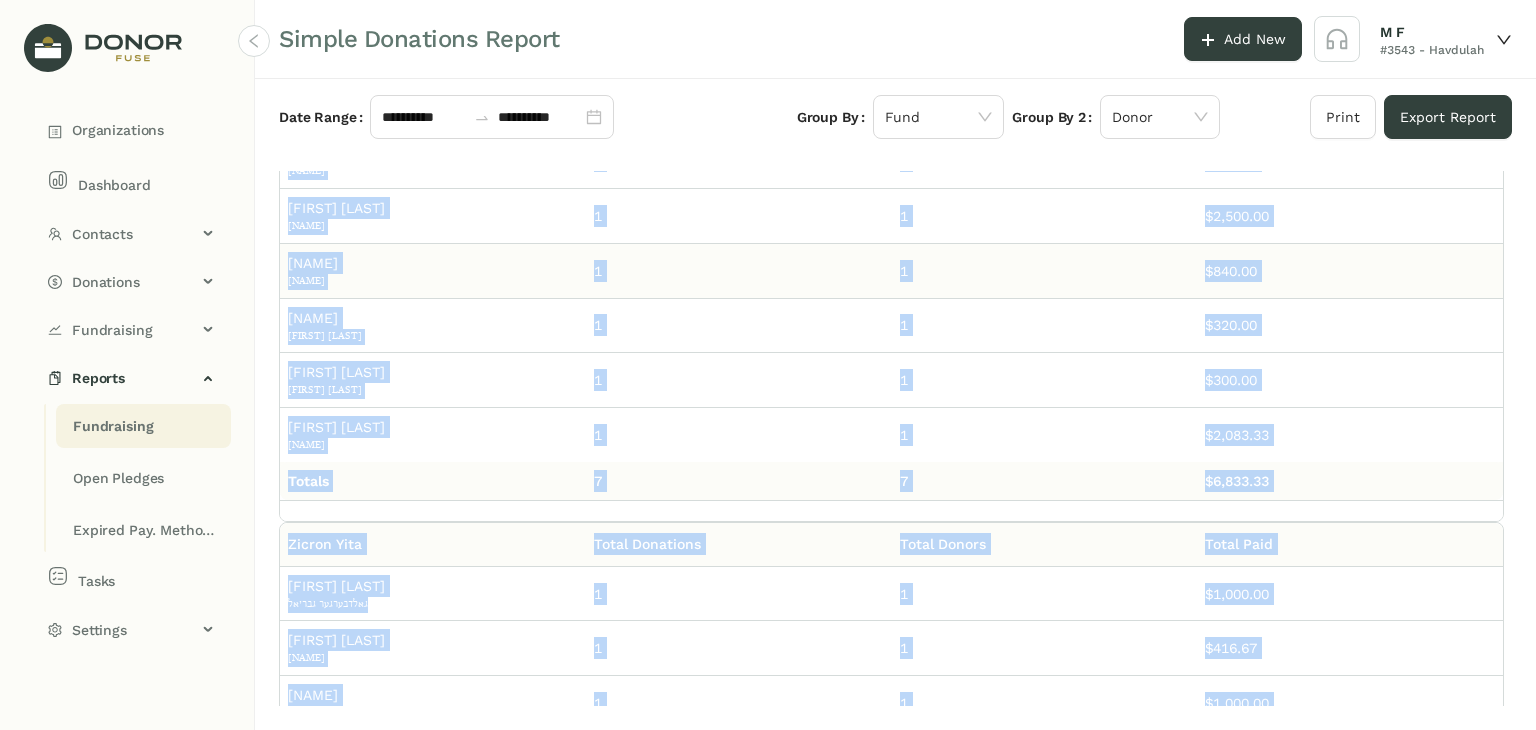 scroll, scrollTop: 0, scrollLeft: 0, axis: both 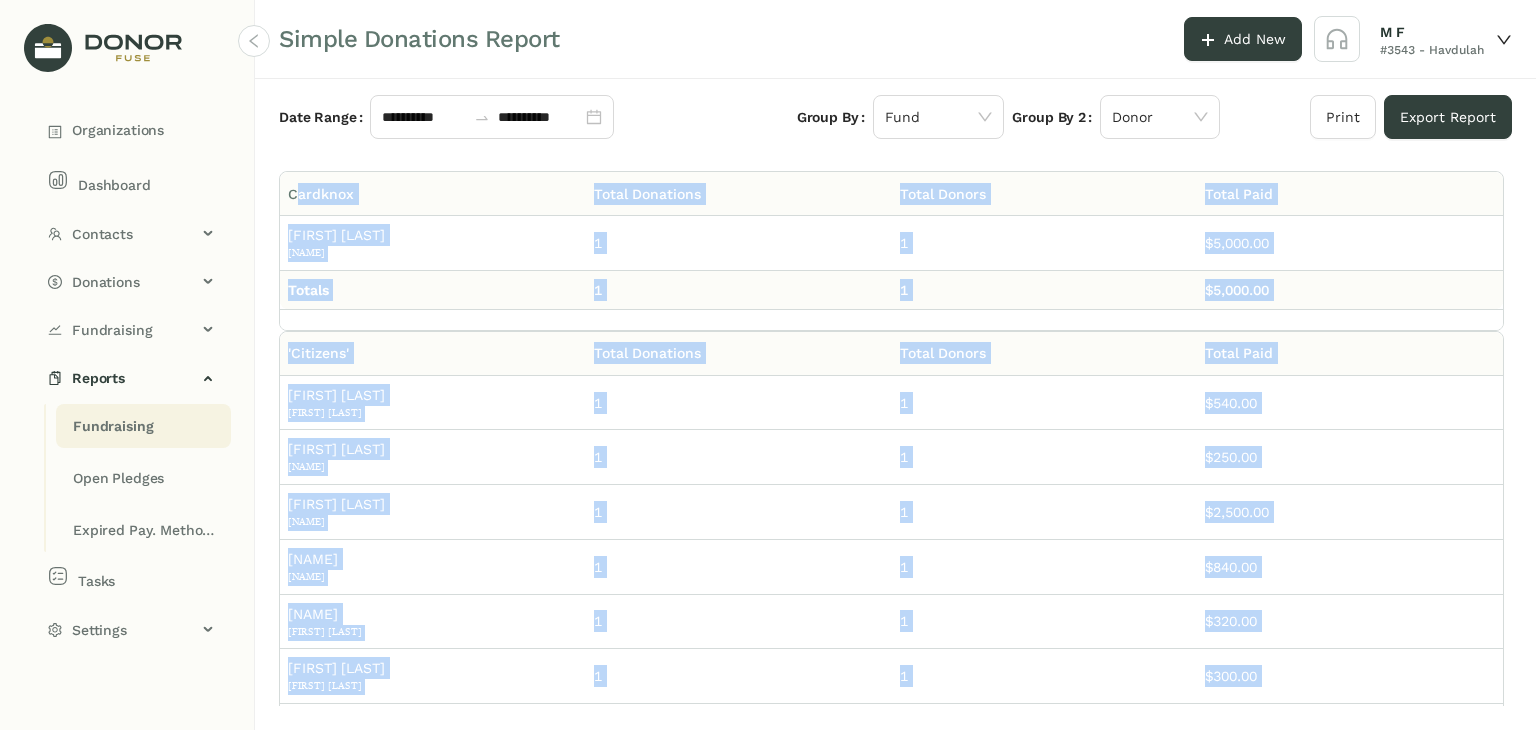 click on "Fund  Cardknox" at bounding box center [433, 194] 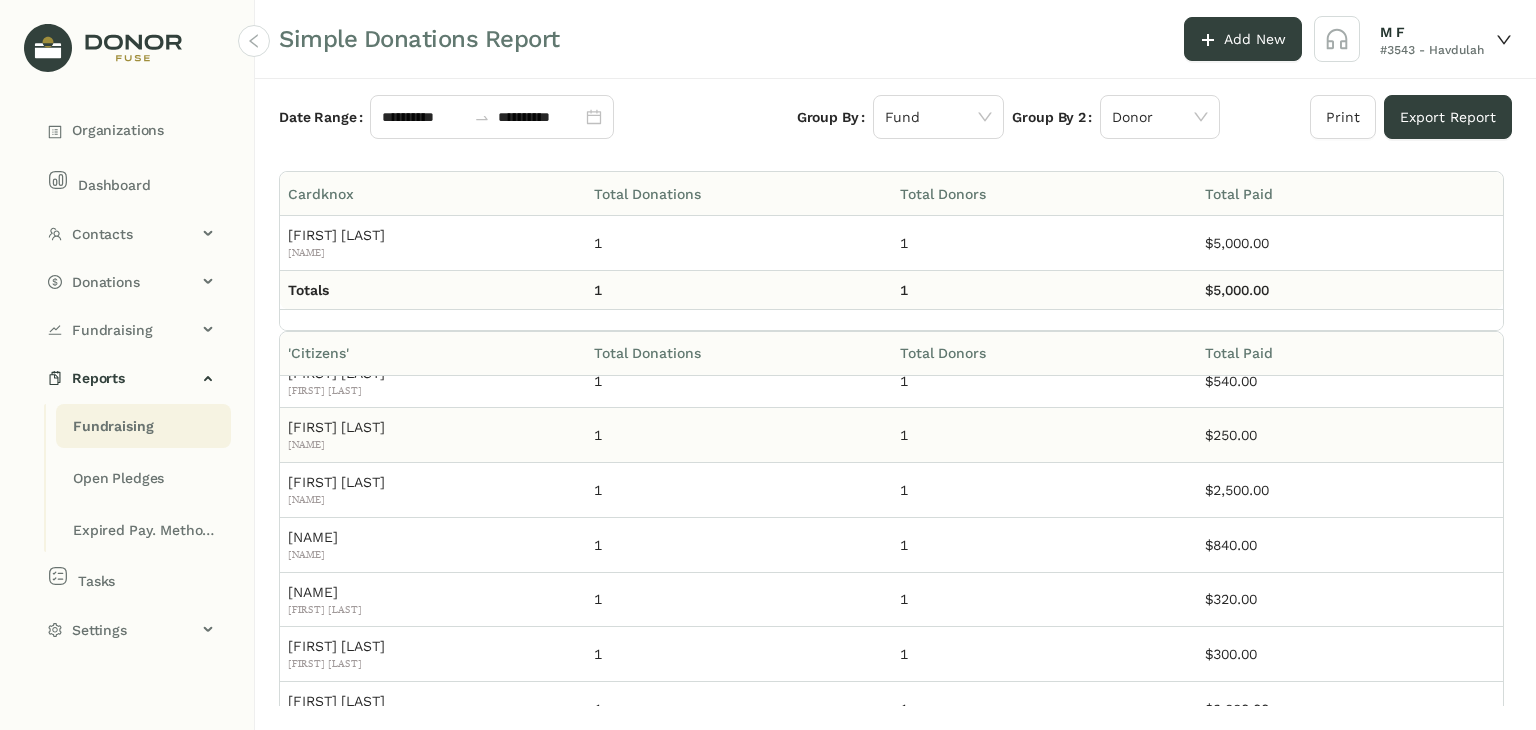 scroll, scrollTop: 0, scrollLeft: 0, axis: both 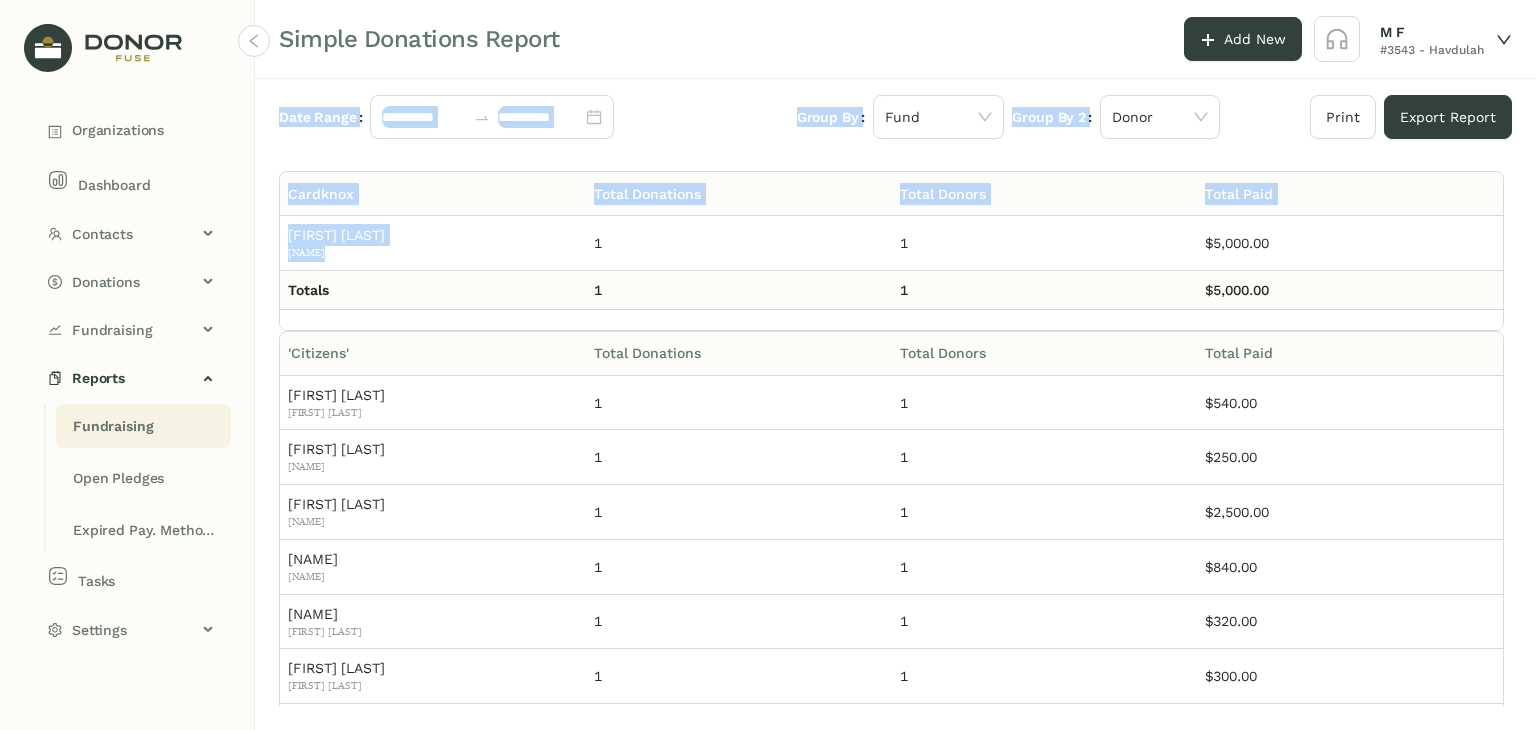 drag, startPoint x: 589, startPoint y: 244, endPoint x: 275, endPoint y: 110, distance: 341.39713 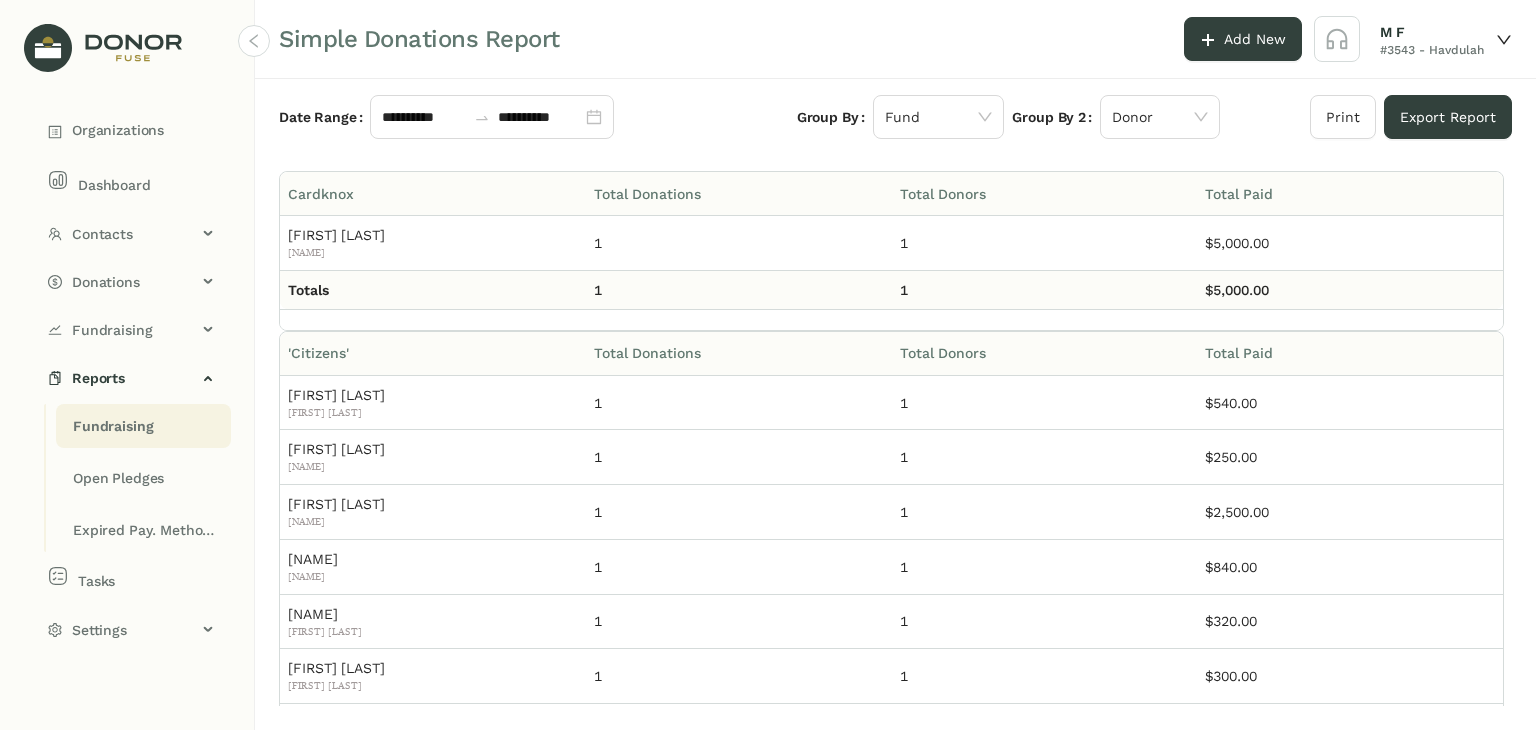 click on "**********" 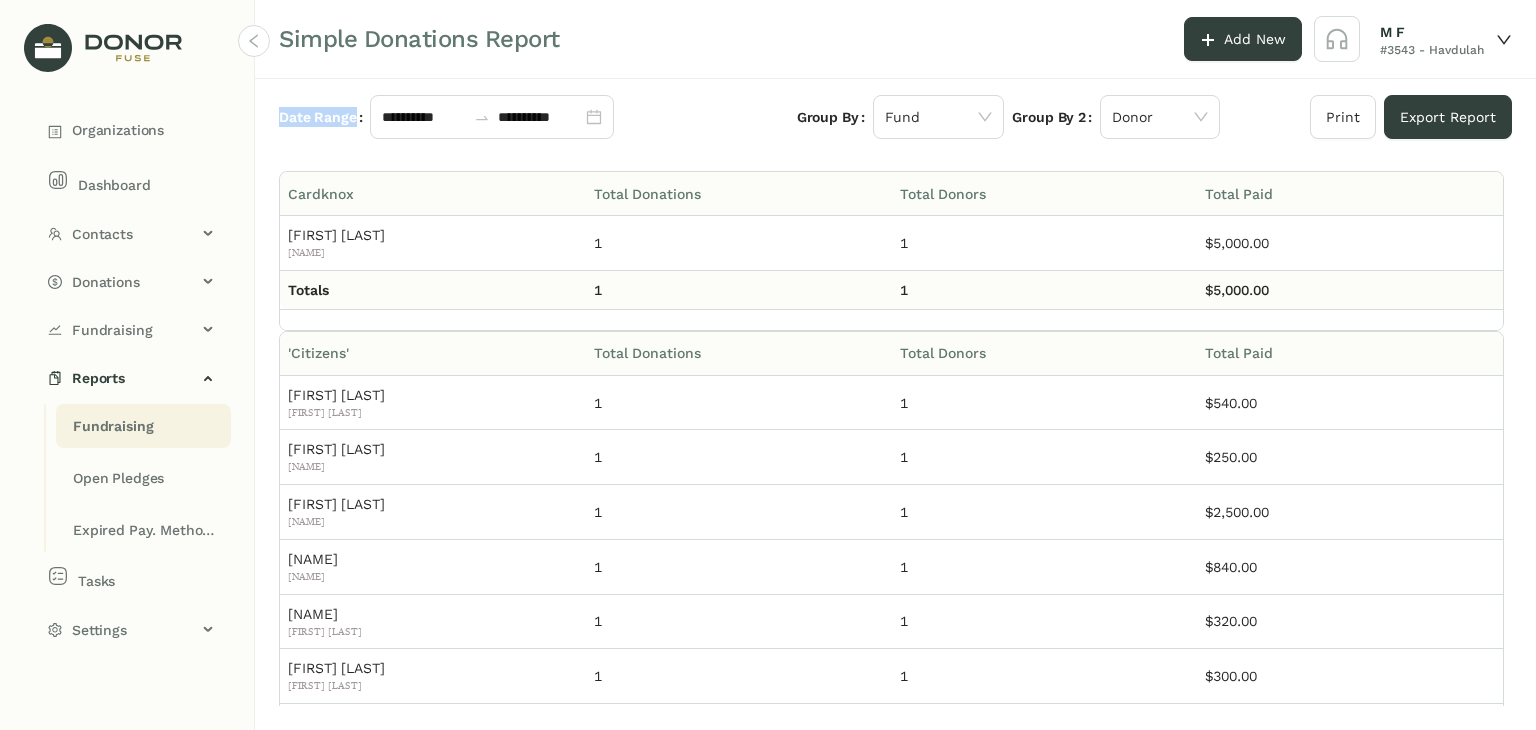 drag, startPoint x: 275, startPoint y: 110, endPoint x: 308, endPoint y: 141, distance: 45.276924 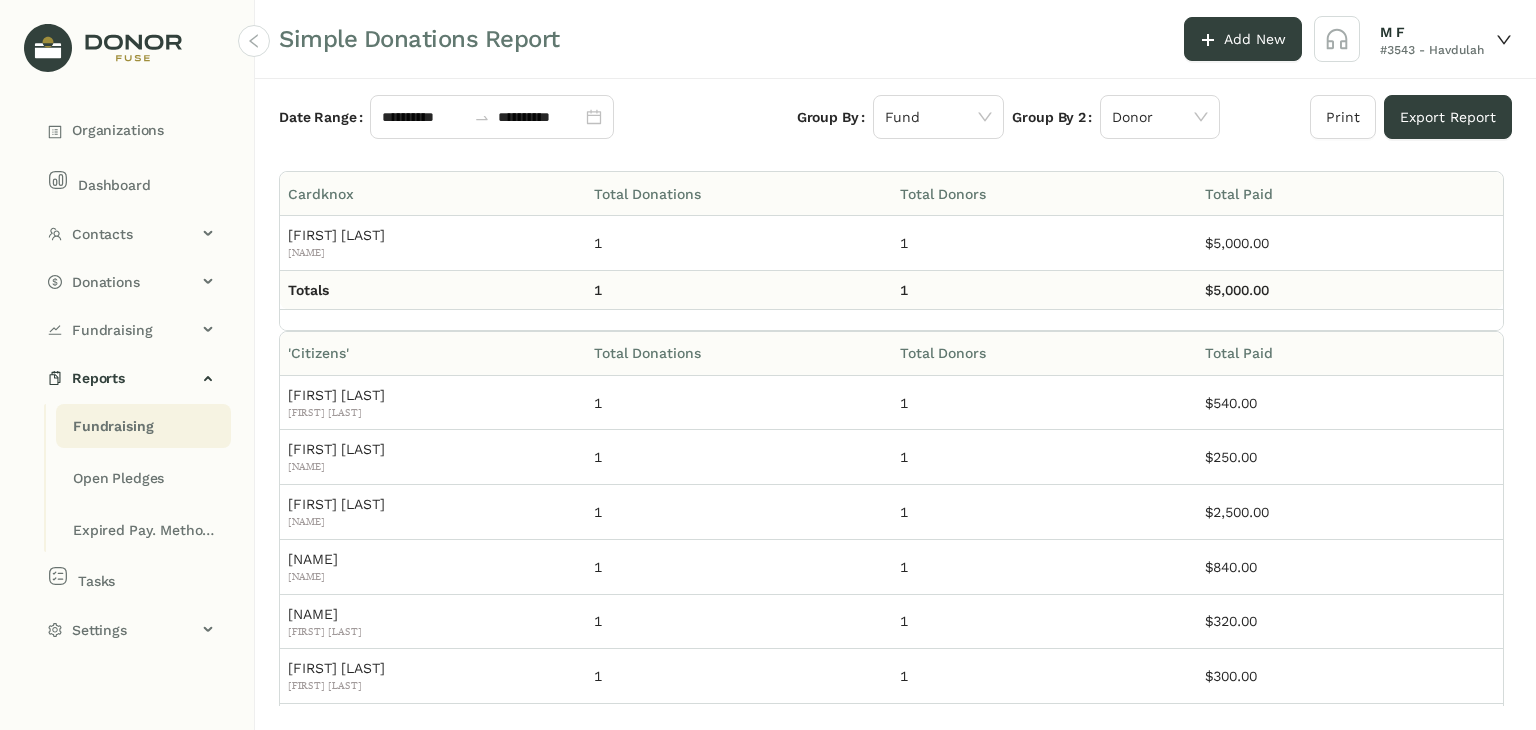 click on "Simple Donations Report Add New M F #3543 - Havdulah" 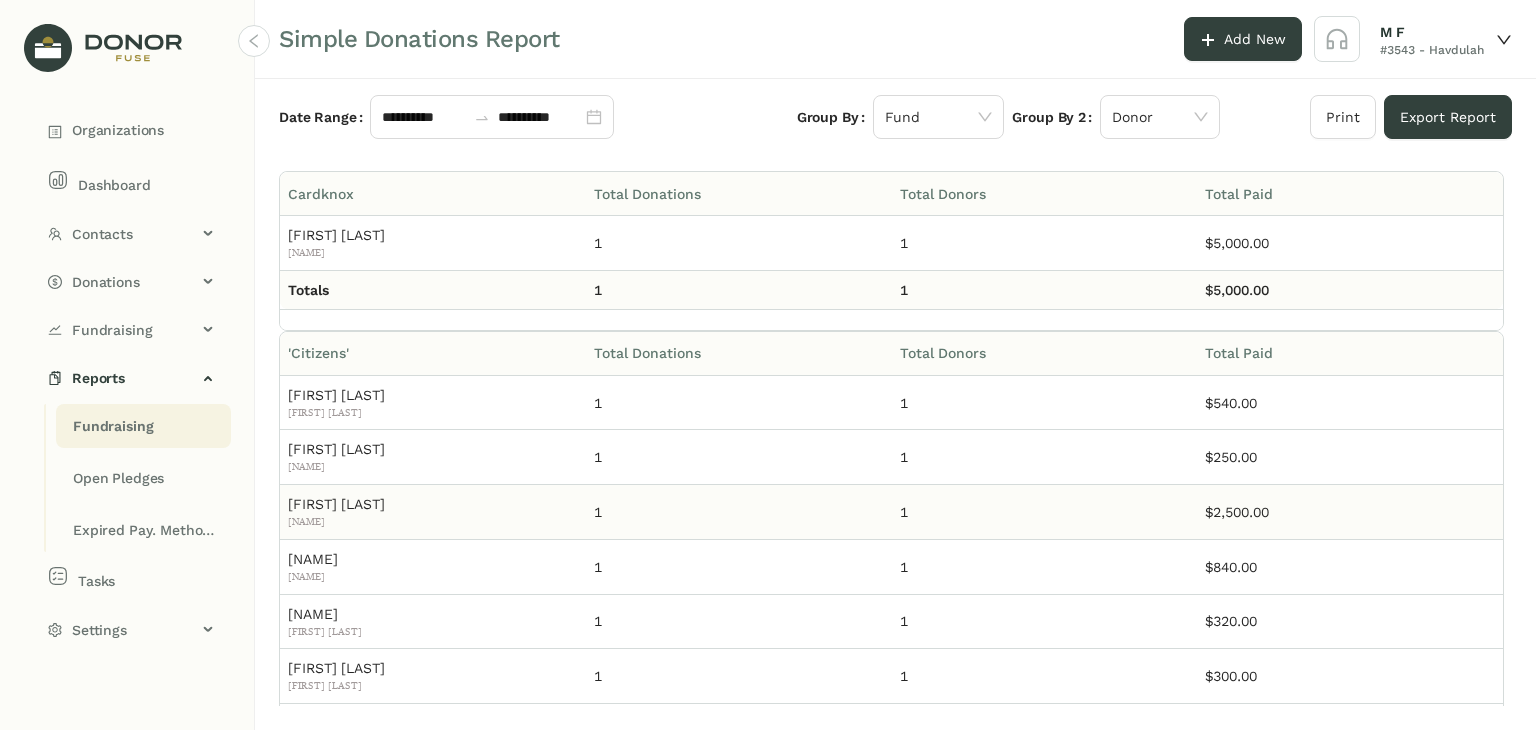 scroll, scrollTop: 22, scrollLeft: 0, axis: vertical 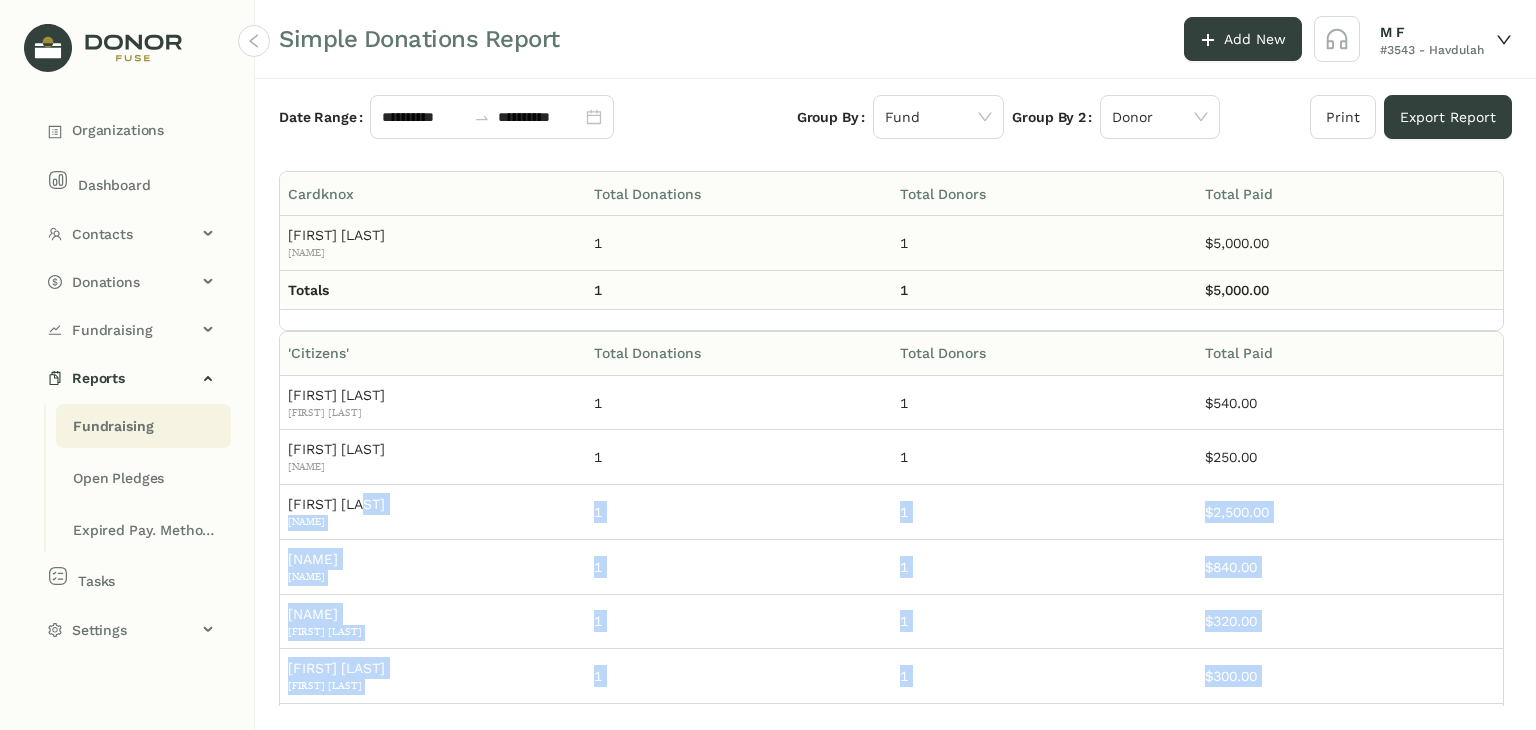 drag, startPoint x: 1298, startPoint y: 682, endPoint x: 408, endPoint y: 251, distance: 988.8685 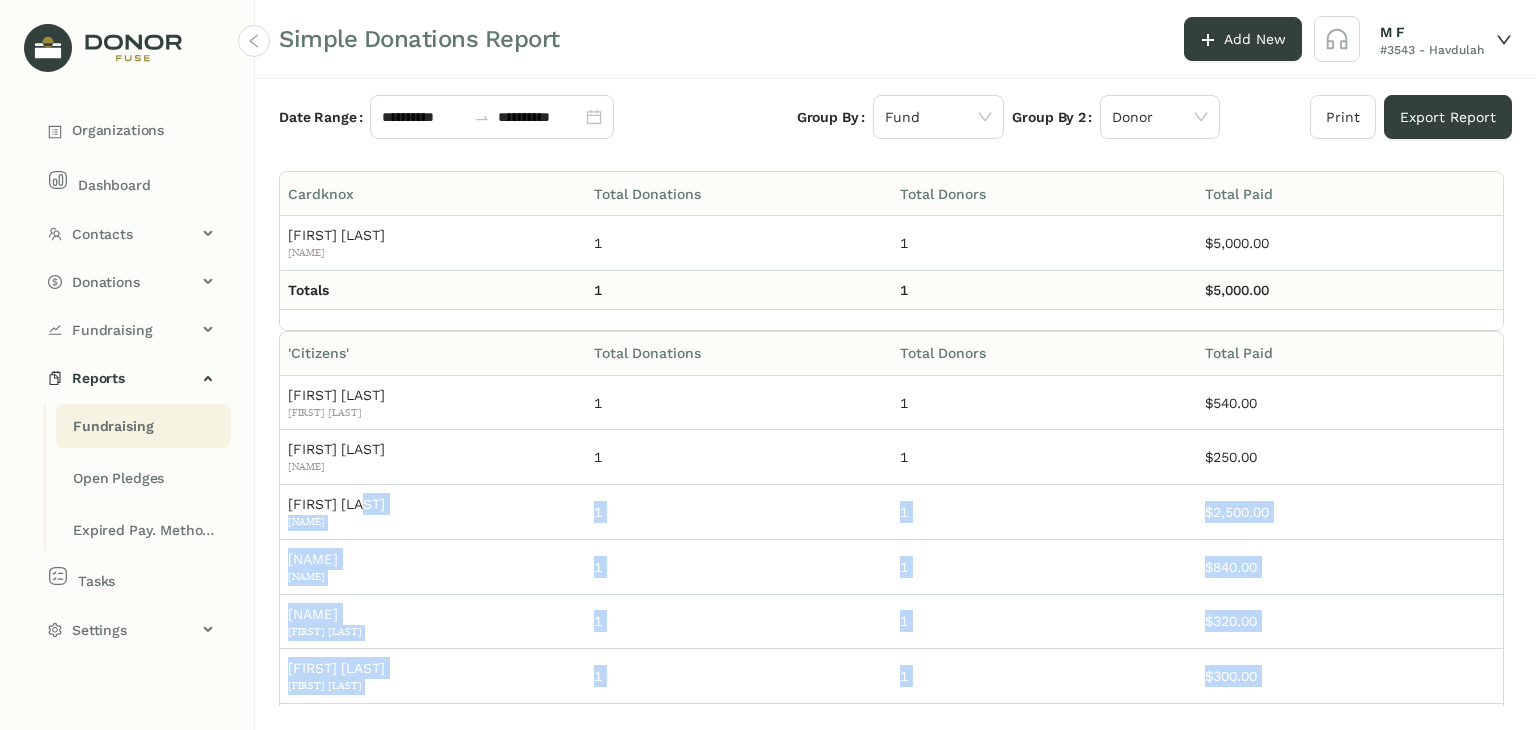 drag, startPoint x: 384, startPoint y: 219, endPoint x: 372, endPoint y: 205, distance: 18.439089 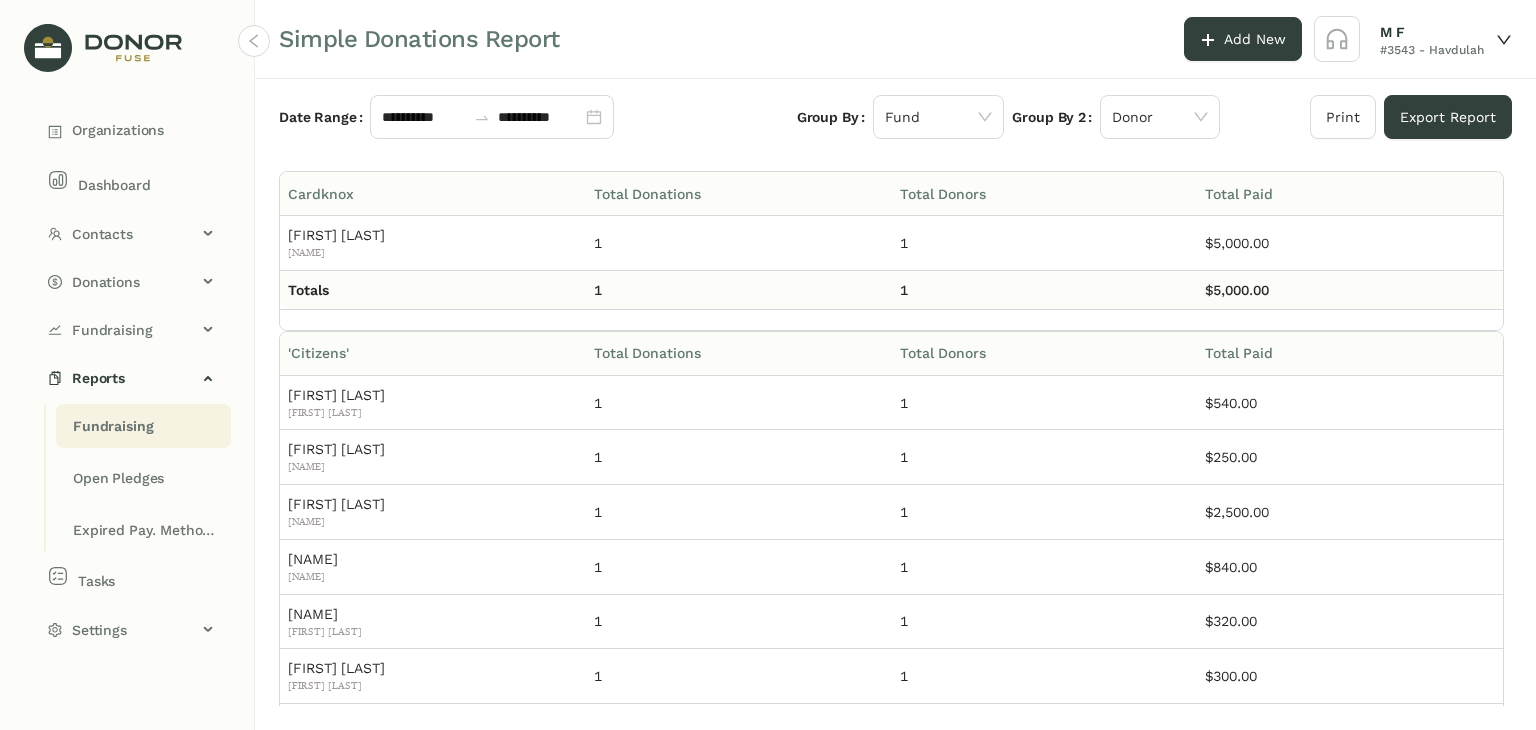 click on "Fund  Cardknox" at bounding box center (433, 194) 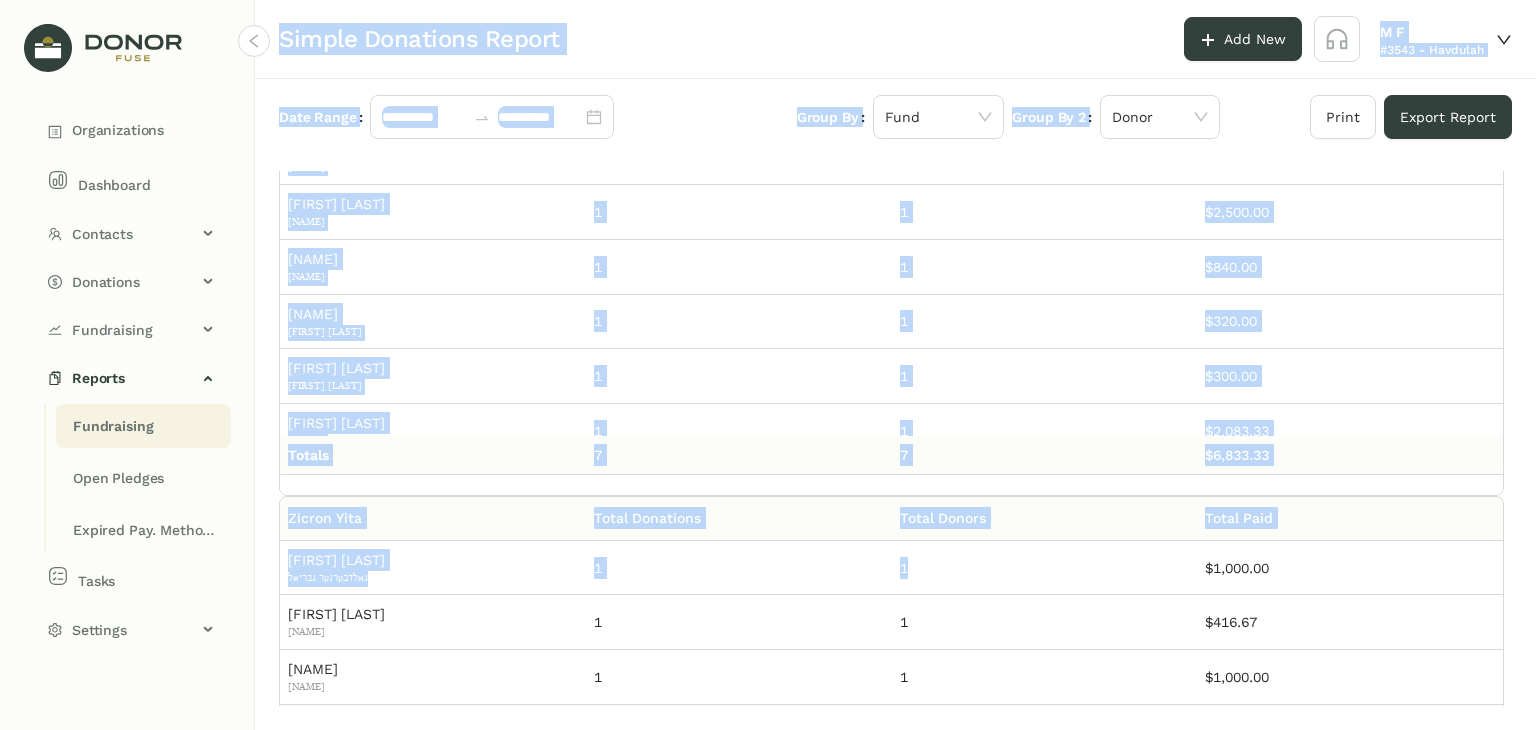 scroll, scrollTop: 536, scrollLeft: 0, axis: vertical 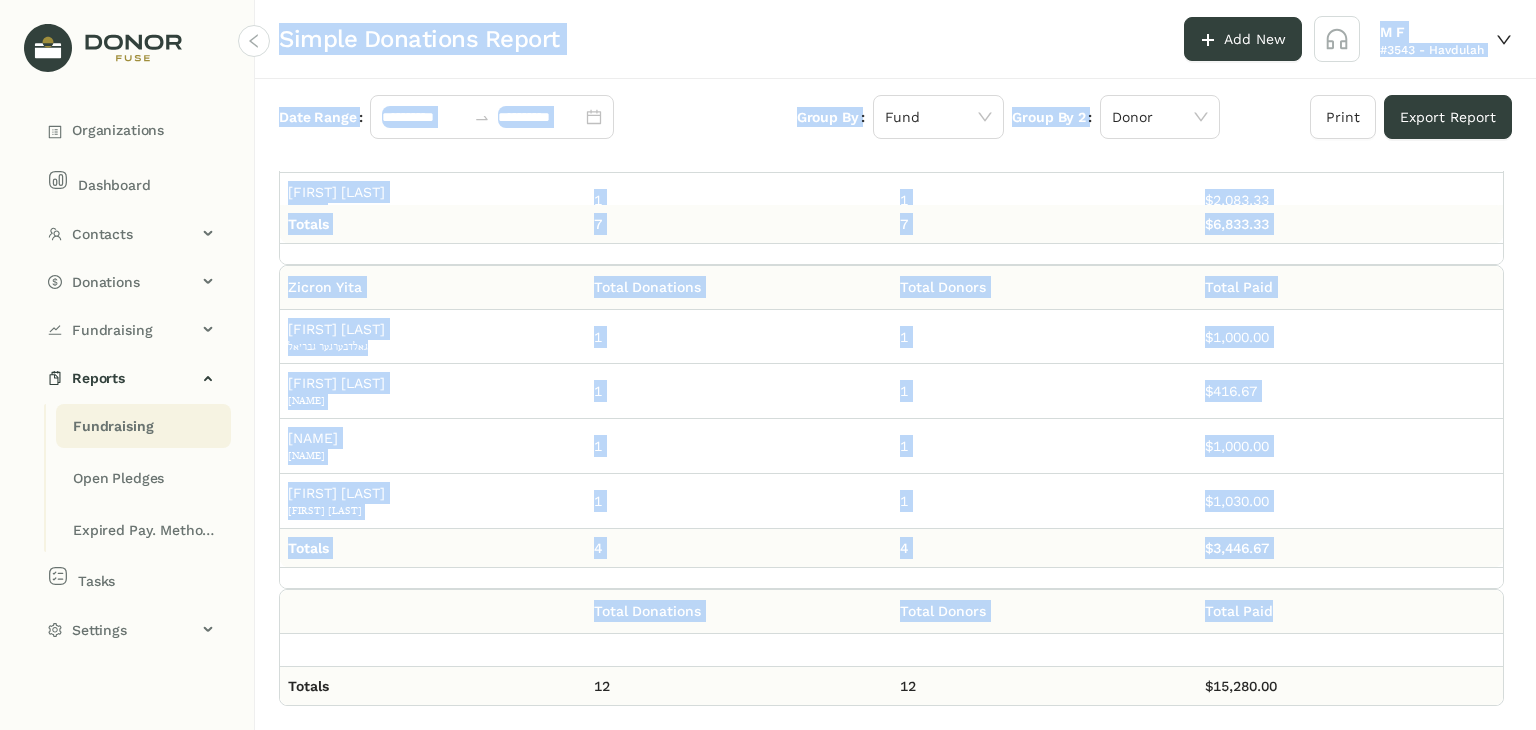 drag, startPoint x: 279, startPoint y: 31, endPoint x: 1348, endPoint y: 710, distance: 1266.4131 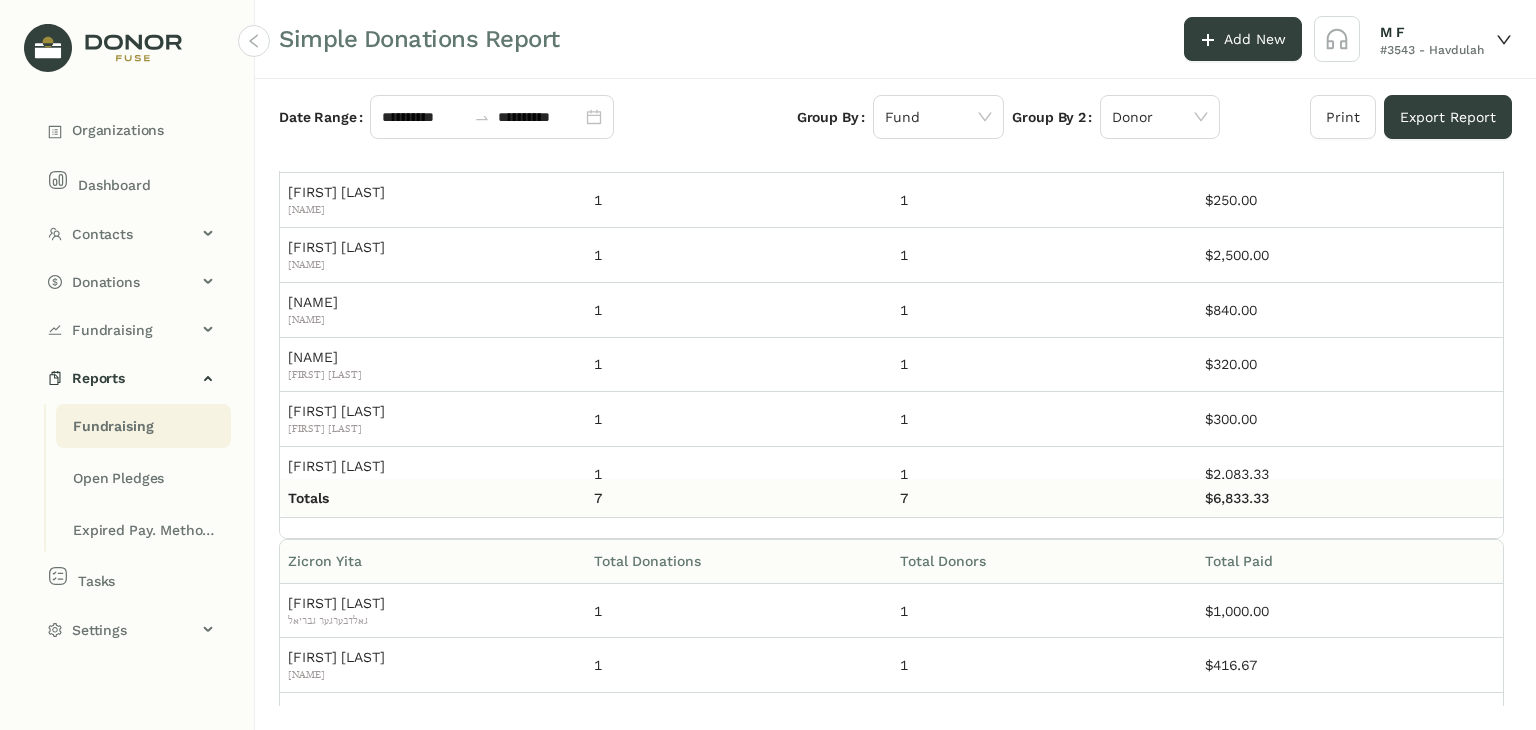 scroll, scrollTop: 0, scrollLeft: 0, axis: both 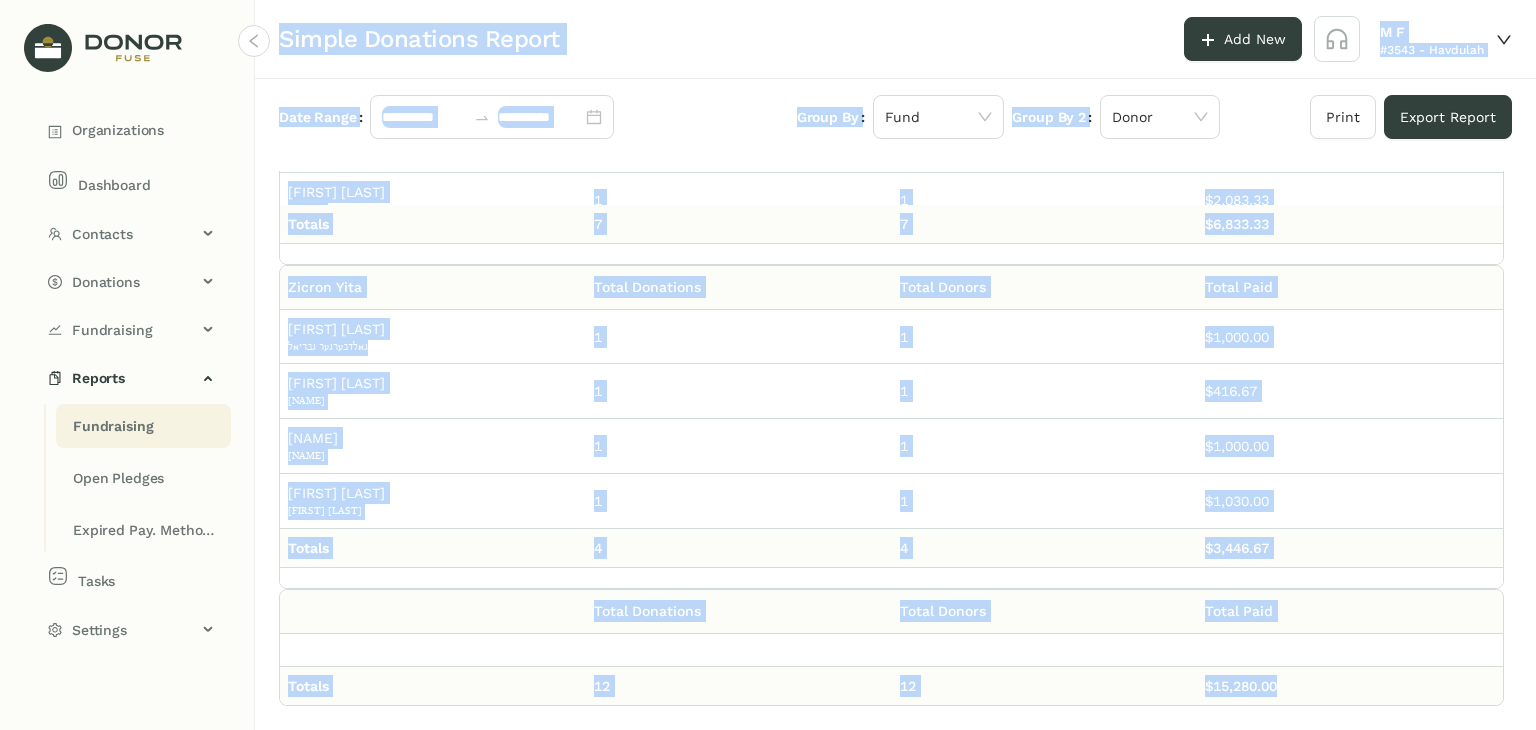 drag, startPoint x: 280, startPoint y: 34, endPoint x: 1328, endPoint y: 701, distance: 1242.2532 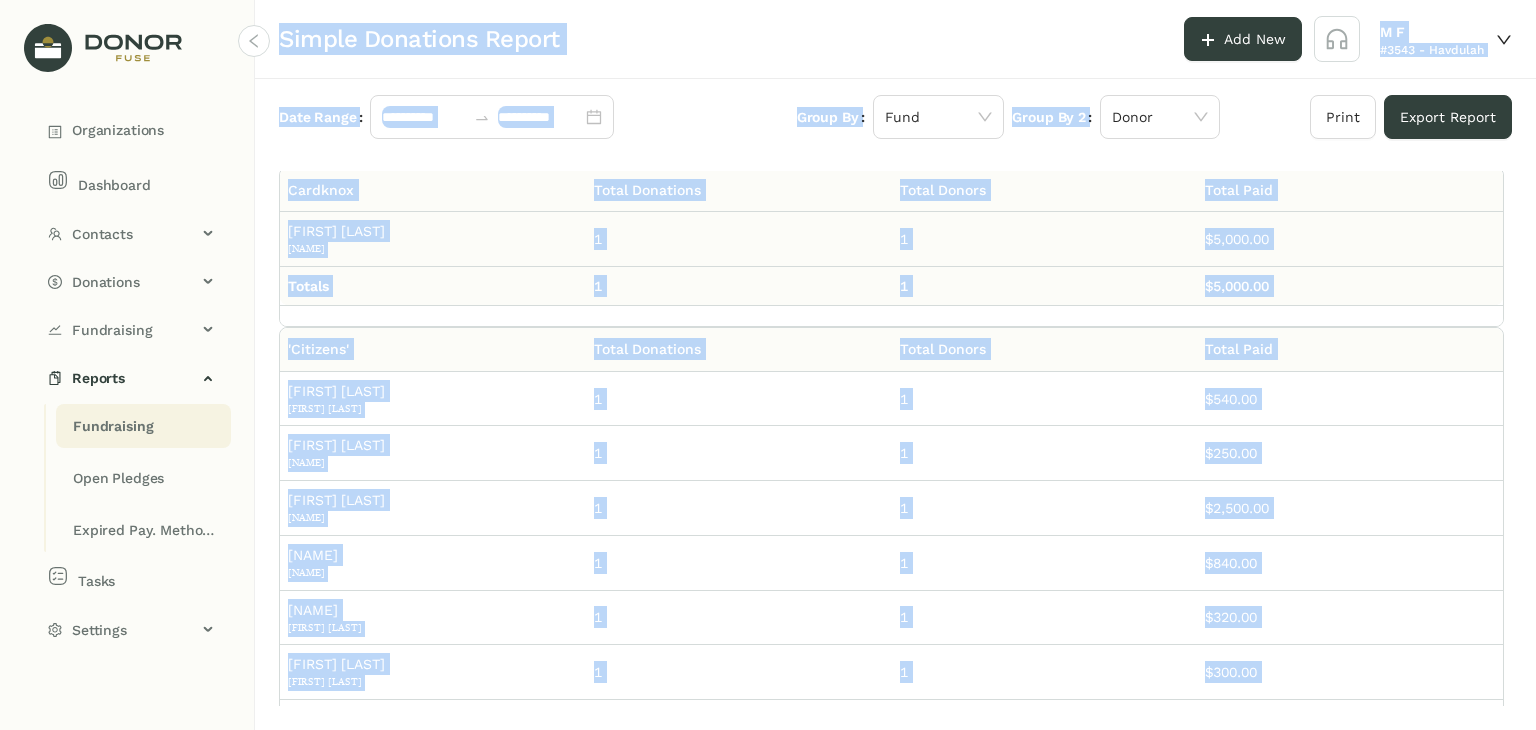 scroll, scrollTop: 0, scrollLeft: 0, axis: both 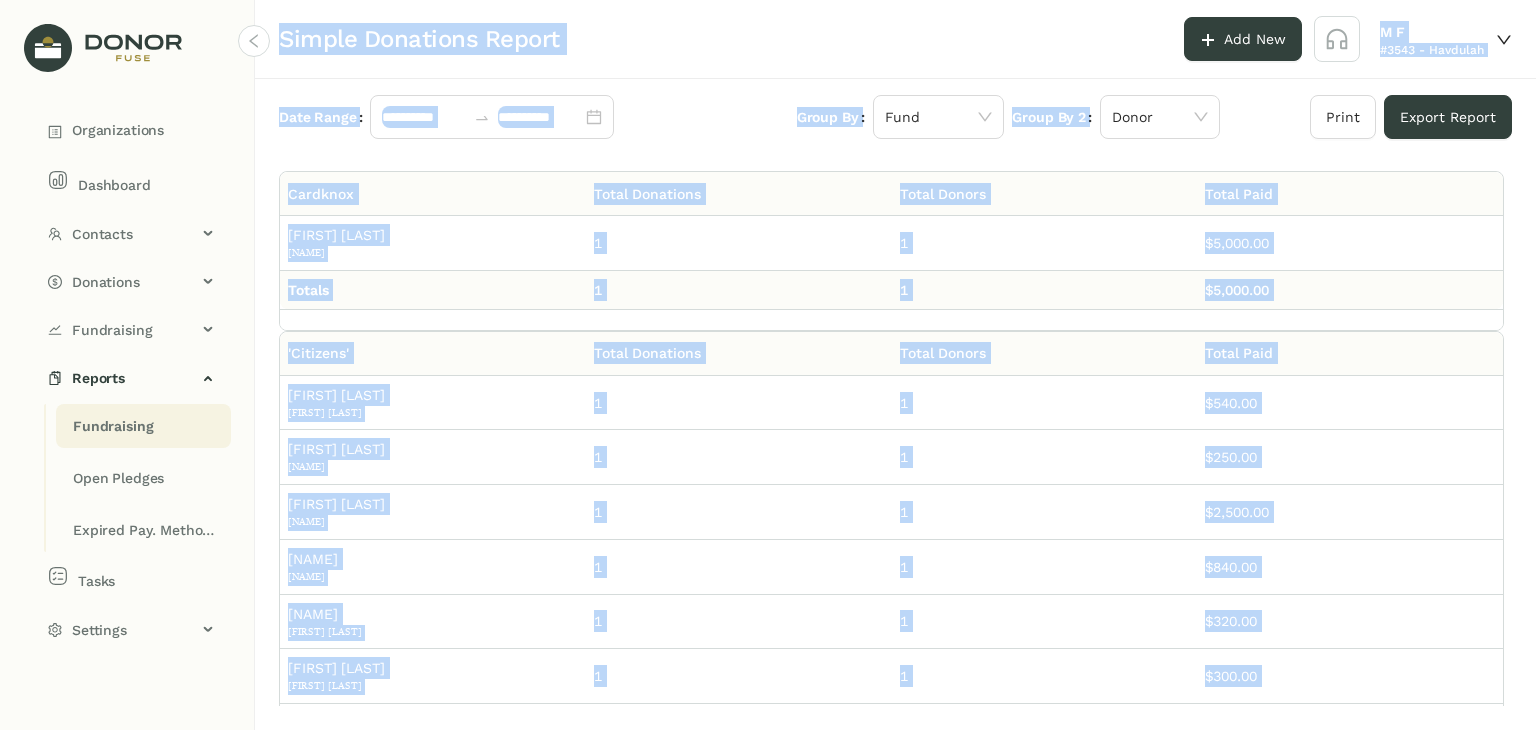 click on "**********" 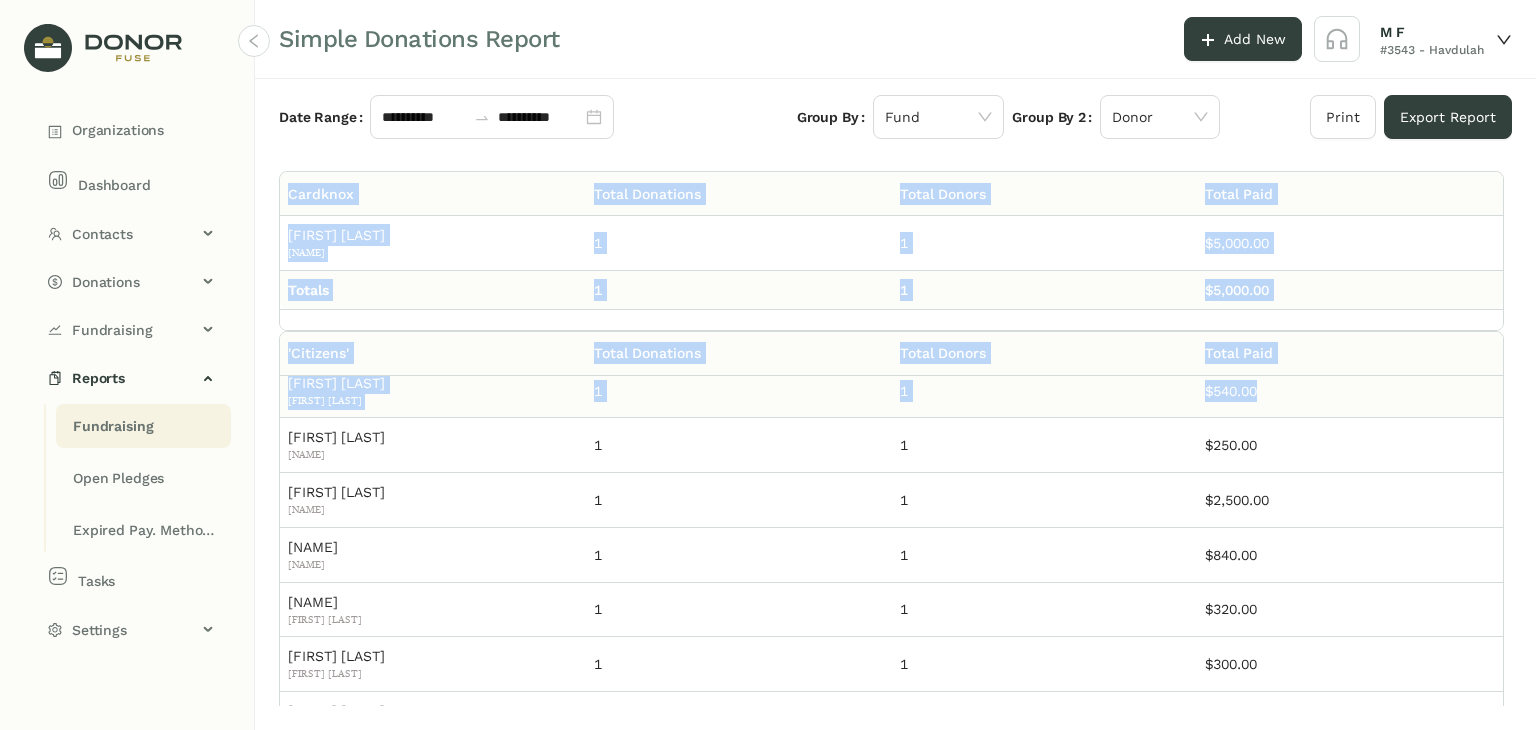 scroll, scrollTop: 22, scrollLeft: 0, axis: vertical 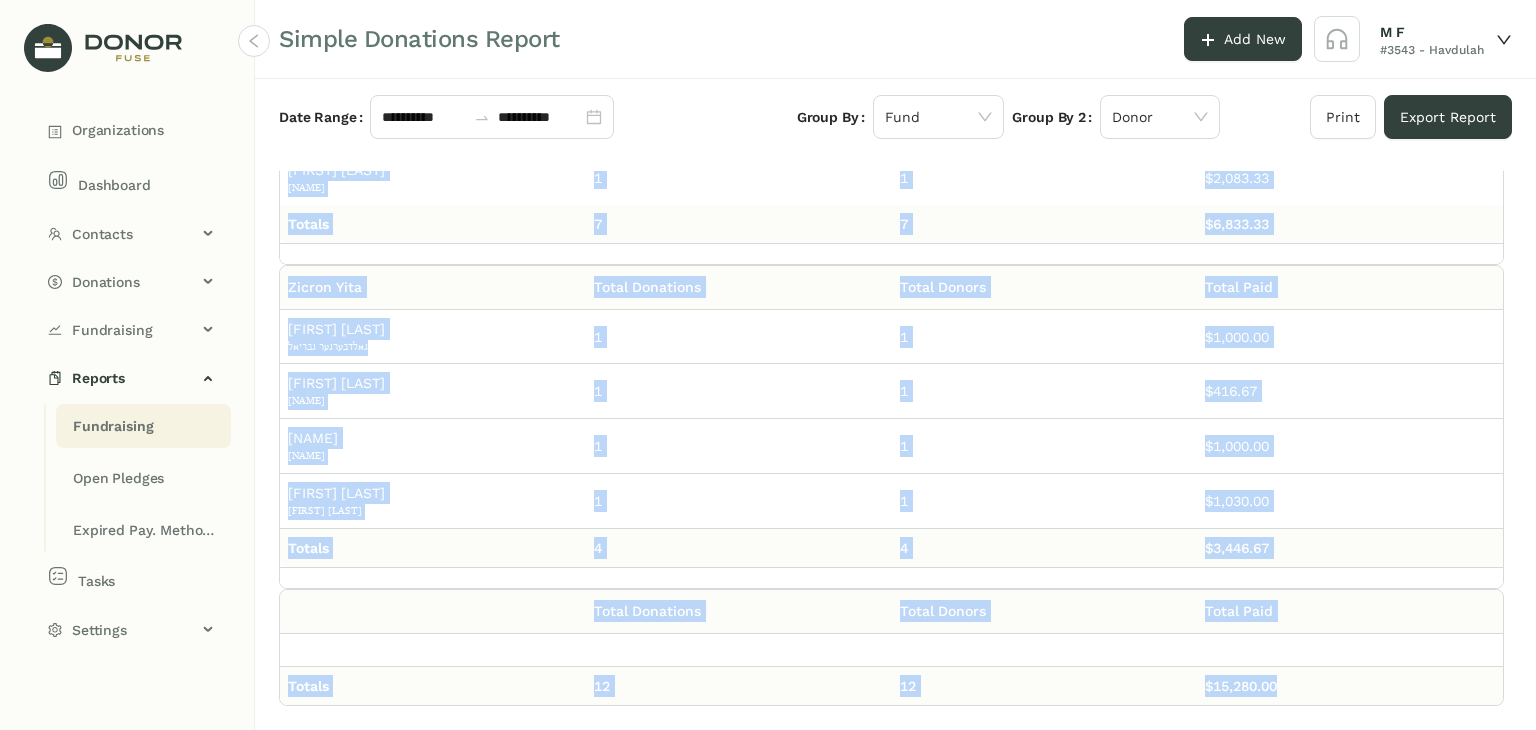 drag, startPoint x: 275, startPoint y: 198, endPoint x: 1339, endPoint y: 701, distance: 1176.9048 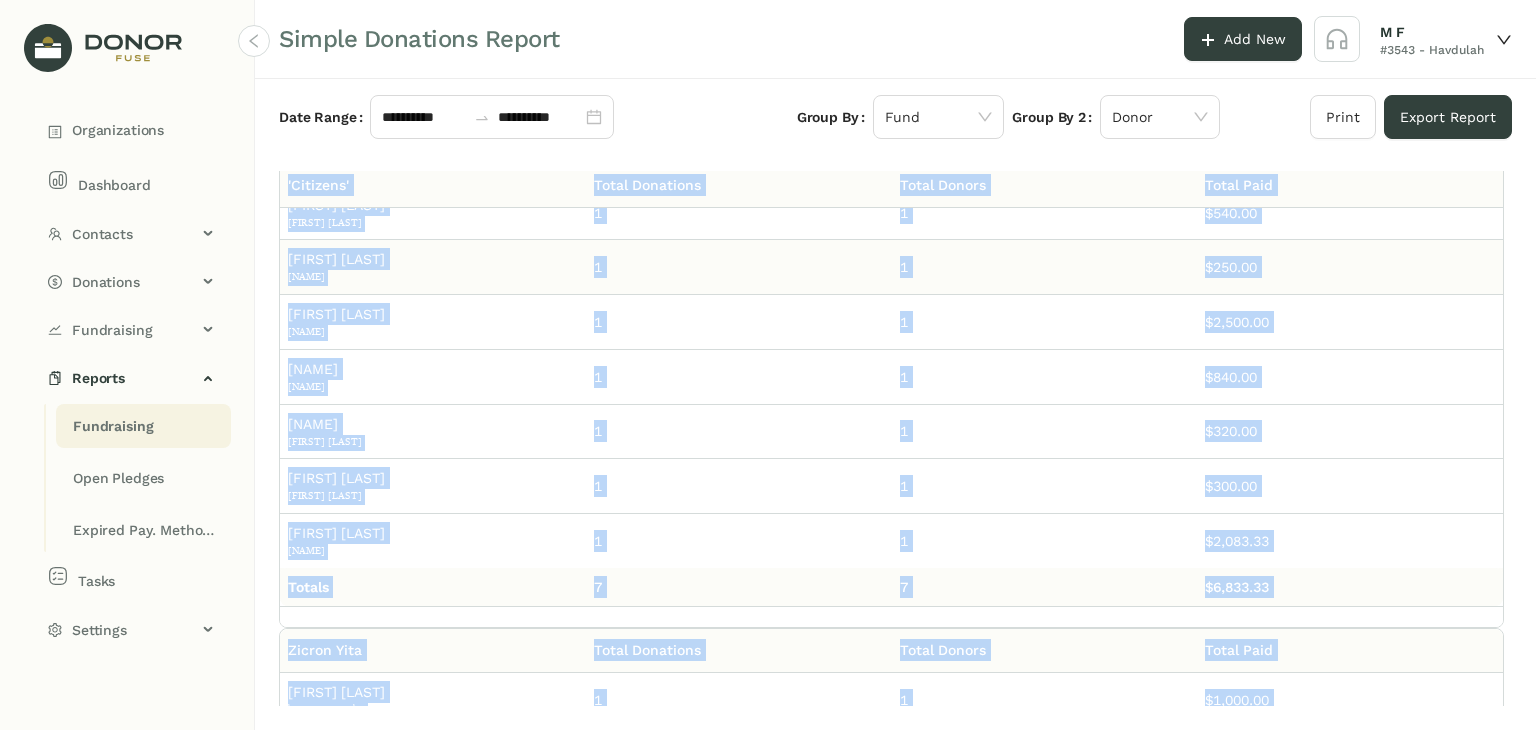 scroll, scrollTop: 0, scrollLeft: 0, axis: both 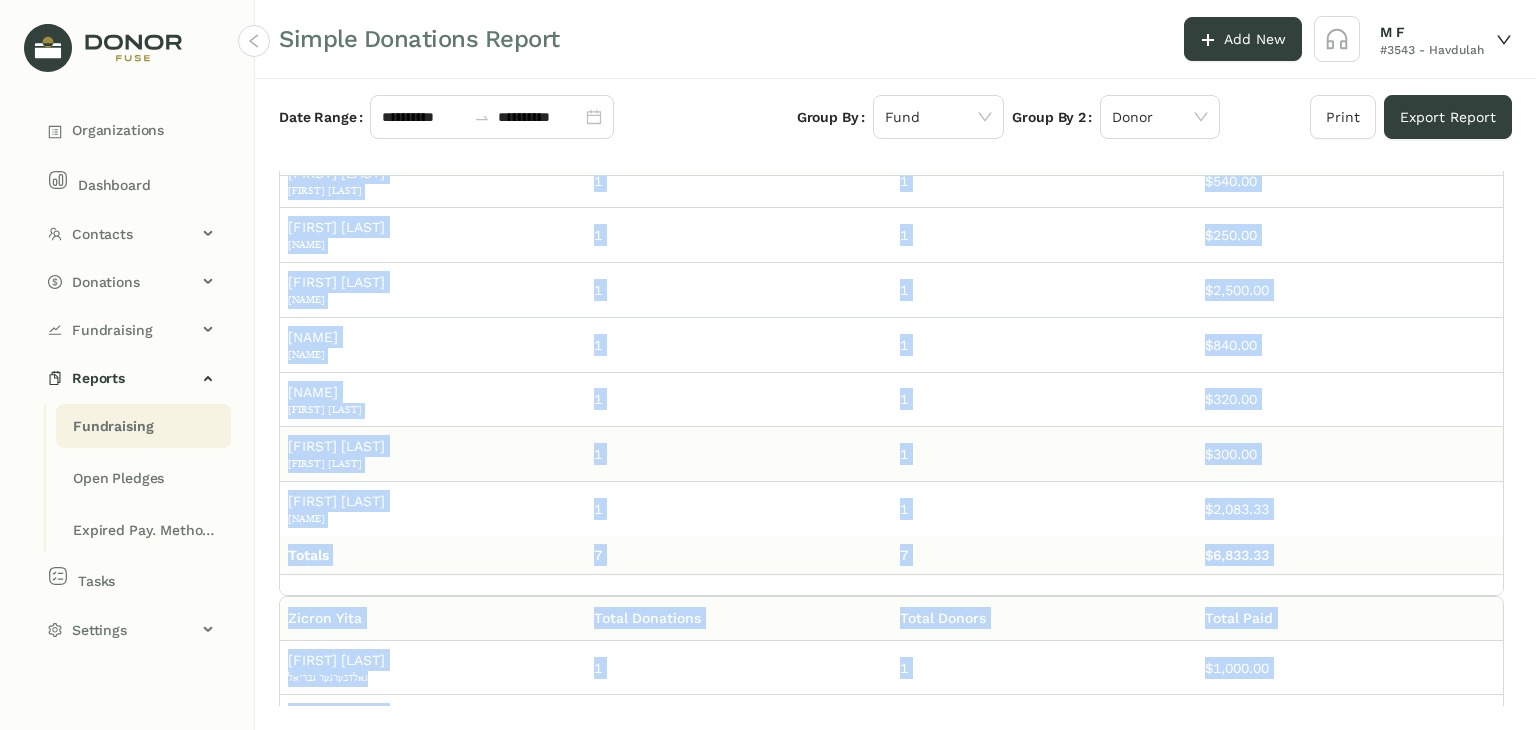 click on "[FIRST] [LAST]" at bounding box center [433, 446] 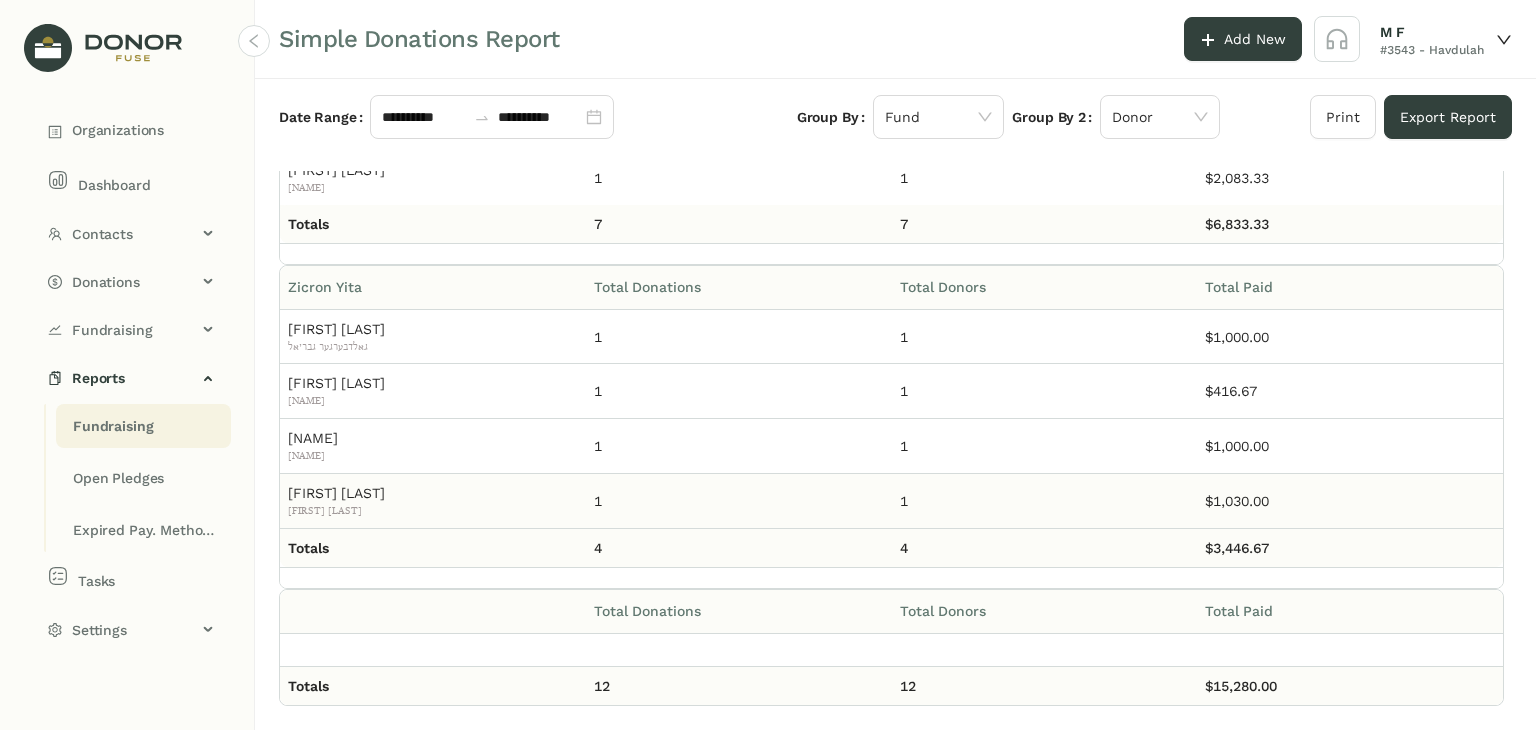 scroll, scrollTop: 0, scrollLeft: 0, axis: both 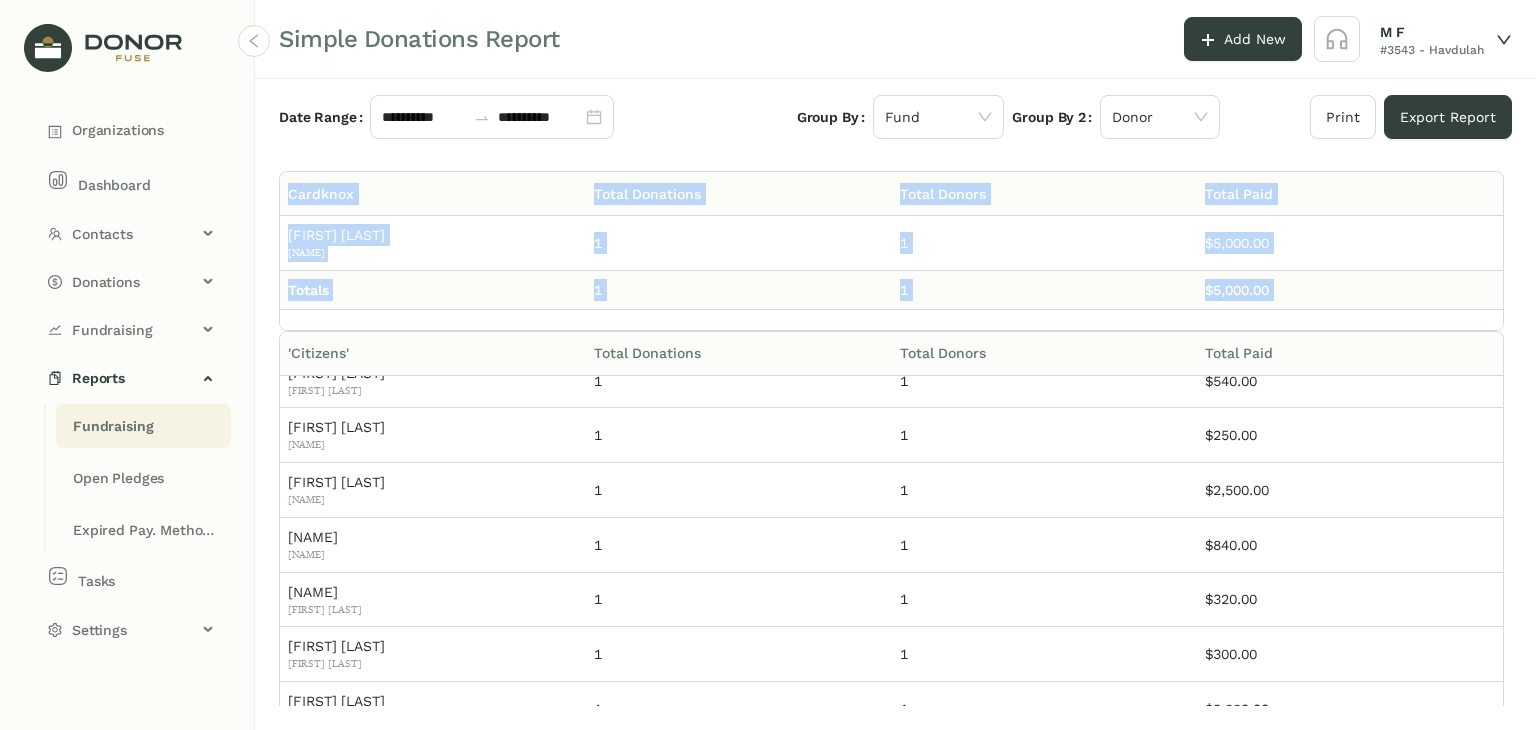 drag, startPoint x: 288, startPoint y: 349, endPoint x: 268, endPoint y: 191, distance: 159.26079 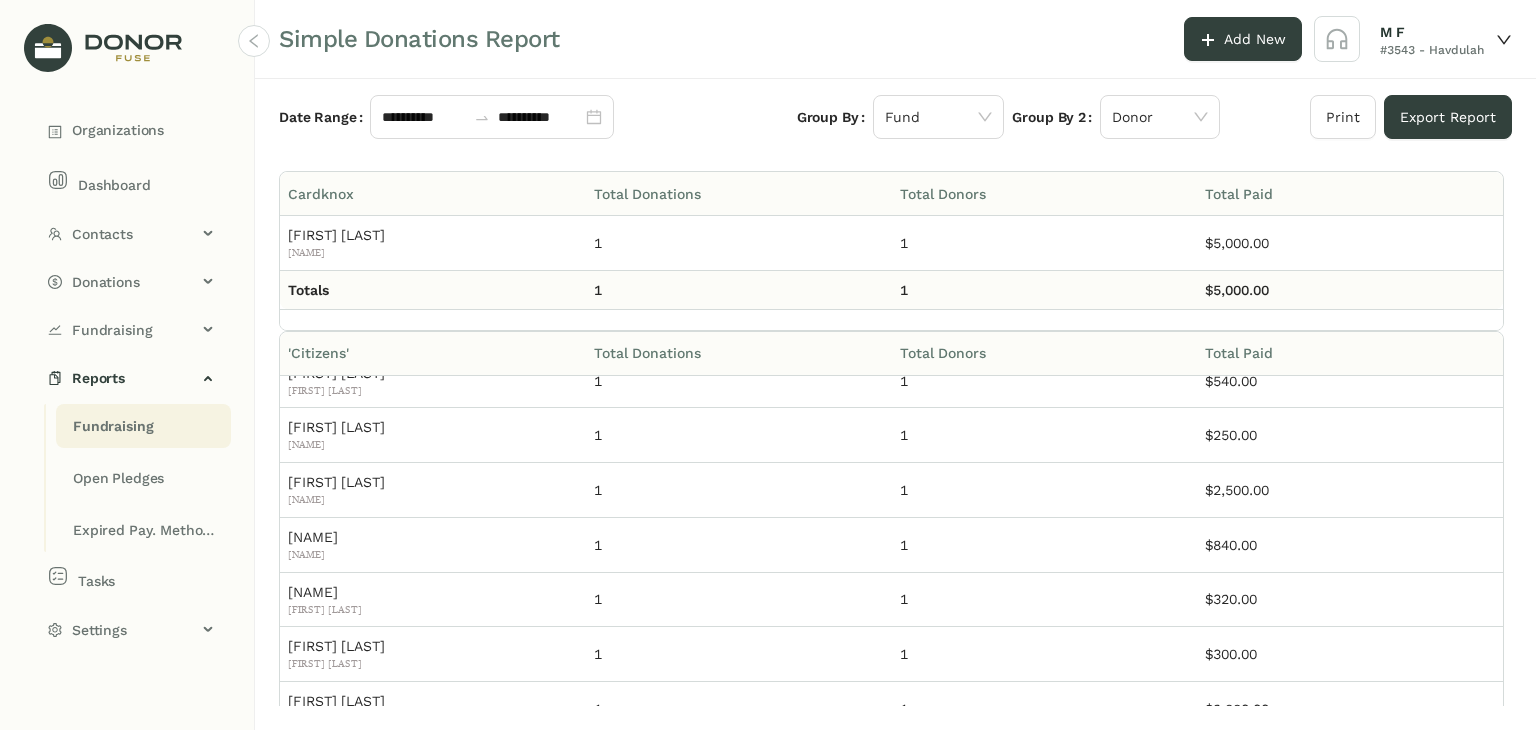 click on "**********" 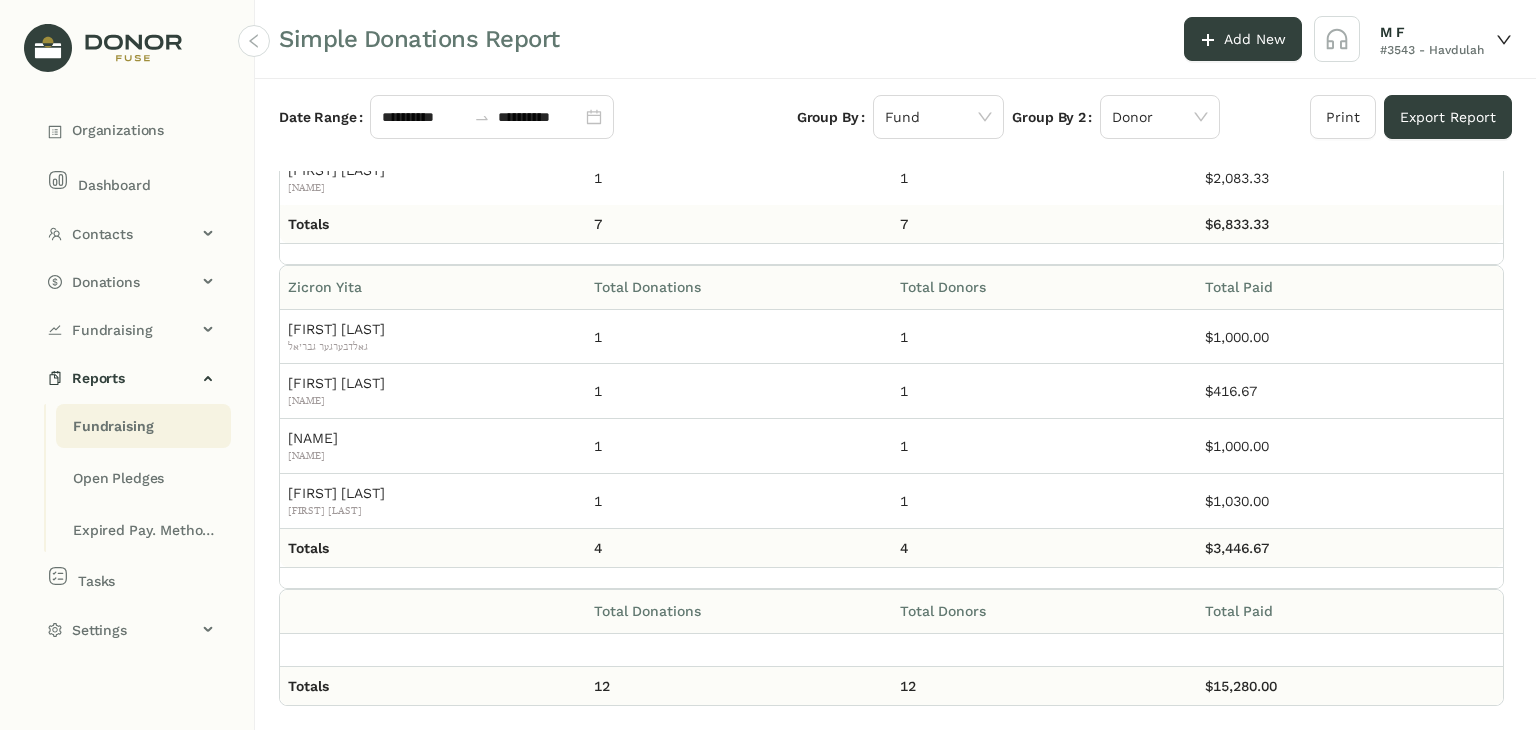 drag, startPoint x: 564, startPoint y: 195, endPoint x: 1308, endPoint y: 693, distance: 895.28766 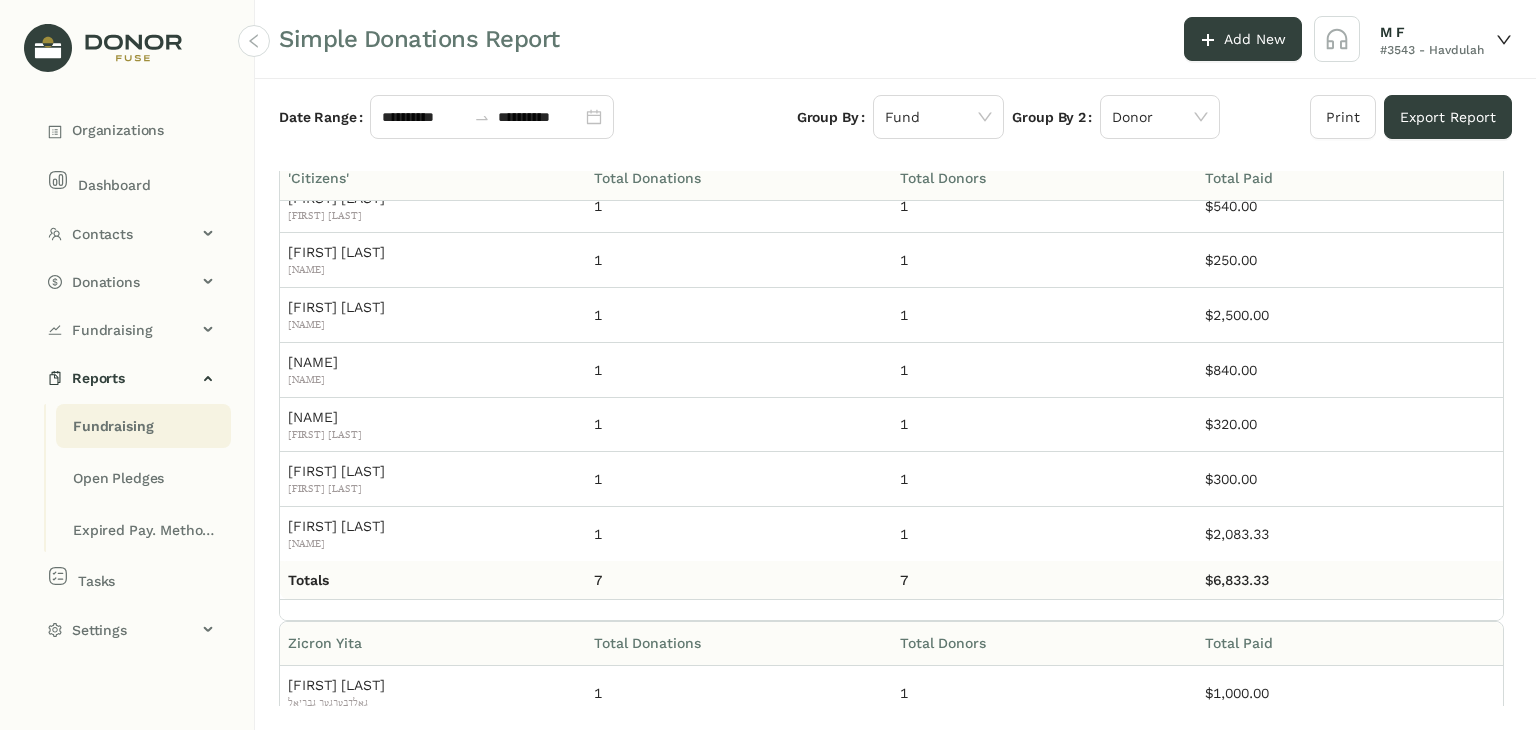 scroll, scrollTop: 0, scrollLeft: 0, axis: both 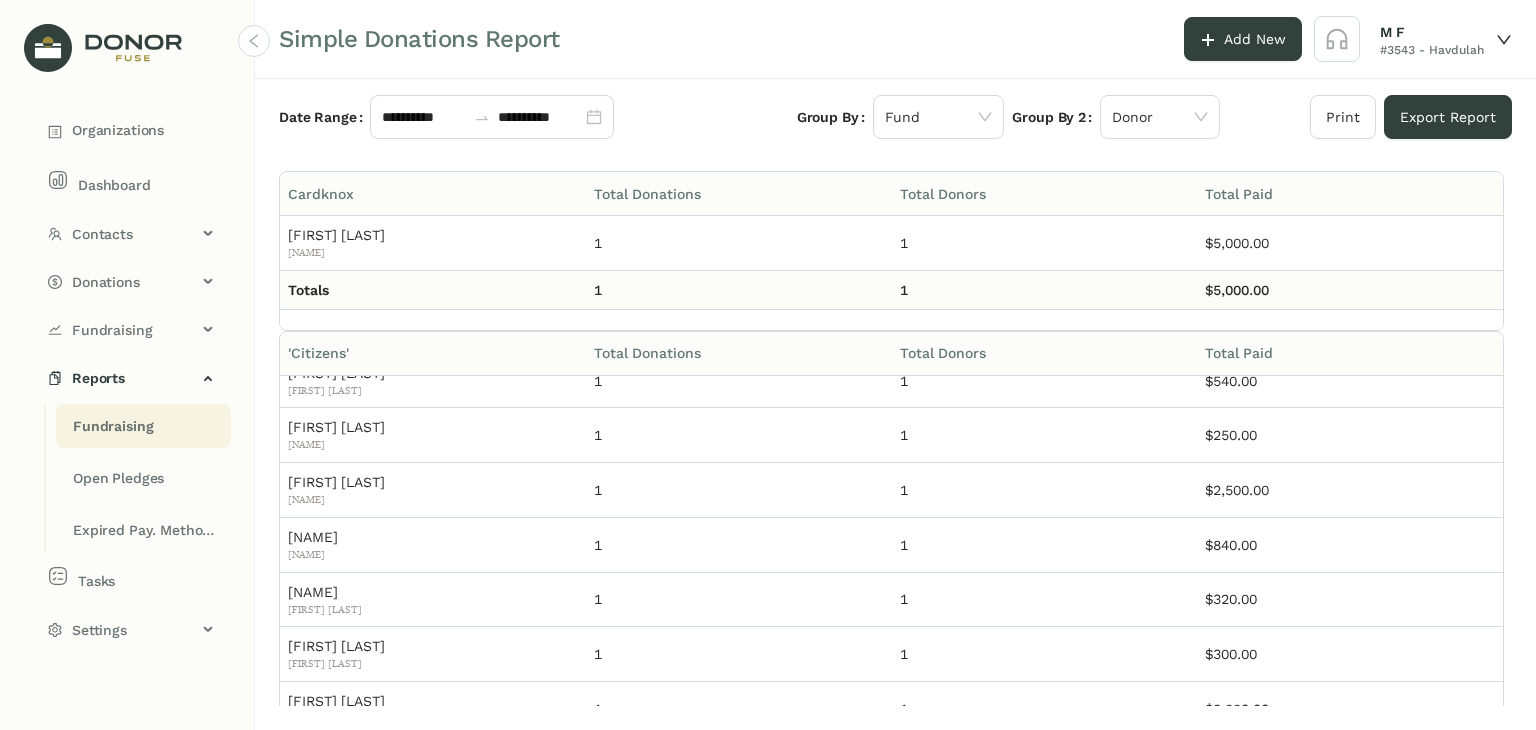click on "**********" 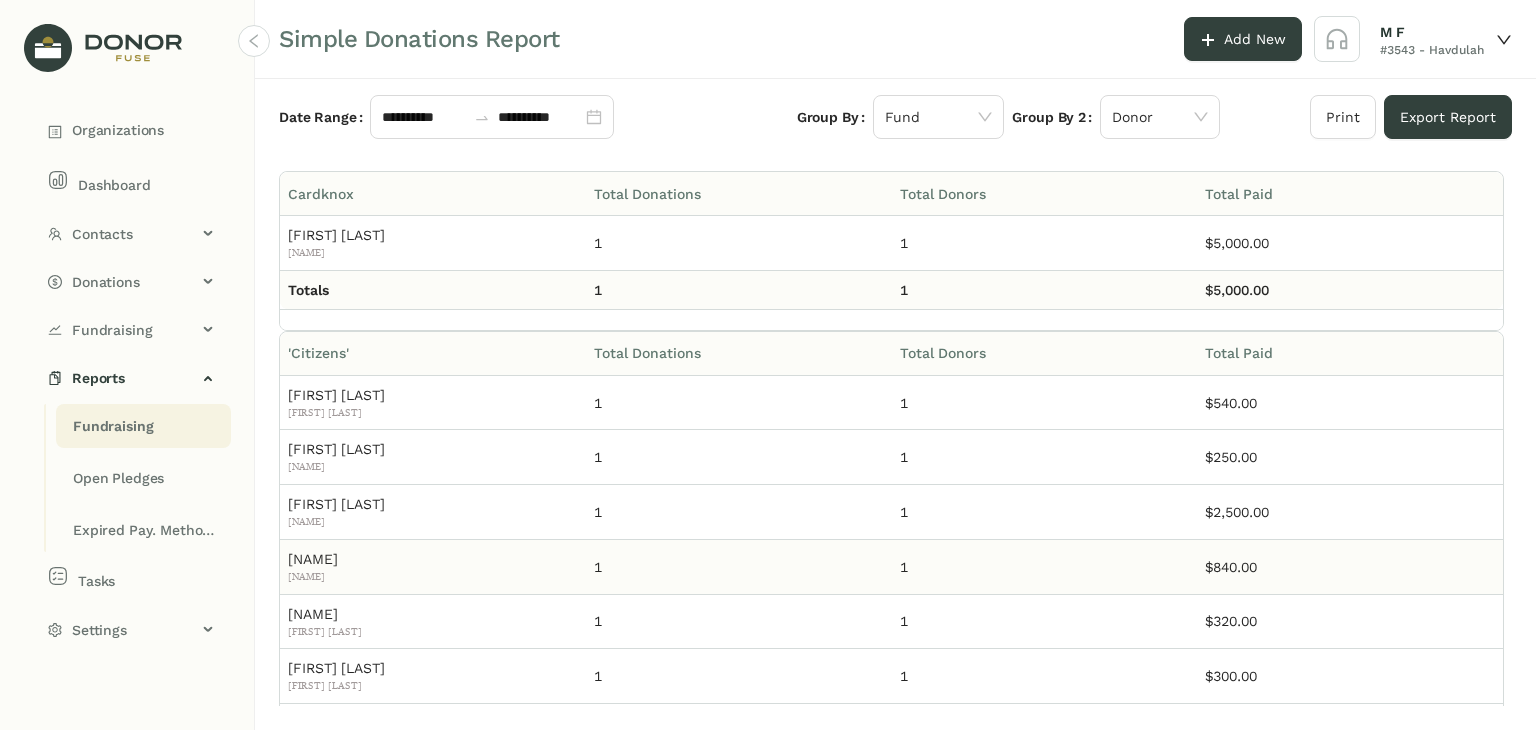 scroll, scrollTop: 22, scrollLeft: 0, axis: vertical 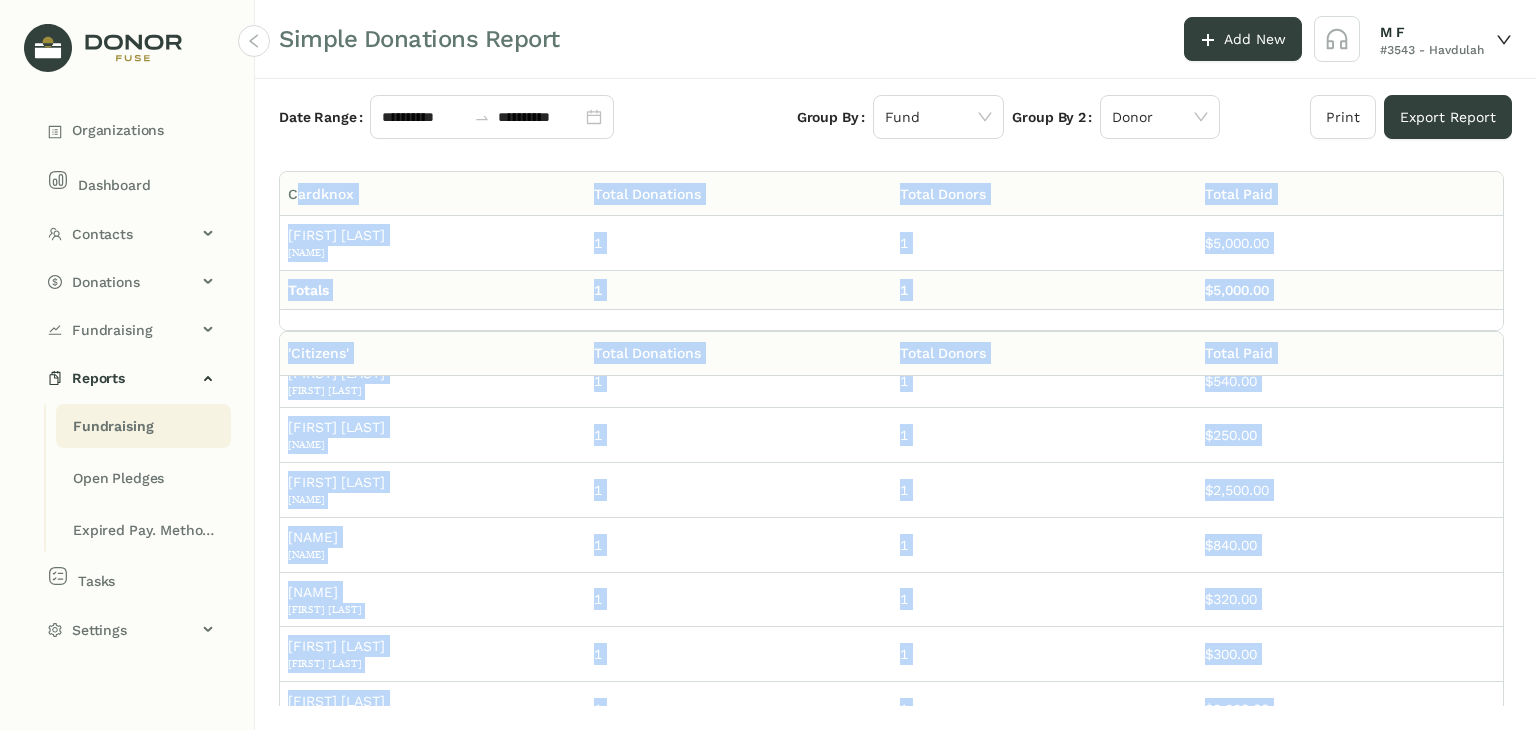 drag, startPoint x: 284, startPoint y: 682, endPoint x: 433, endPoint y: 342, distance: 371.21558 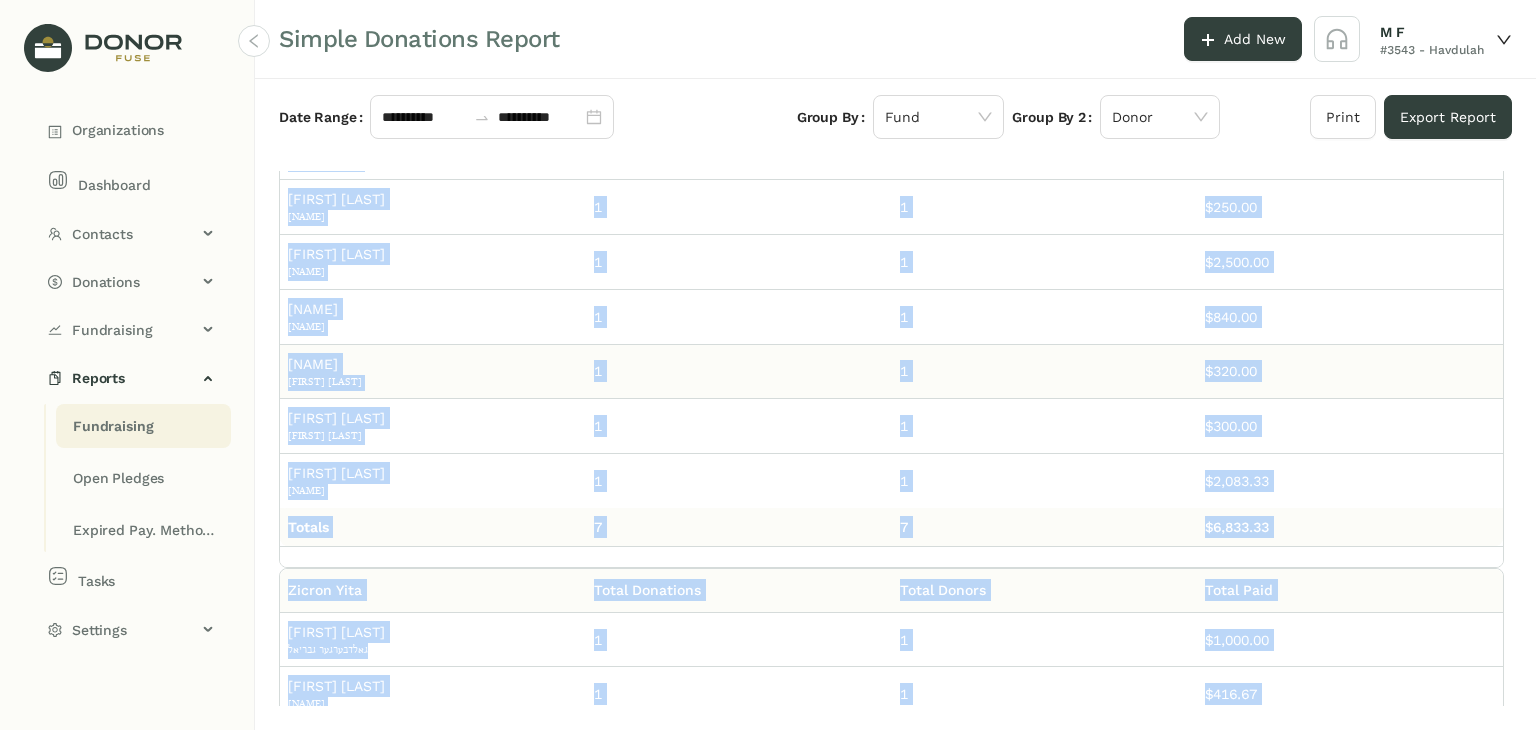 scroll, scrollTop: 300, scrollLeft: 0, axis: vertical 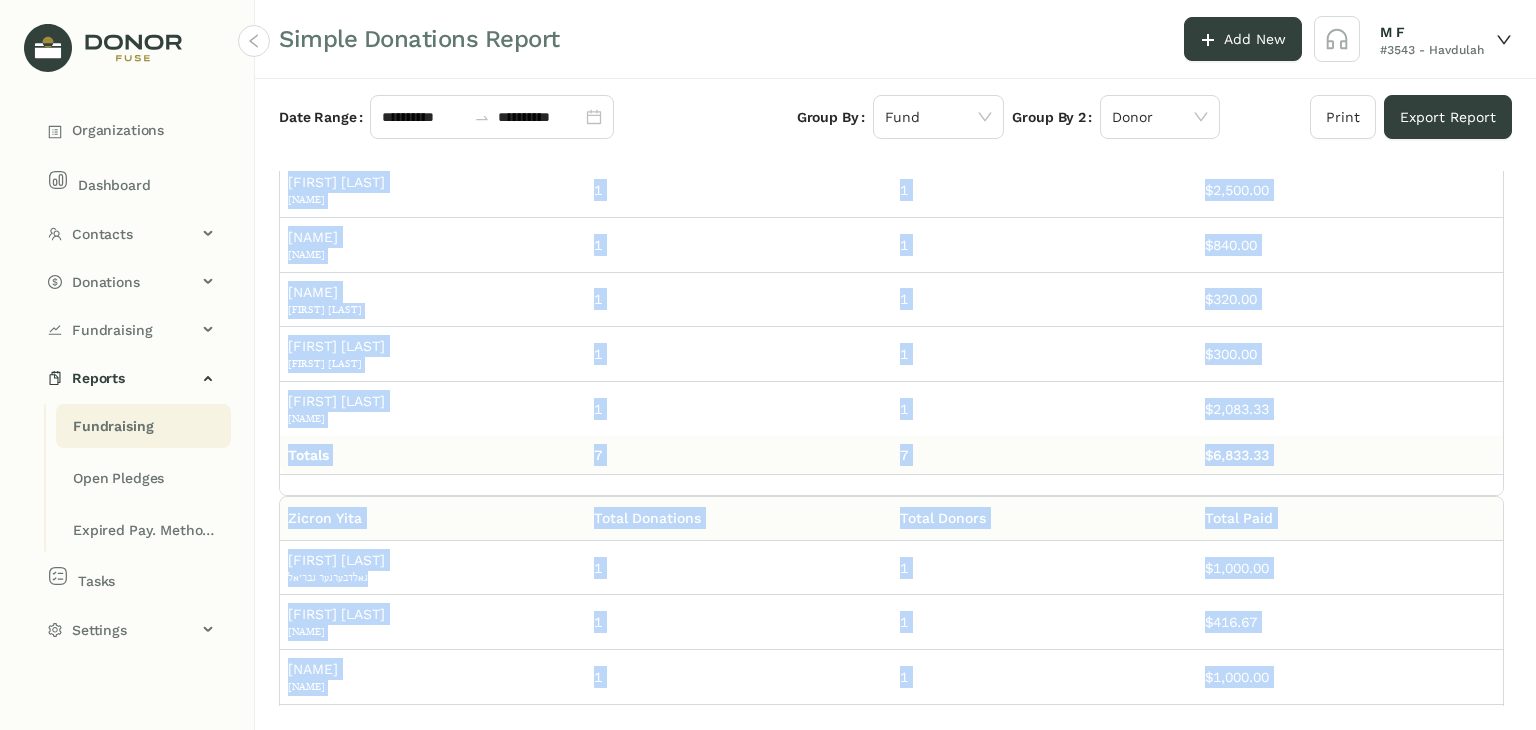 click at bounding box center [891, 484] 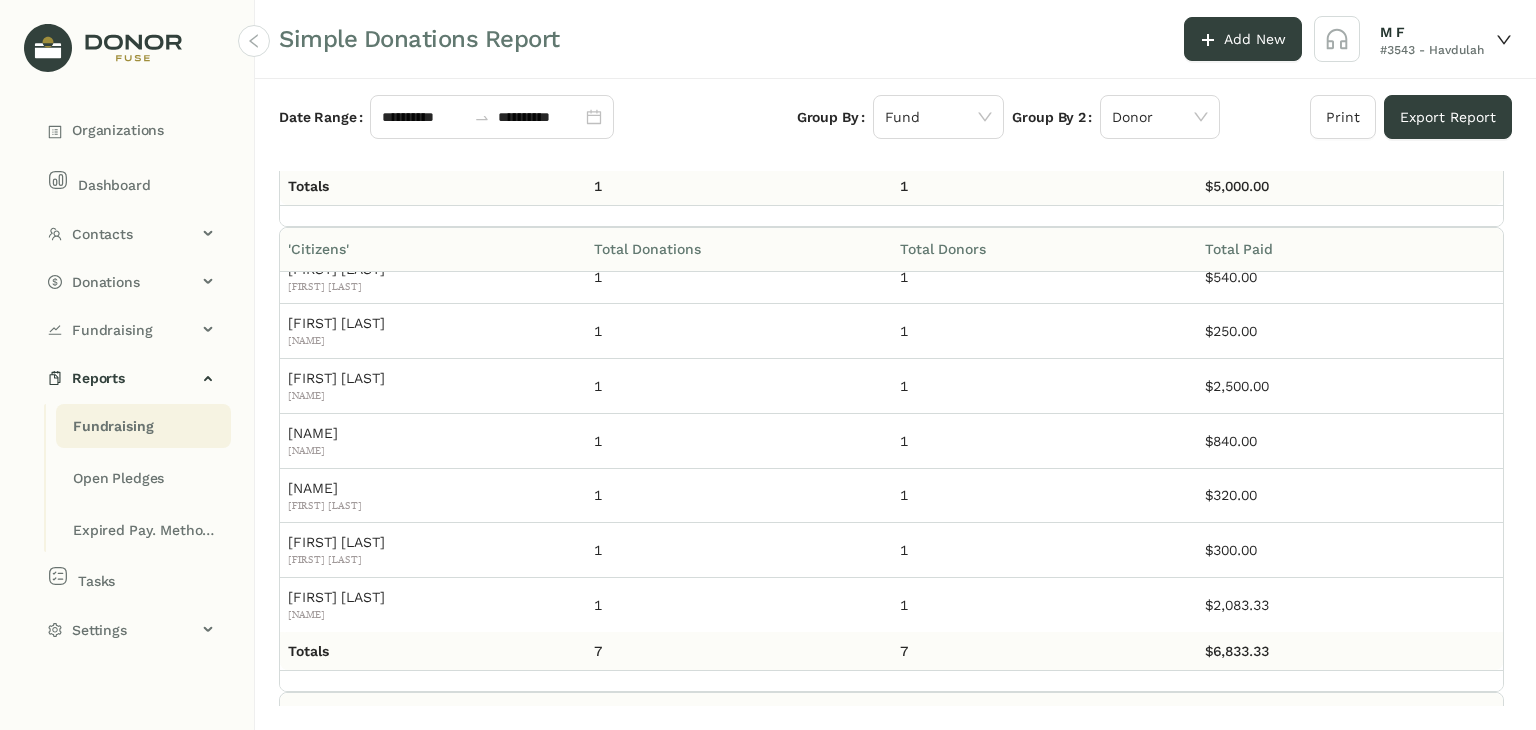 scroll, scrollTop: 100, scrollLeft: 0, axis: vertical 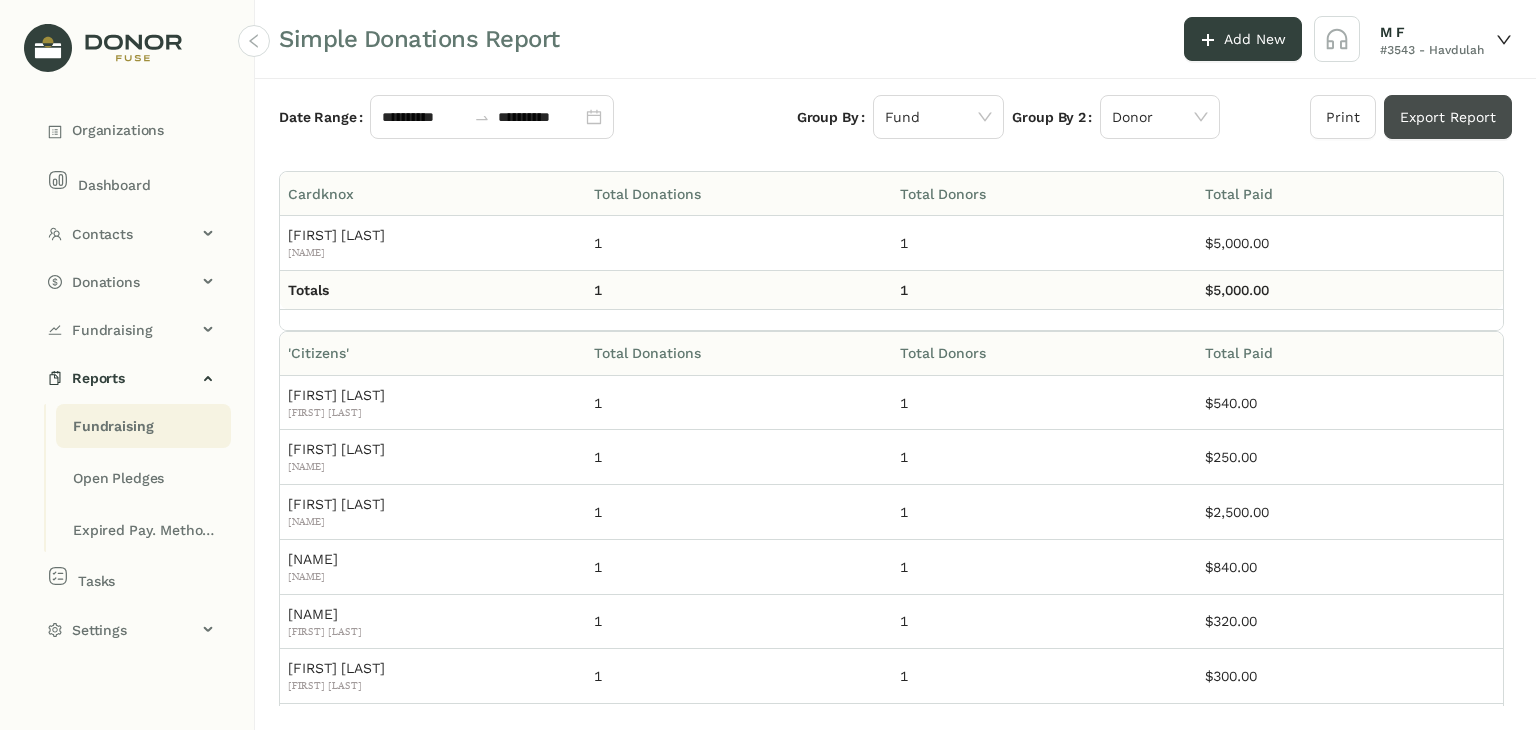 click on "Export Report" 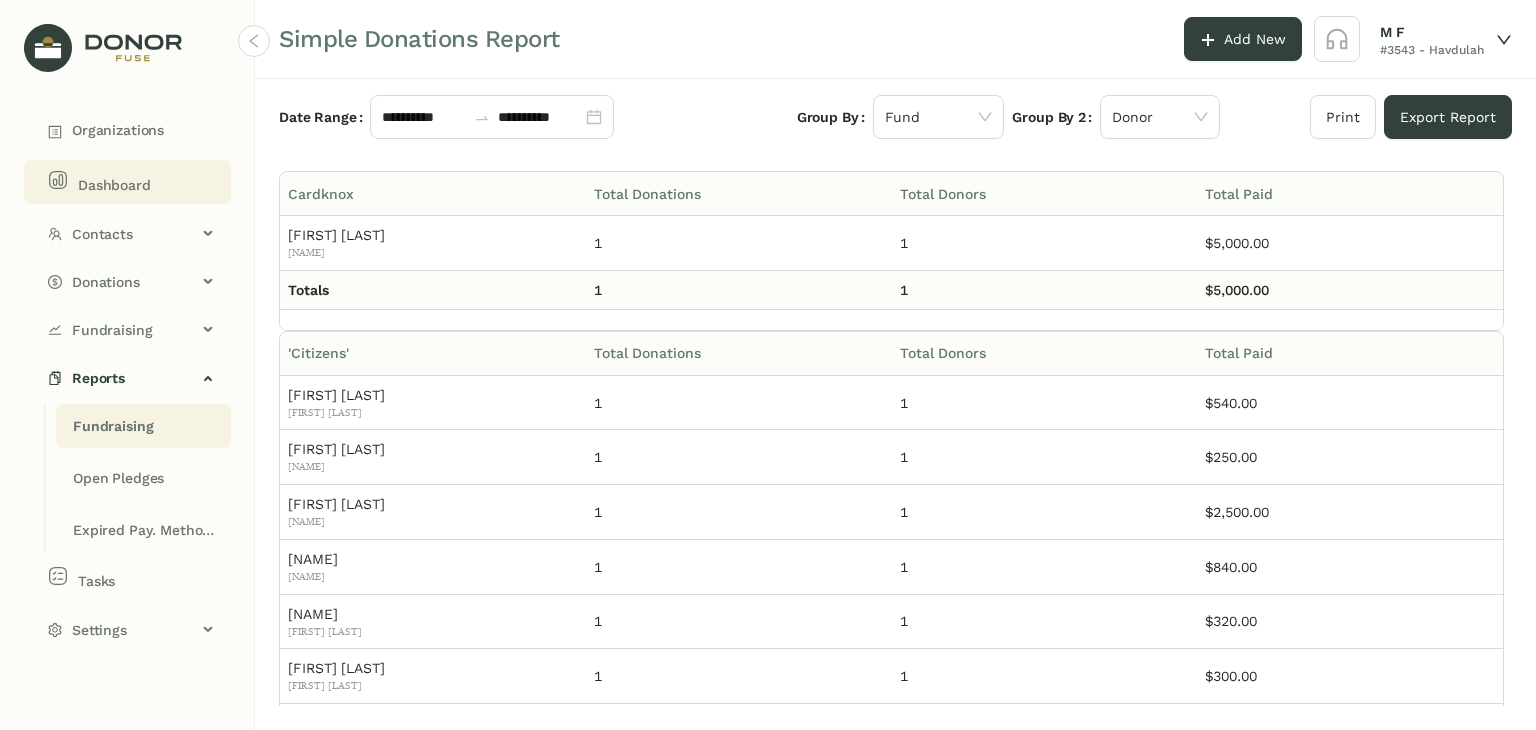 click on "Dashboard" 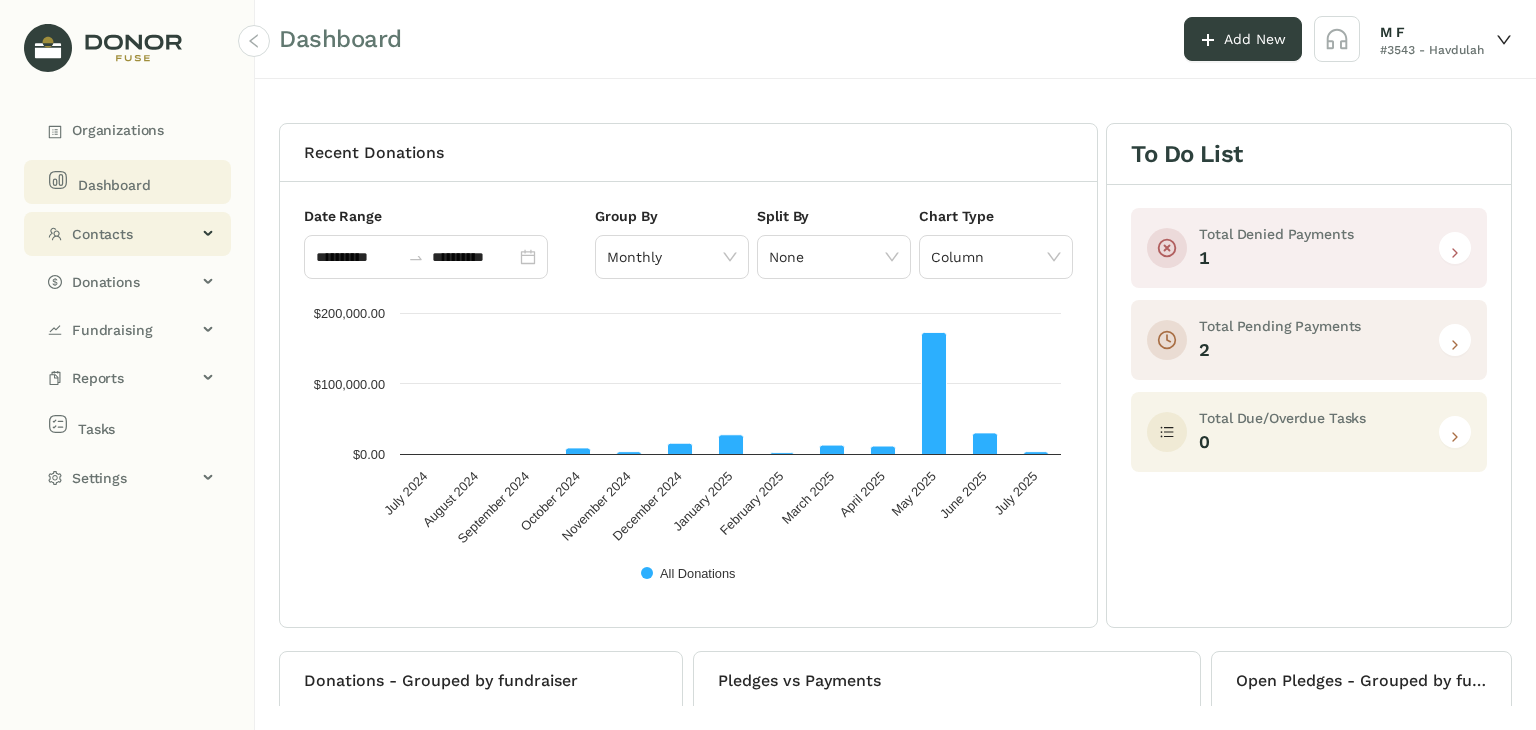 click on "Contacts" 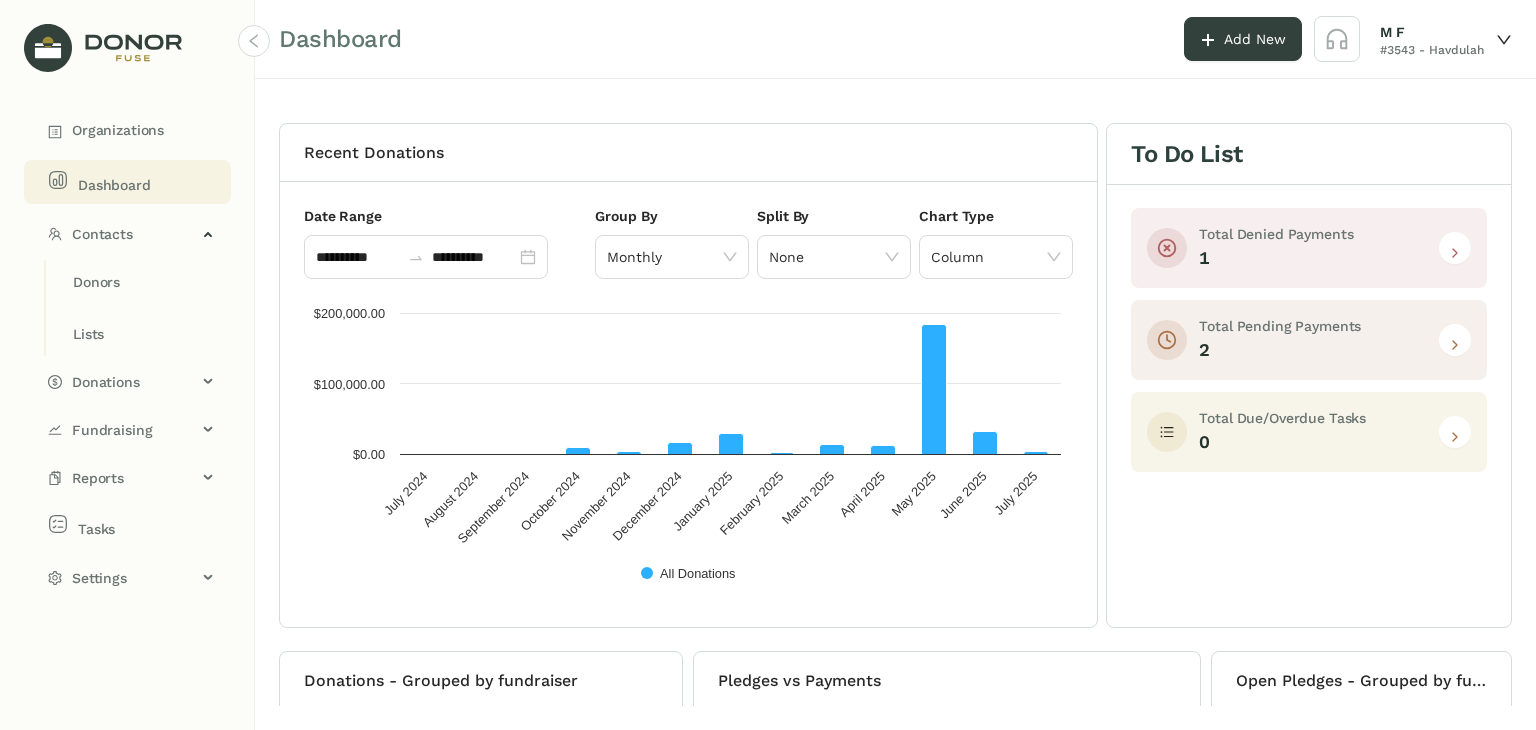 click on "Donors Lists" 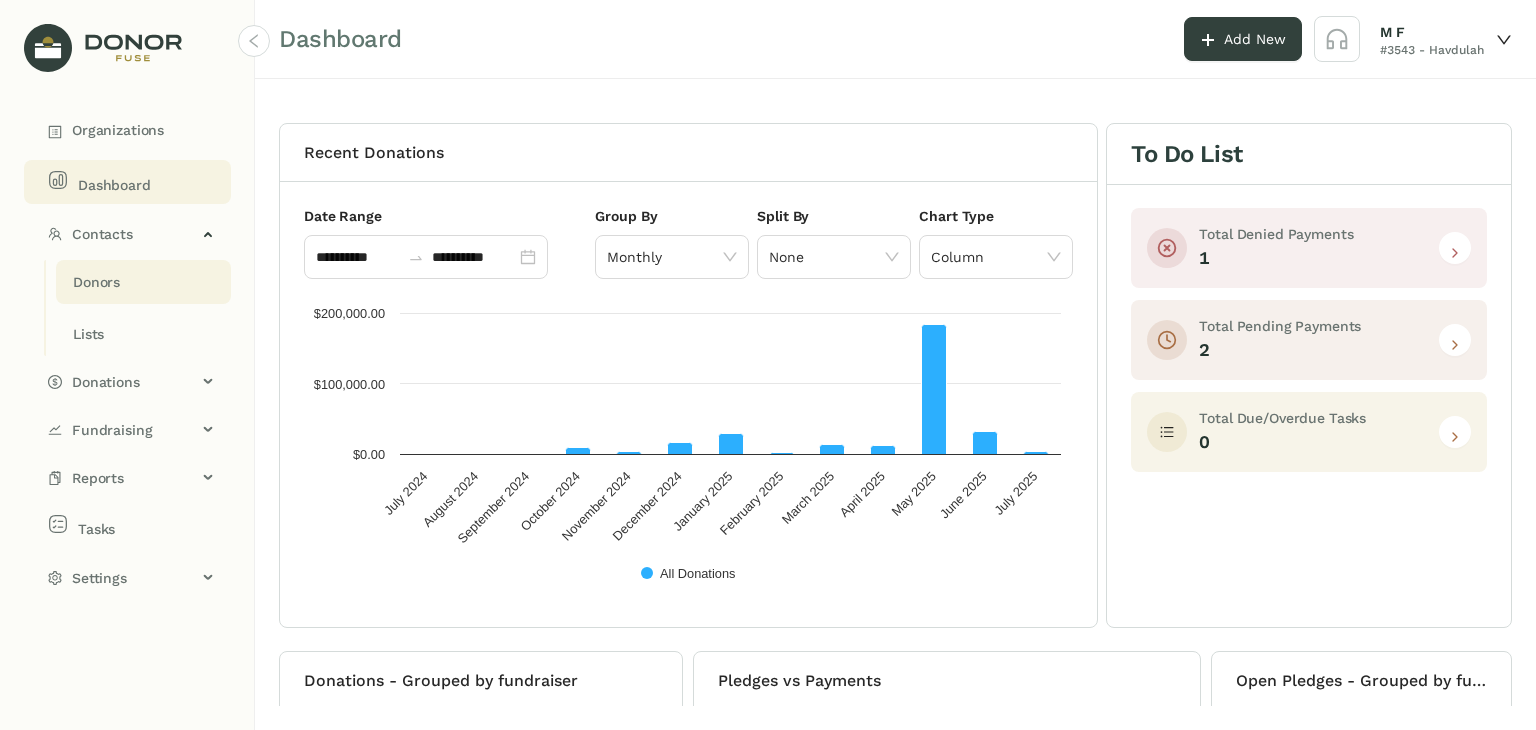 click on "Donors" 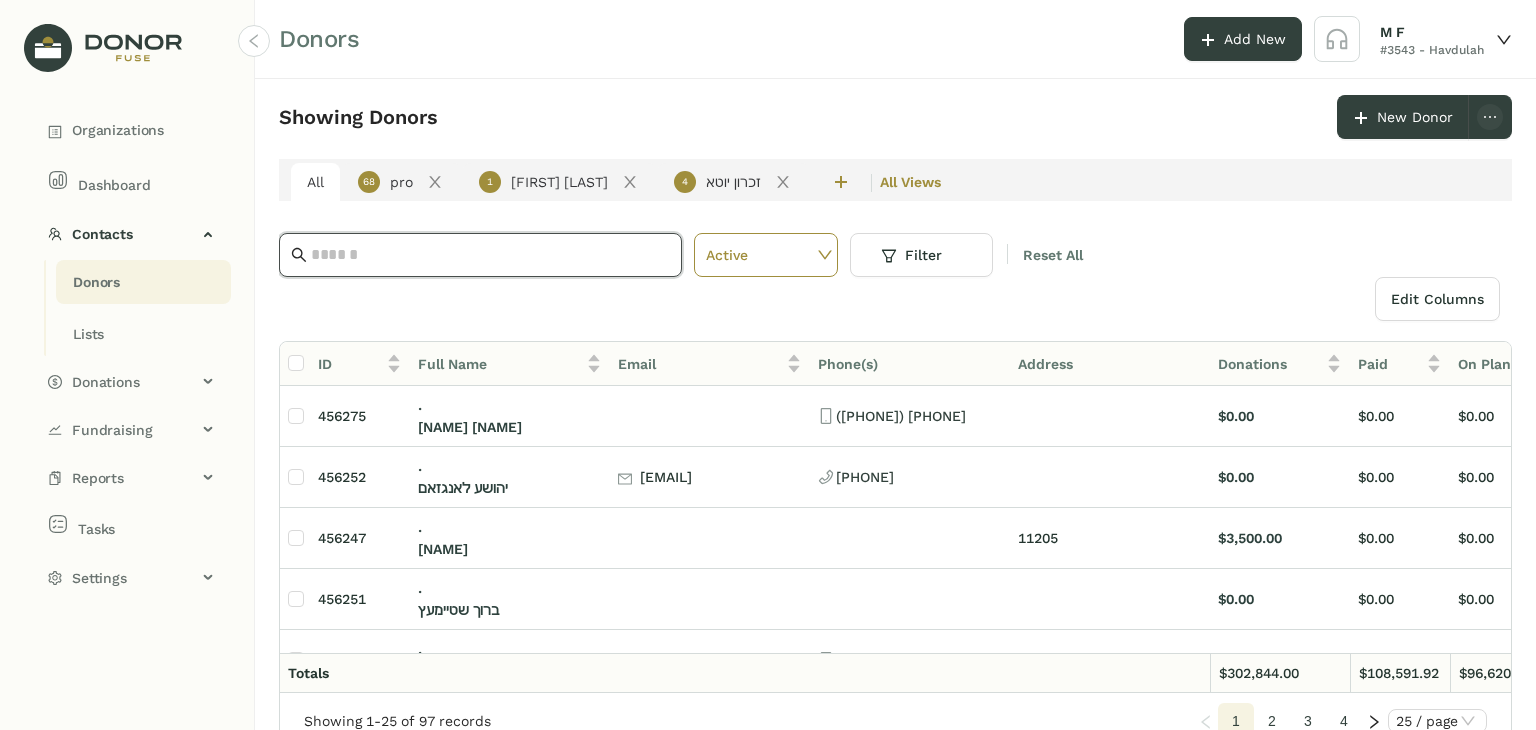 click 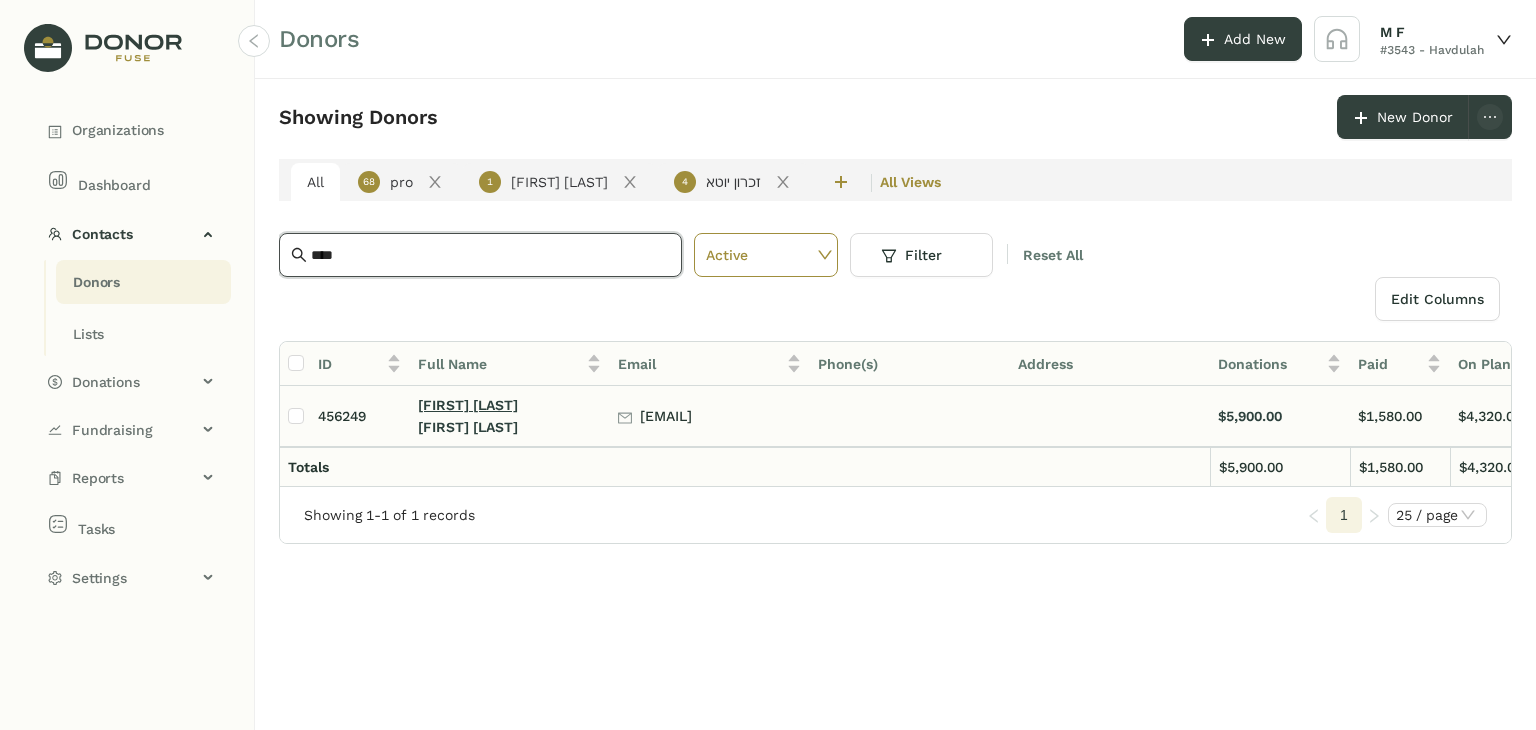 type on "****" 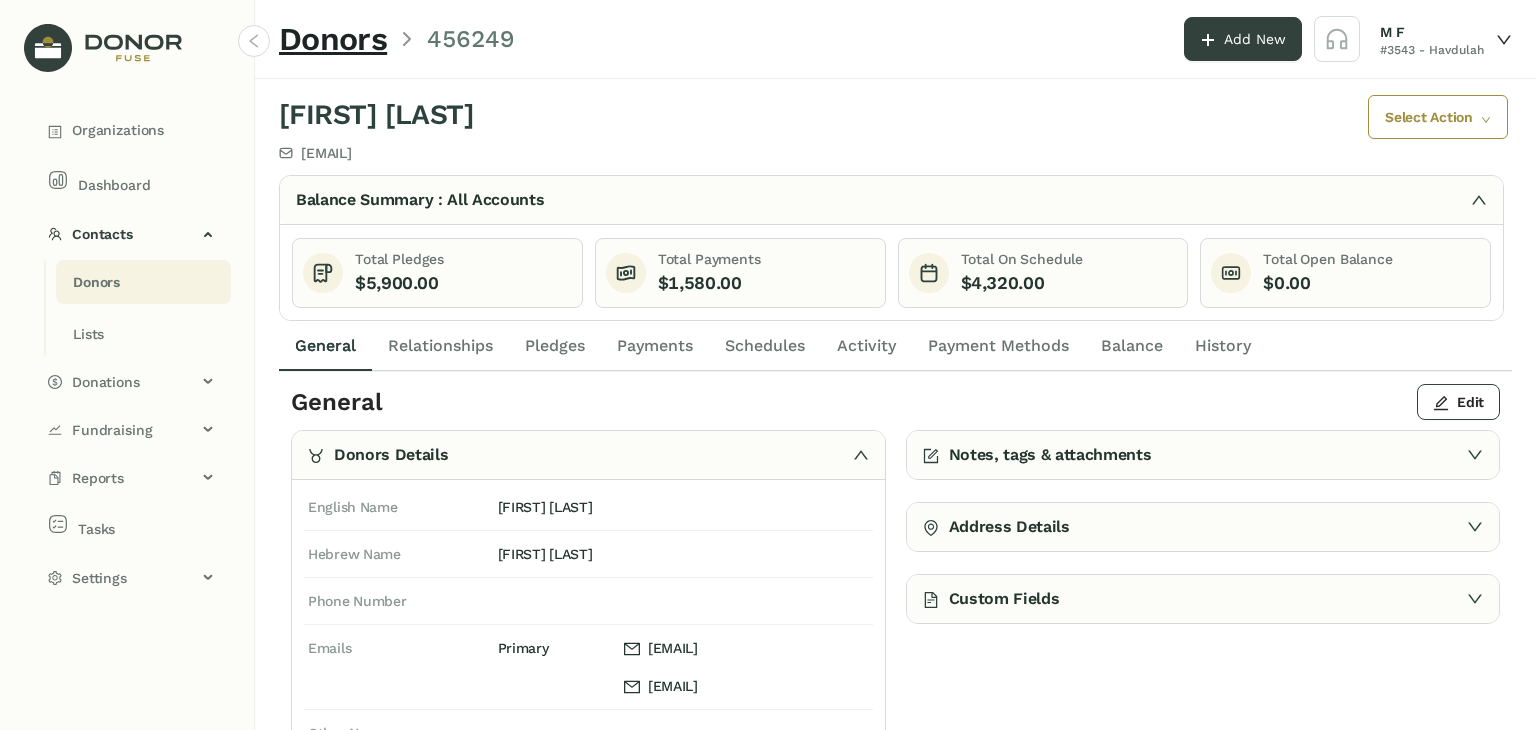 click on "Payments" 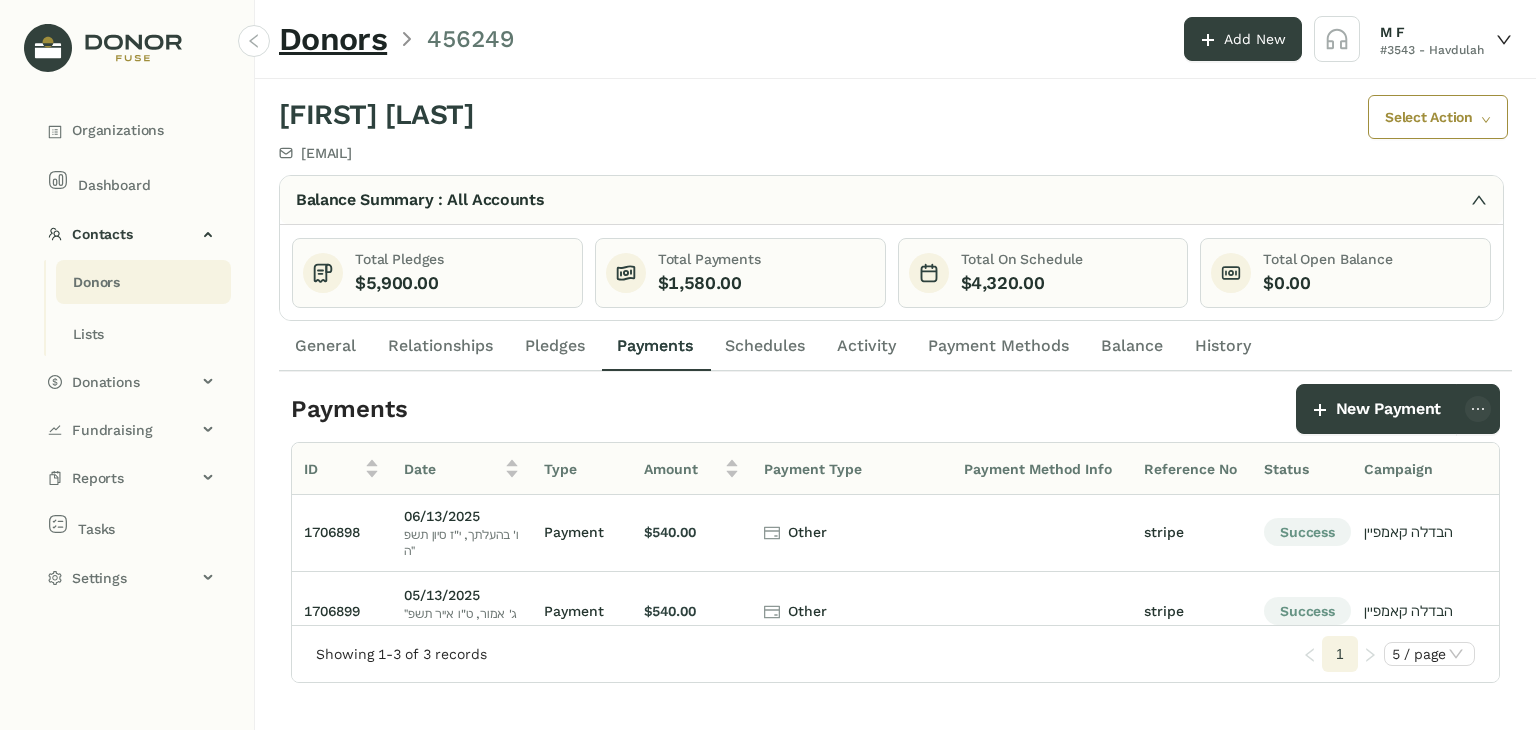 scroll, scrollTop: 0, scrollLeft: 0, axis: both 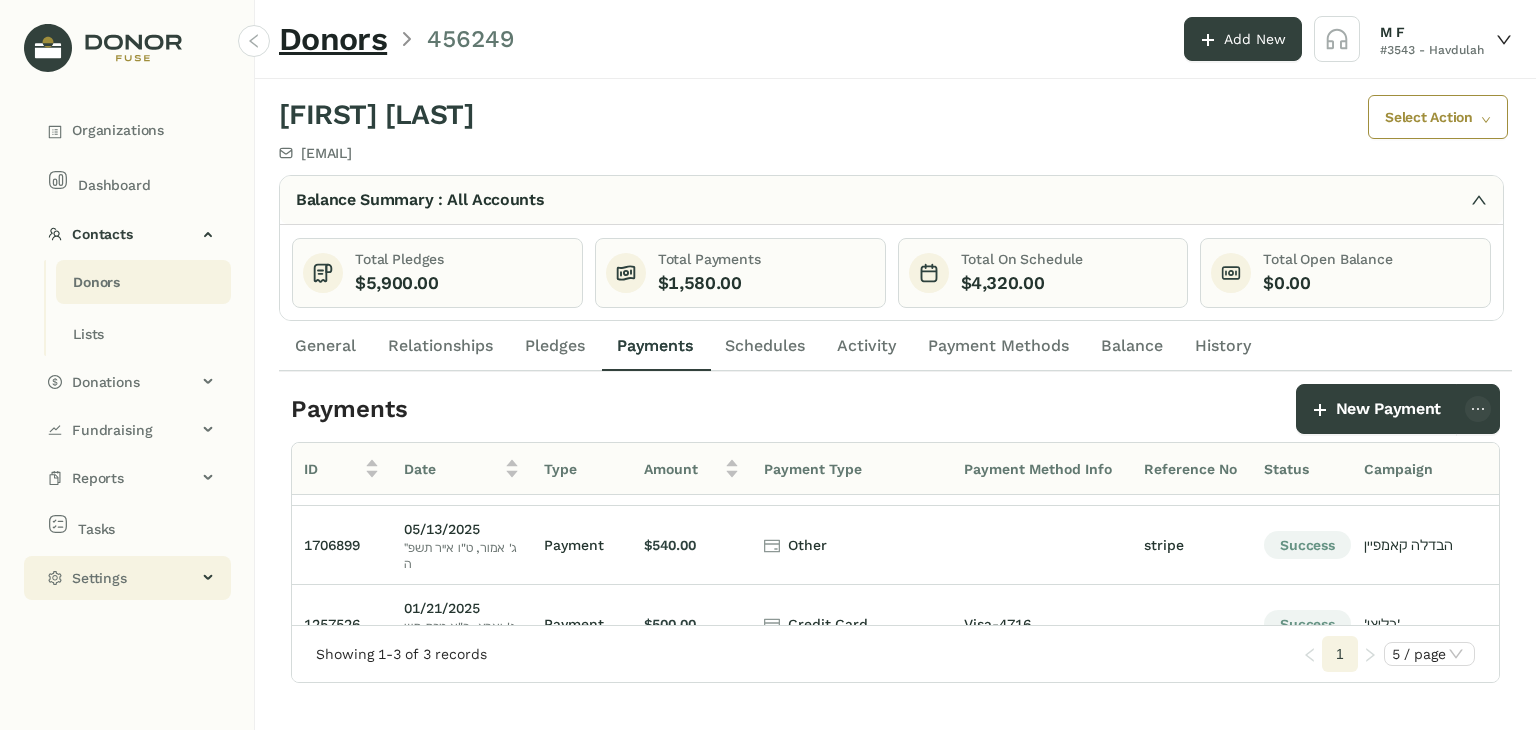 click on "Settings" 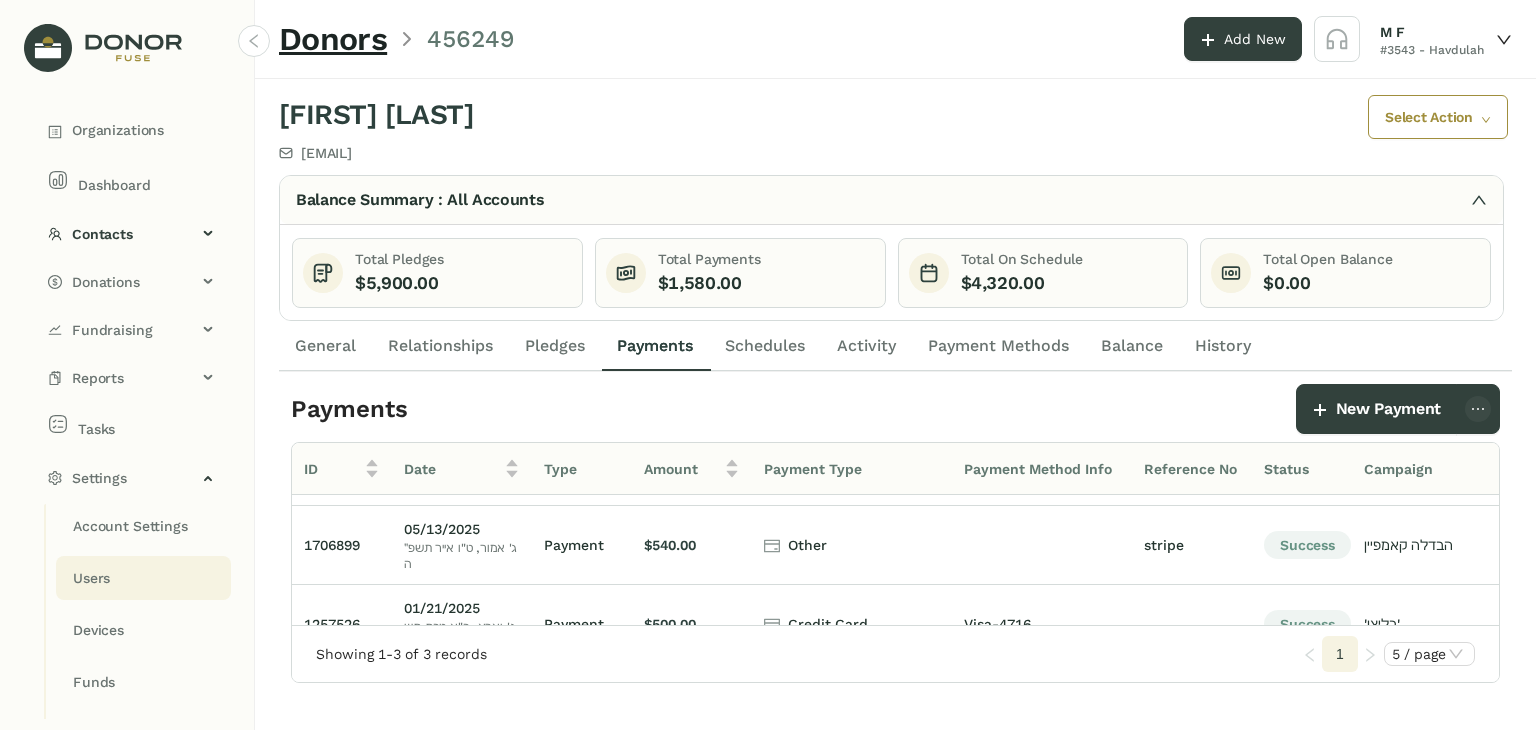 click on "Users" 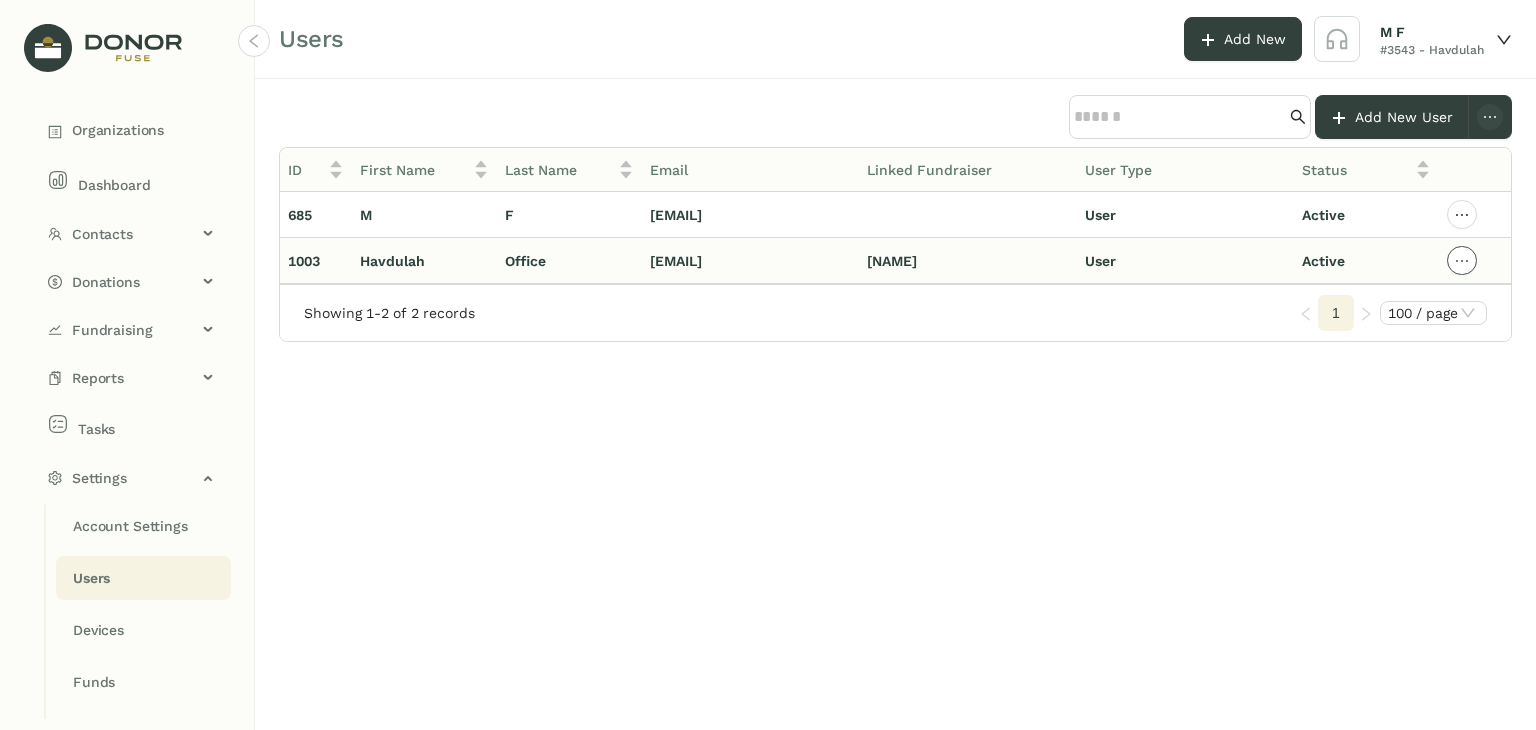 click 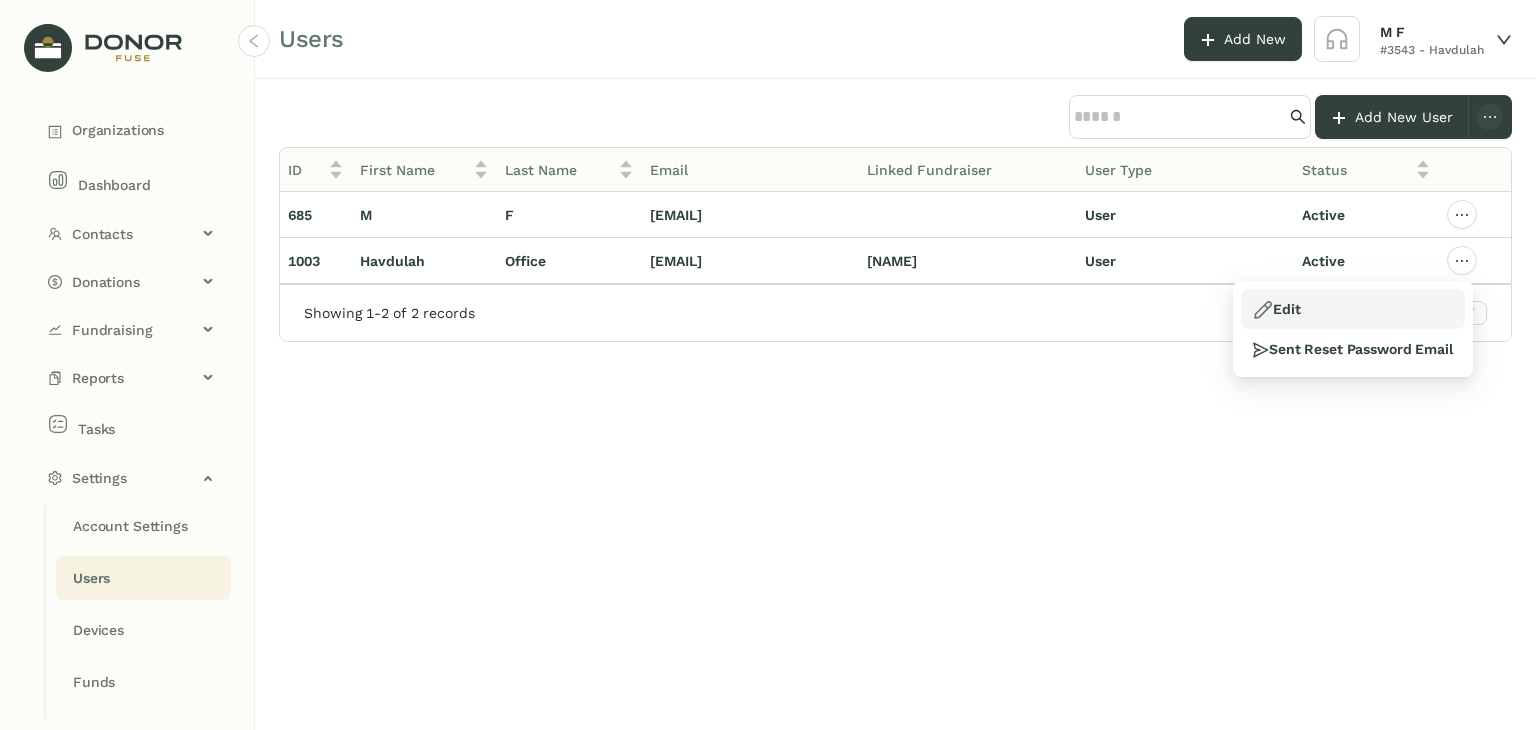 click on "Edit" at bounding box center [1353, 309] 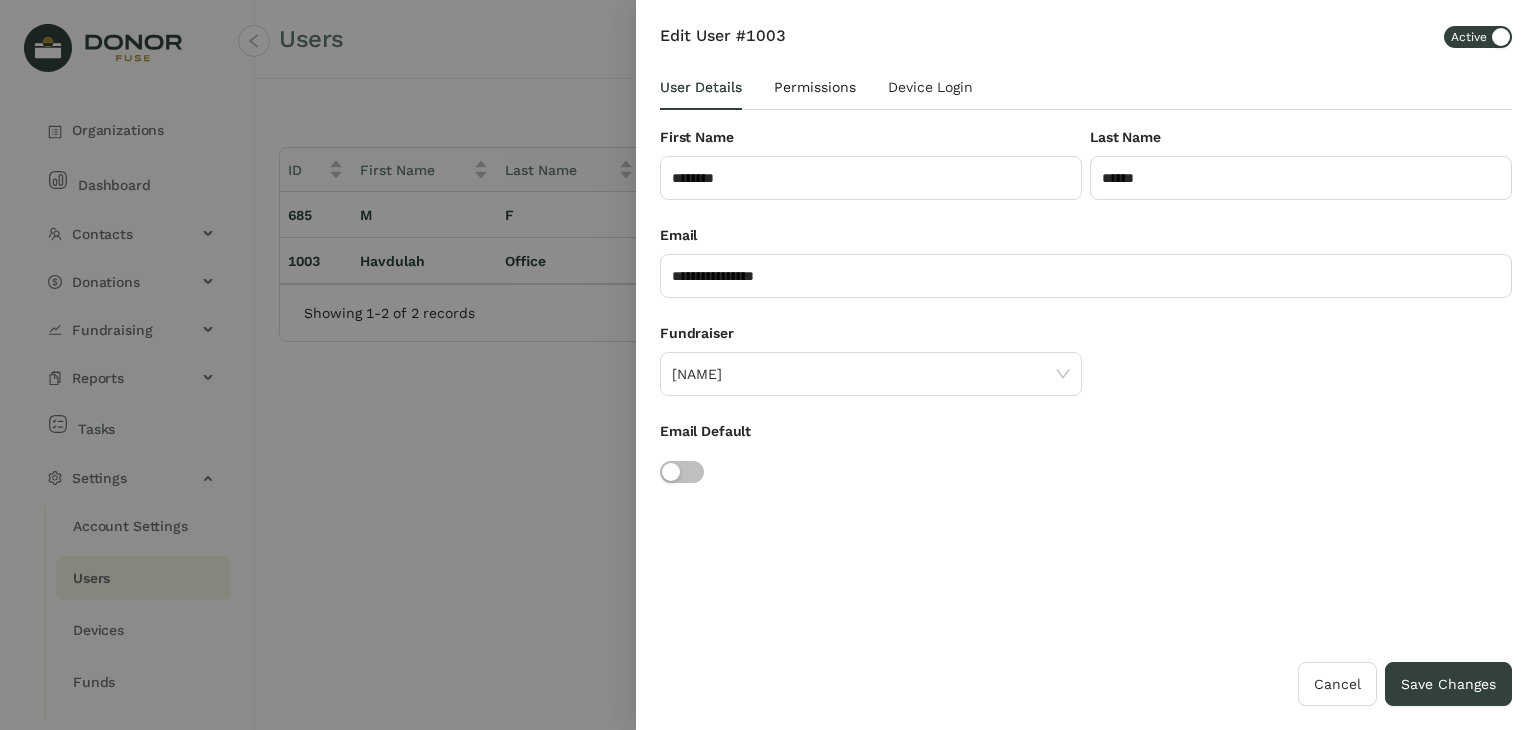 click on "Permissions" at bounding box center (815, 87) 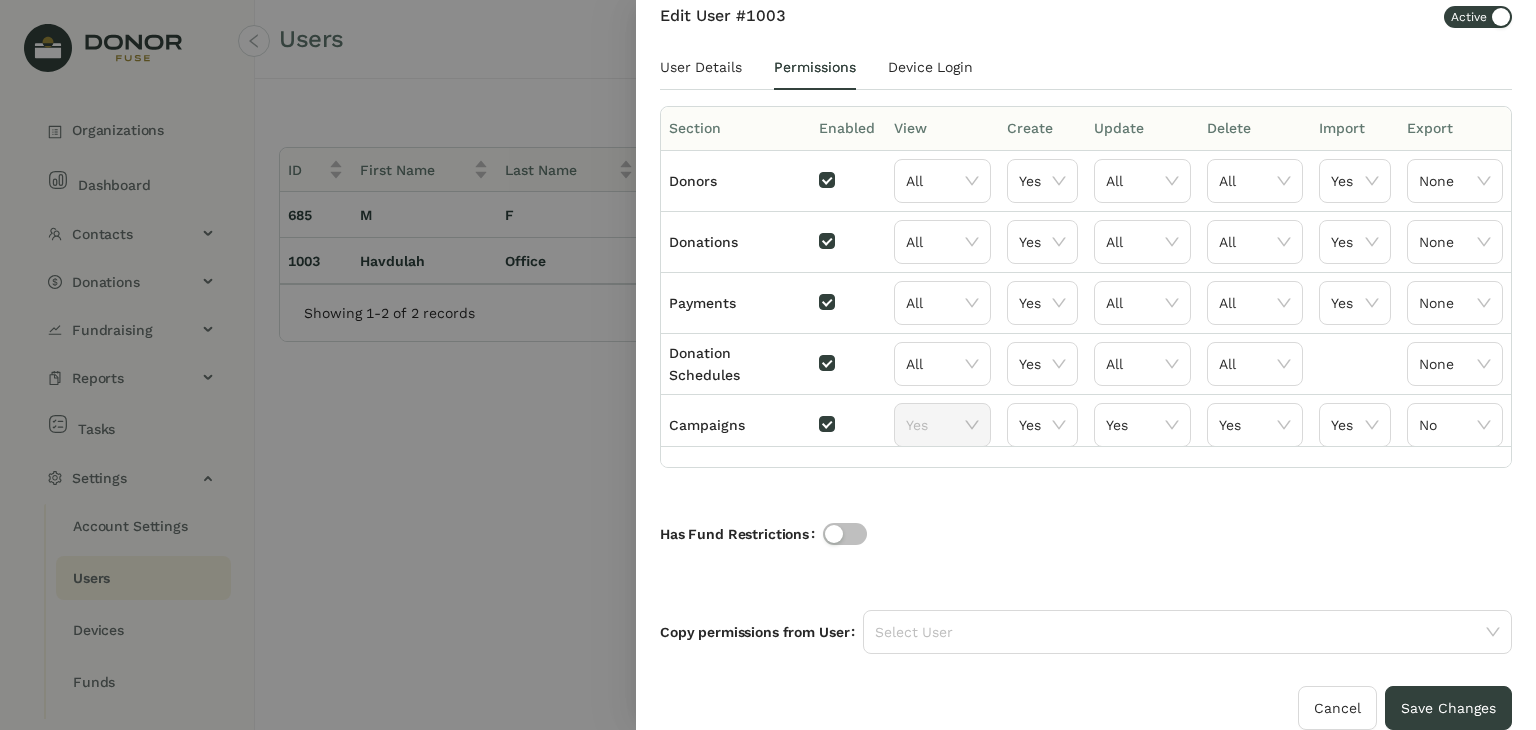 scroll, scrollTop: 62, scrollLeft: 0, axis: vertical 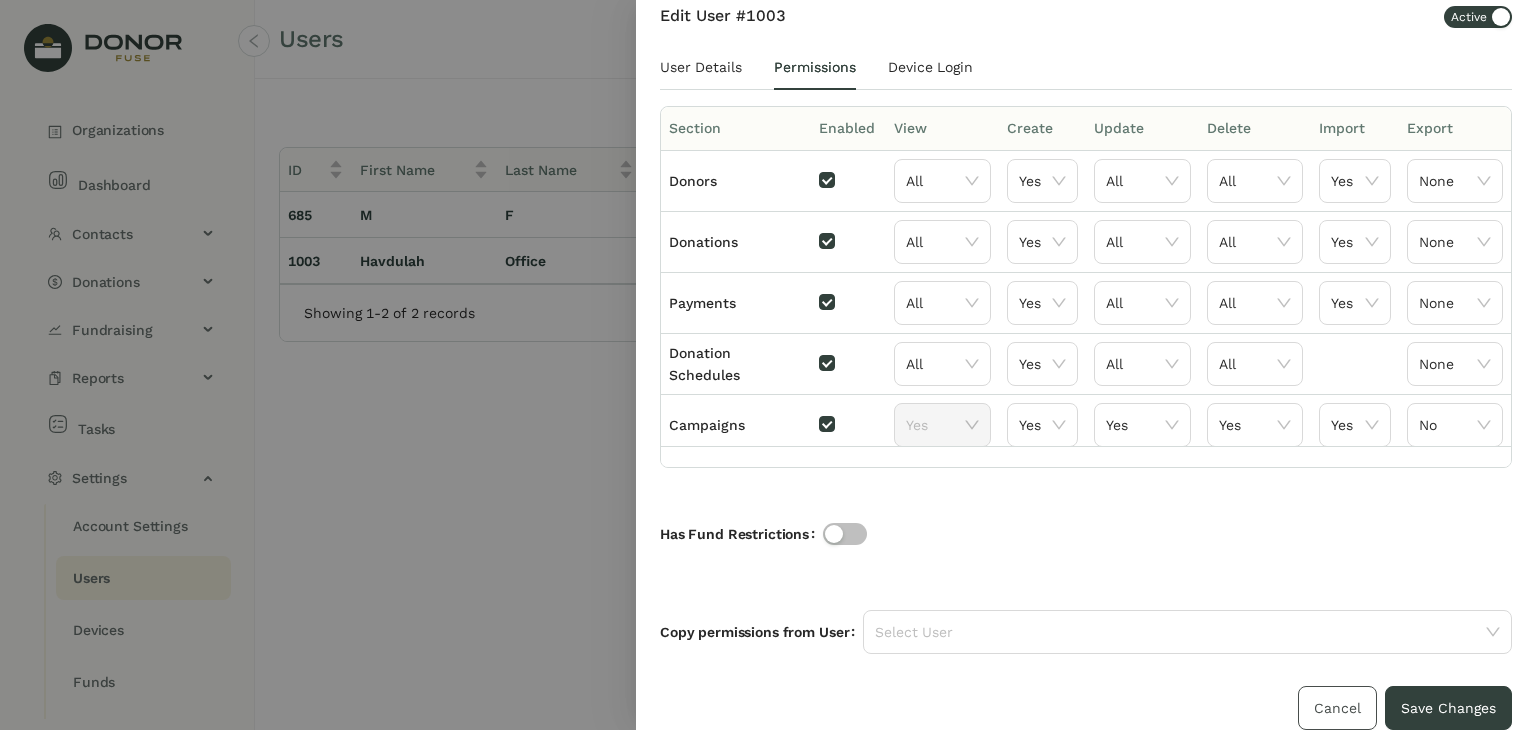 click on "Cancel" at bounding box center [1337, 708] 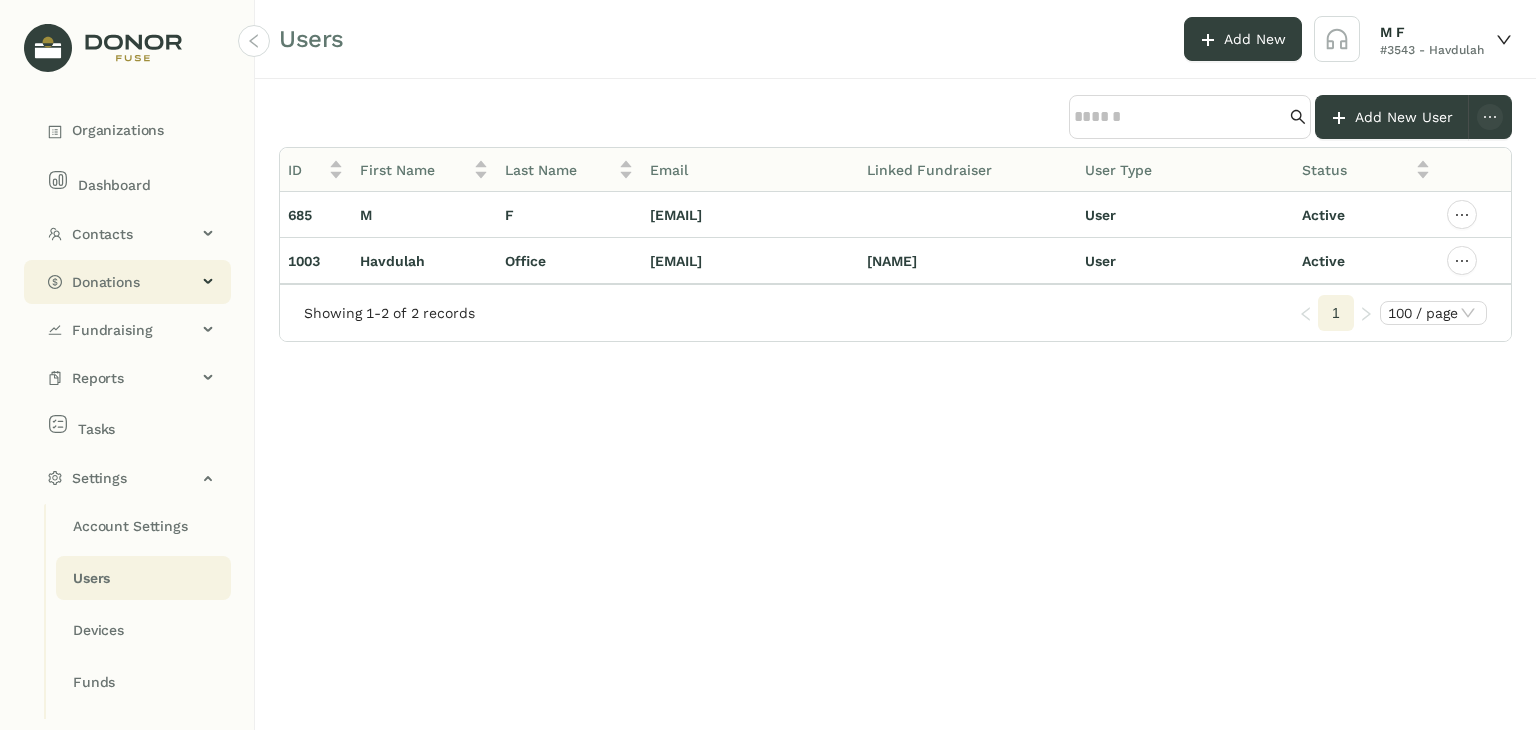 click on "Donations" 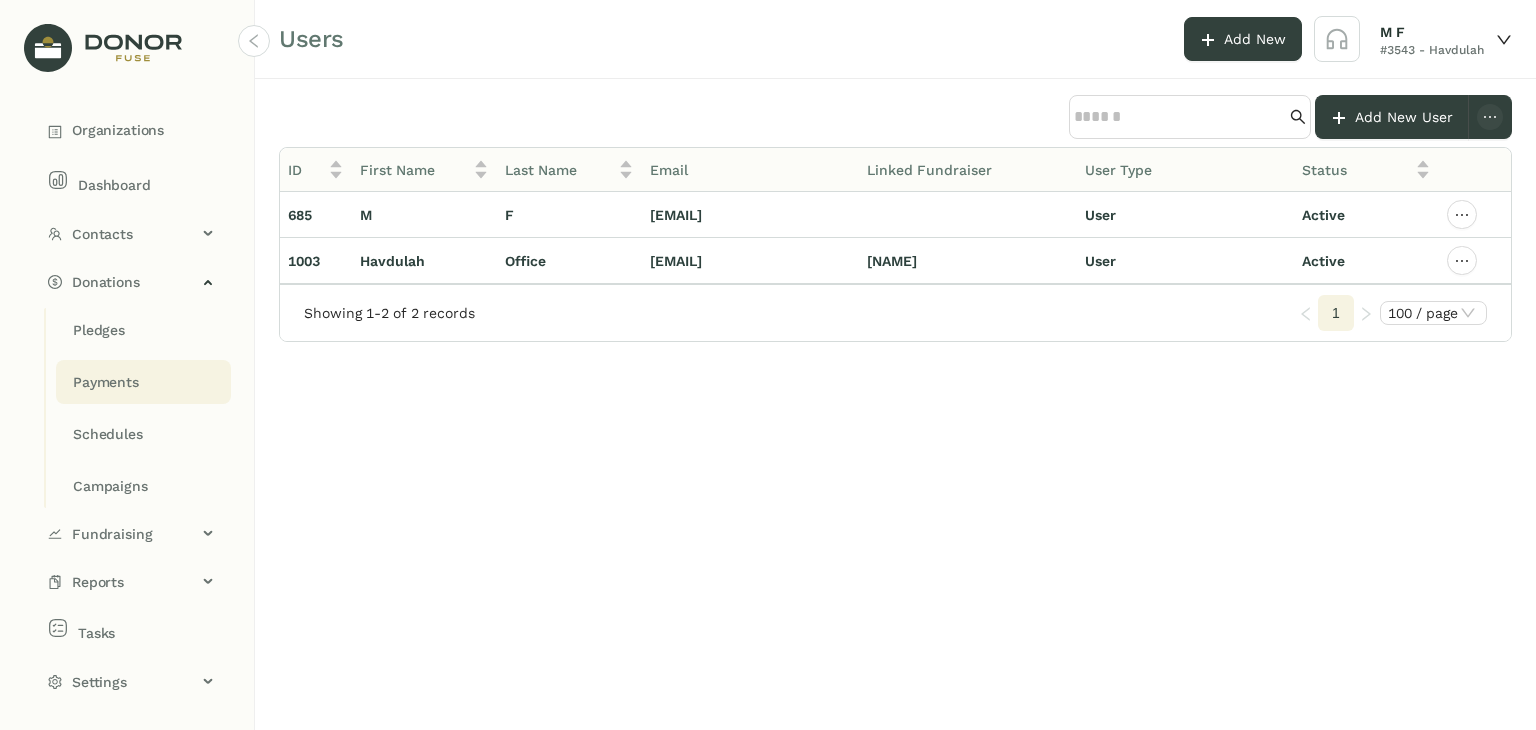 click on "Payments" 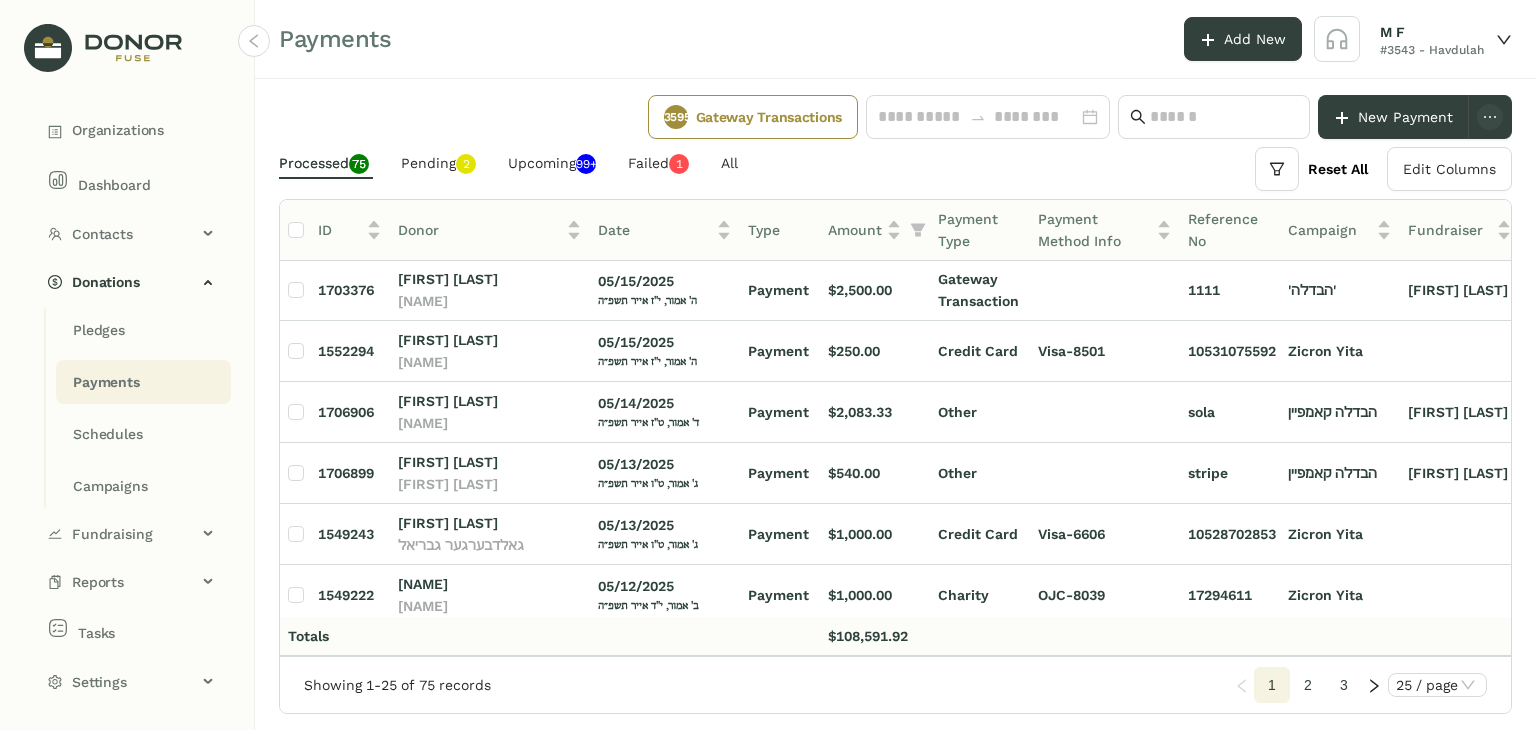scroll, scrollTop: 1100, scrollLeft: 0, axis: vertical 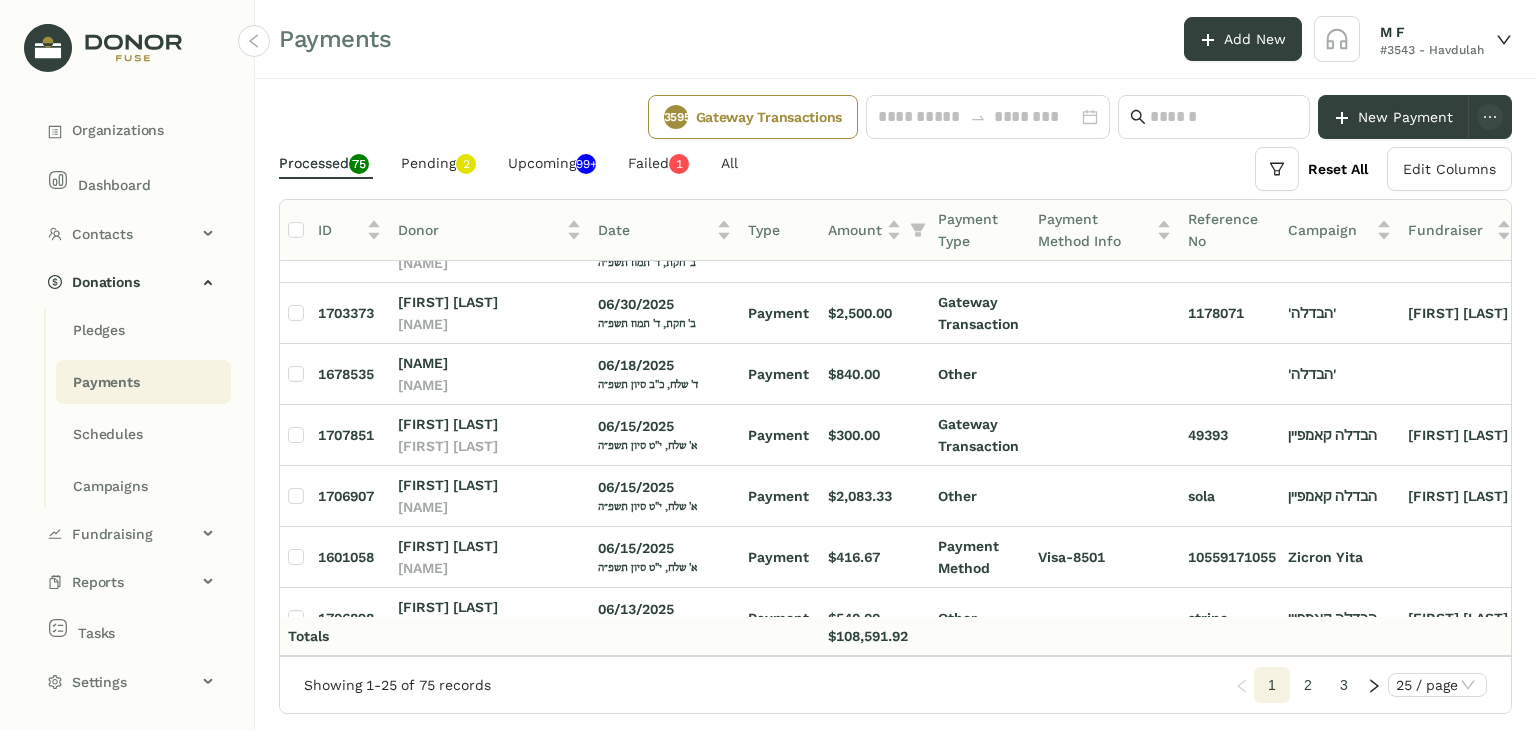 click on "Payments" 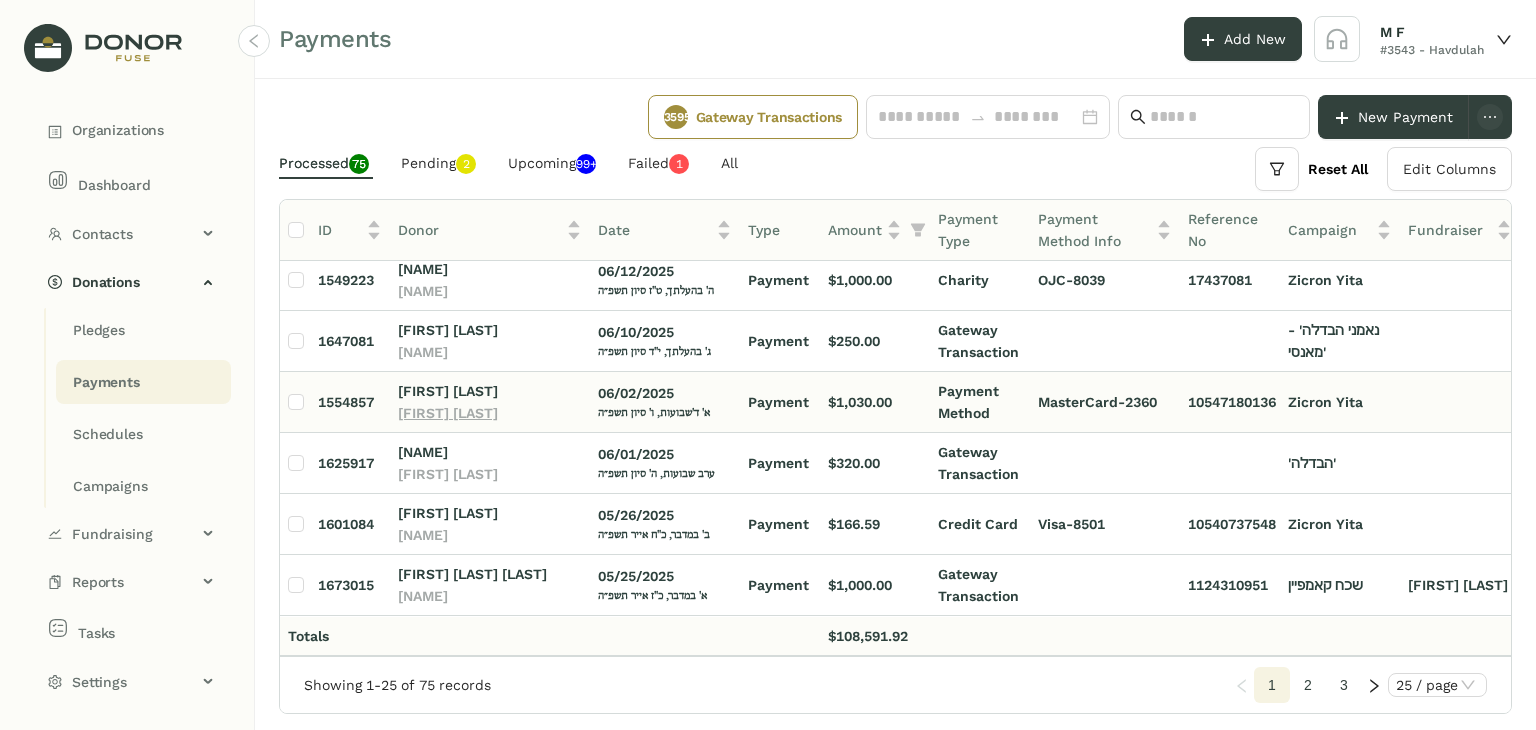 scroll, scrollTop: 600, scrollLeft: 0, axis: vertical 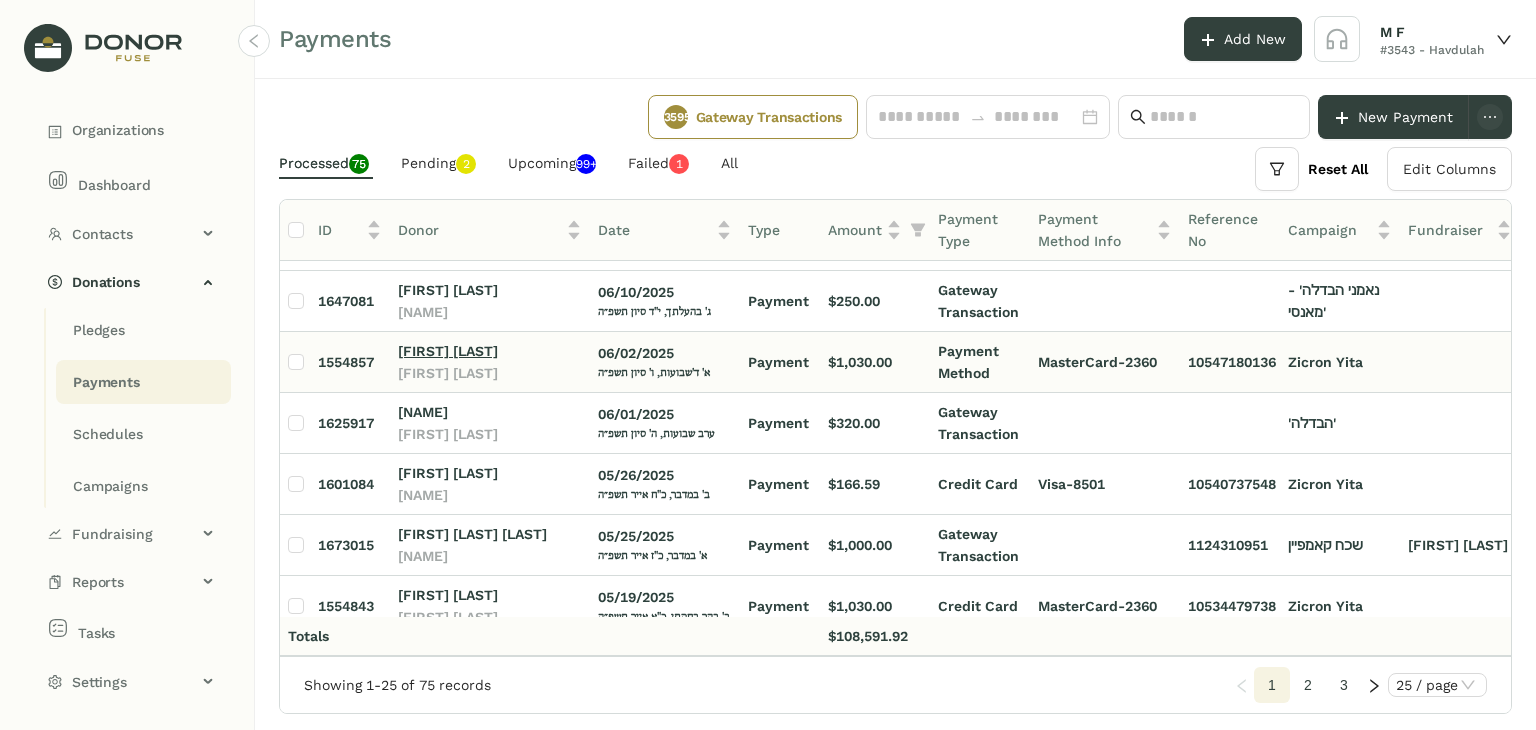 click on "[FIRST] [LAST]" 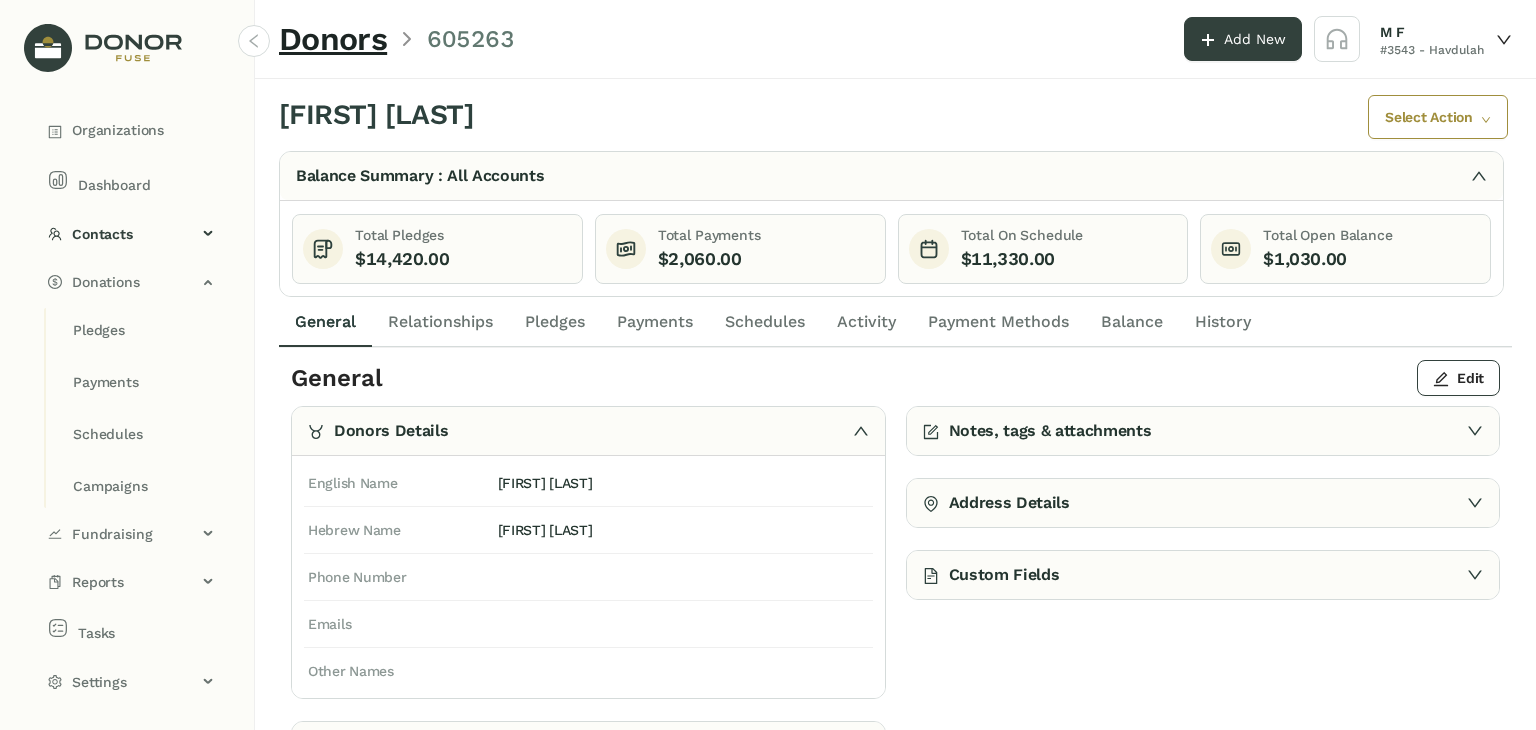 click on "Pledges" 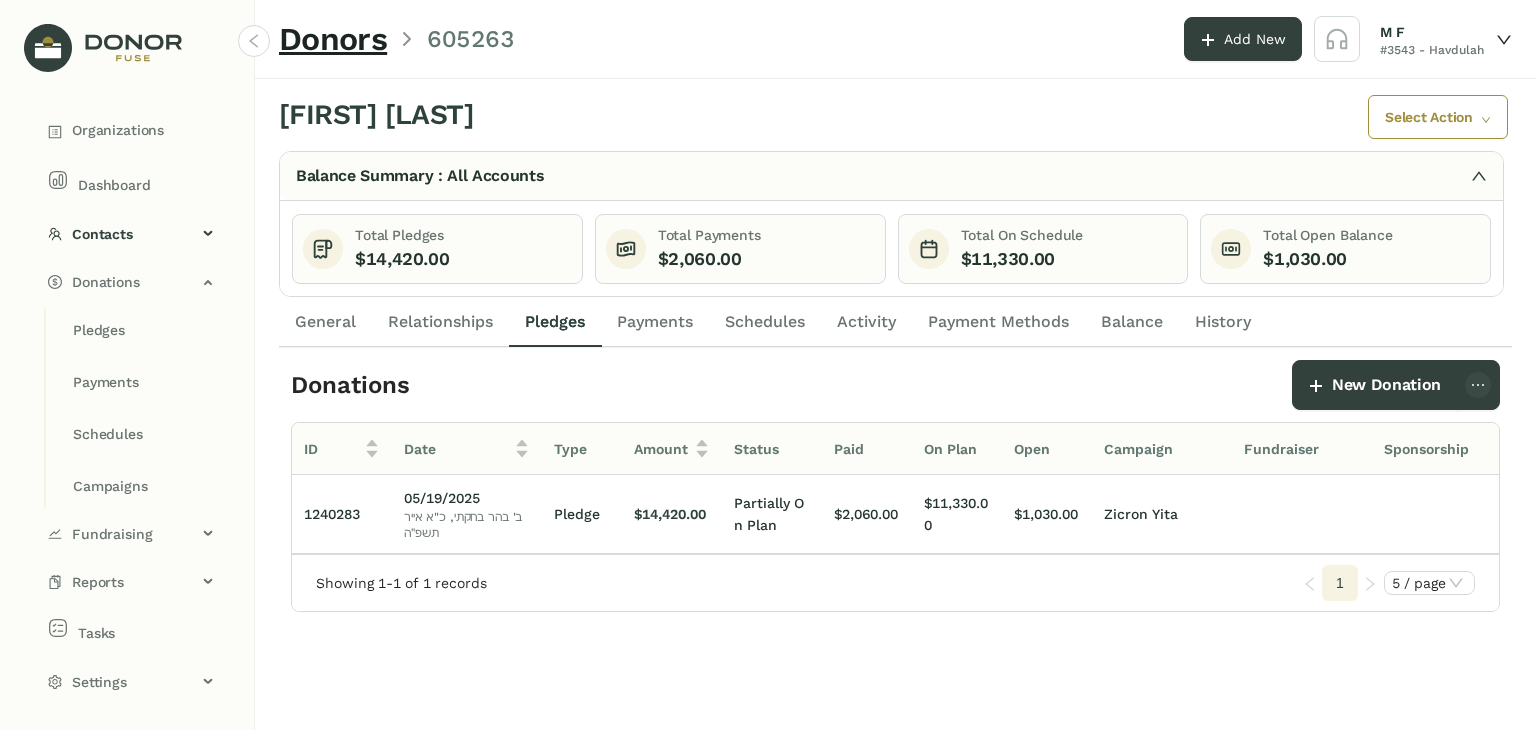 click on "Schedules" 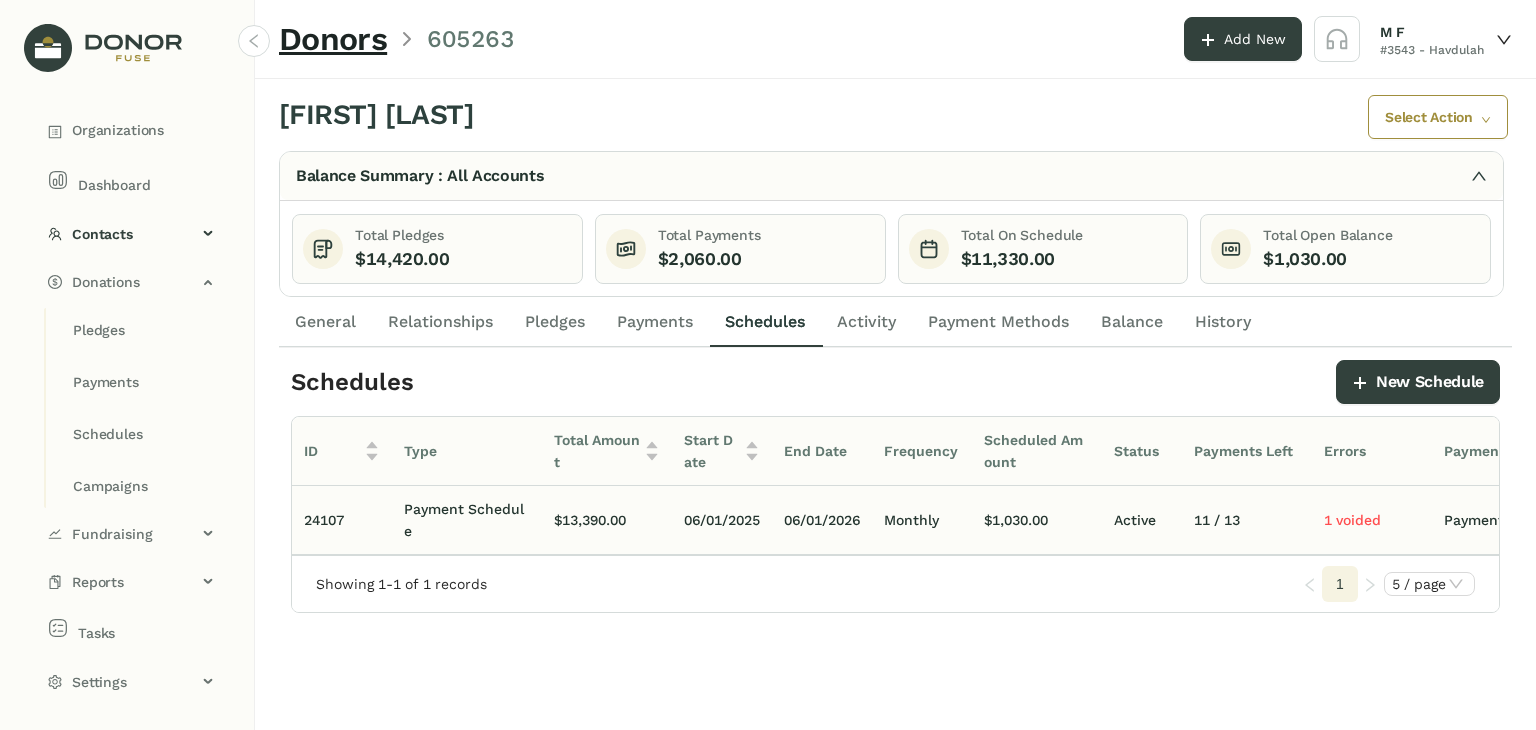 click on "1 voided" 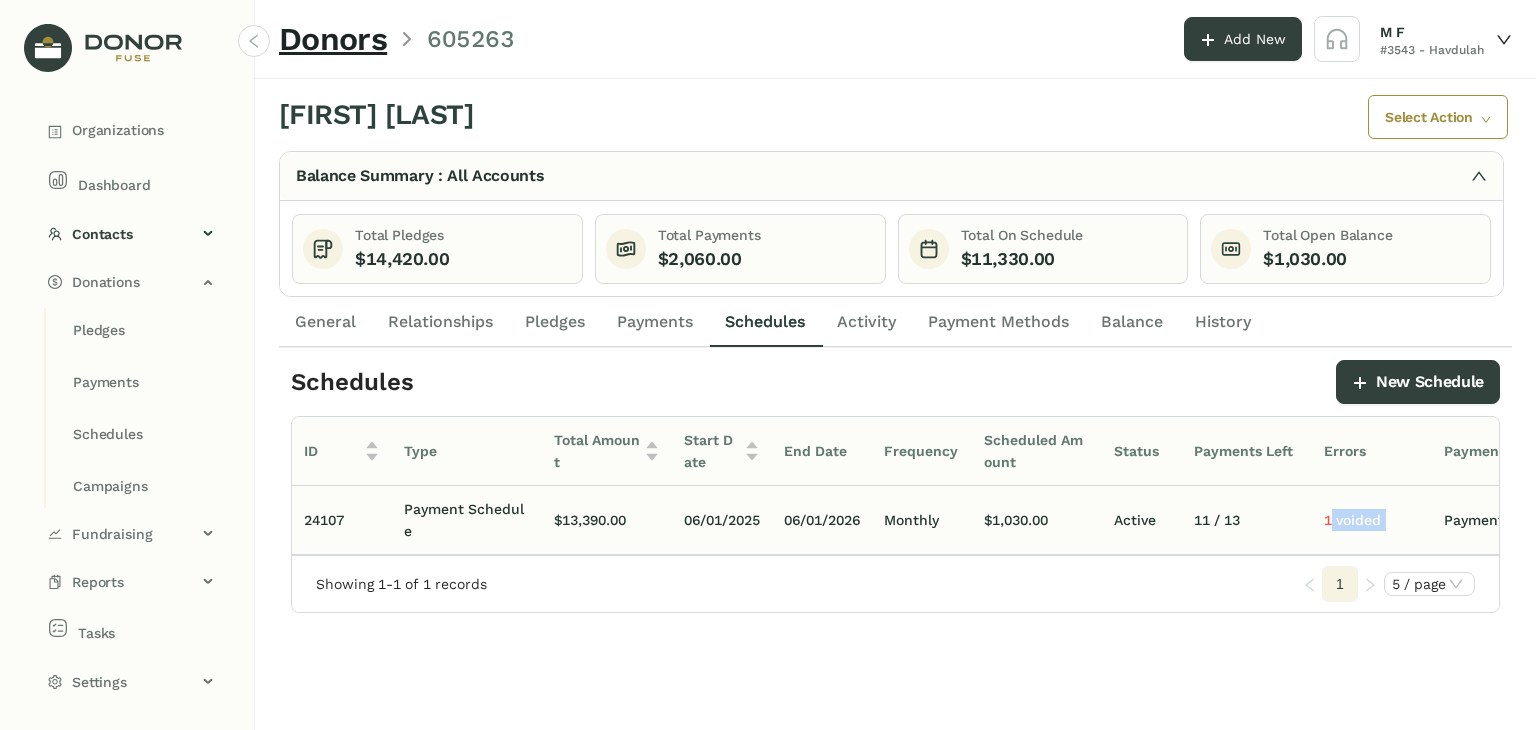 click on "1 voided" 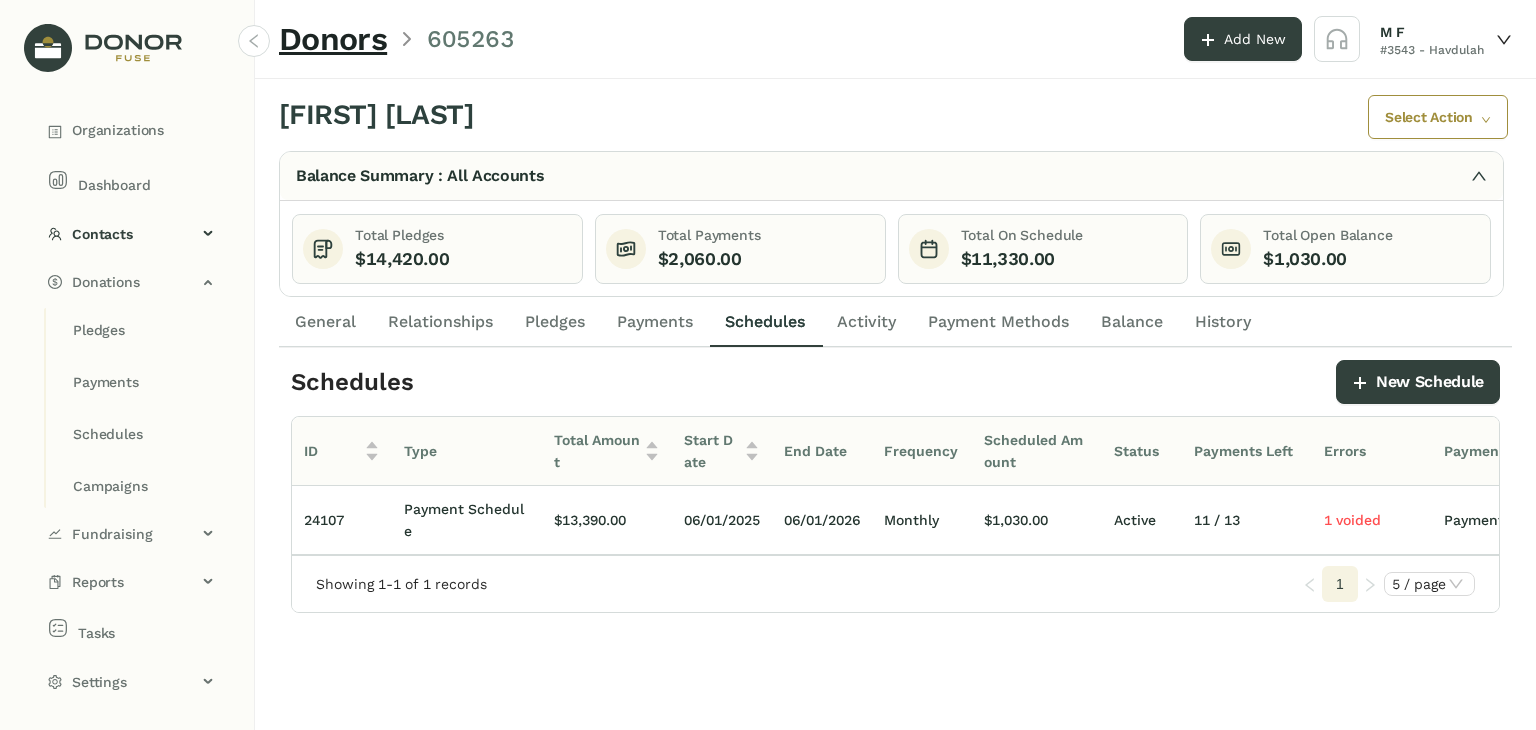 click on "Payments" 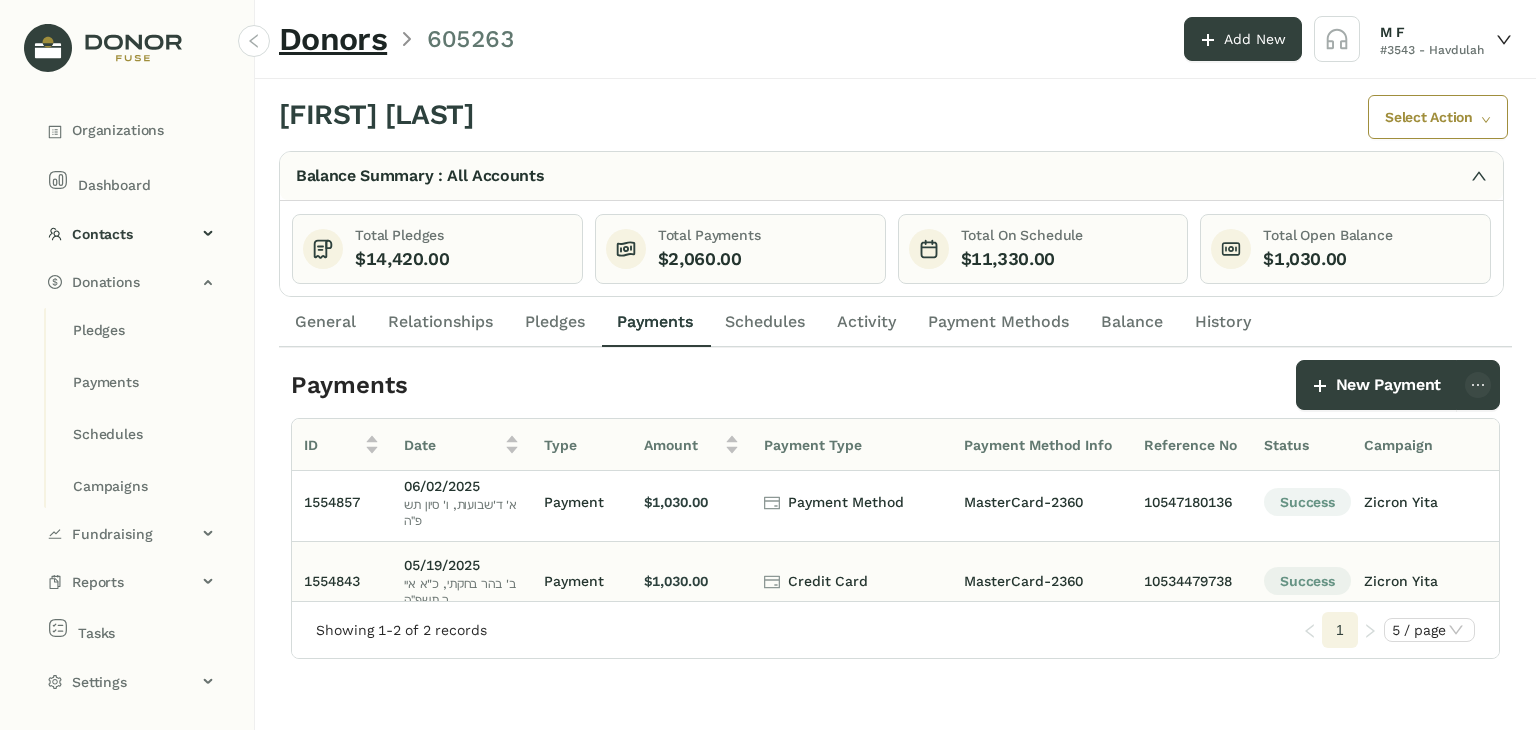 scroll, scrollTop: 0, scrollLeft: 0, axis: both 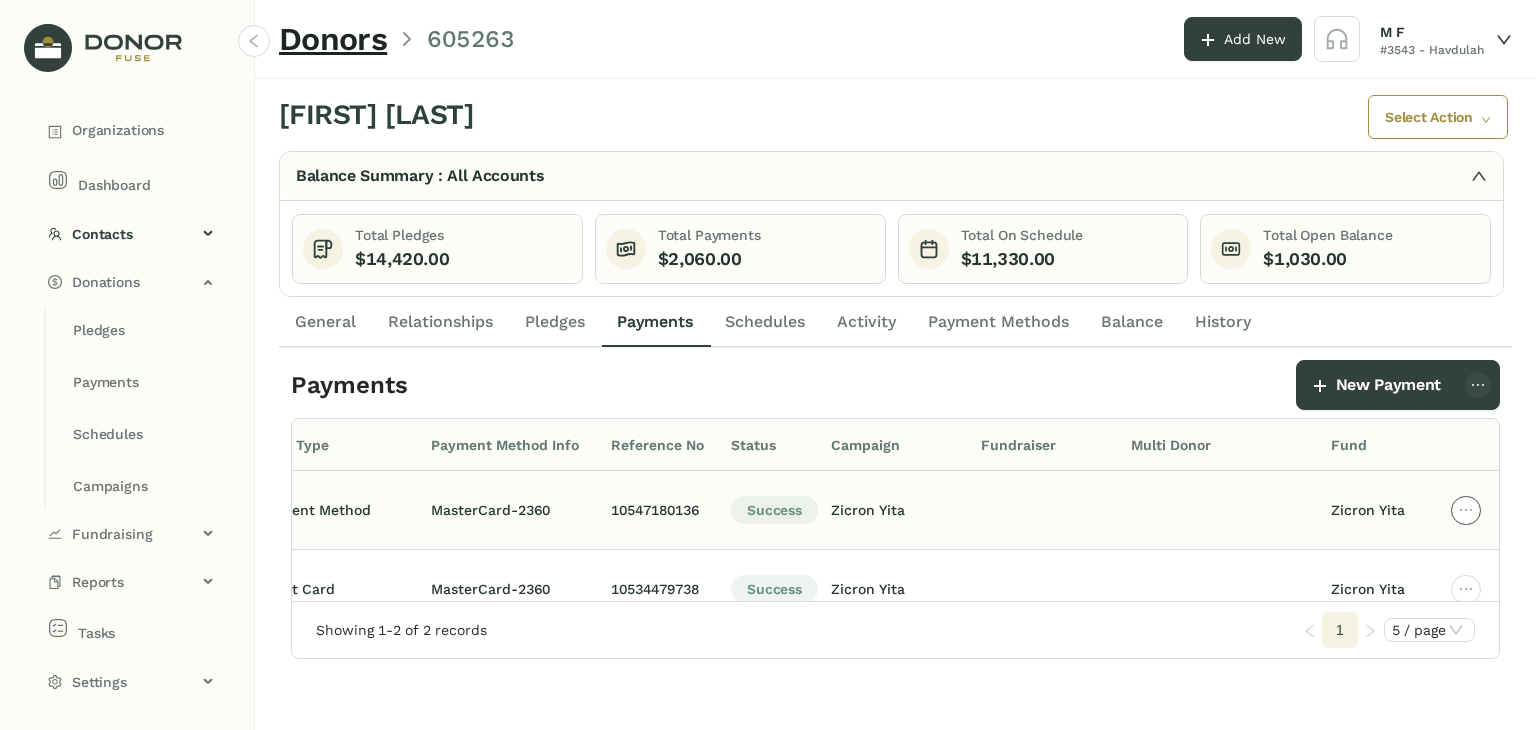 click 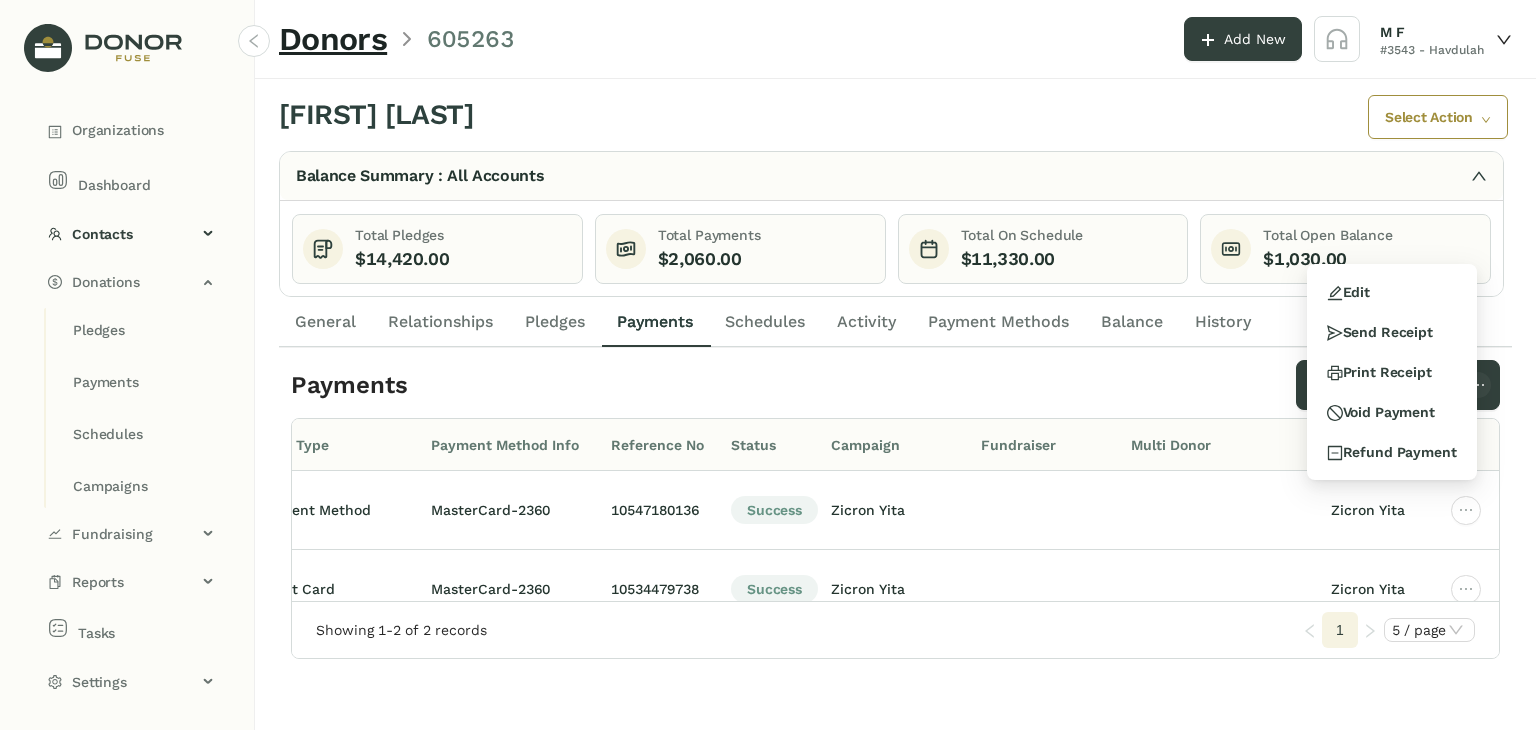 click on "Schedules" 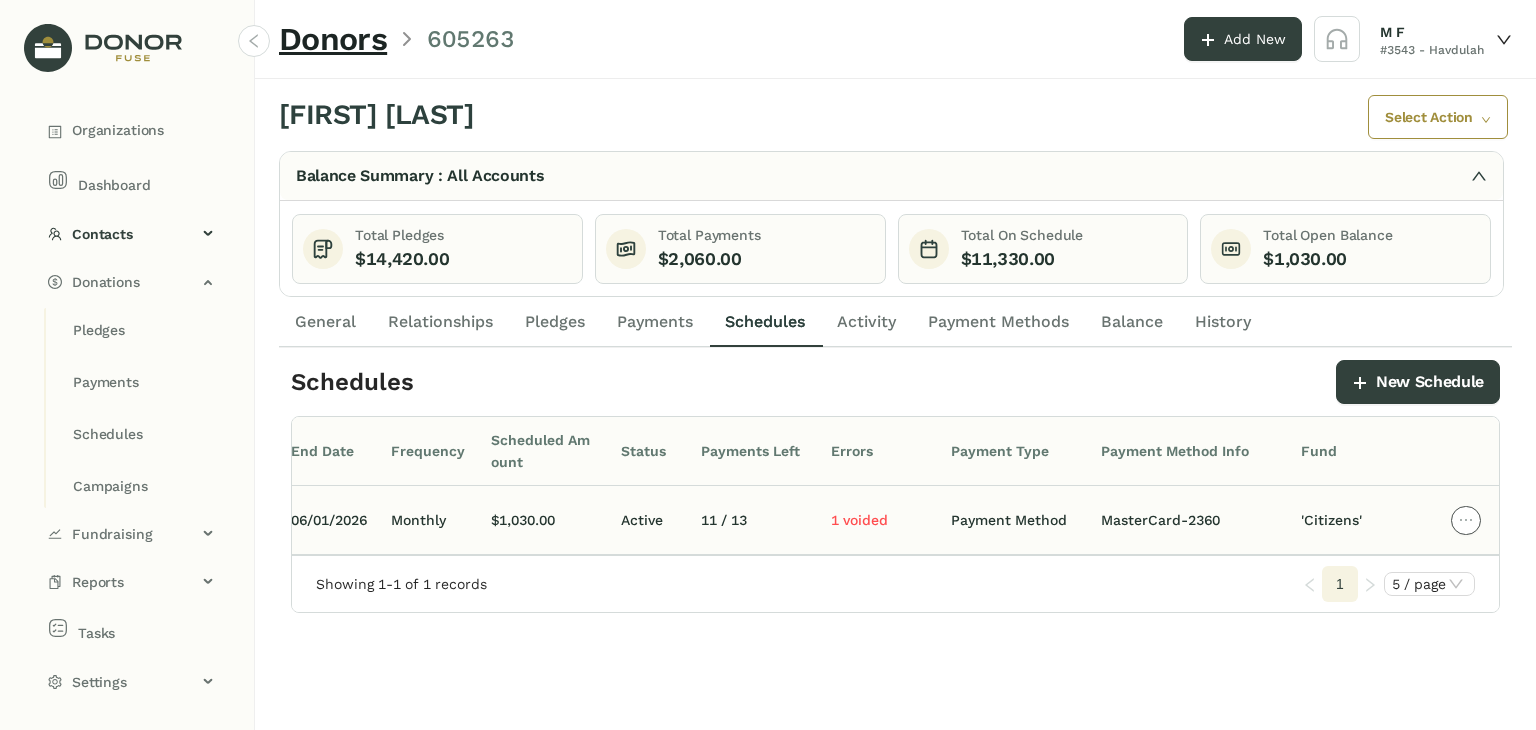 click 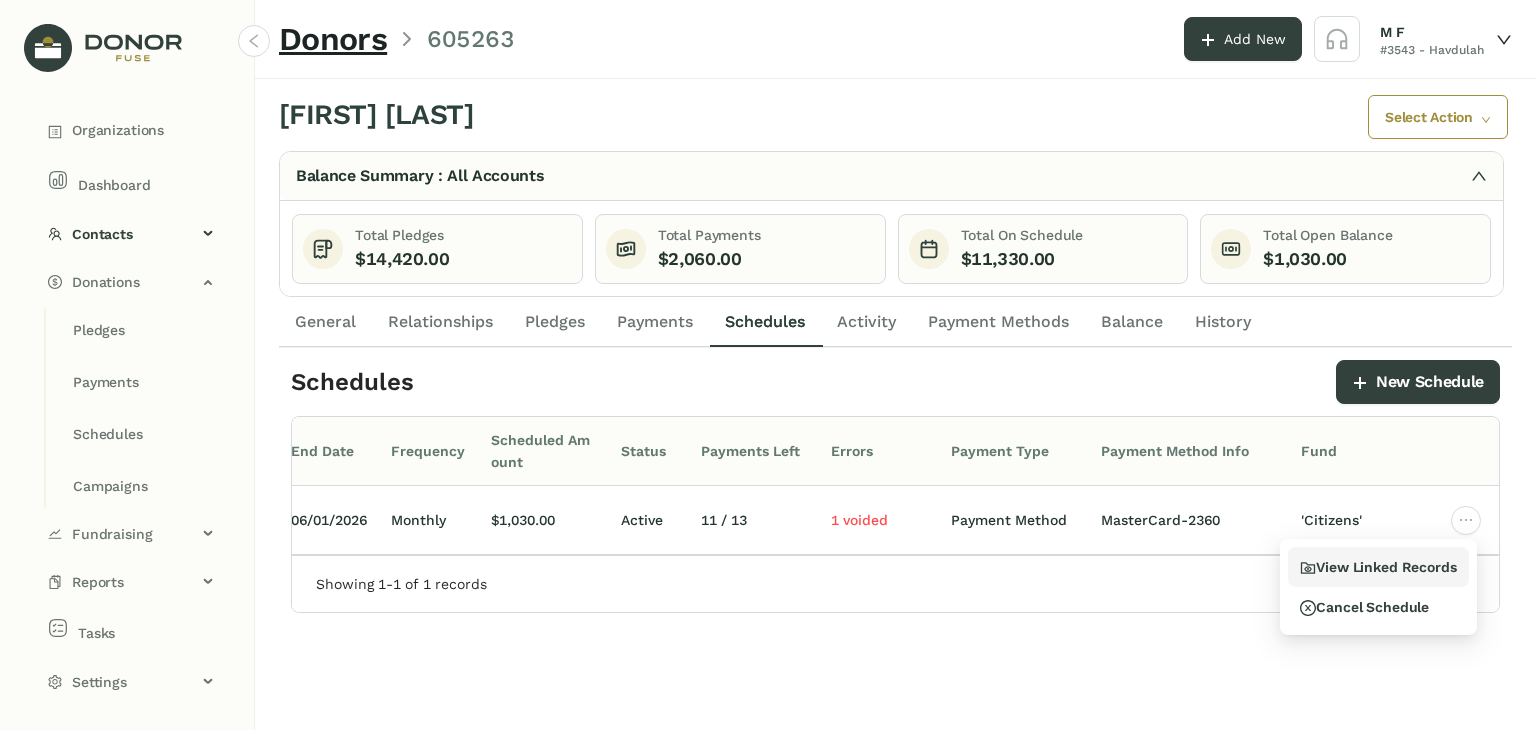 click on "View Linked Records" at bounding box center [1378, 567] 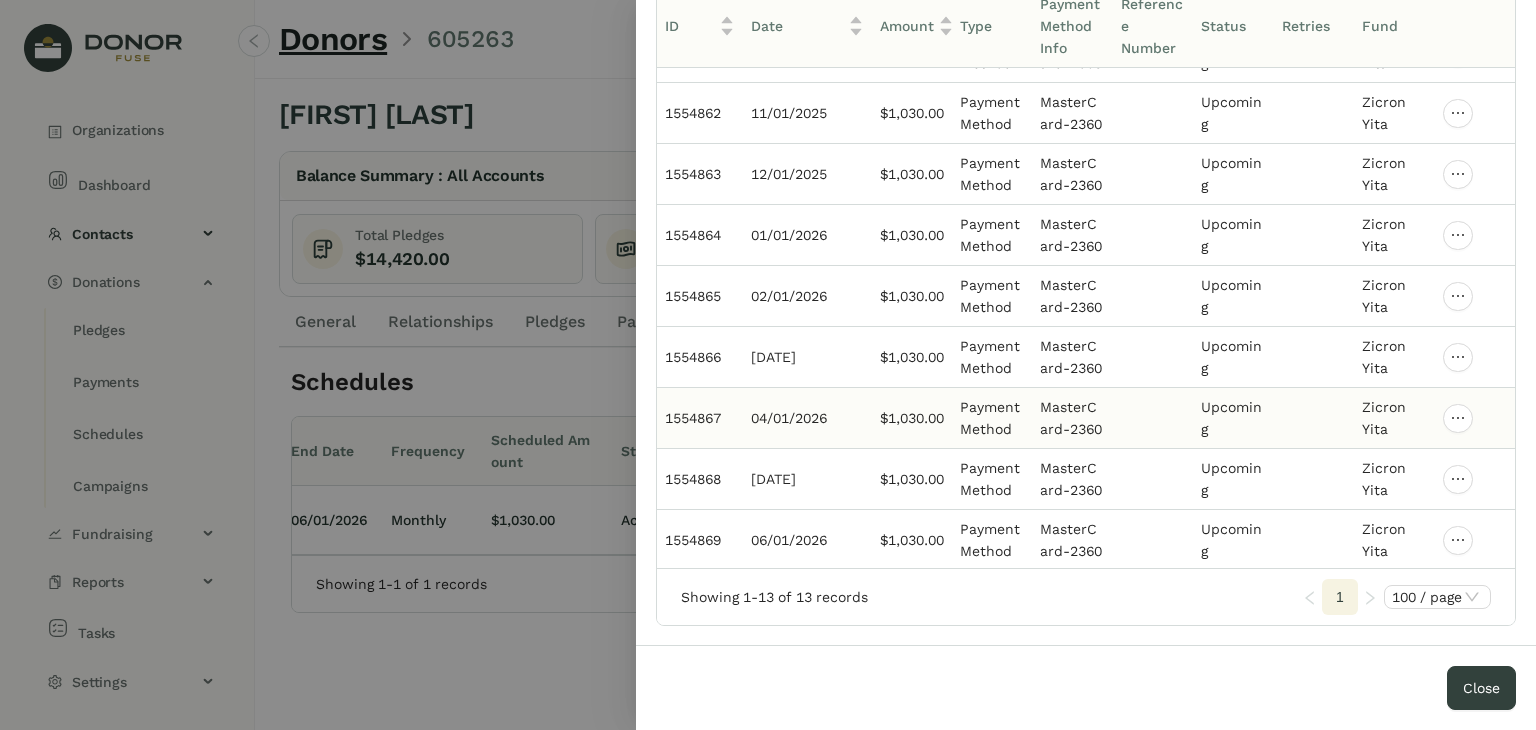 scroll, scrollTop: 0, scrollLeft: 0, axis: both 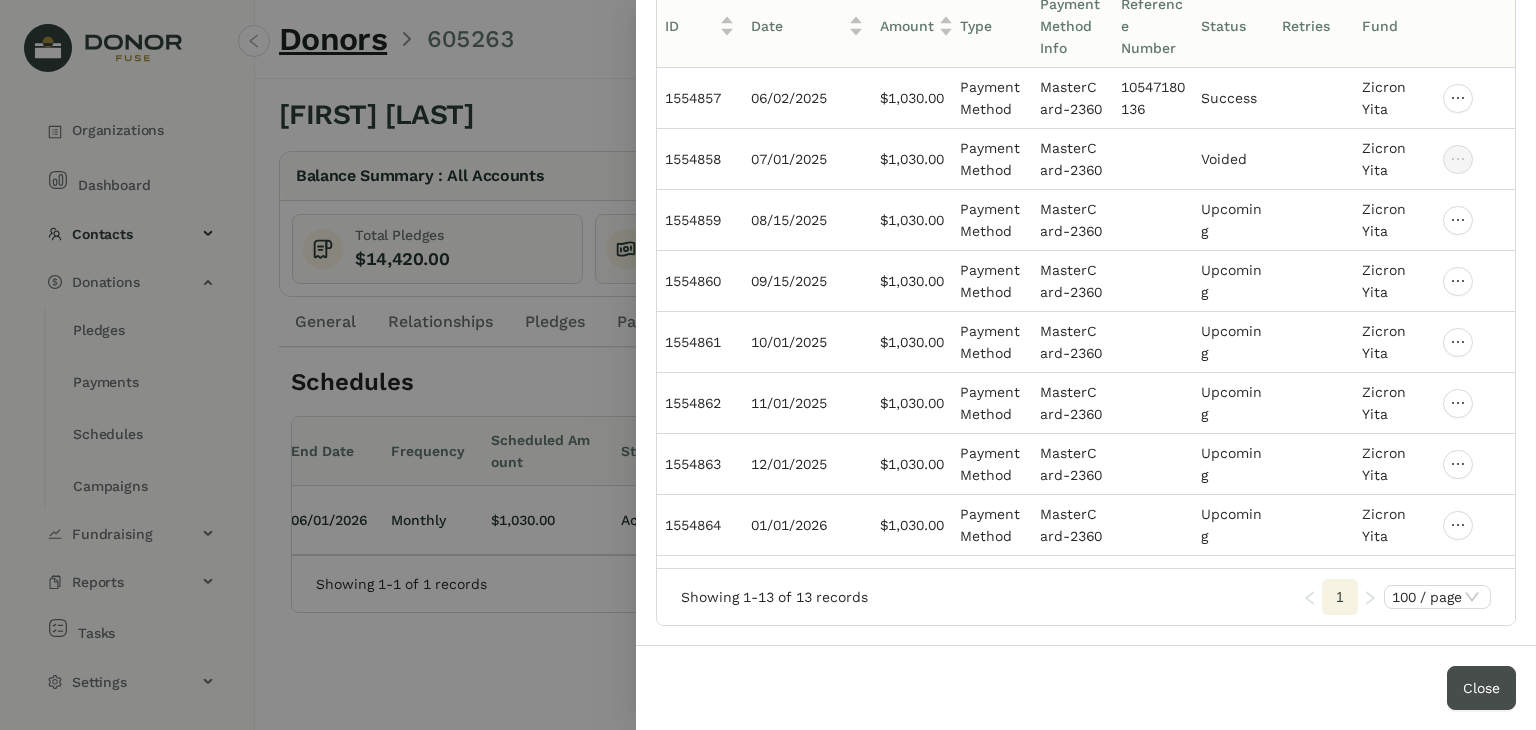 click on "Close" at bounding box center [1481, 688] 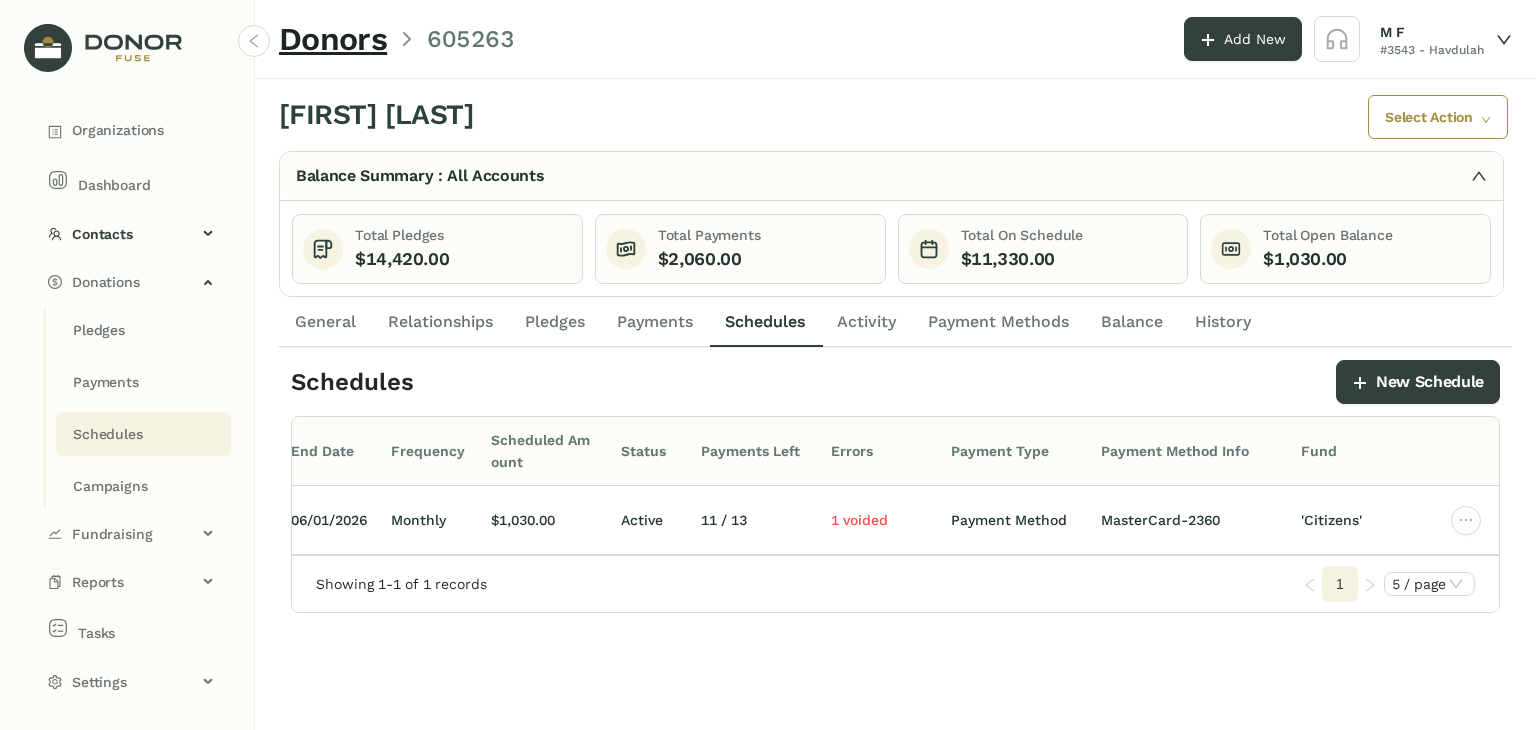 click on "Schedules" 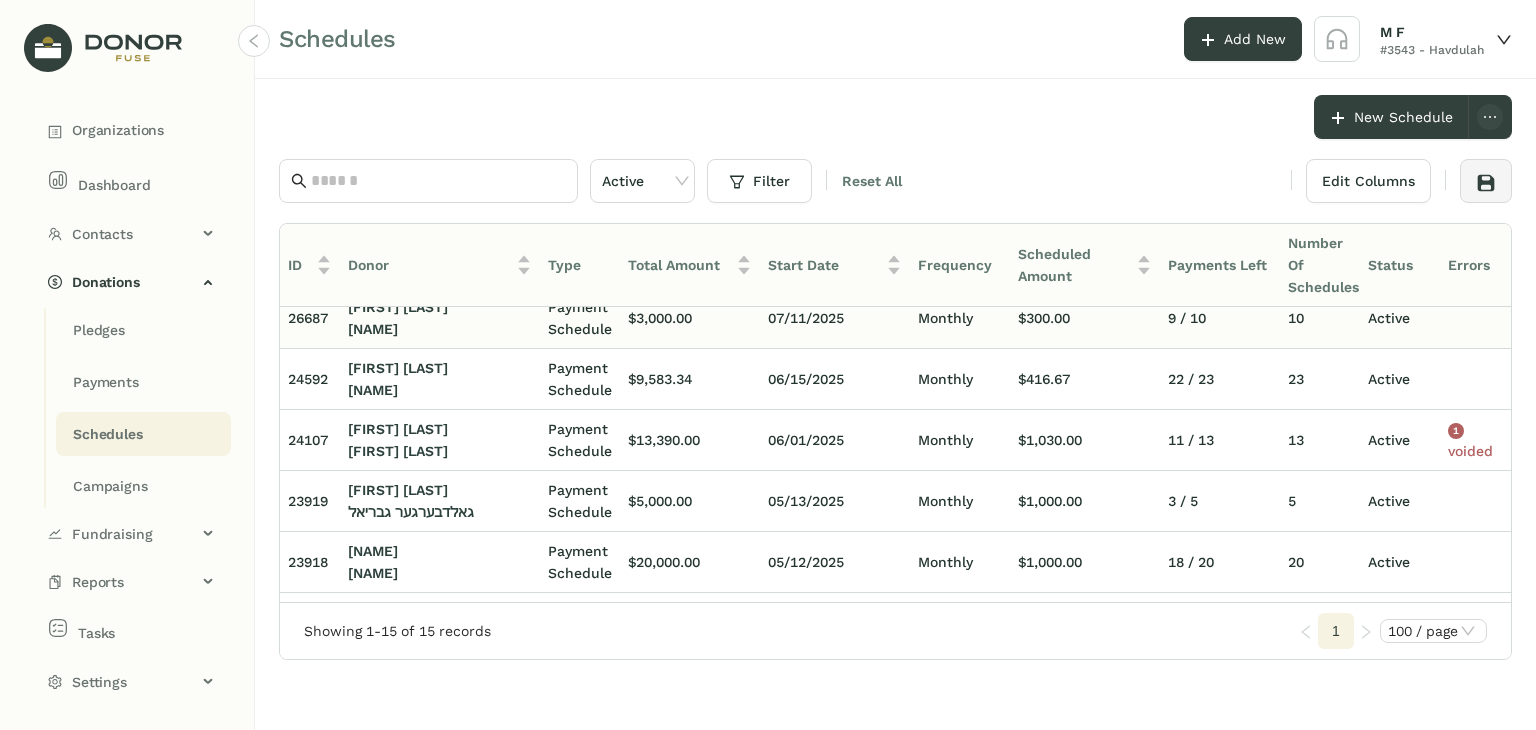 scroll, scrollTop: 400, scrollLeft: 0, axis: vertical 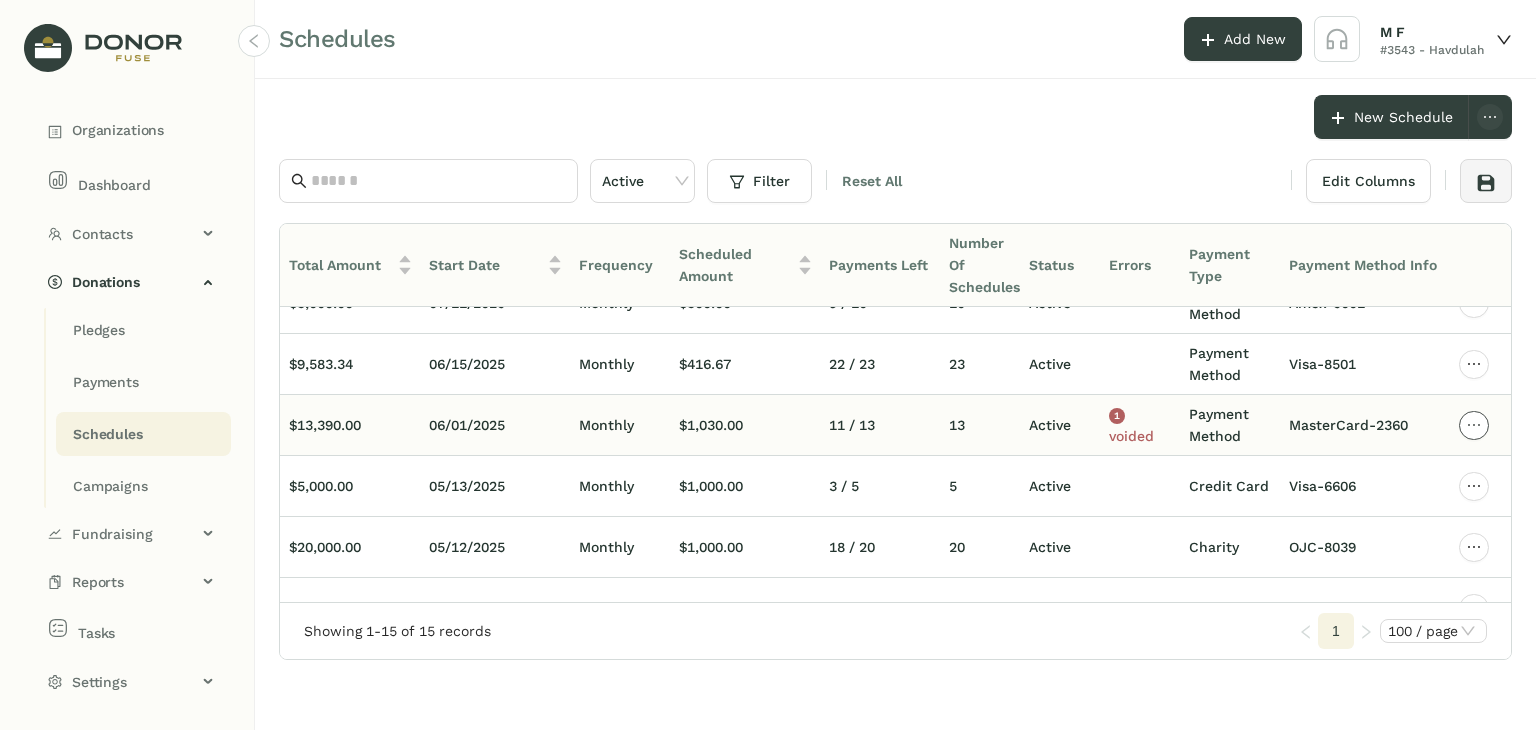 click 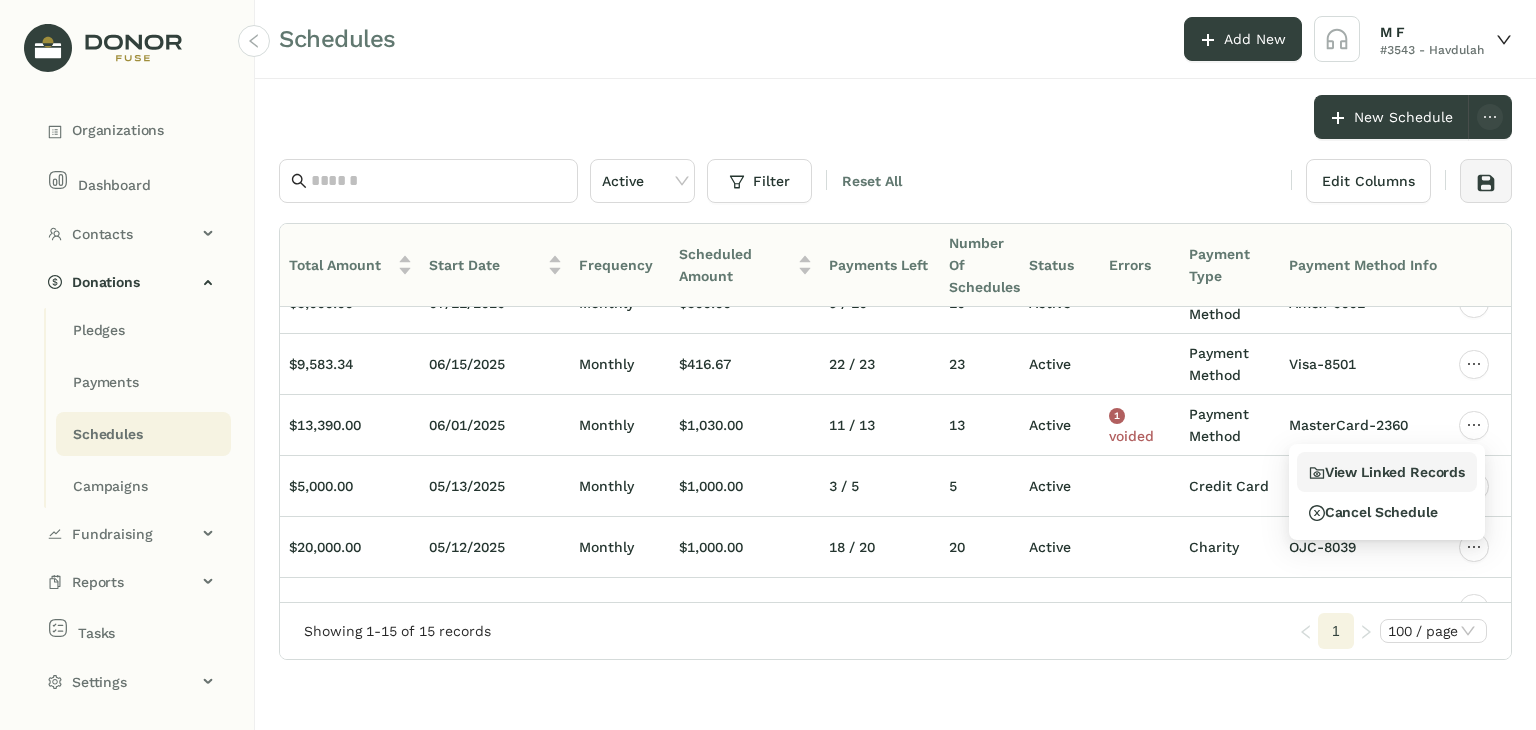 click on "View Linked Records" at bounding box center (1387, 472) 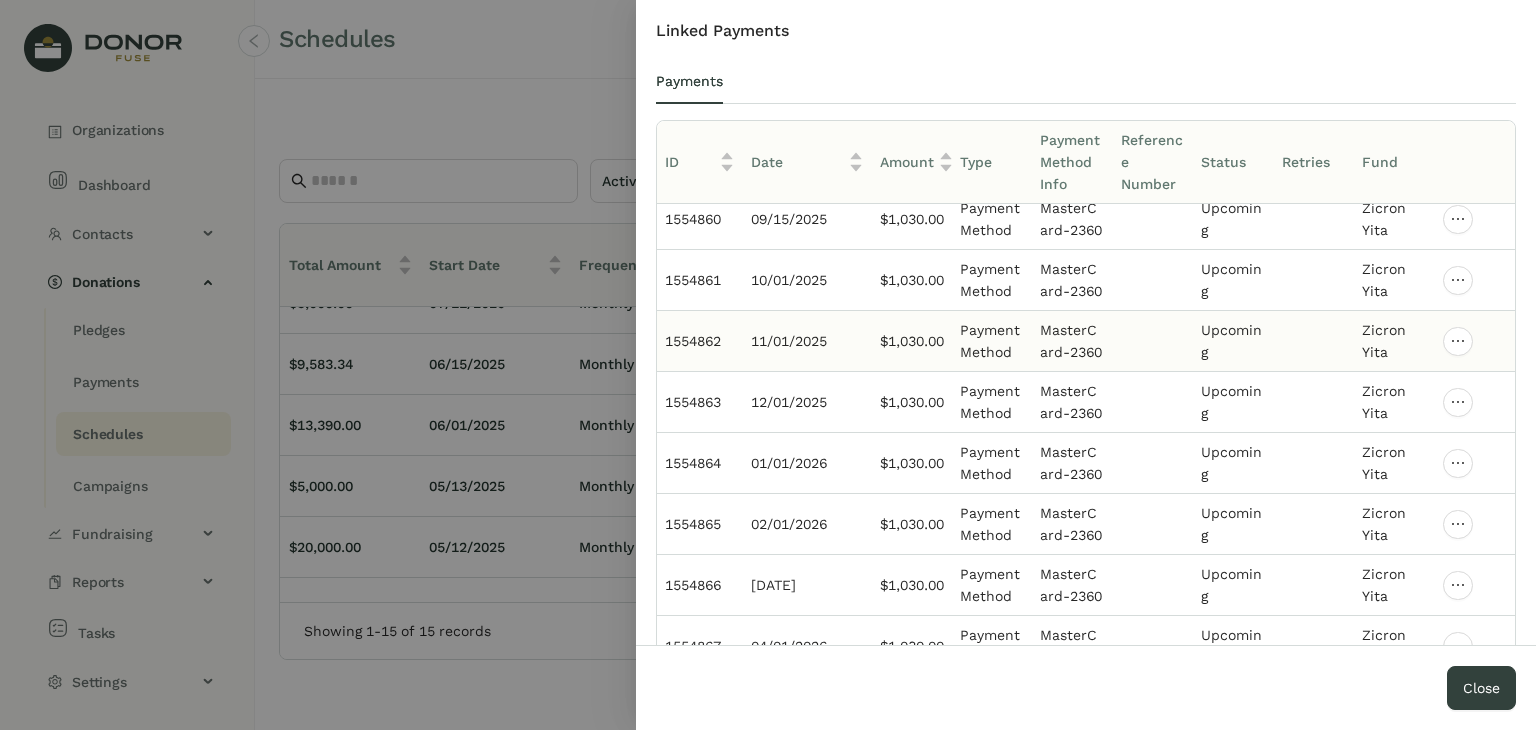 scroll, scrollTop: 290, scrollLeft: 0, axis: vertical 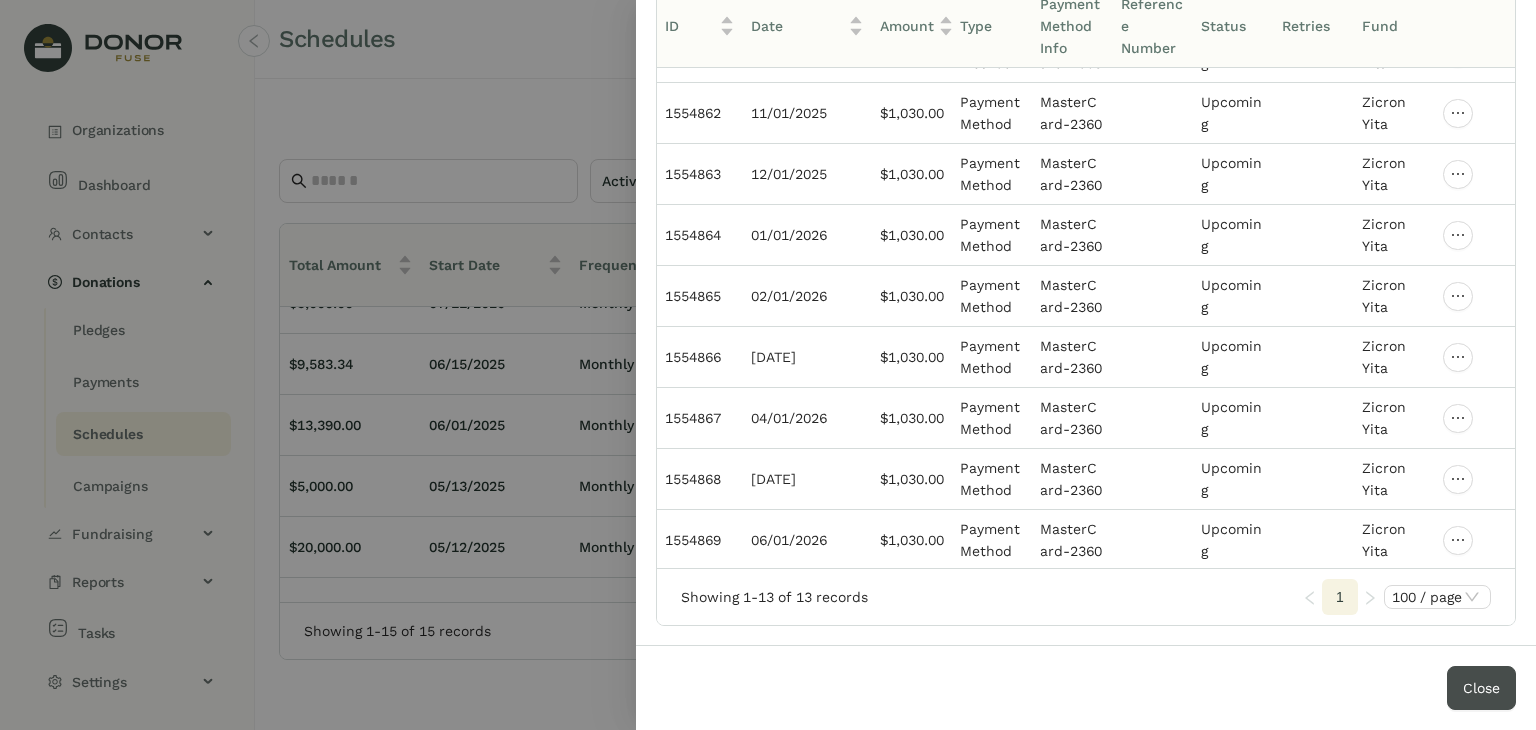click on "Close" at bounding box center [1481, 688] 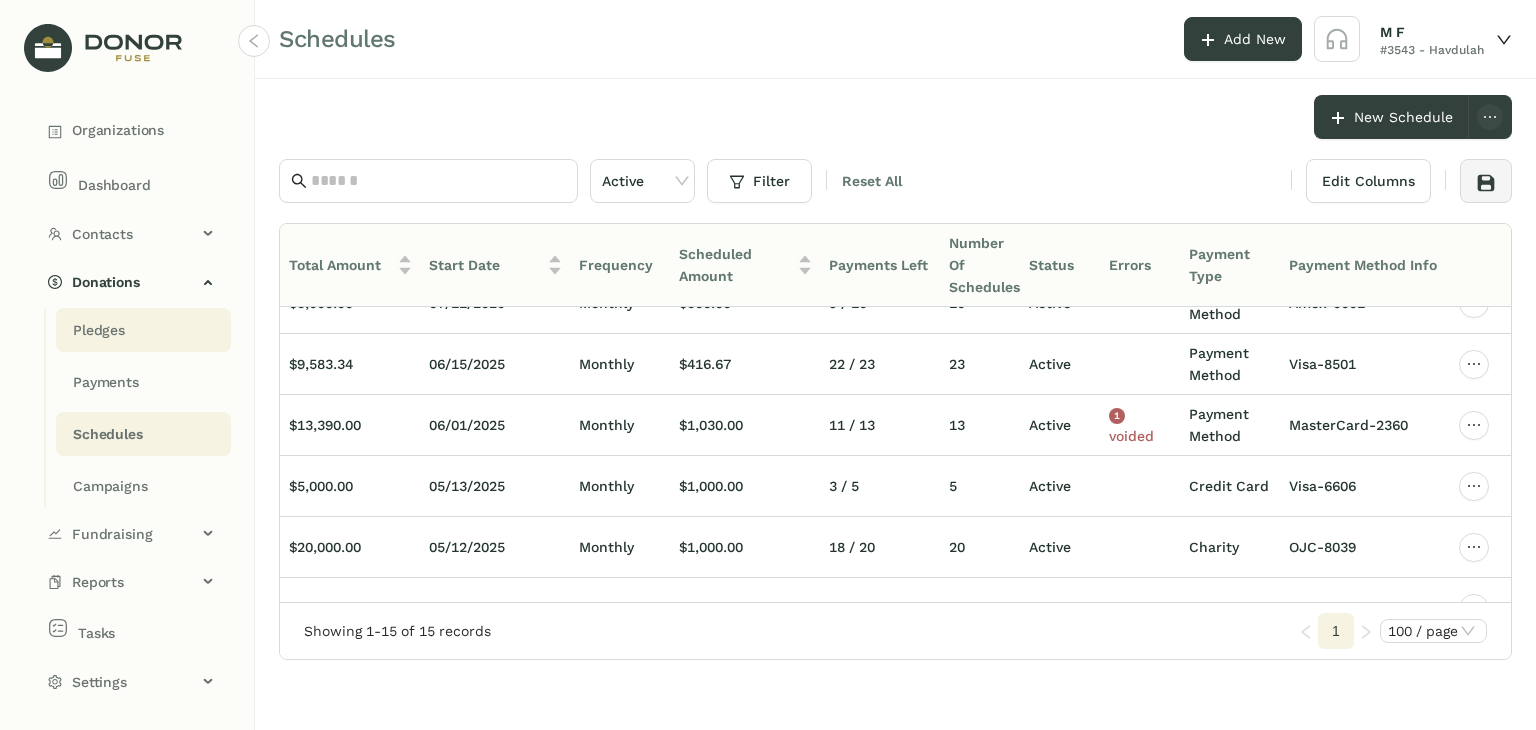 click on "Pledges" 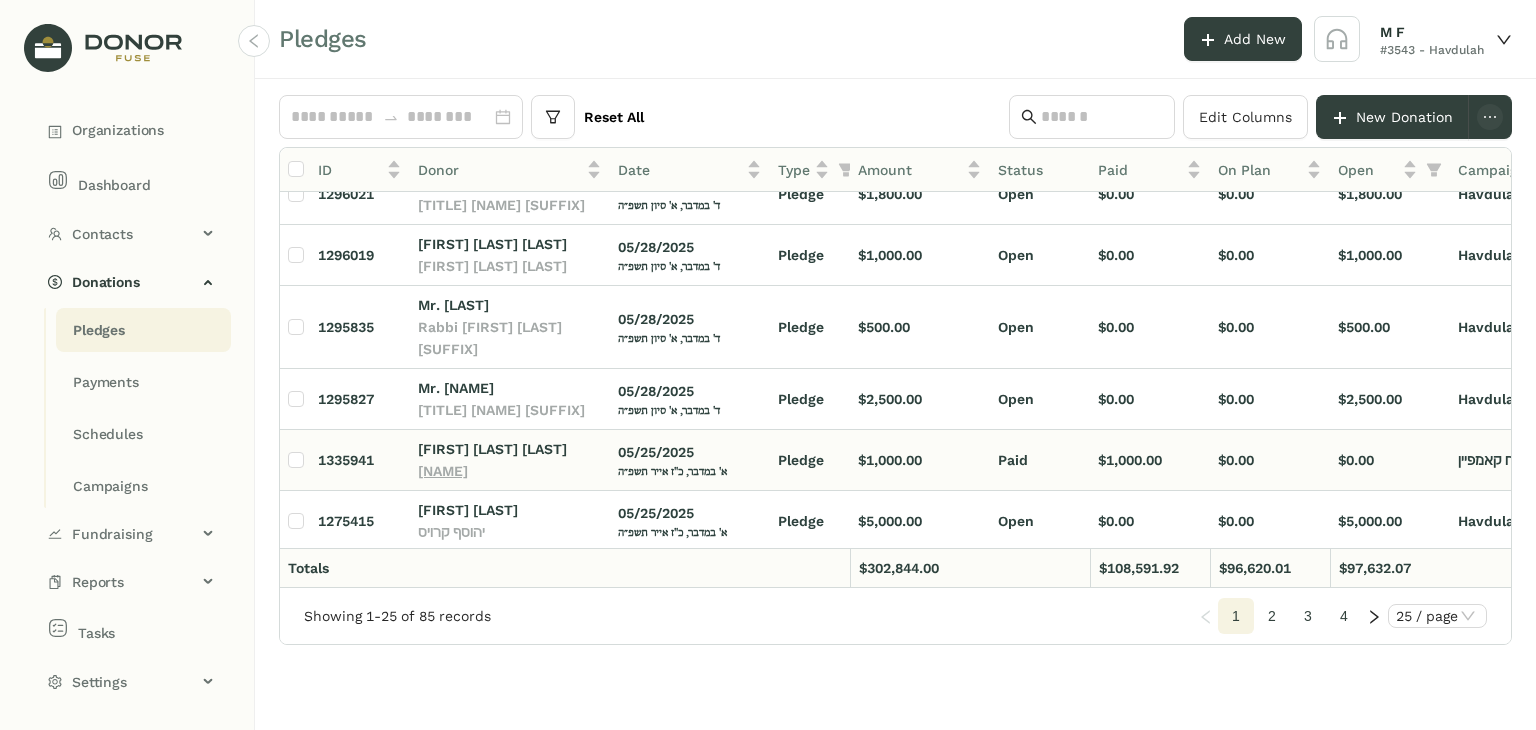 scroll, scrollTop: 1196, scrollLeft: 0, axis: vertical 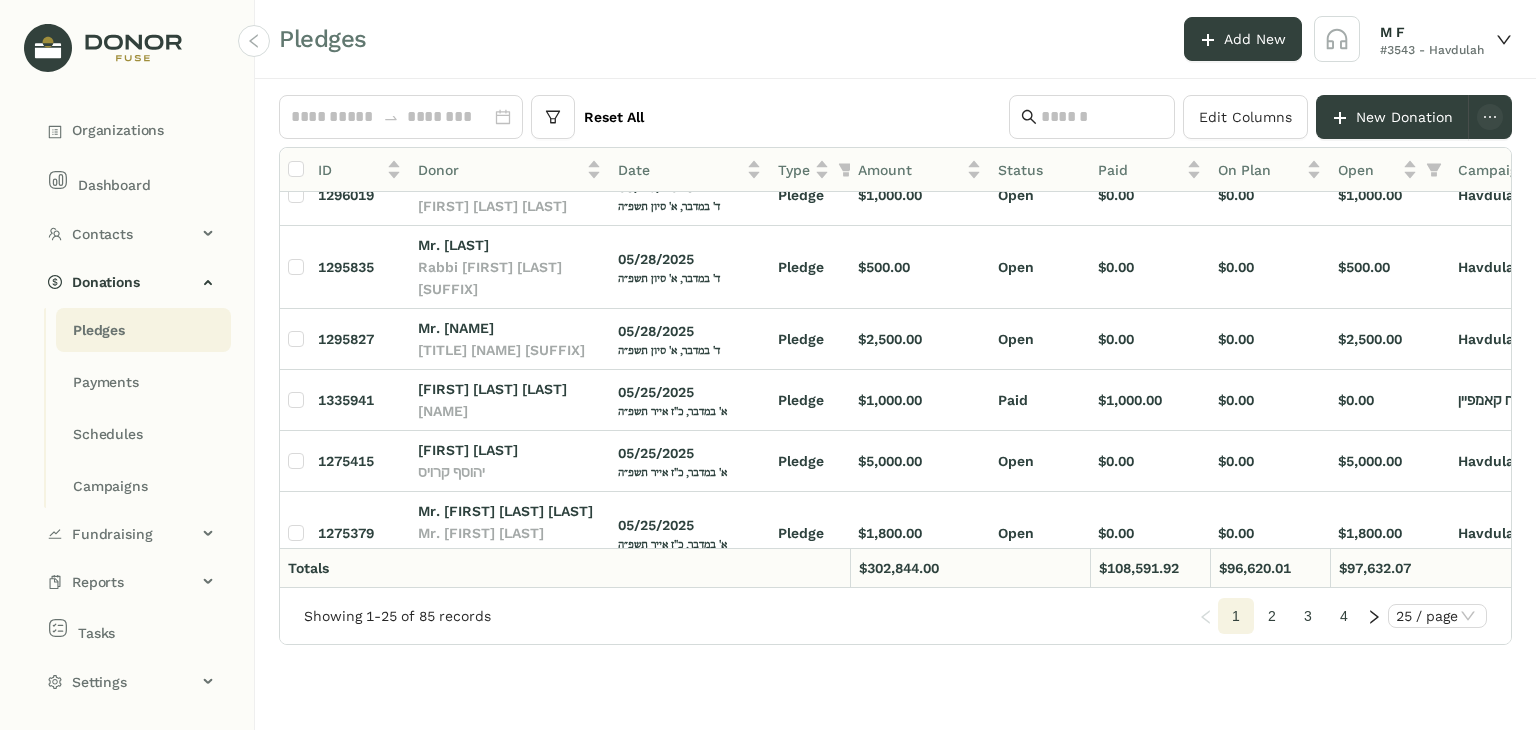 click on "$14,420.00" 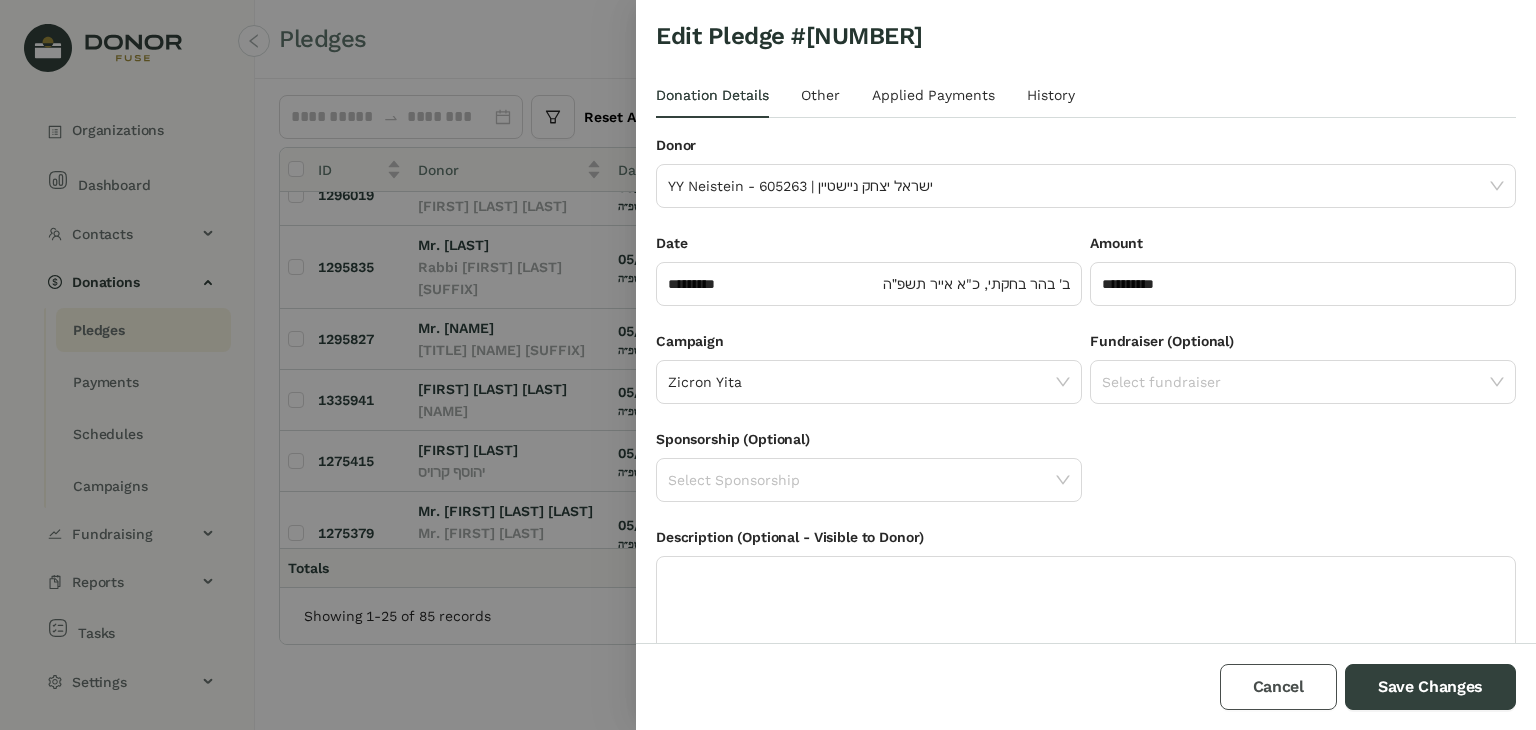 click on "Cancel" at bounding box center (1278, 687) 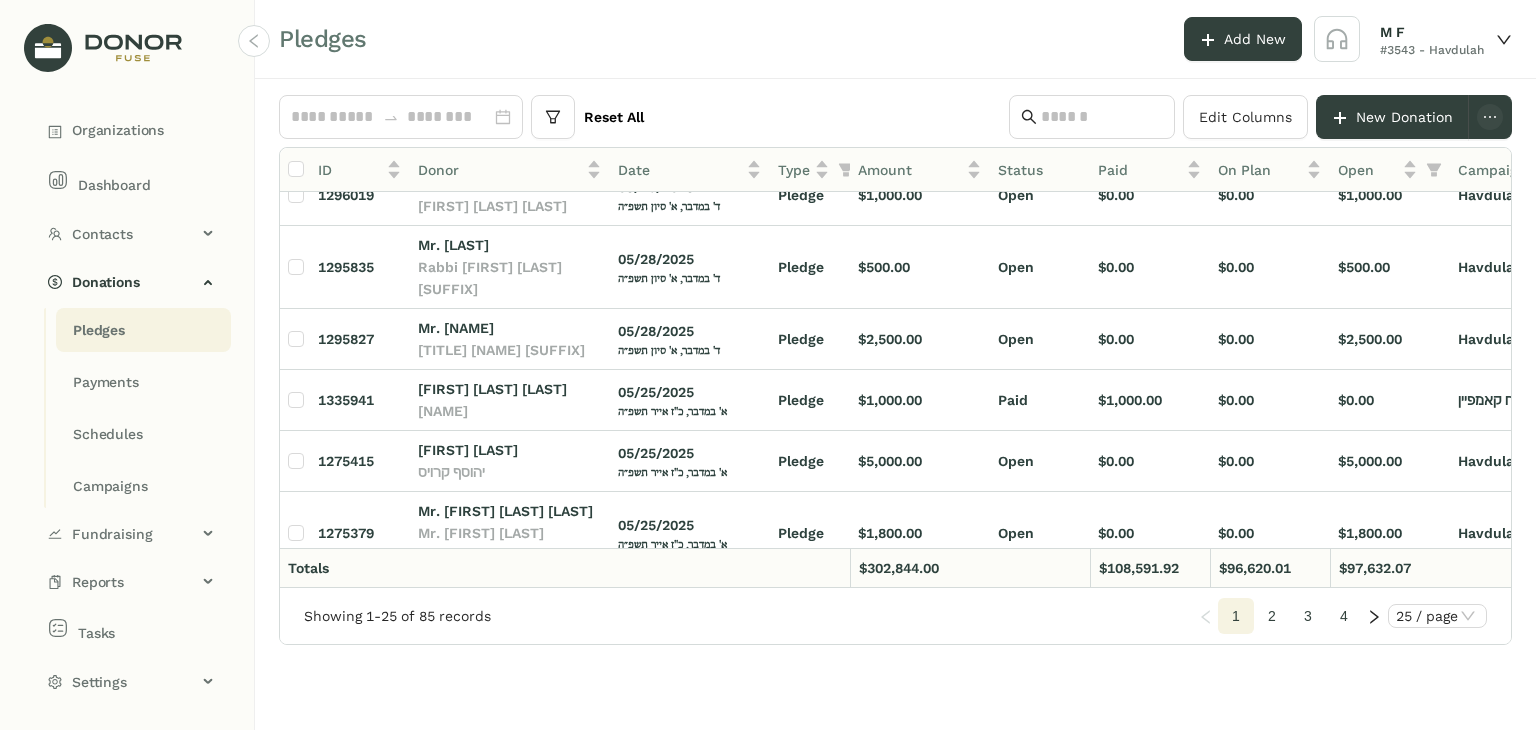scroll, scrollTop: 1196, scrollLeft: 29, axis: both 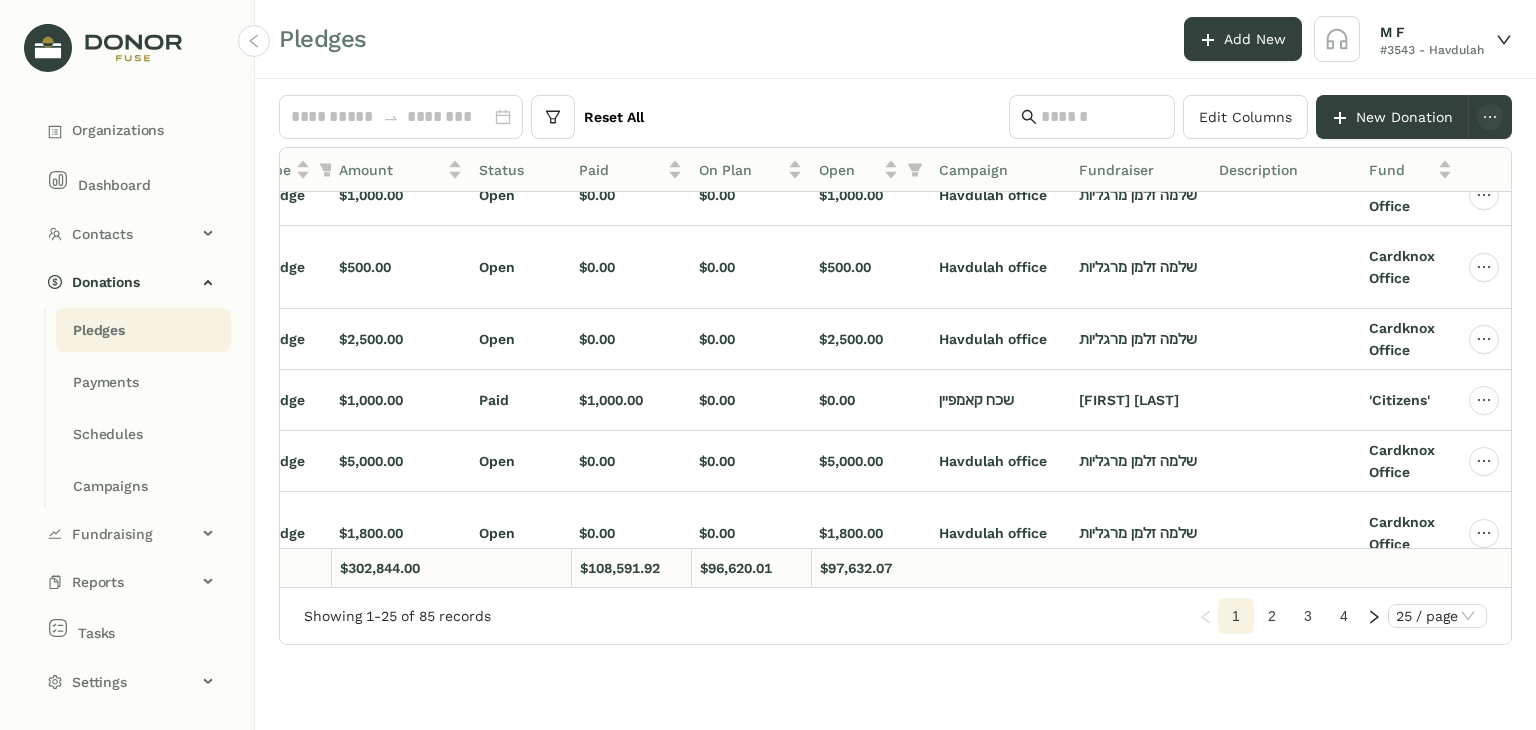 click on "$11,330.00" 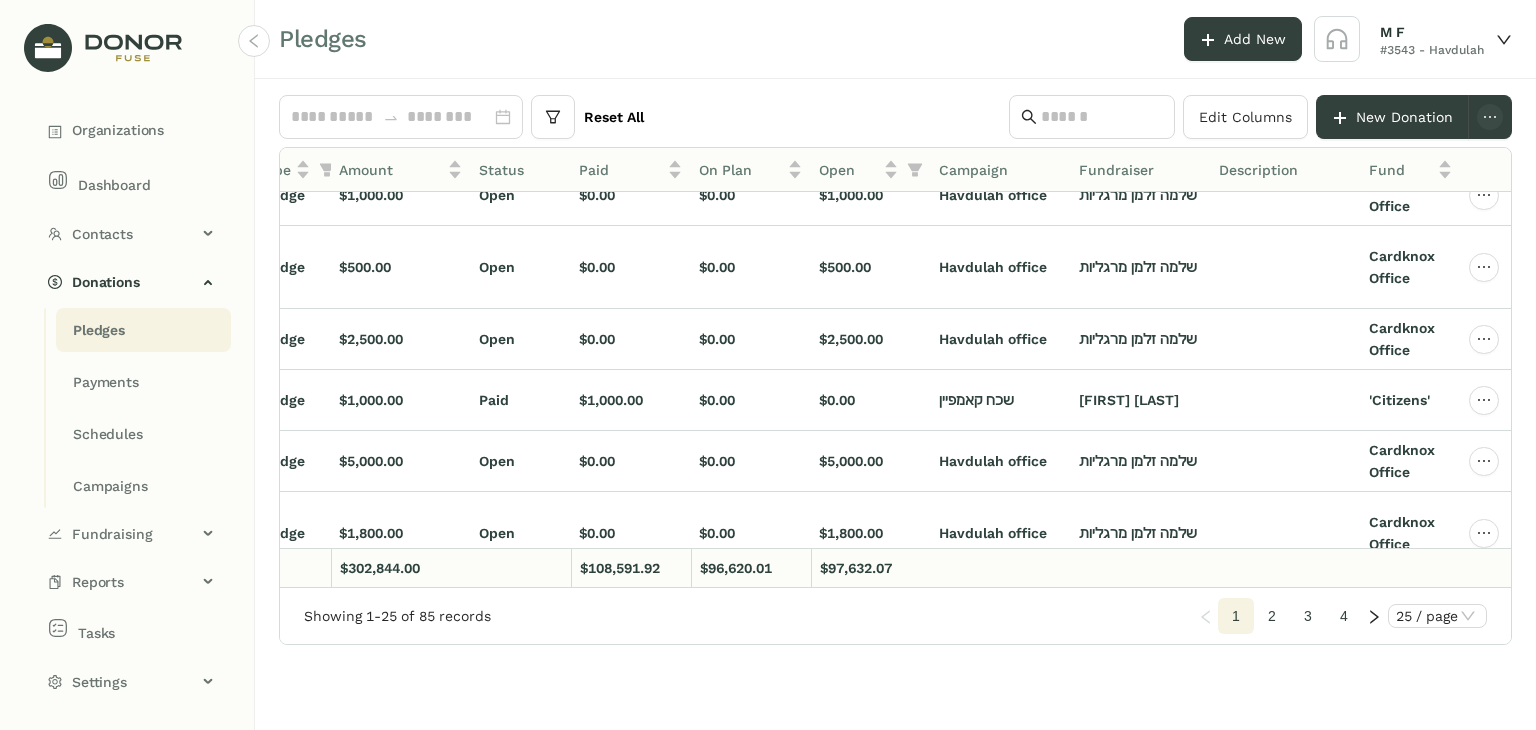 click 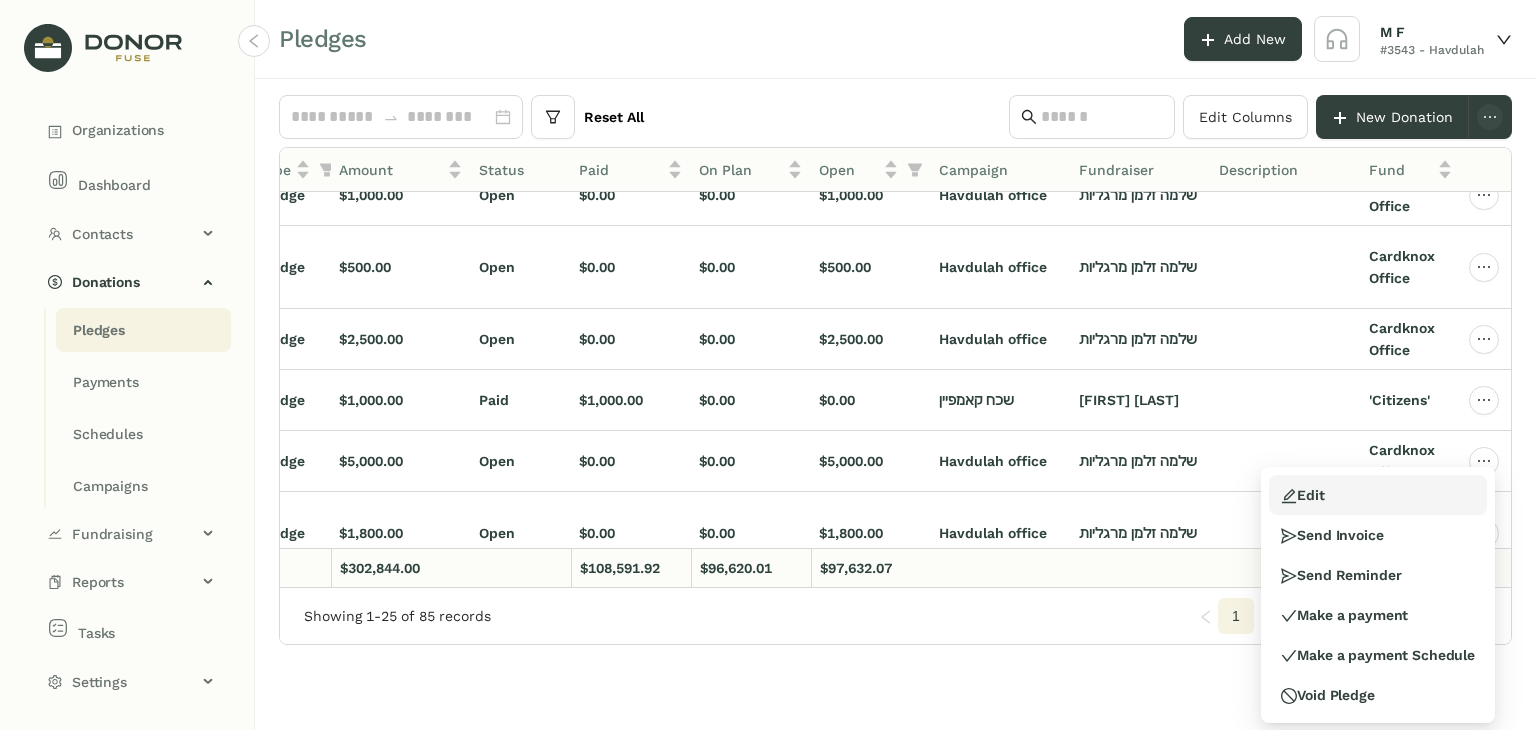 click on "Edit" at bounding box center (1378, 495) 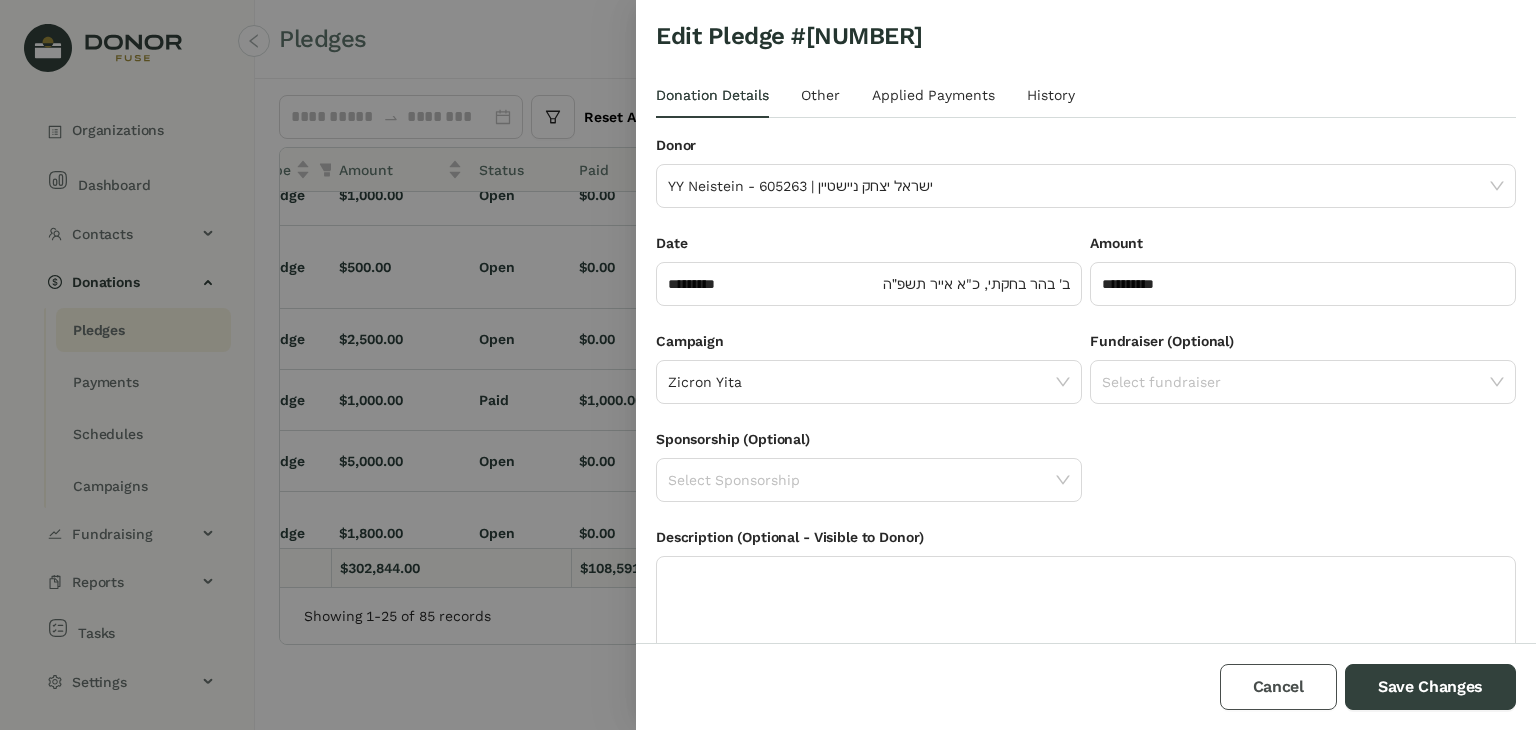 click on "Cancel" at bounding box center (1278, 687) 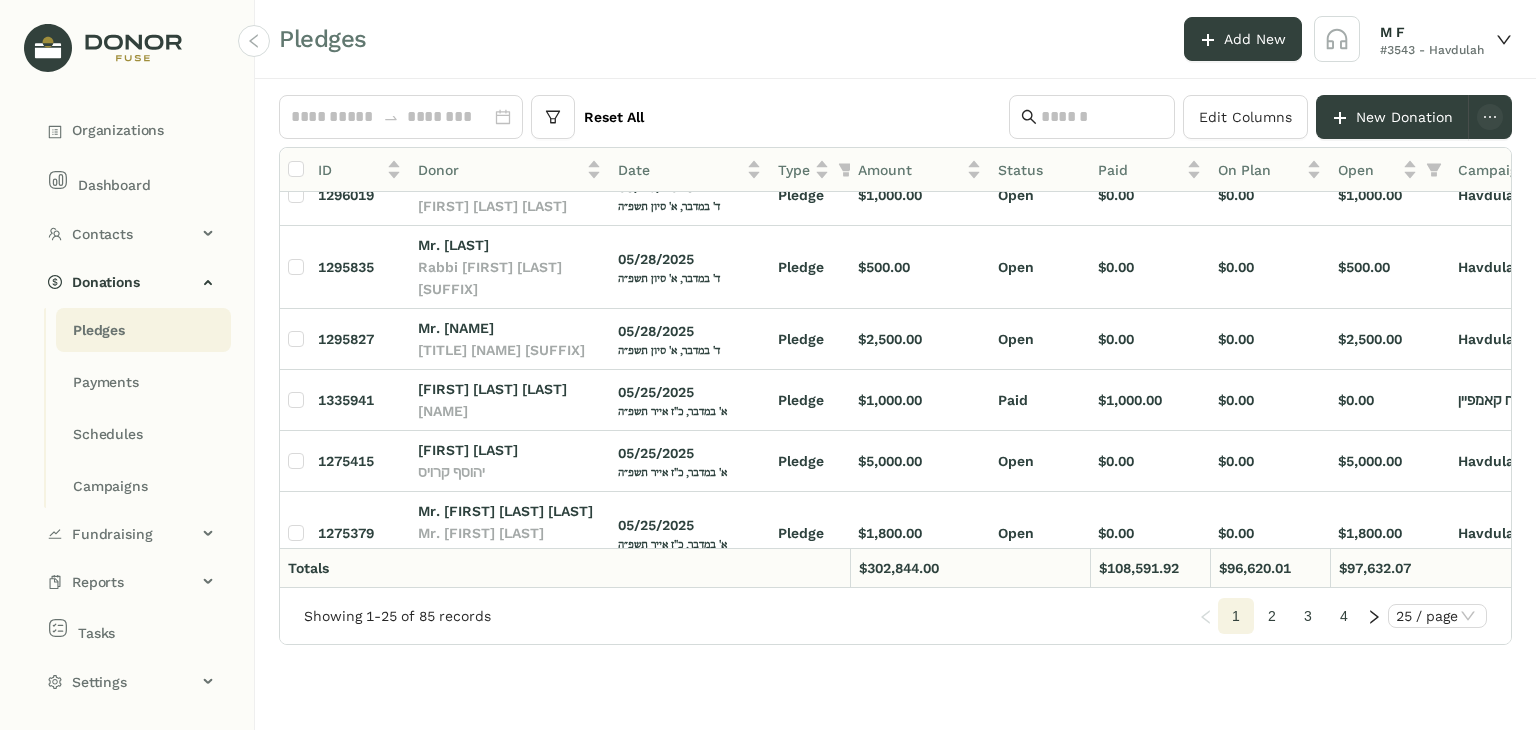 click on "[FIRST] [LAST]" 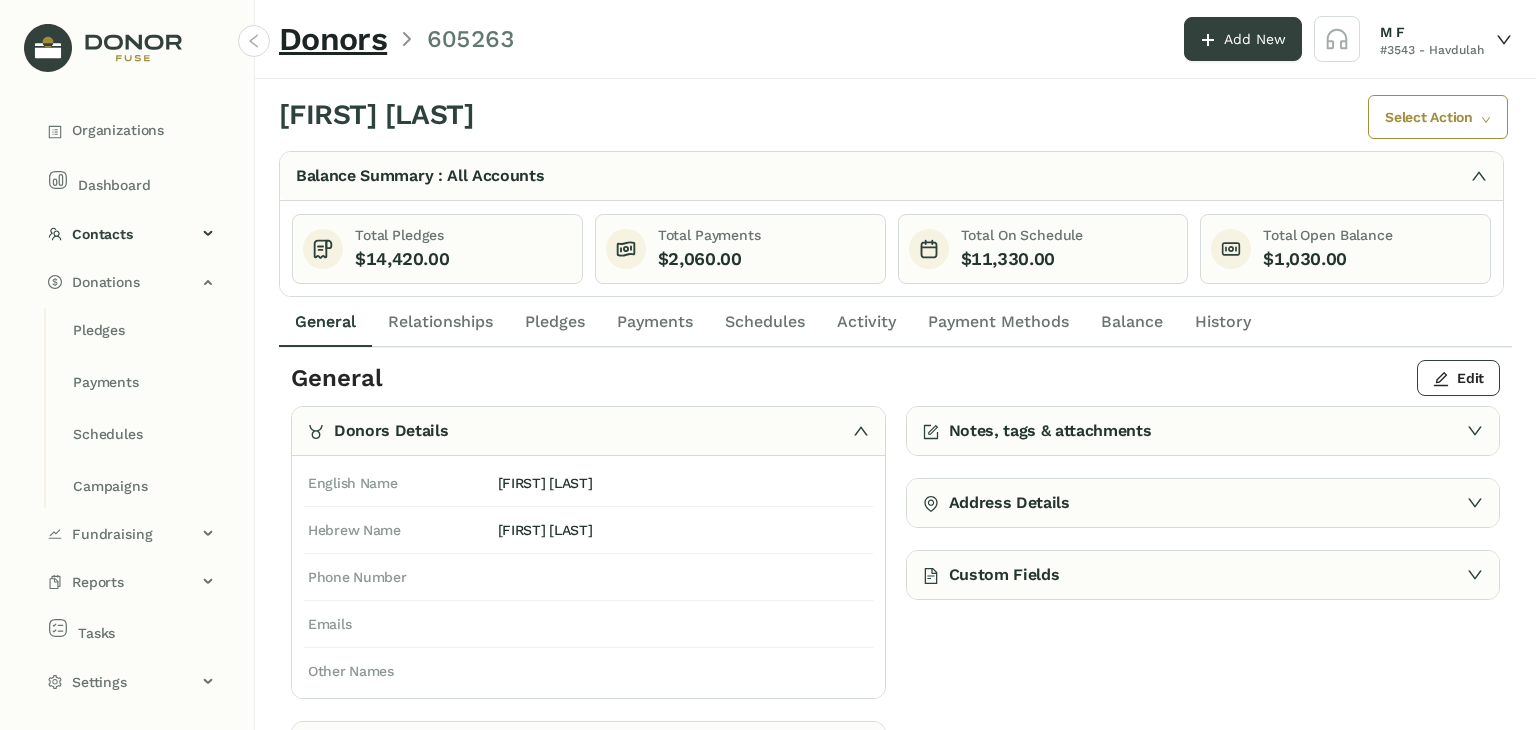 click on "Schedules" 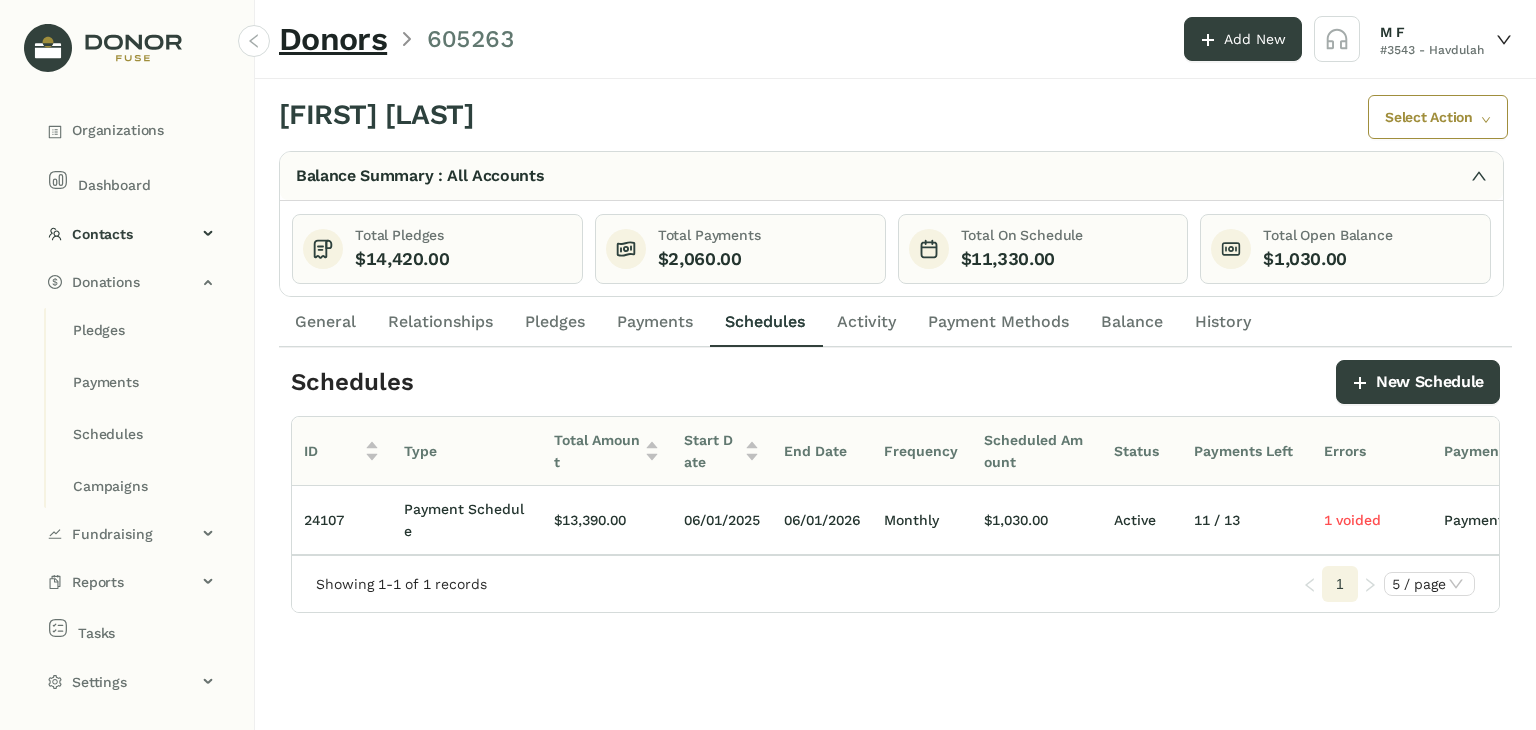 click on "Payments" 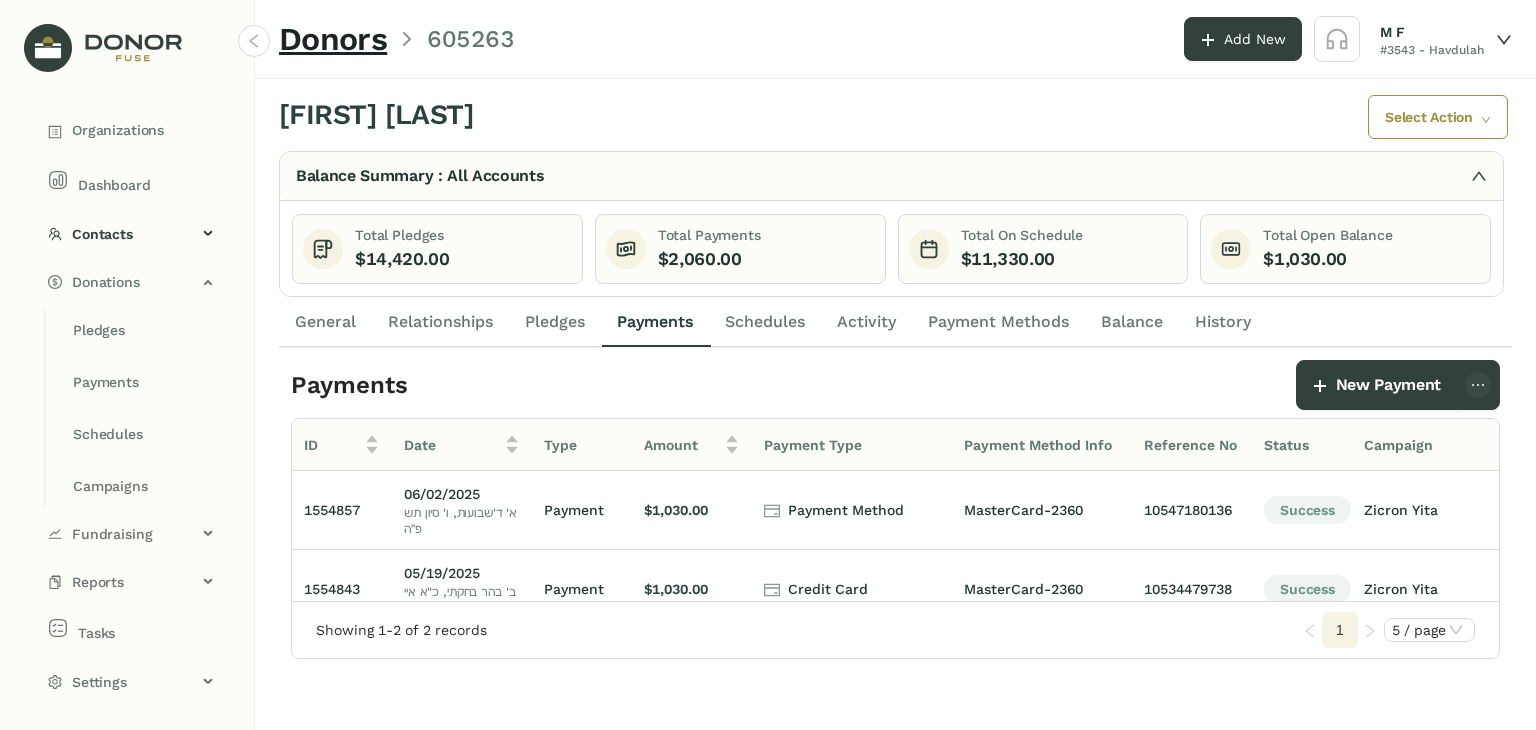 click on "Schedules" 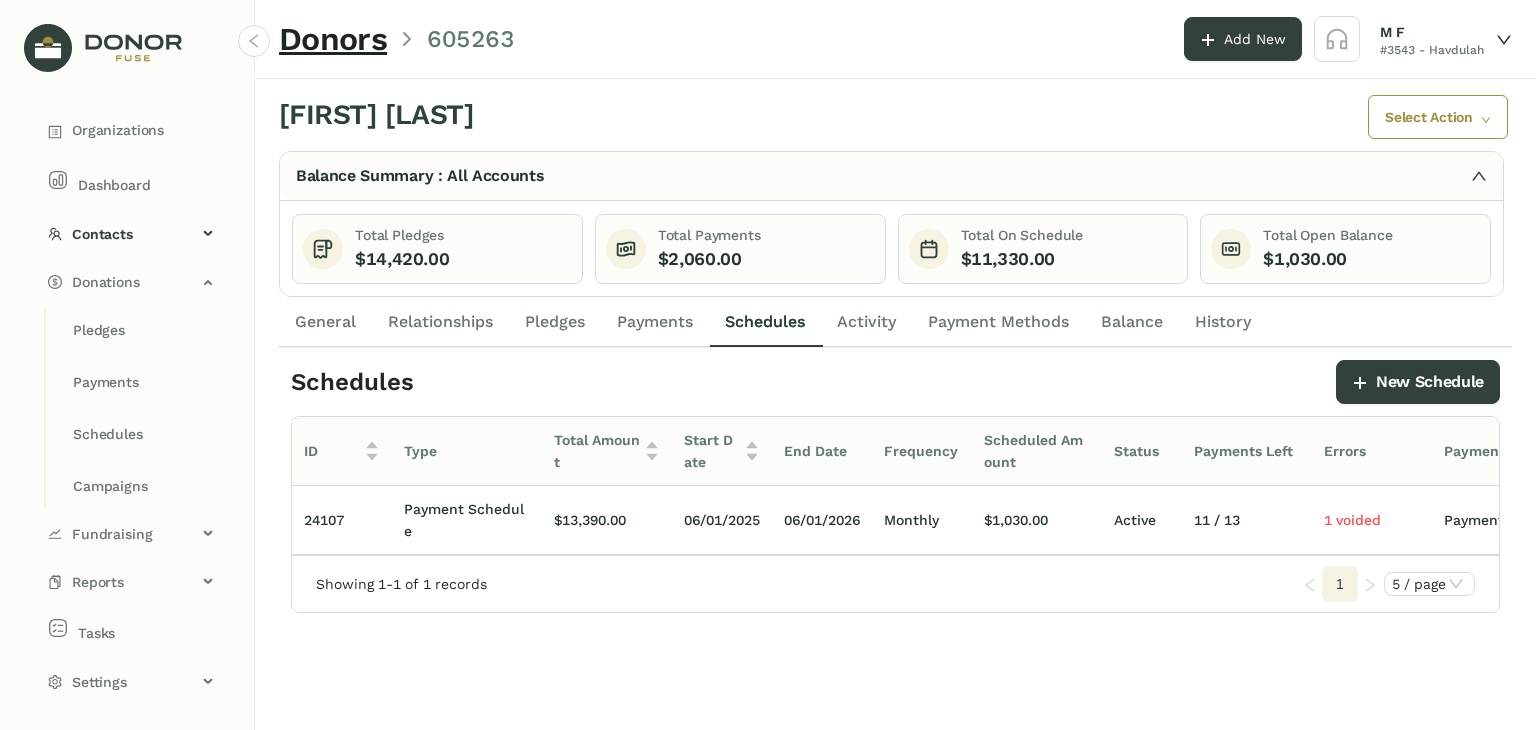 click on "Payments" 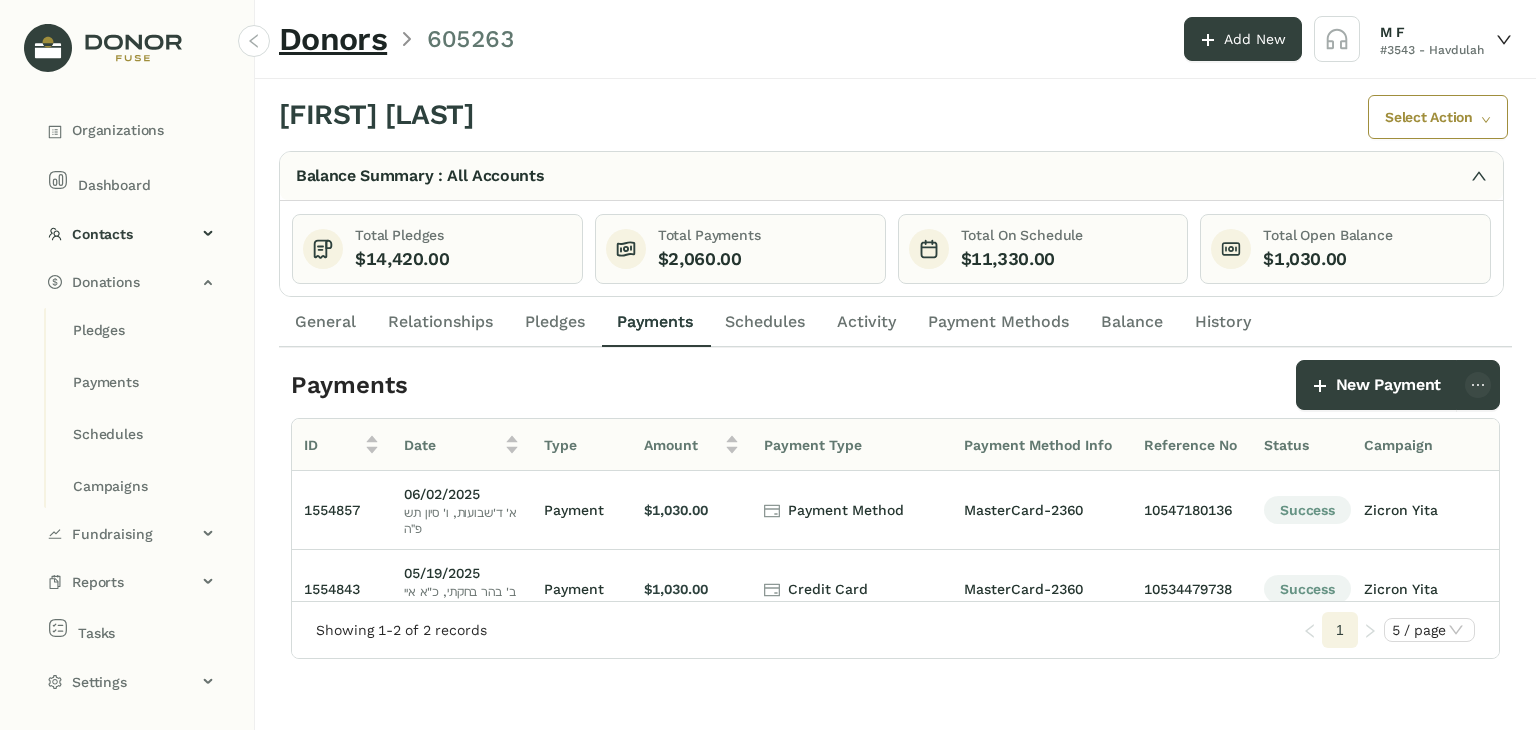 click on "Pledges" 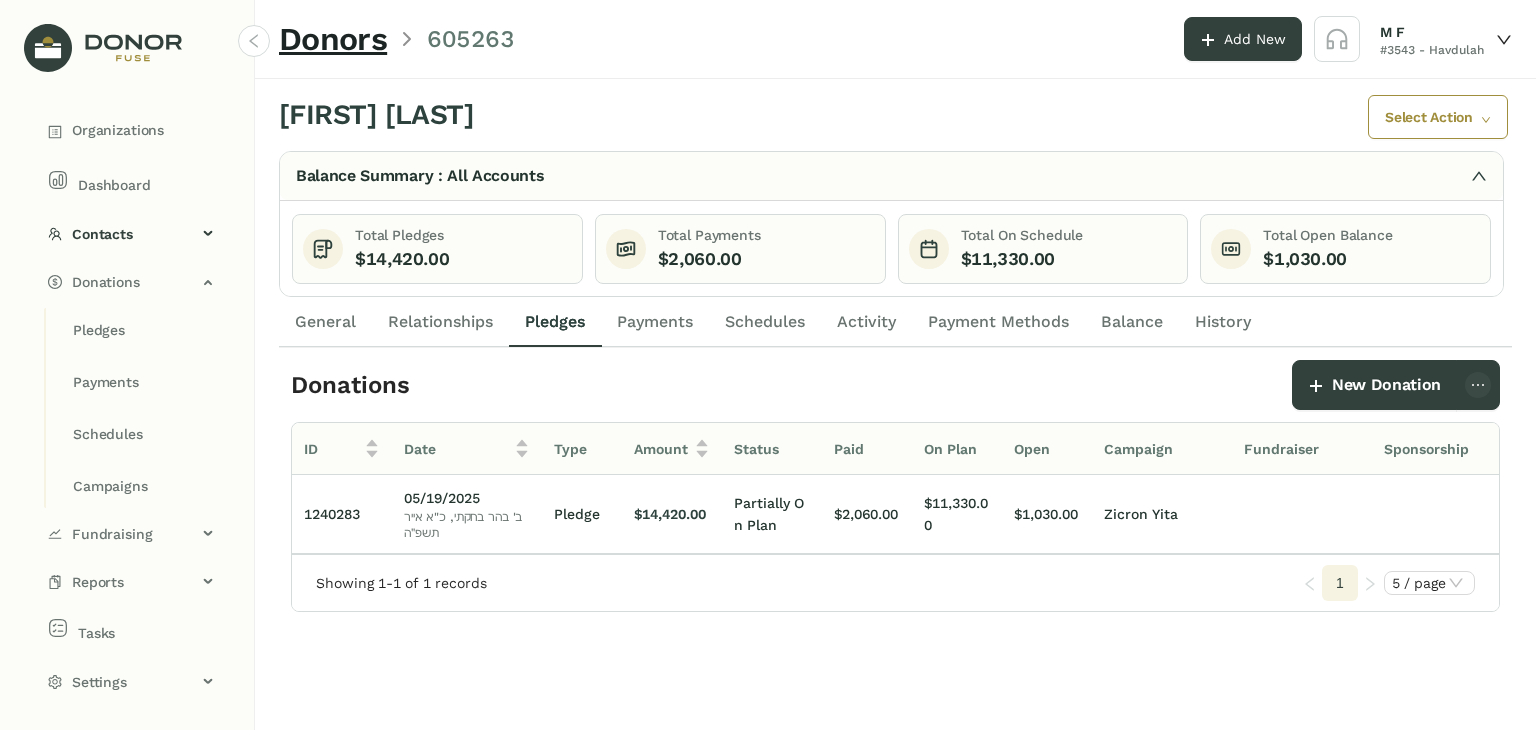 click on "Payments" 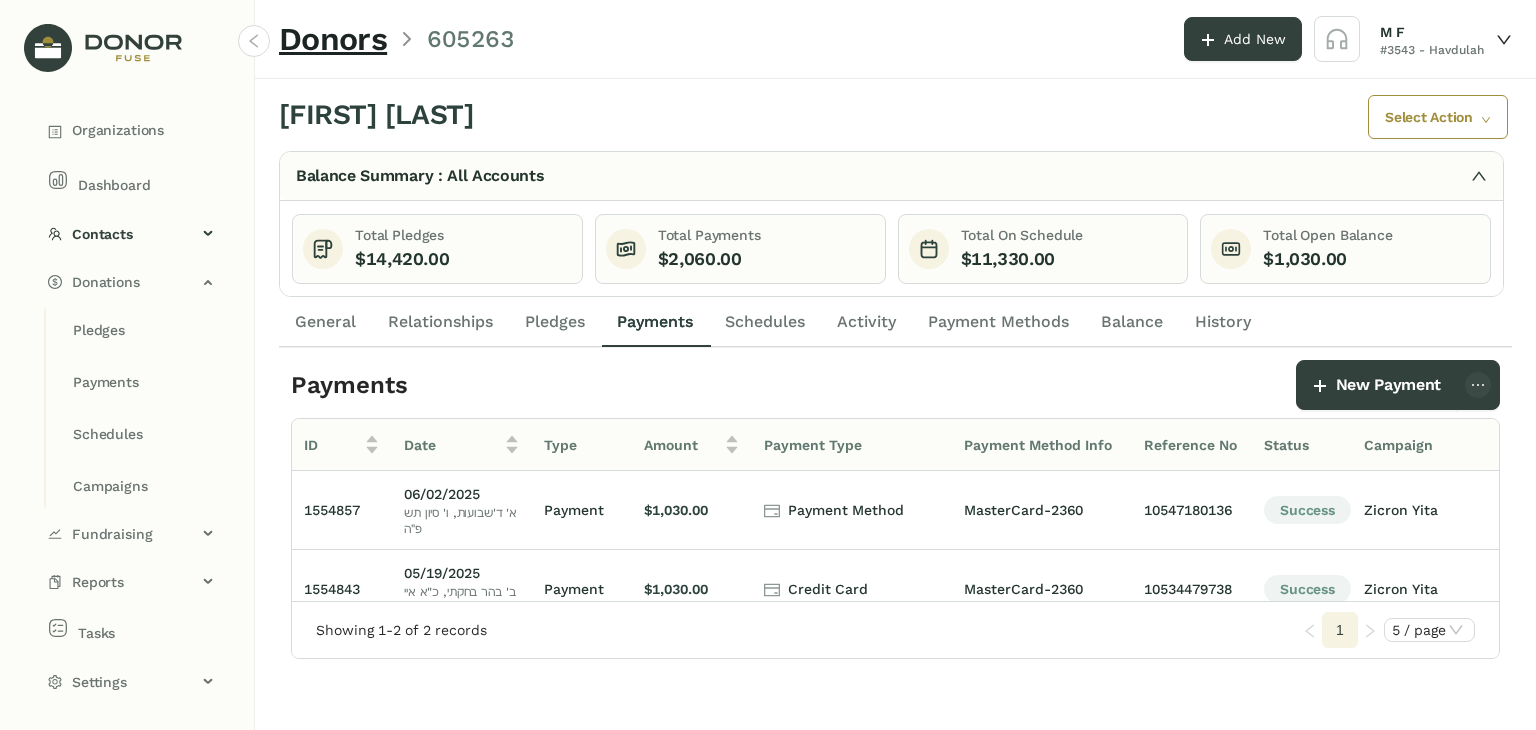 click on "Schedules" 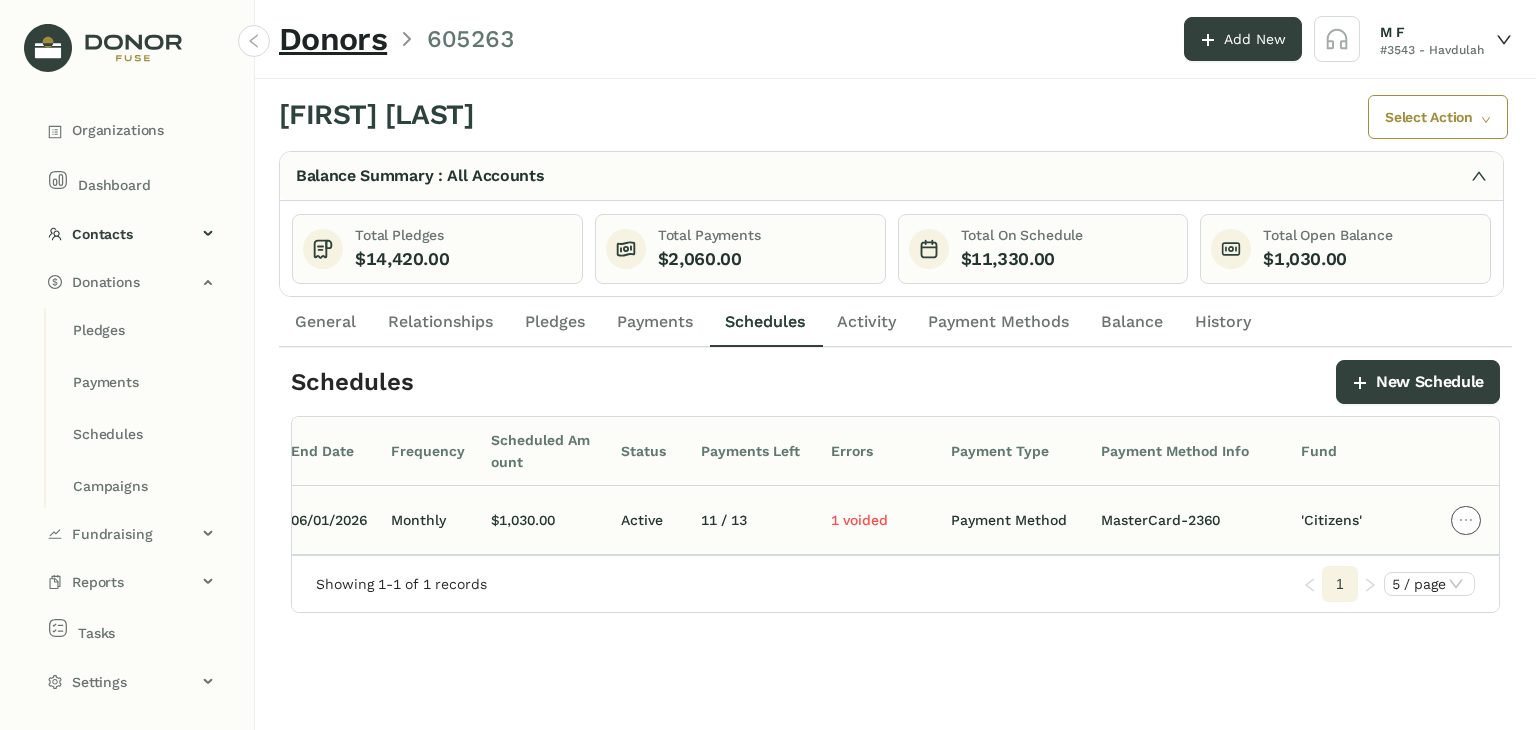 click 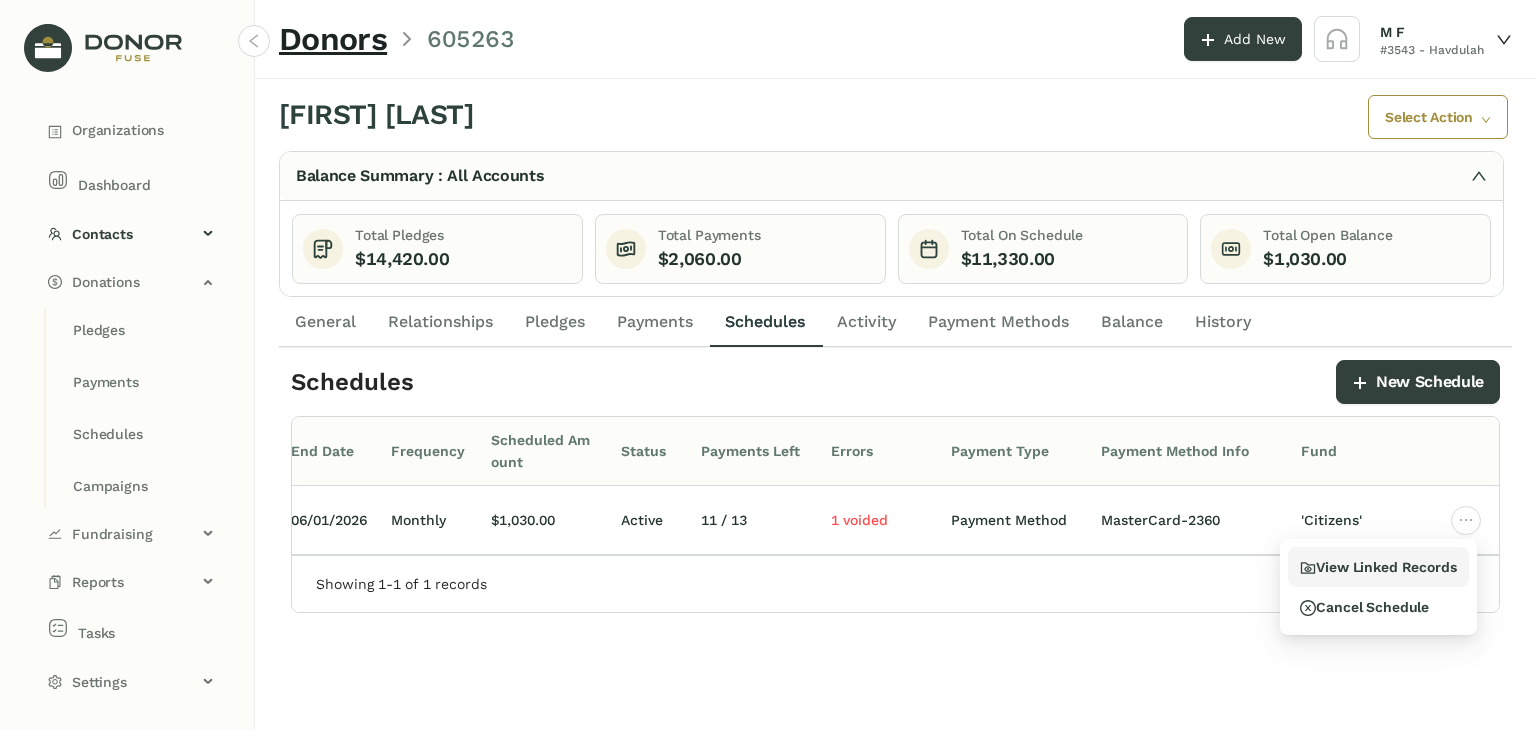 click on "View Linked Records" at bounding box center [1378, 567] 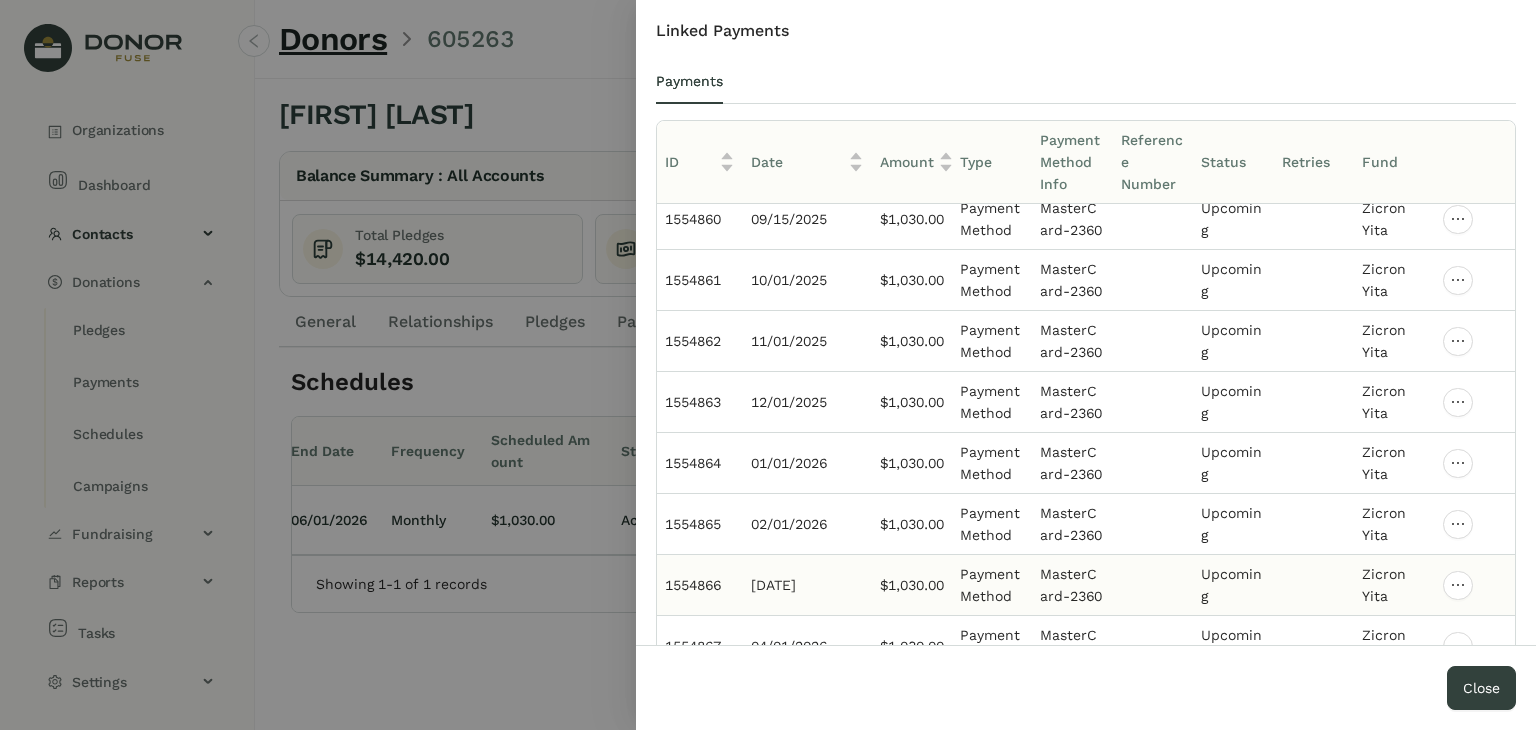 scroll, scrollTop: 290, scrollLeft: 0, axis: vertical 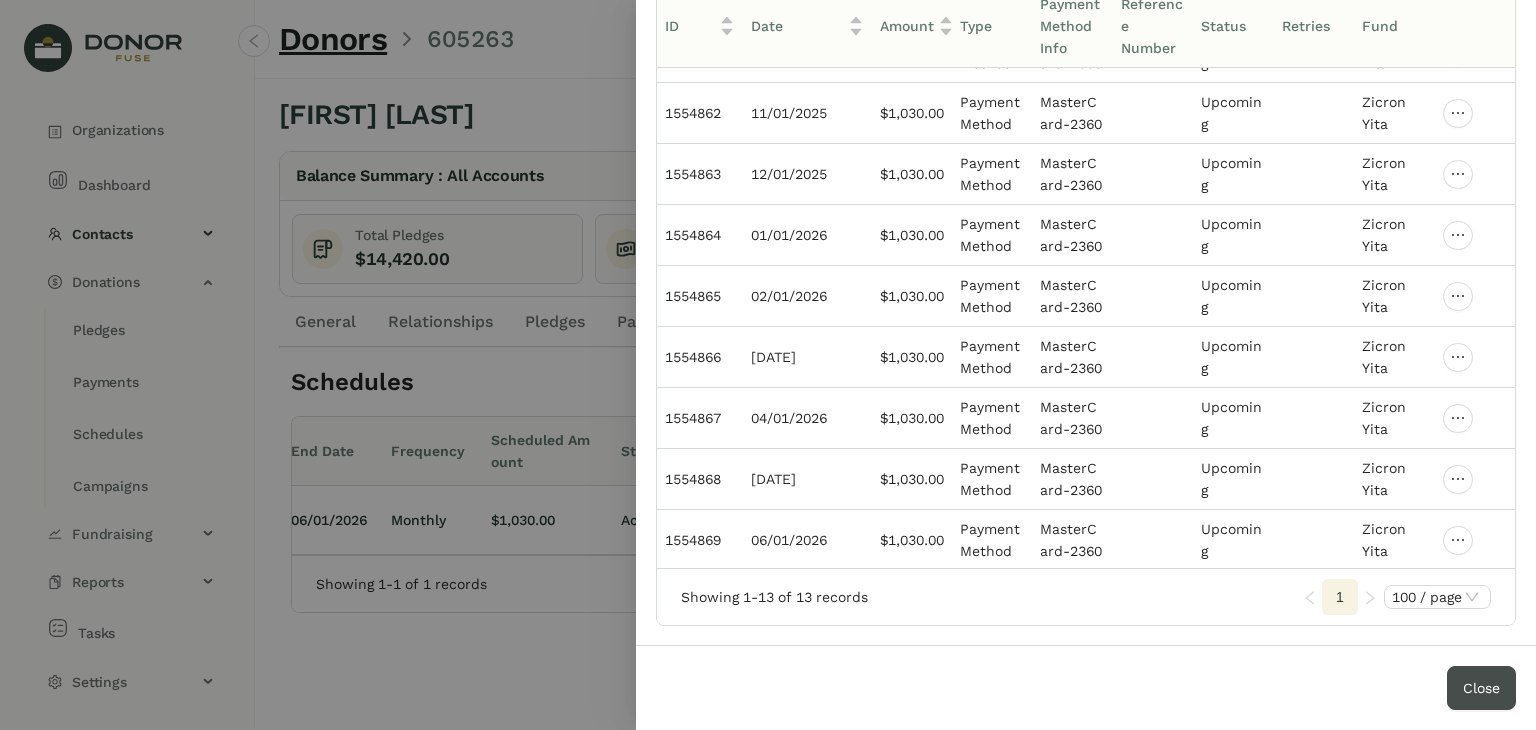 click on "Close" at bounding box center (1481, 688) 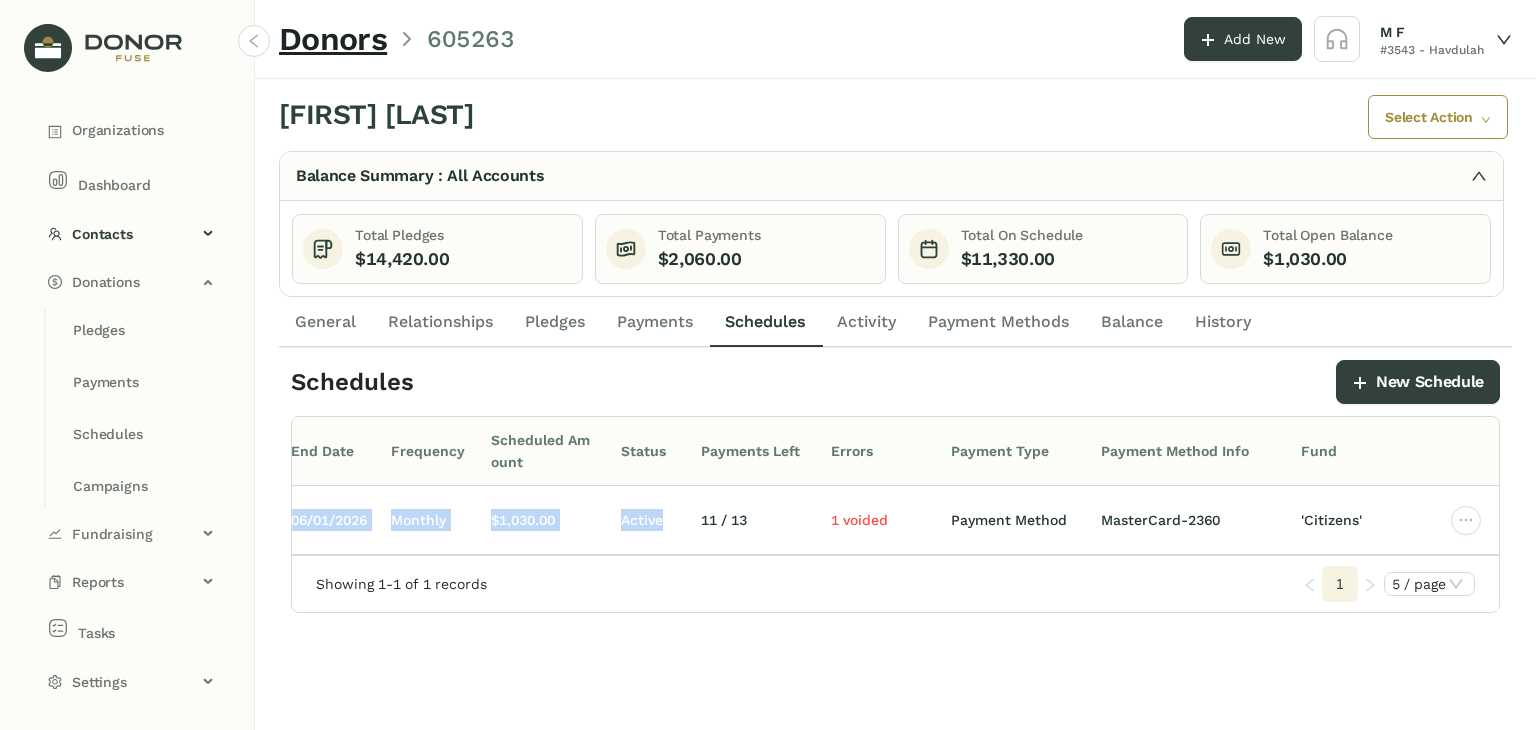 drag, startPoint x: 665, startPoint y: 549, endPoint x: 500, endPoint y: 558, distance: 165.24527 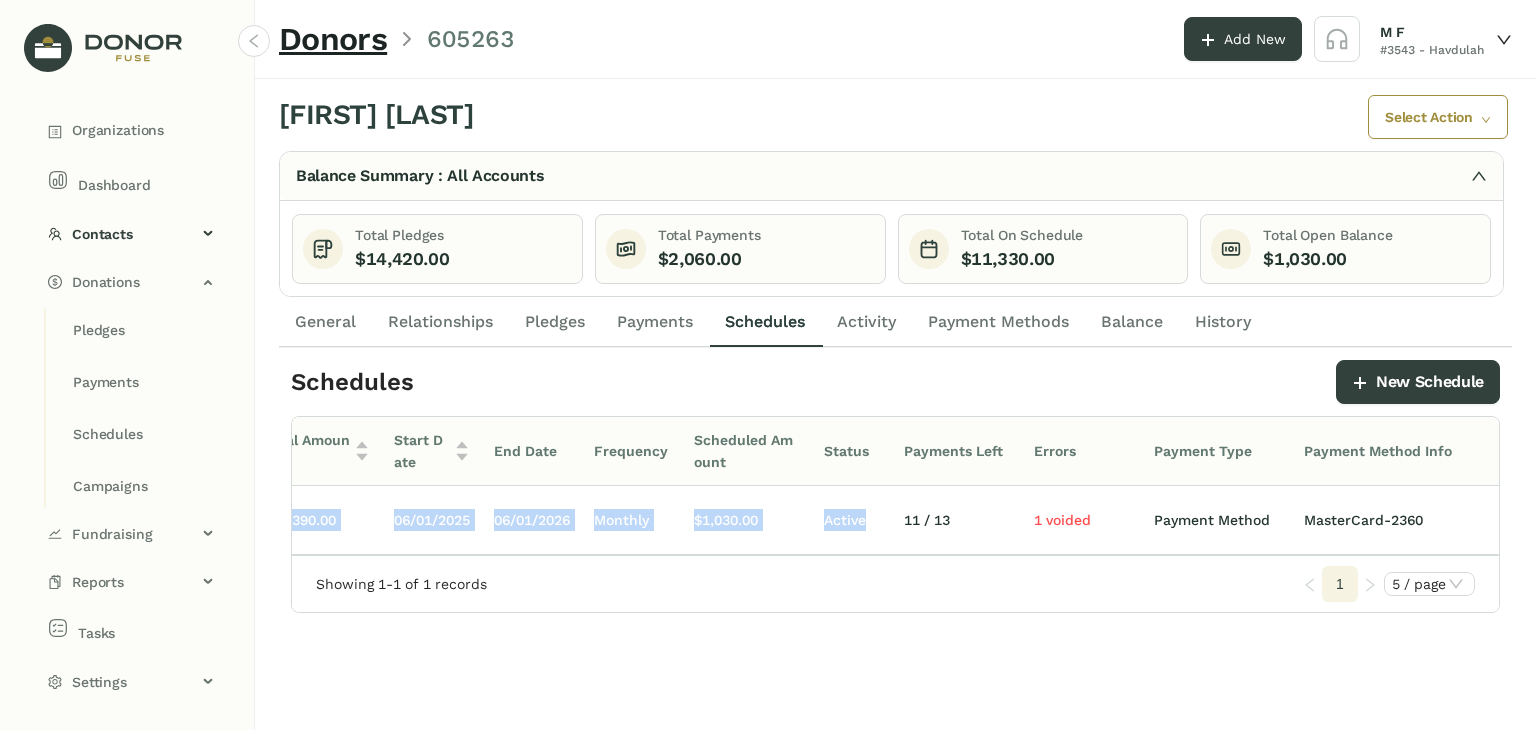 scroll, scrollTop: 0, scrollLeft: 100, axis: horizontal 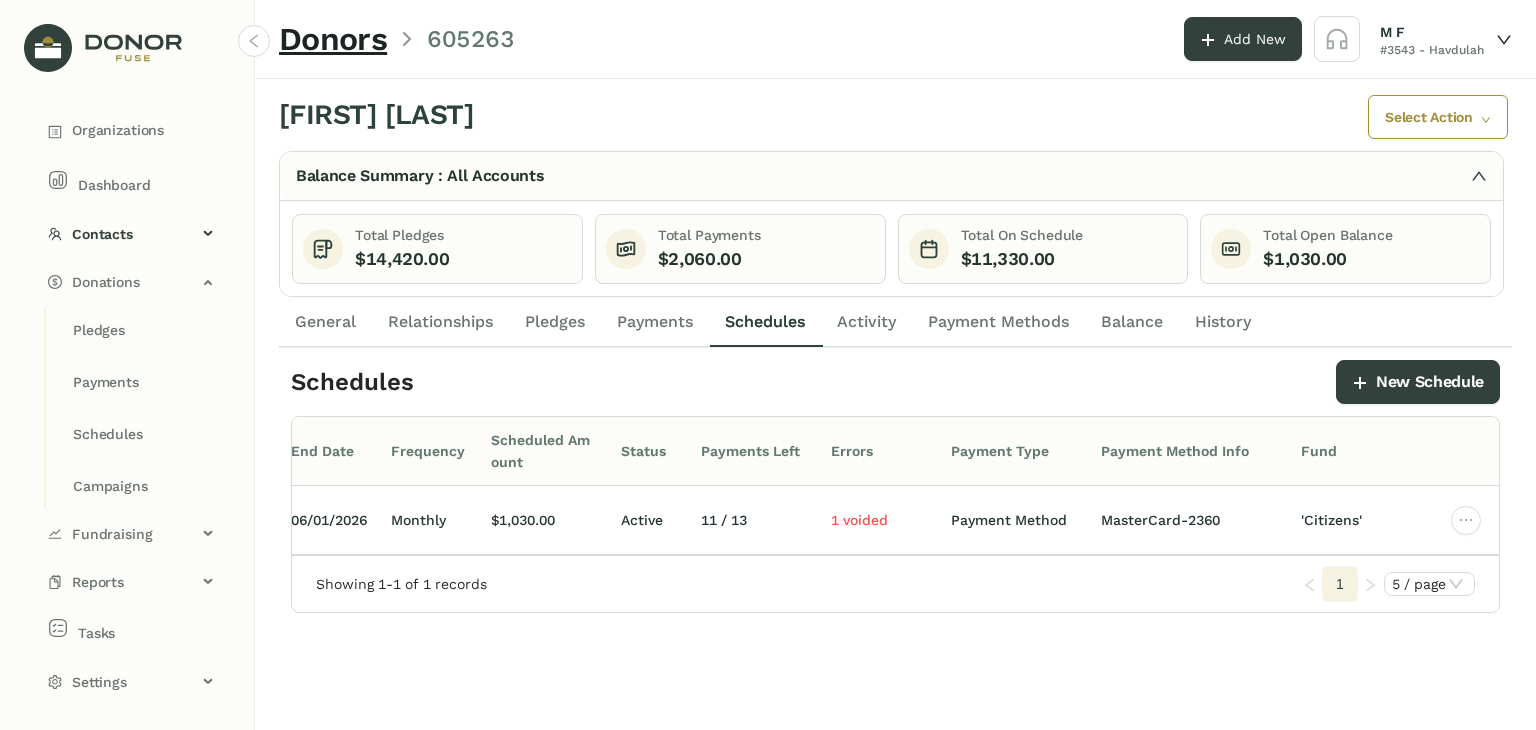 click on "Showing 1-1 of 1 records  1 5 / page" 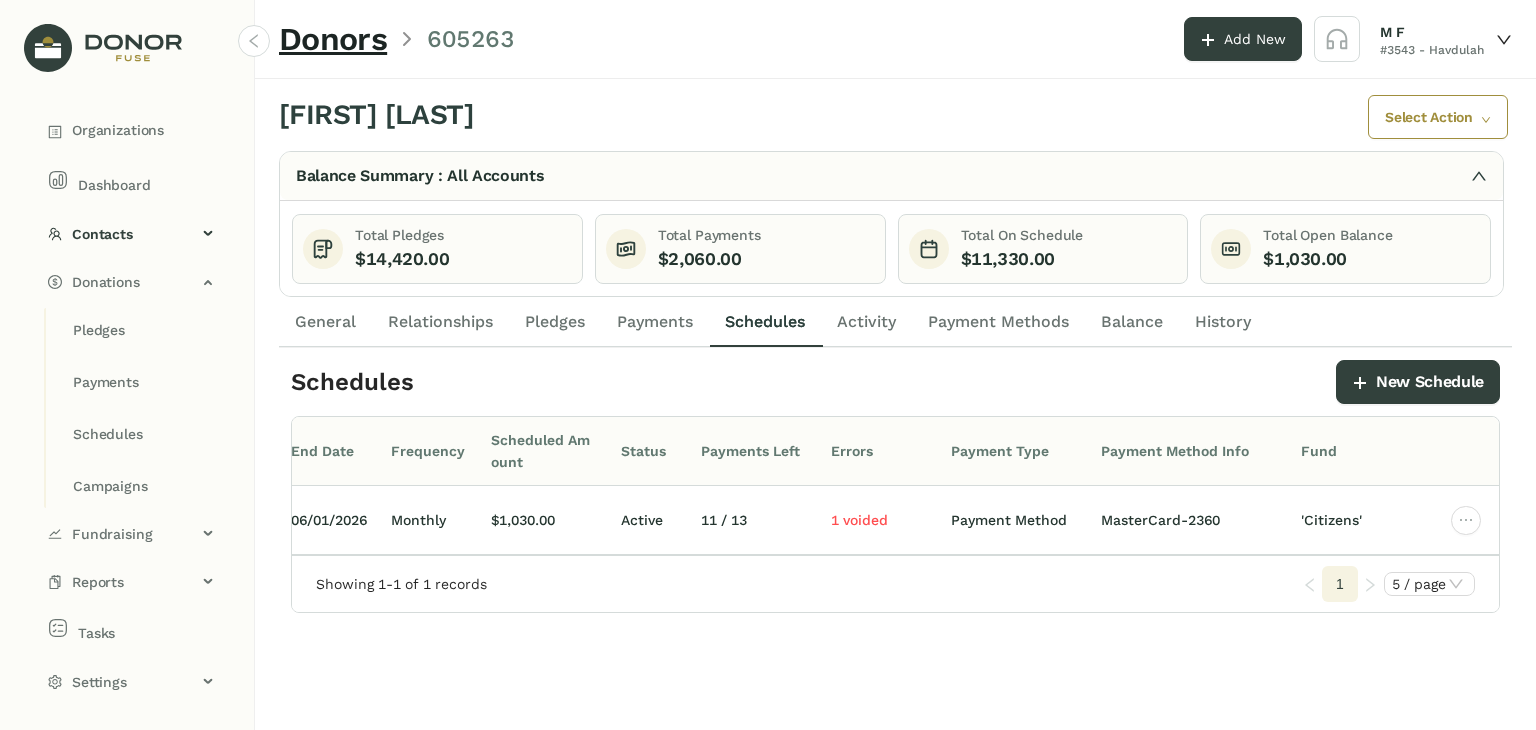 scroll, scrollTop: 0, scrollLeft: 432, axis: horizontal 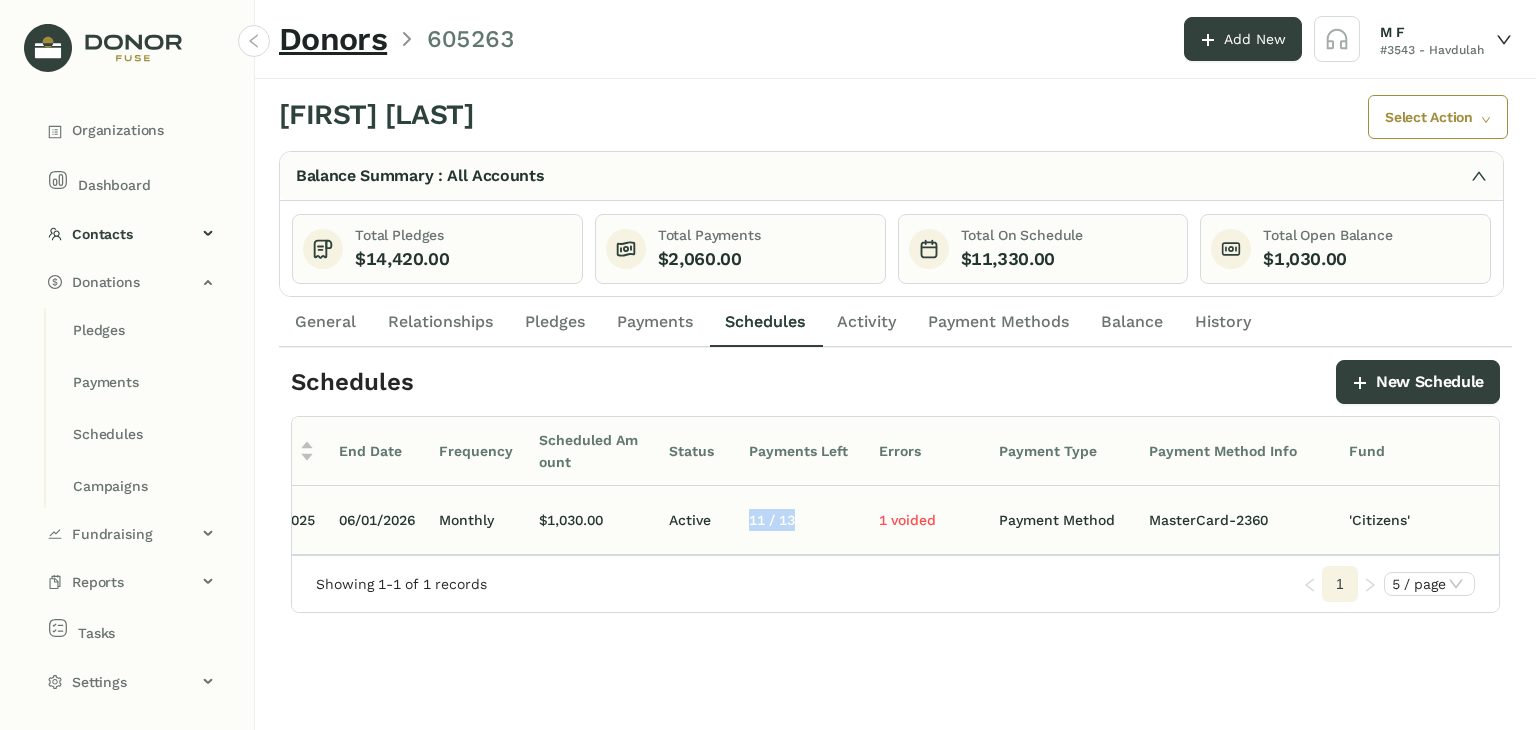 drag, startPoint x: 736, startPoint y: 519, endPoint x: 806, endPoint y: 519, distance: 70 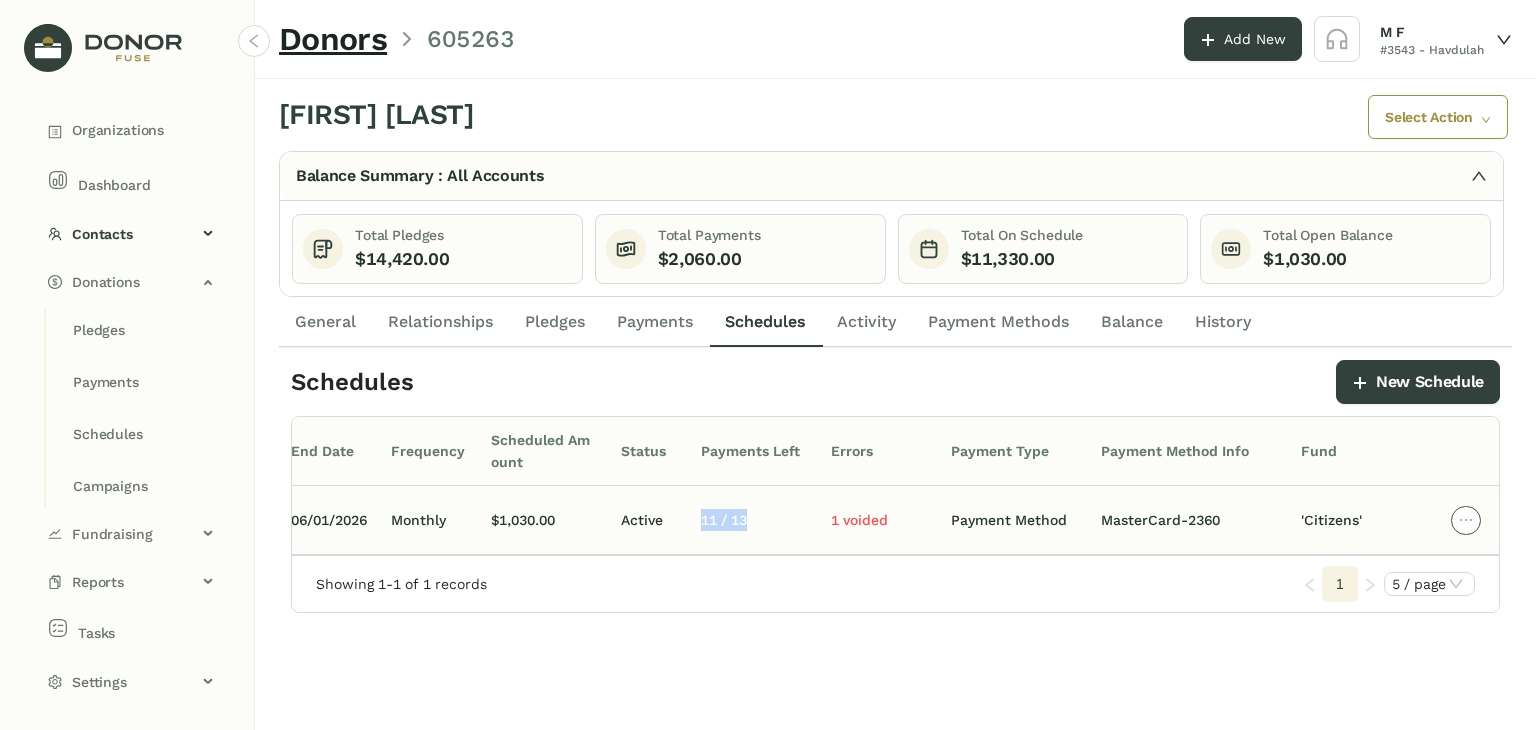 click 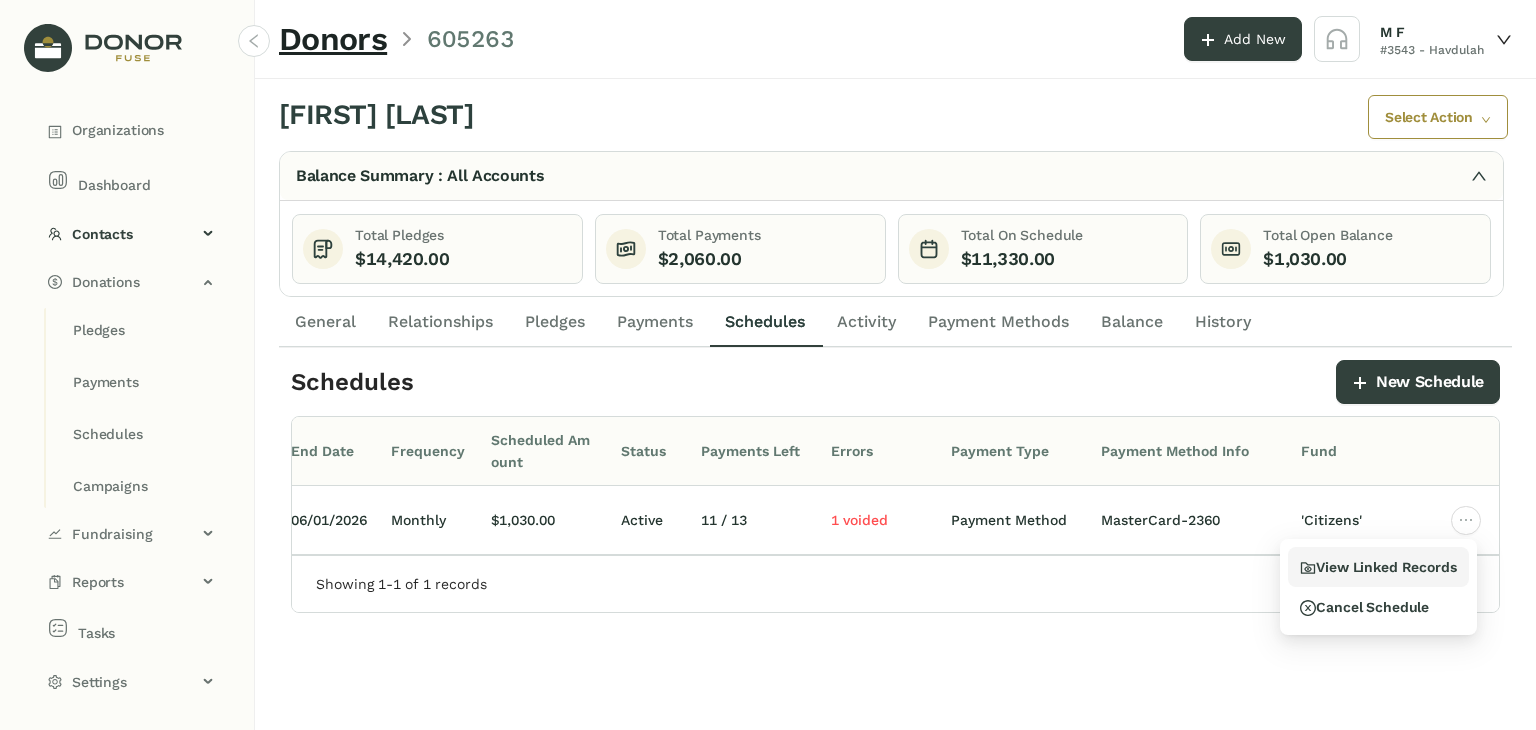 click on "View Linked Records" at bounding box center [1378, 567] 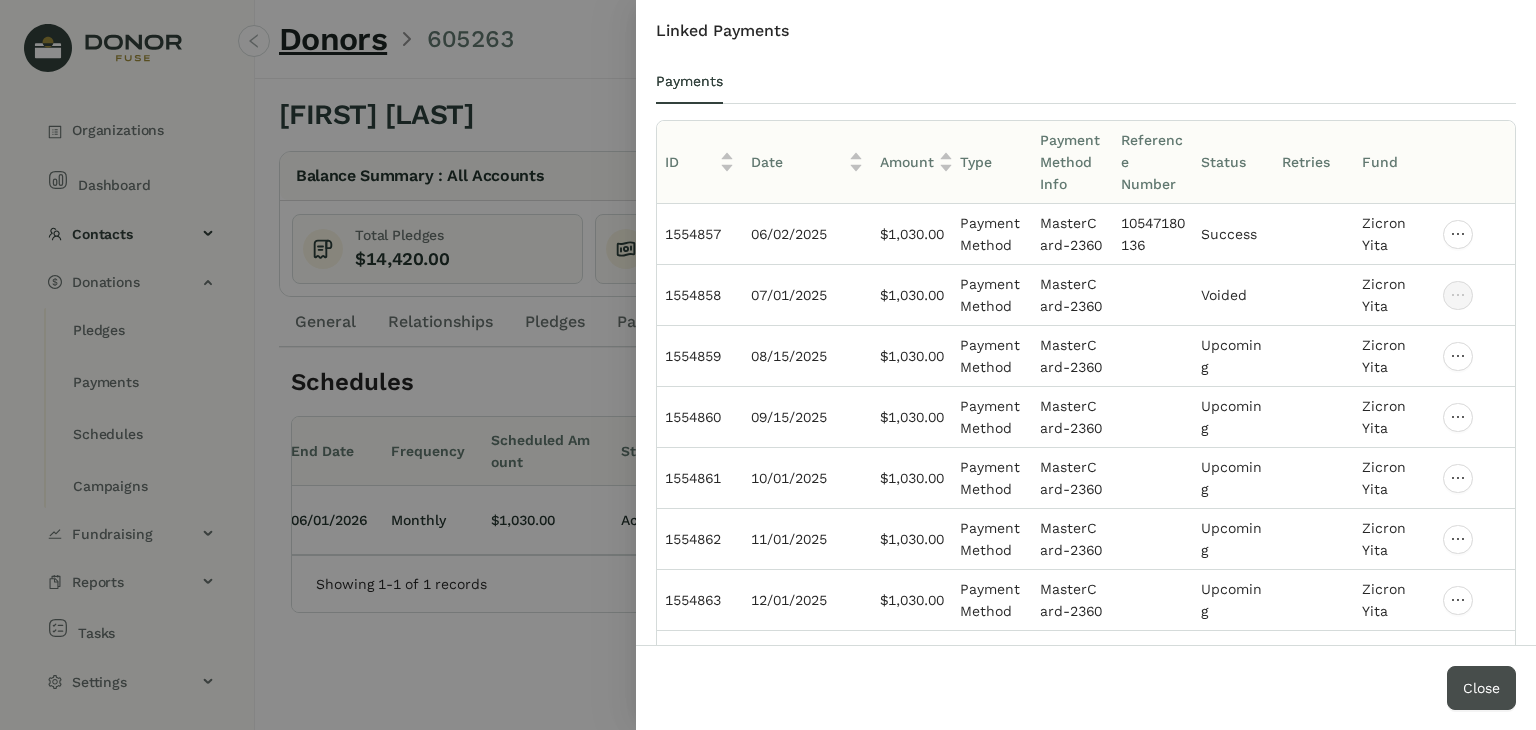 click on "Close" at bounding box center [1481, 688] 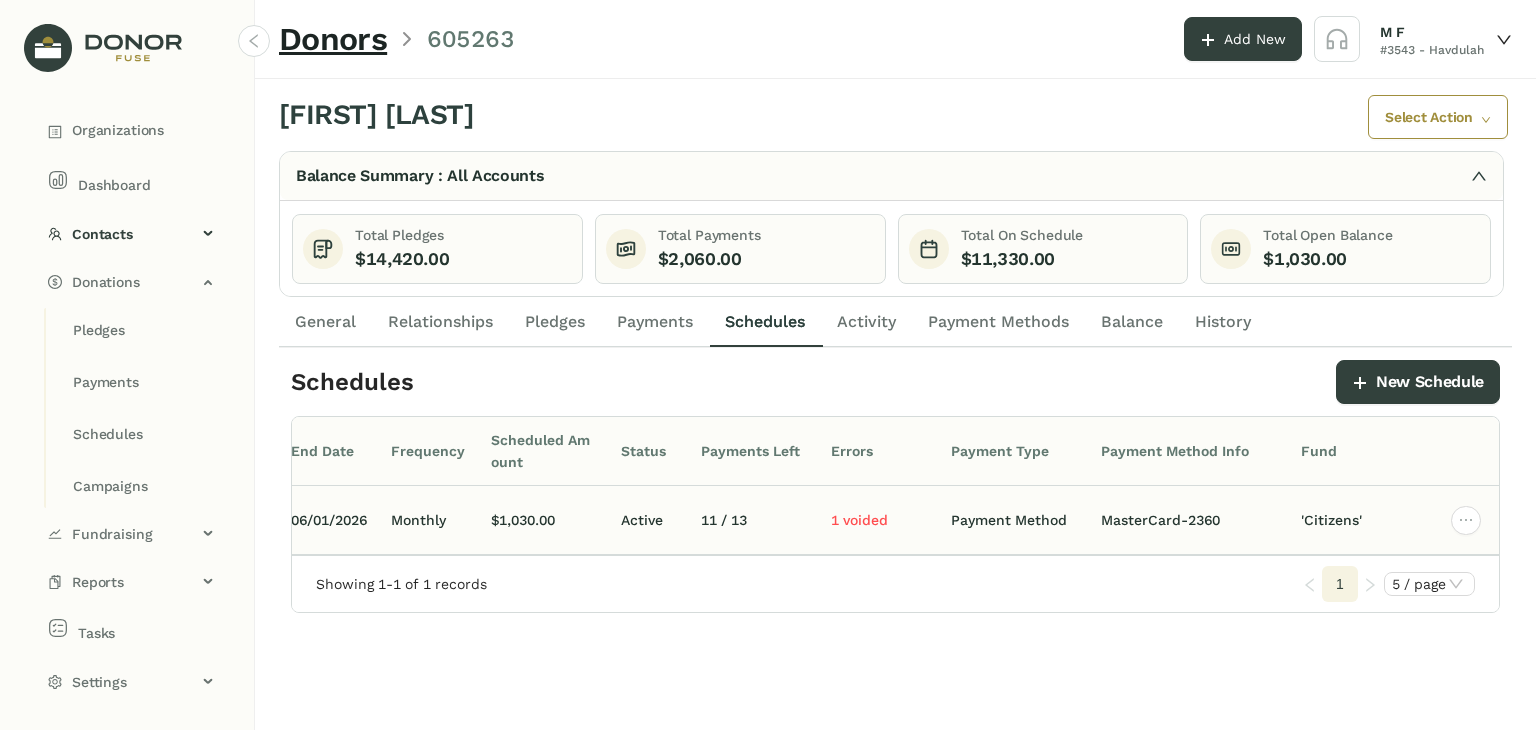 drag, startPoint x: 892, startPoint y: 519, endPoint x: 828, endPoint y: 528, distance: 64.629715 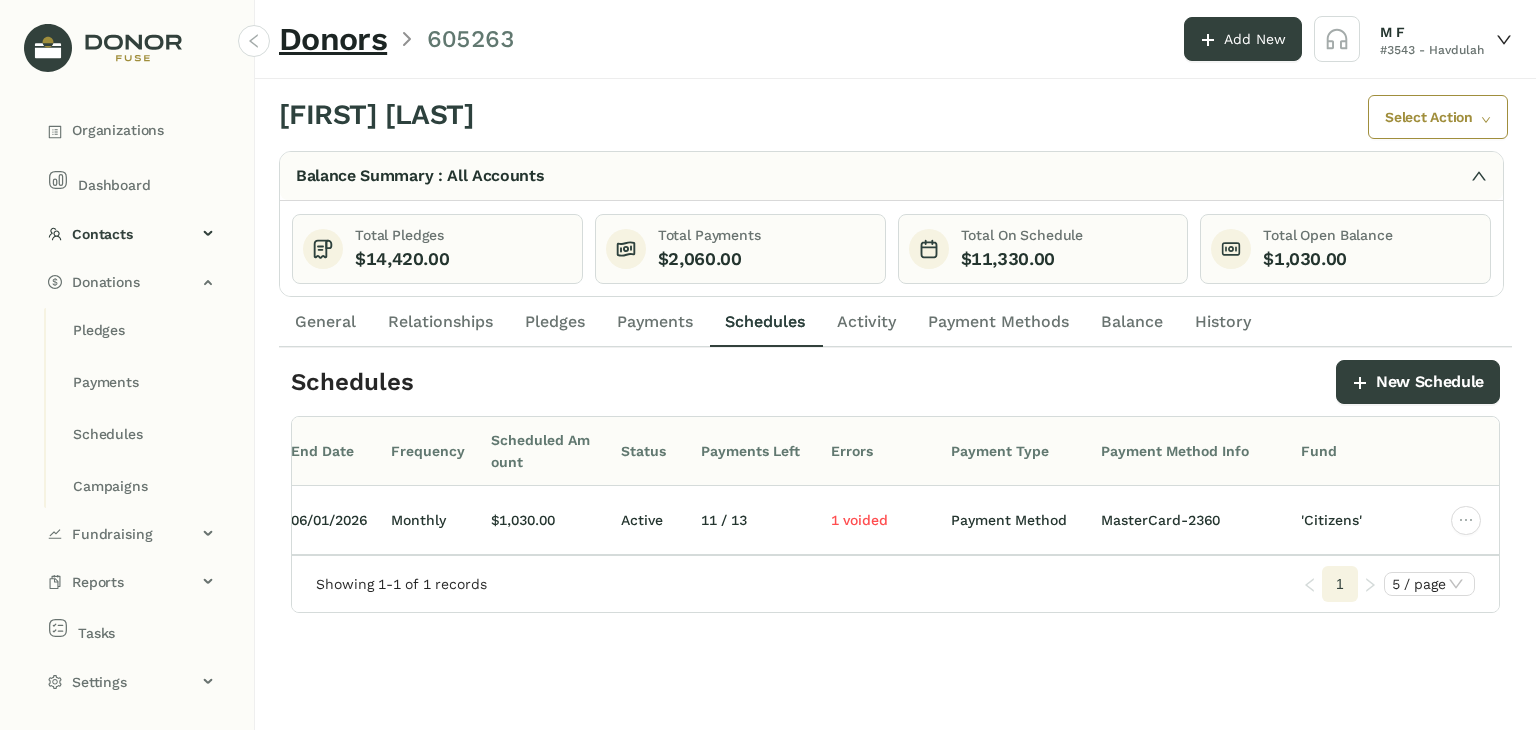 click on "[FIRST] [LAST]" 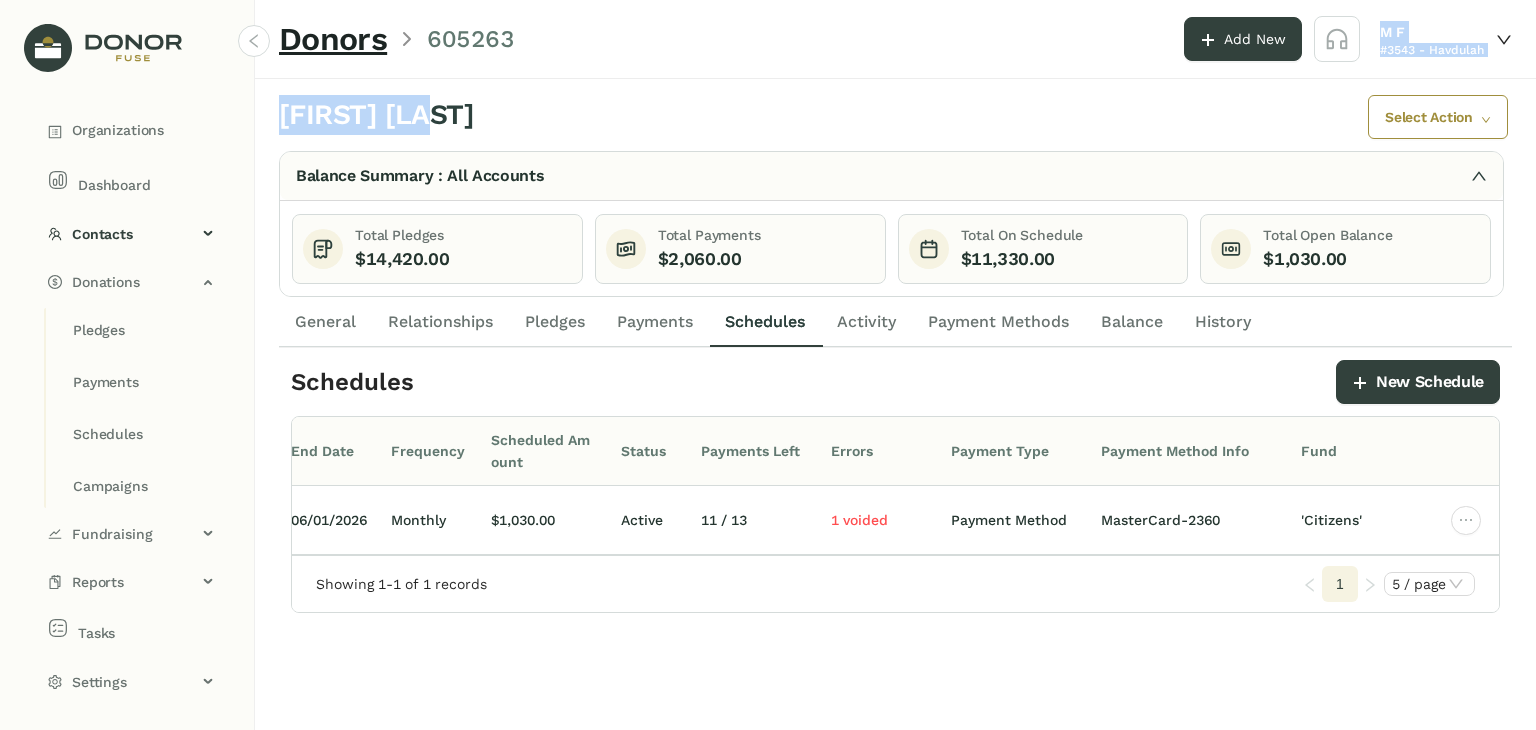 drag, startPoint x: 1092, startPoint y: 41, endPoint x: 900, endPoint y: 138, distance: 215.1116 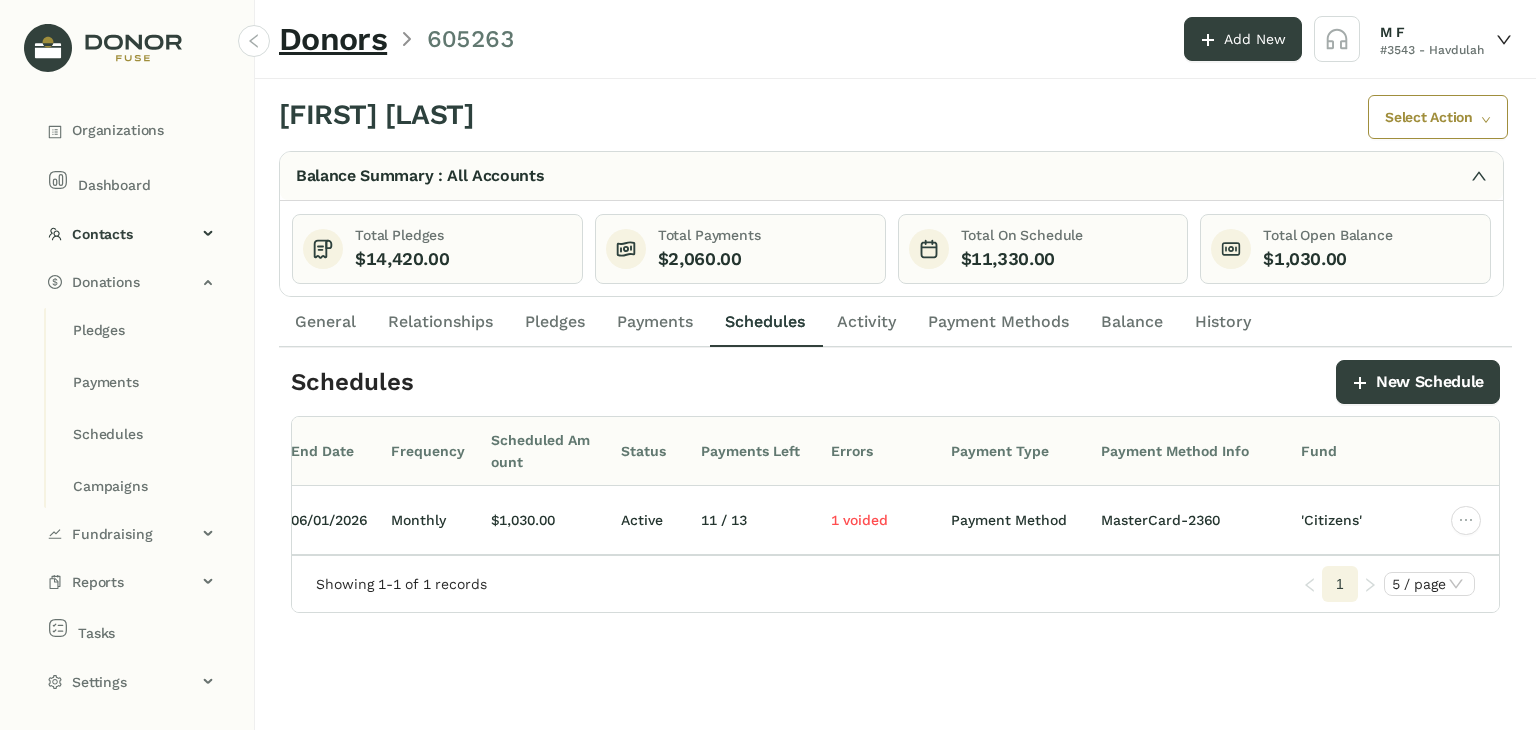 drag, startPoint x: 484, startPoint y: 108, endPoint x: 478, endPoint y: 90, distance: 18.973665 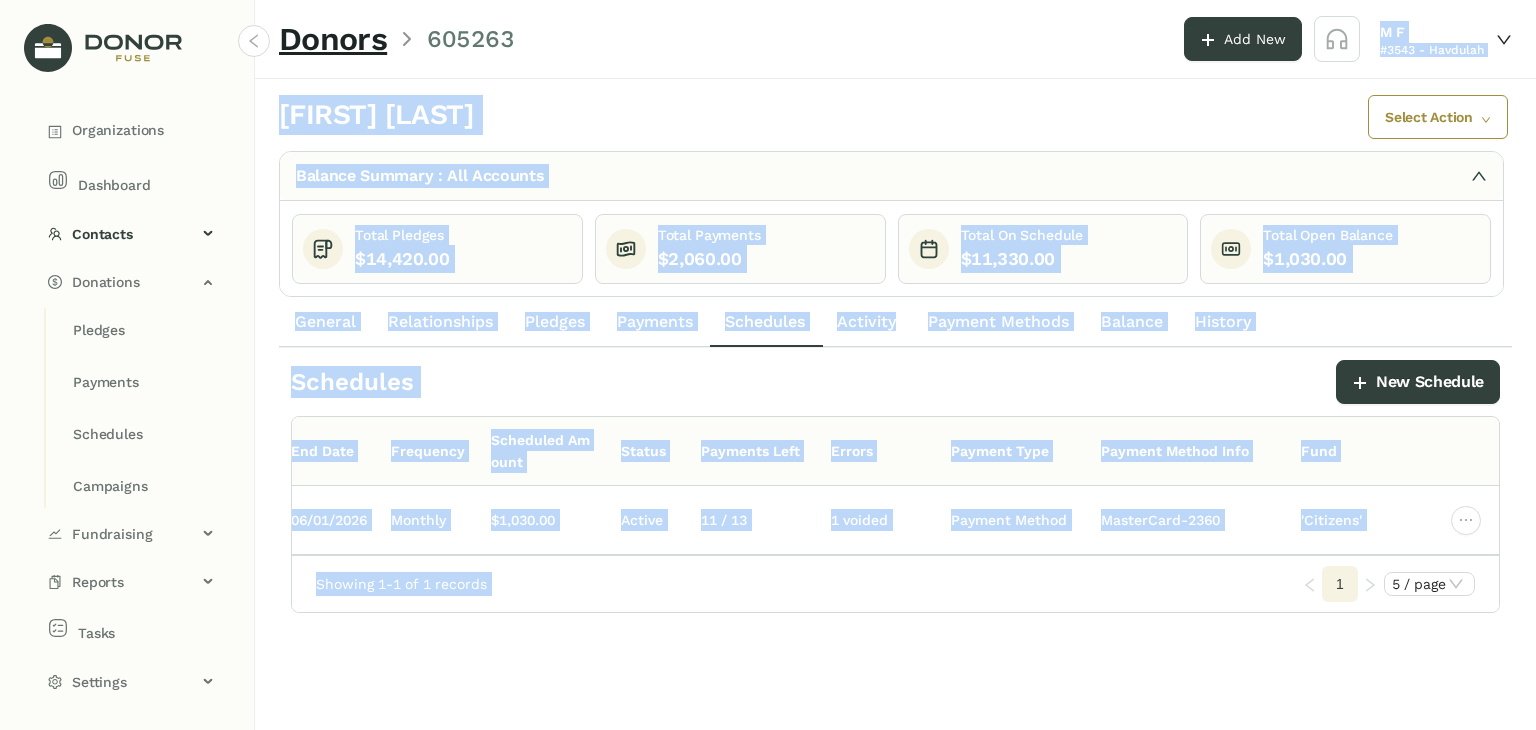 drag, startPoint x: 604, startPoint y: 19, endPoint x: 1454, endPoint y: 619, distance: 1040.4326 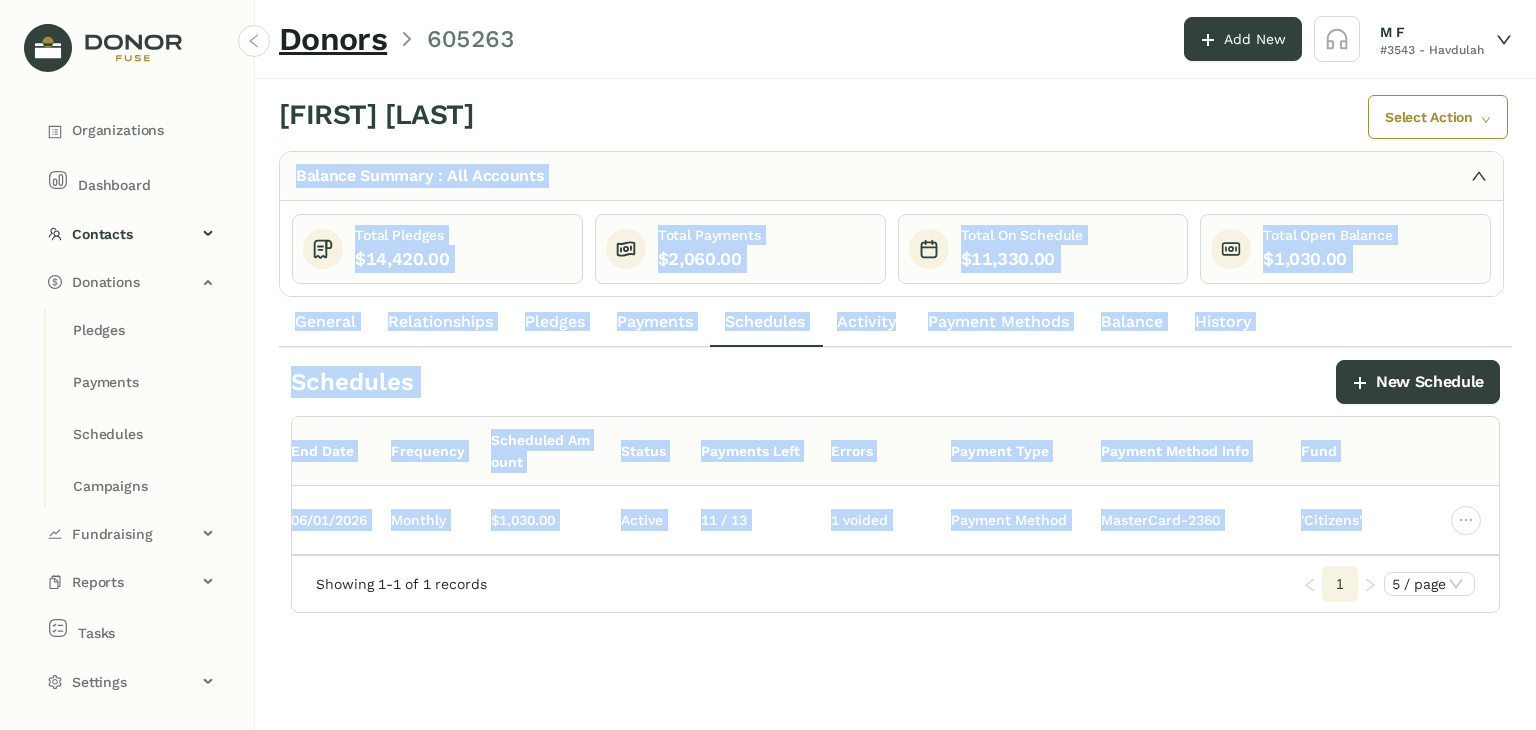 scroll, scrollTop: 0, scrollLeft: 371, axis: horizontal 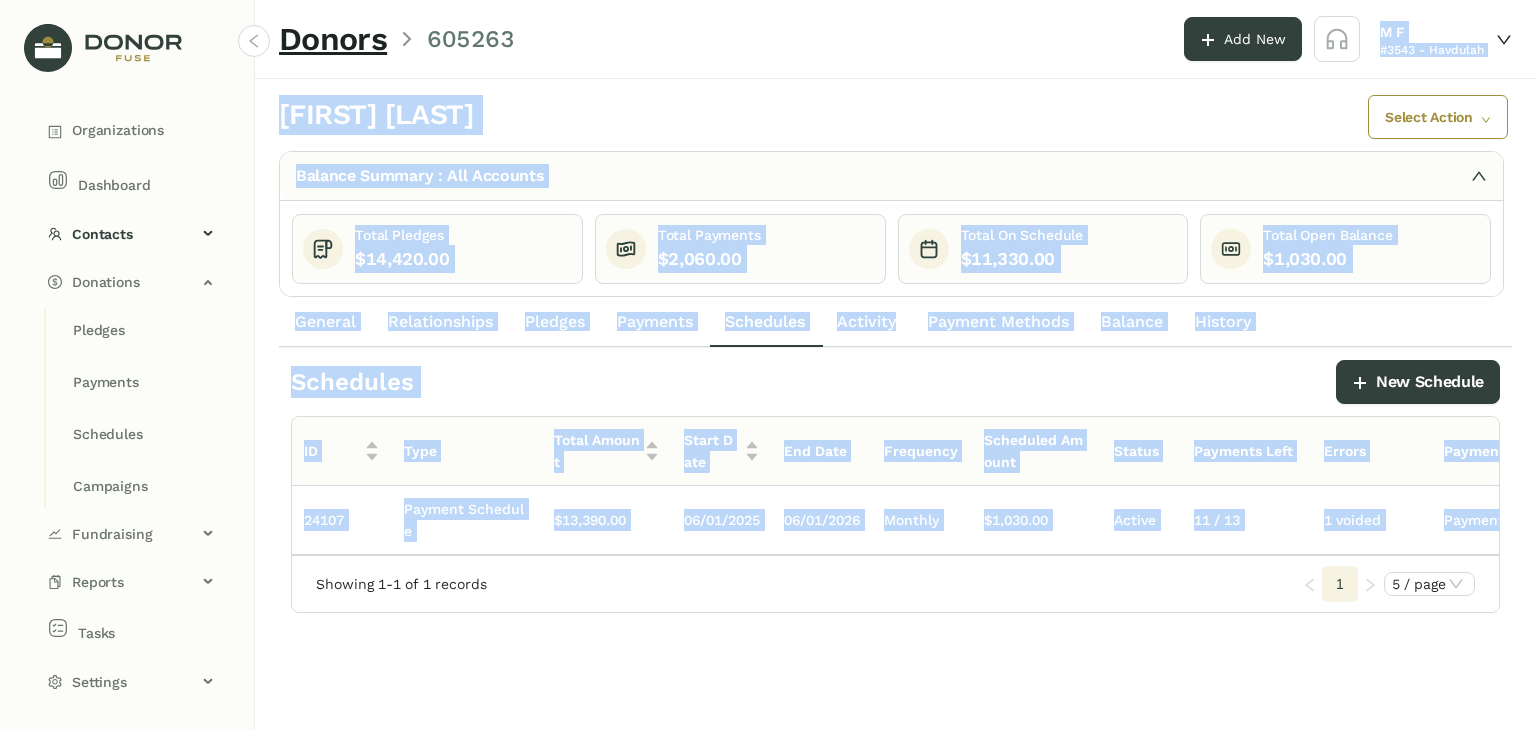 drag, startPoint x: 1380, startPoint y: 520, endPoint x: 652, endPoint y: 33, distance: 875.8727 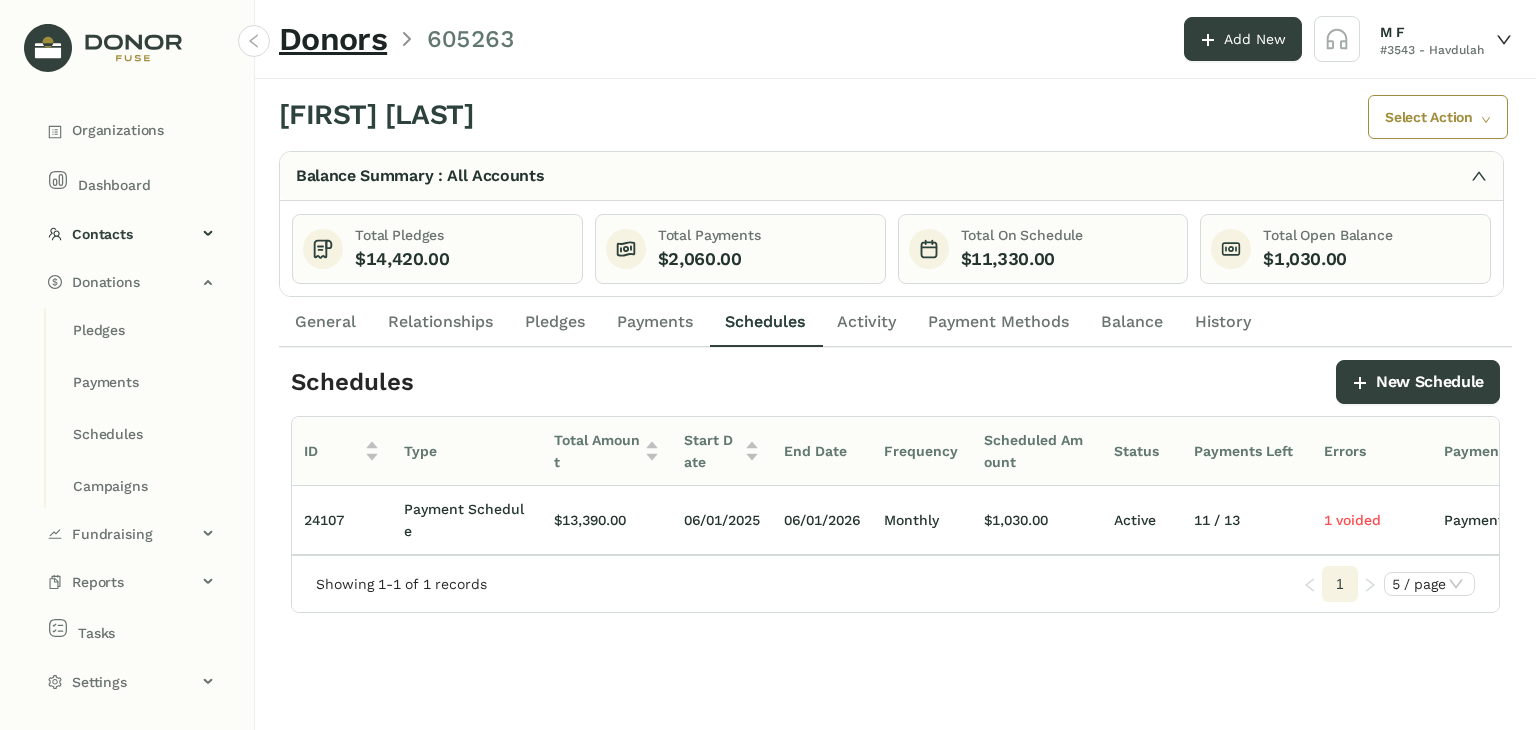 click on "Payments" 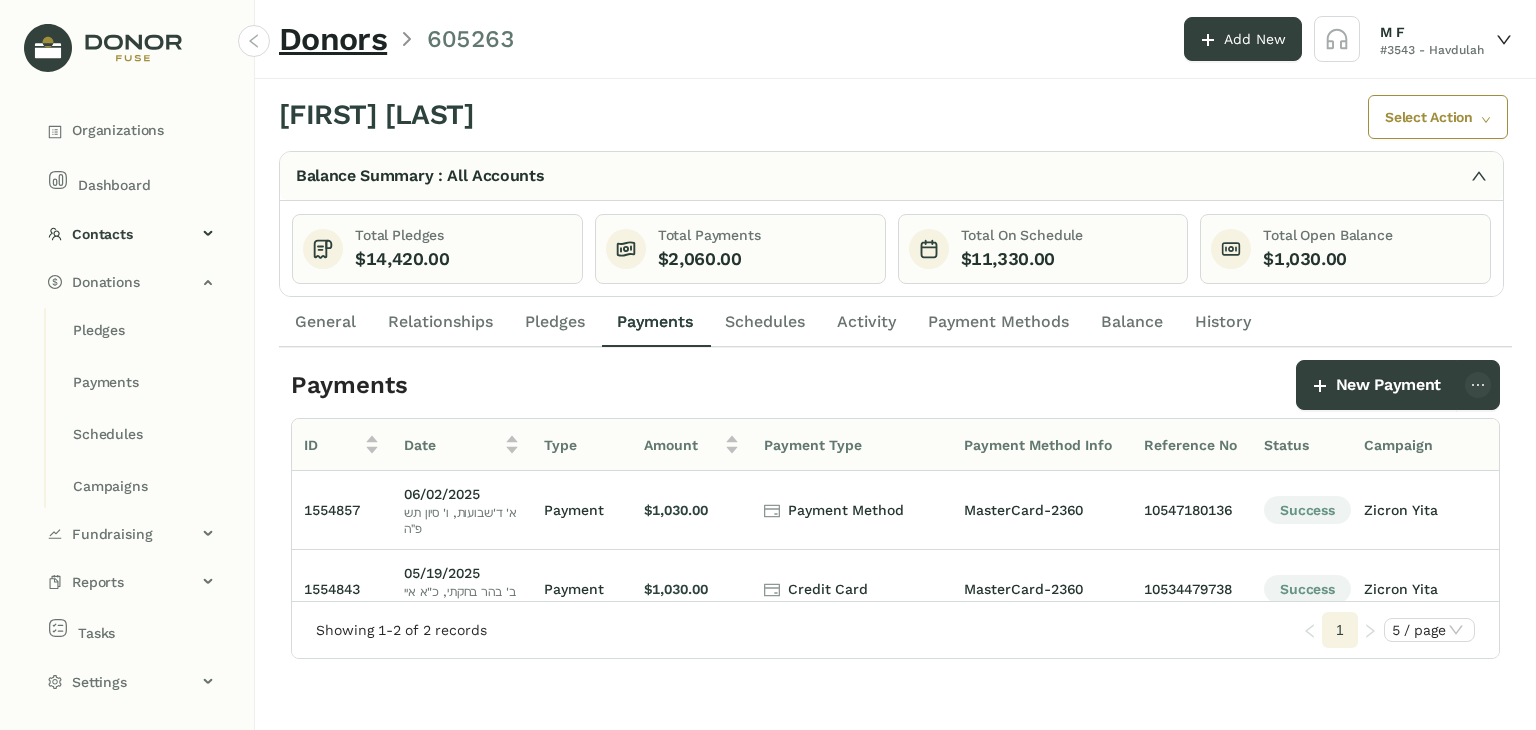 click on "Pledges" 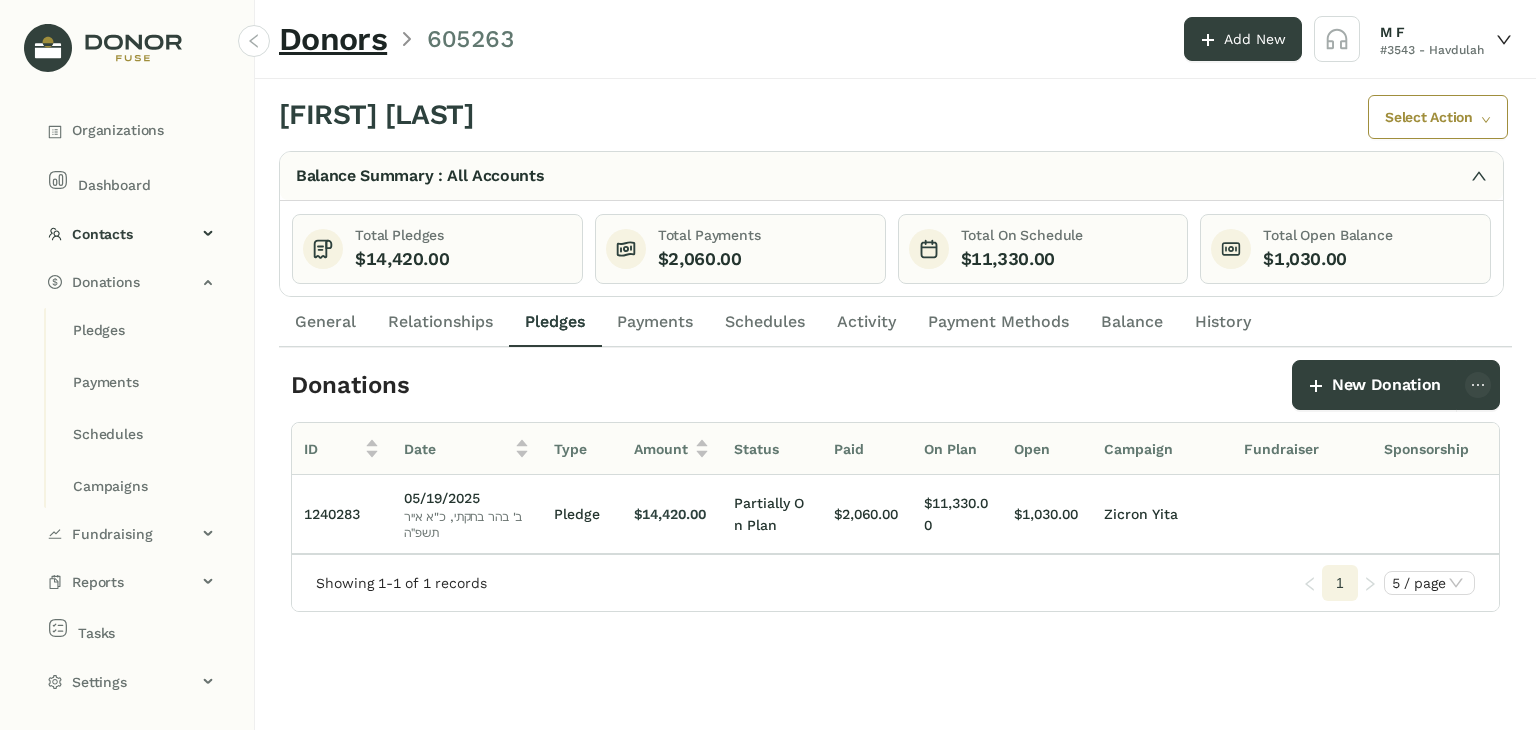 drag, startPoint x: 534, startPoint y: 619, endPoint x: 283, endPoint y: 393, distance: 337.75287 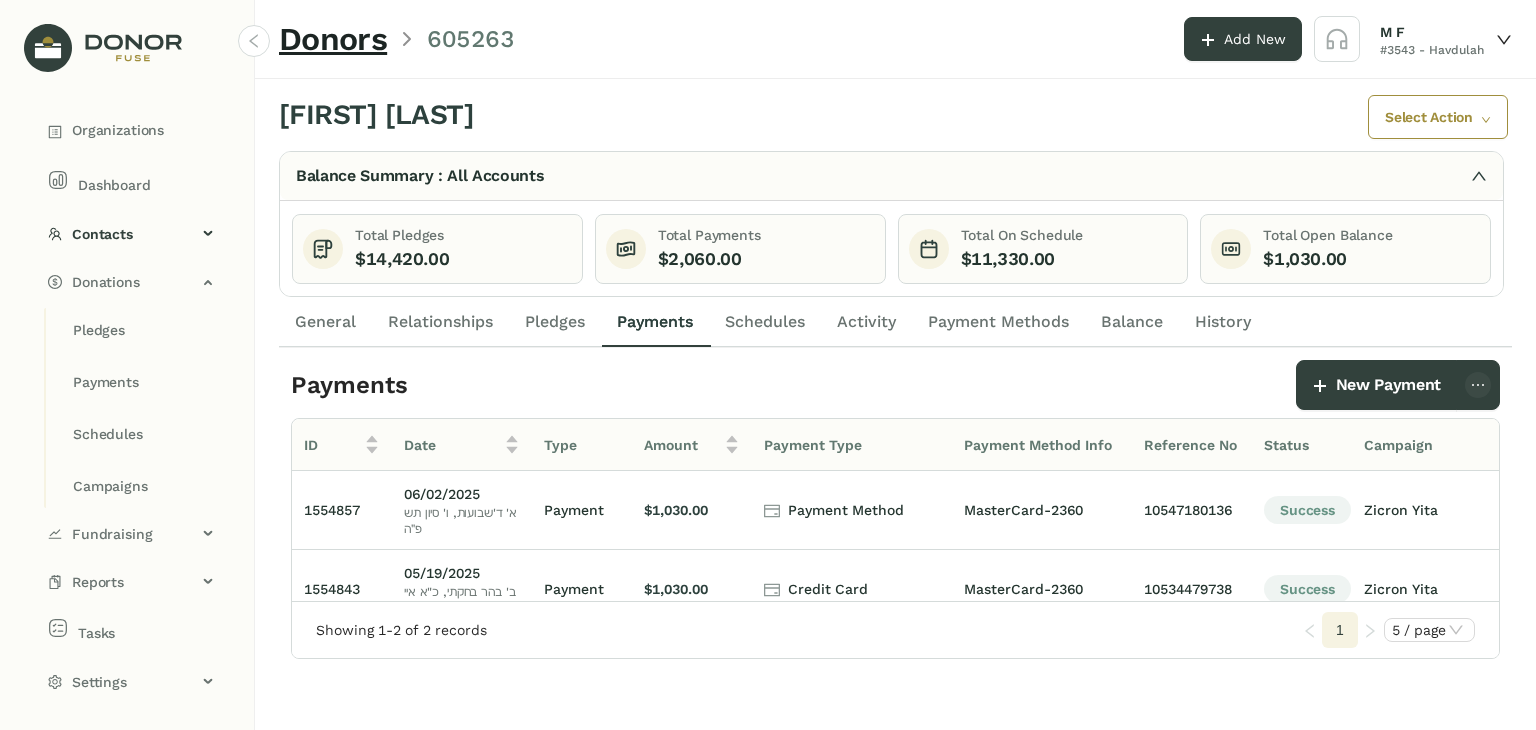 click on "Pledges" 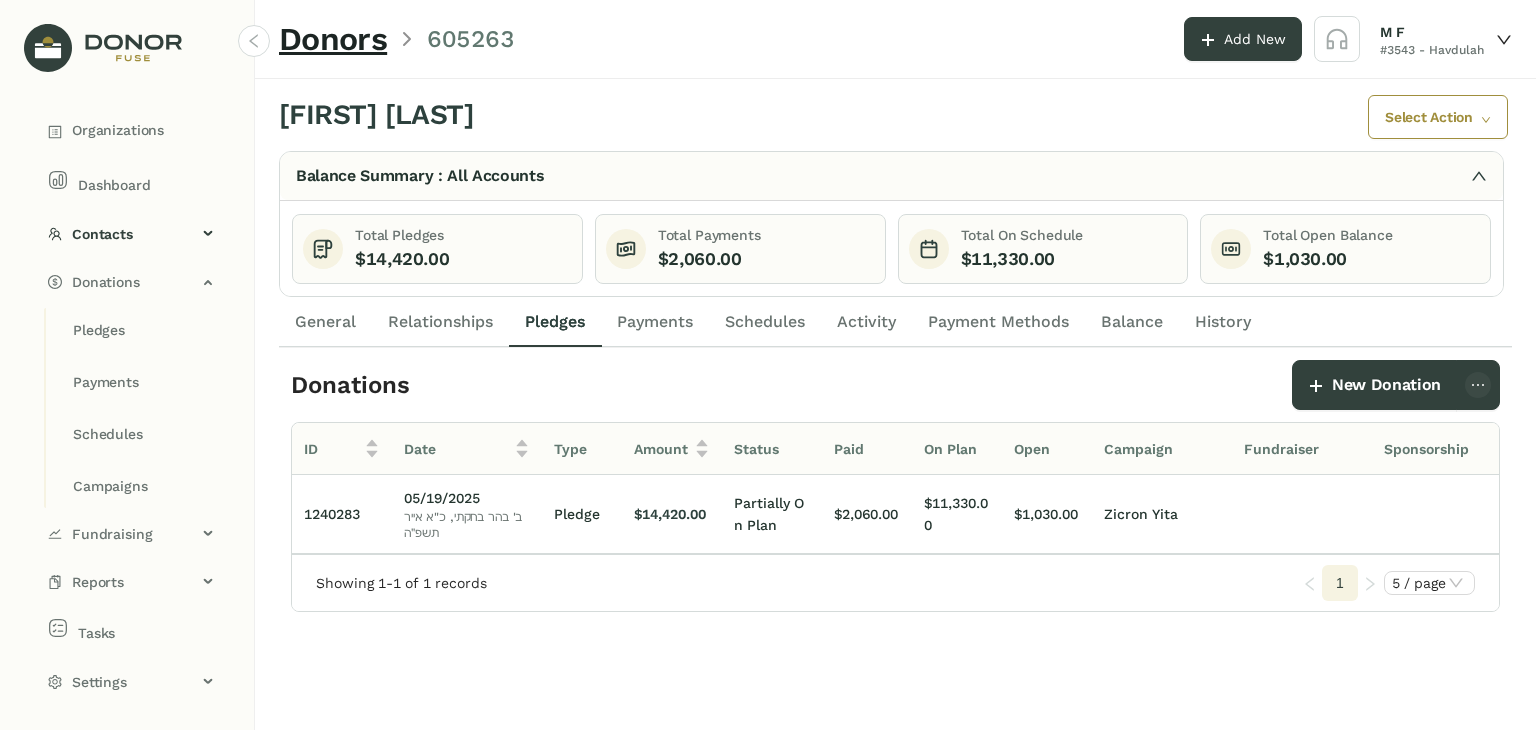 click on "Payments" 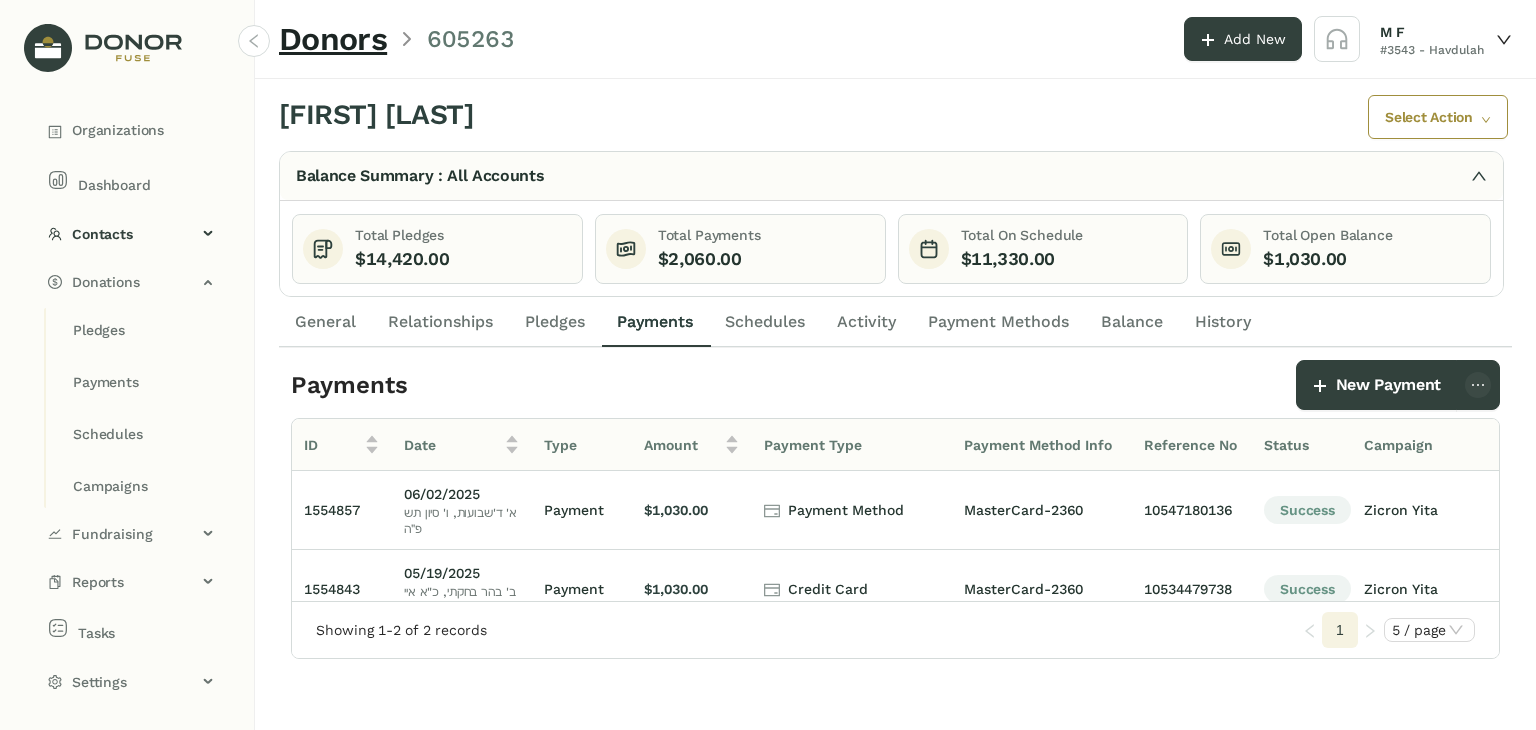 click on "Schedules" 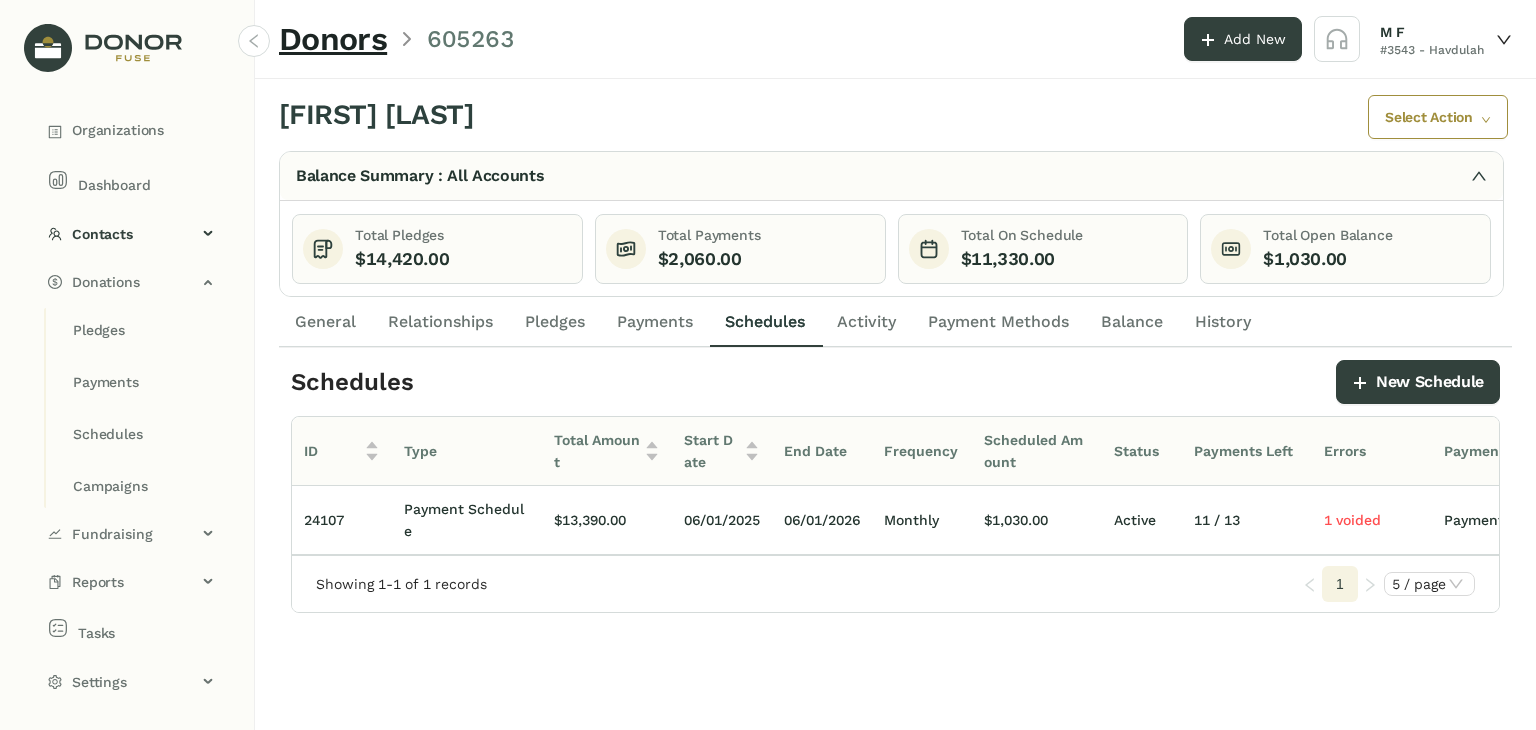 scroll, scrollTop: 0, scrollLeft: 200, axis: horizontal 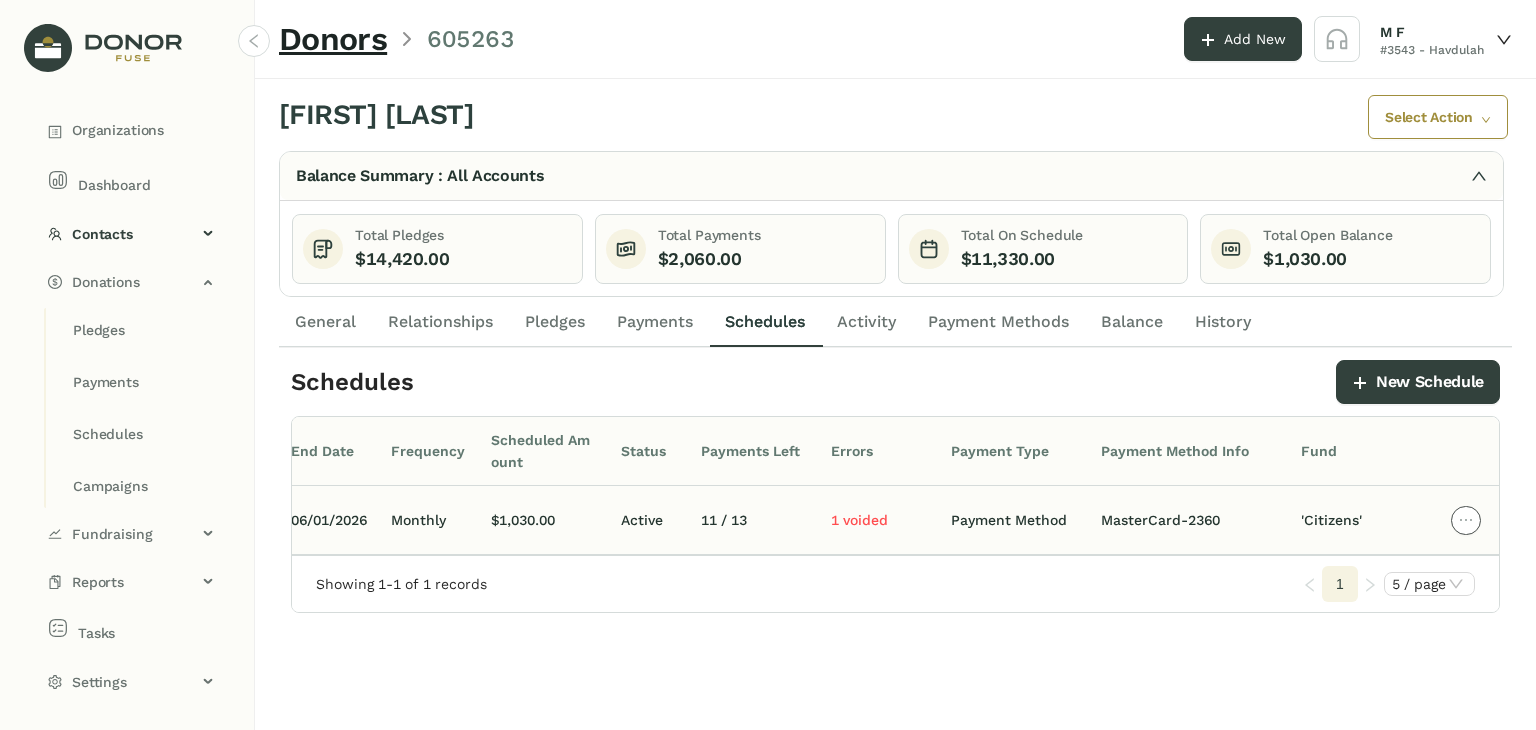 click 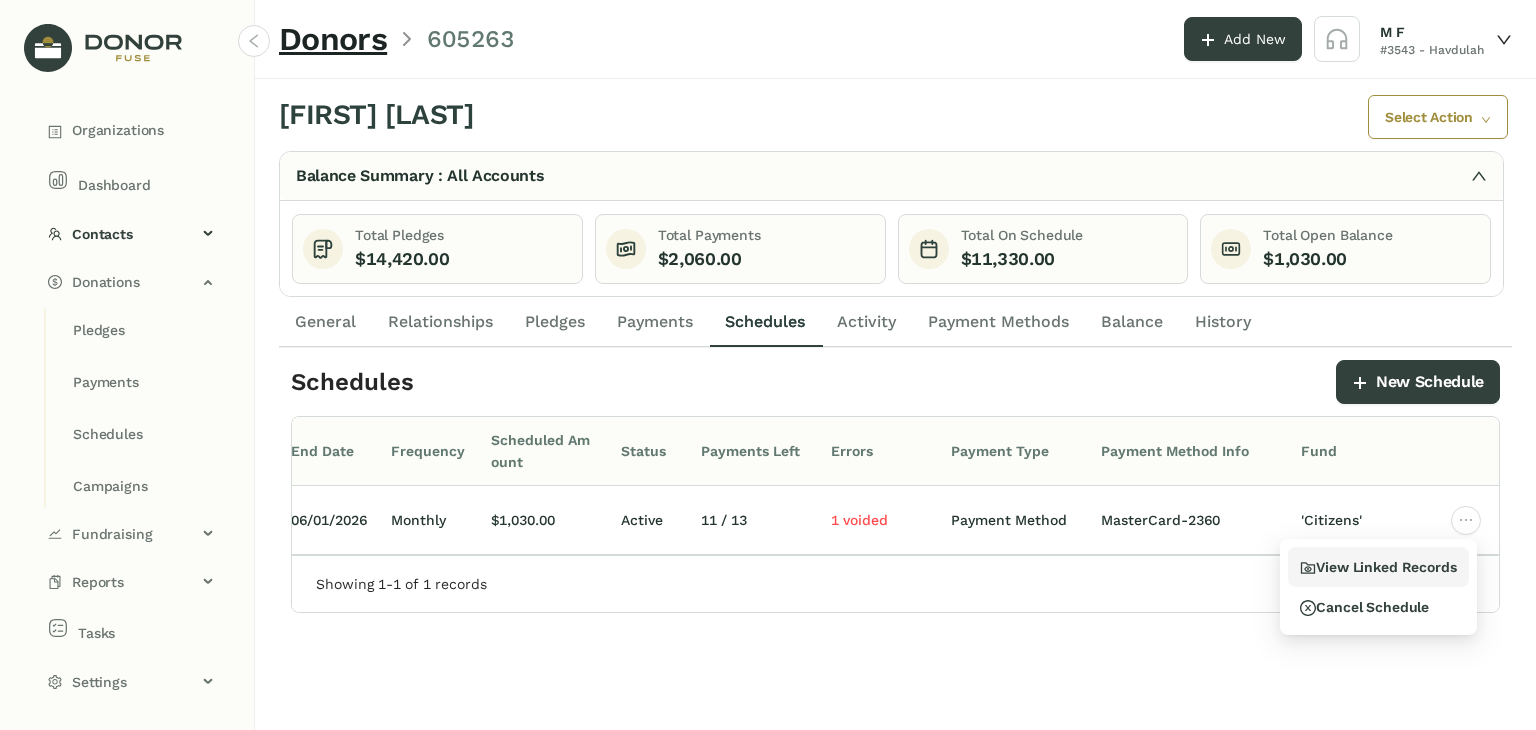 click on "View Linked Records" at bounding box center (1378, 567) 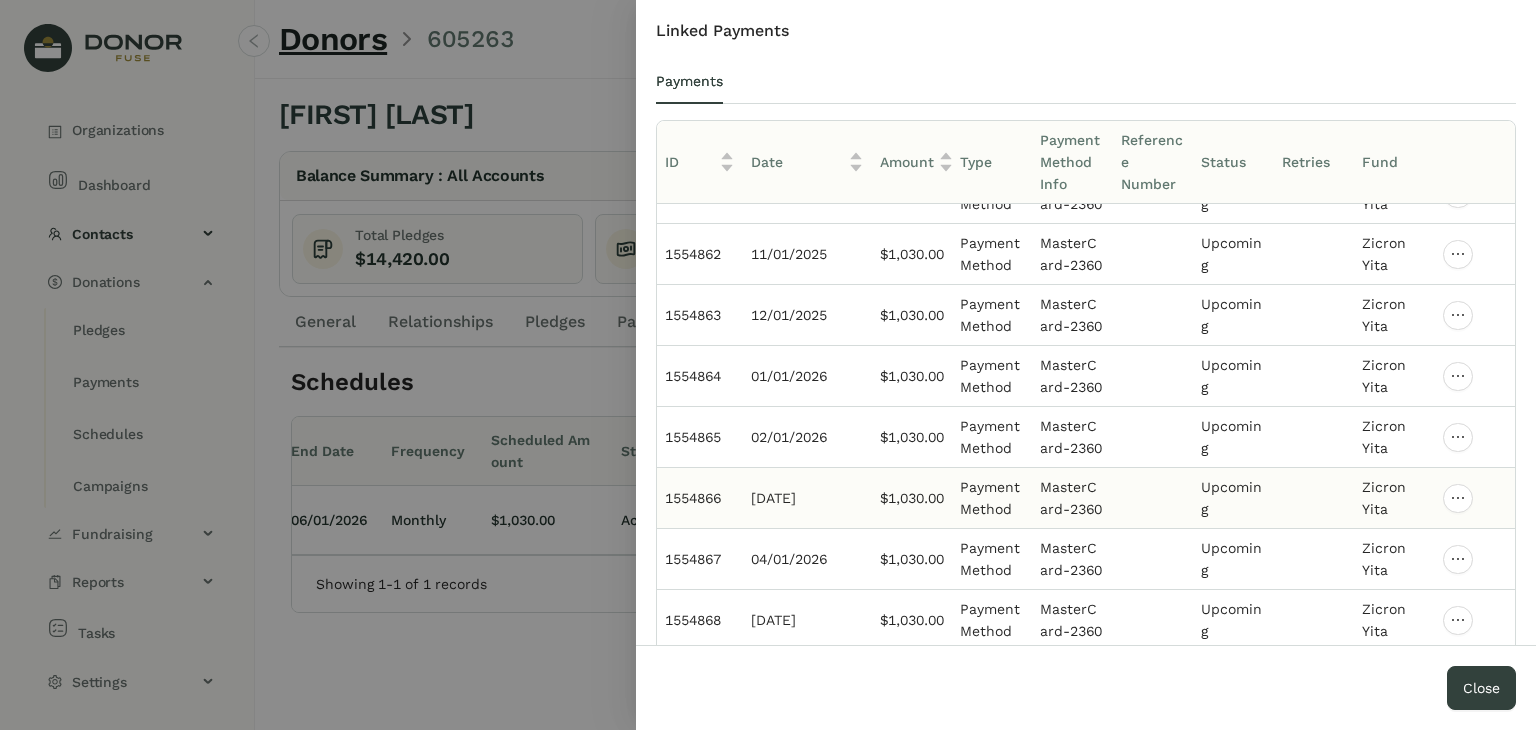 scroll, scrollTop: 290, scrollLeft: 0, axis: vertical 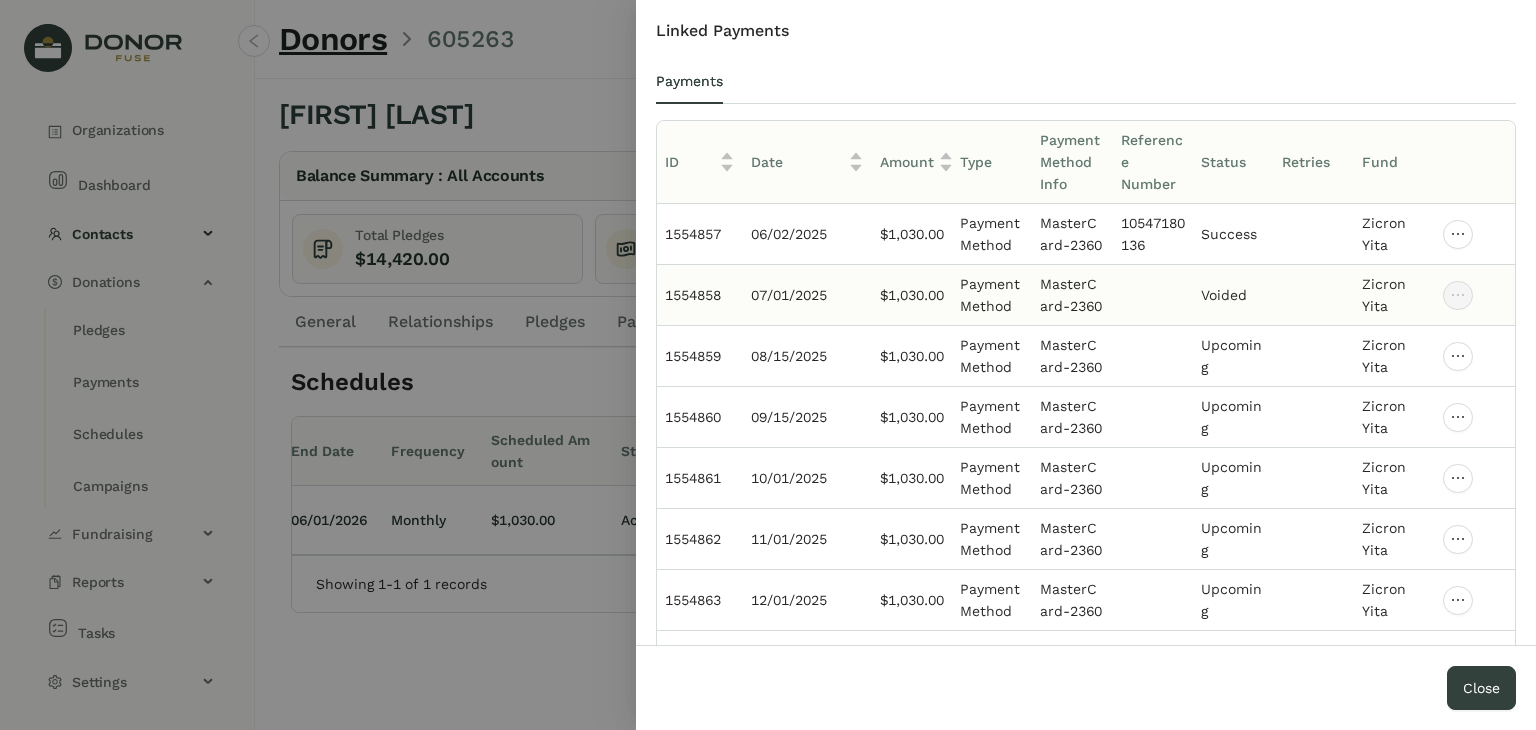 click at bounding box center (1153, 295) 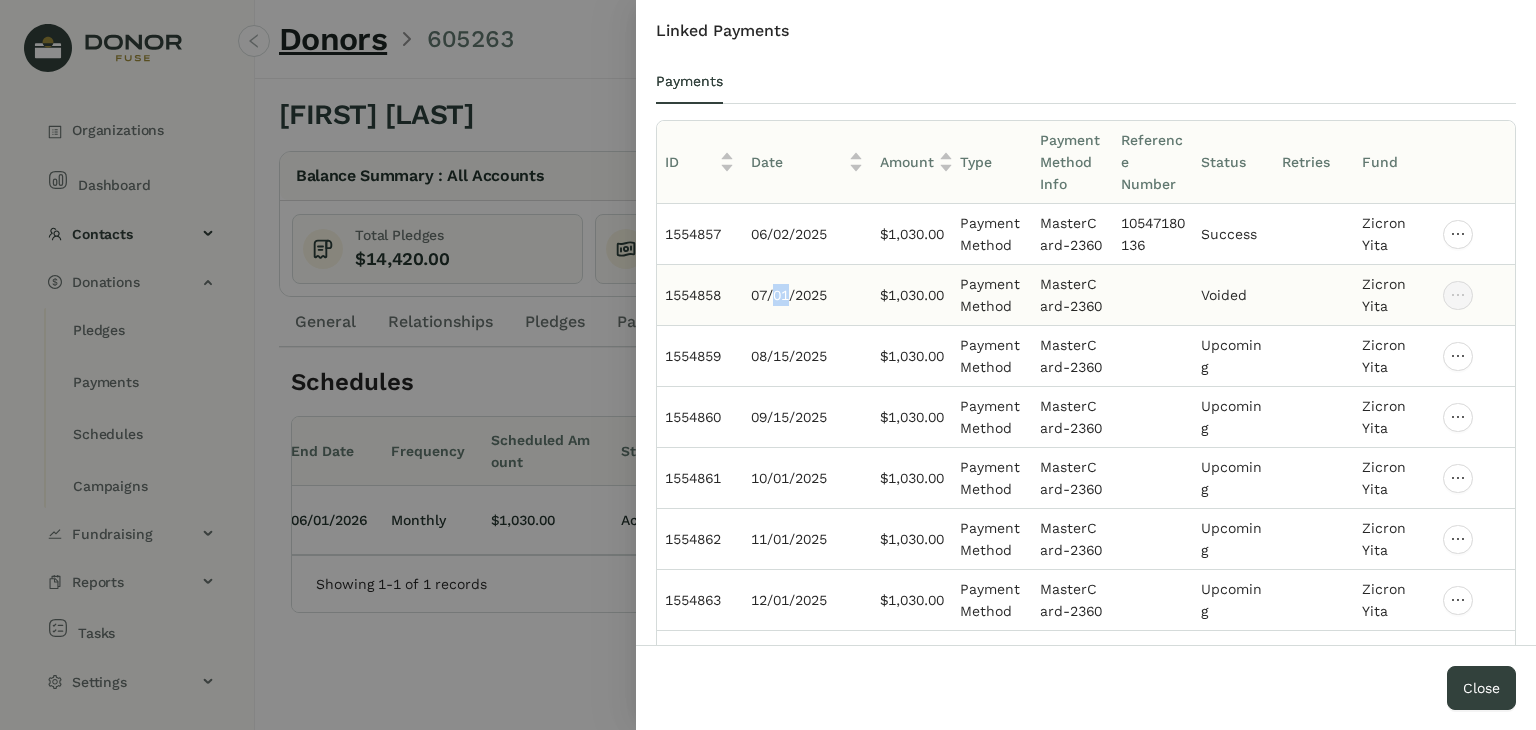 click on "07/01/2025" at bounding box center (807, 295) 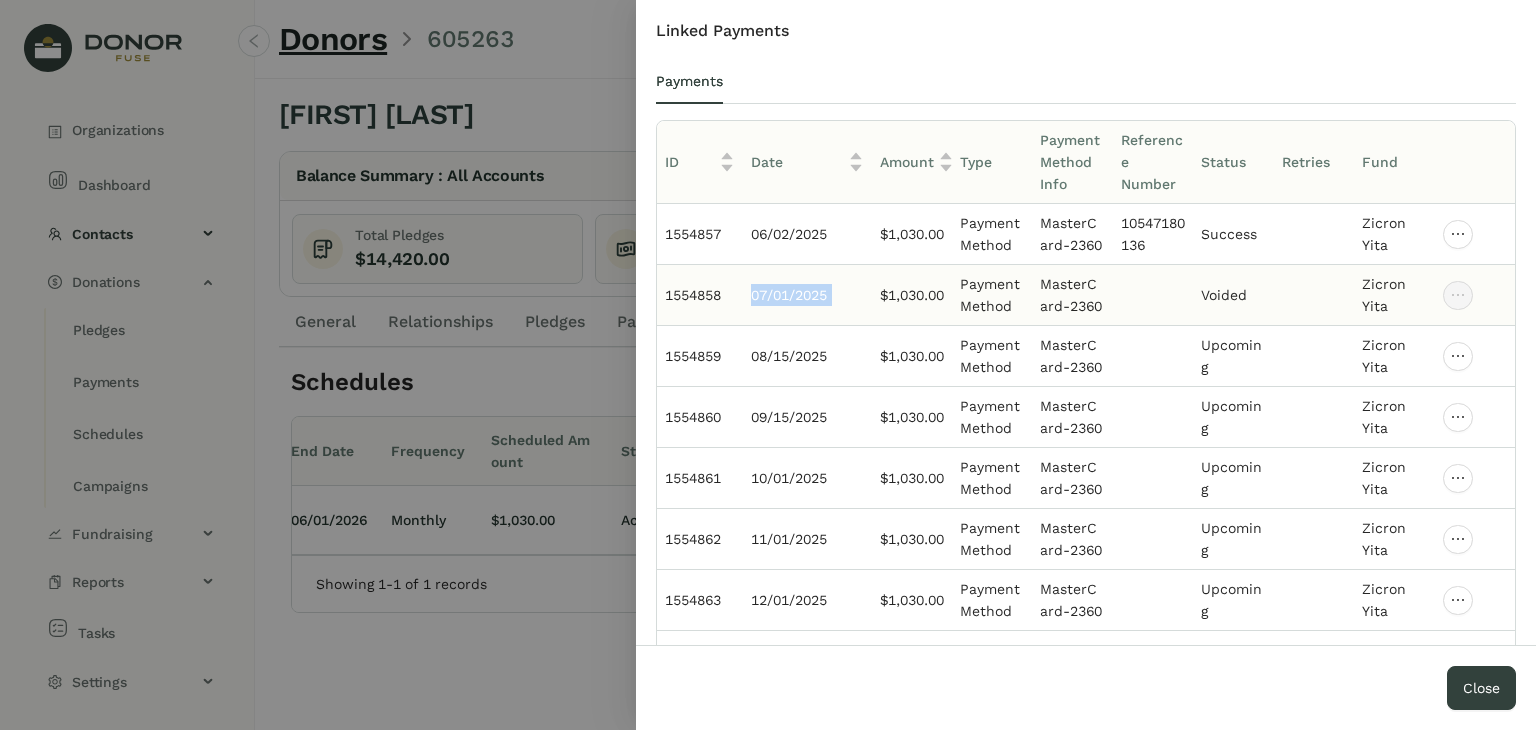 click on "07/01/2025" at bounding box center [807, 295] 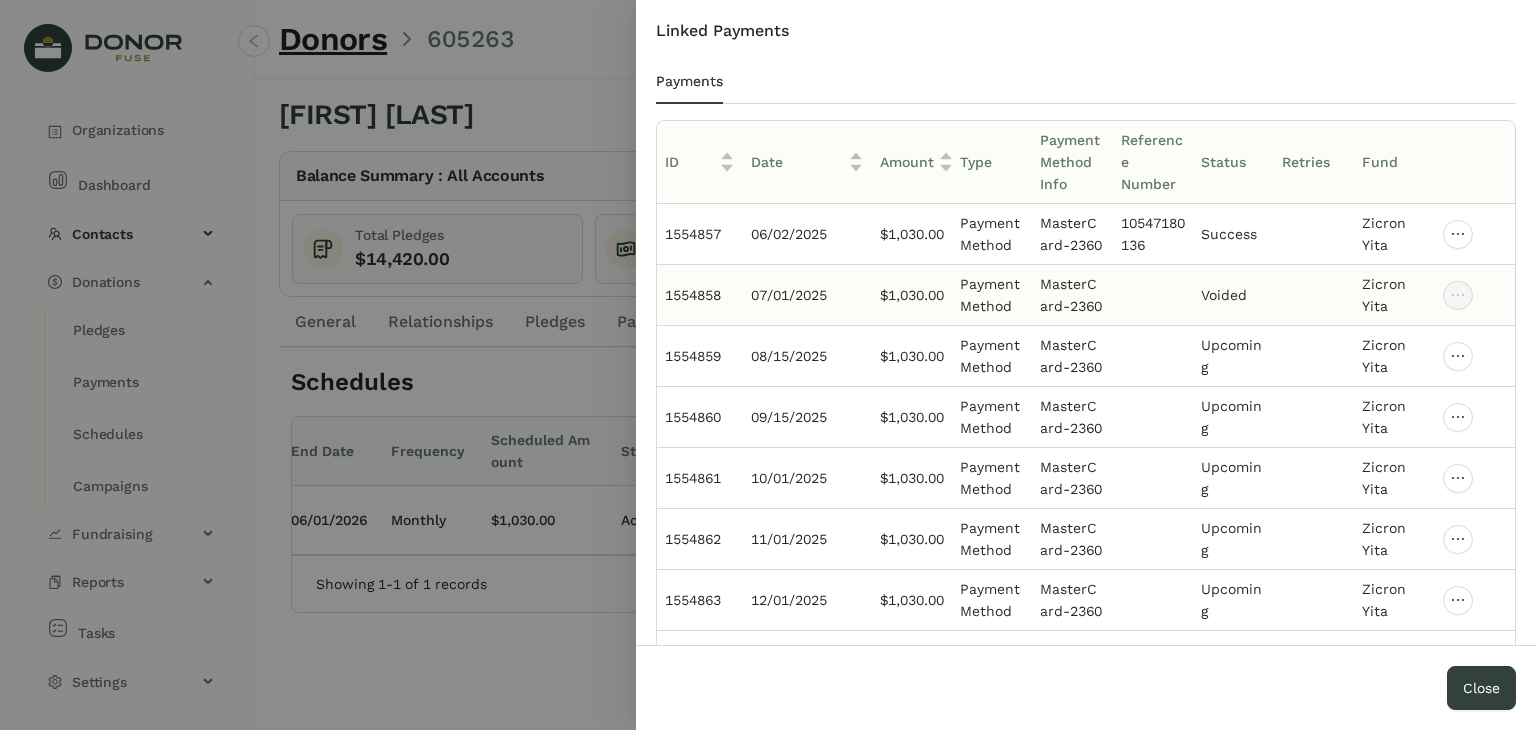 click on "07/01/2025" at bounding box center (807, 295) 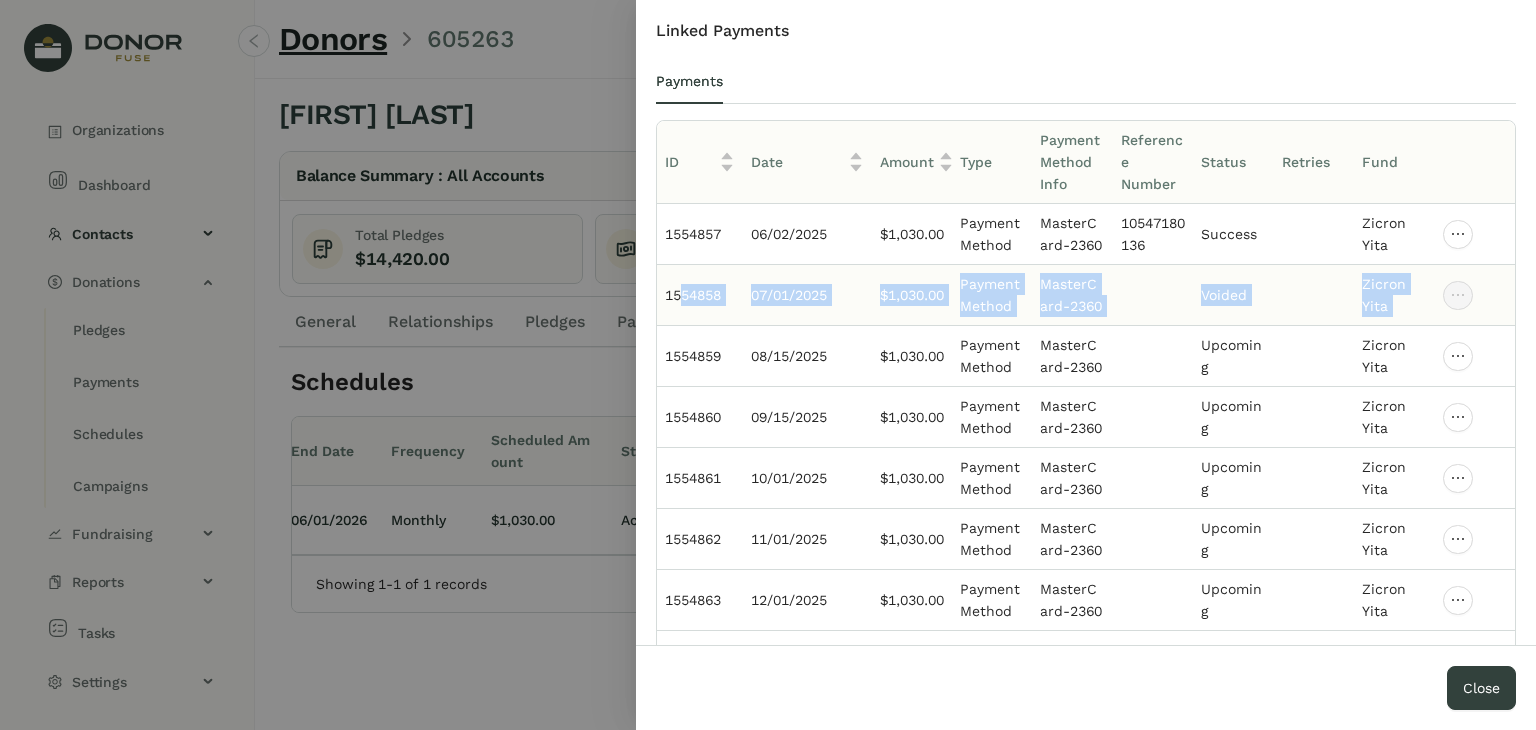 drag, startPoint x: 677, startPoint y: 297, endPoint x: 1492, endPoint y: 289, distance: 815.03925 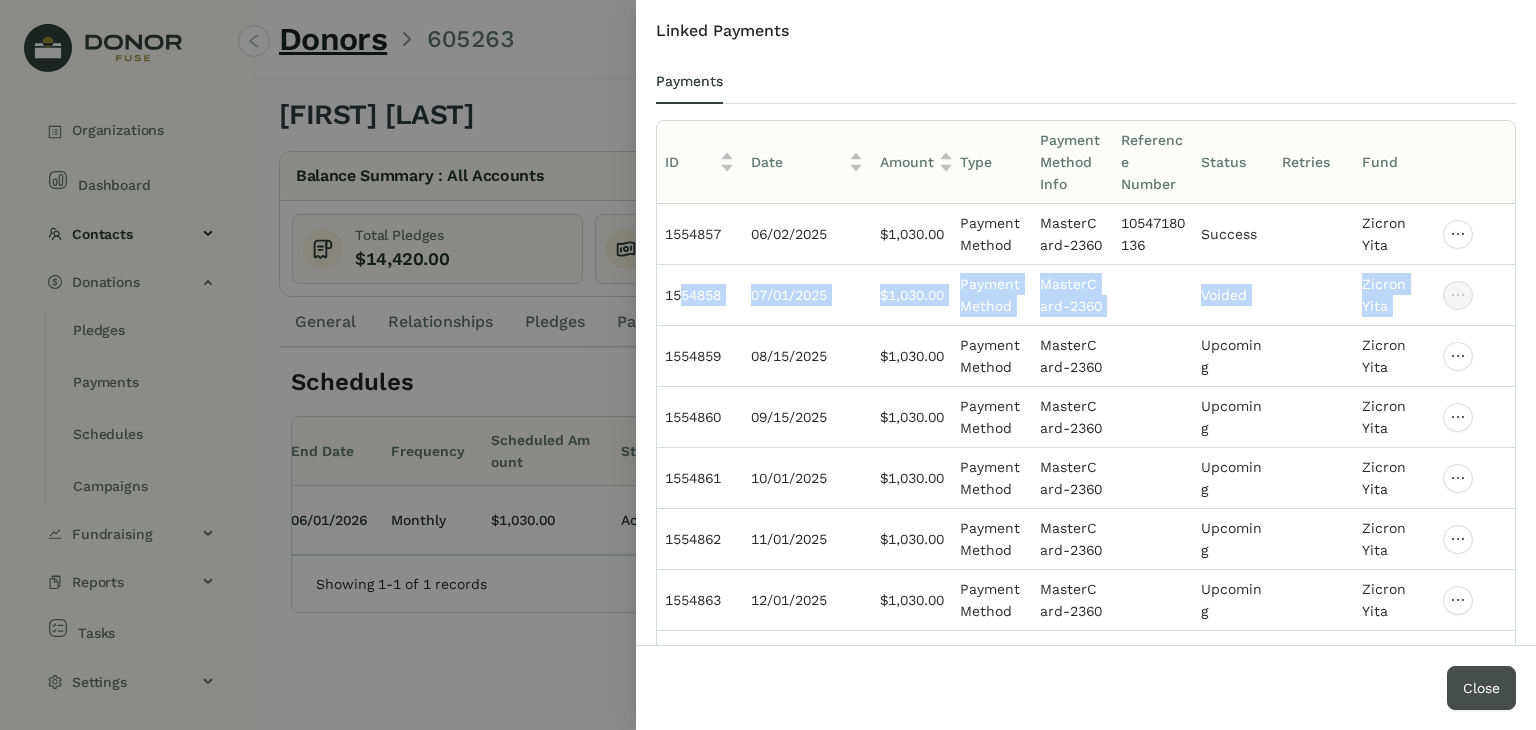 click on "Close" at bounding box center [1481, 688] 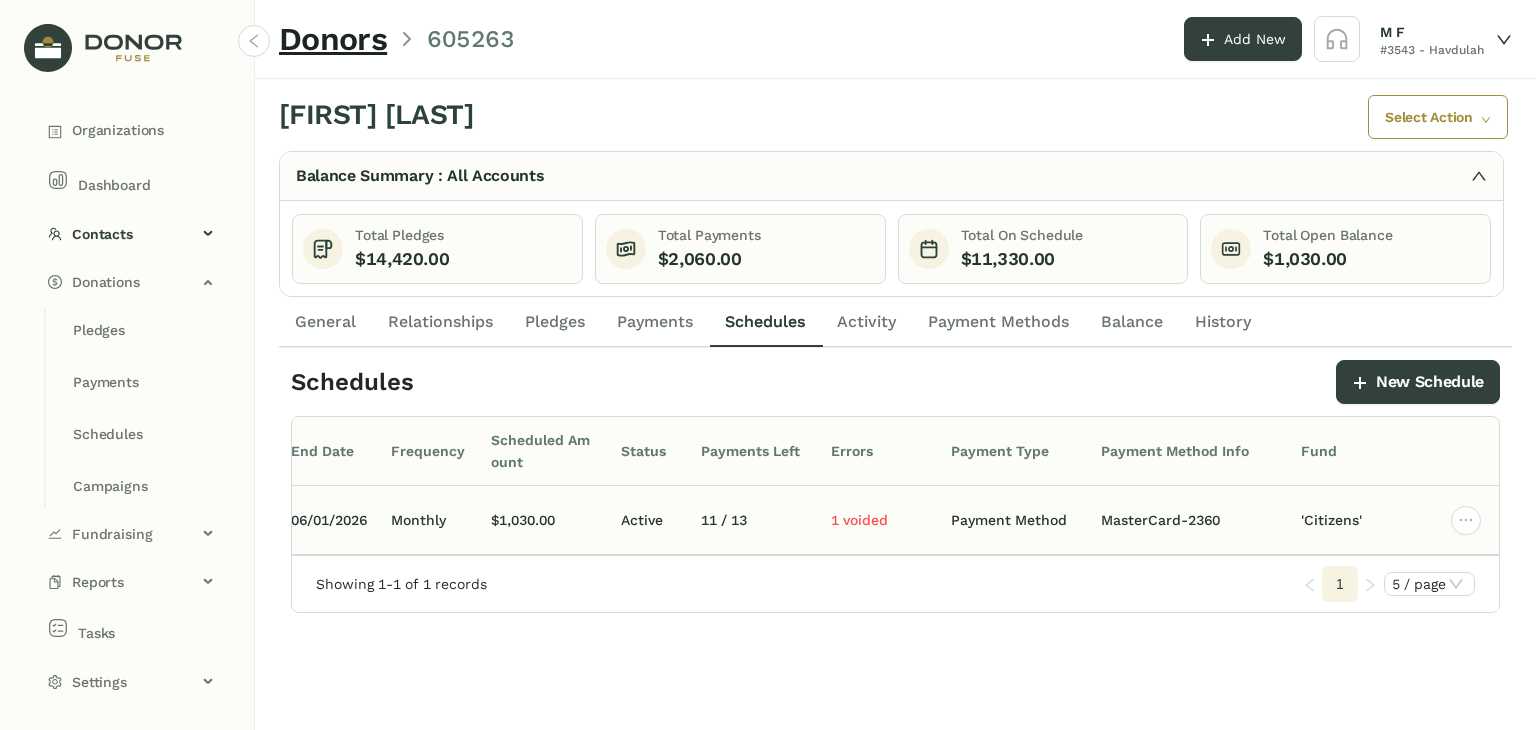 drag, startPoint x: 794, startPoint y: 563, endPoint x: 714, endPoint y: 550, distance: 81.04937 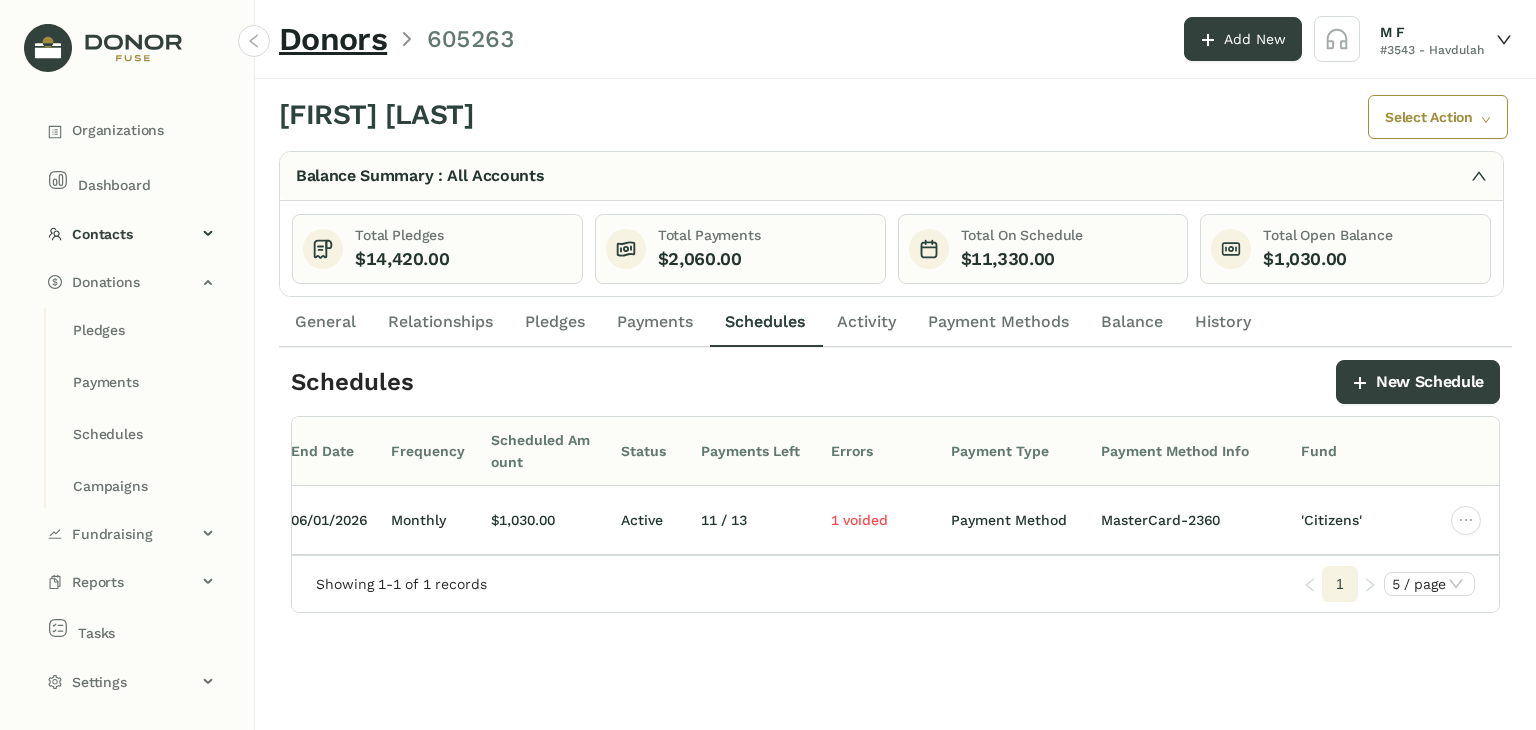 scroll, scrollTop: 0, scrollLeft: 476, axis: horizontal 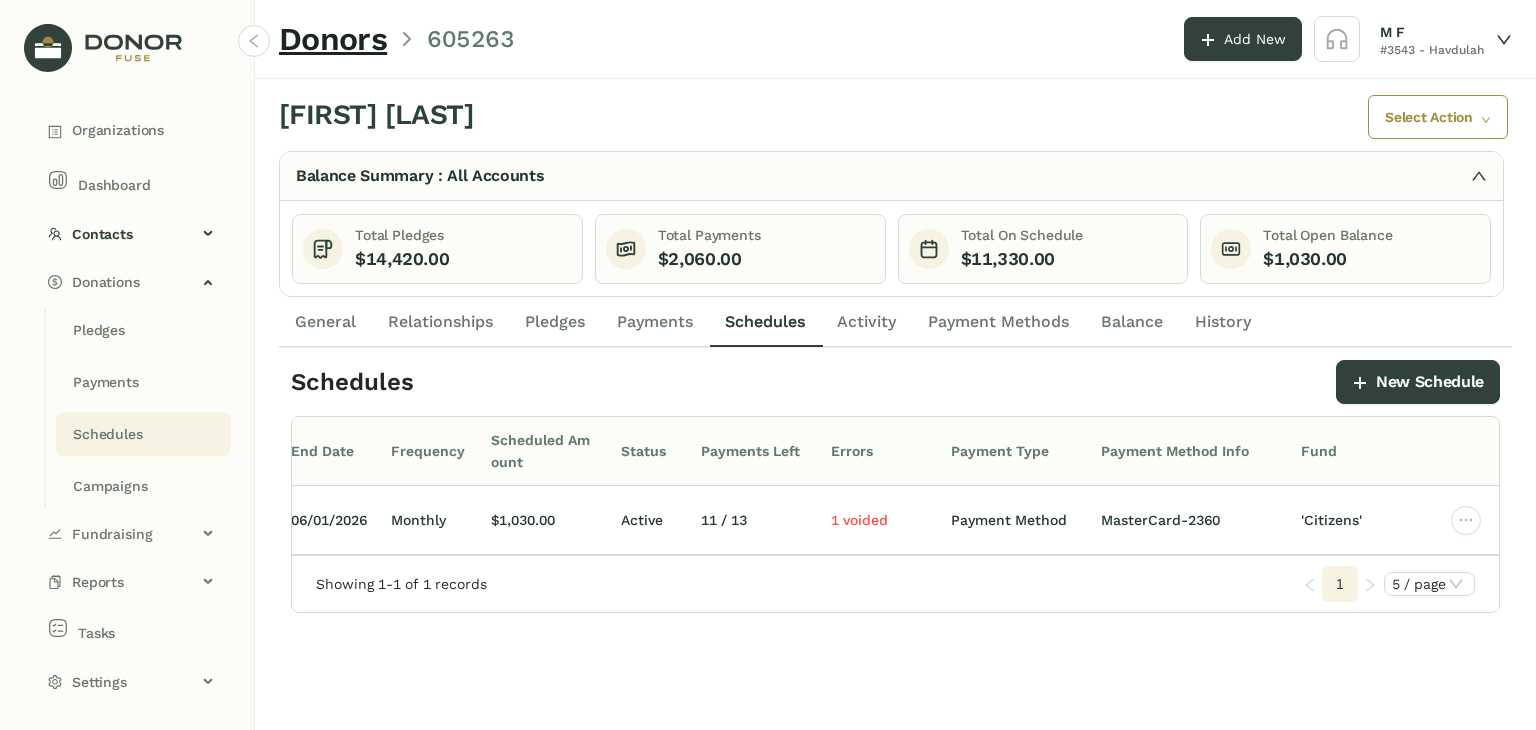 click on "Schedules" 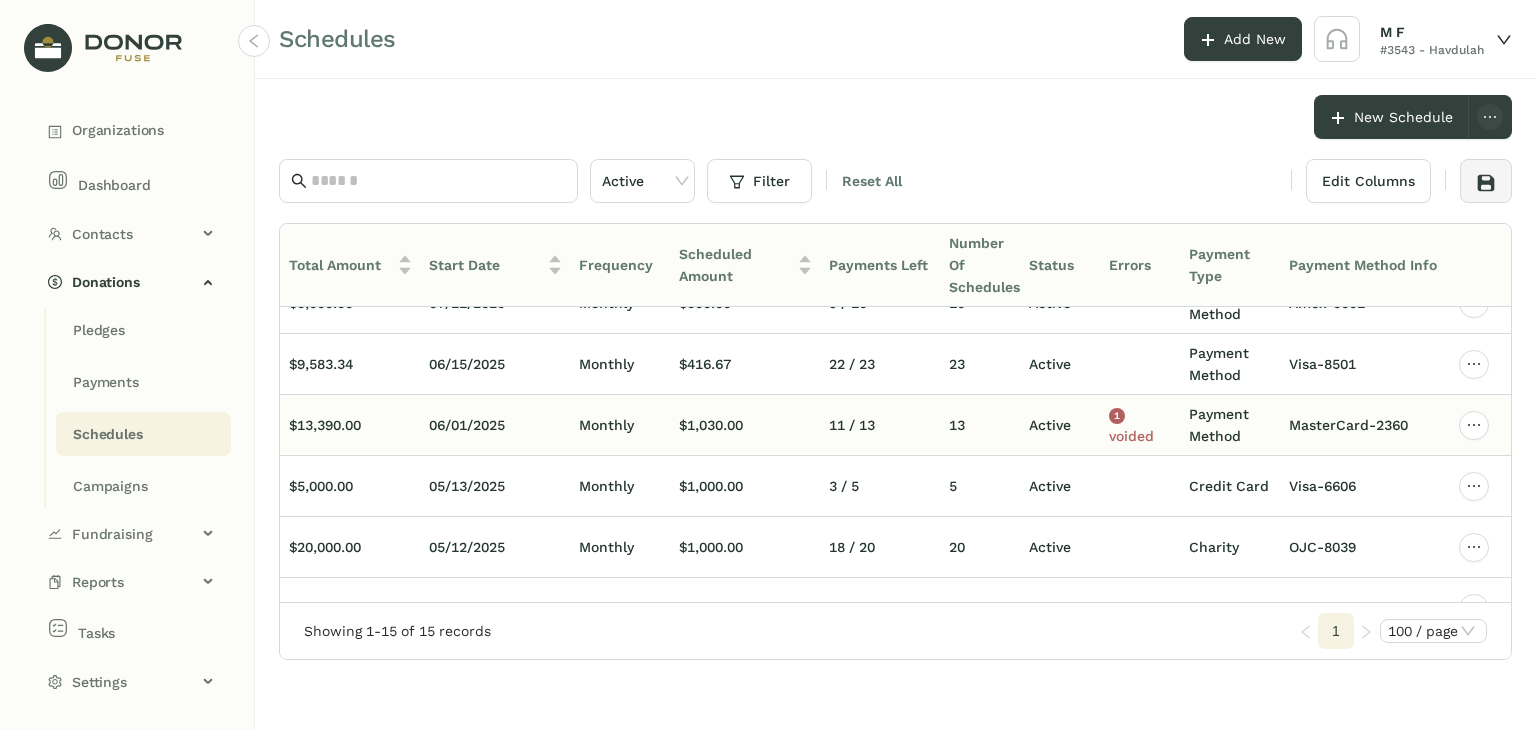 click on "1" 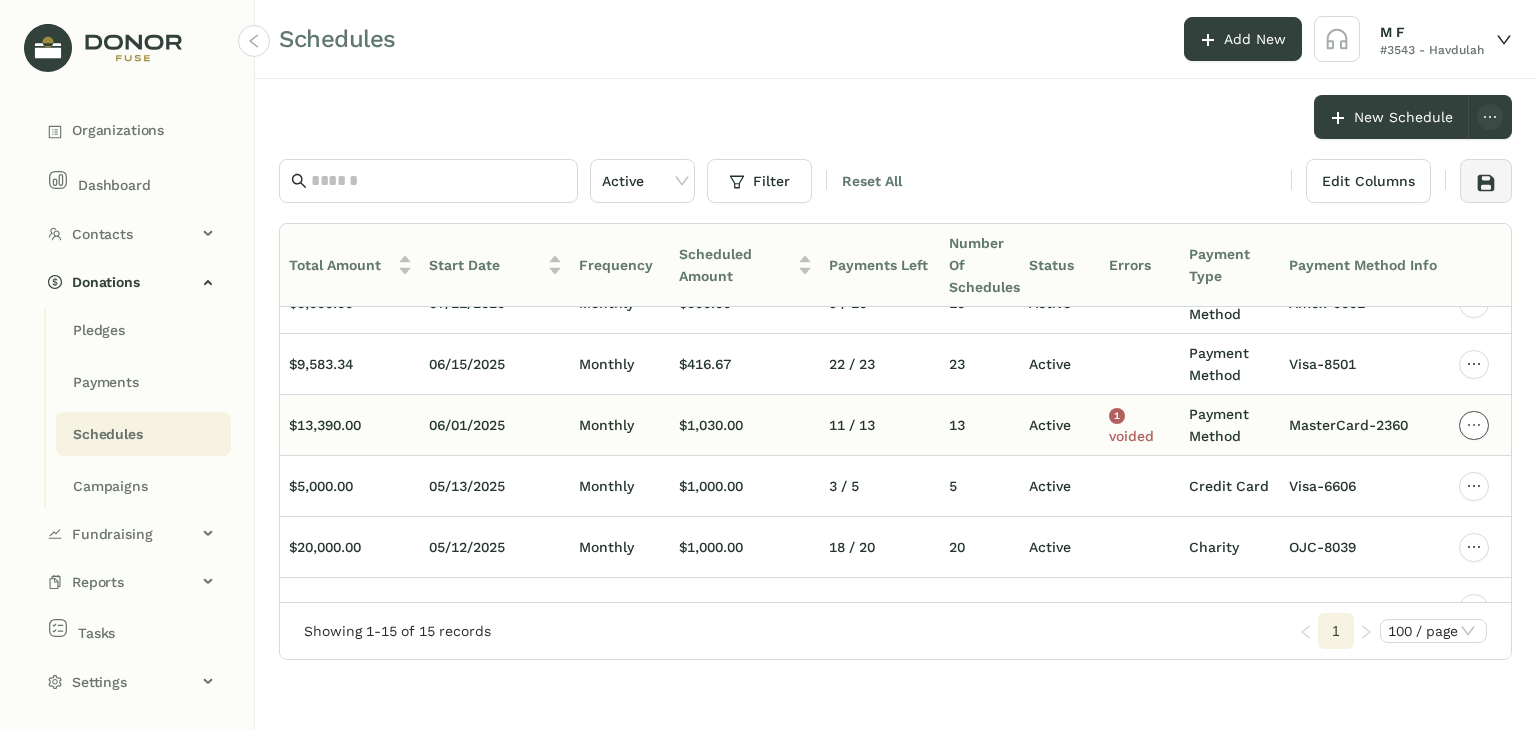 click 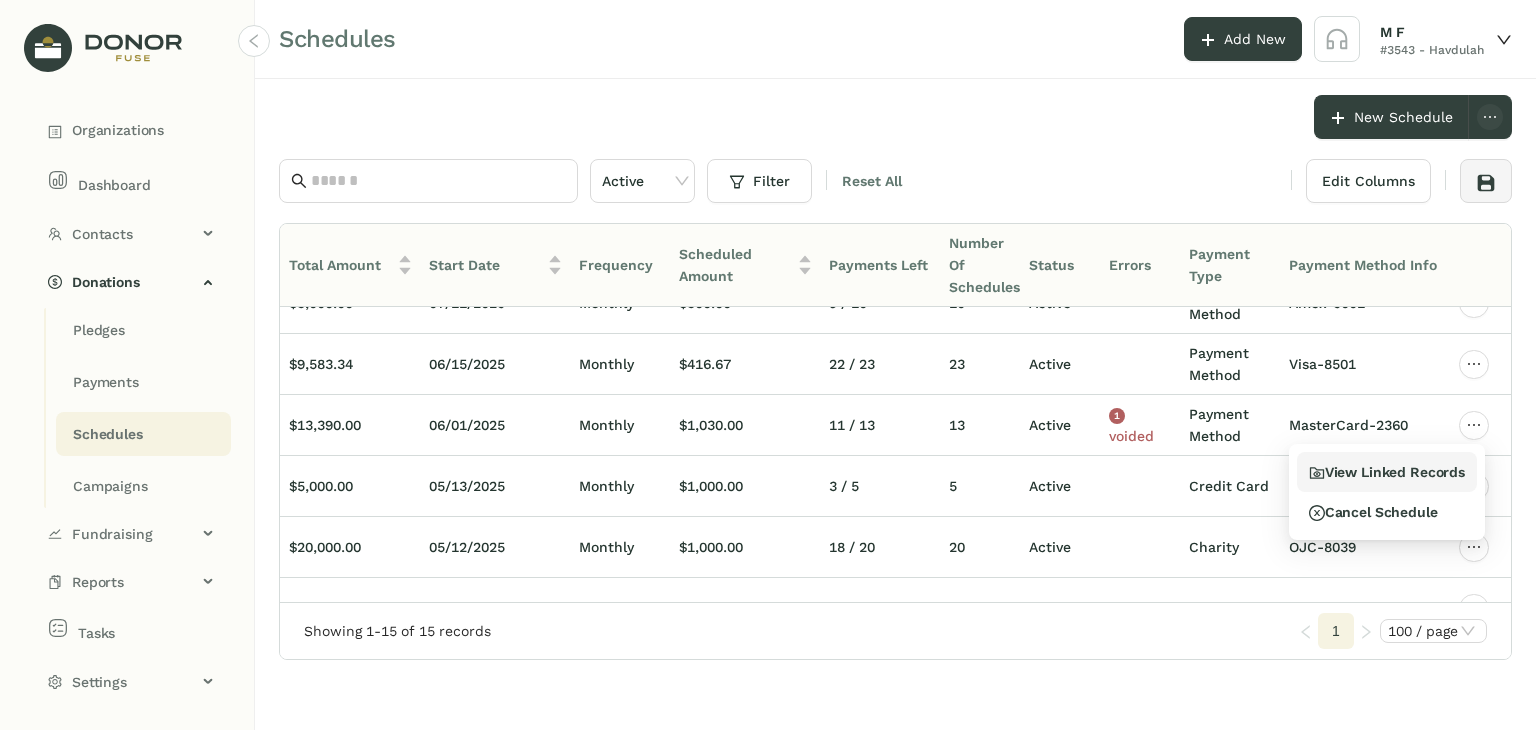click on "View Linked Records" at bounding box center (1387, 472) 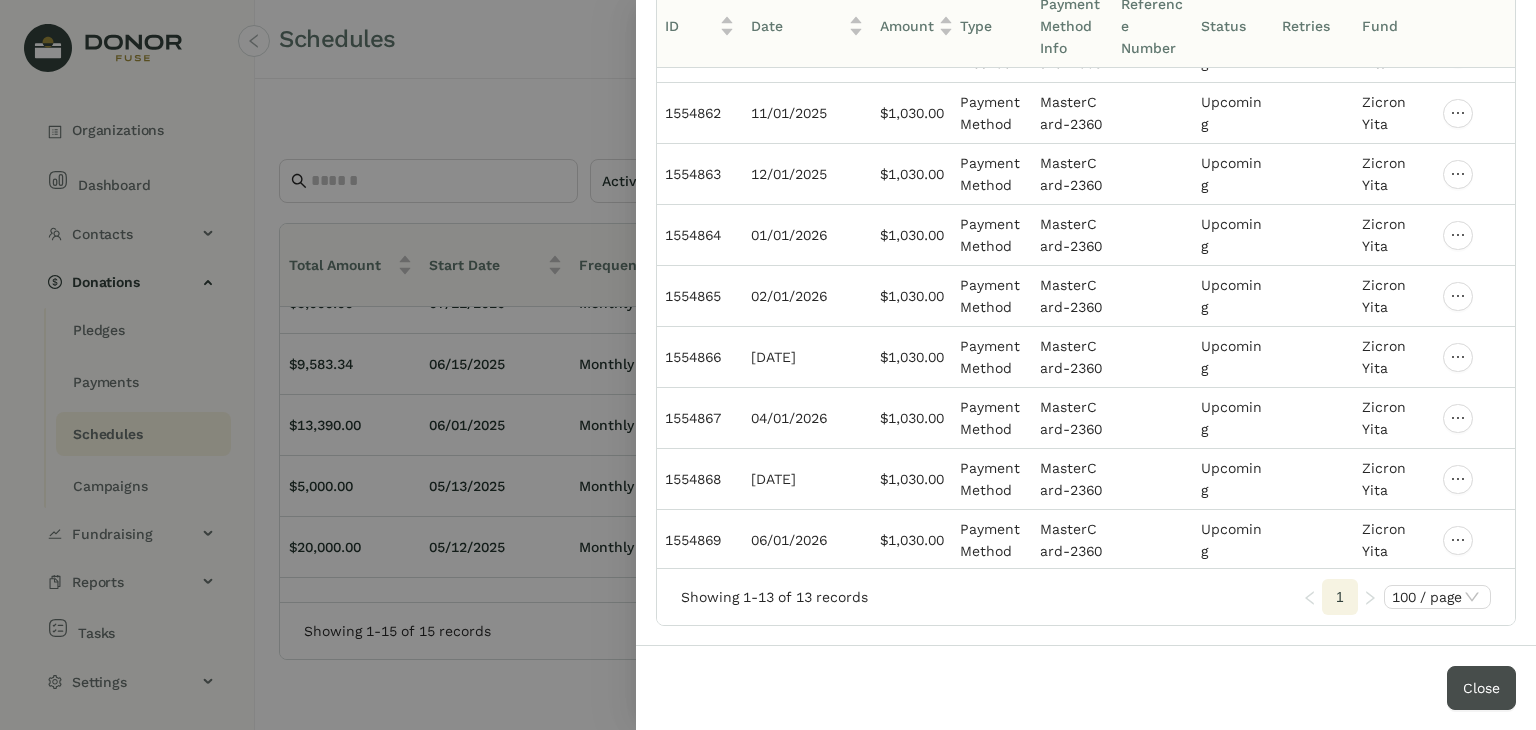 click on "Close" at bounding box center (1481, 688) 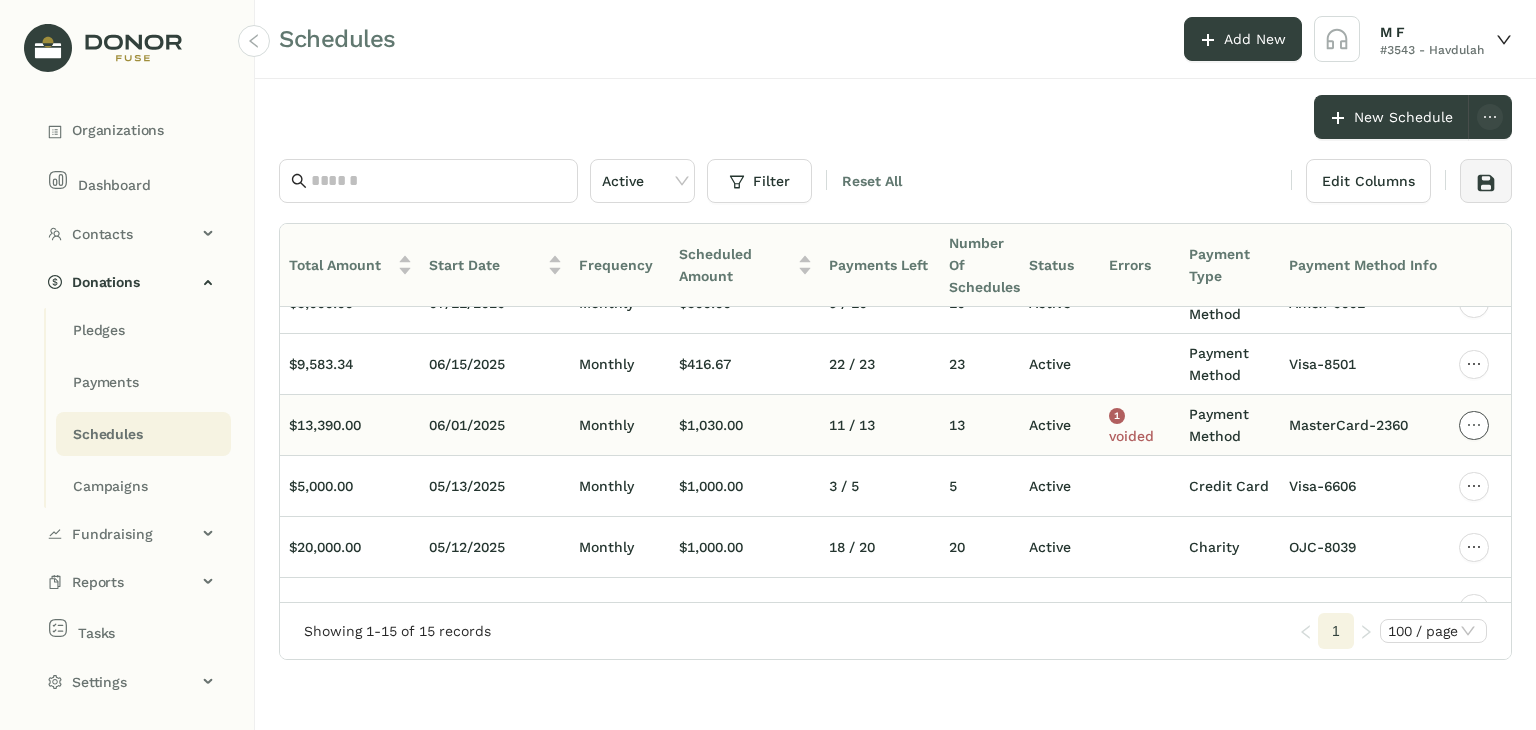 click 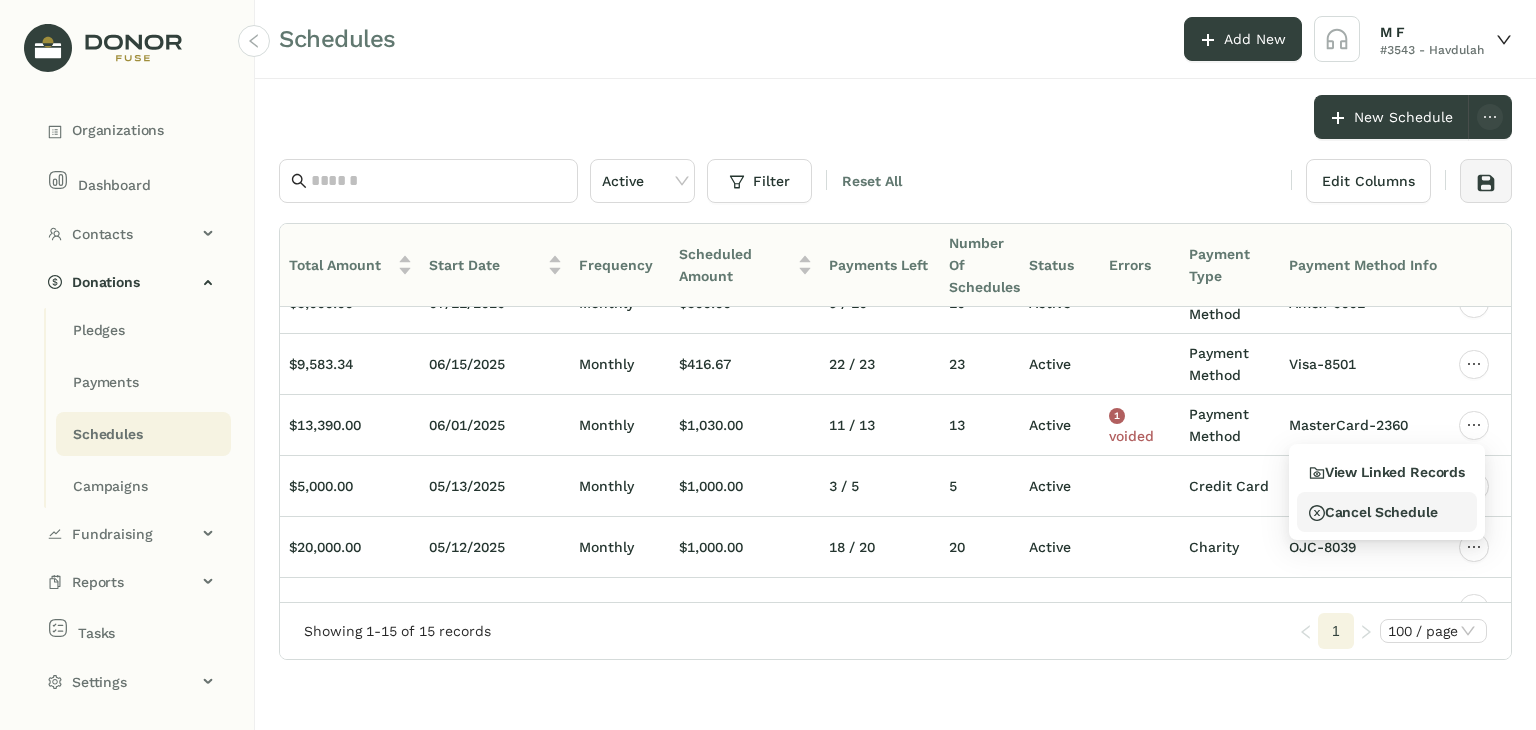 click on "Cancel Schedule" at bounding box center [1373, 512] 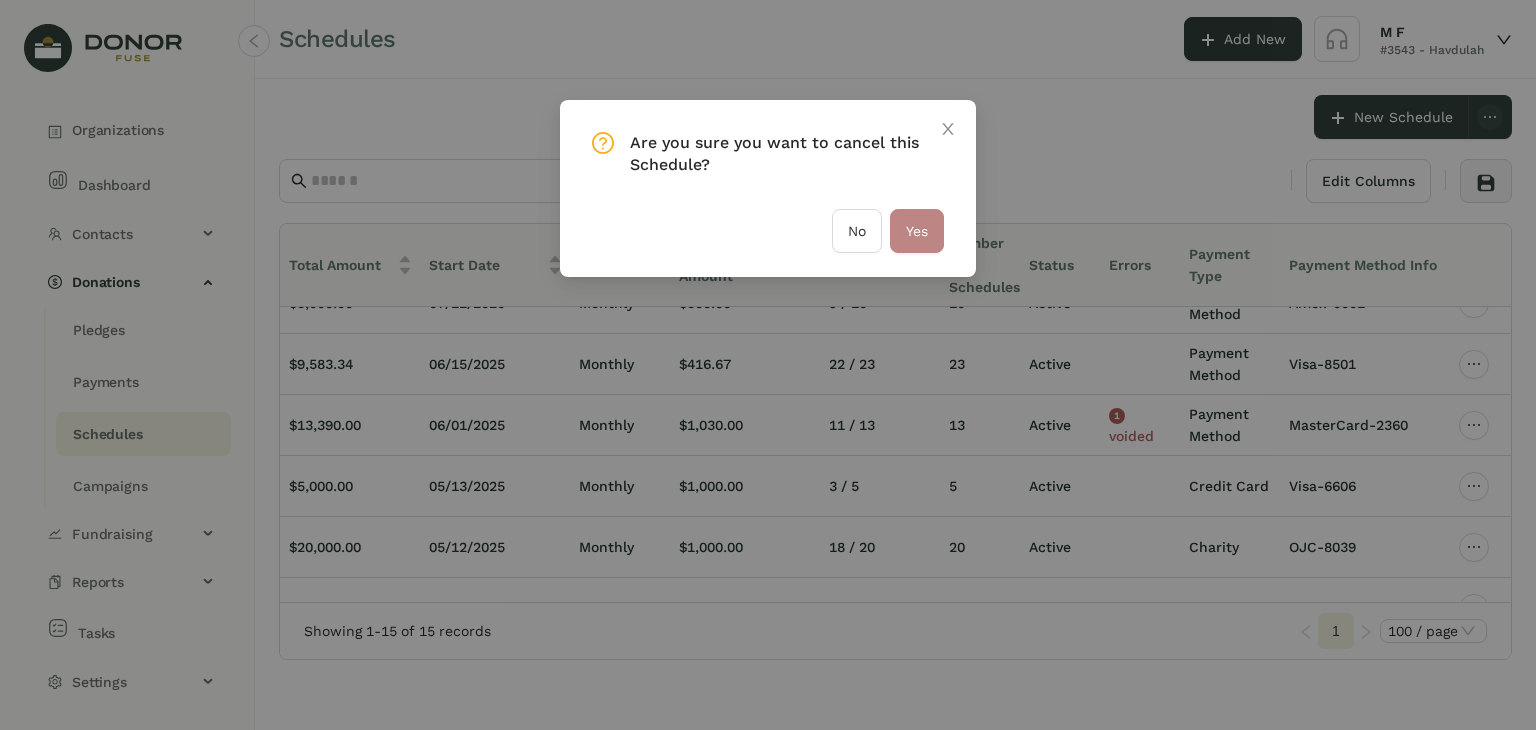 click on "Yes" at bounding box center [917, 231] 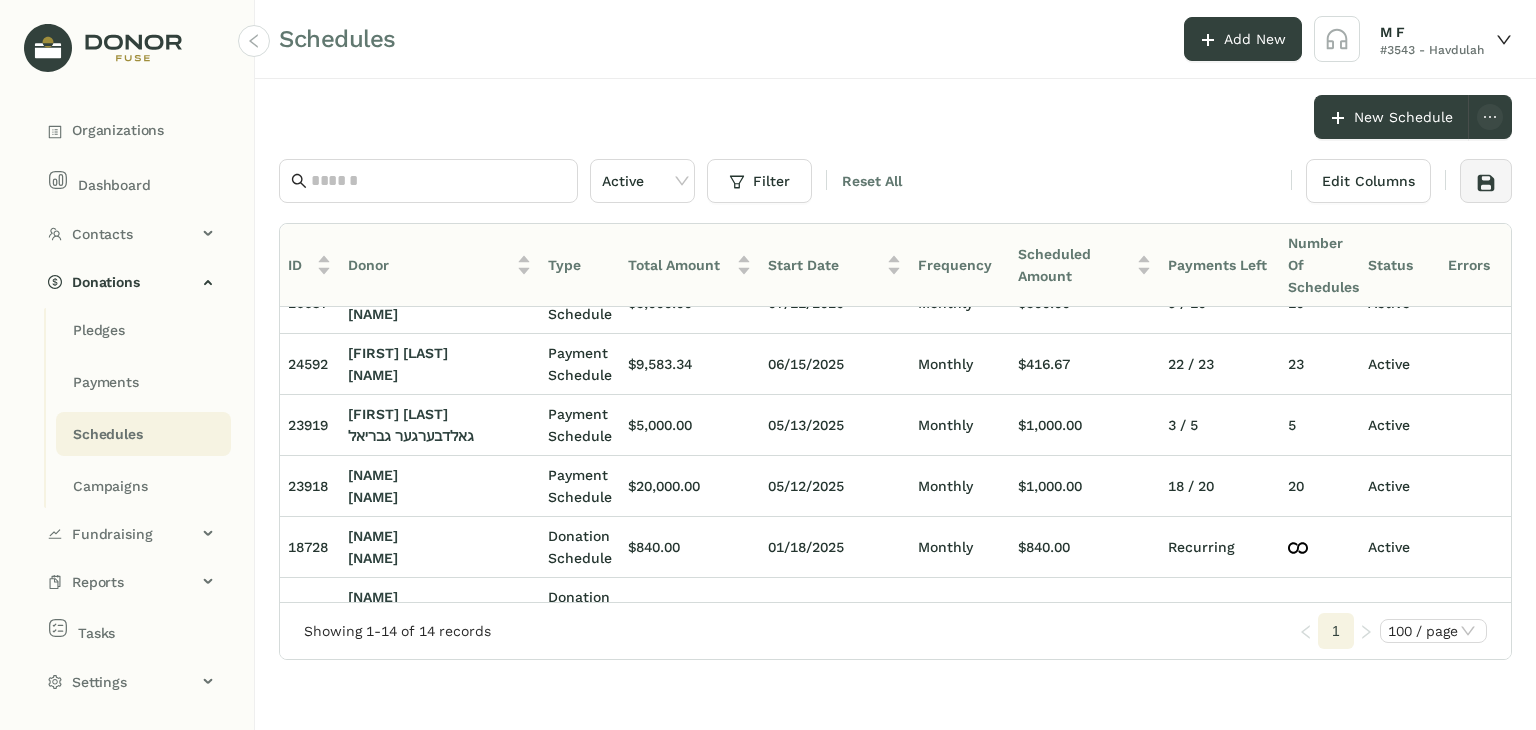 click 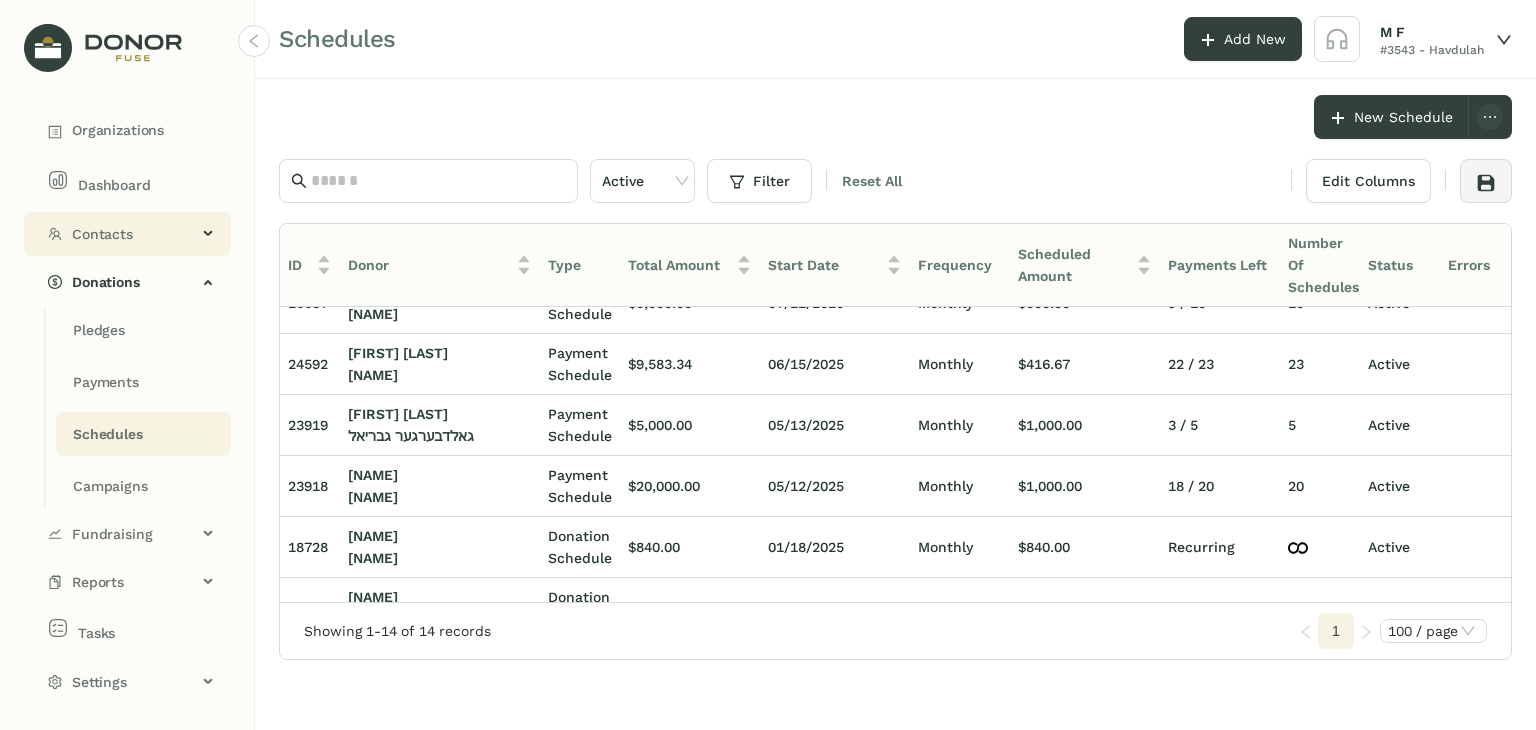 click on "Contacts" 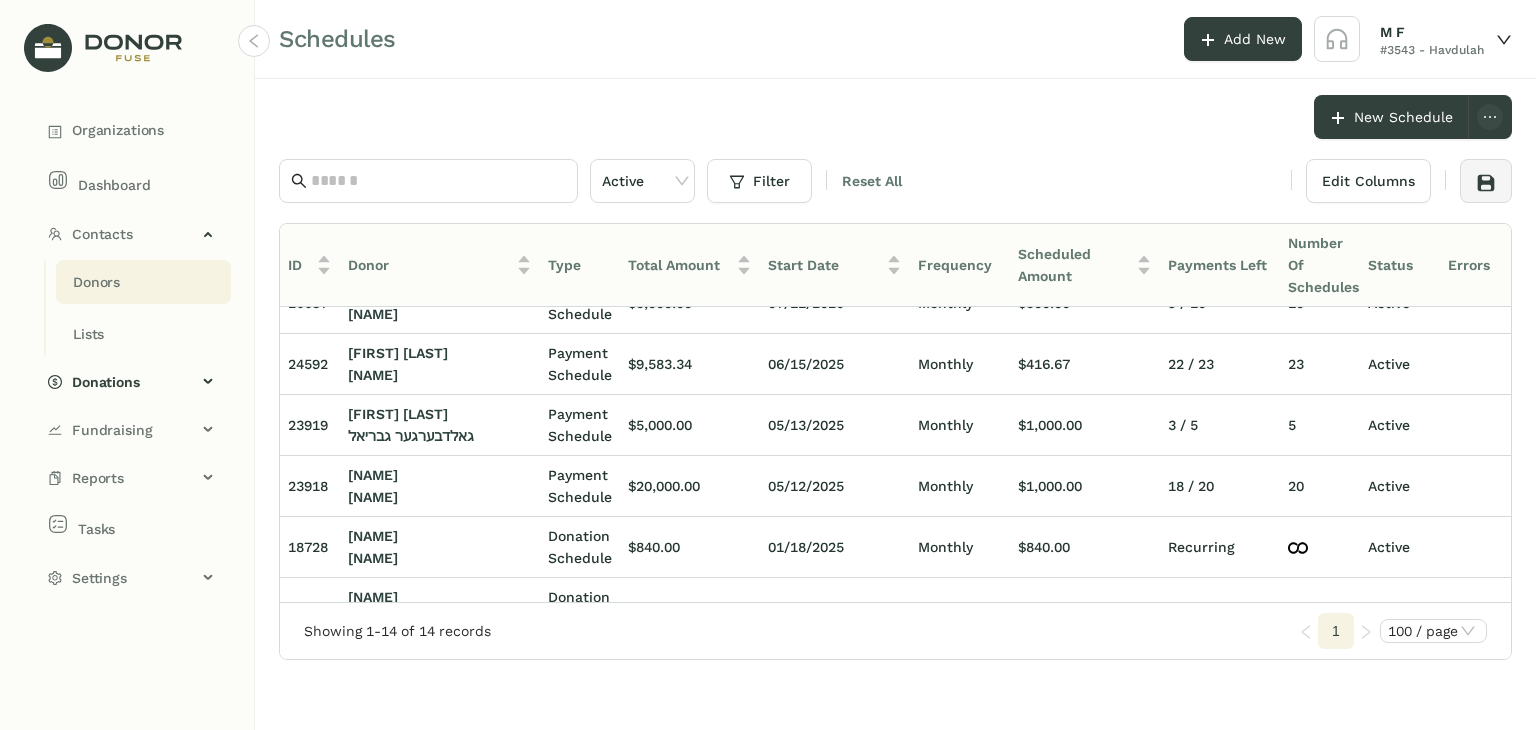 click on "Donors" 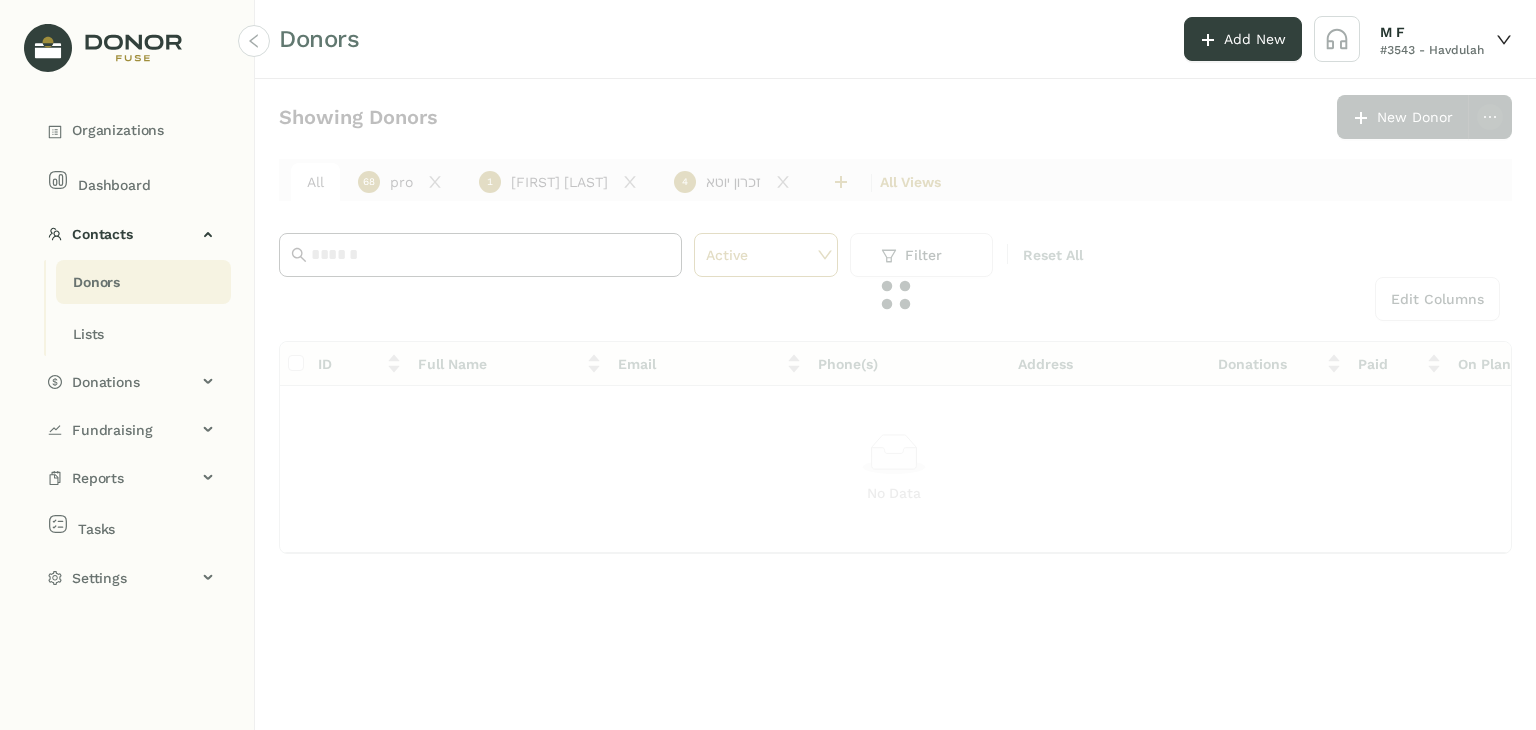 click 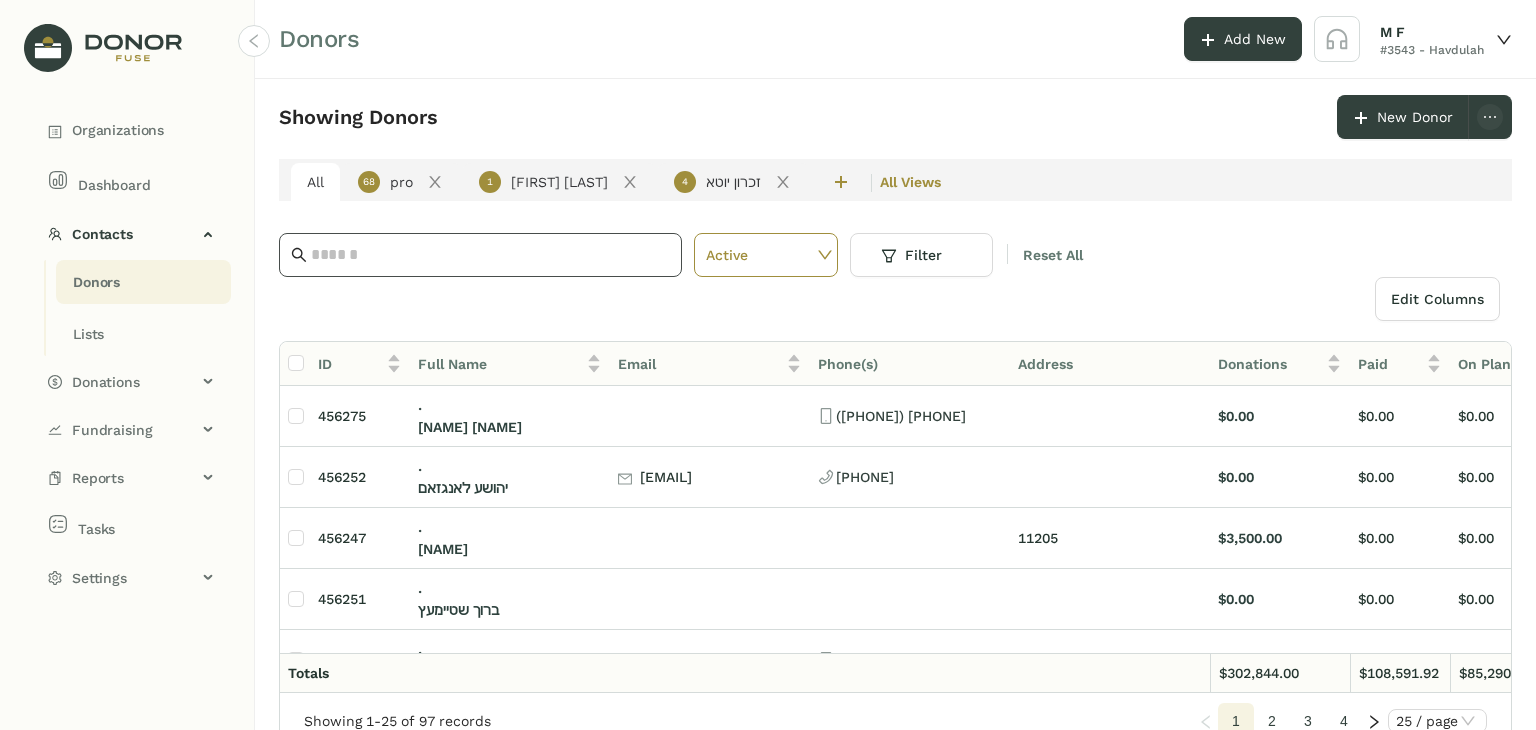 click 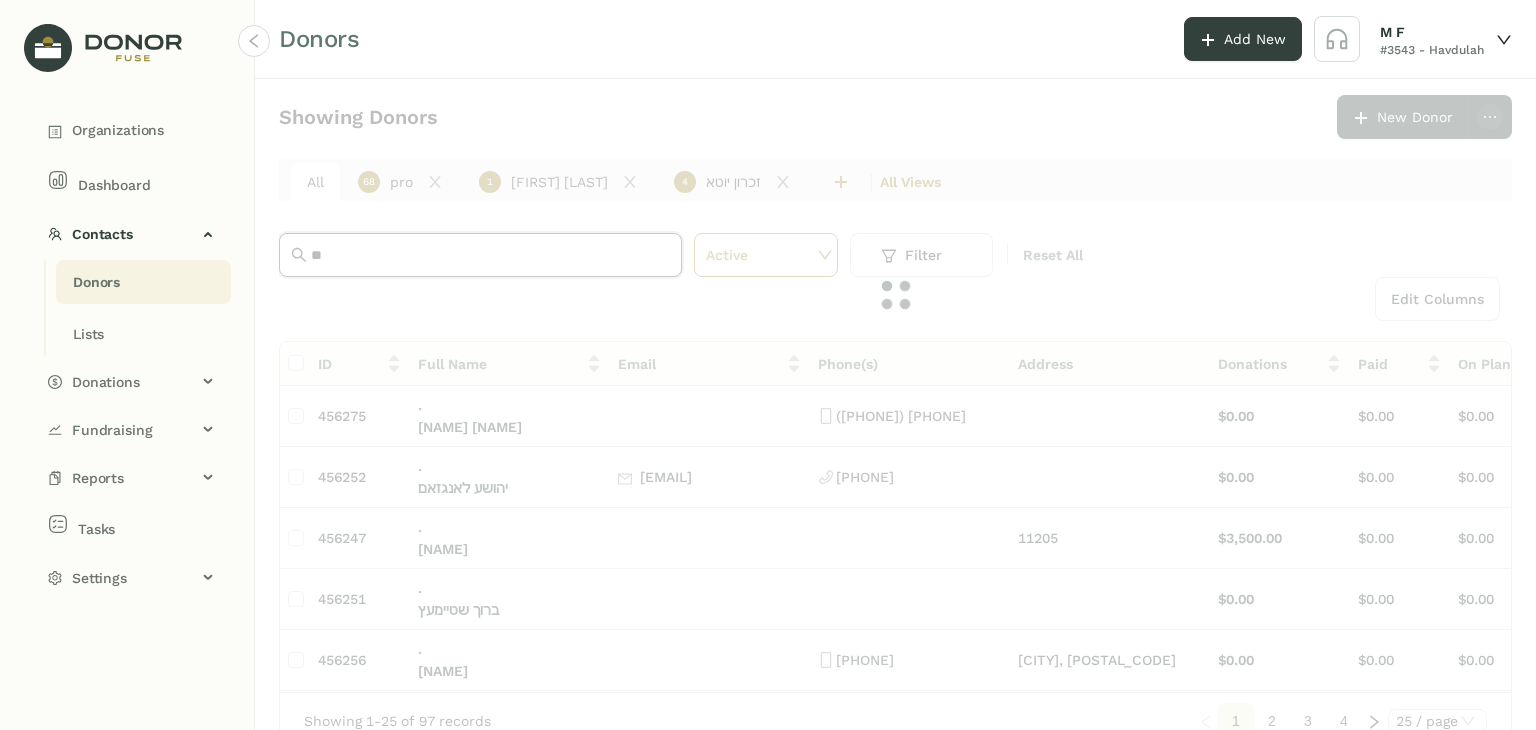 type on "*" 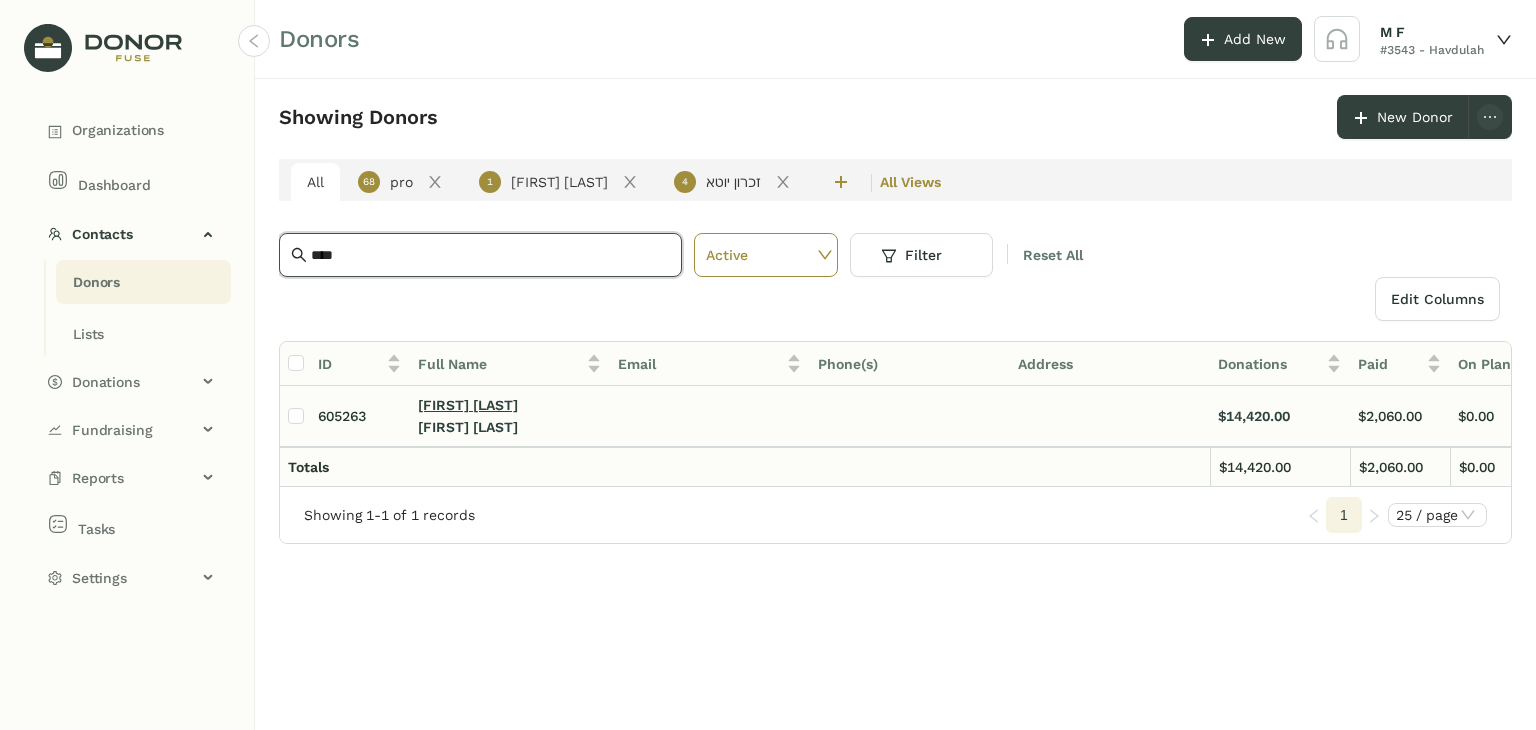 type on "****" 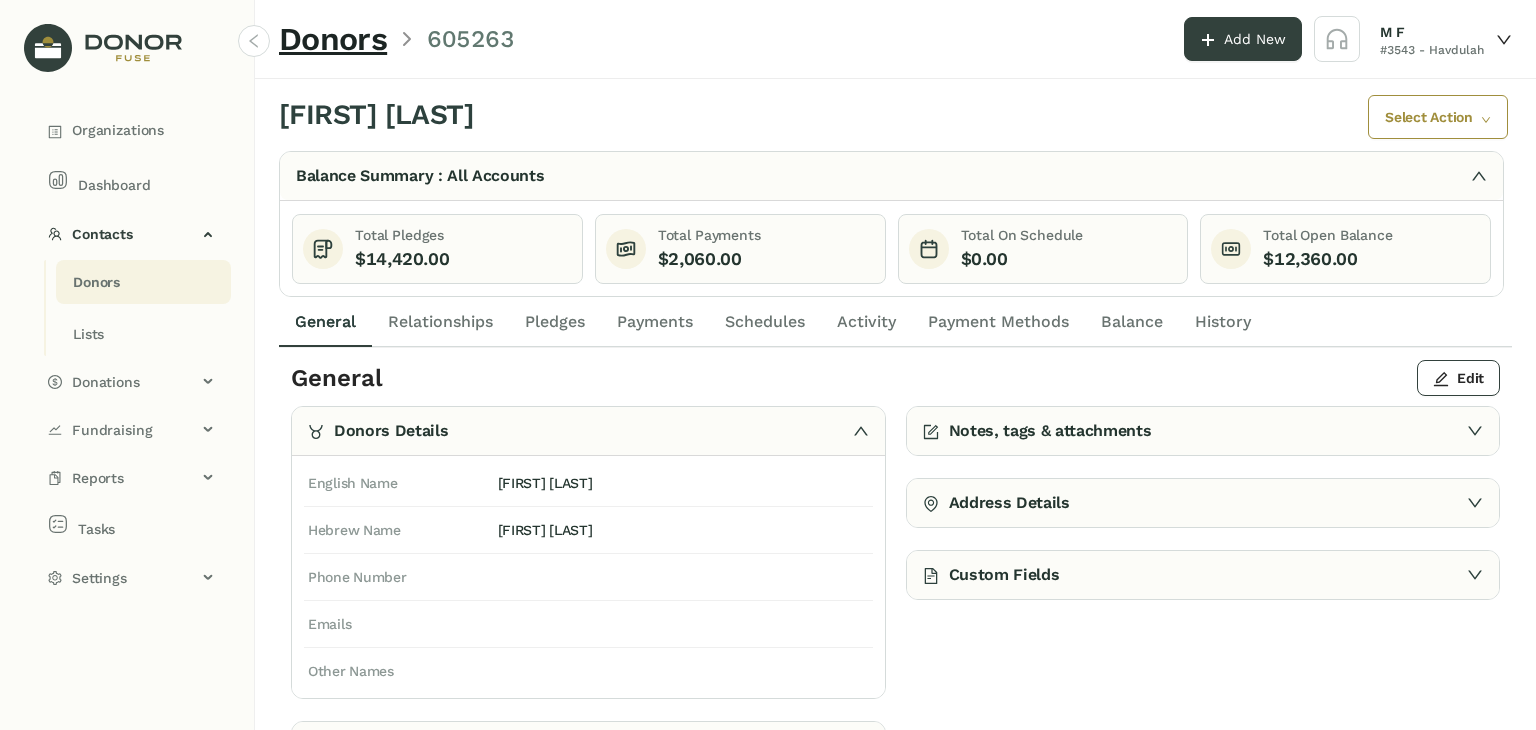click on "Payments" 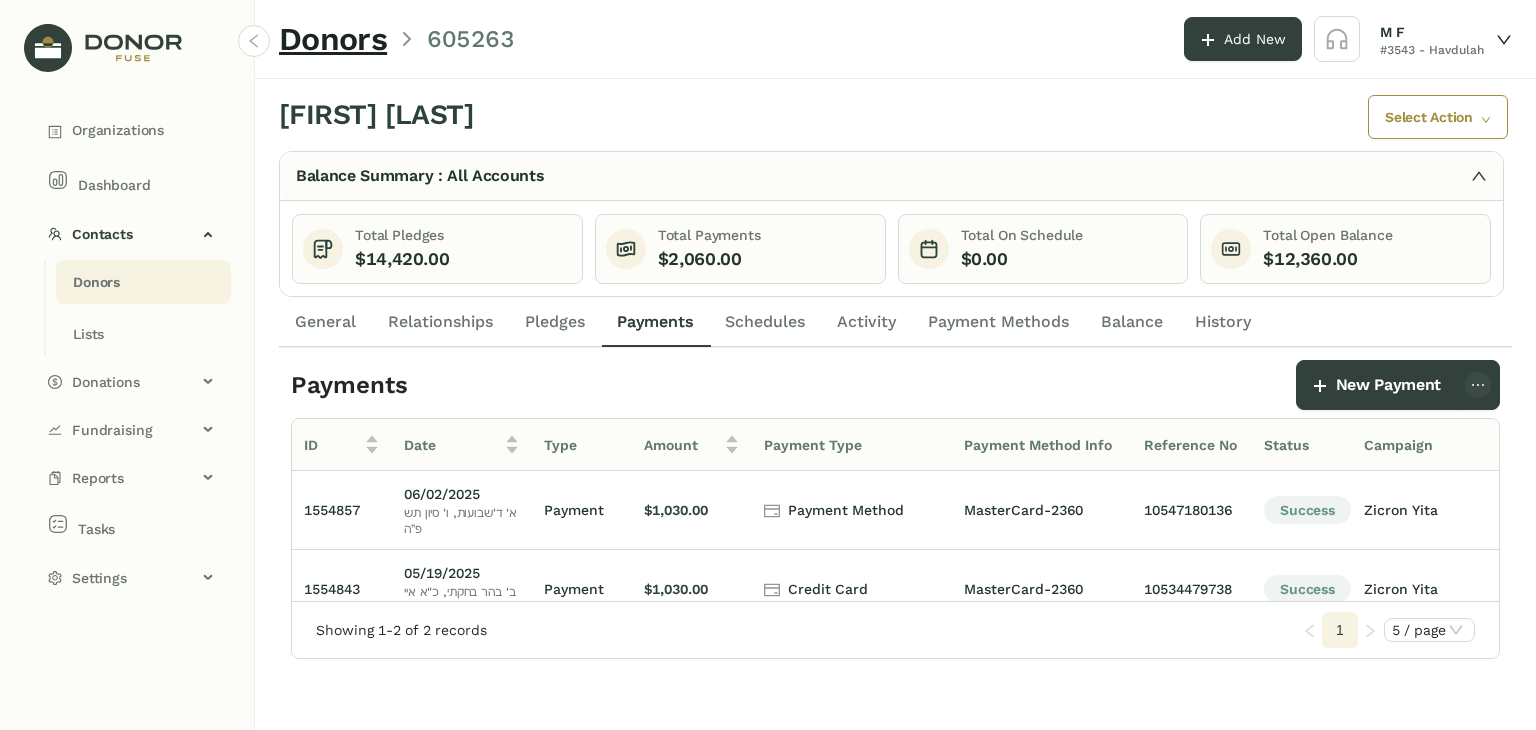 click on "Pledges" 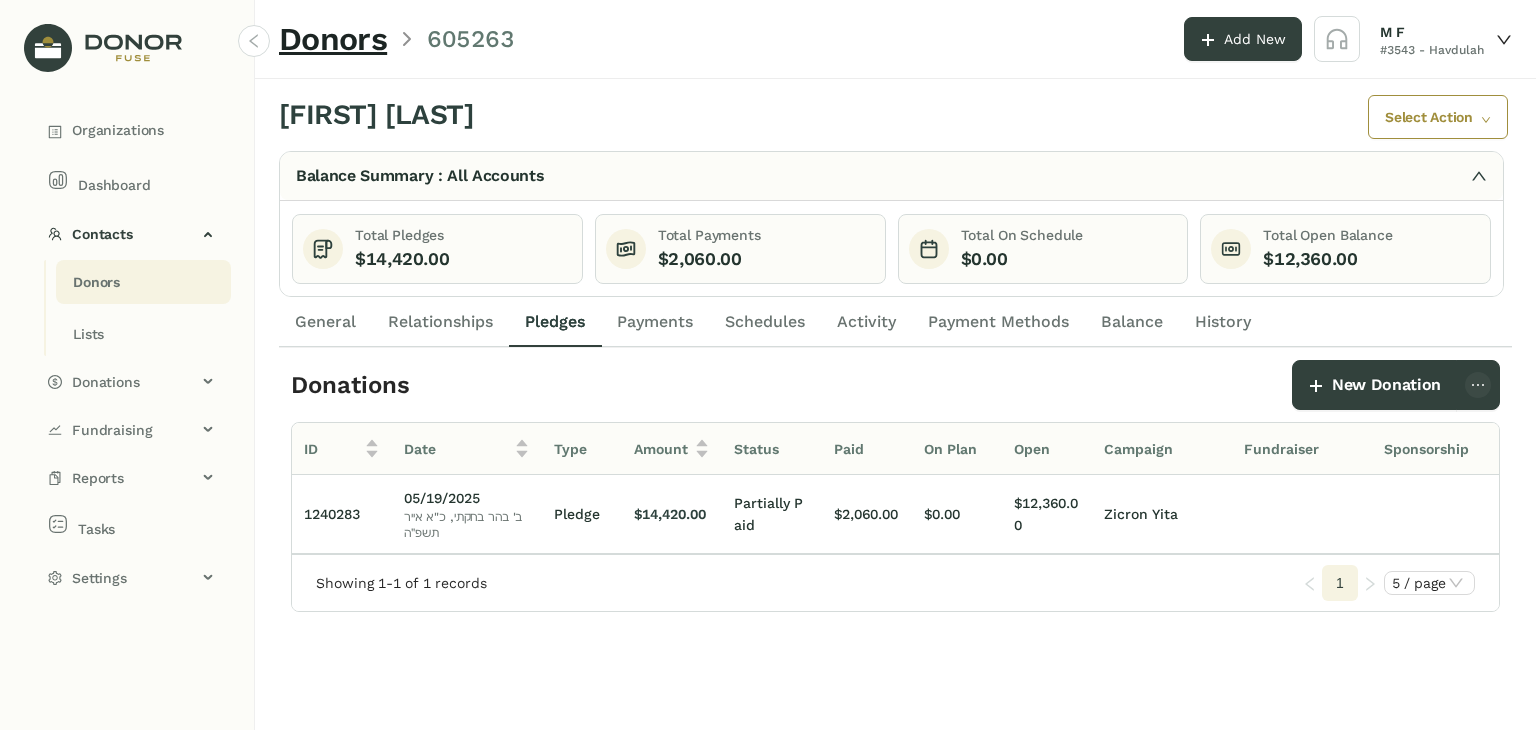 click on "Payments" 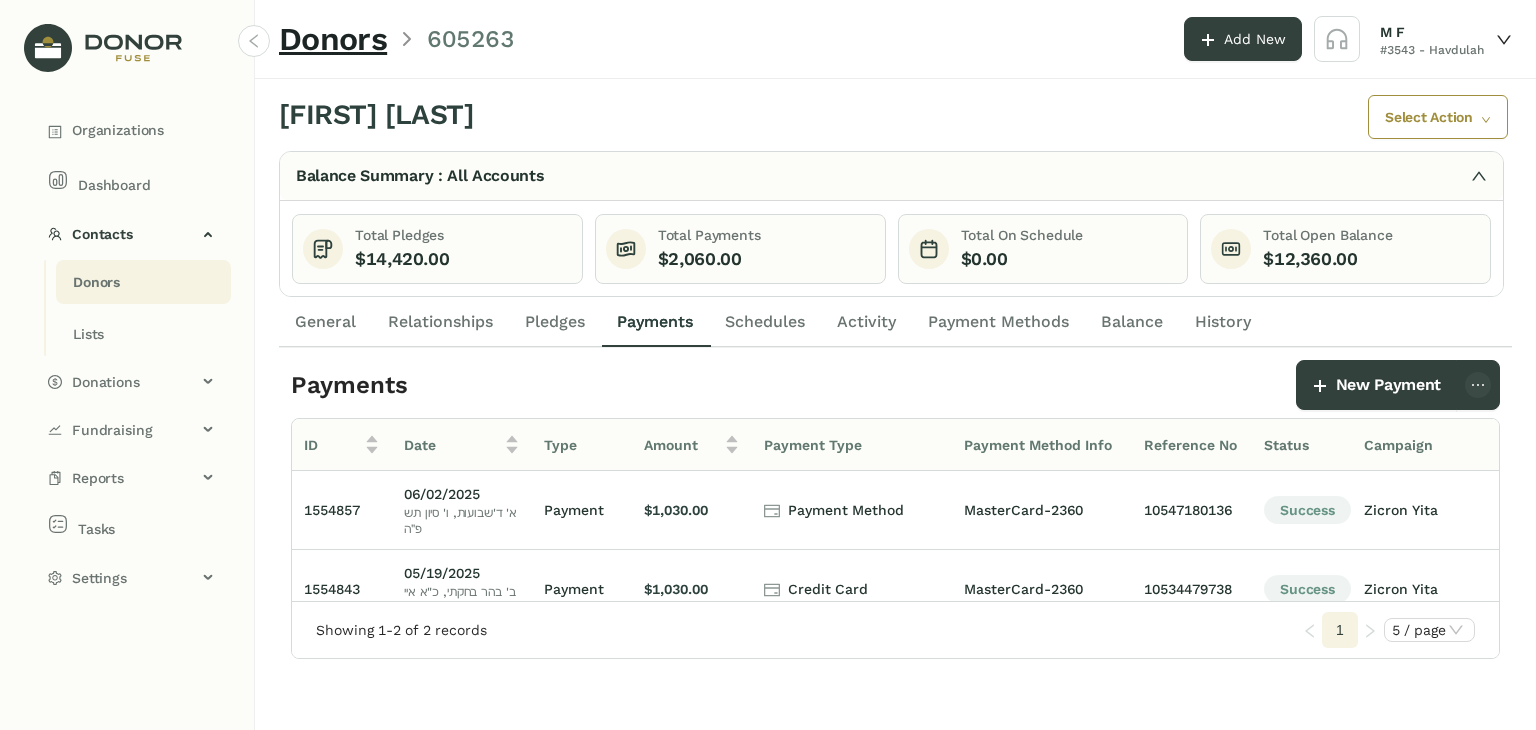 click on "Schedules" 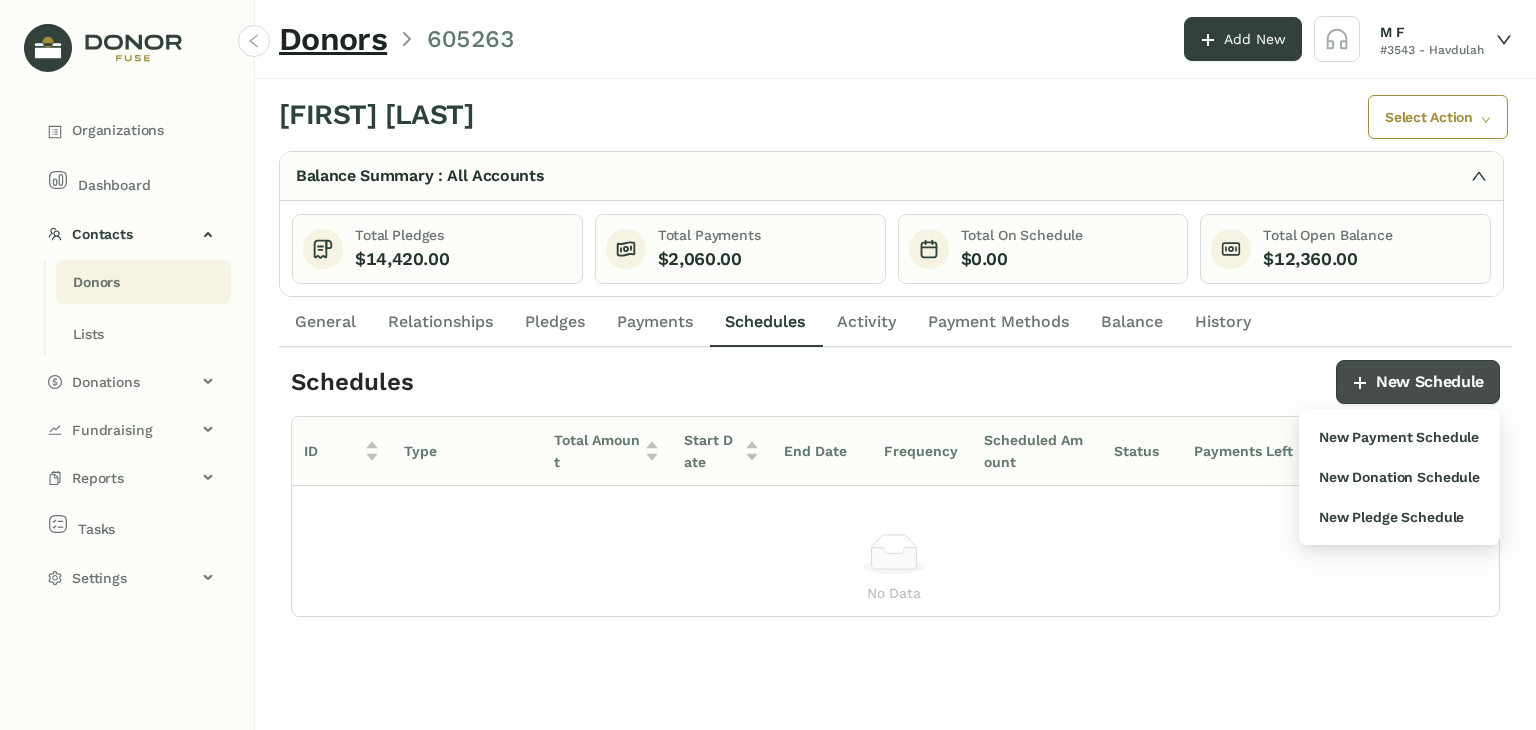 click on "New Schedule" 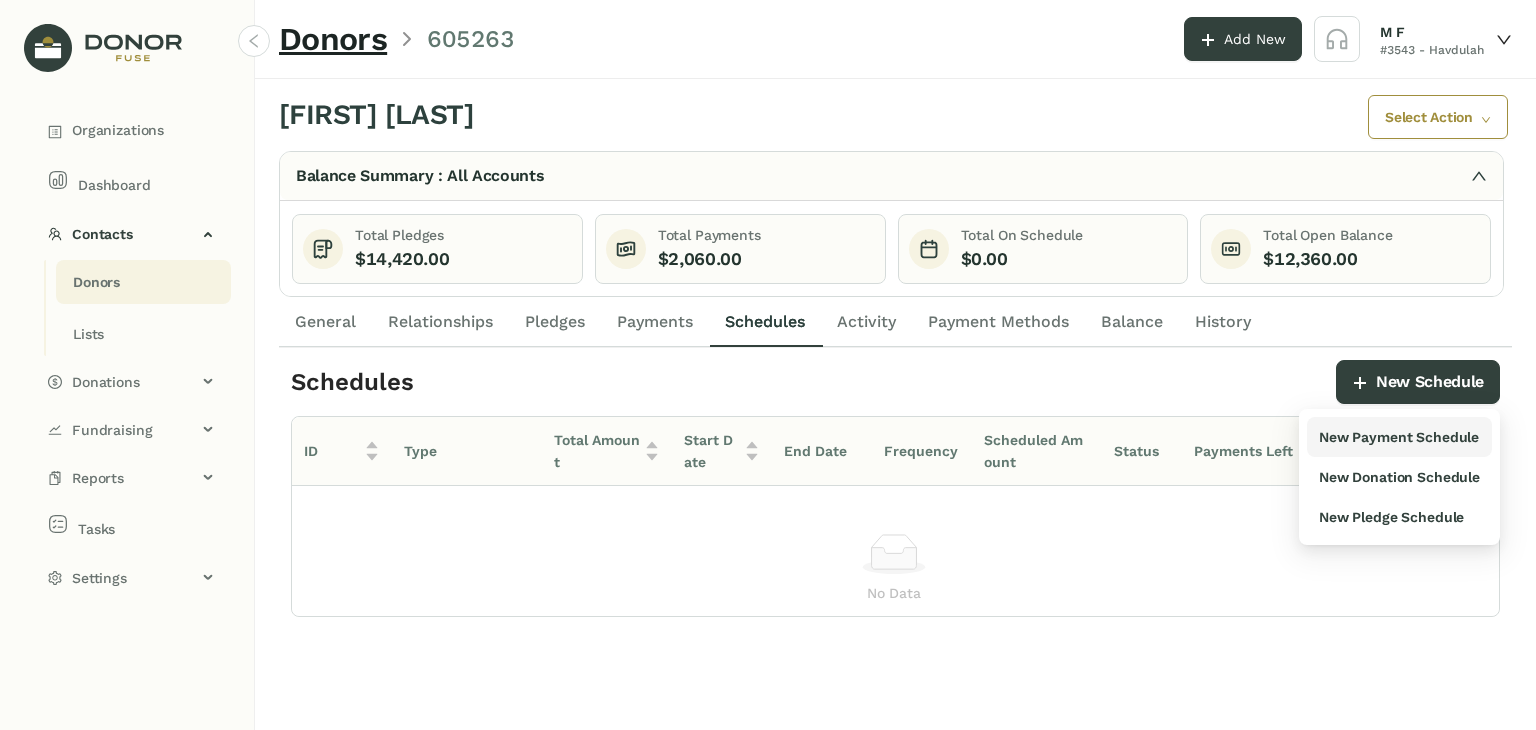click on "New Payment Schedule" at bounding box center (1399, 437) 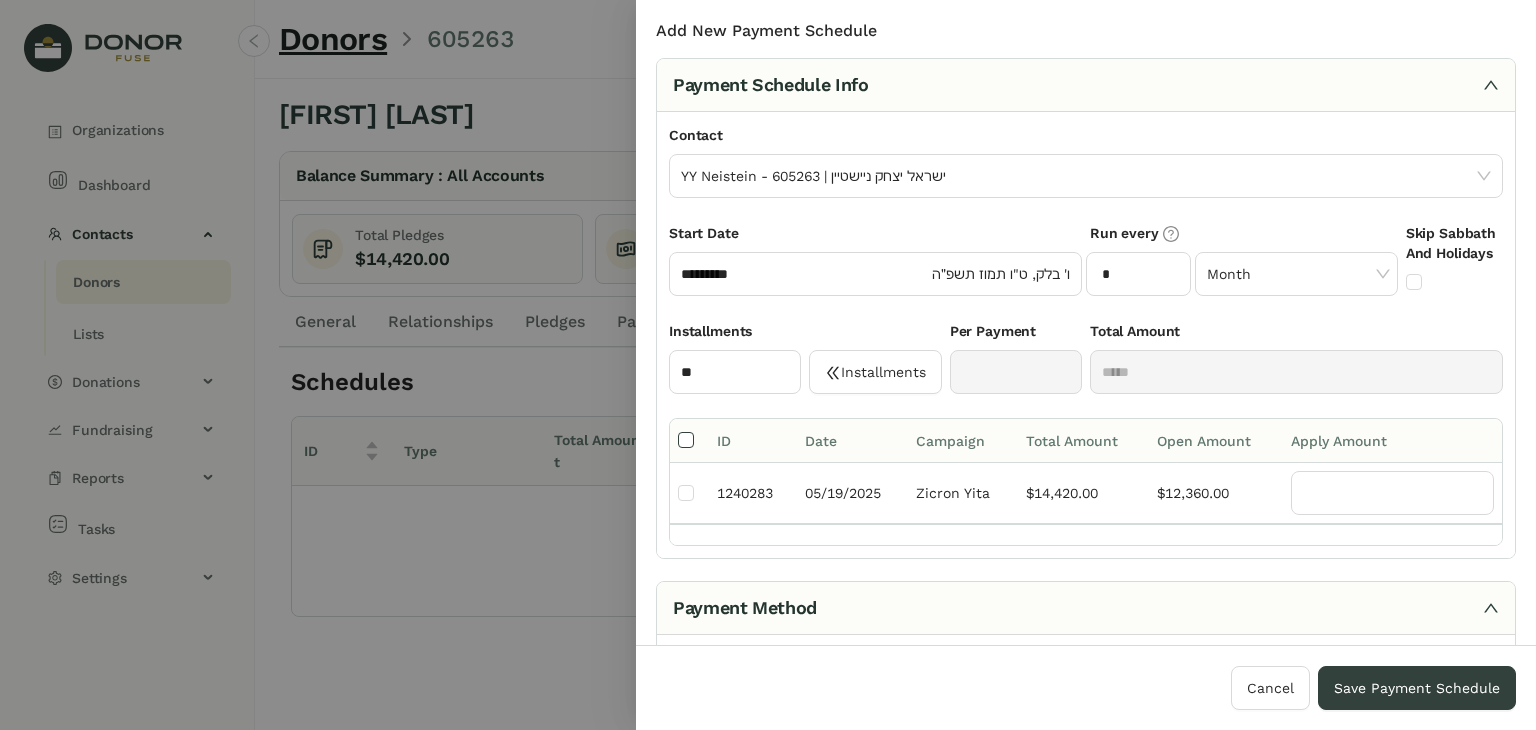 type on "**********" 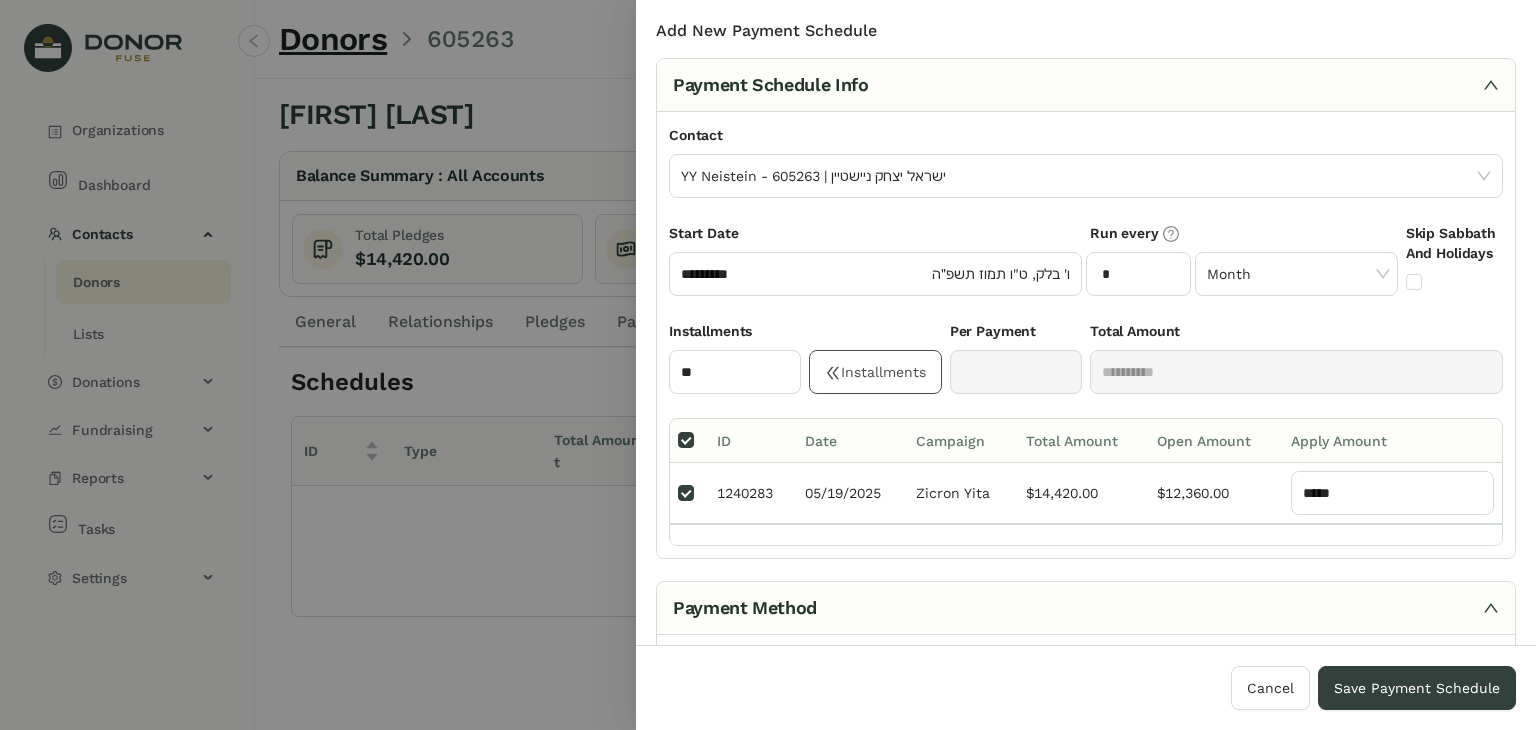 click on "Installments" 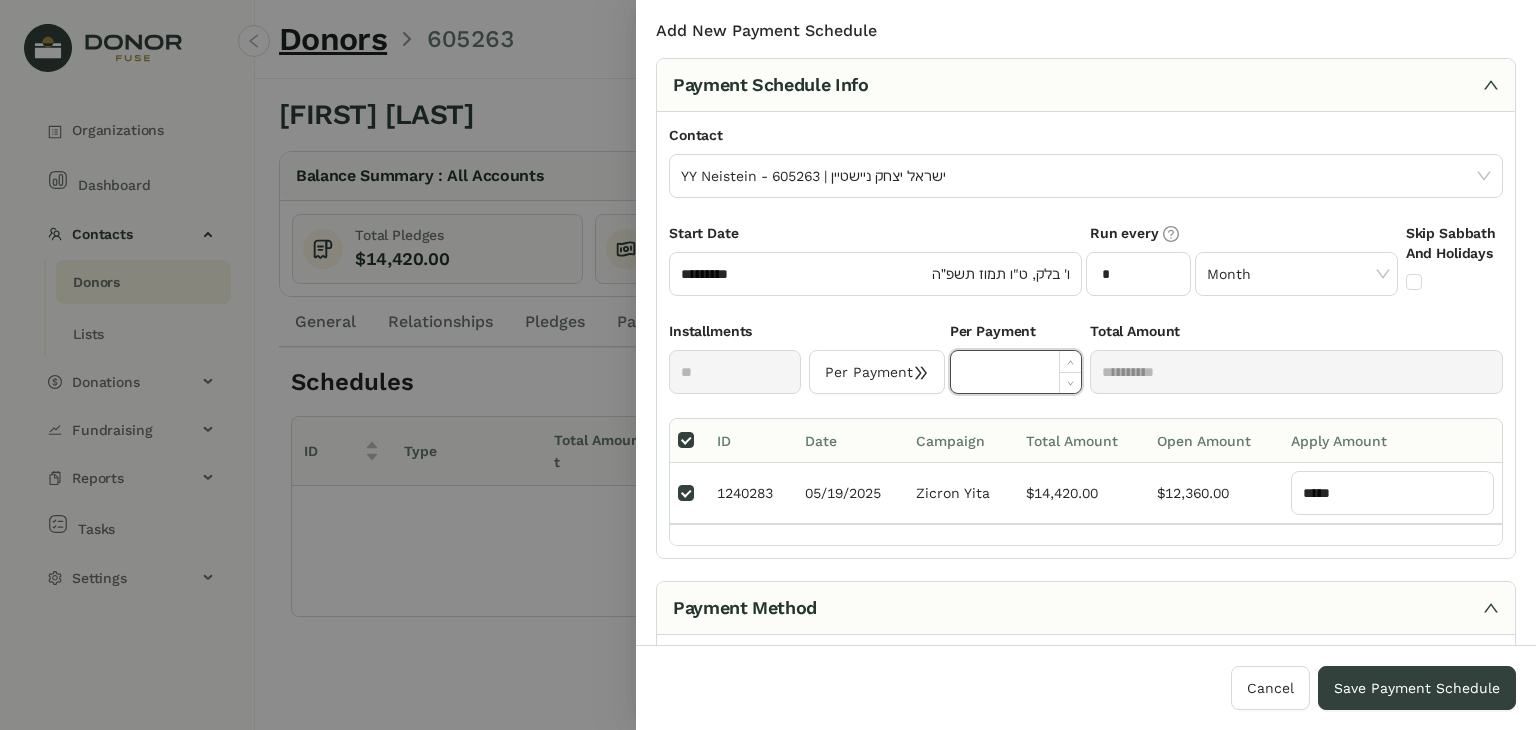 click 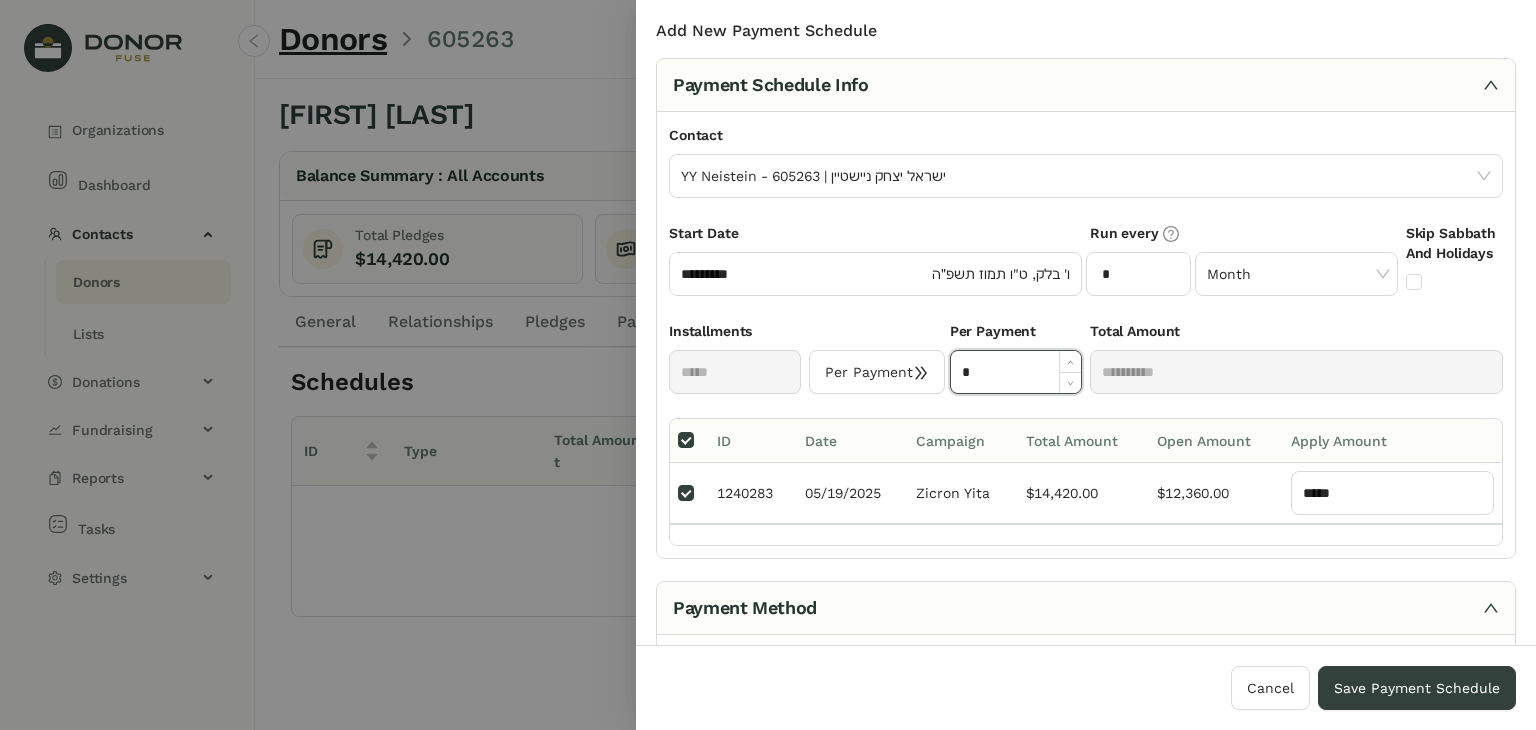 type on "****" 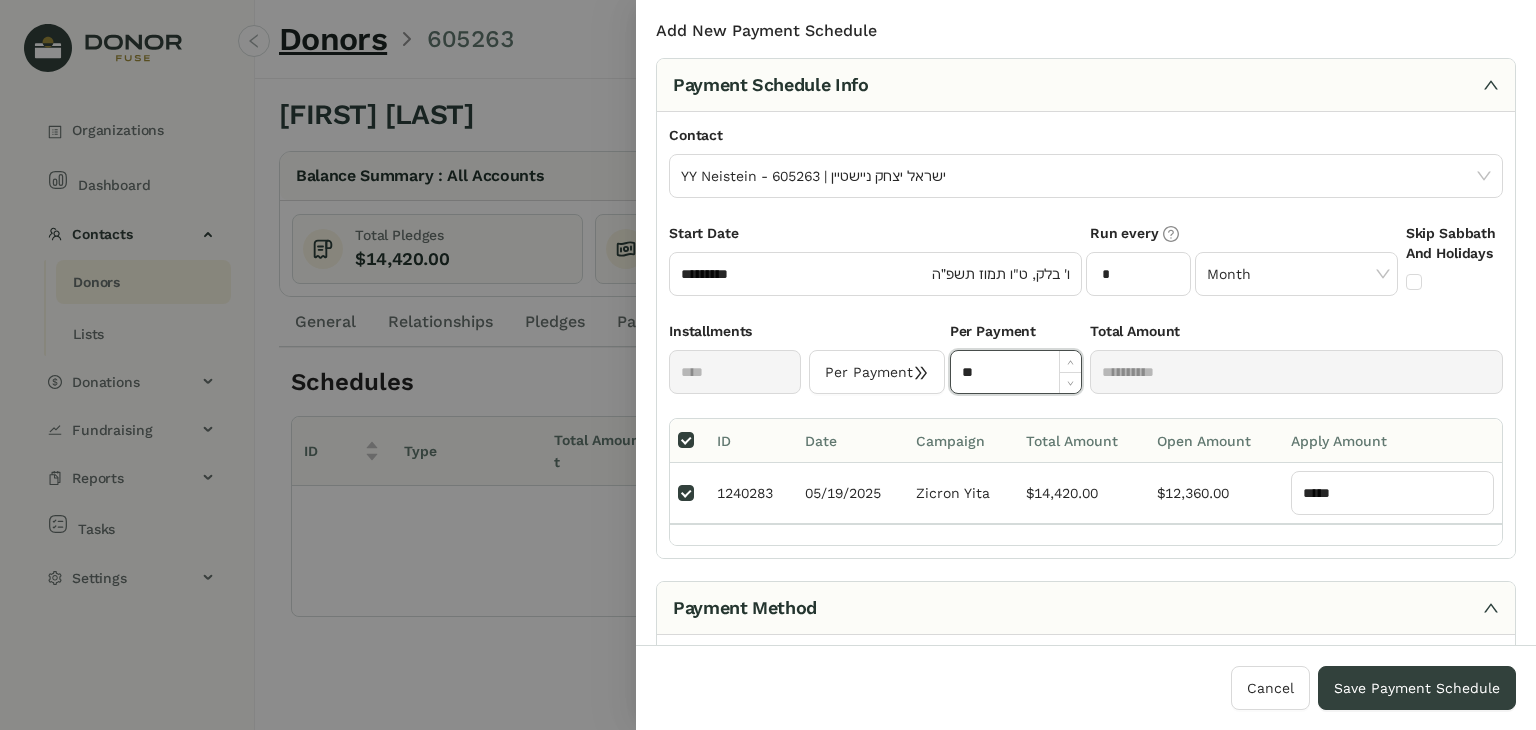 type on "***" 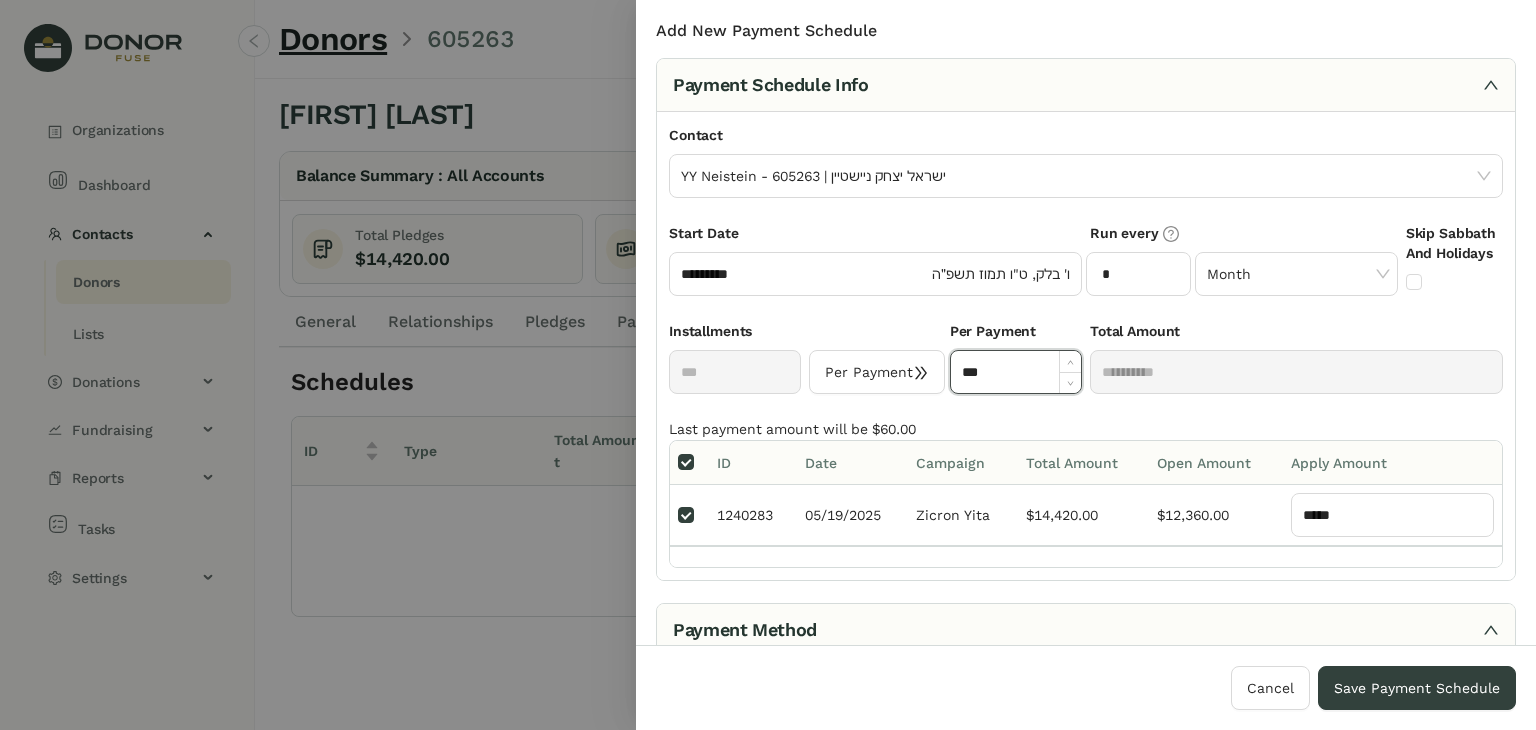 type on "**" 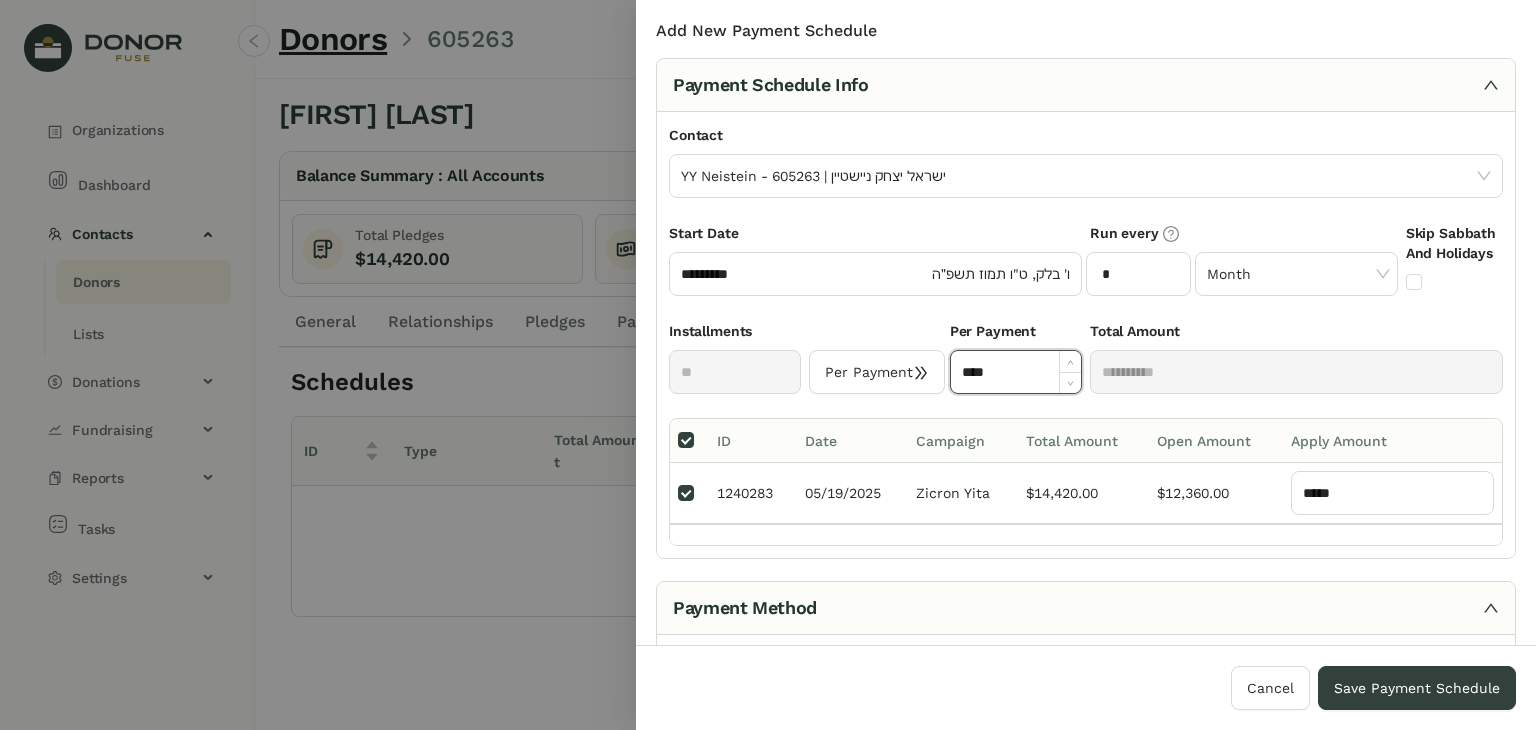 type on "*" 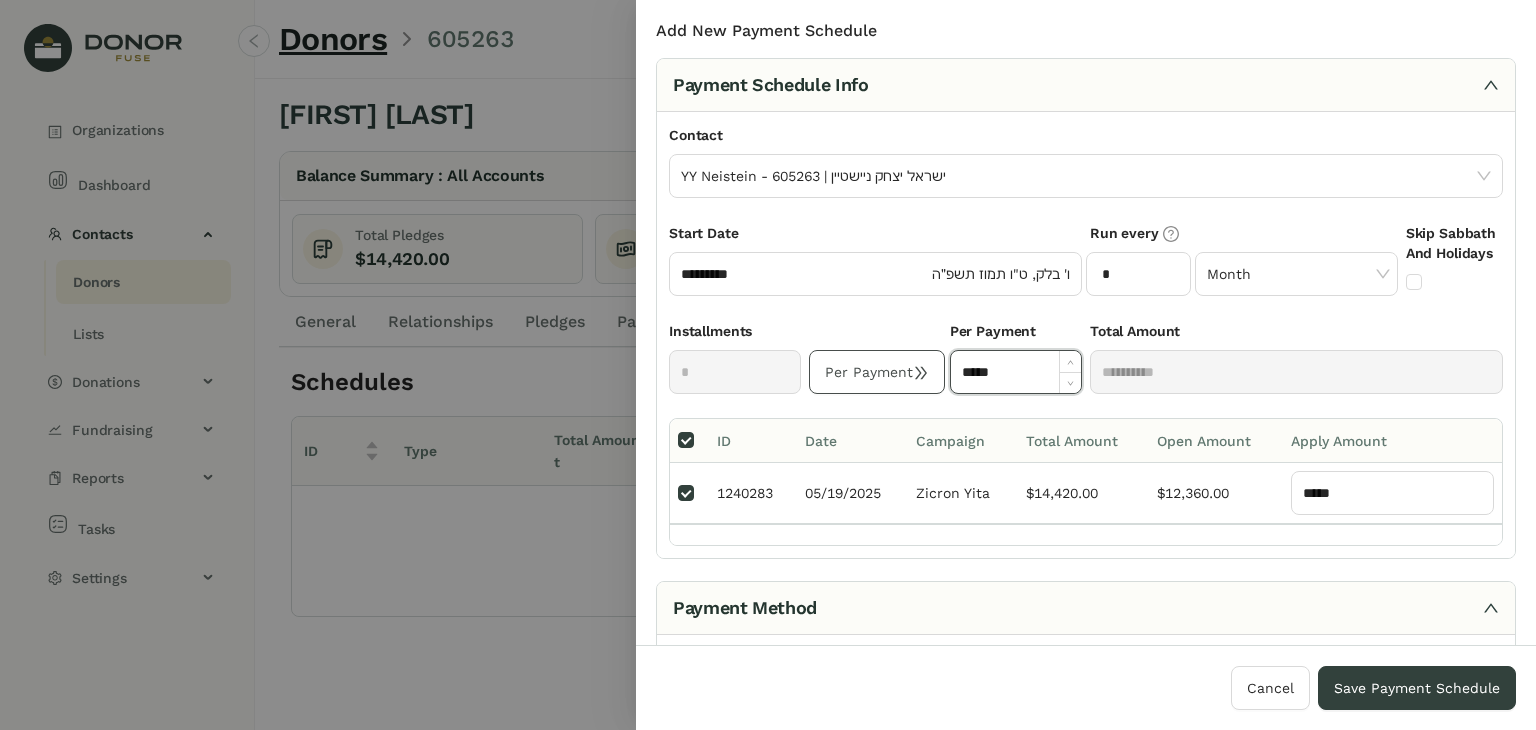 type on "**********" 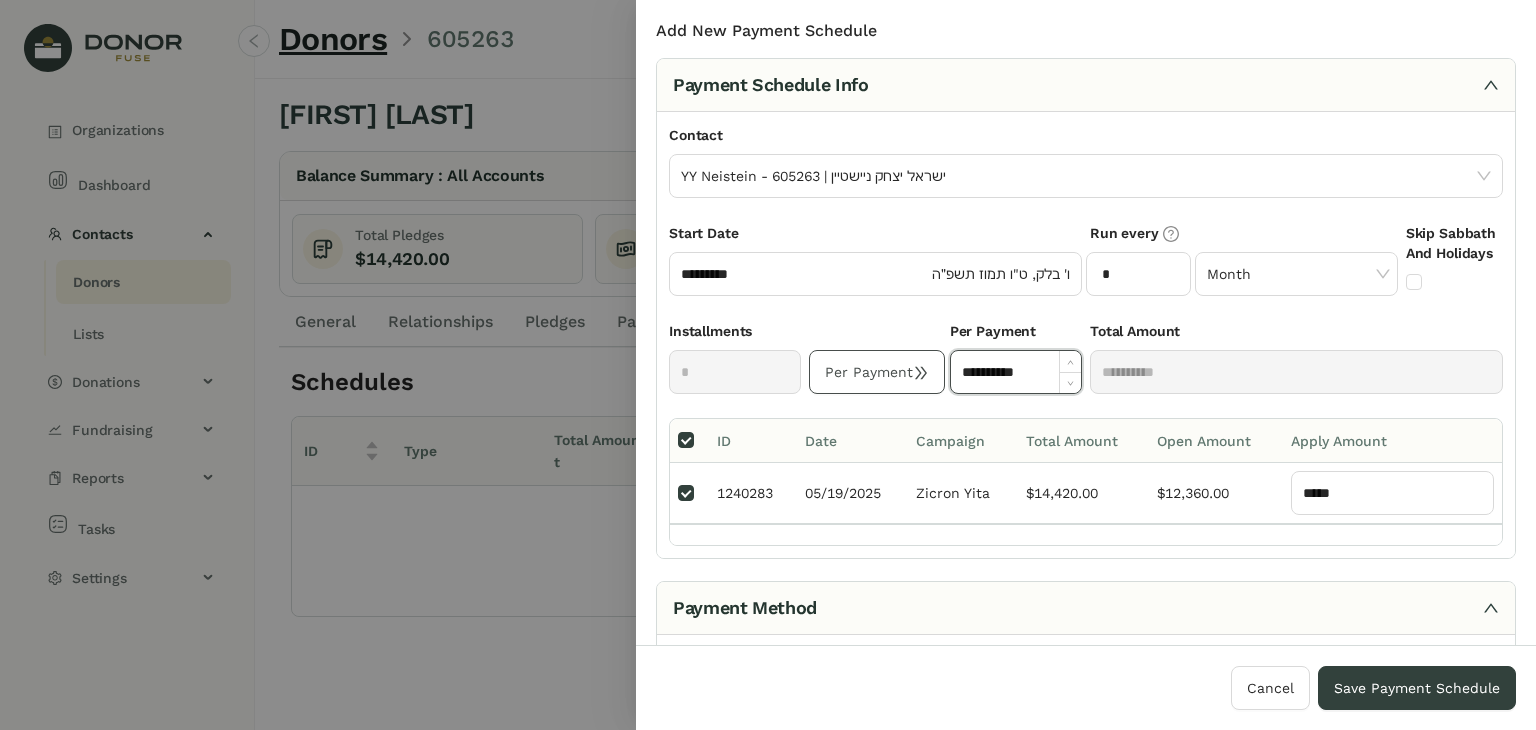 click on "Per Payment" 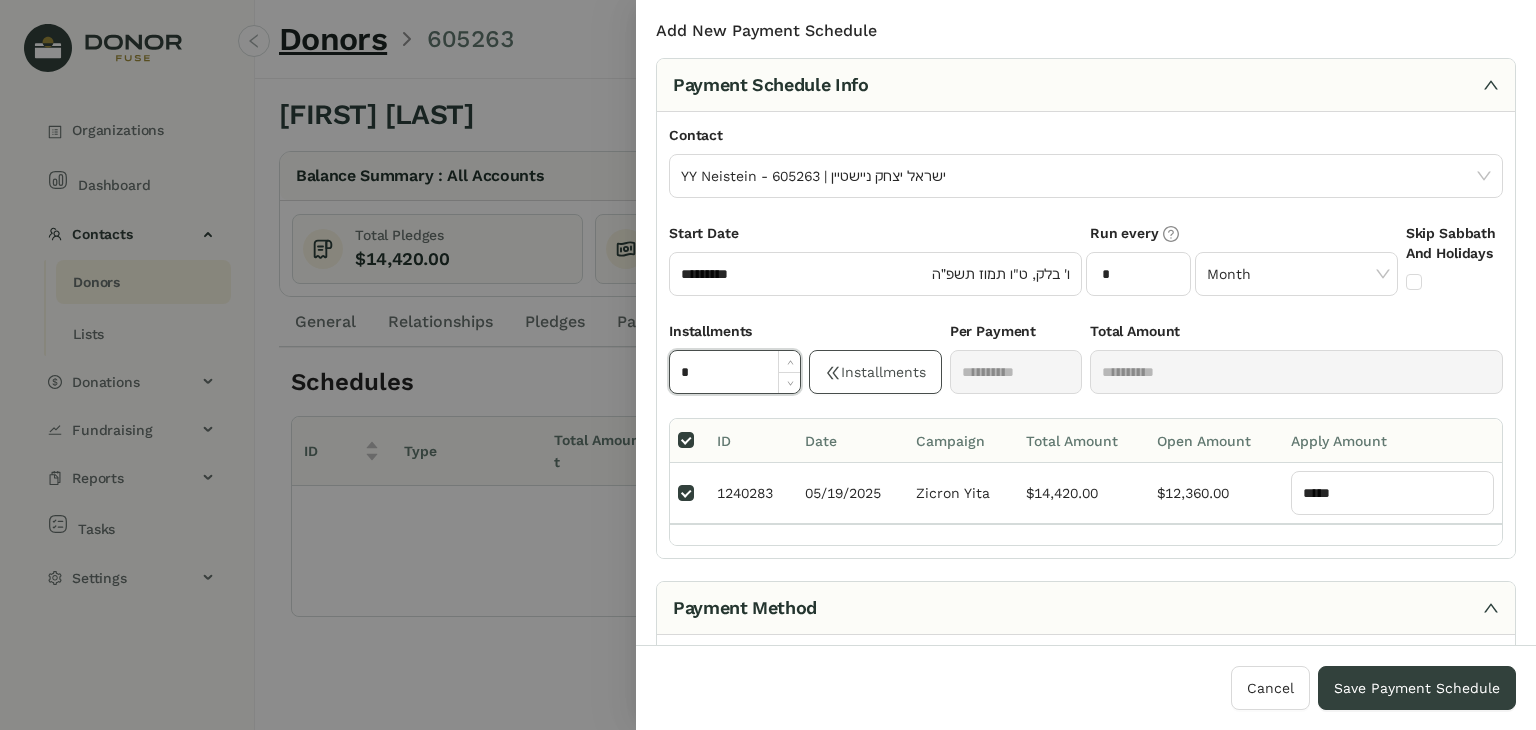 click on "*" 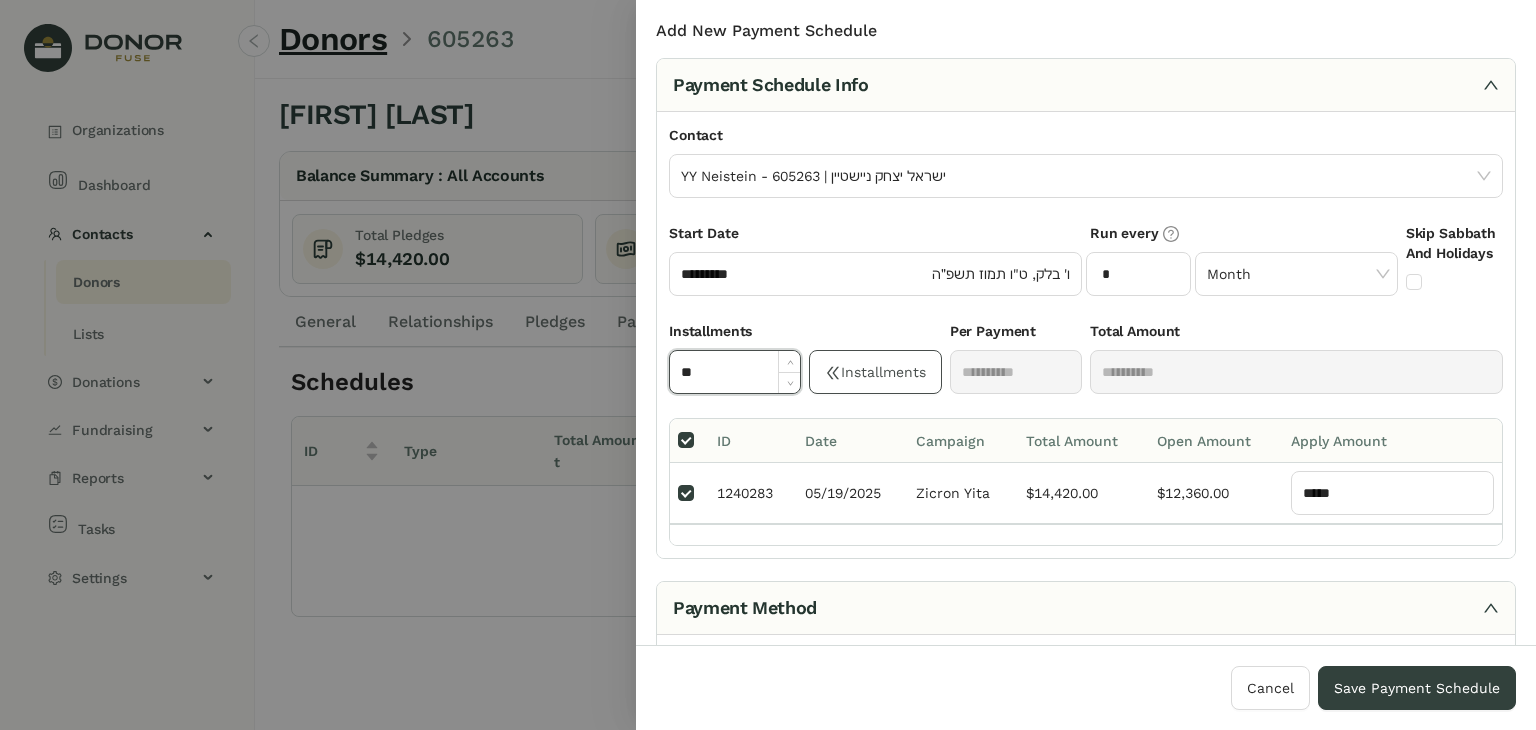 type on "**" 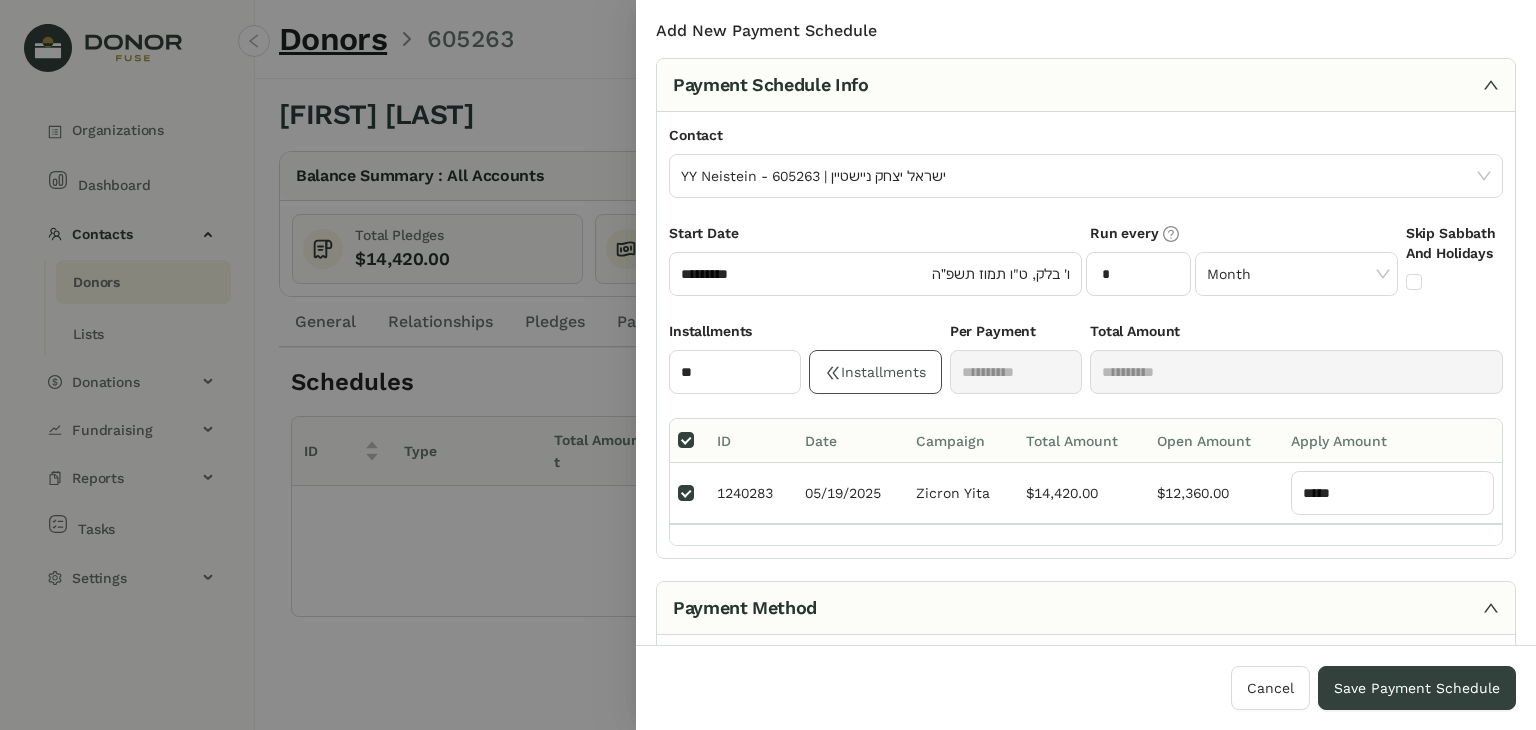 click on "Installments" 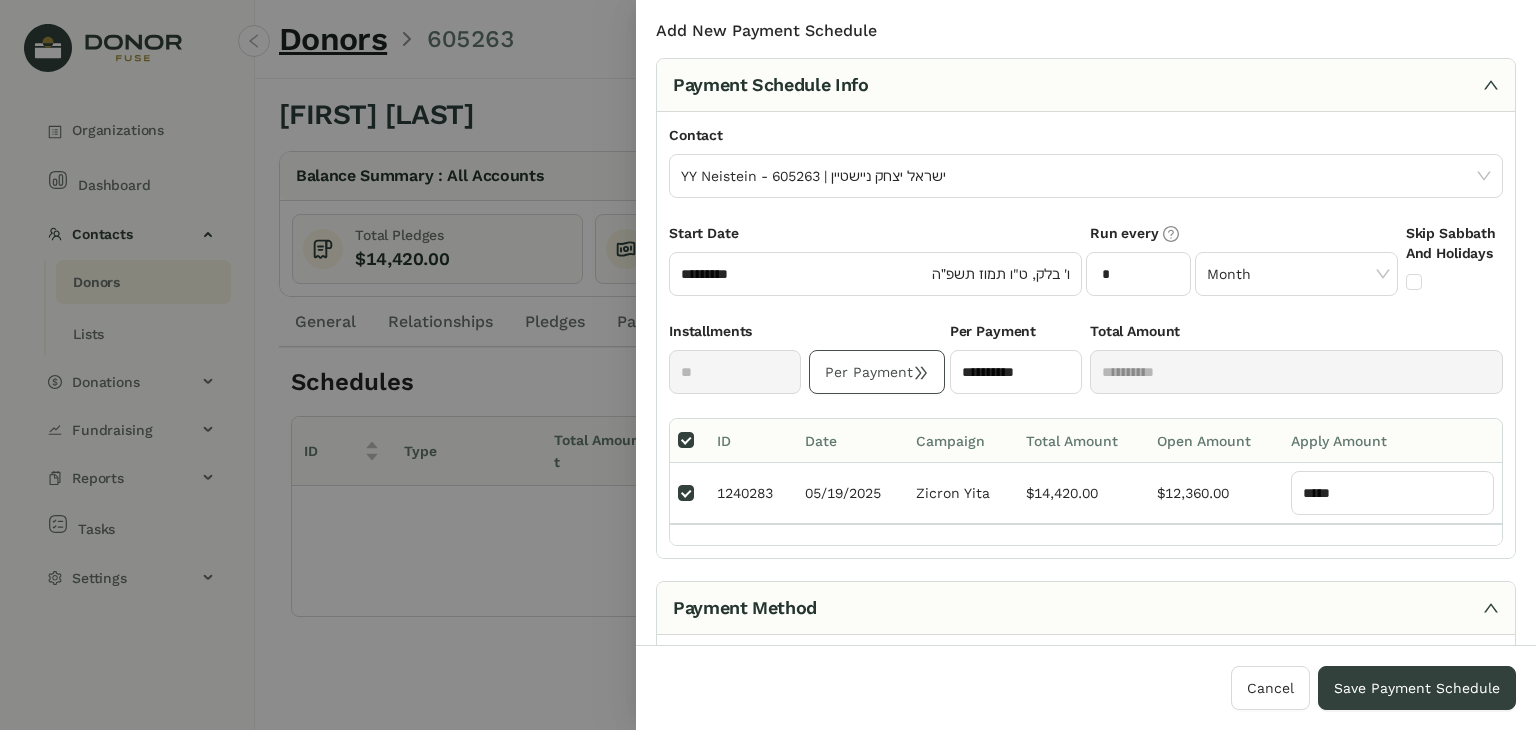 click on "Per Payment" 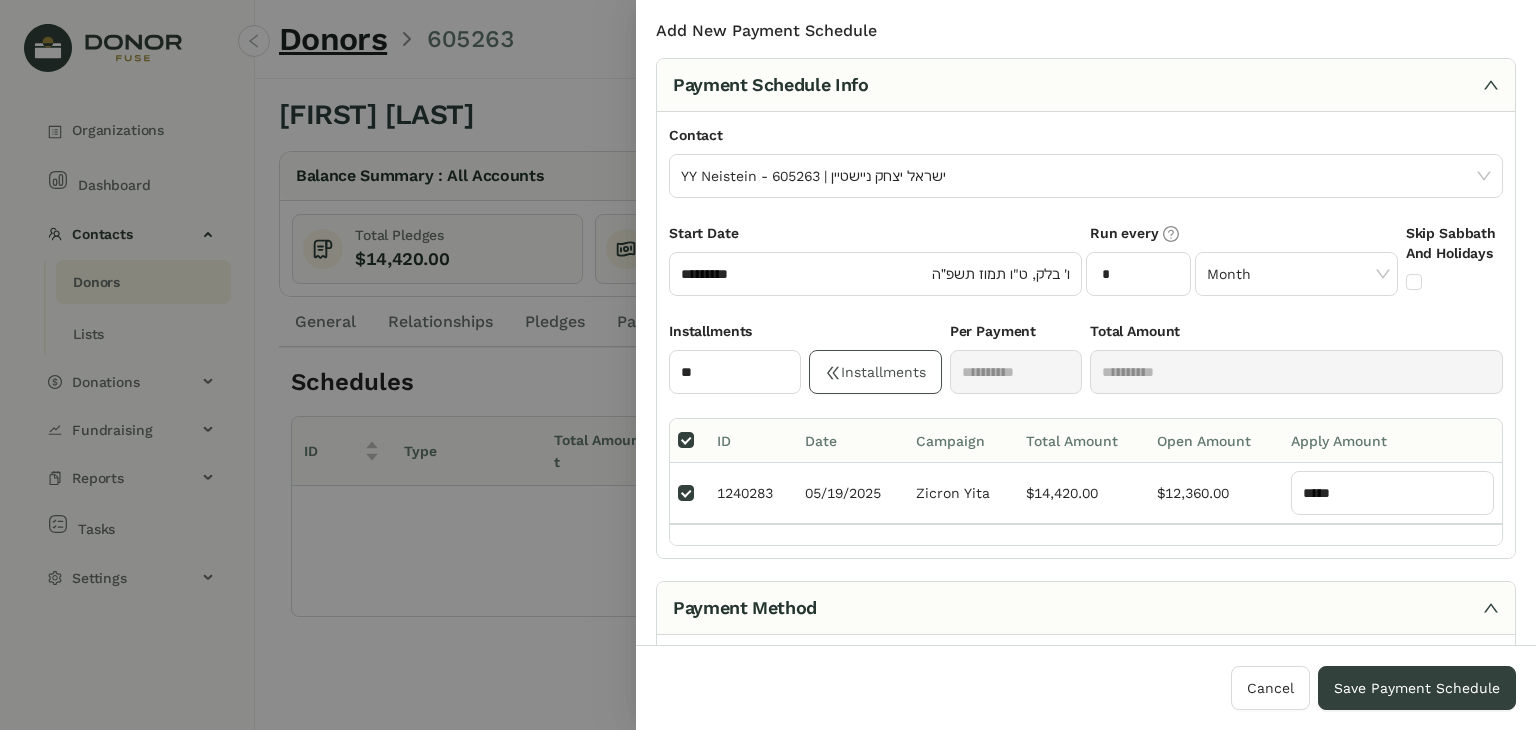 click on "Installments" 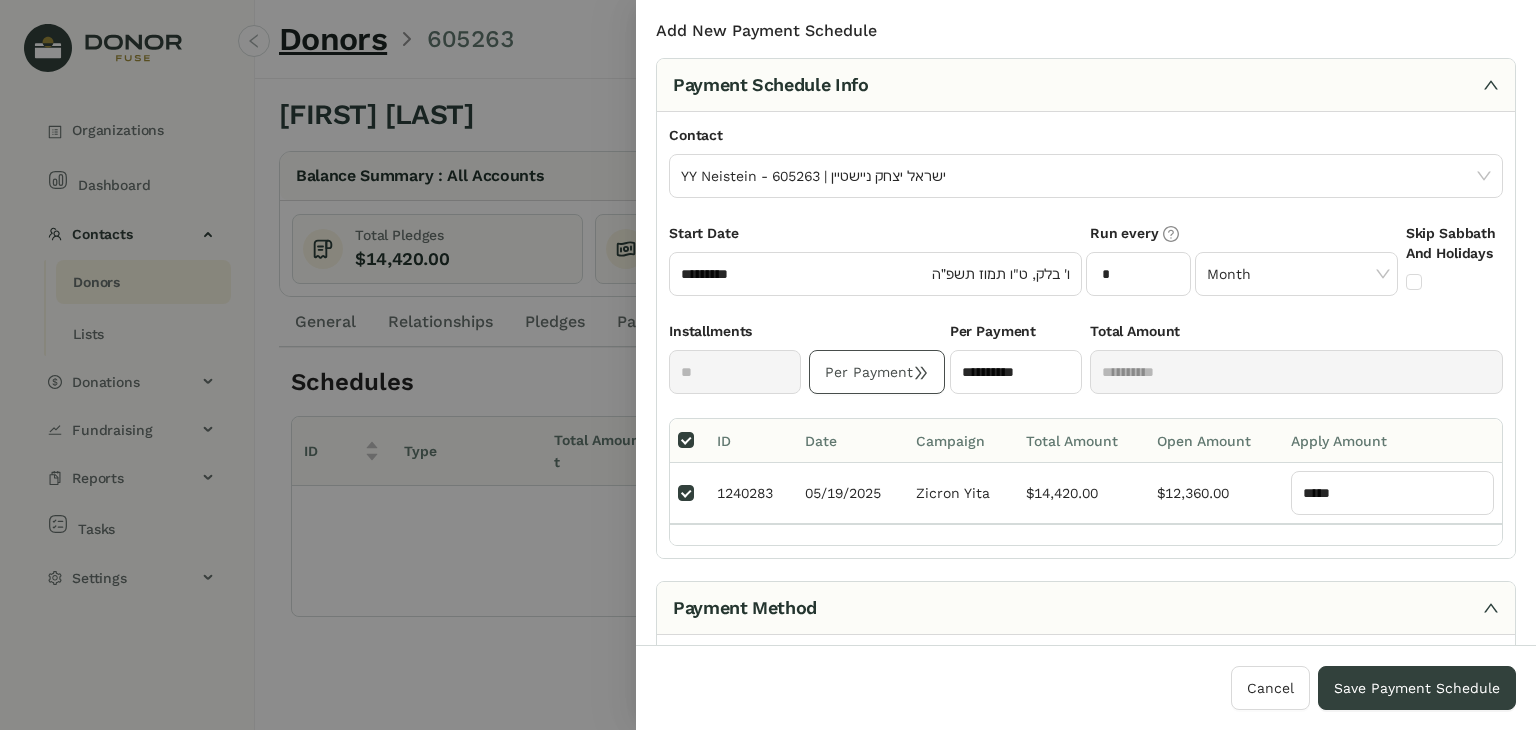 click on "Per Payment" 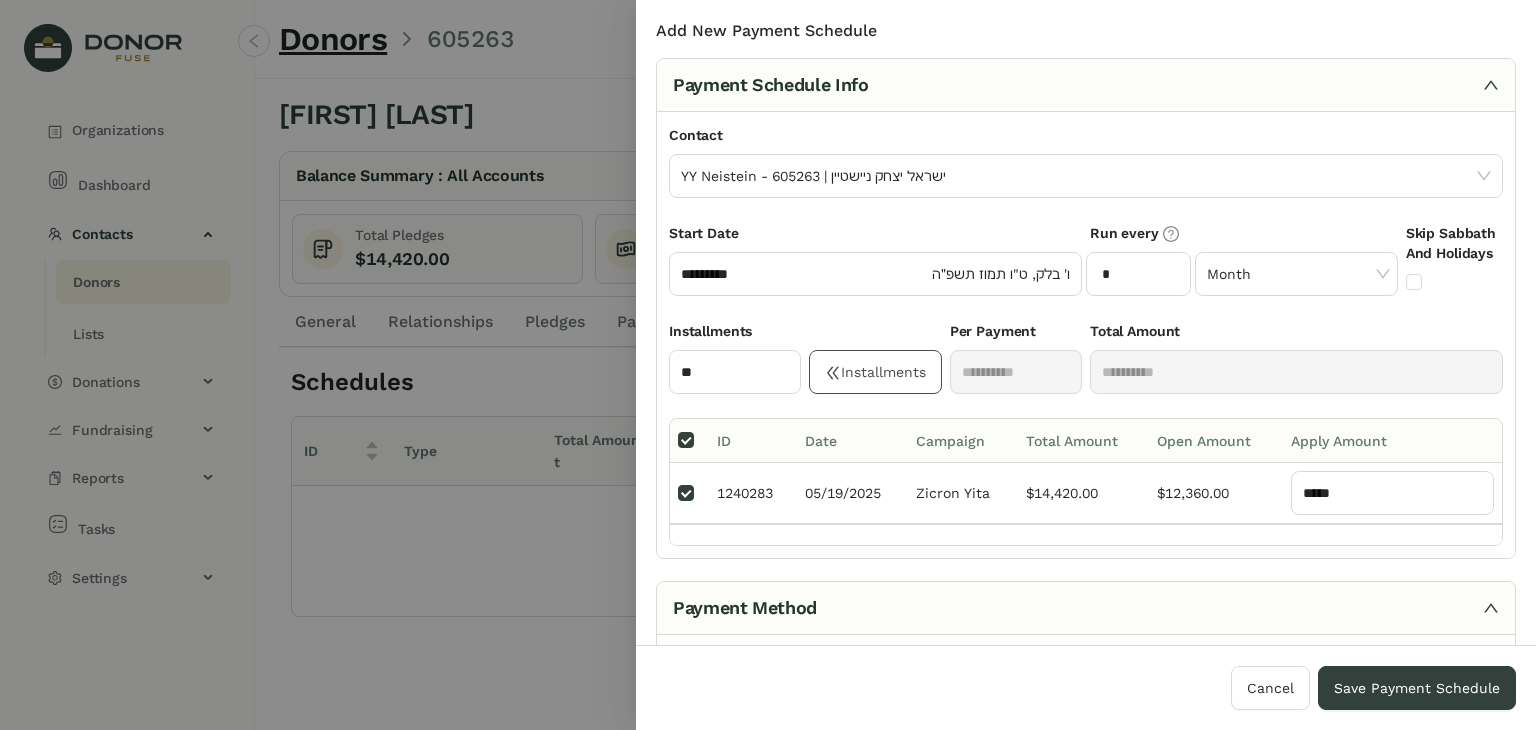 click on "Installments" 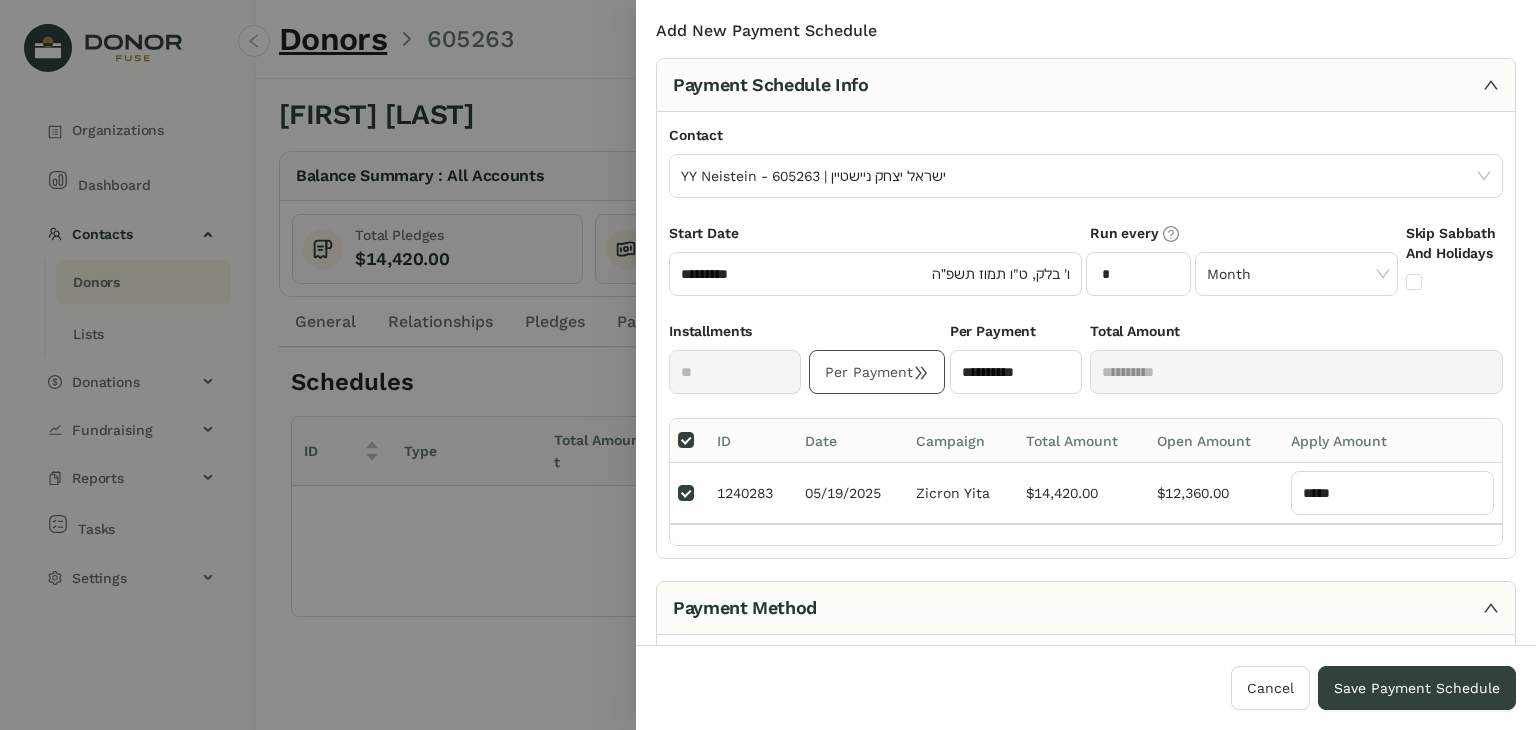 click on "Payment Method" at bounding box center [1086, 608] 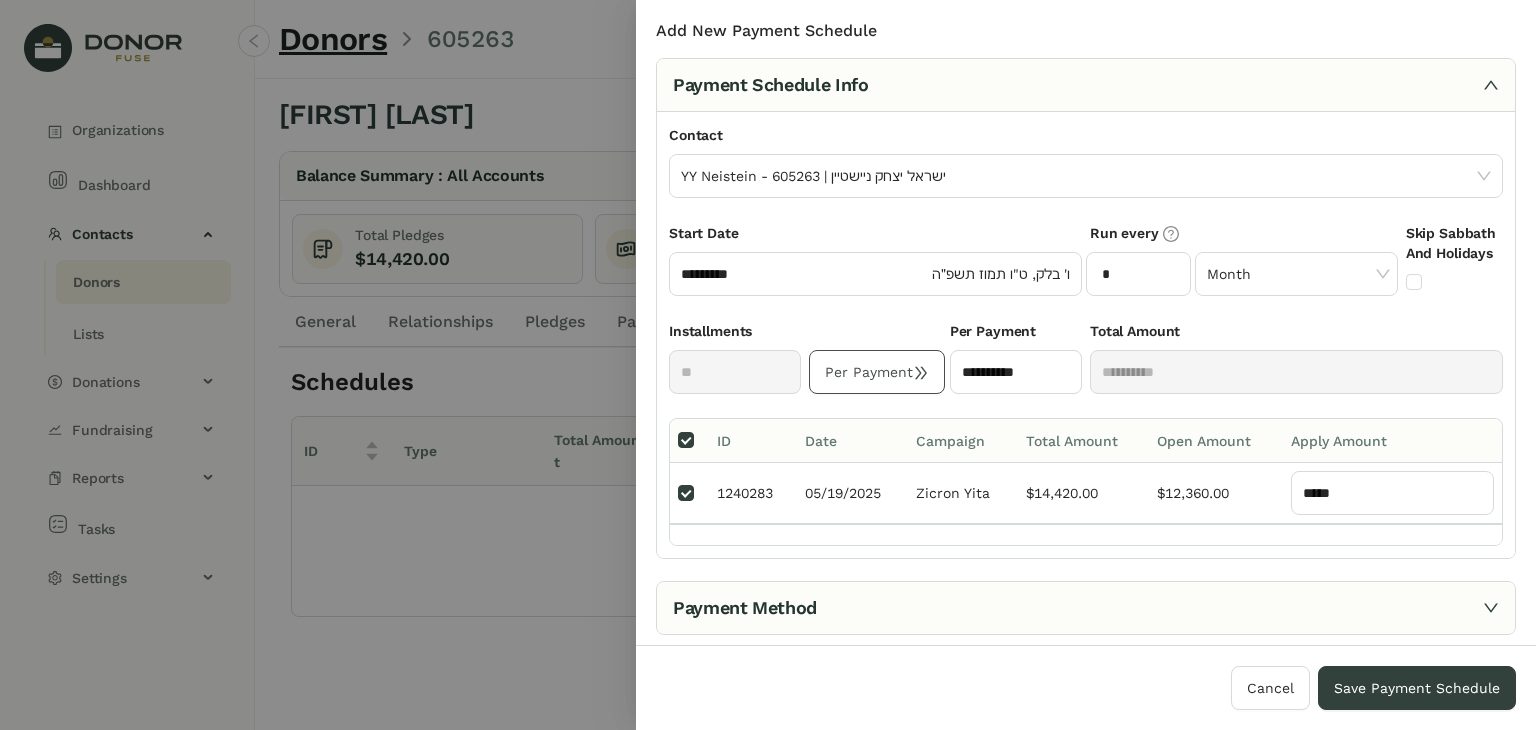drag, startPoint x: 1288, startPoint y: 616, endPoint x: 1208, endPoint y: 571, distance: 91.787796 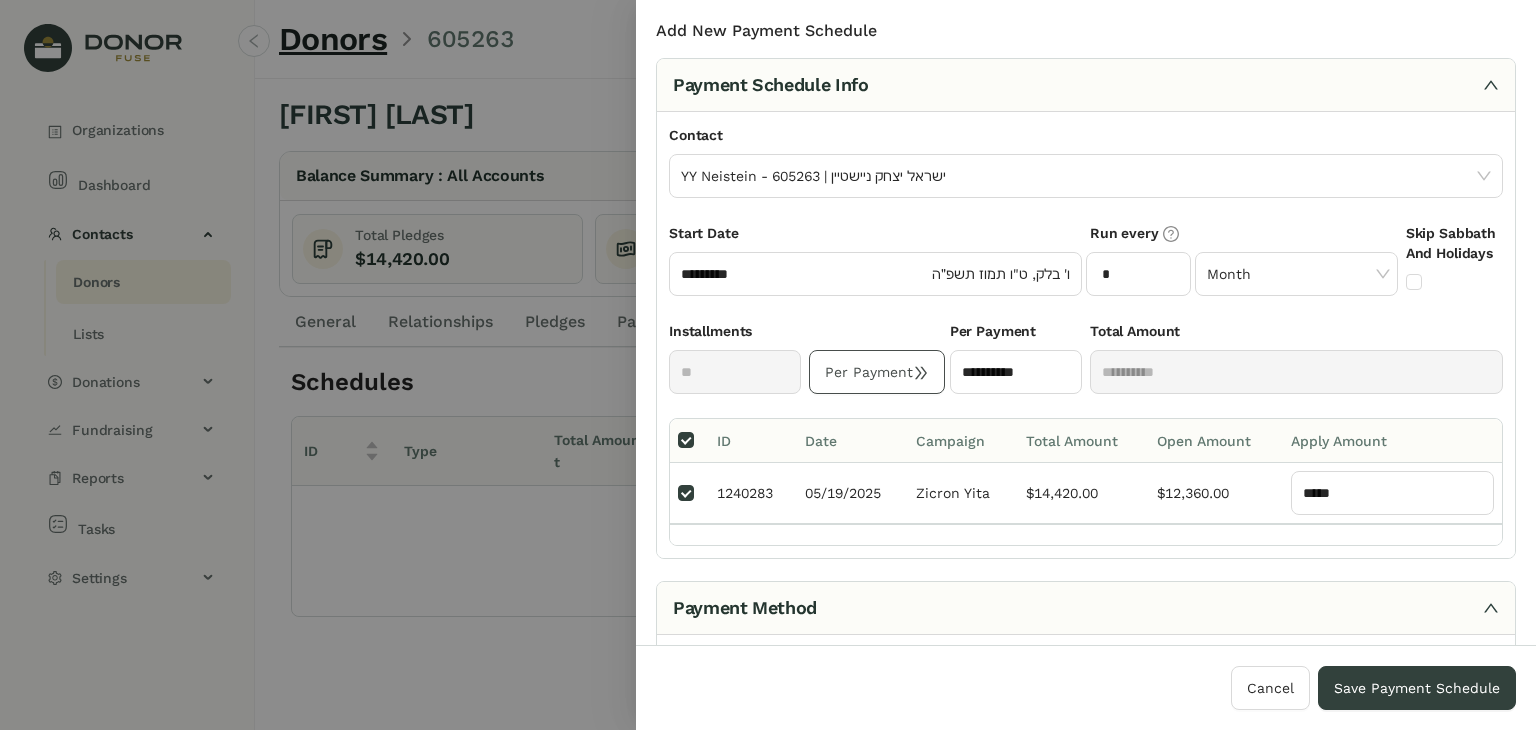 drag, startPoint x: 1486, startPoint y: 612, endPoint x: 958, endPoint y: 598, distance: 528.18555 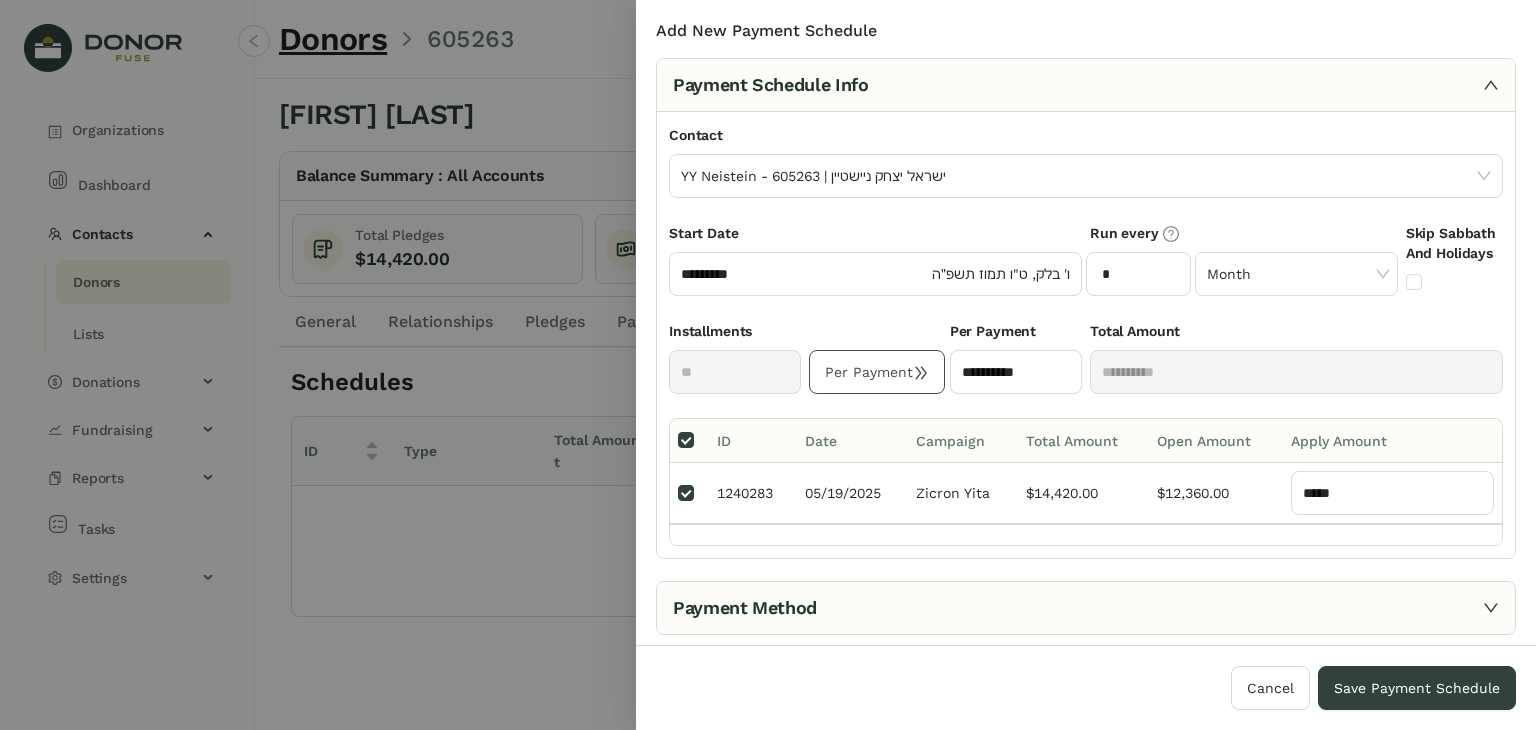 scroll, scrollTop: 84, scrollLeft: 0, axis: vertical 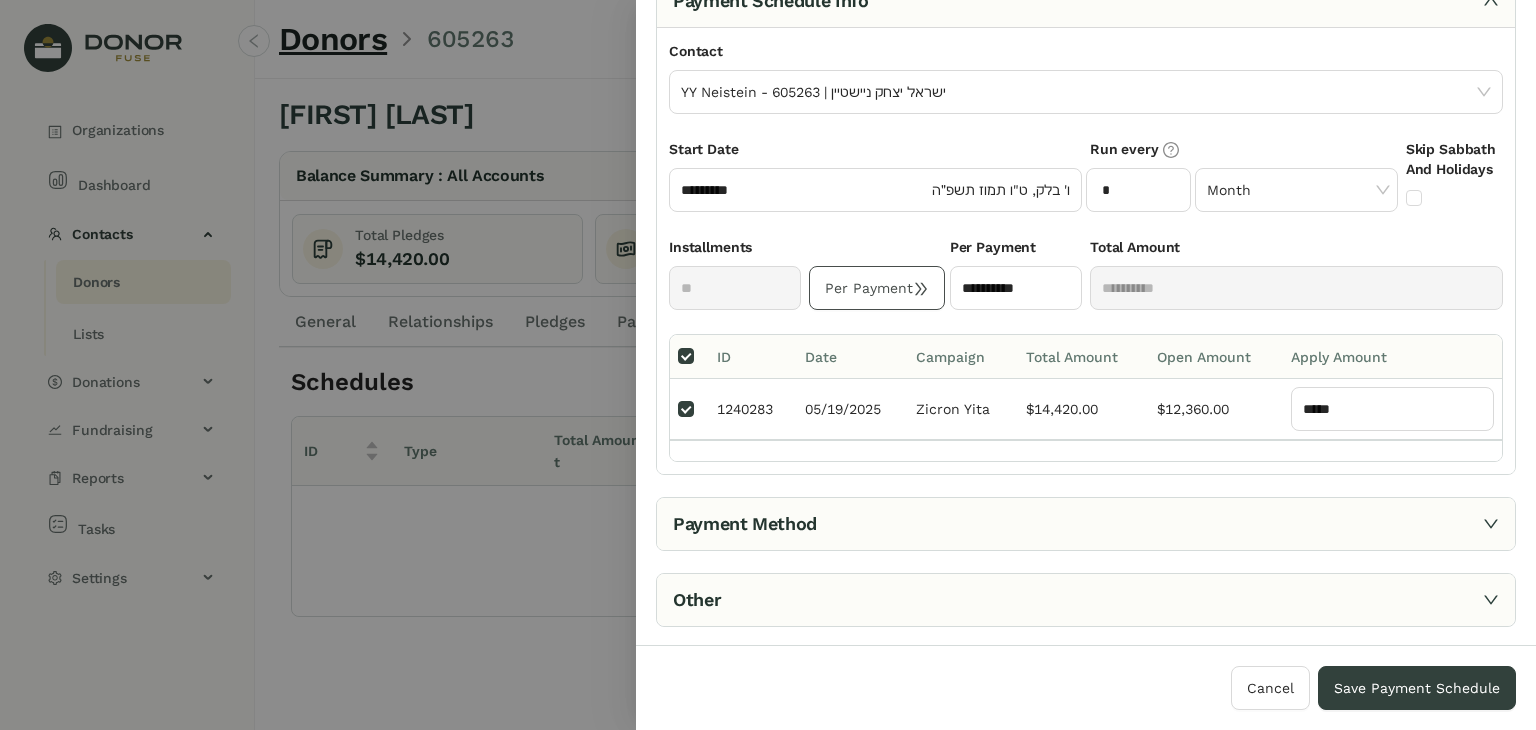 click on "Payment Method" at bounding box center (1086, 524) 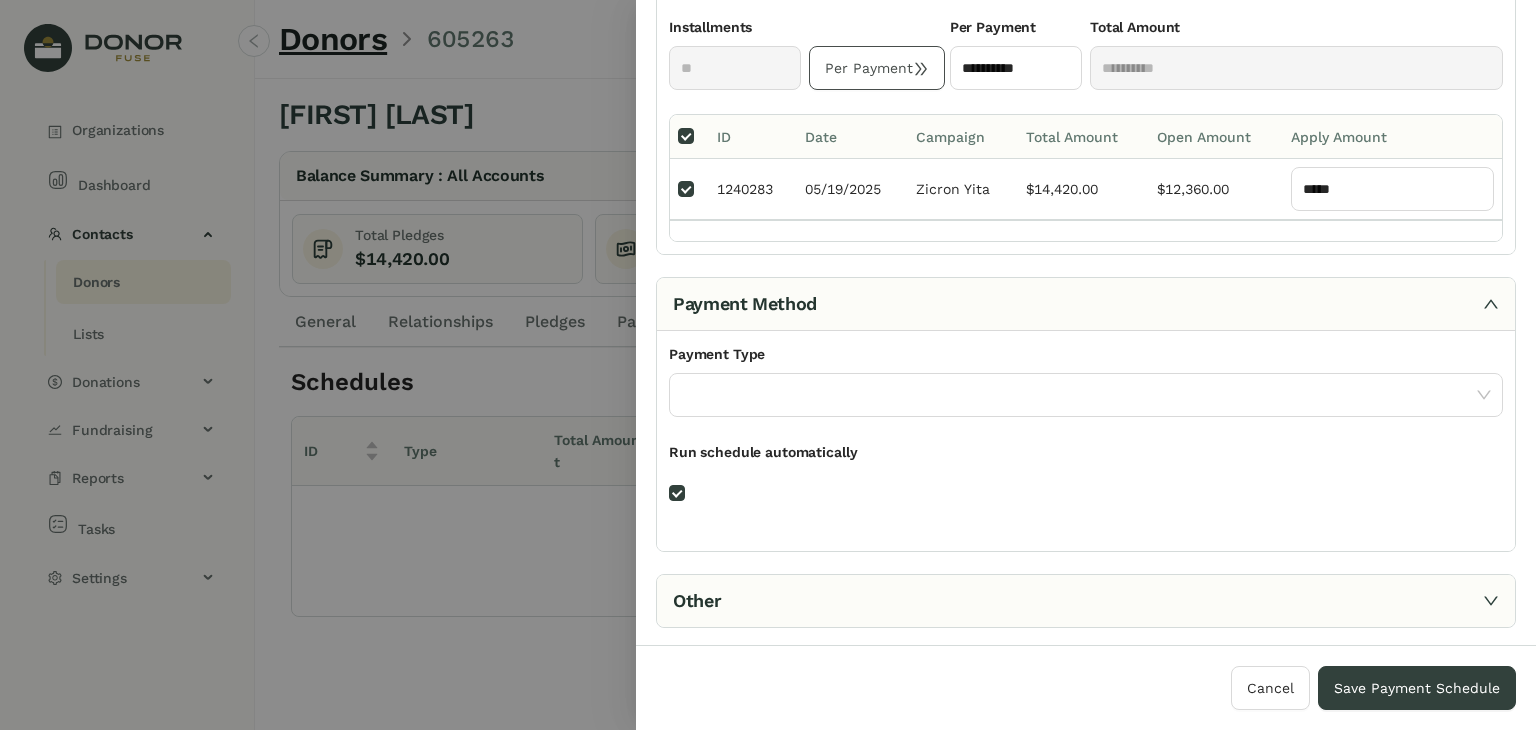 scroll, scrollTop: 304, scrollLeft: 0, axis: vertical 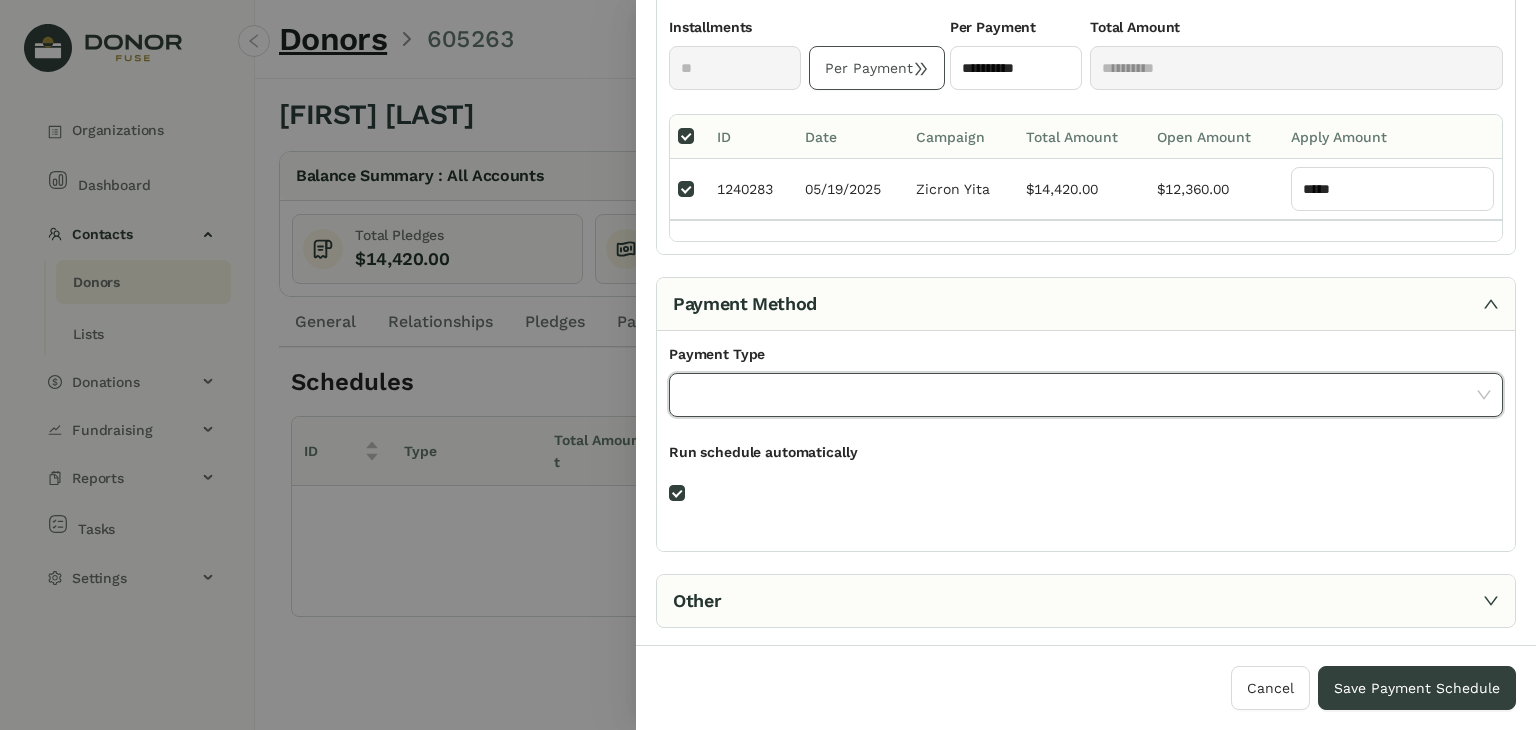 click 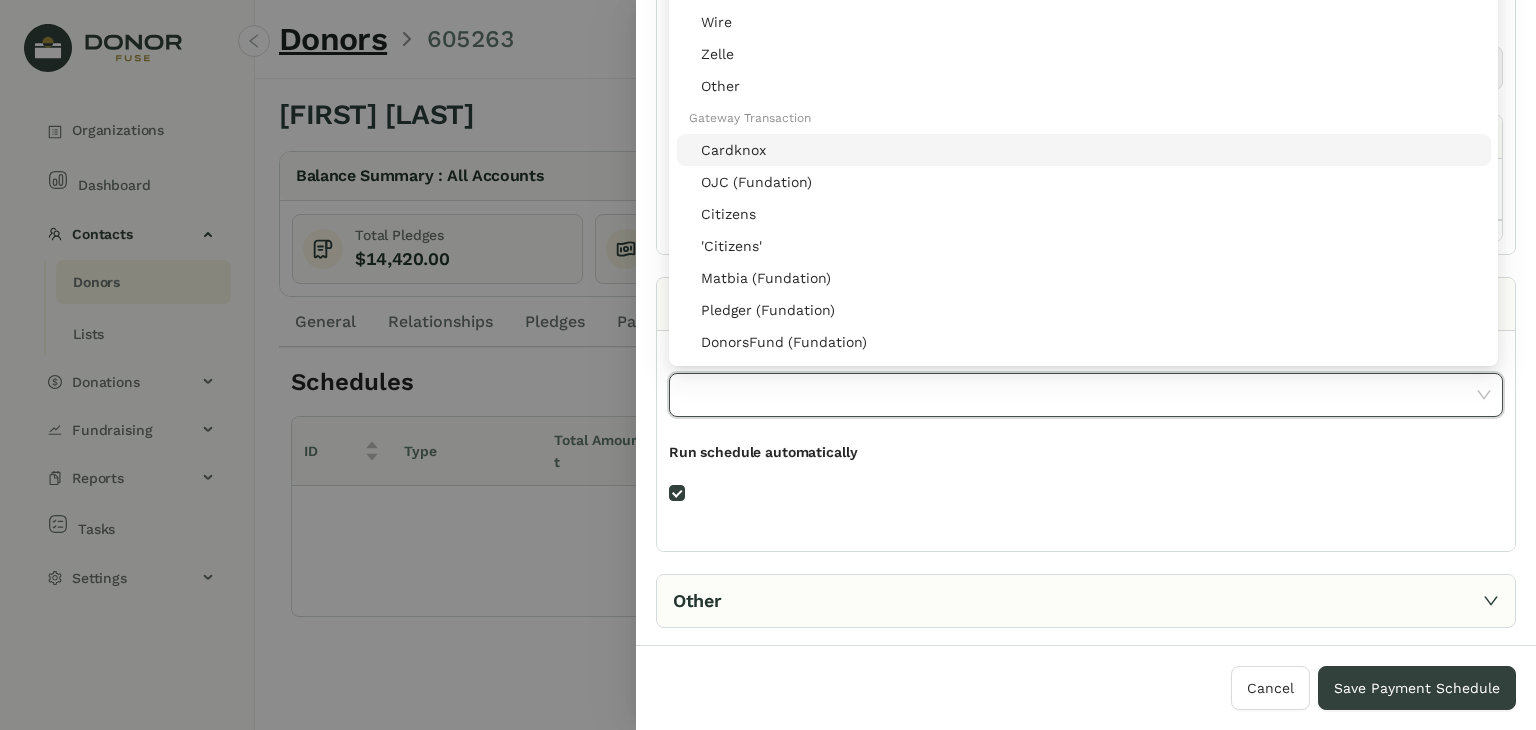 click on "Cardknox" 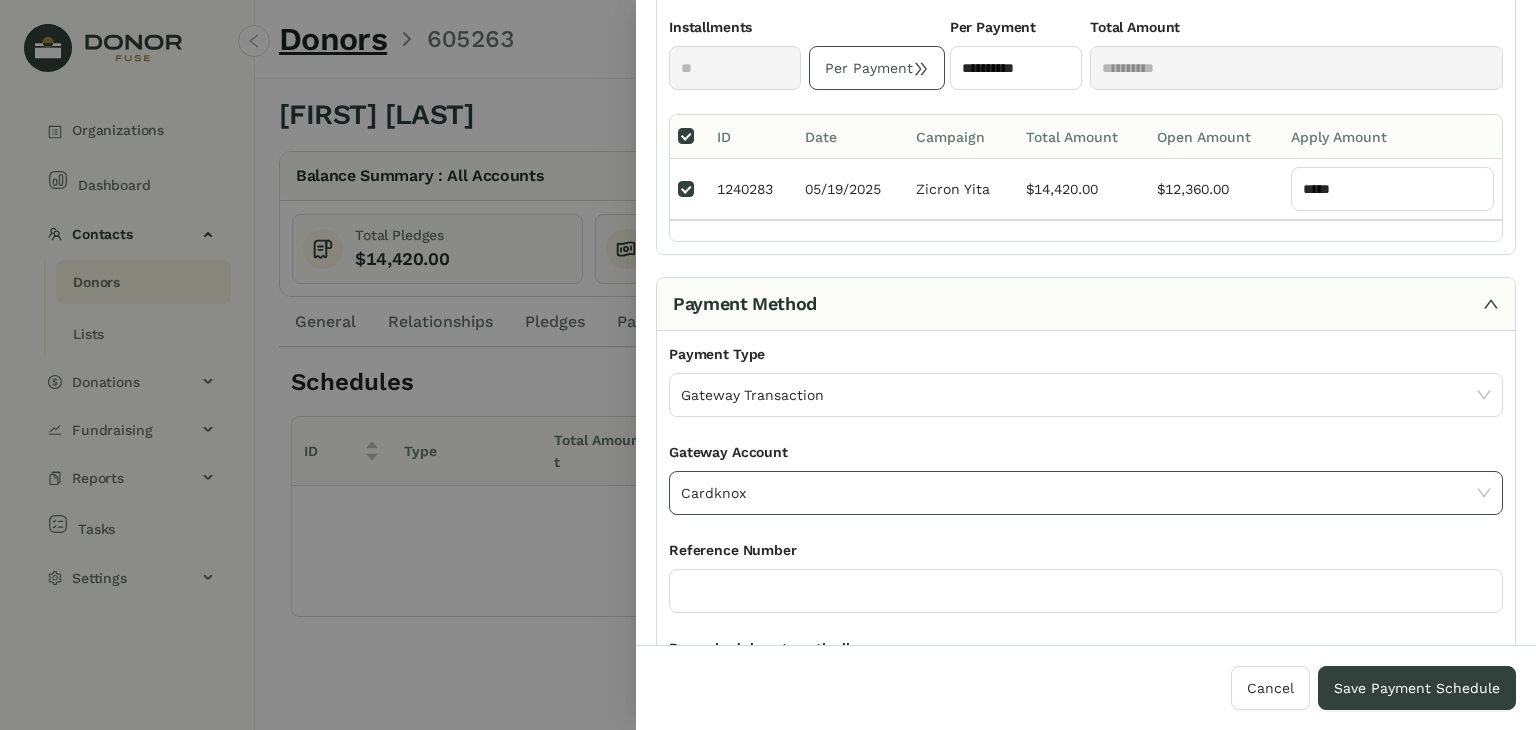 click on "Cardknox" 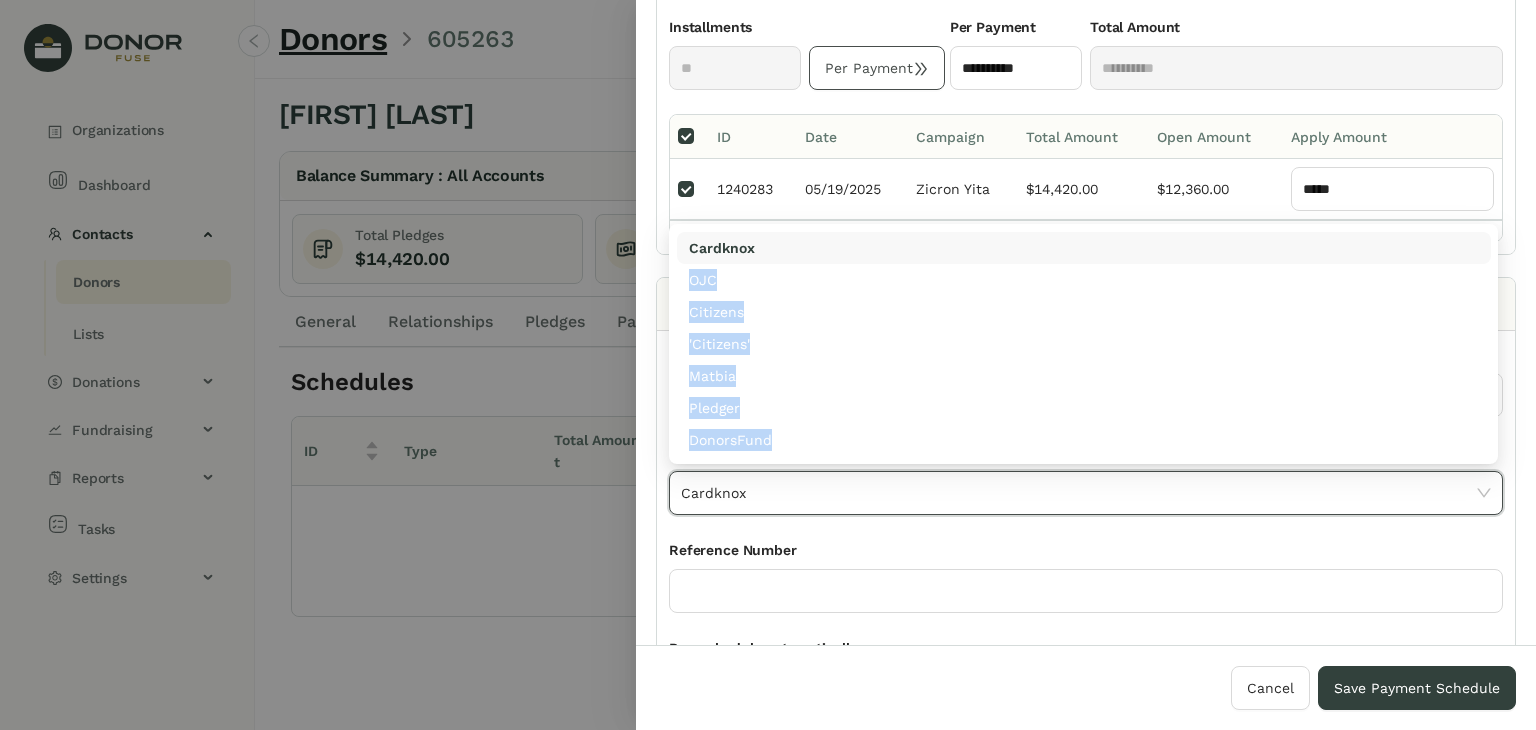 drag, startPoint x: 889, startPoint y: 300, endPoint x: 892, endPoint y: 232, distance: 68.06615 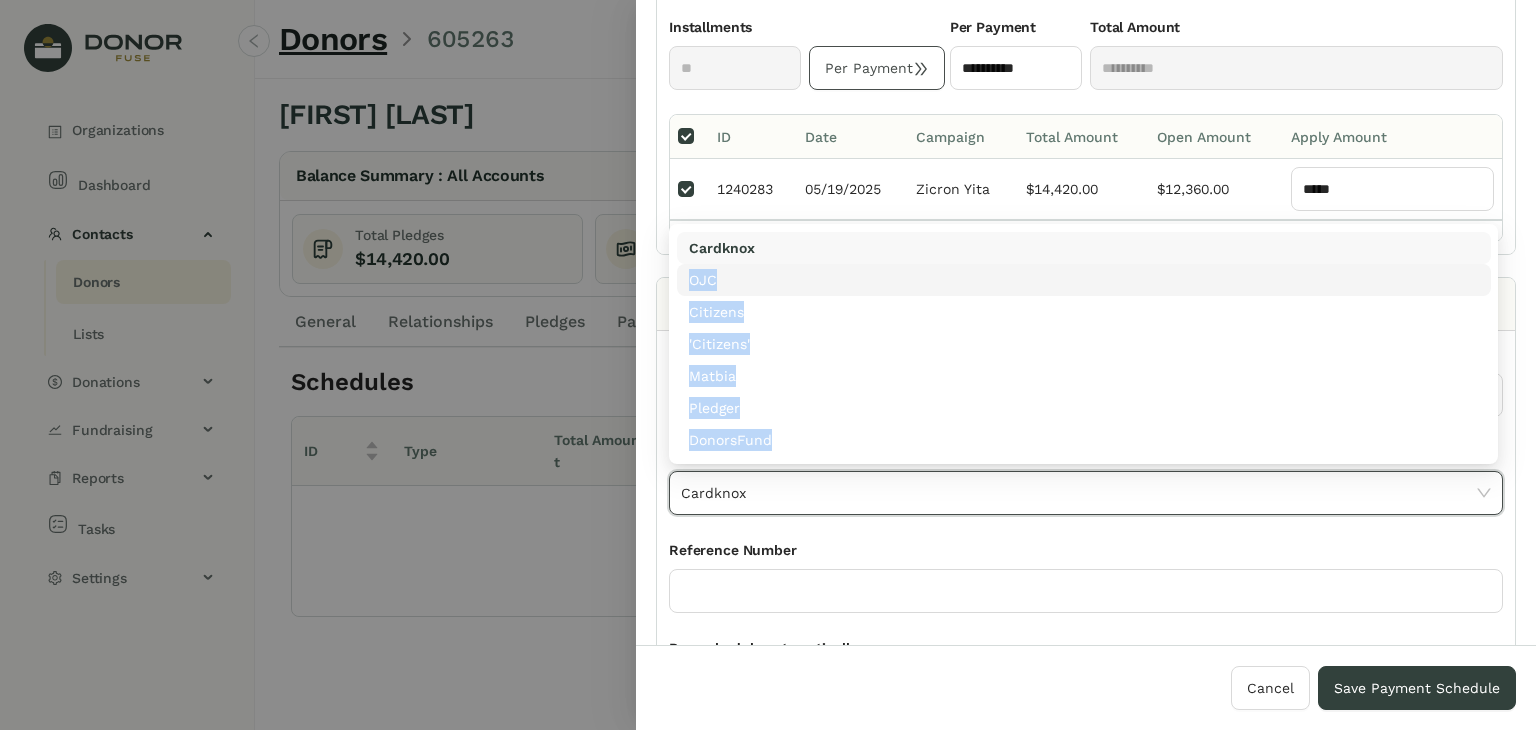 click on "OJC" at bounding box center (1084, 280) 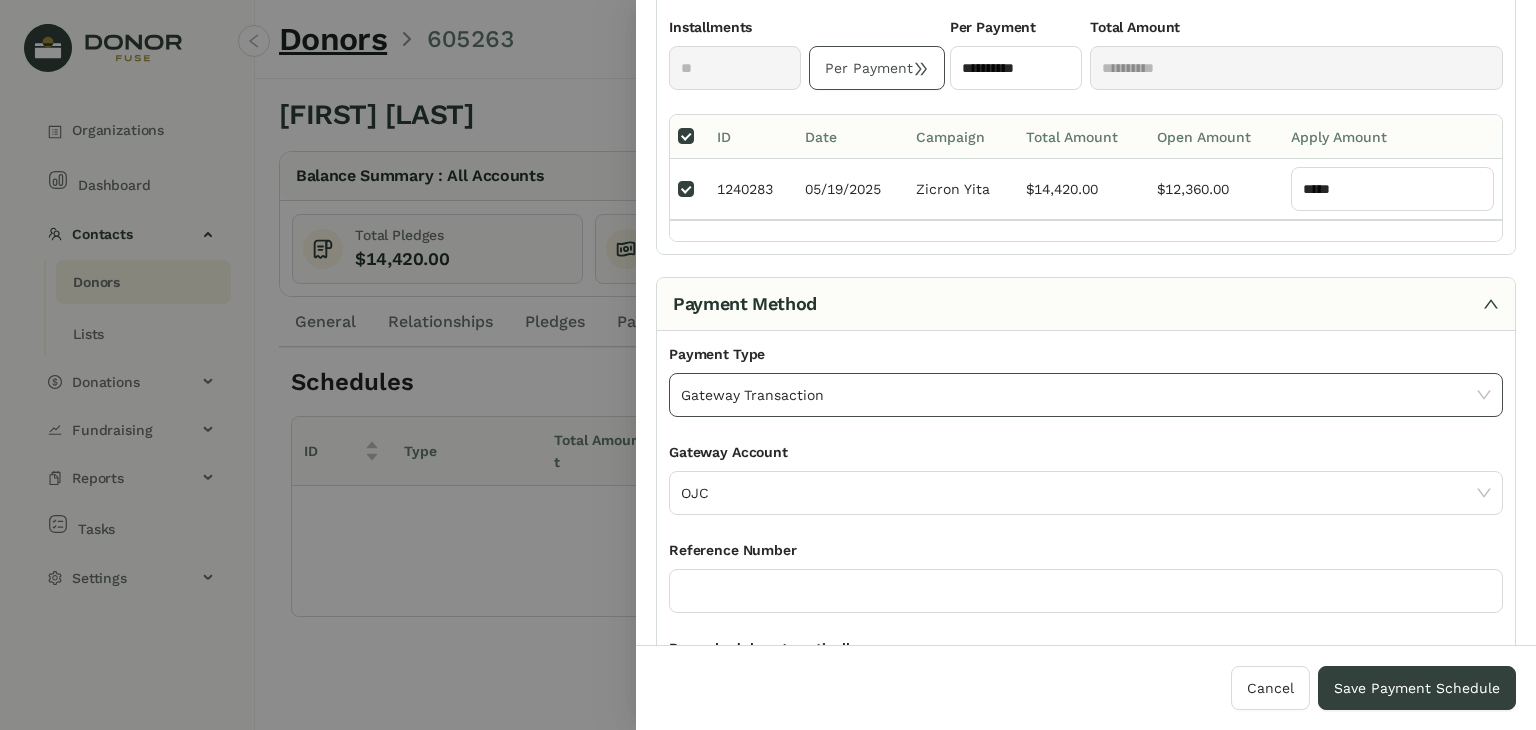 click on "Gateway Transaction" 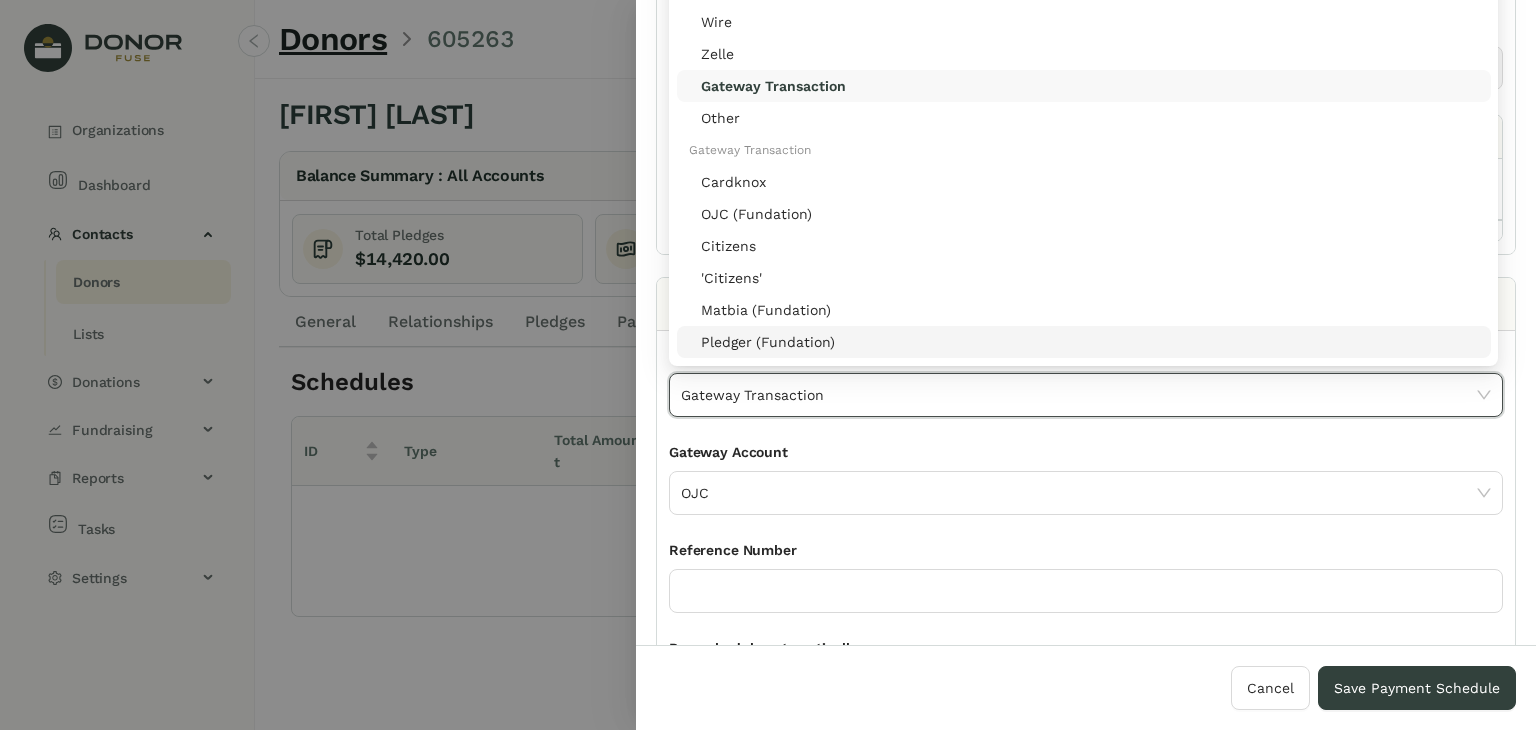 click on "Pledger (Fundation)" 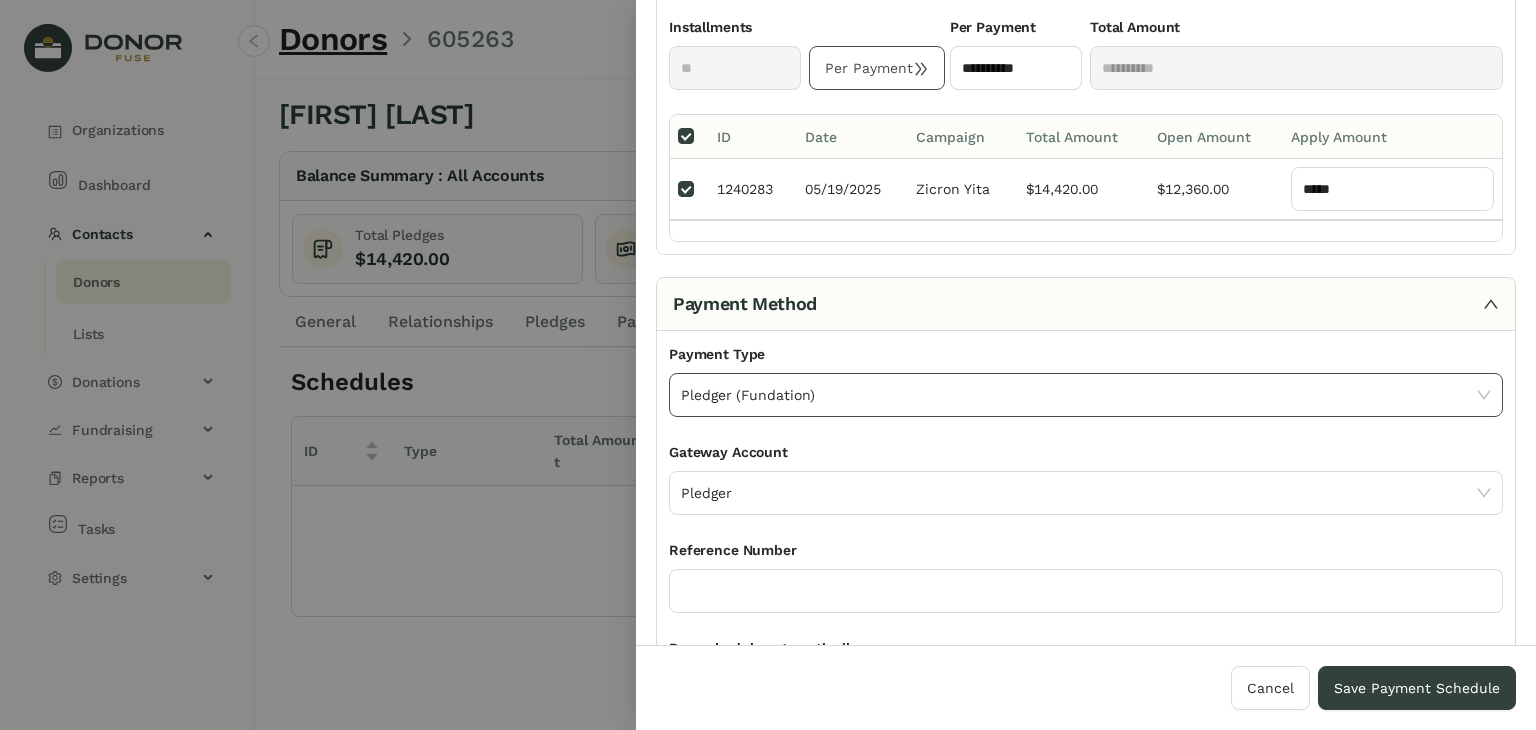 drag, startPoint x: 1037, startPoint y: 361, endPoint x: 1033, endPoint y: 394, distance: 33.24154 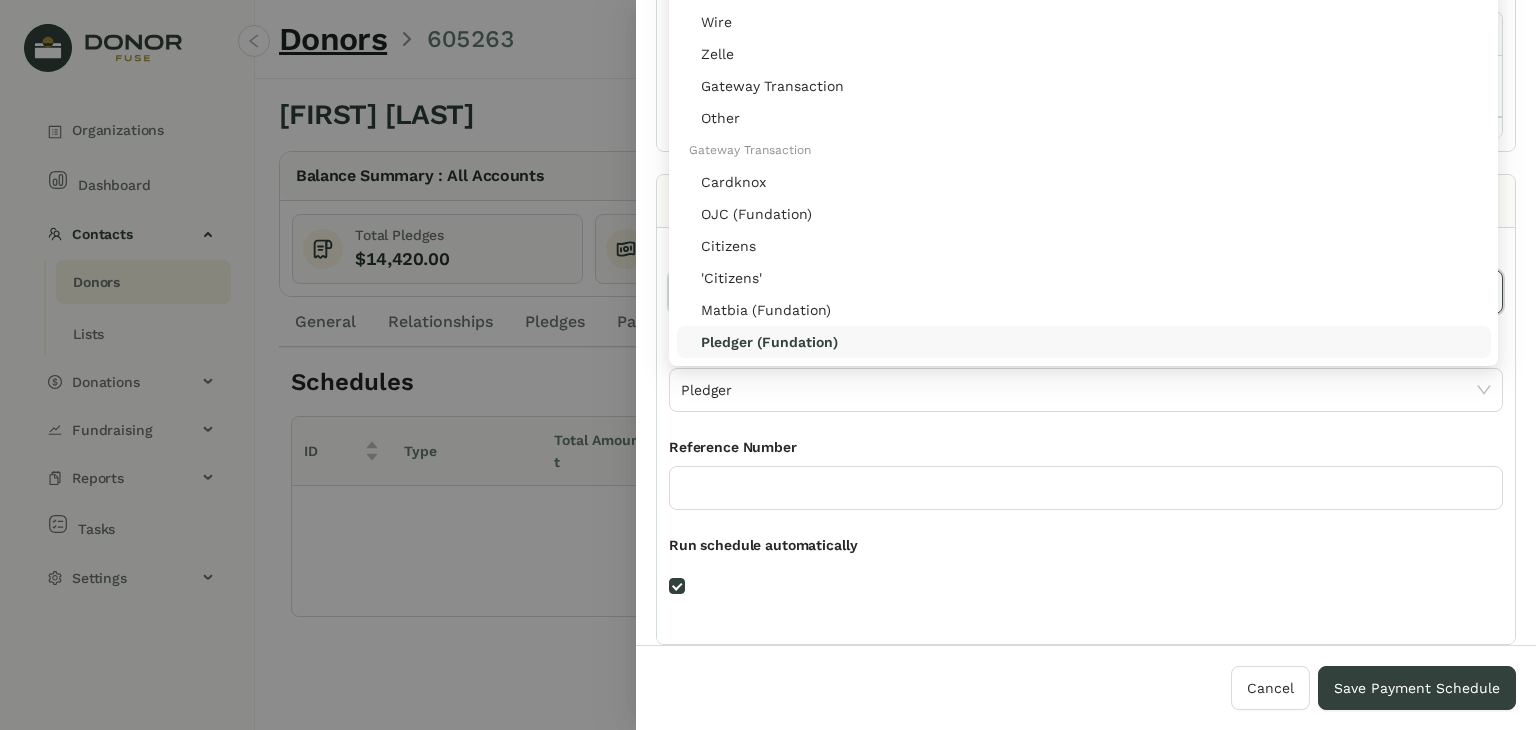 scroll, scrollTop: 408, scrollLeft: 0, axis: vertical 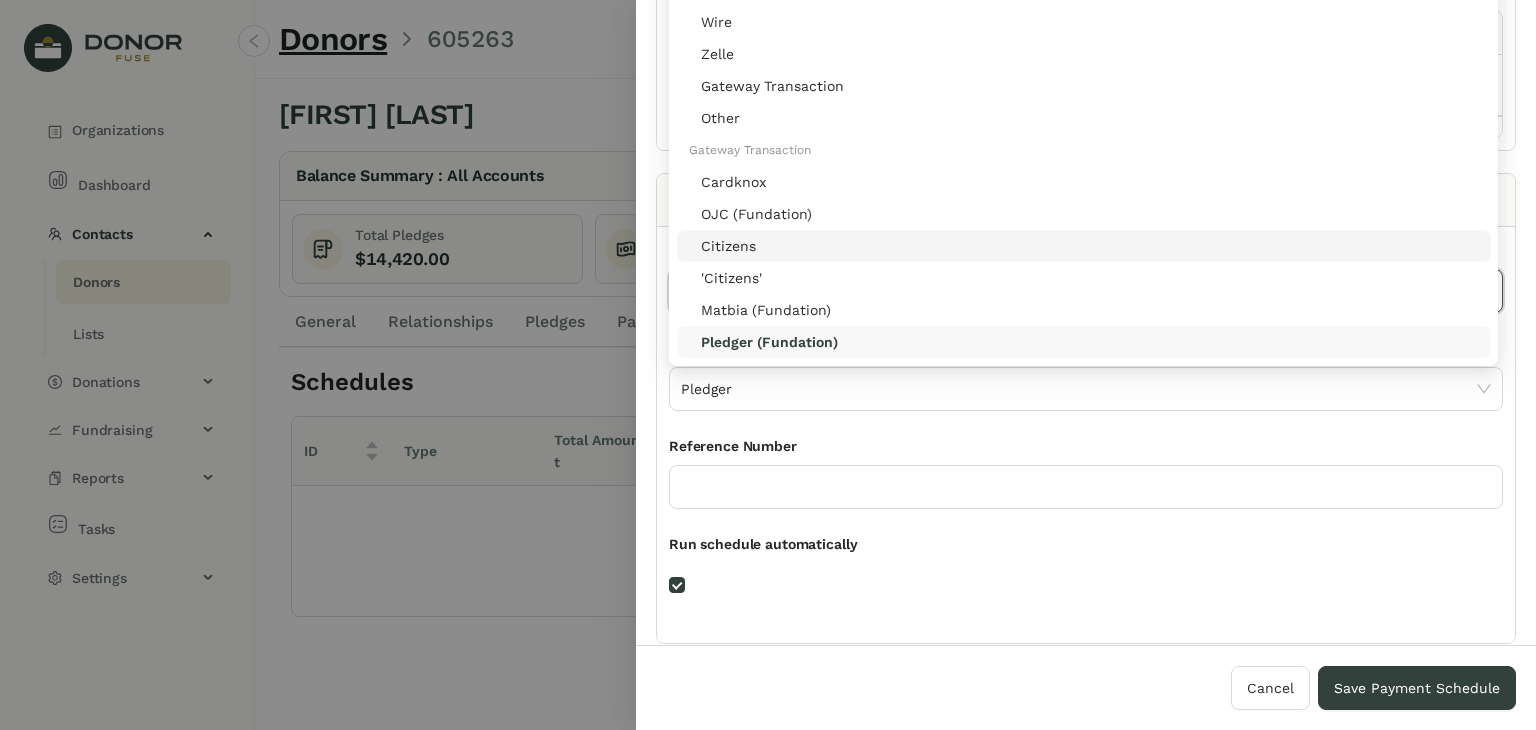 click on "Citizens" 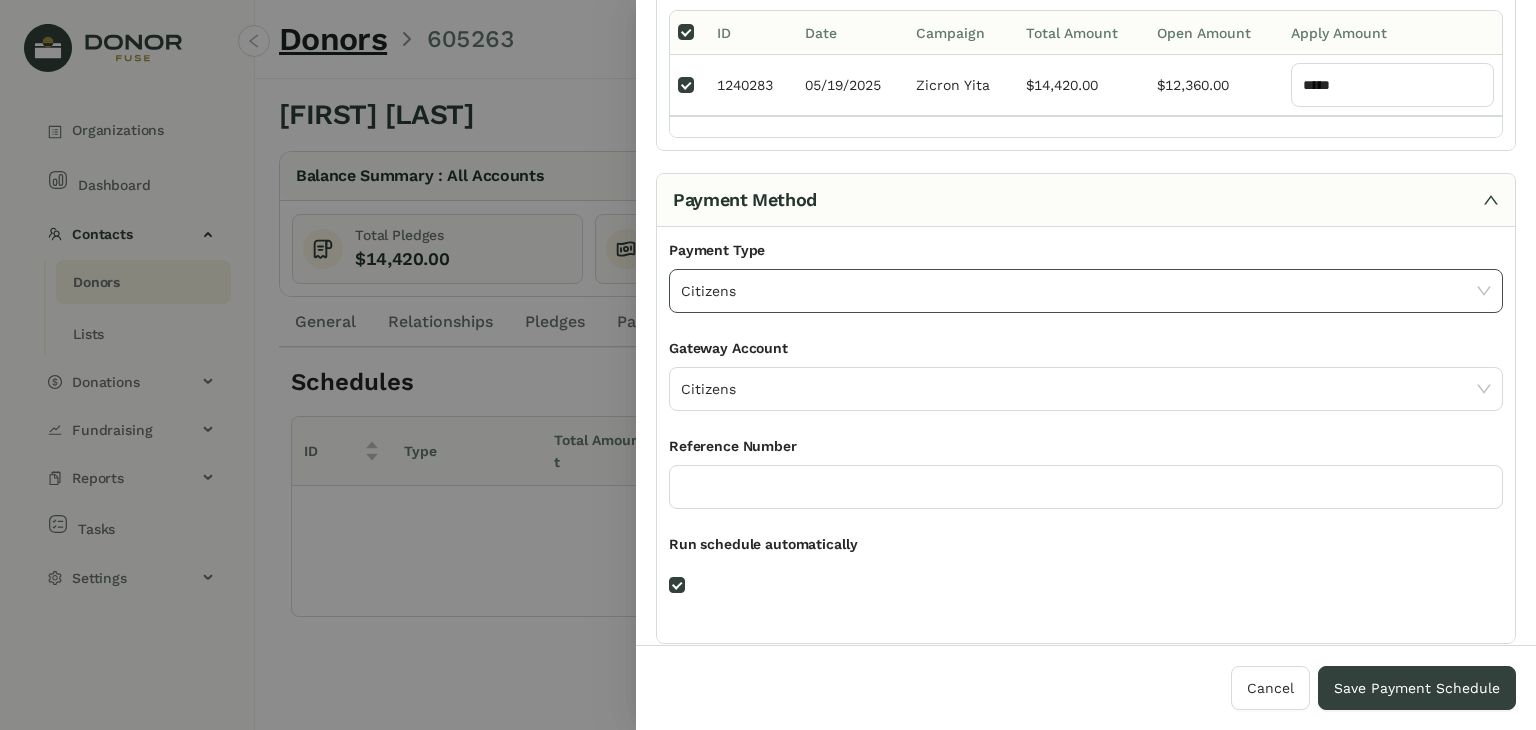 click on "Citizens" 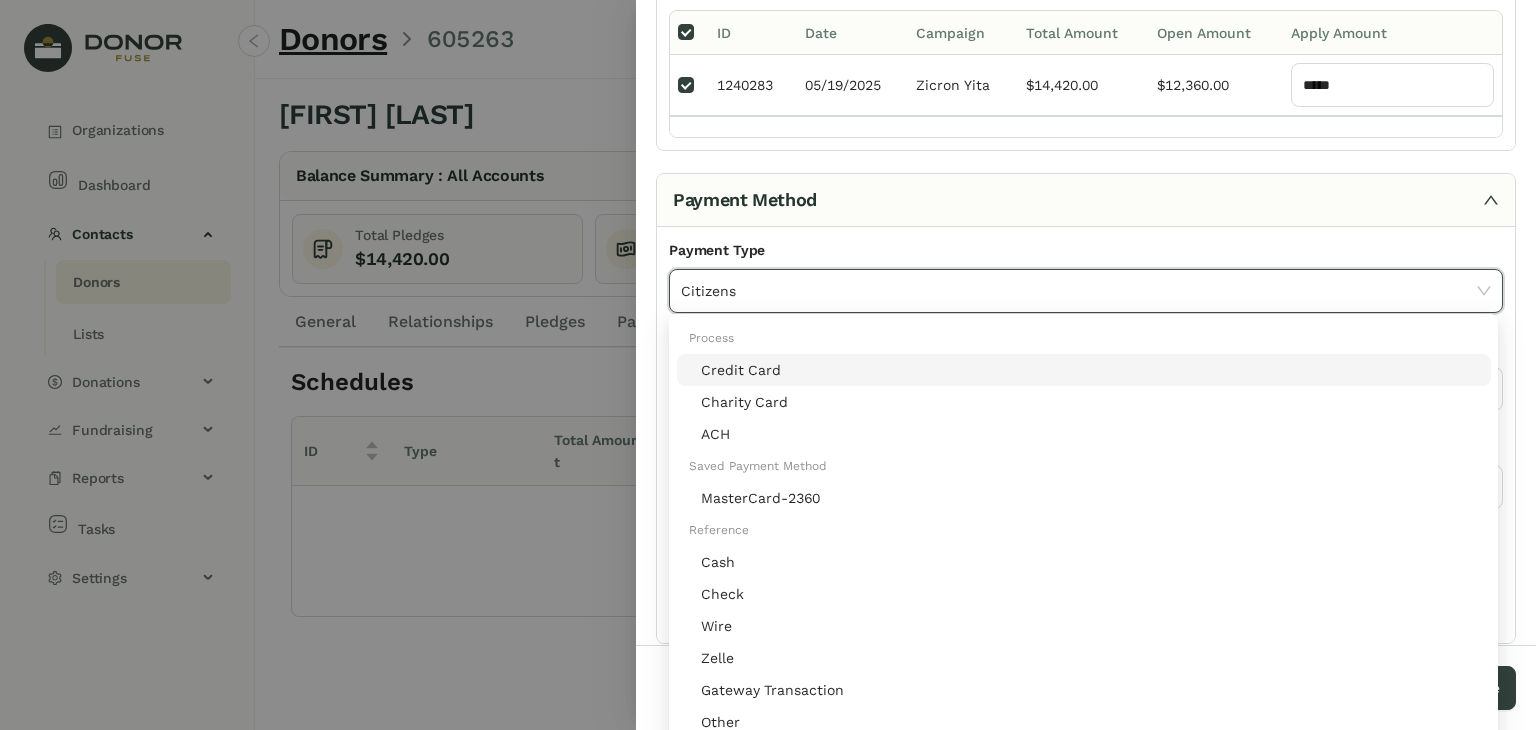 click on "Process" at bounding box center [1084, 338] 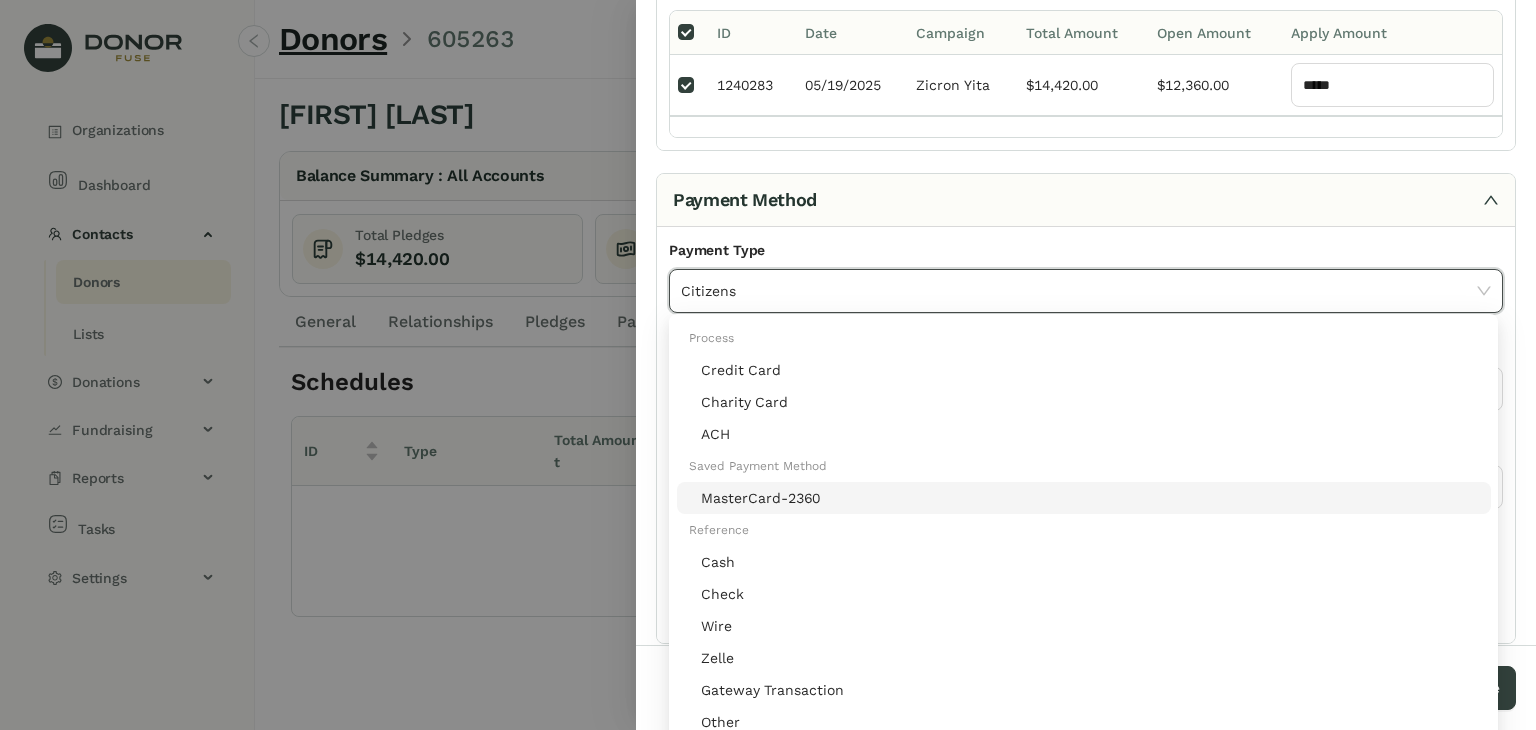 click on "MasterCard-2360" 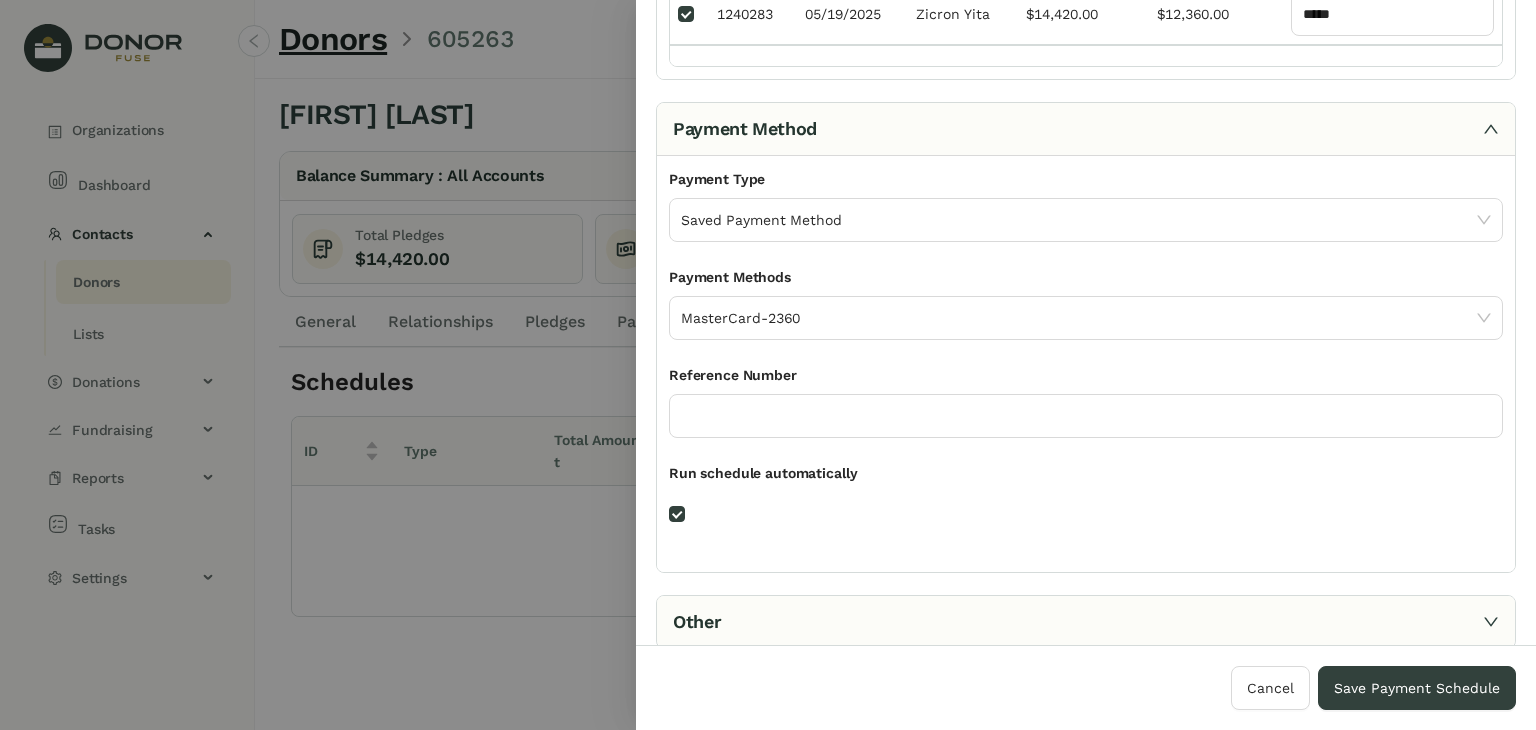 scroll, scrollTop: 500, scrollLeft: 0, axis: vertical 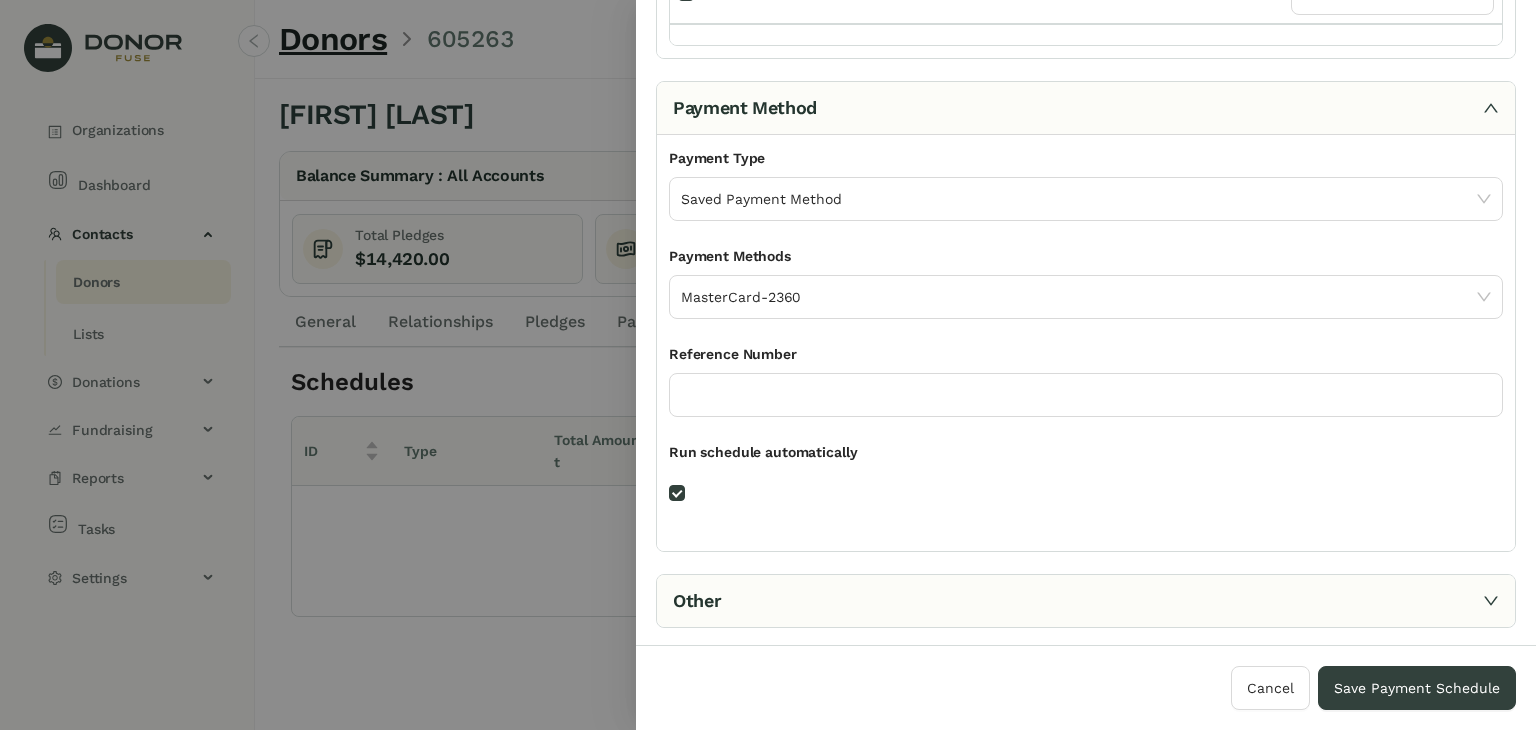 click on "Other" at bounding box center (1086, 601) 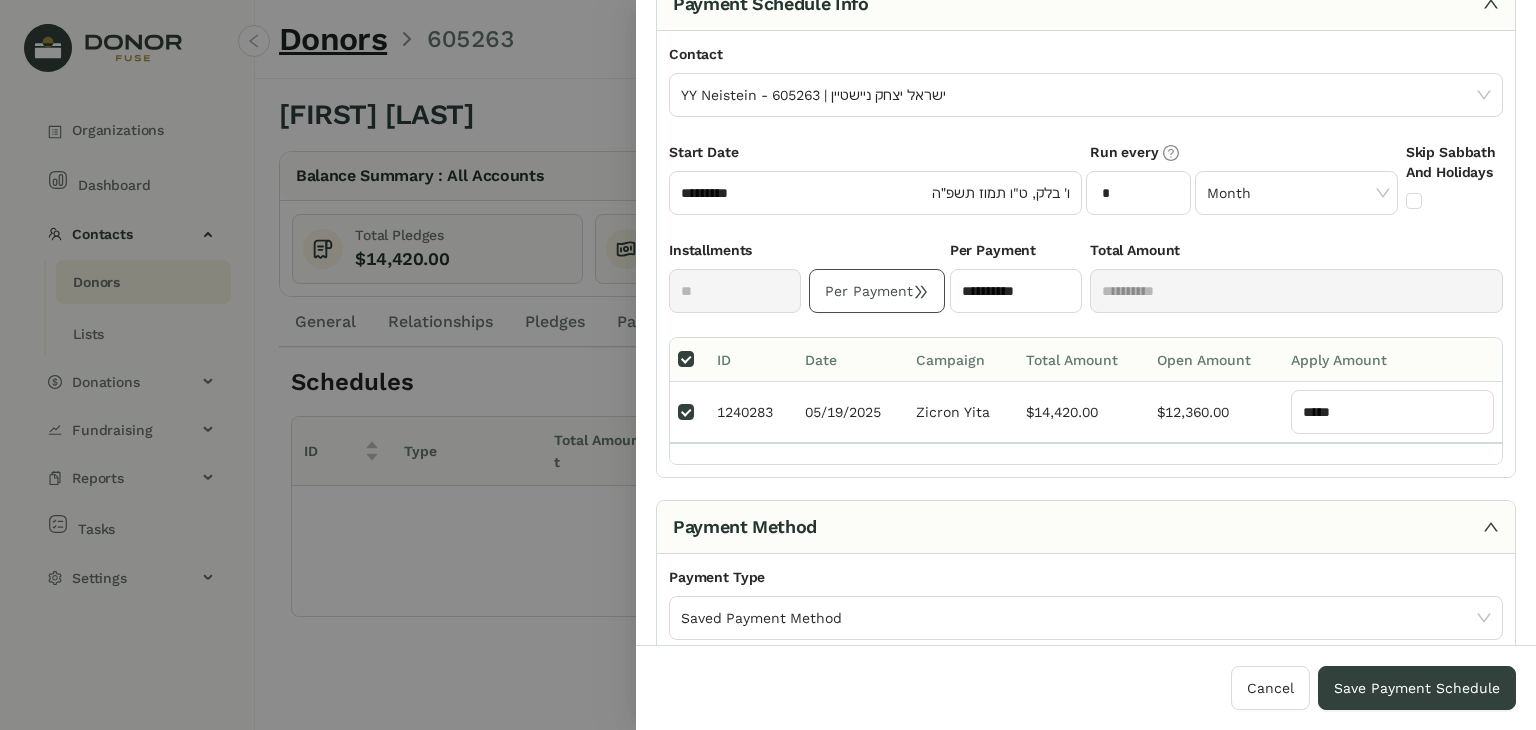 scroll, scrollTop: 0, scrollLeft: 0, axis: both 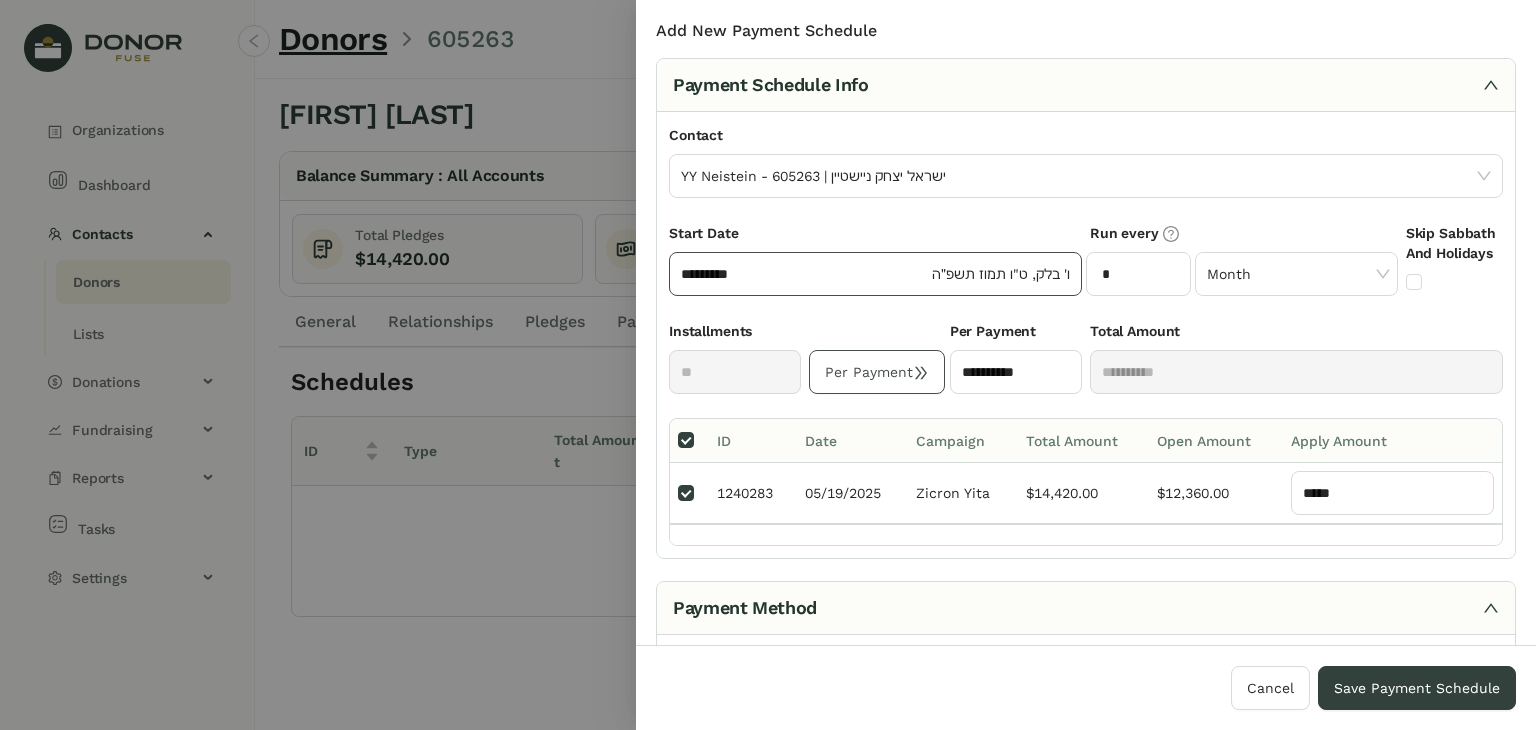 click on "*********" 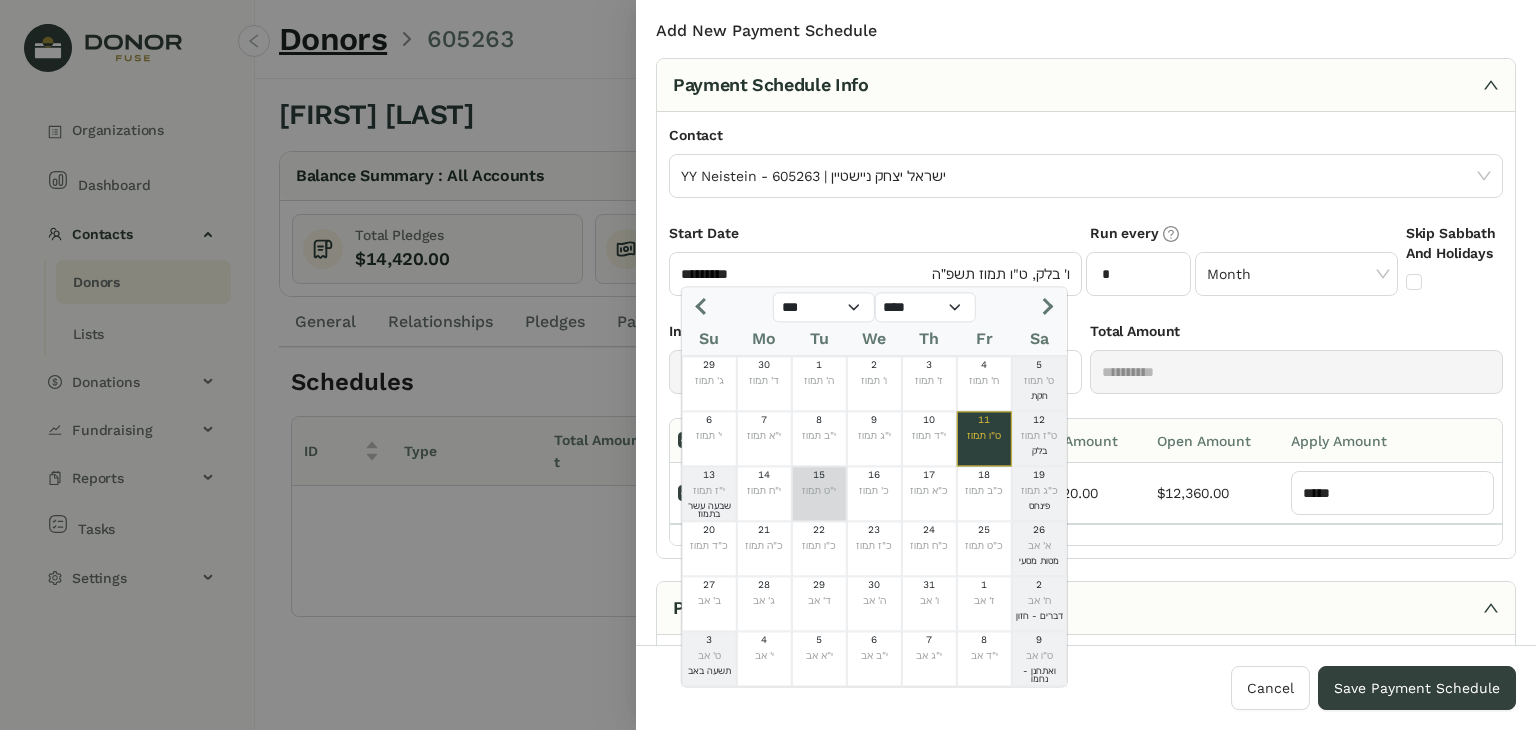 click on "15  י"ט תמוז" 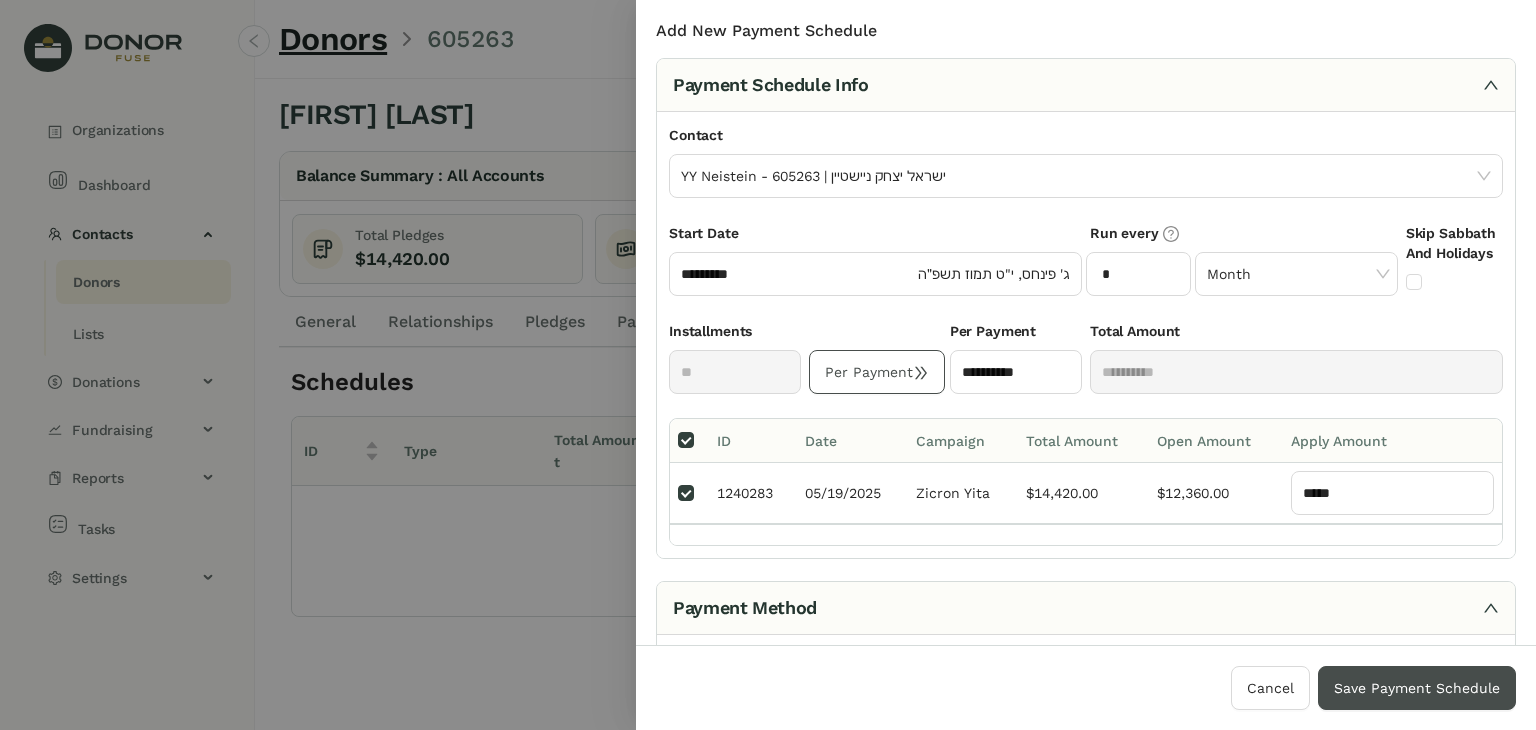 click on "Save Payment Schedule" at bounding box center (1417, 688) 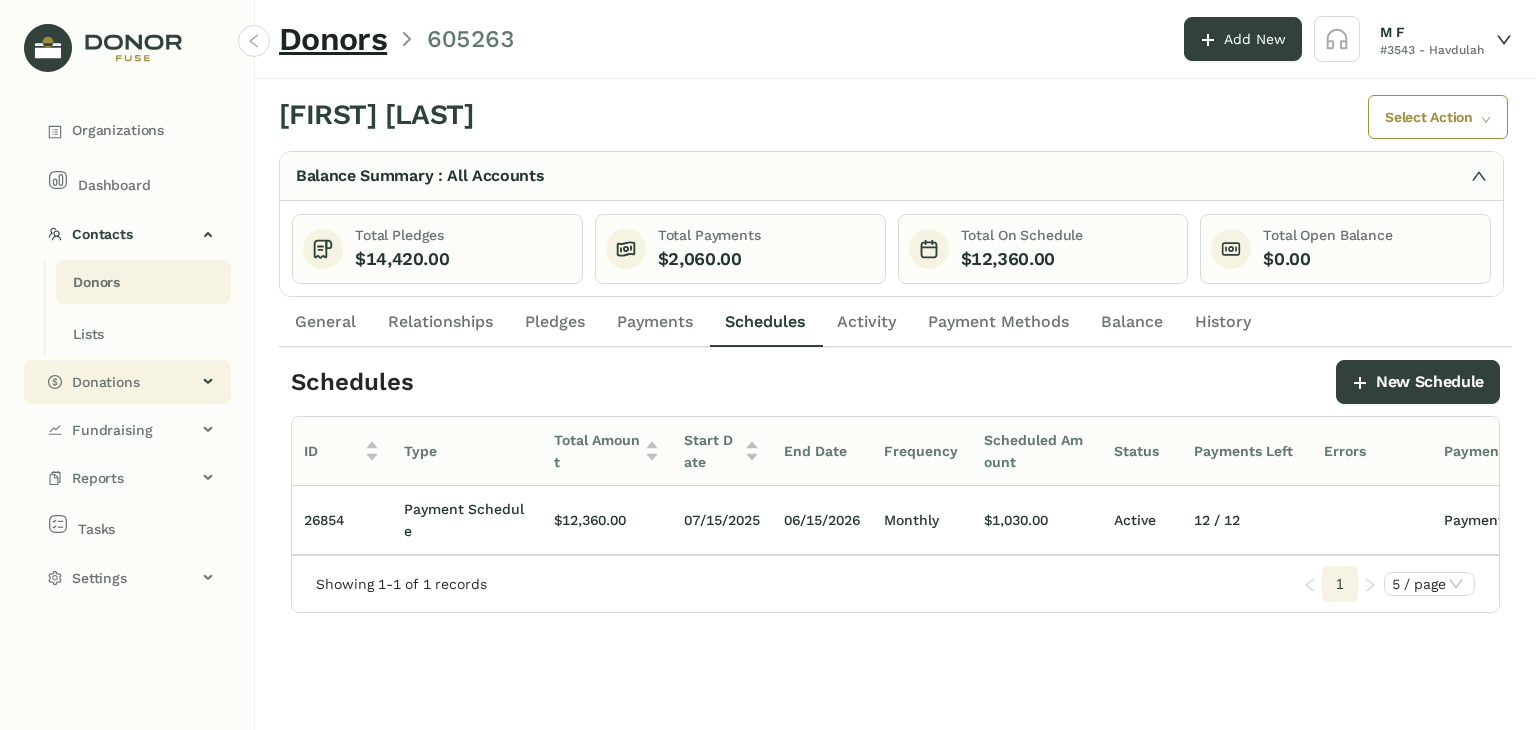click on "Donations" 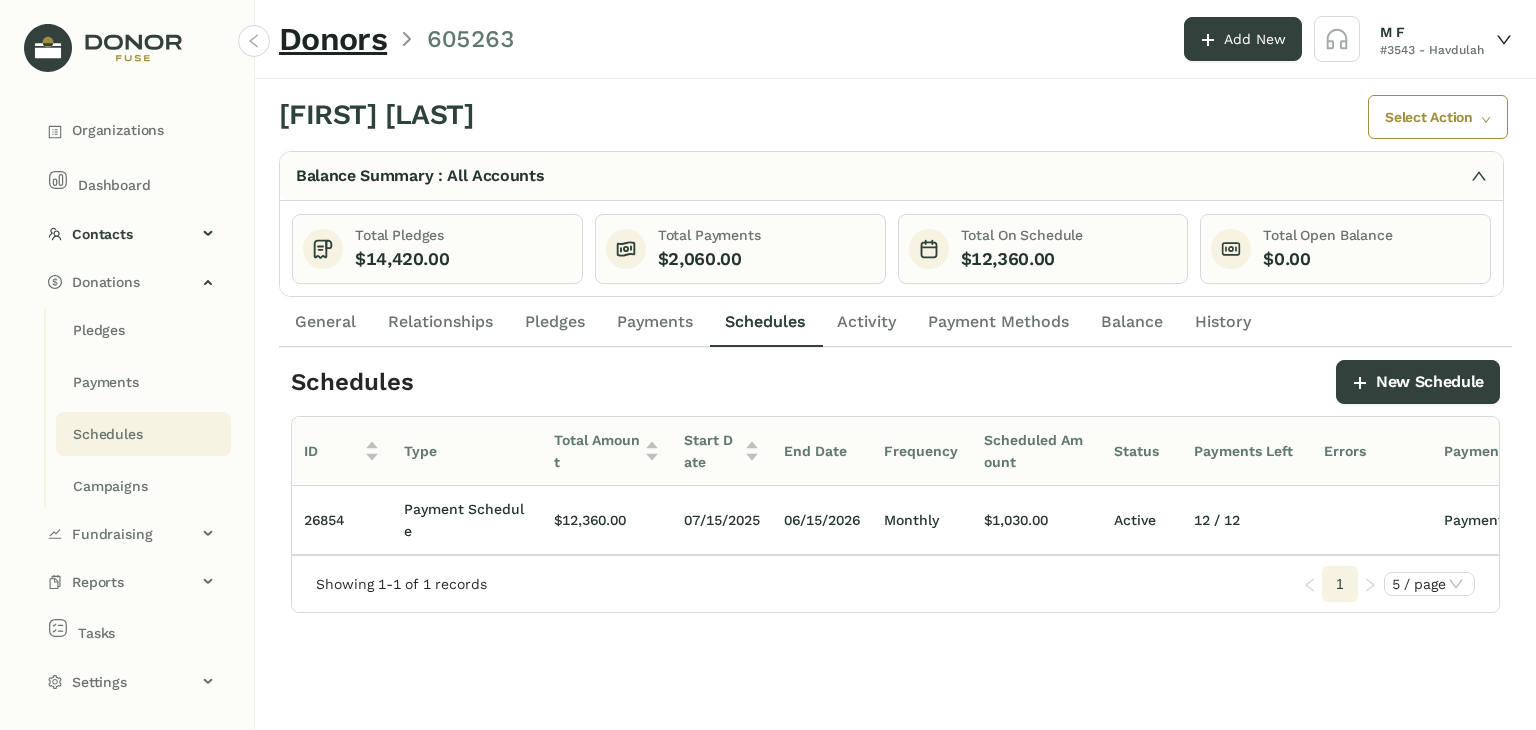 click on "Schedules" 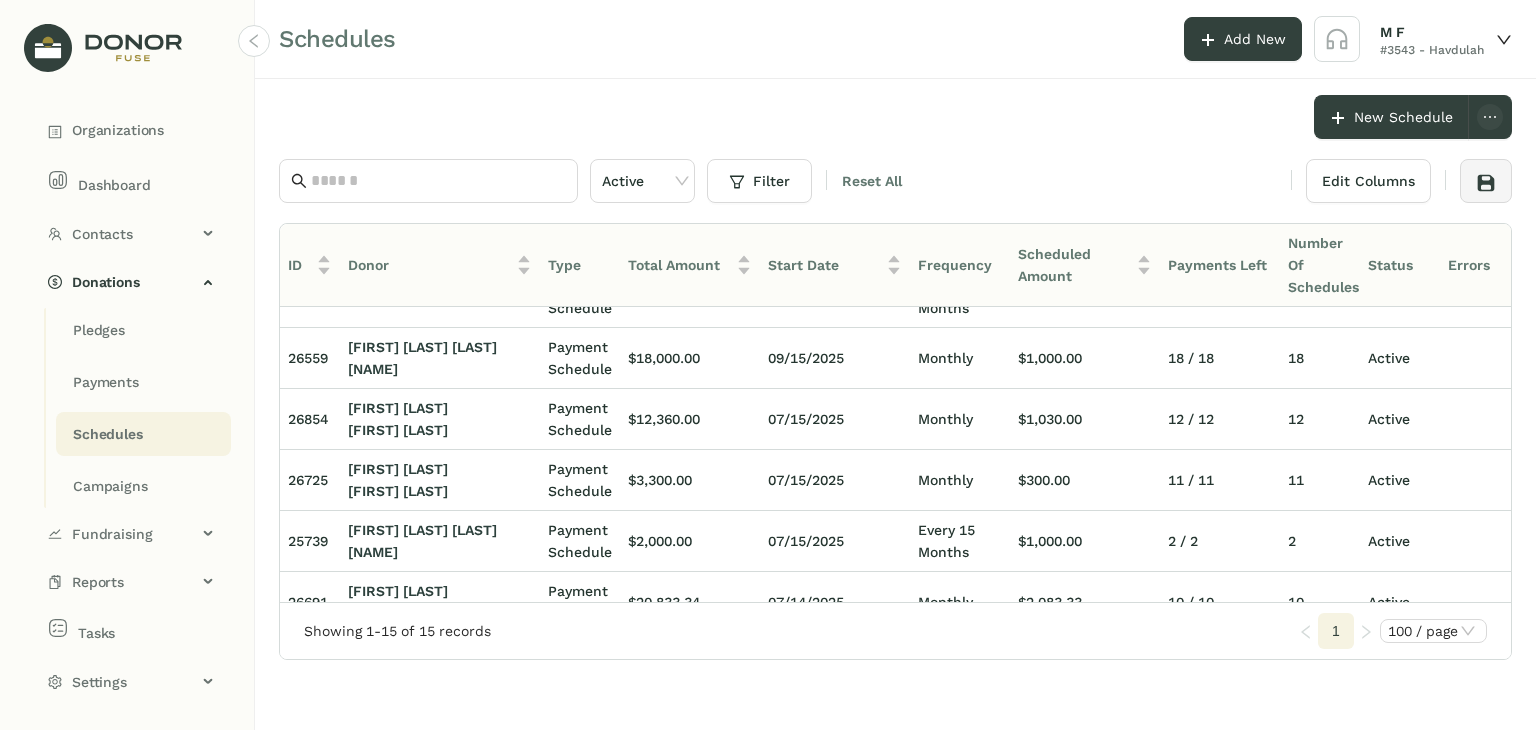 scroll, scrollTop: 44, scrollLeft: 0, axis: vertical 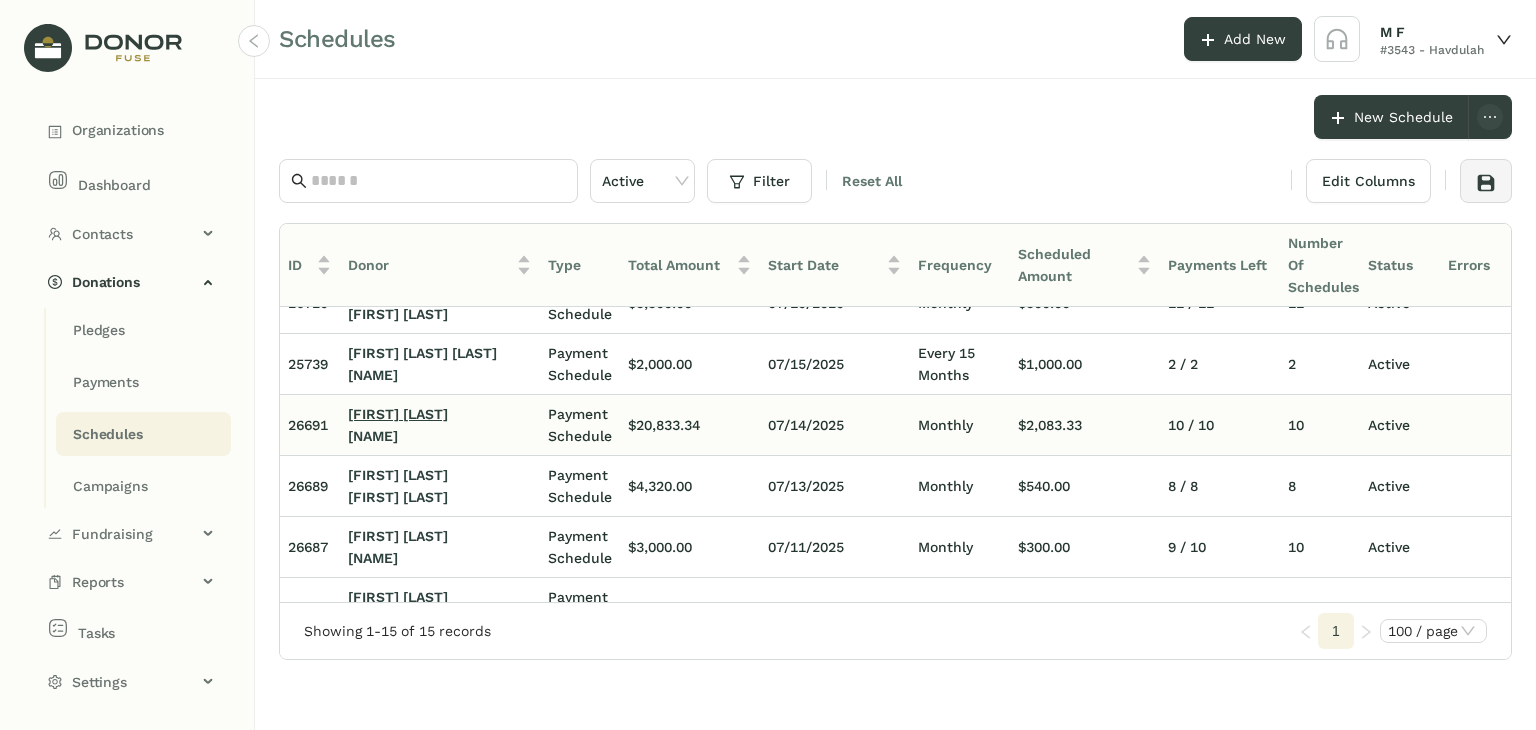 click on "[FIRST] [LAST]" 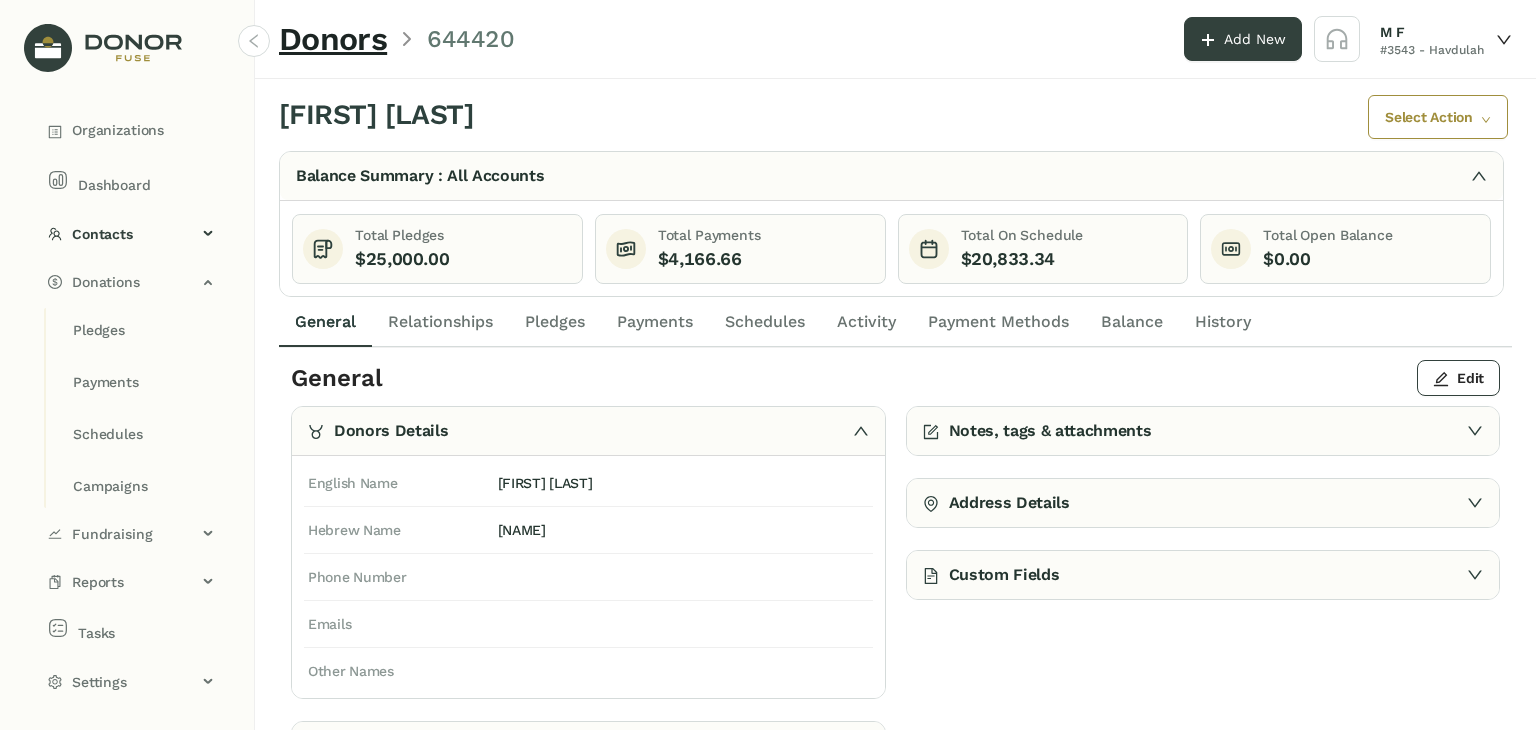 click on "Schedules" 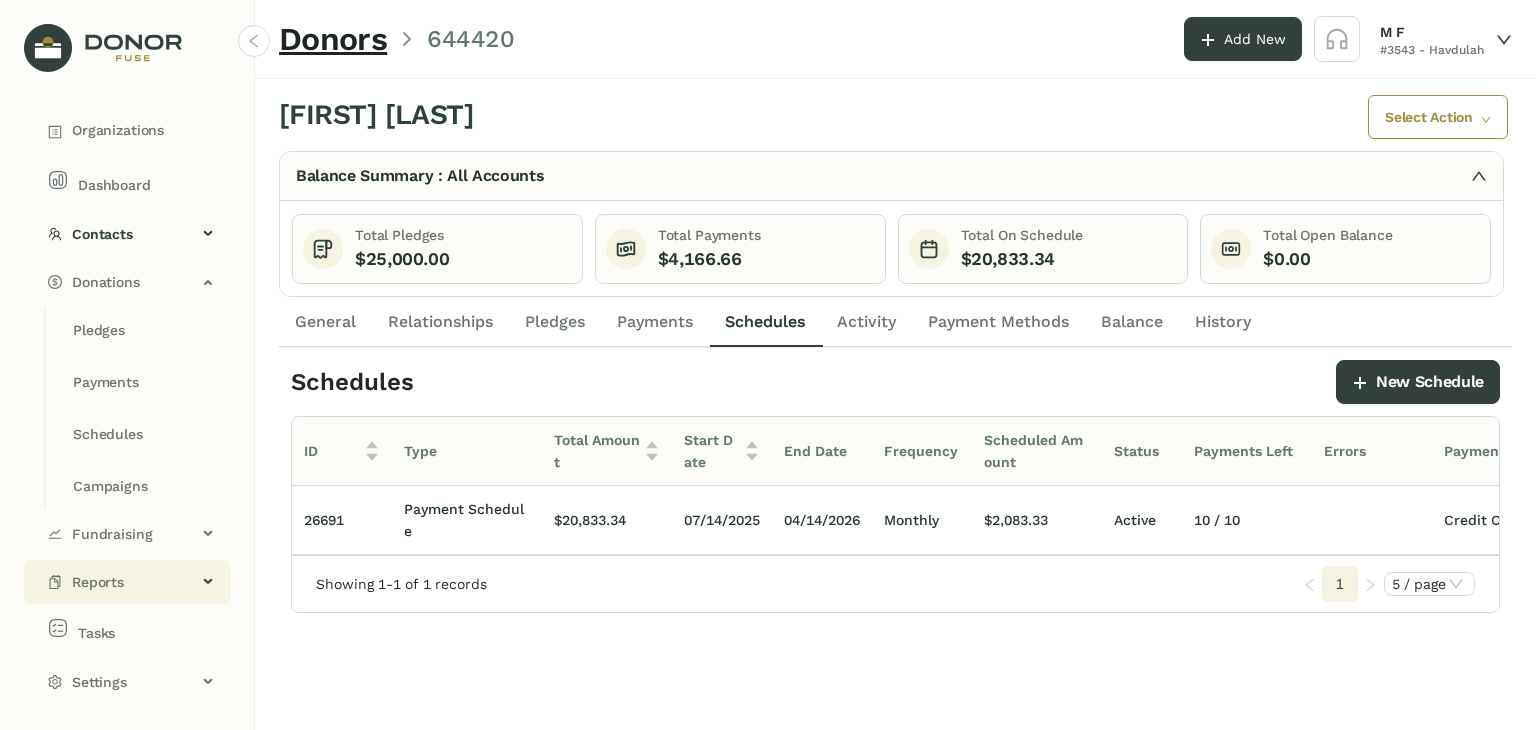 click on "Reports" 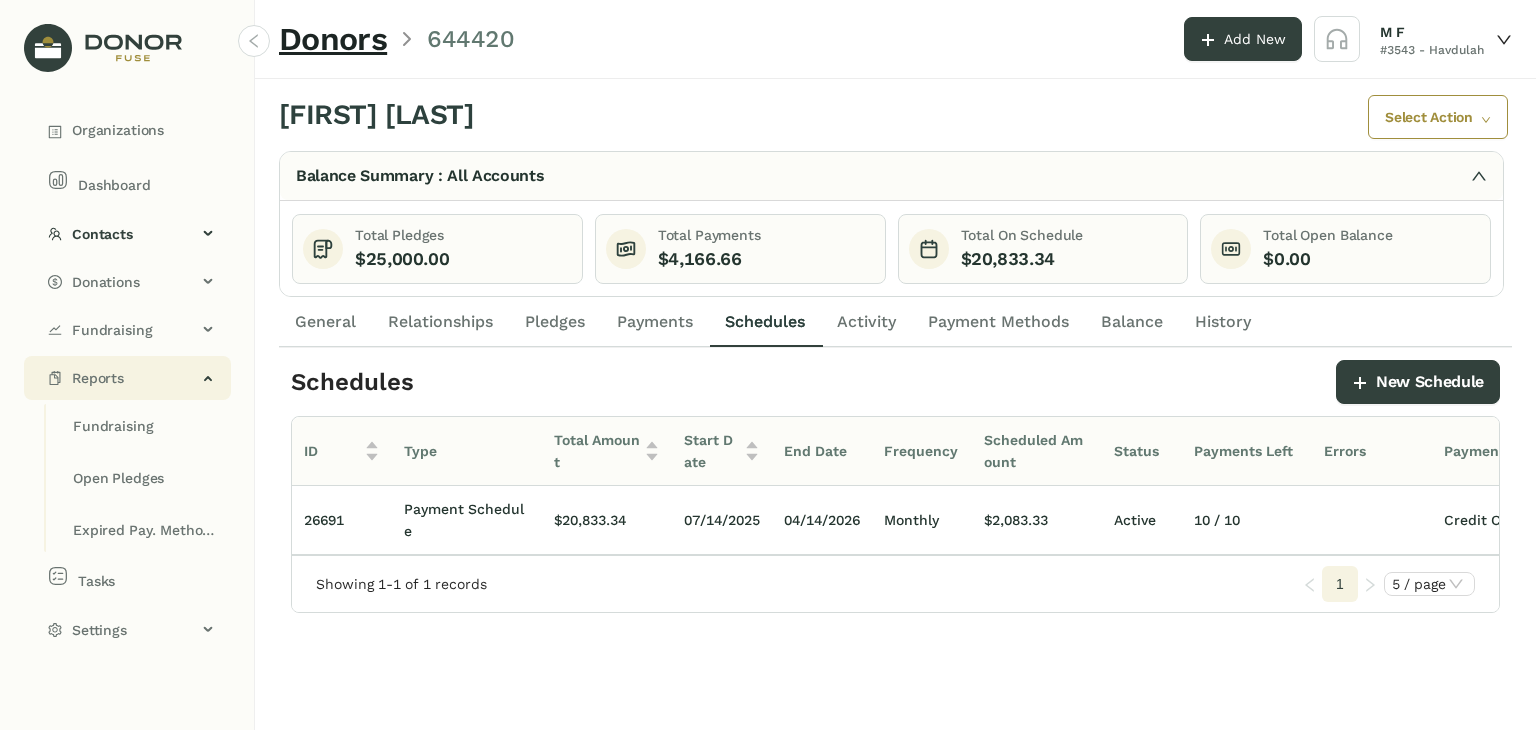 click on "Reports" 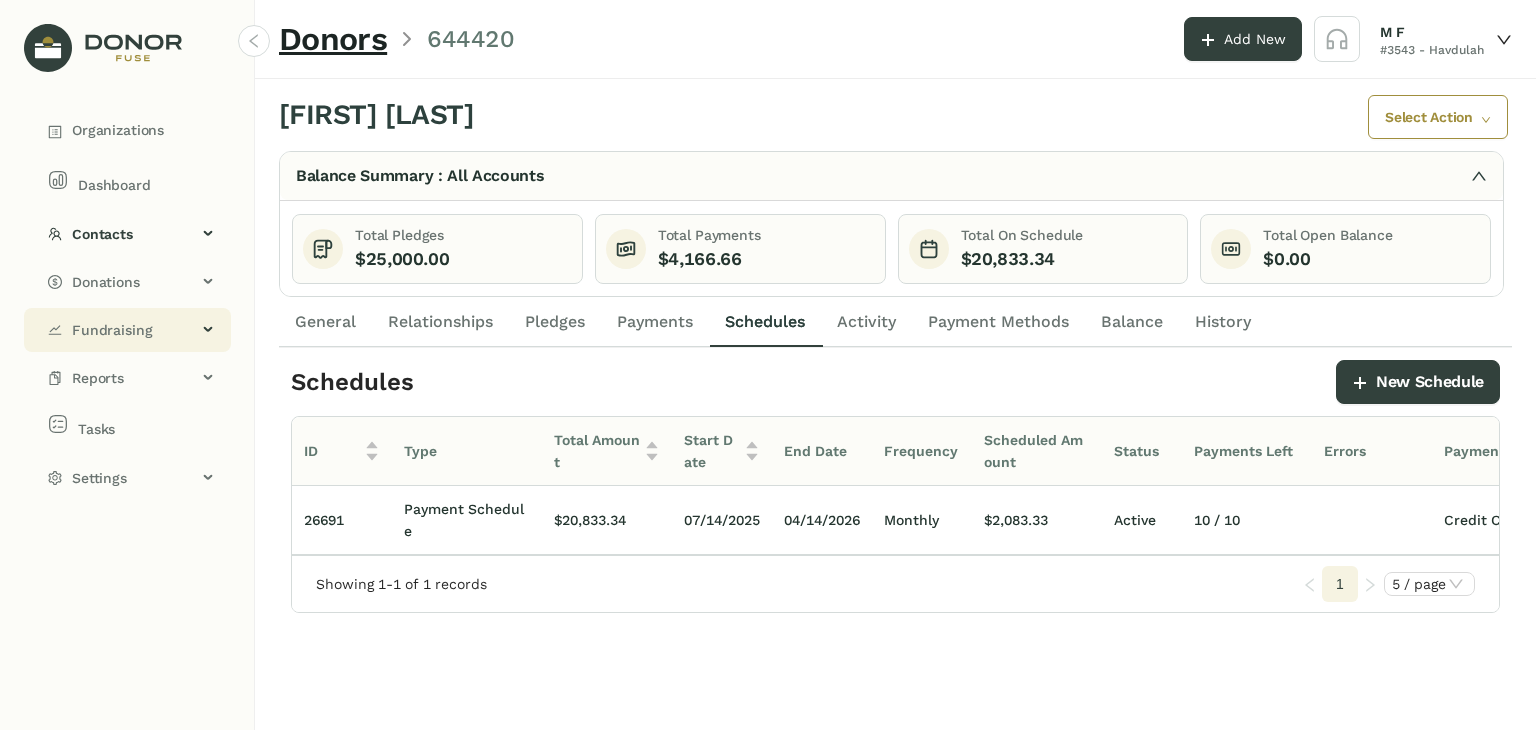 click on "Fundraising" 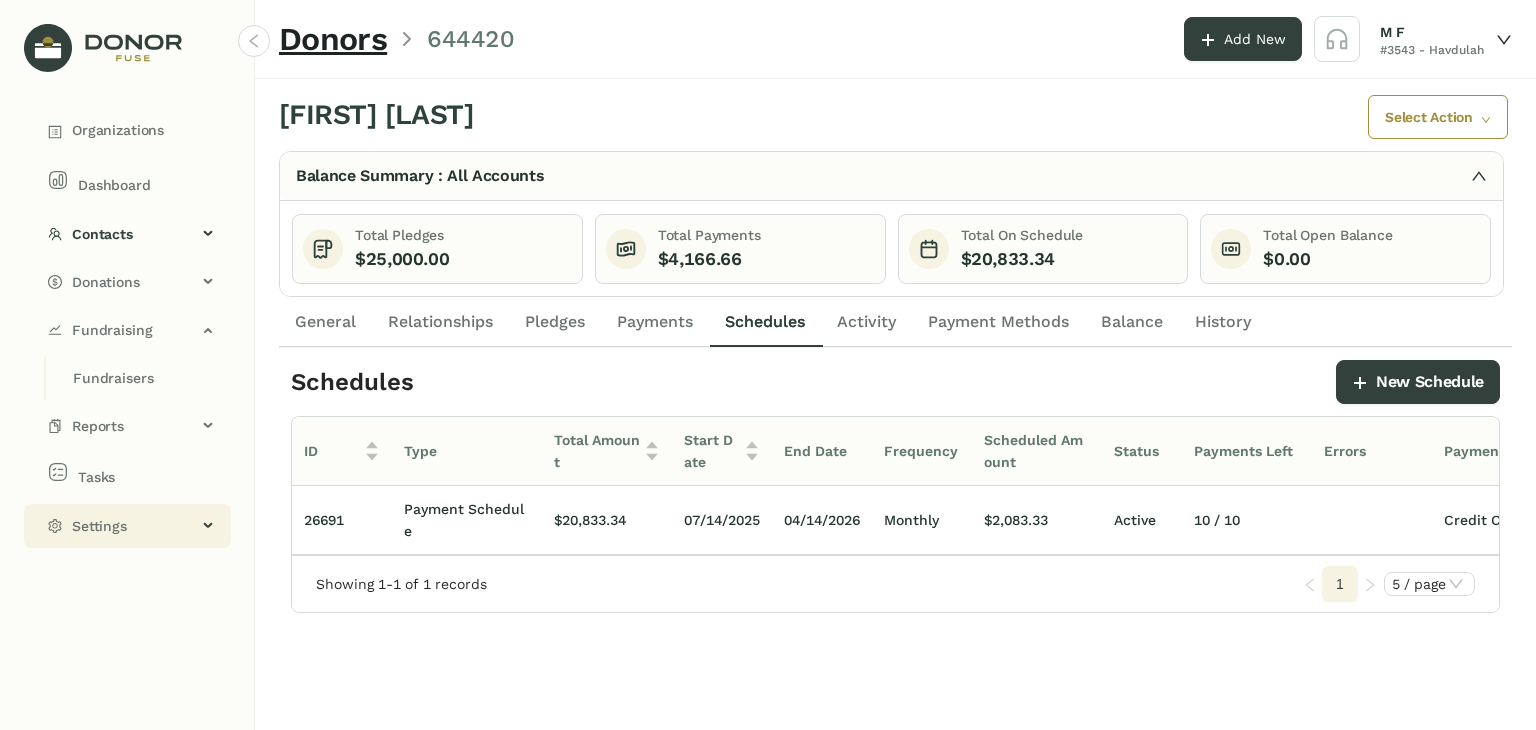 click 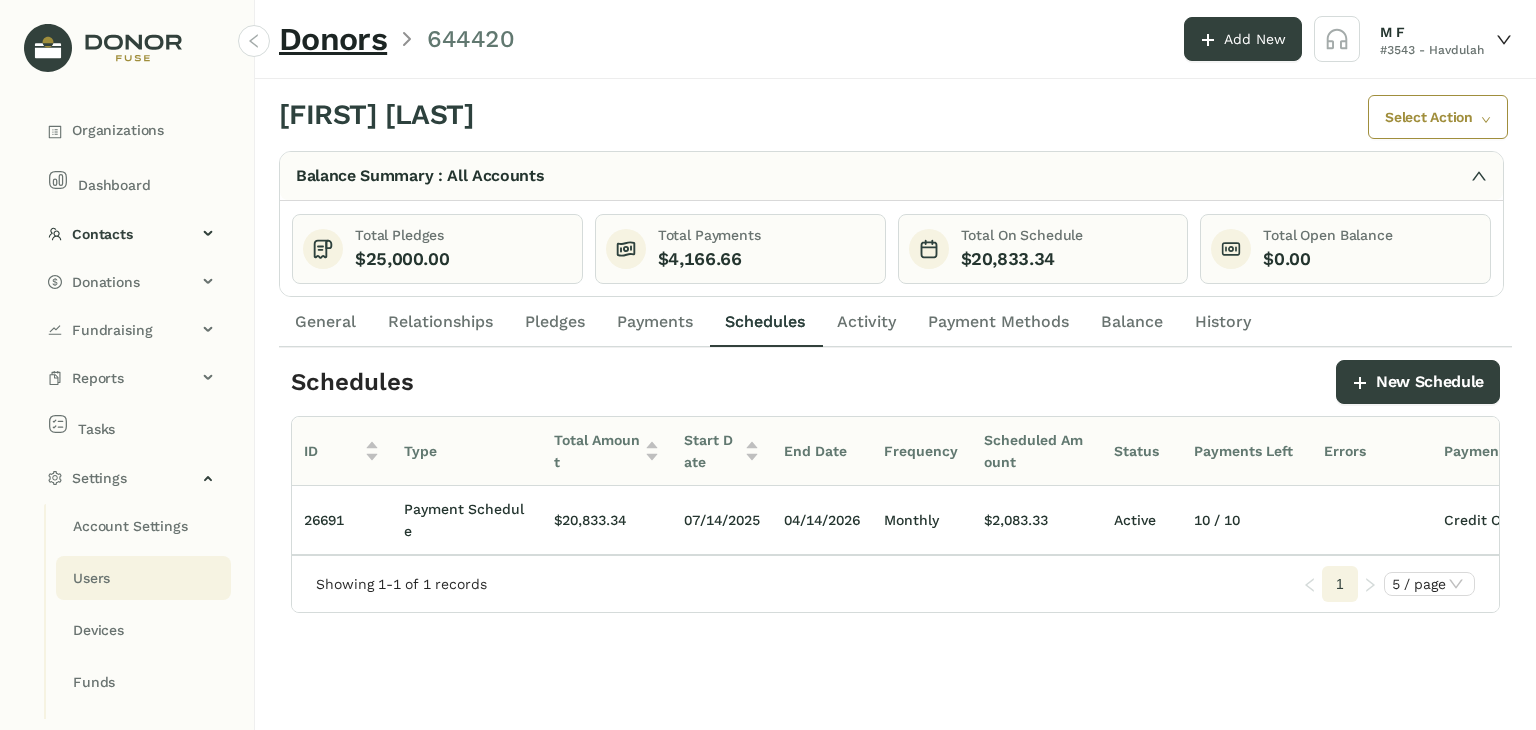 click on "Users" 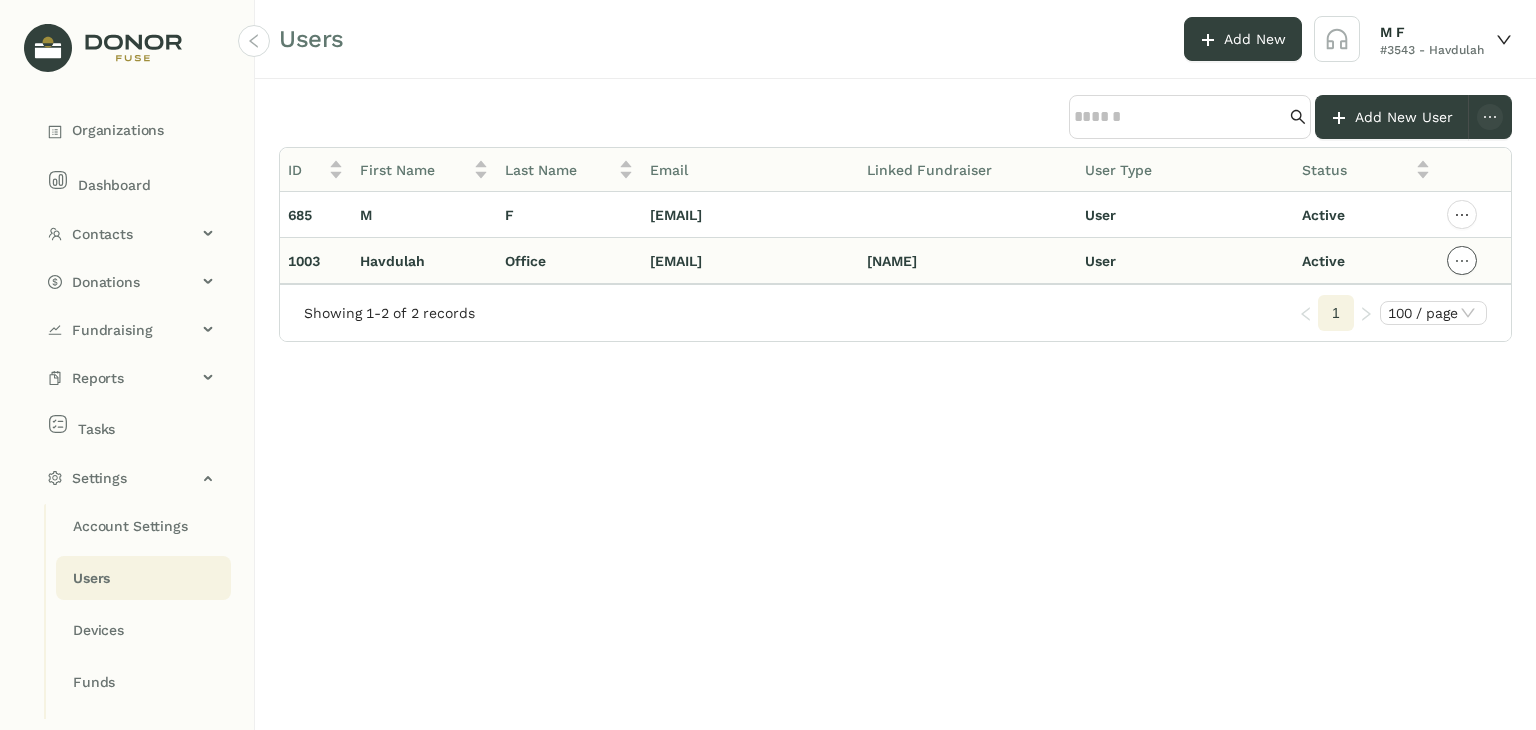 click 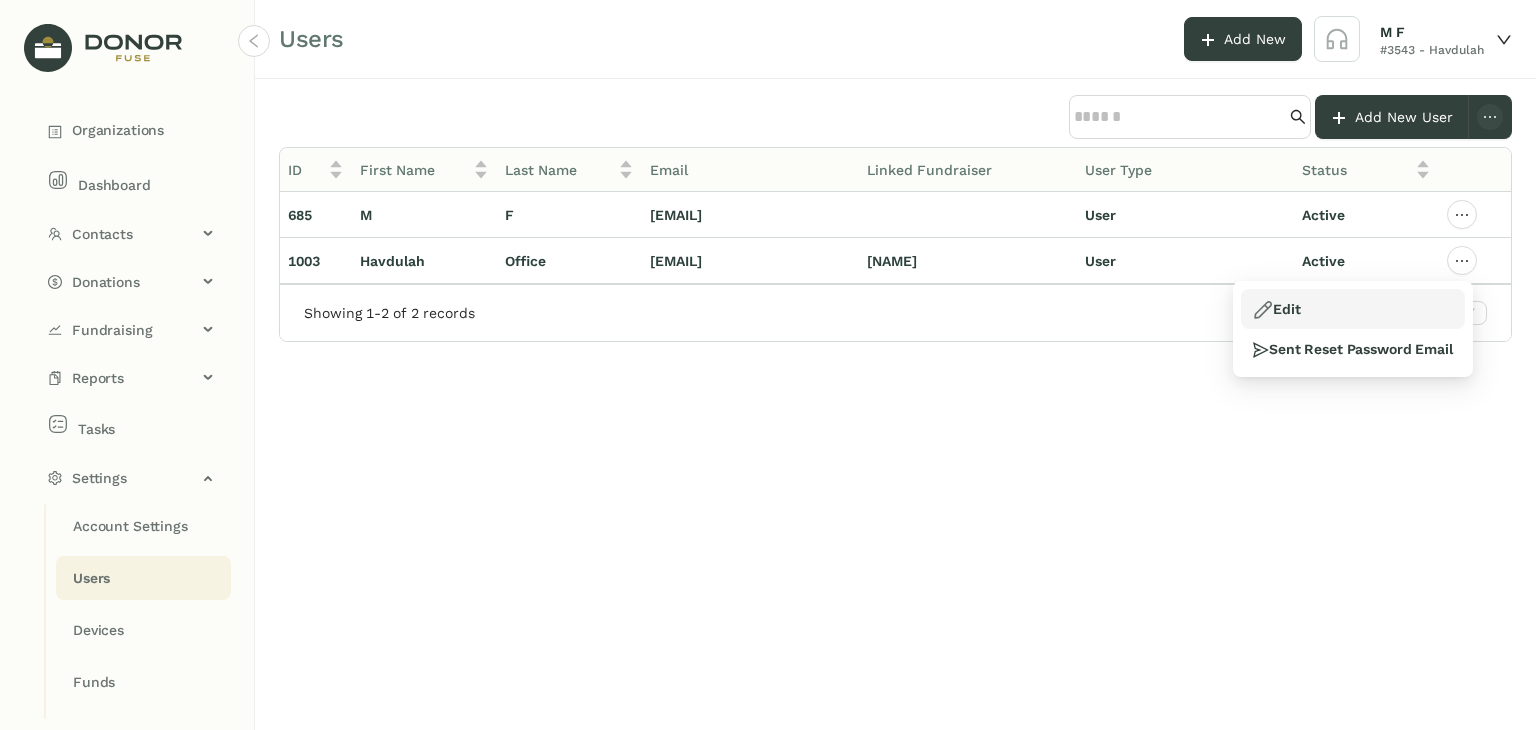 click on "Edit" at bounding box center (1353, 309) 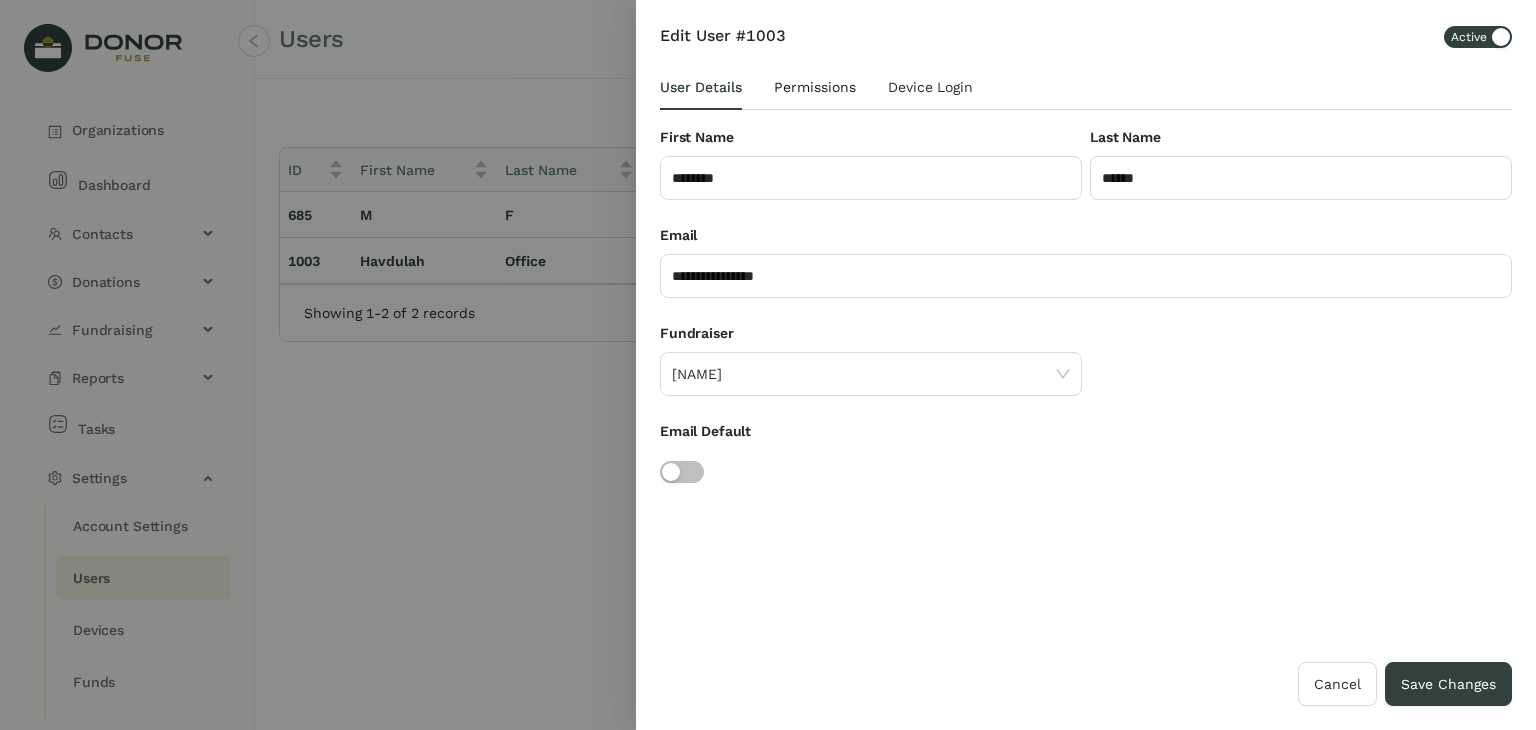 click on "Permissions" at bounding box center [815, 87] 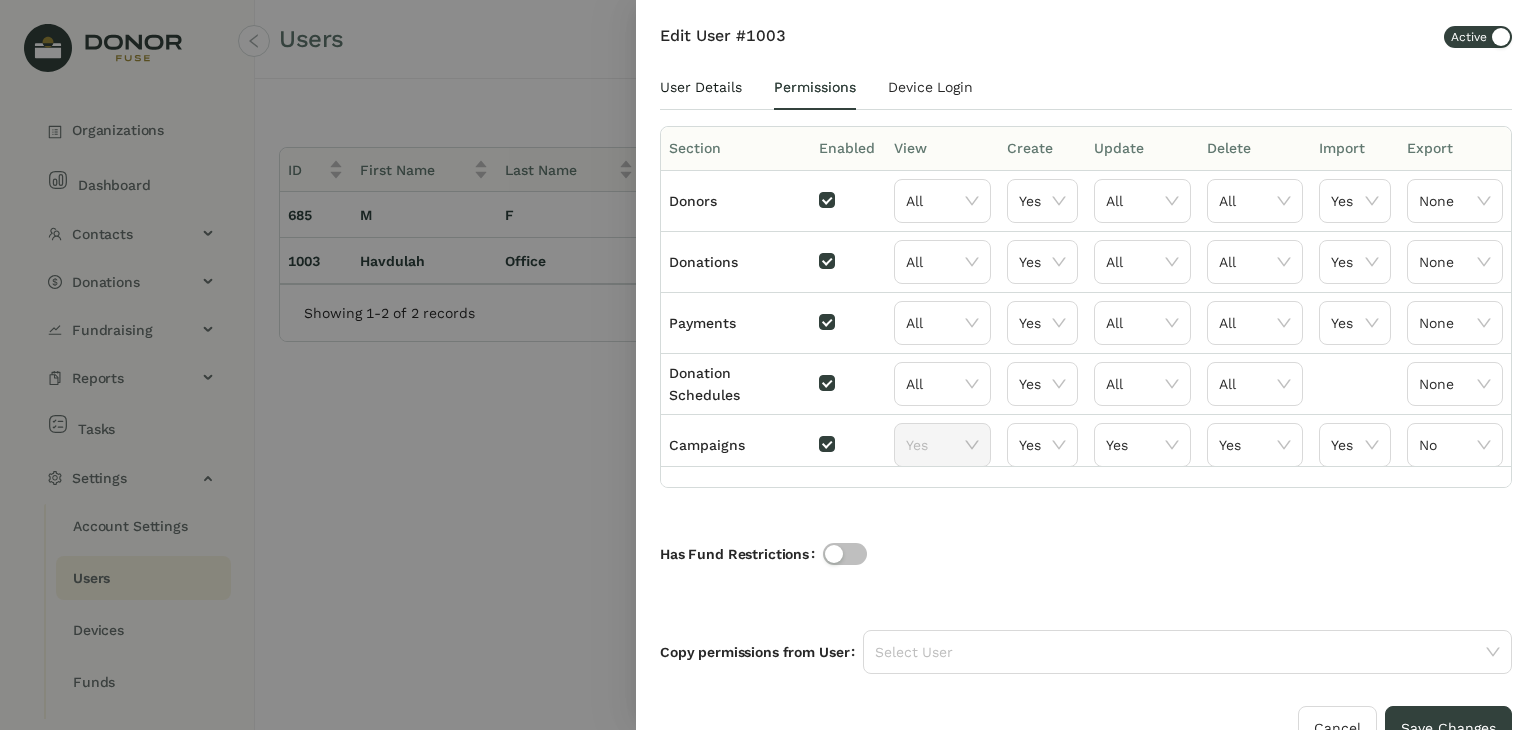 click on "User Details" at bounding box center [701, 87] 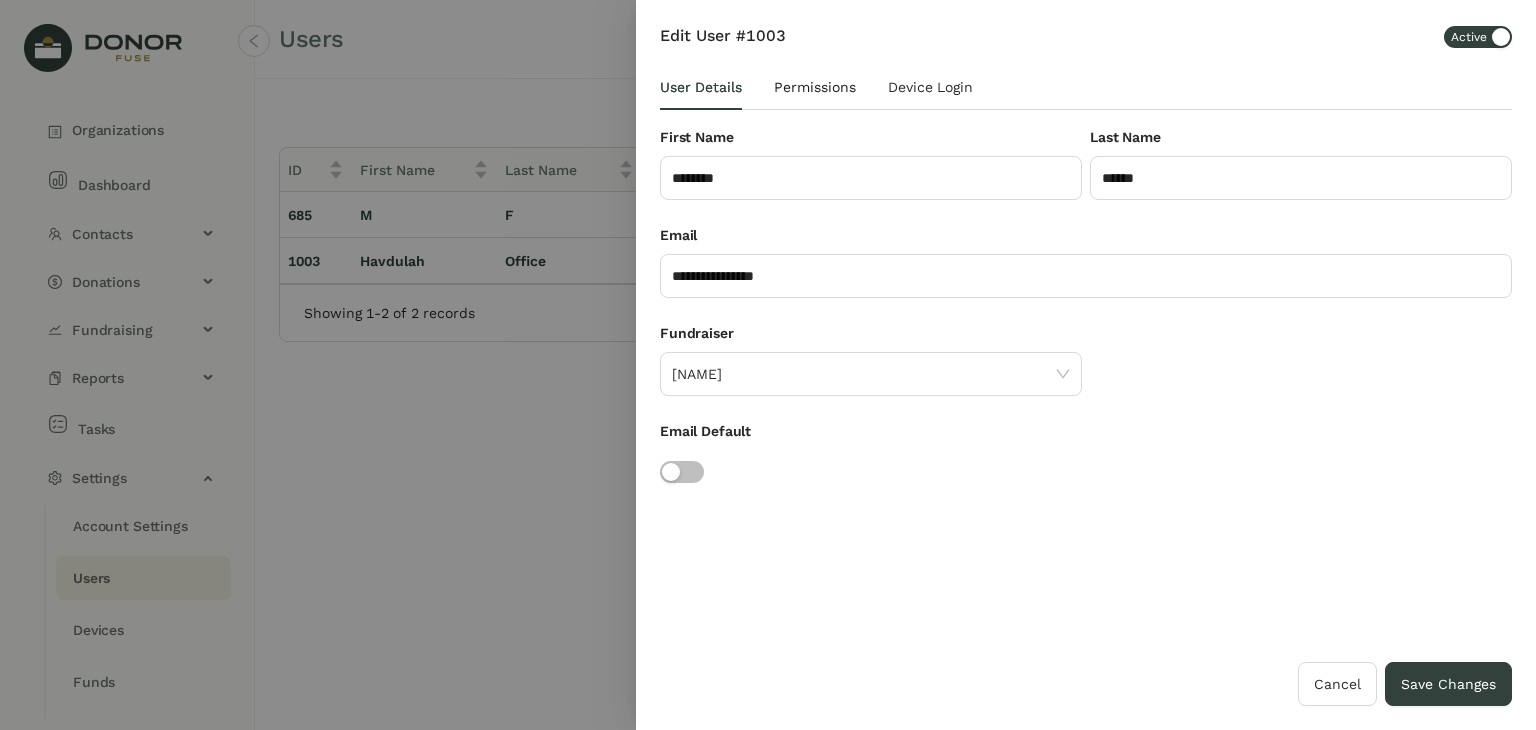 click on "Permissions" at bounding box center (815, 87) 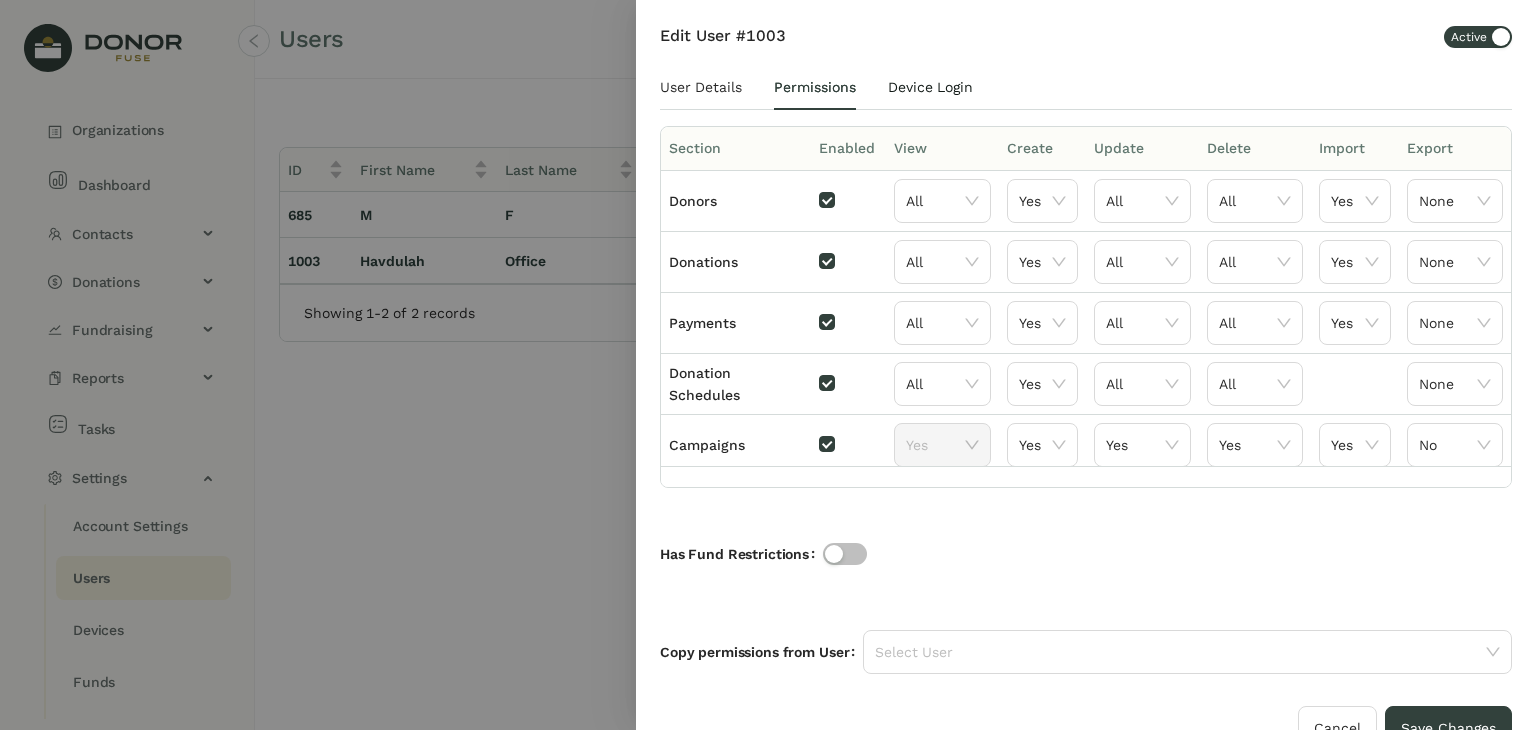click on "Device Login" at bounding box center [930, 87] 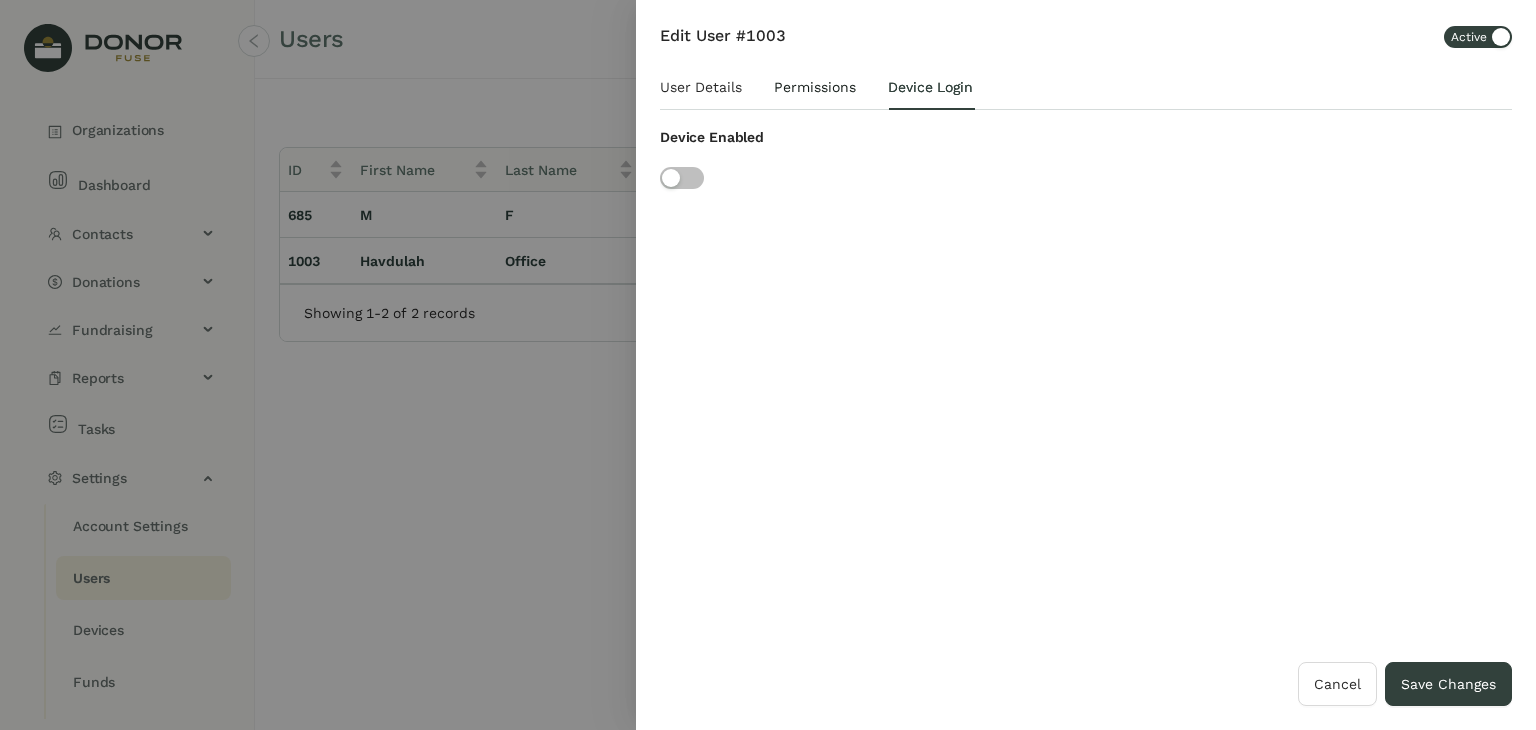 click on "Permissions" at bounding box center [815, 87] 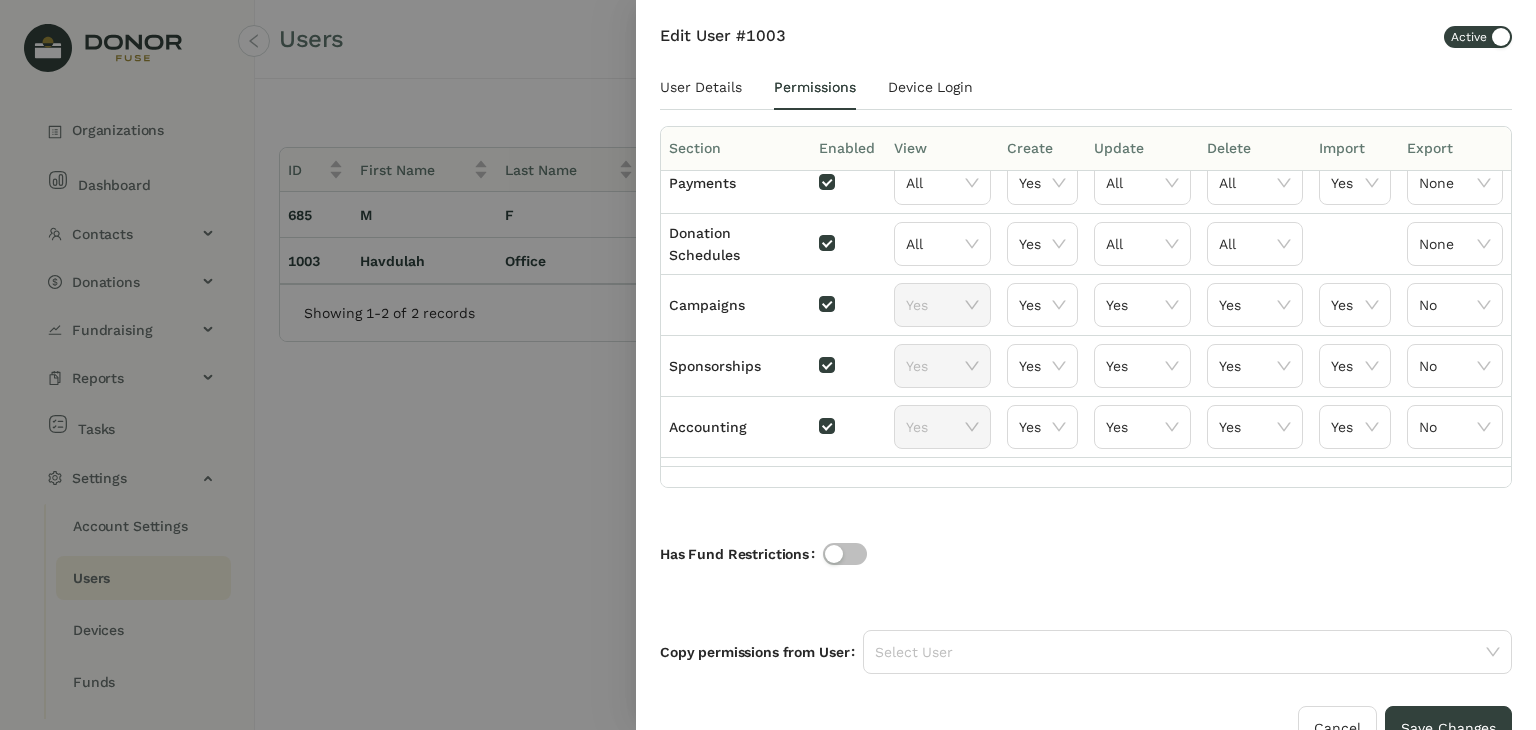 scroll, scrollTop: 0, scrollLeft: 0, axis: both 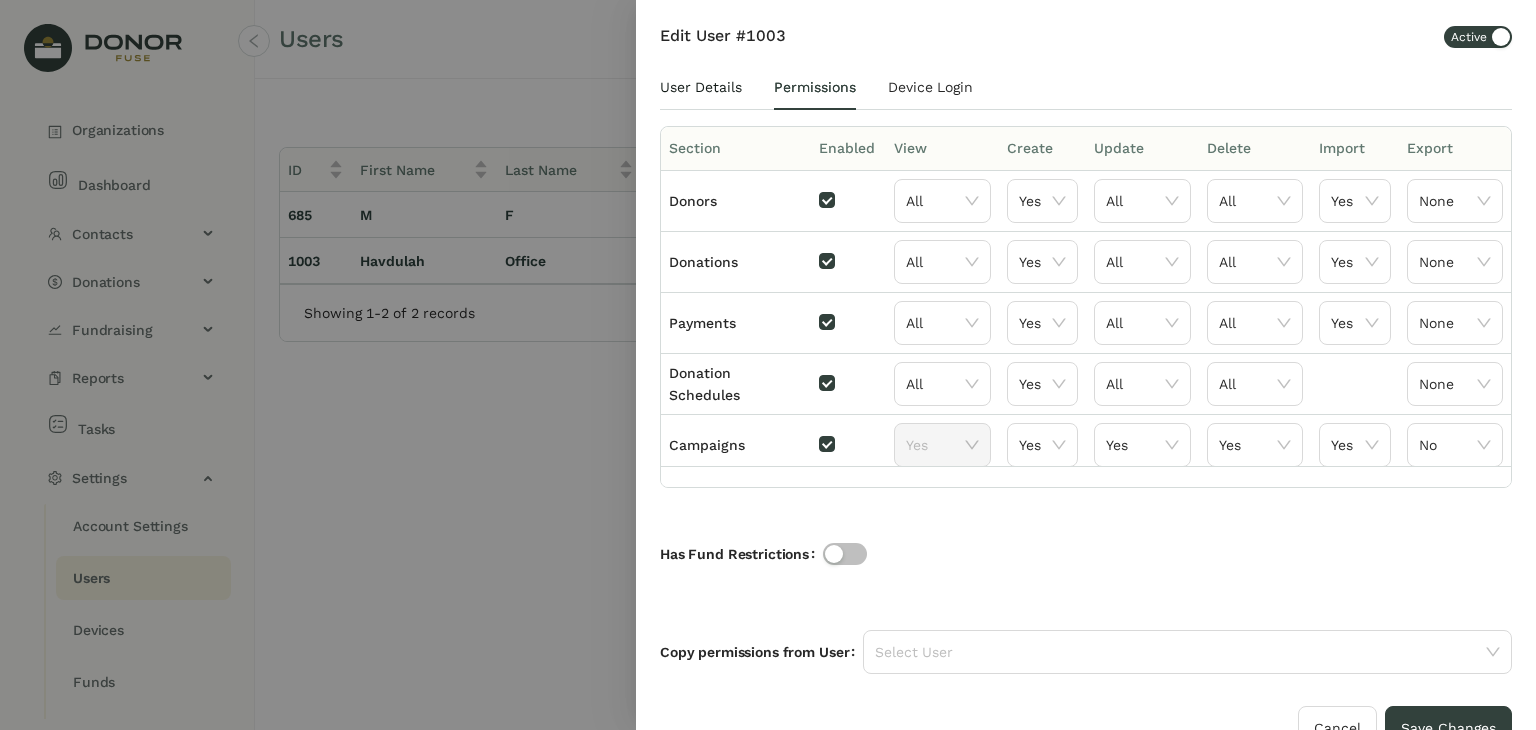 click on "User Details" at bounding box center [701, 87] 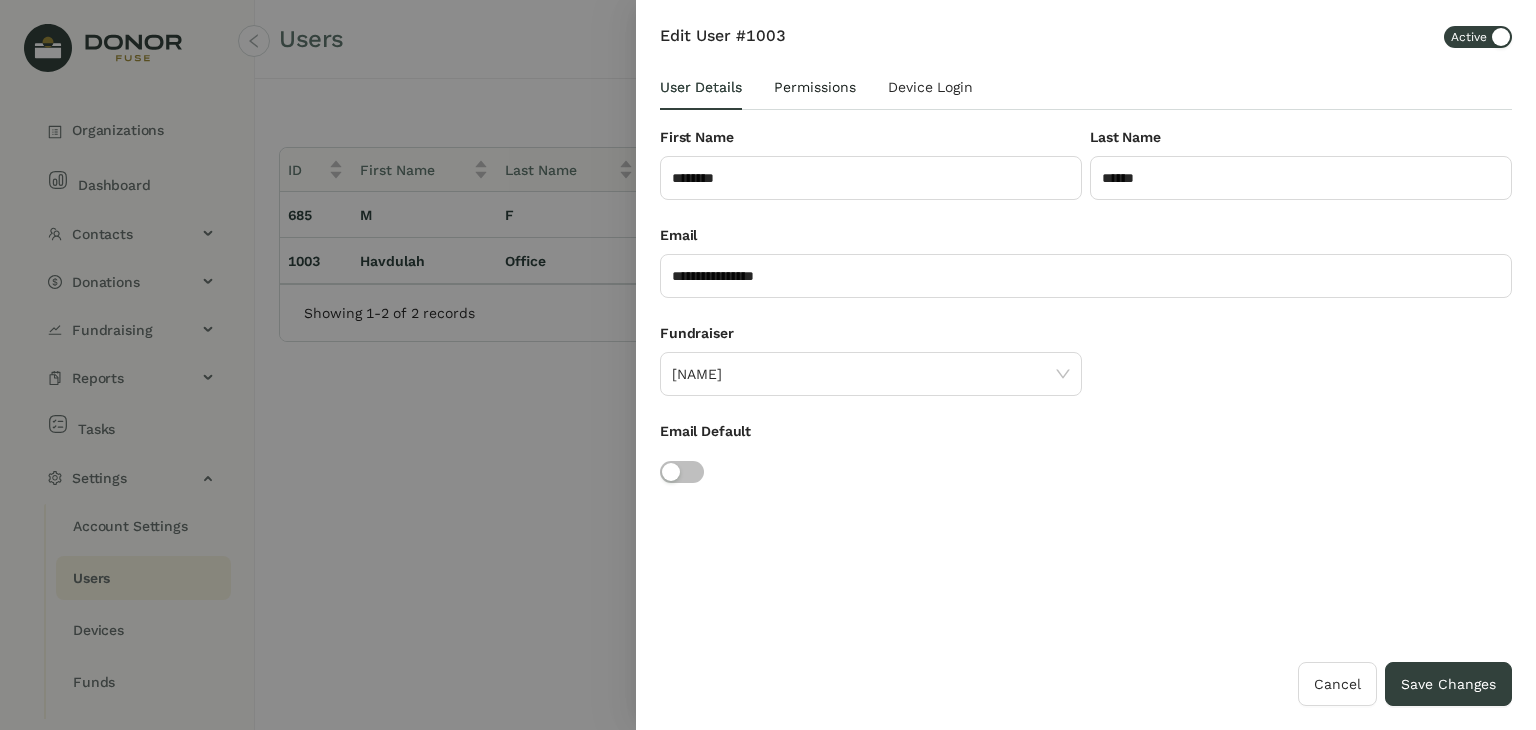 click on "Permissions" at bounding box center [815, 87] 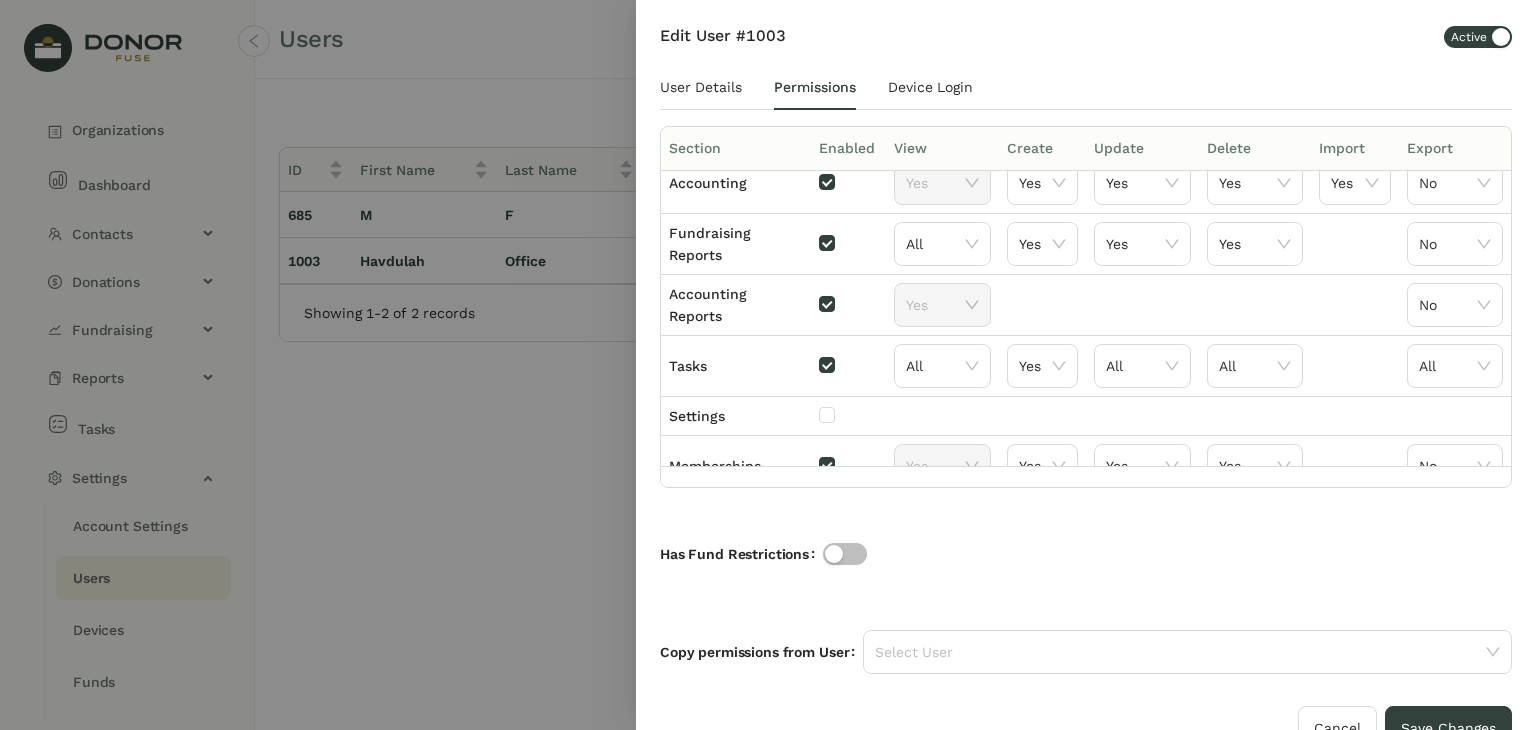 scroll, scrollTop: 453, scrollLeft: 0, axis: vertical 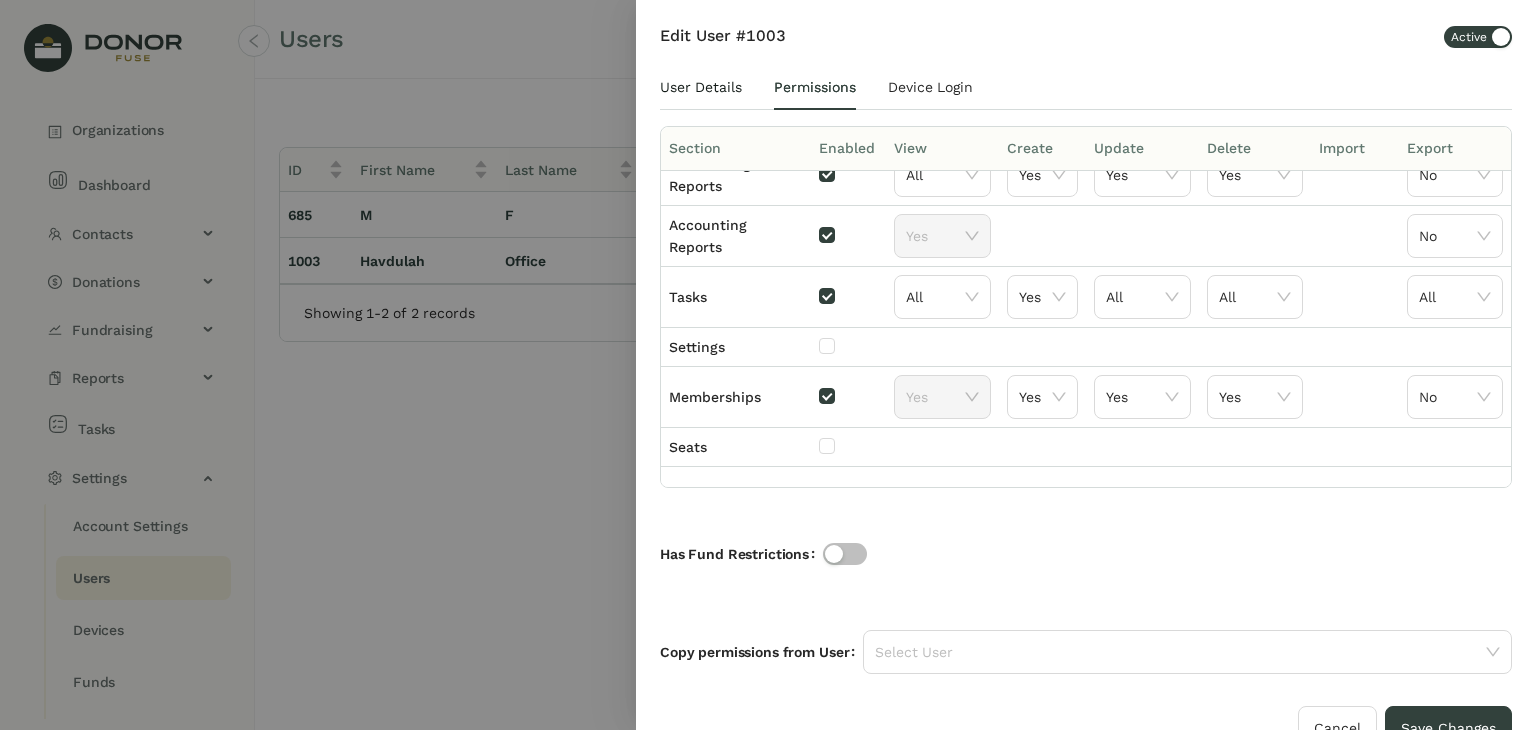 click on "User Details" at bounding box center (701, 87) 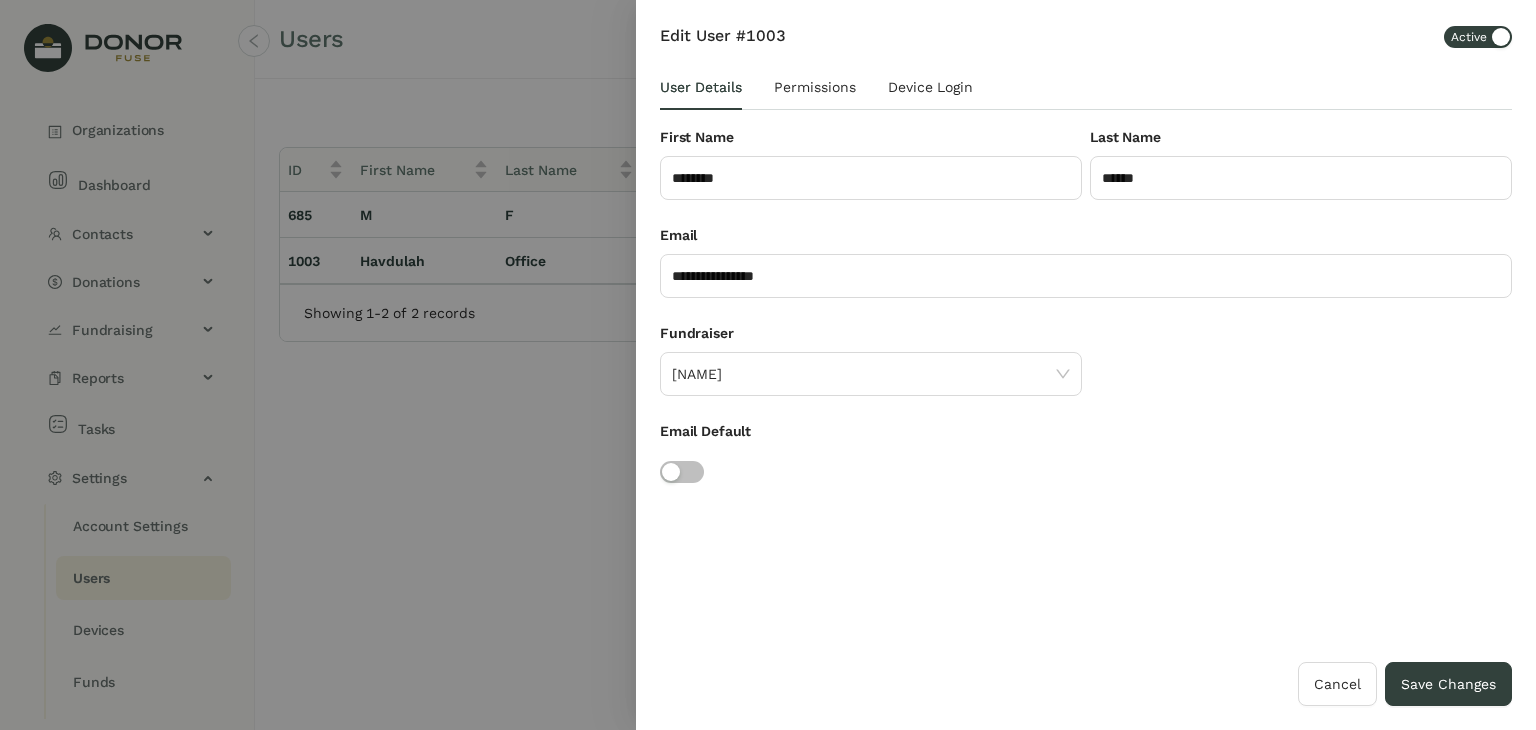 click at bounding box center (768, 365) 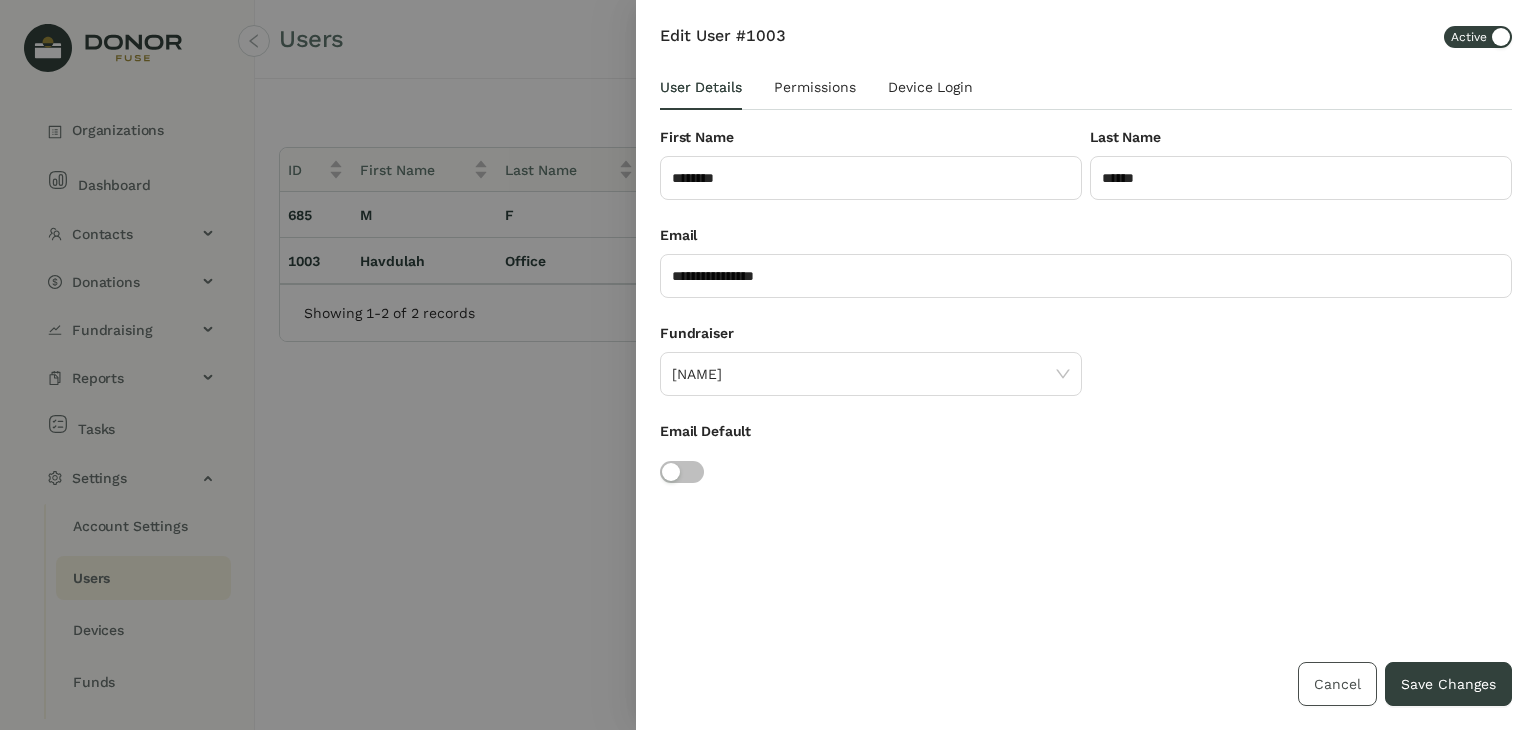 click on "Cancel" at bounding box center (1337, 684) 